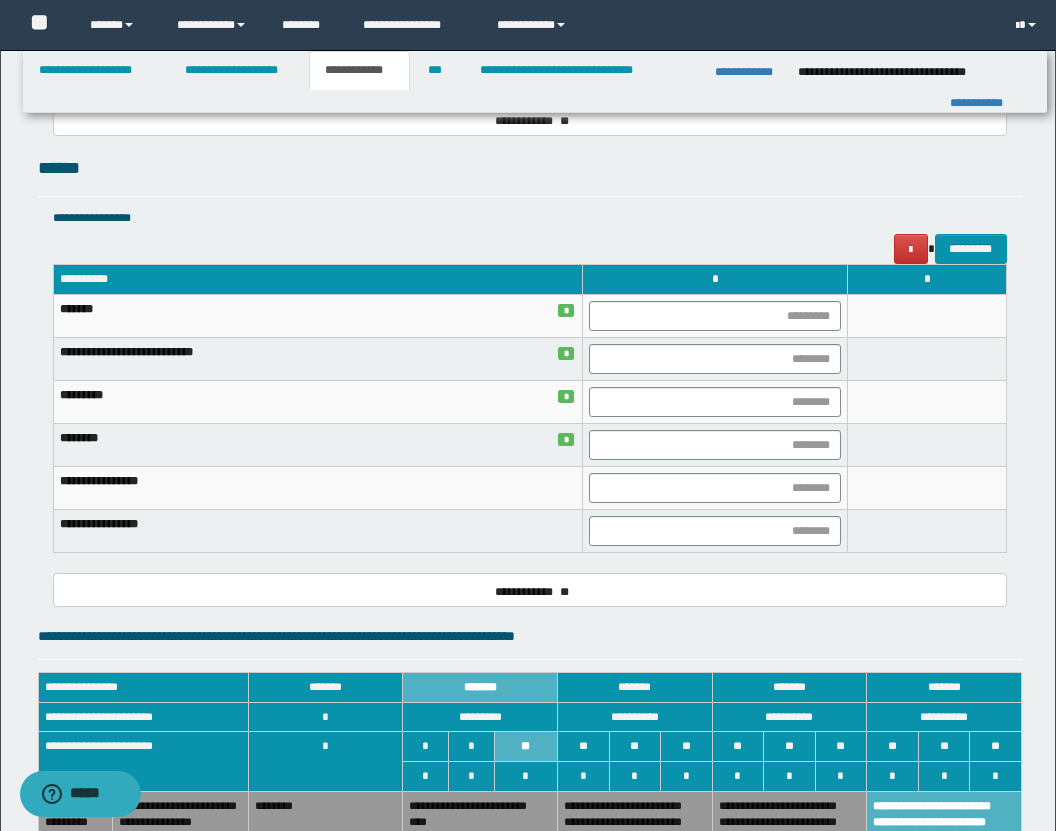 scroll, scrollTop: 0, scrollLeft: 0, axis: both 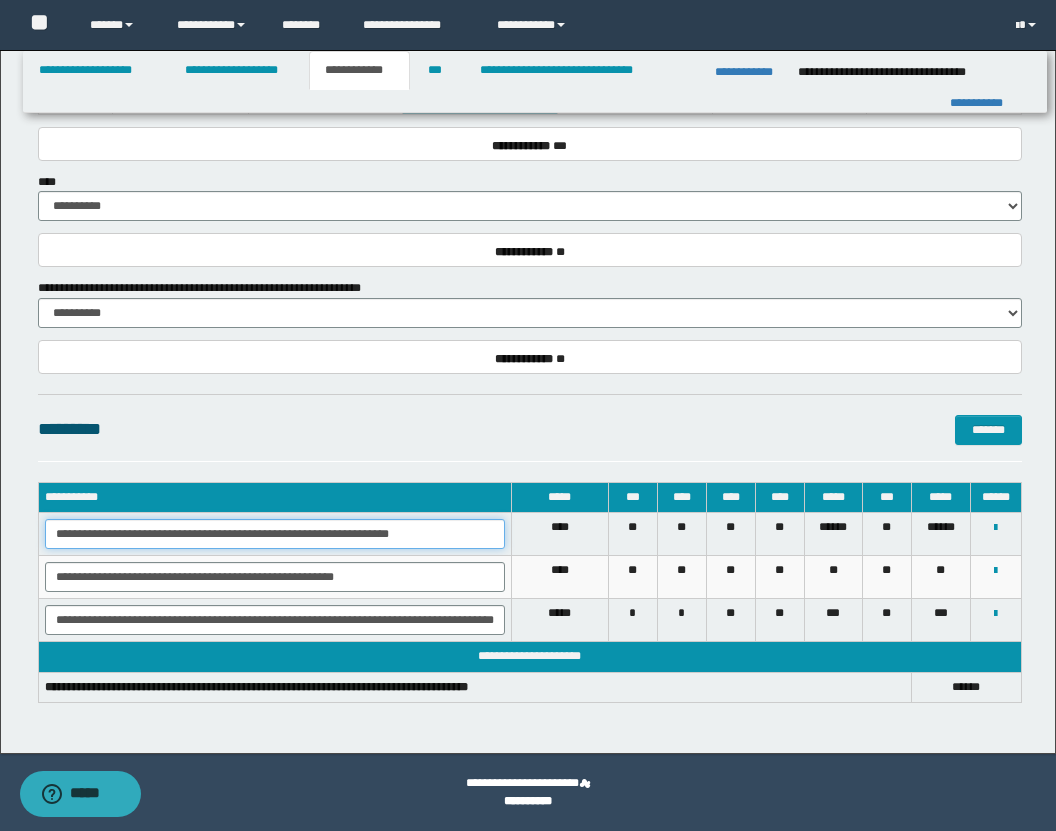click on "**********" at bounding box center (275, 534) 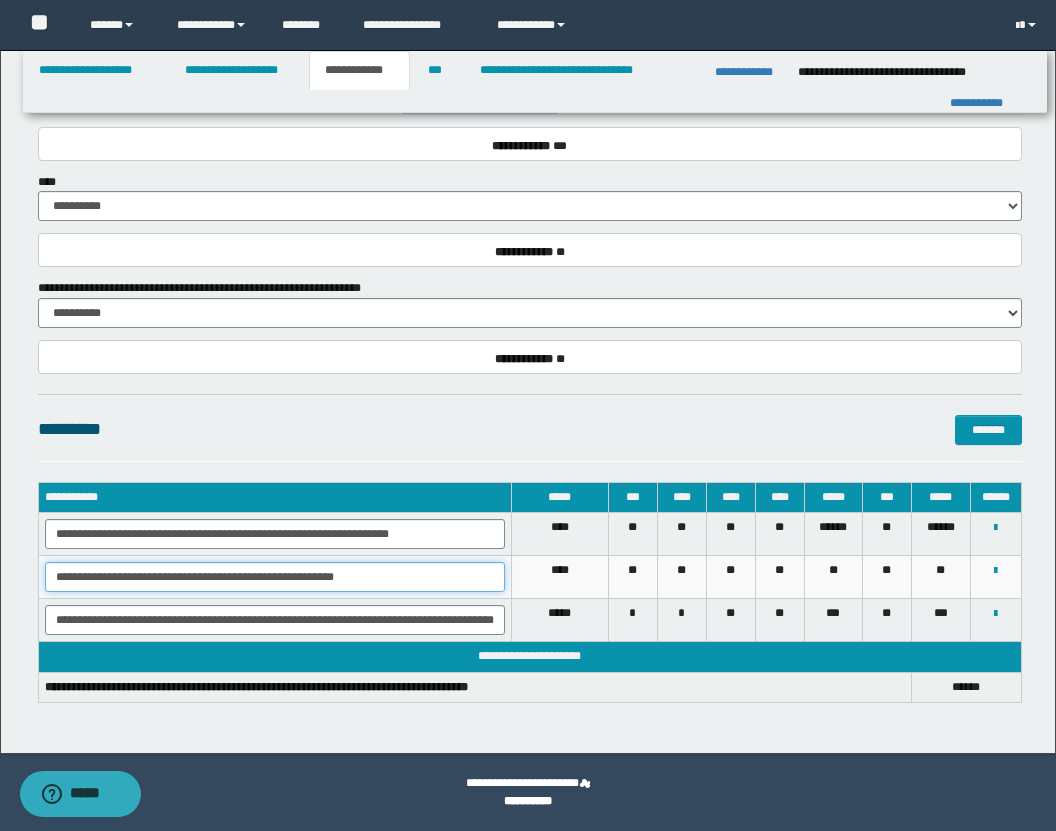 drag, startPoint x: 54, startPoint y: 578, endPoint x: 476, endPoint y: 582, distance: 422.01895 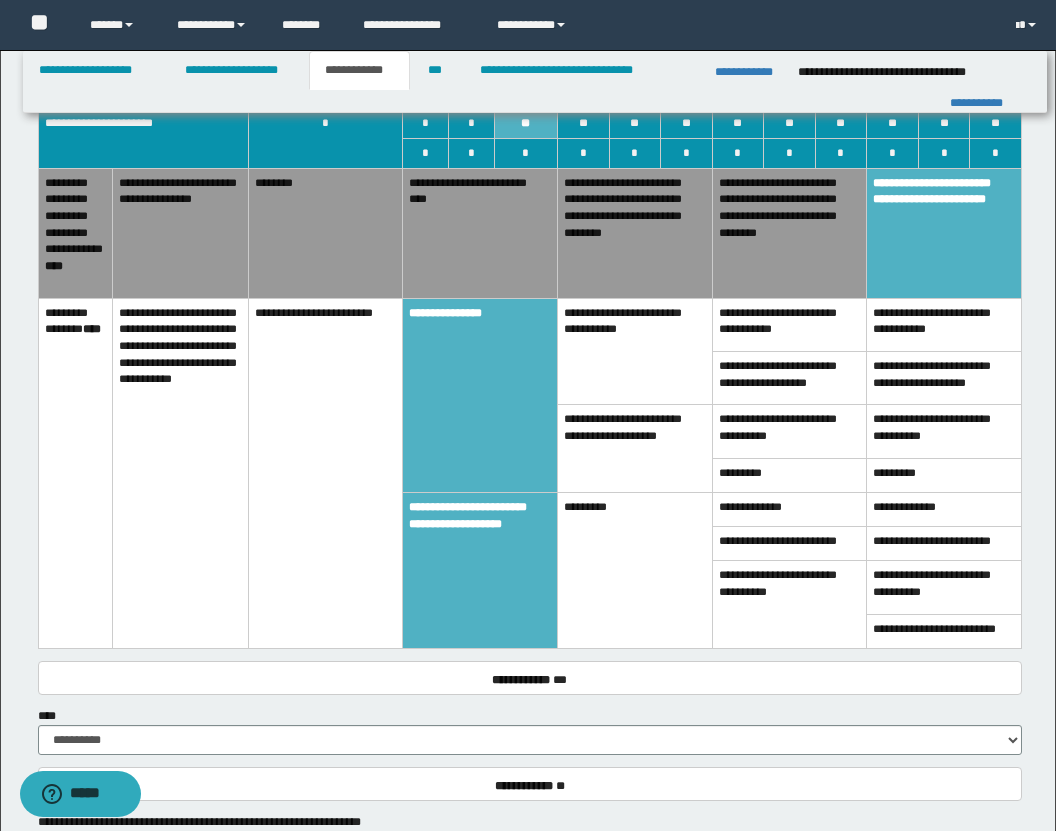 scroll, scrollTop: 2725, scrollLeft: 0, axis: vertical 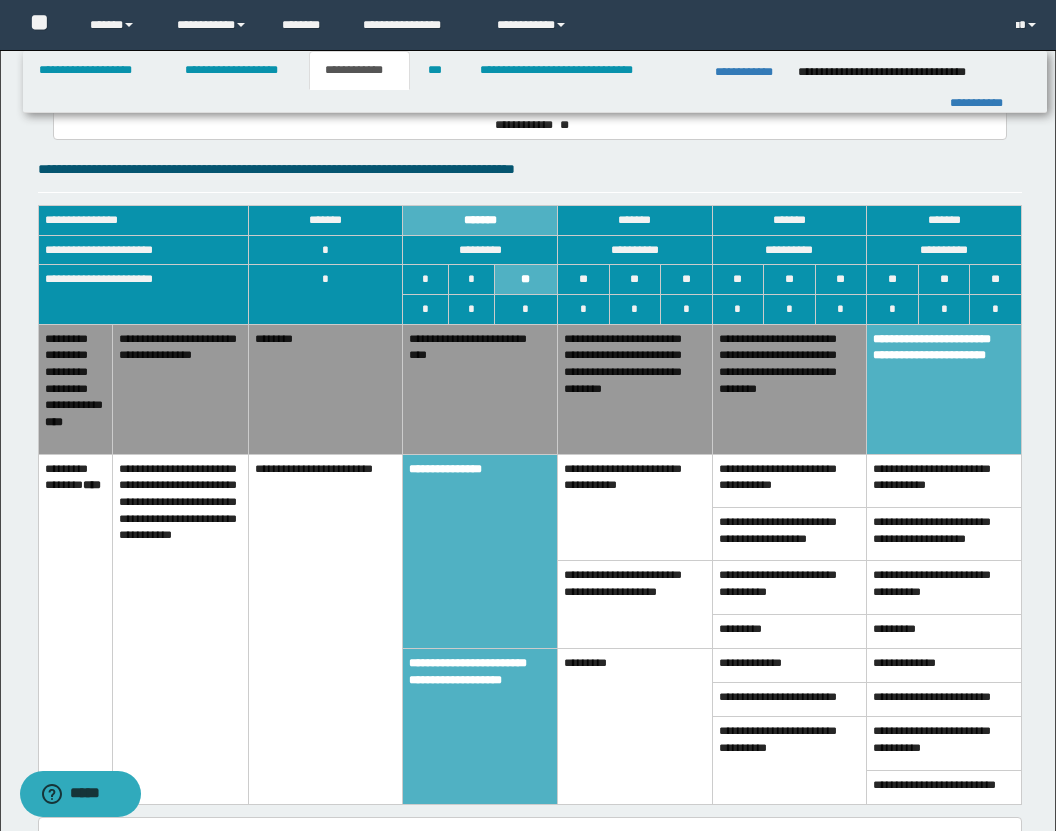 click on "**********" at bounding box center (635, 507) 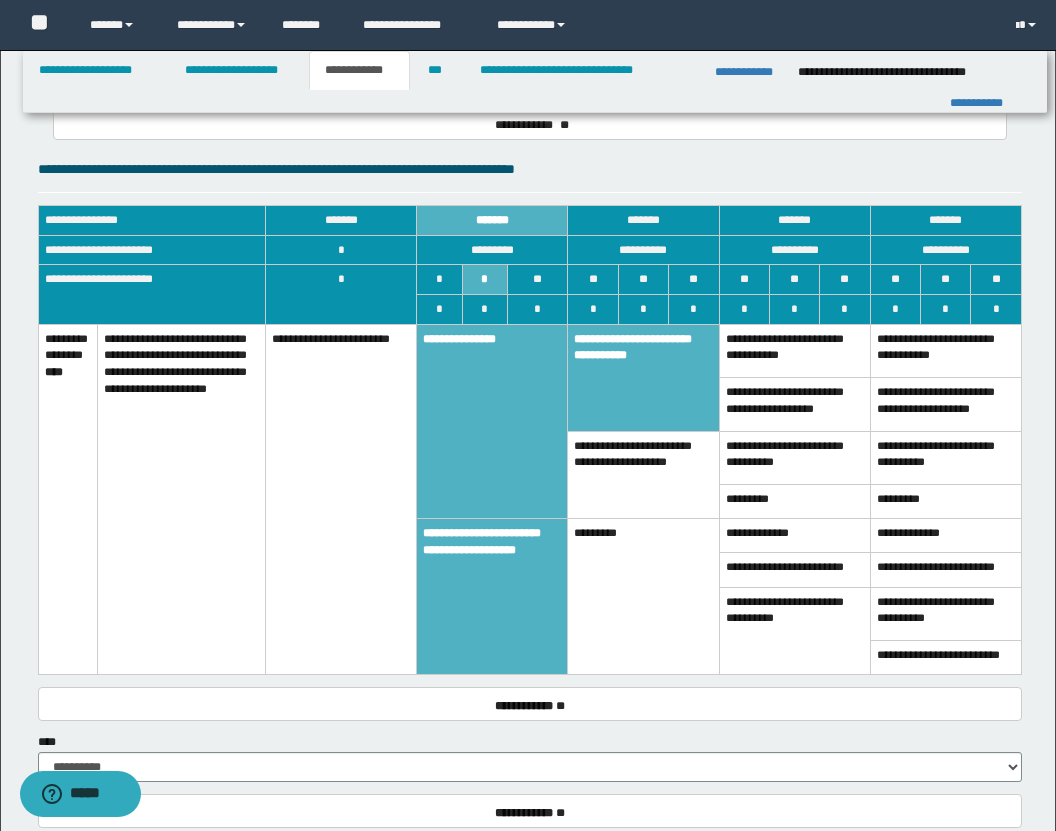 click on "**********" at bounding box center (643, 475) 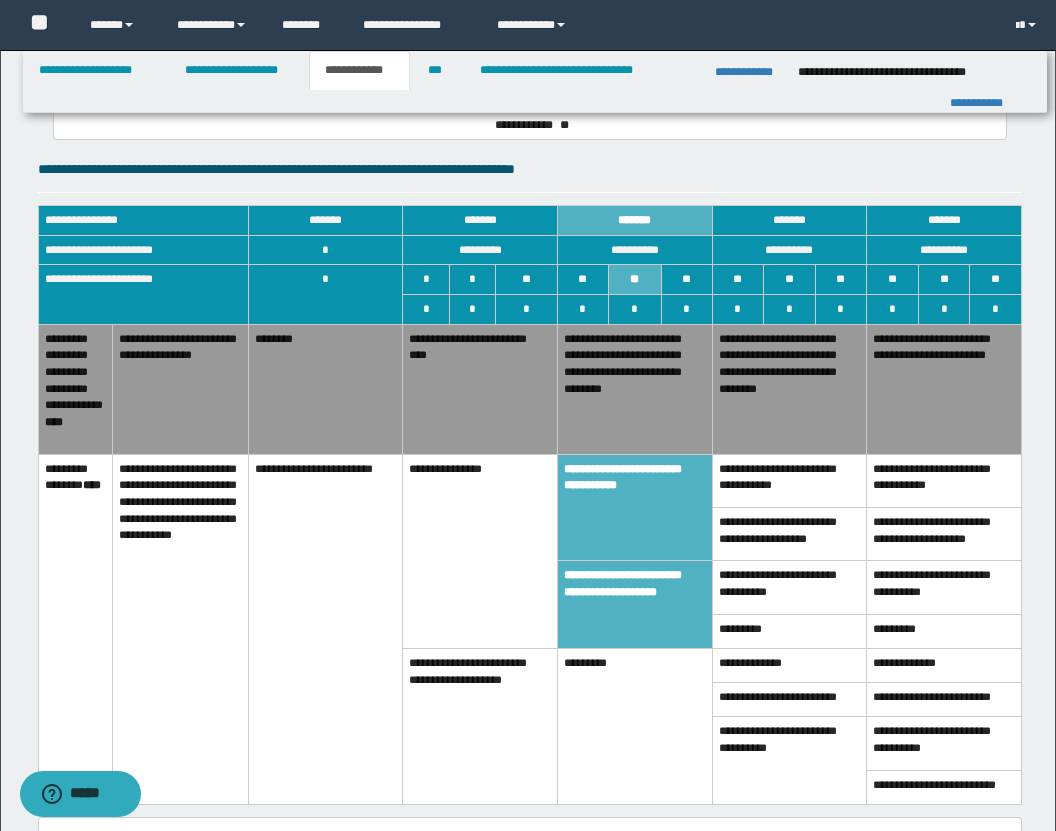 click on "**********" at bounding box center (635, 389) 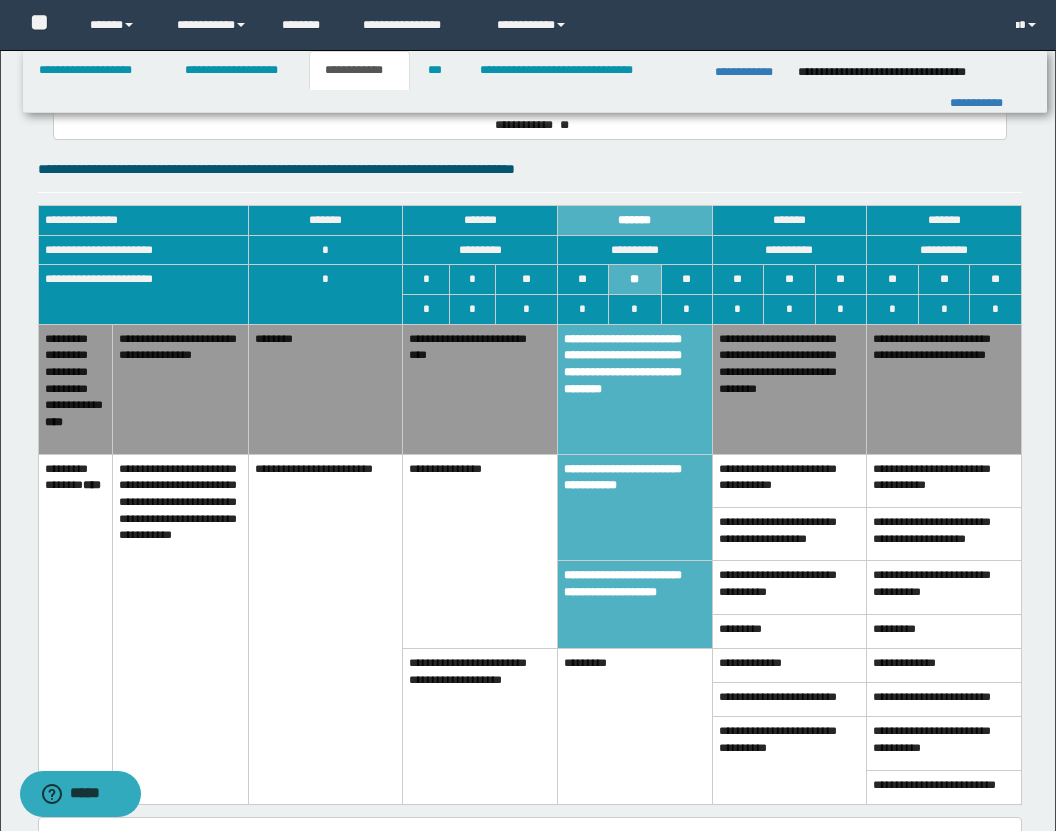 scroll, scrollTop: 3415, scrollLeft: 0, axis: vertical 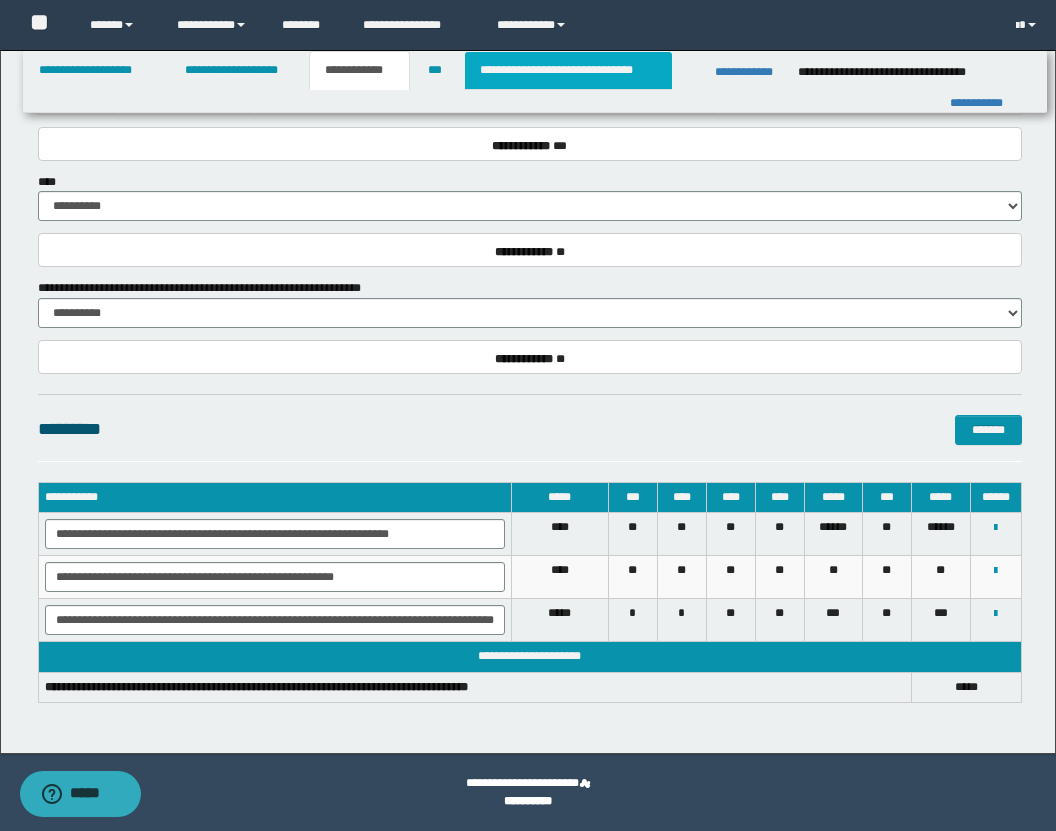 click on "**********" at bounding box center [568, 70] 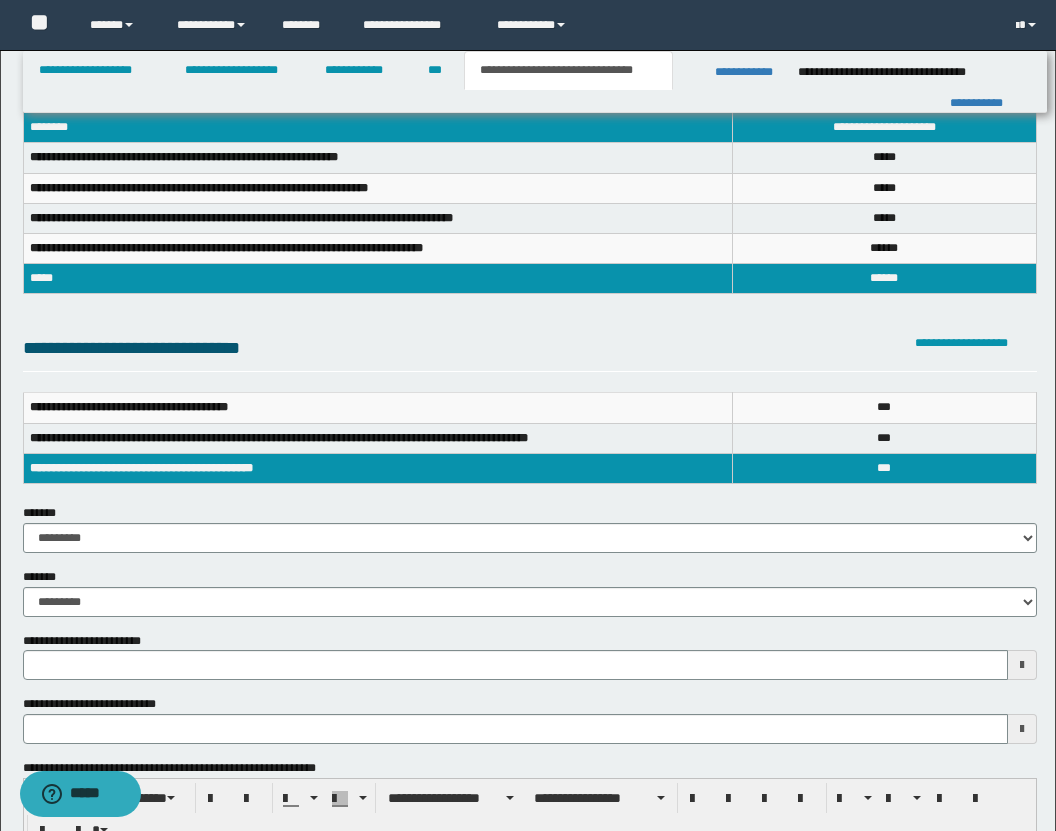 scroll, scrollTop: 0, scrollLeft: 0, axis: both 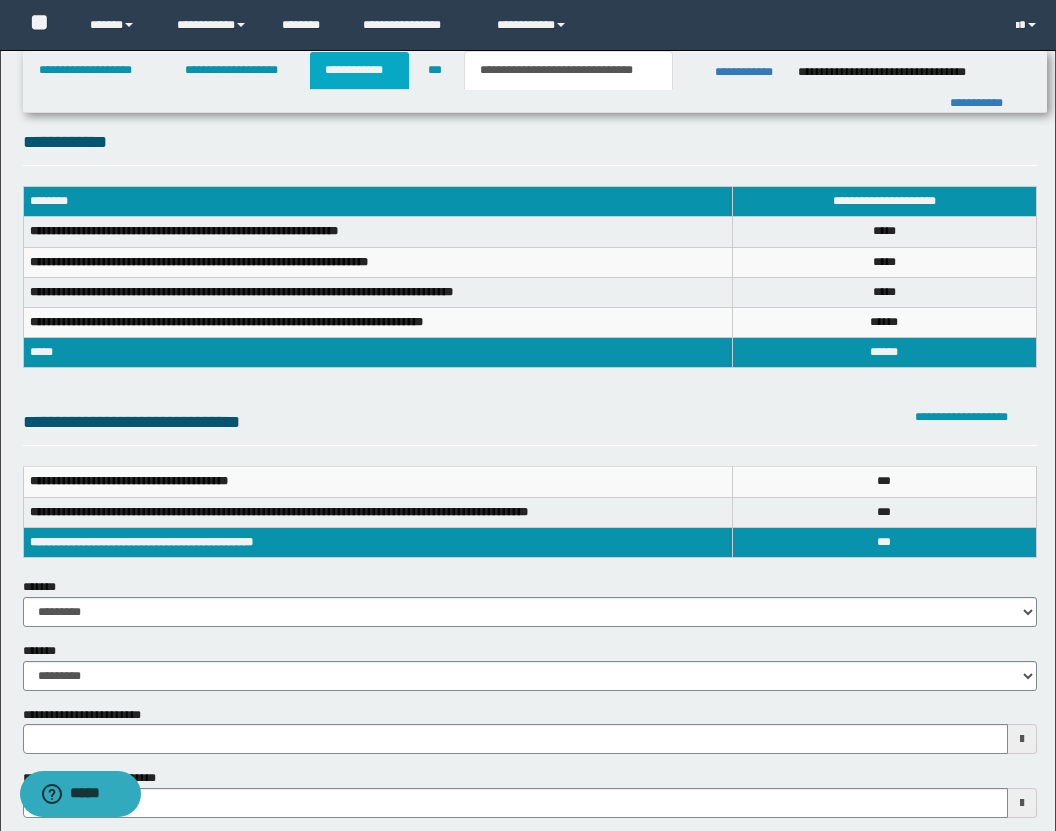 click on "**********" at bounding box center [359, 70] 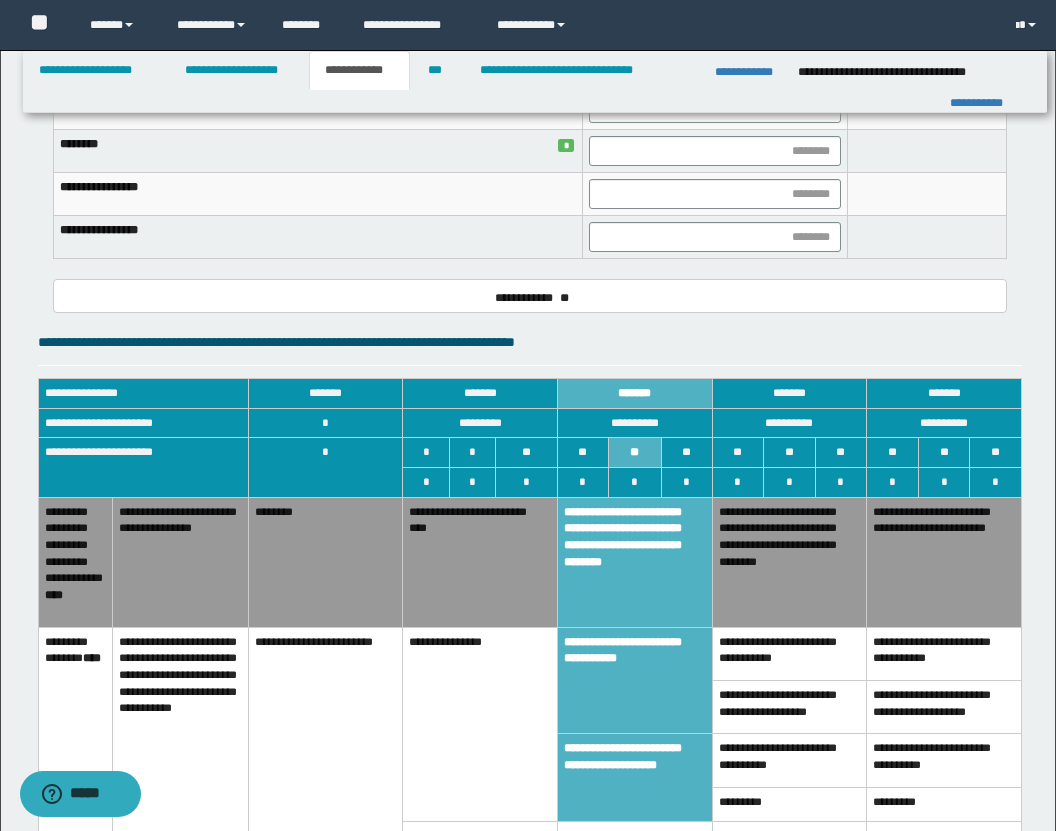 scroll, scrollTop: 2710, scrollLeft: 0, axis: vertical 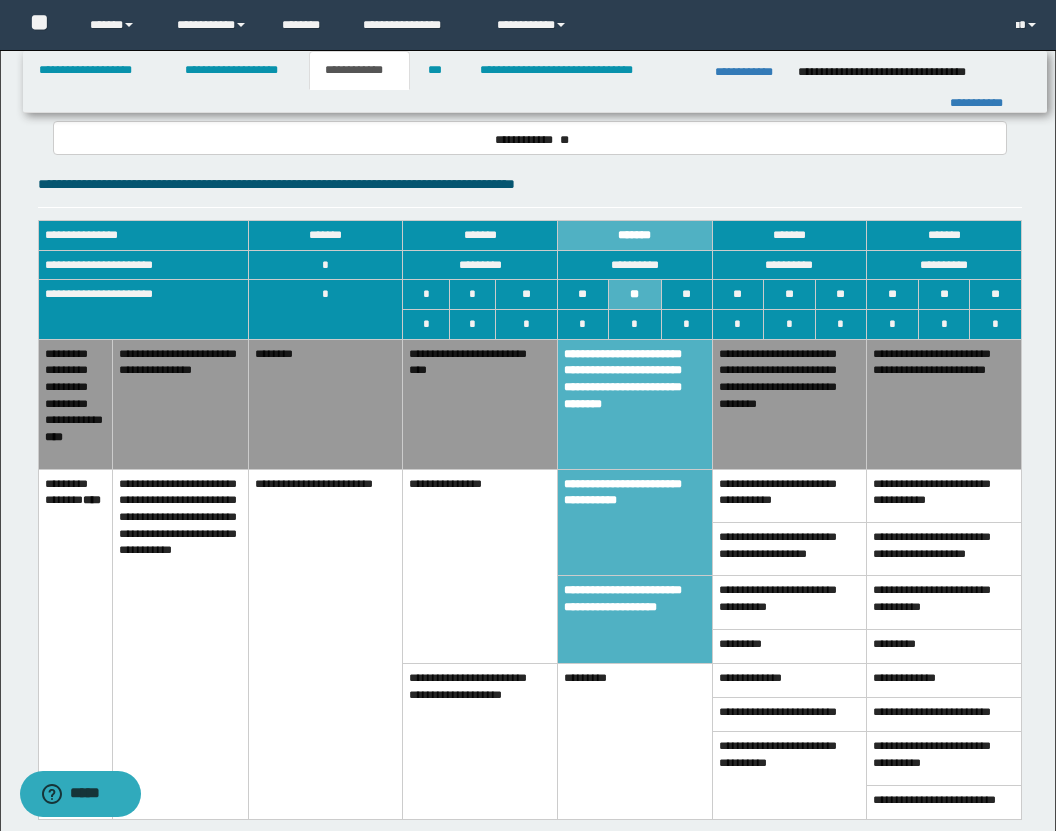 click on "**********" at bounding box center [635, 619] 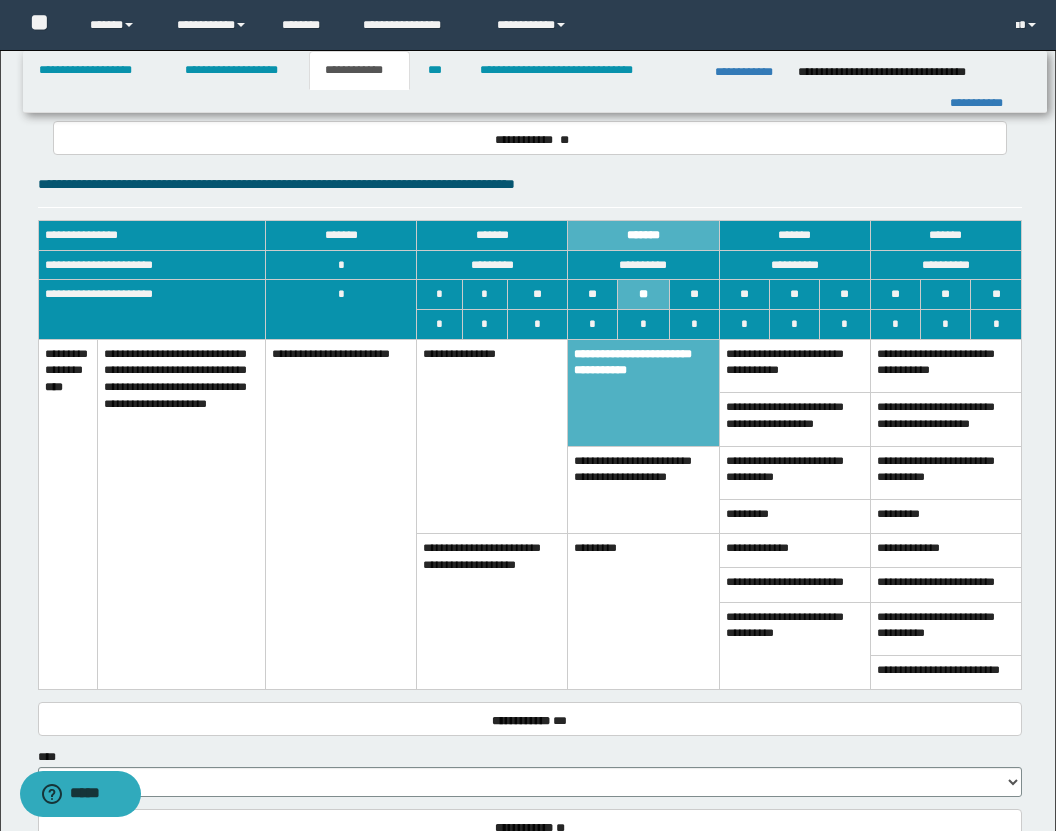 click on "**********" at bounding box center (643, 392) 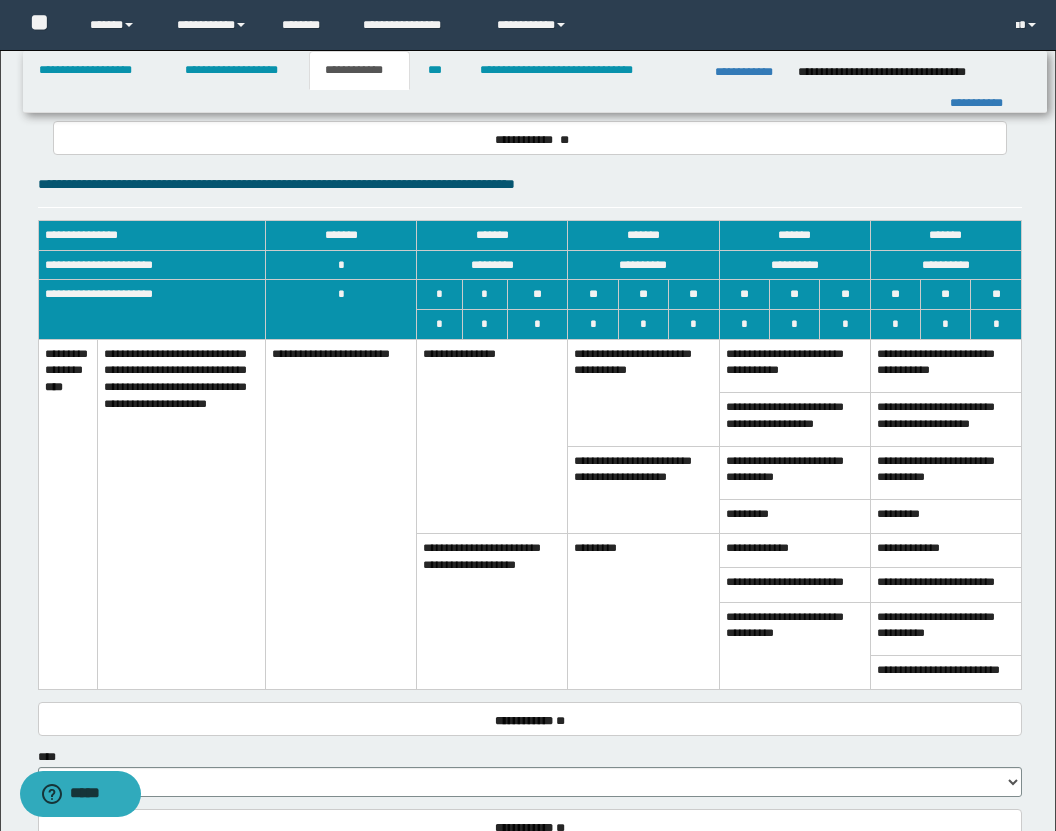click on "**********" at bounding box center (643, 392) 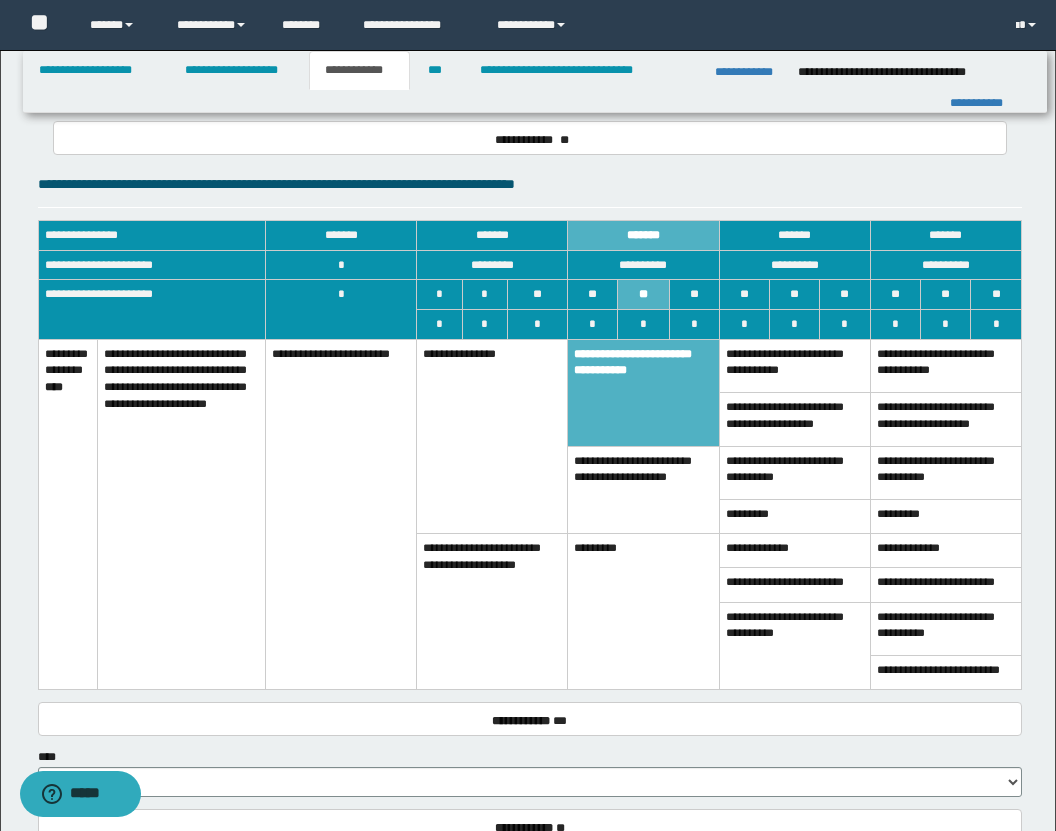click on "**********" at bounding box center (643, 490) 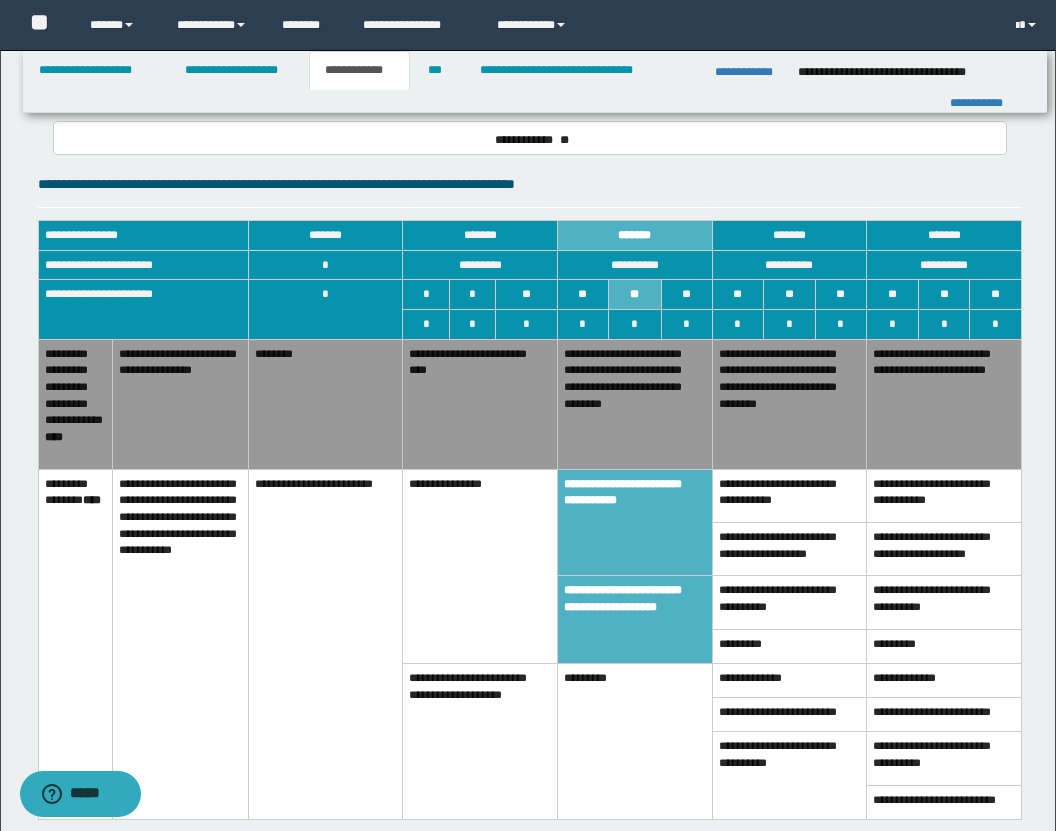 click on "**********" at bounding box center [635, 404] 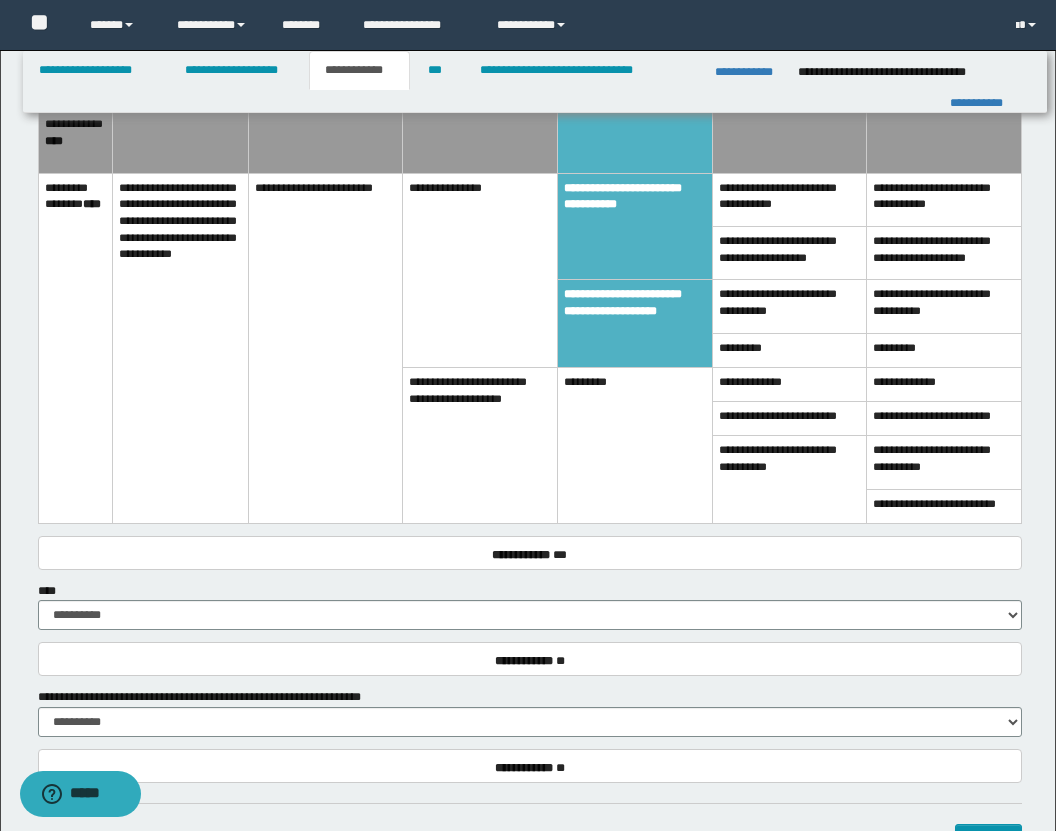 scroll, scrollTop: 3415, scrollLeft: 0, axis: vertical 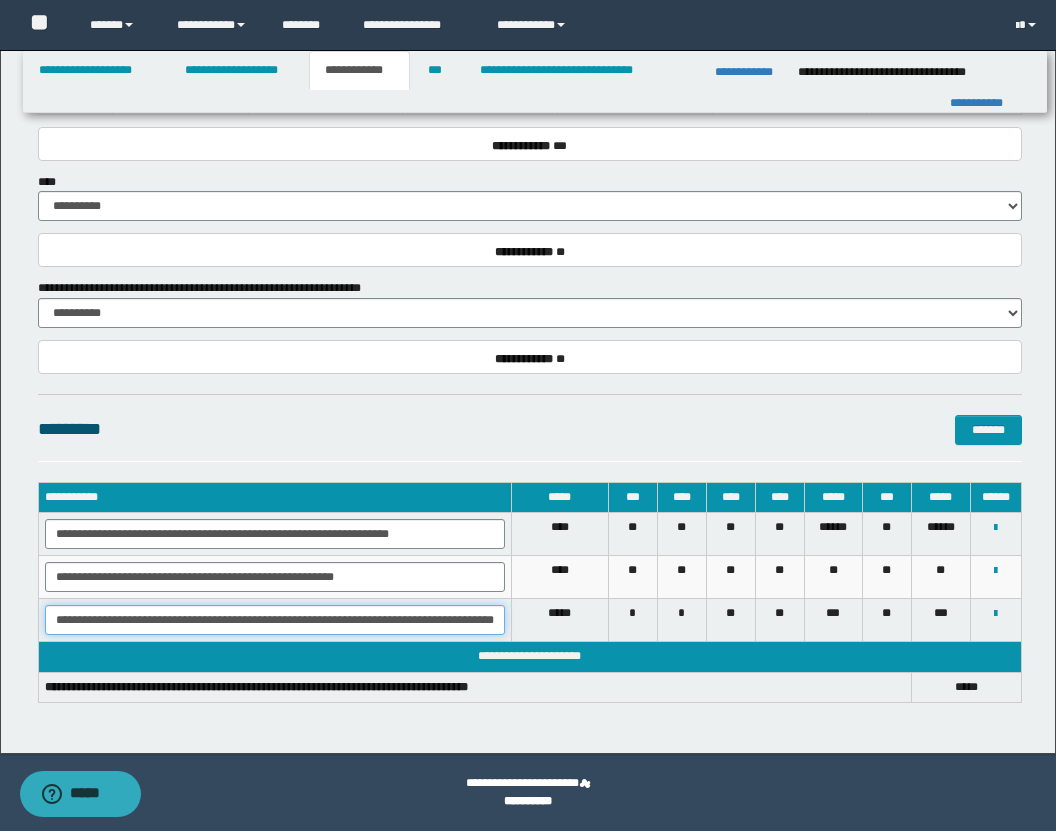 drag, startPoint x: 59, startPoint y: 620, endPoint x: 730, endPoint y: 675, distance: 673.2503 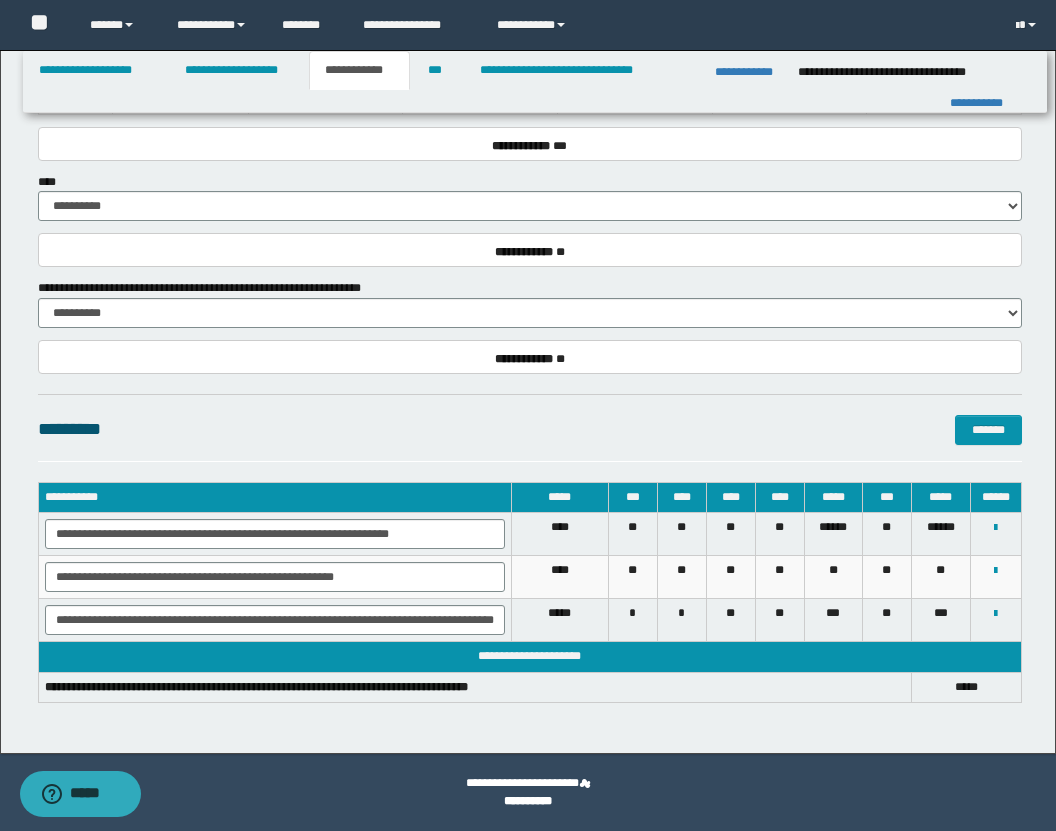 scroll, scrollTop: 0, scrollLeft: 0, axis: both 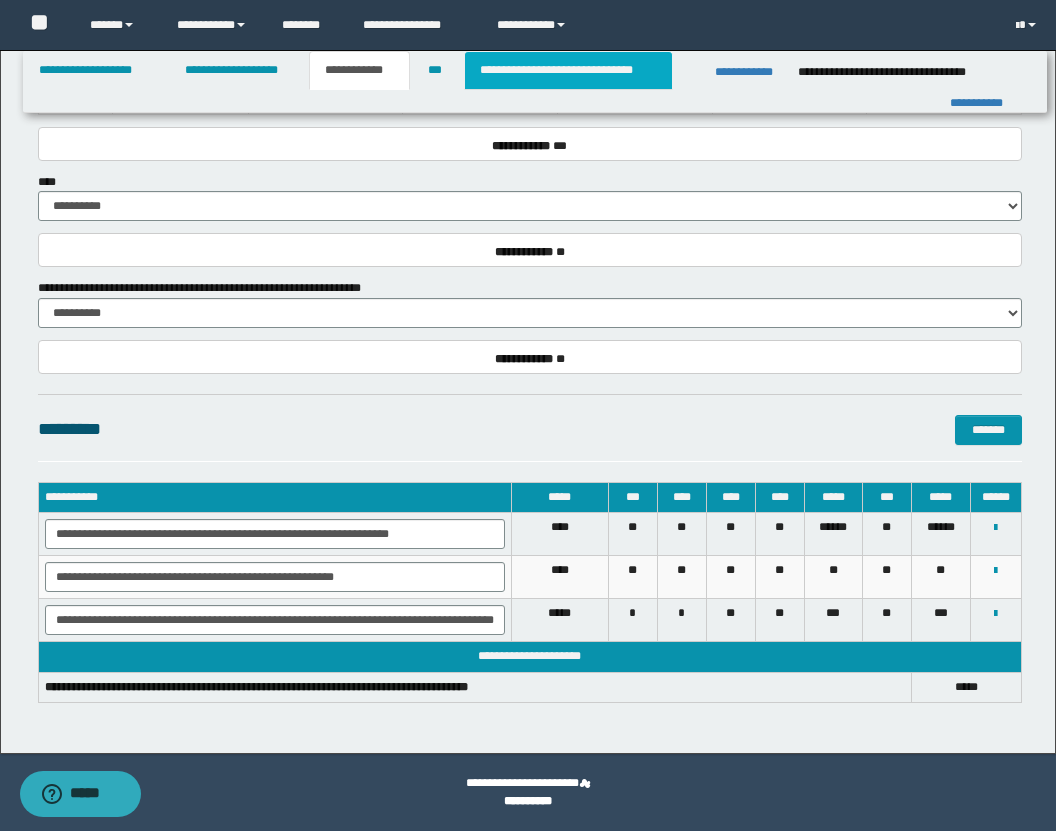 click on "**********" at bounding box center [568, 70] 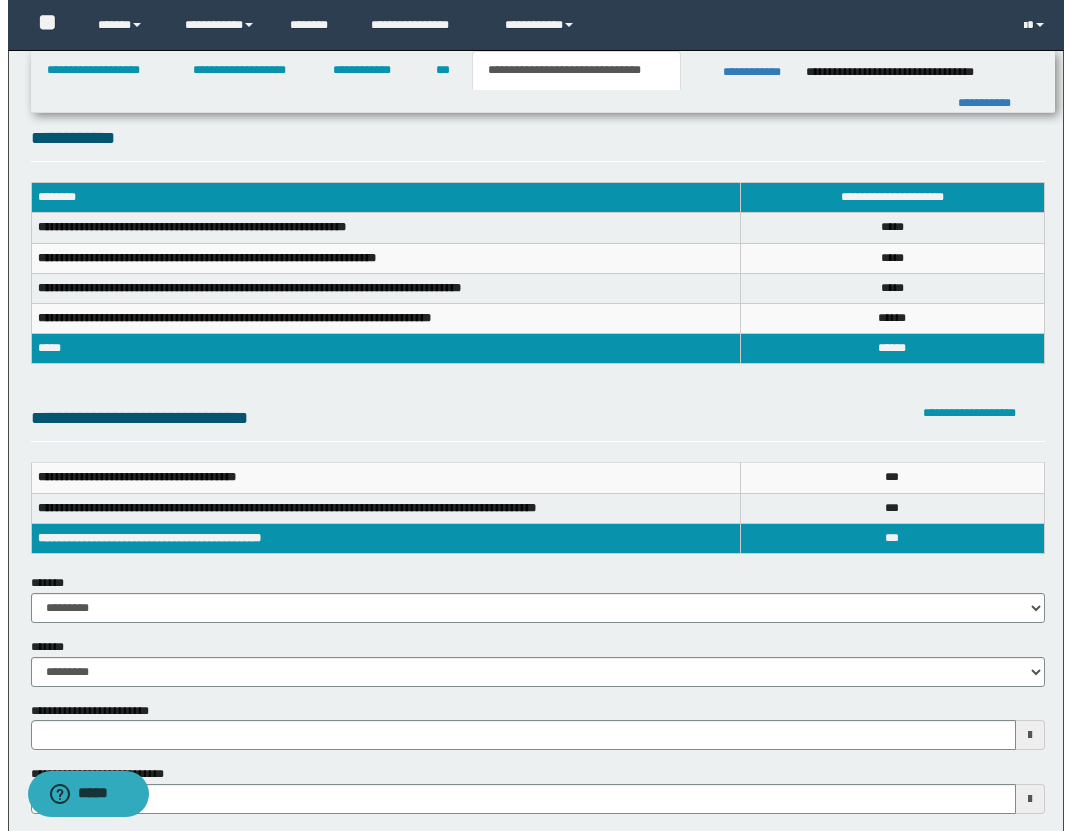 scroll, scrollTop: 0, scrollLeft: 0, axis: both 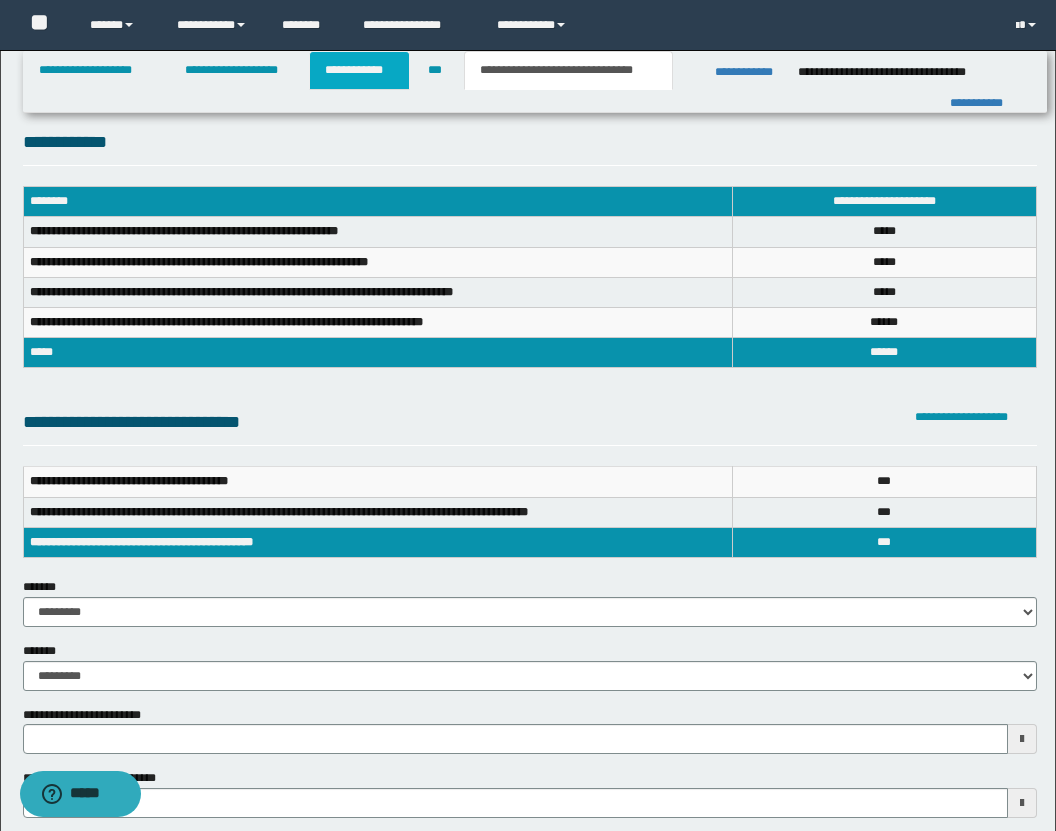click on "**********" at bounding box center (359, 70) 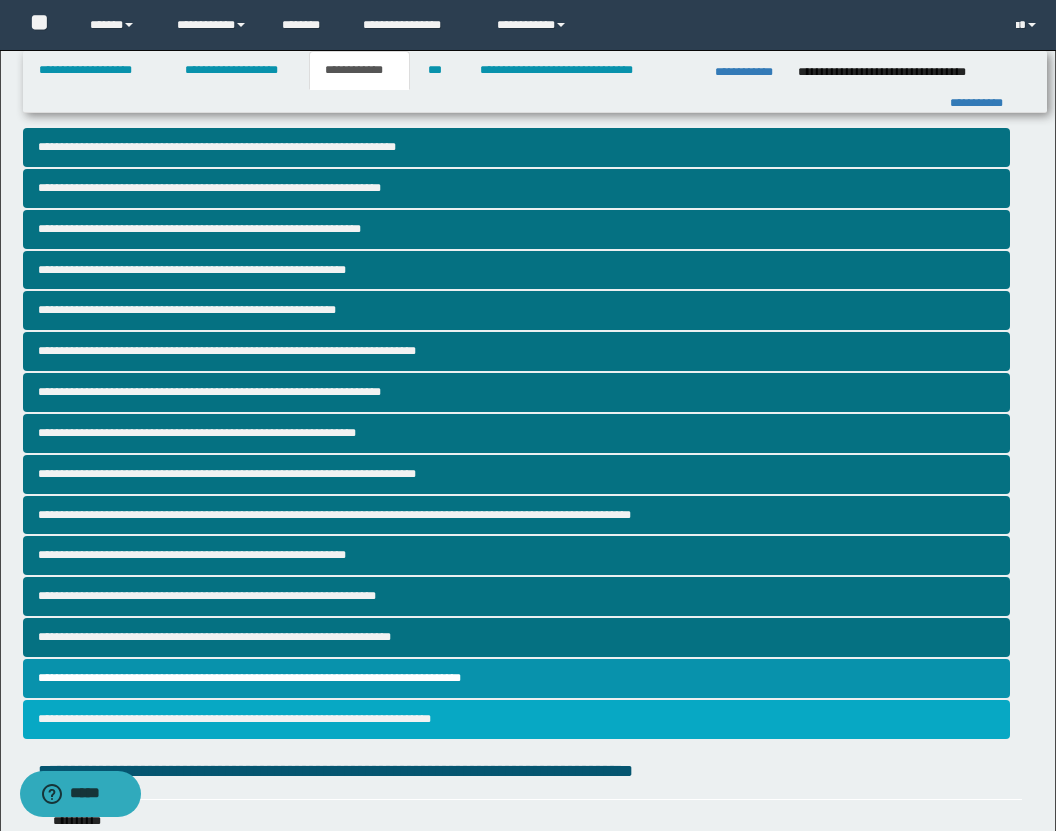 click on "**********" at bounding box center [516, 719] 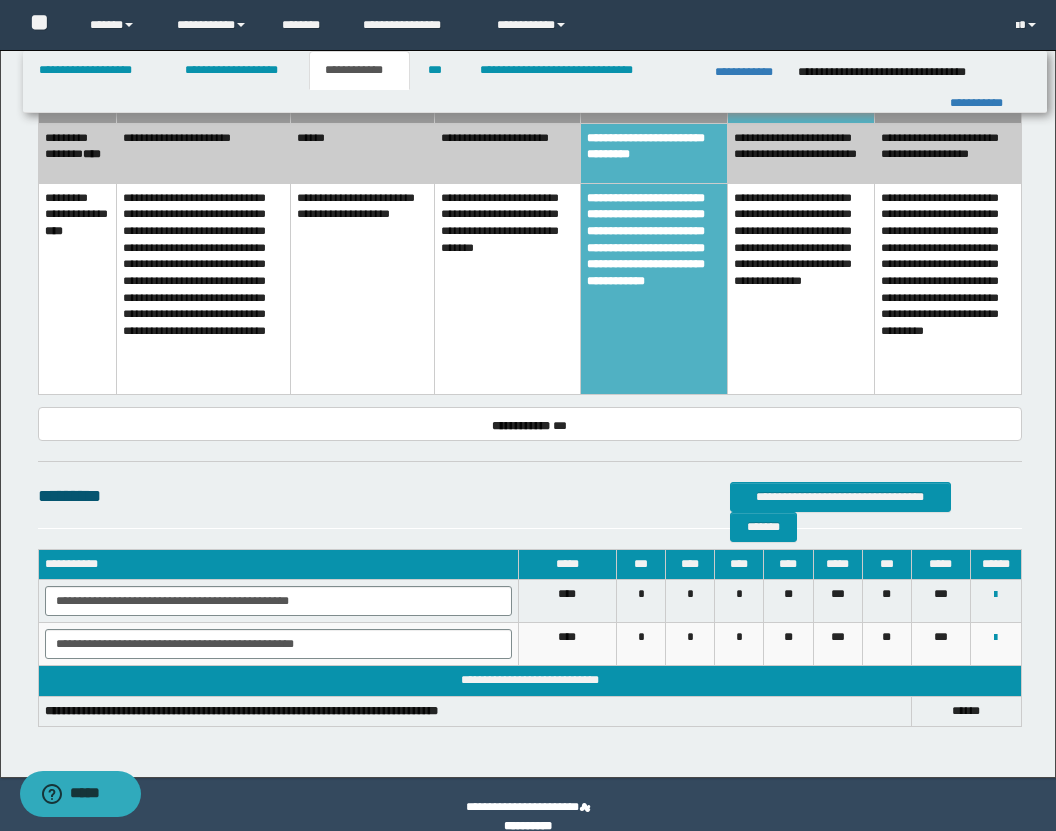 scroll, scrollTop: 2490, scrollLeft: 0, axis: vertical 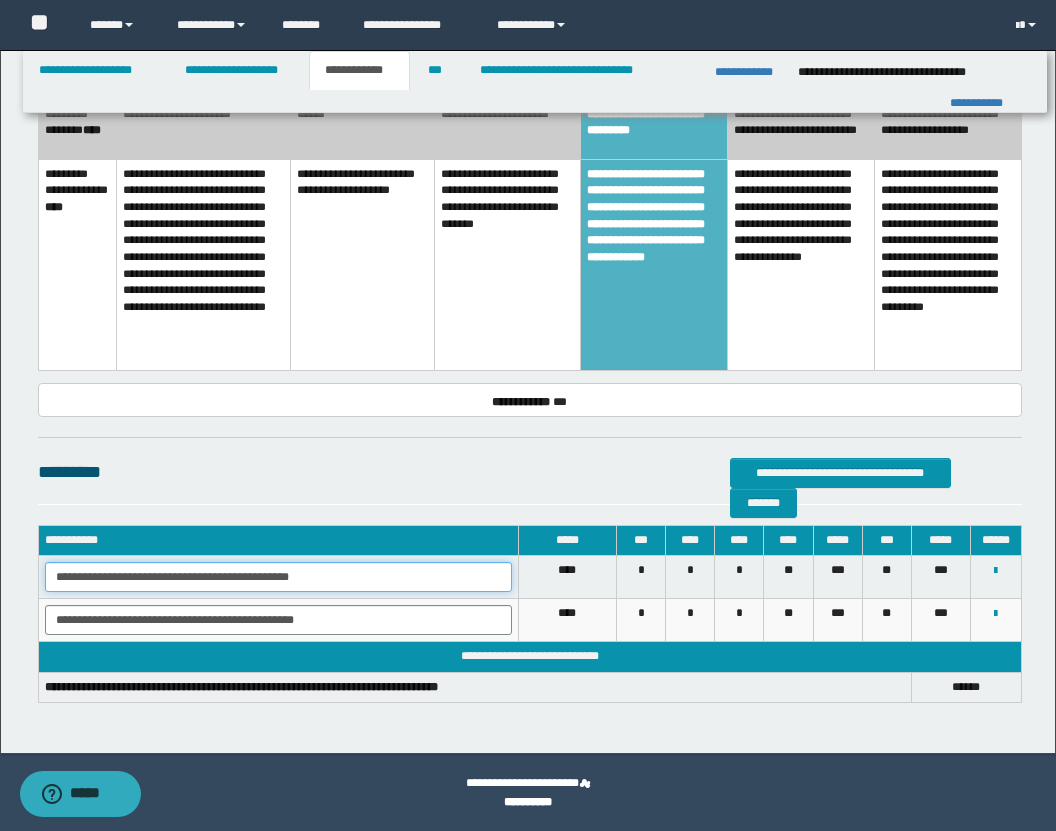 drag, startPoint x: 50, startPoint y: 572, endPoint x: 429, endPoint y: 587, distance: 379.29672 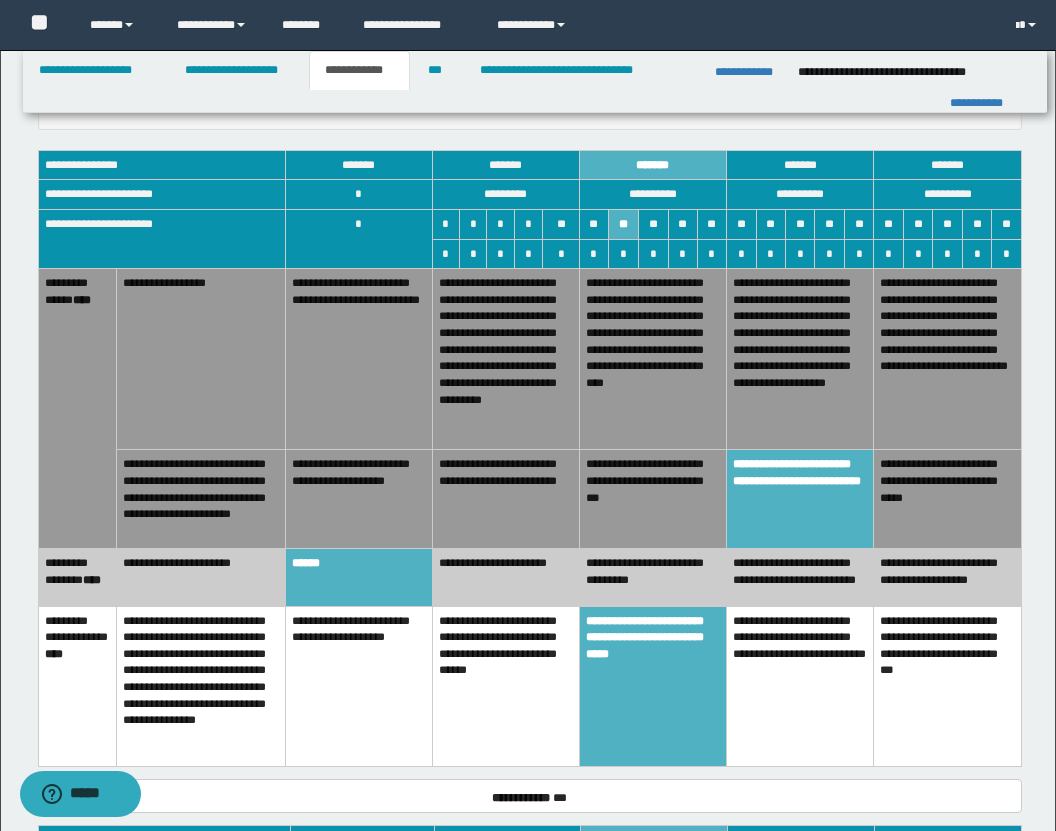 scroll, scrollTop: 1353, scrollLeft: 0, axis: vertical 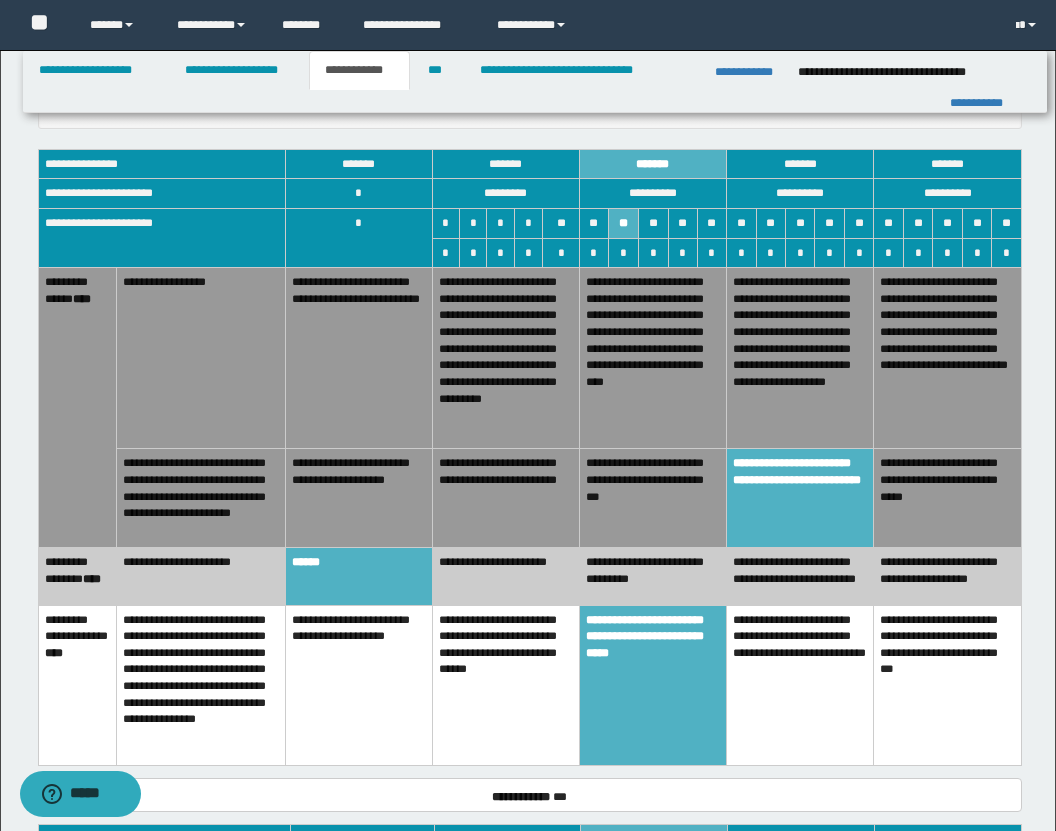 click on "**********" at bounding box center (652, 498) 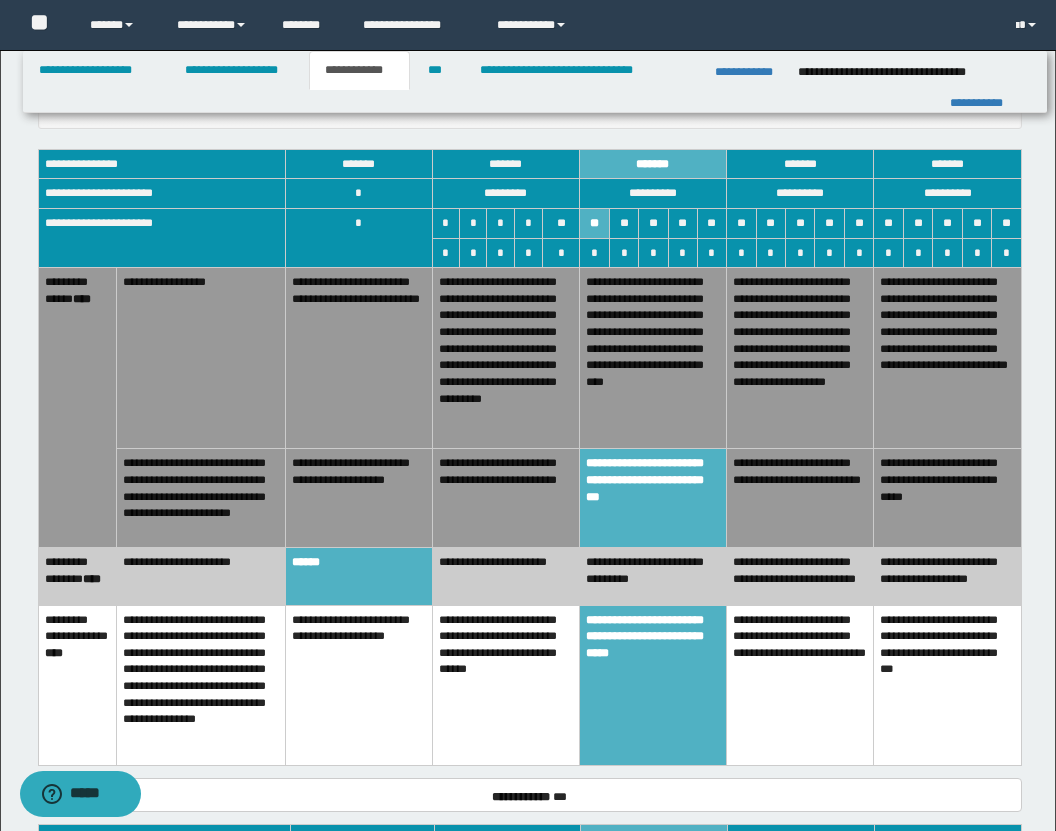 click on "******" at bounding box center [358, 576] 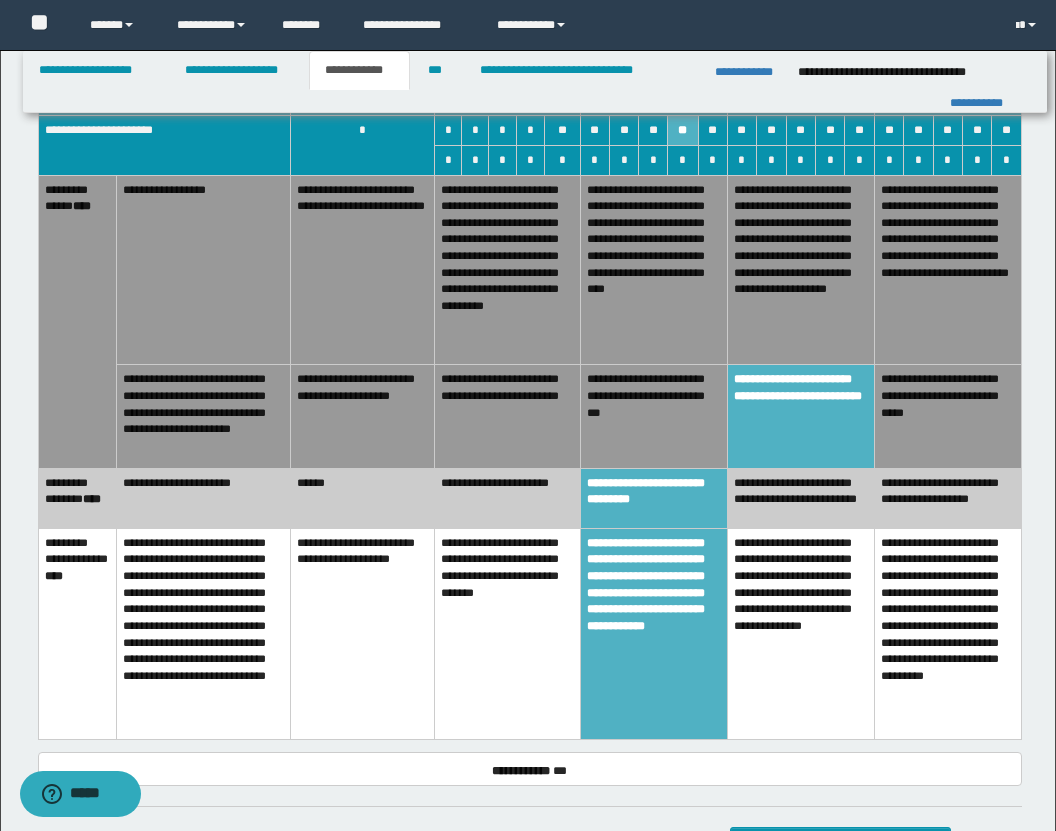 scroll, scrollTop: 2155, scrollLeft: 0, axis: vertical 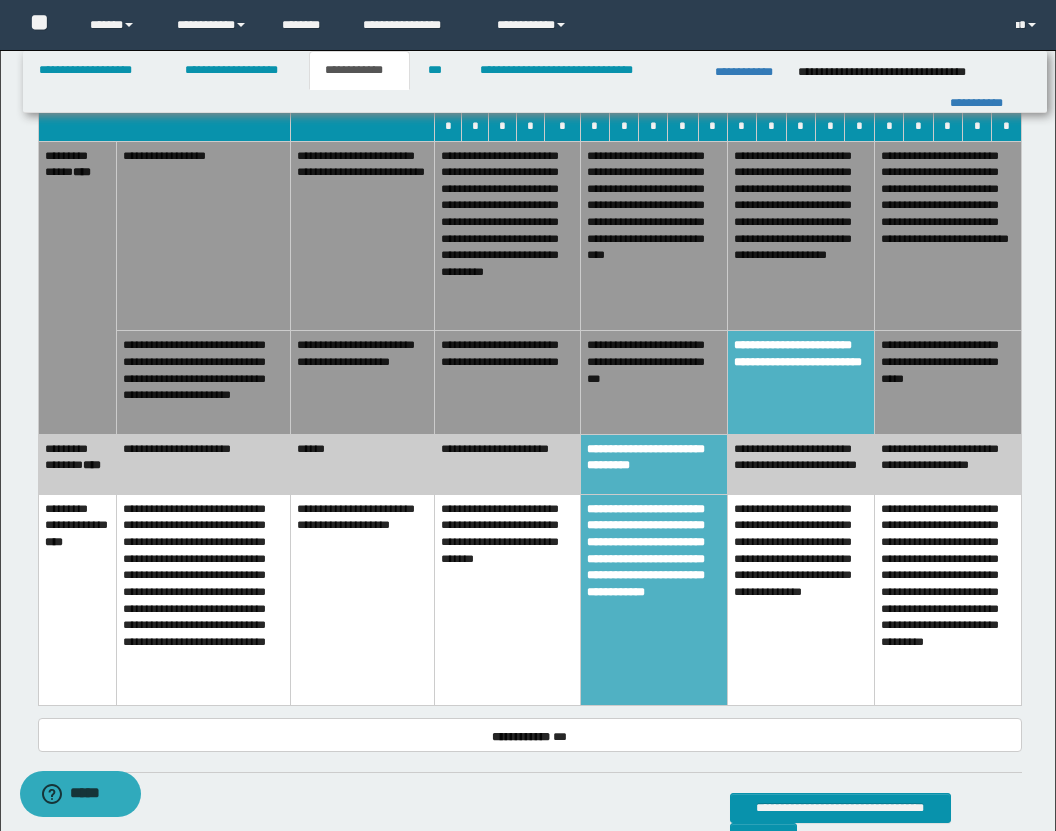 click on "**********" at bounding box center [653, 382] 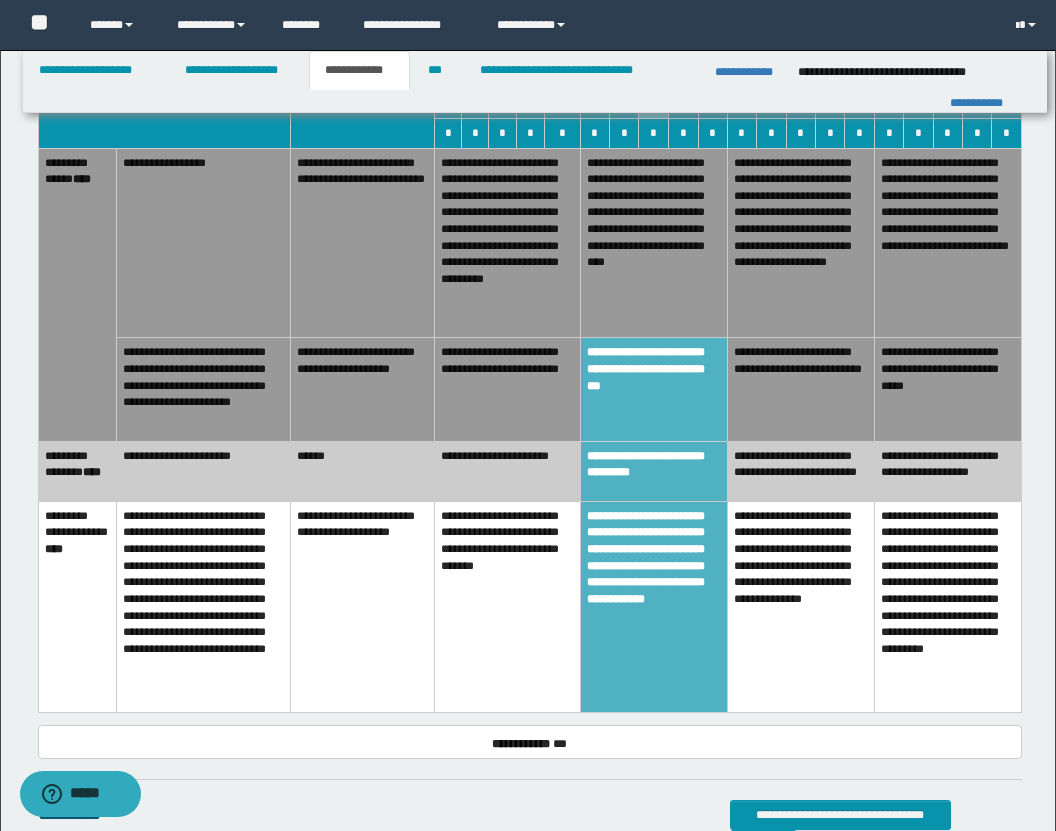 scroll, scrollTop: 2443, scrollLeft: 0, axis: vertical 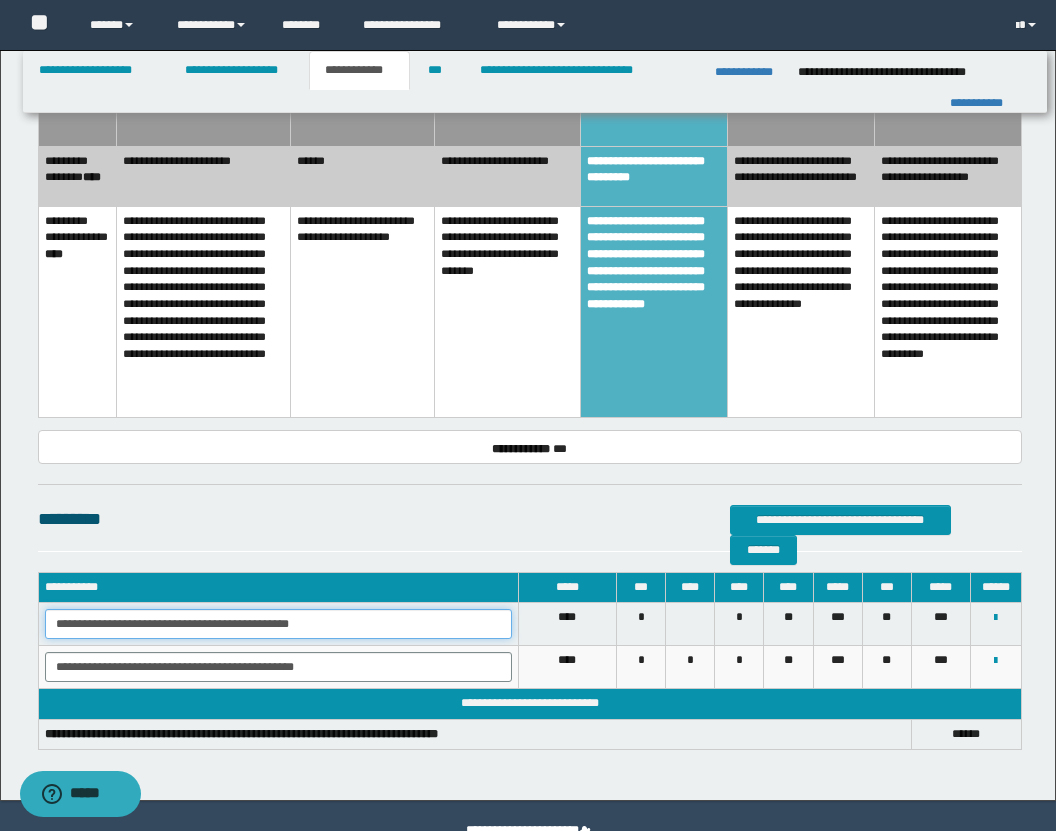 drag, startPoint x: 52, startPoint y: 623, endPoint x: 505, endPoint y: 627, distance: 453.01767 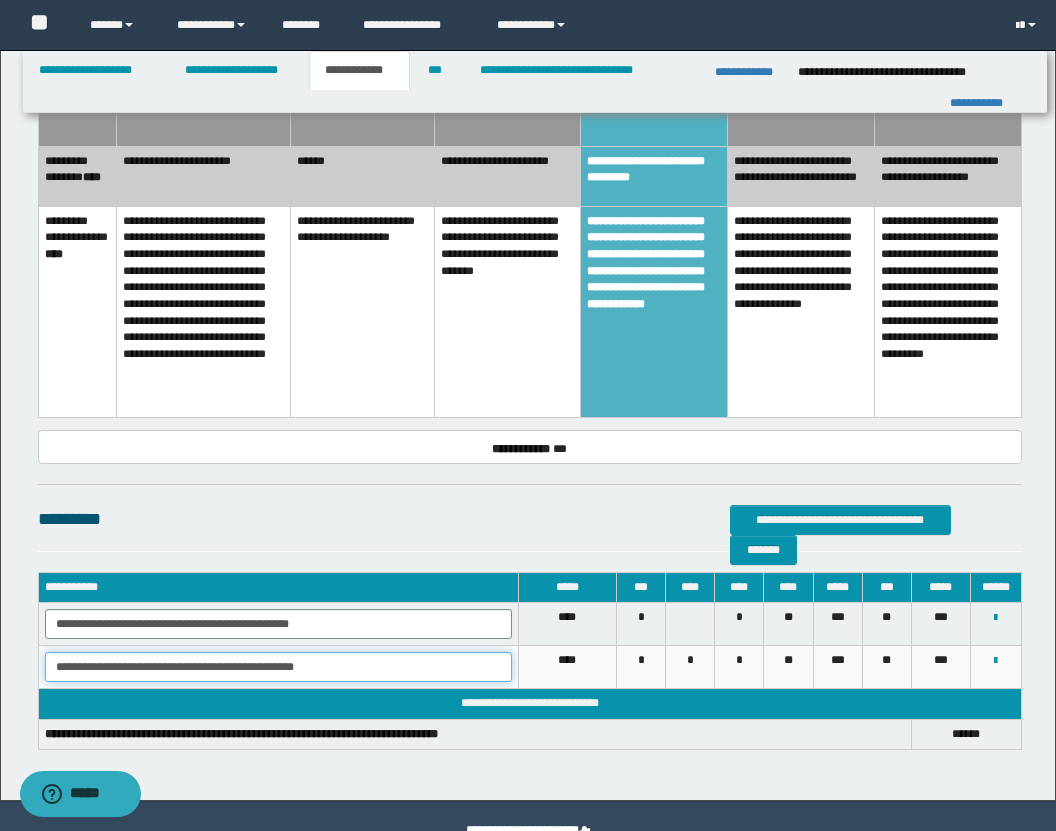 drag, startPoint x: 54, startPoint y: 665, endPoint x: 430, endPoint y: 681, distance: 376.34027 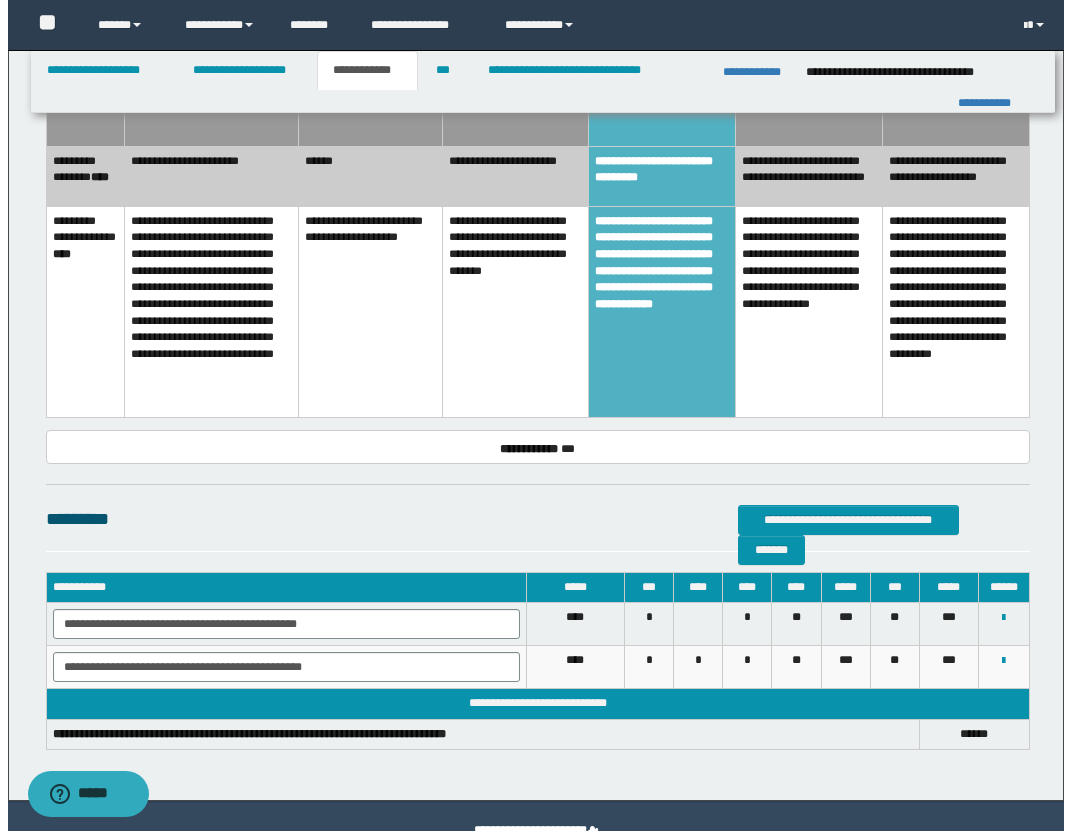 scroll, scrollTop: 0, scrollLeft: 0, axis: both 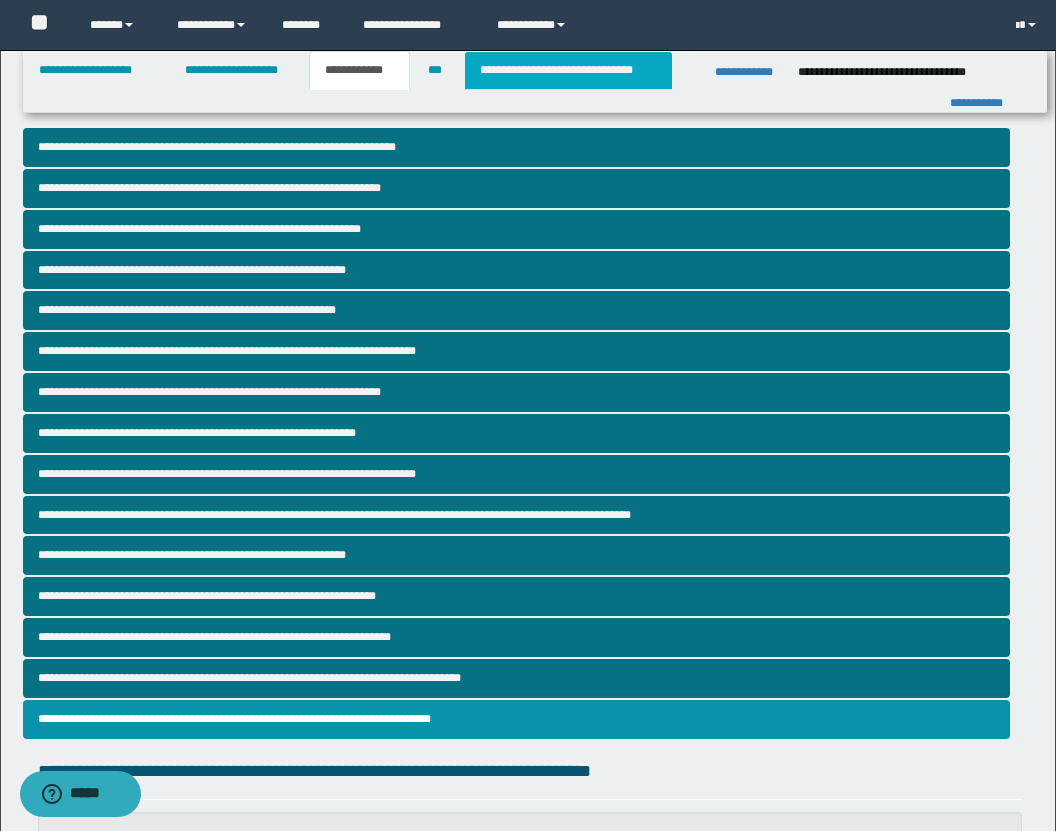 click on "**********" at bounding box center (568, 70) 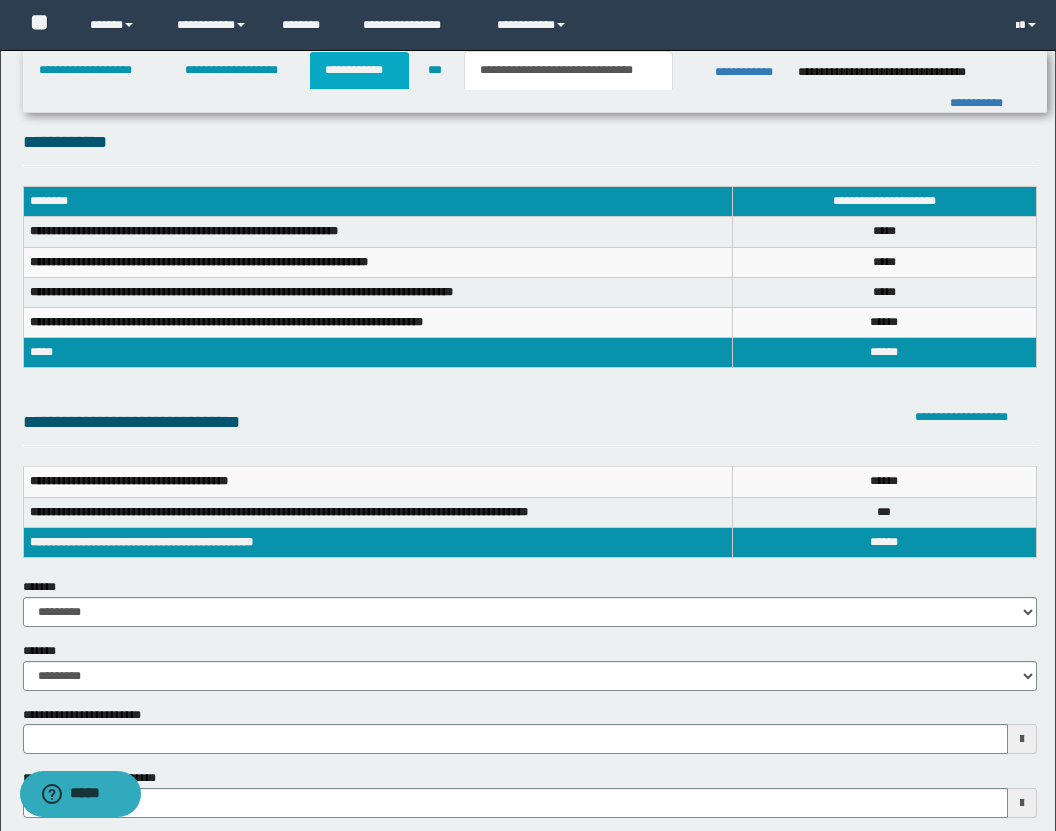 click on "**********" at bounding box center (359, 70) 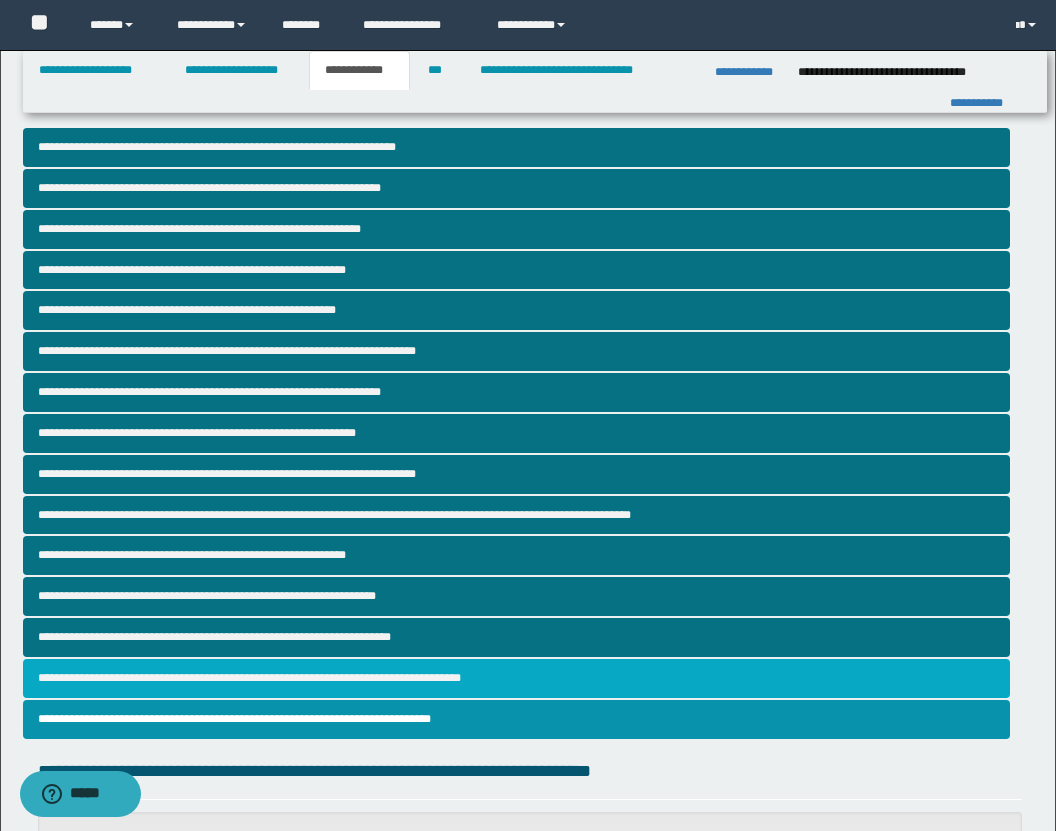 click on "**********" at bounding box center (516, 678) 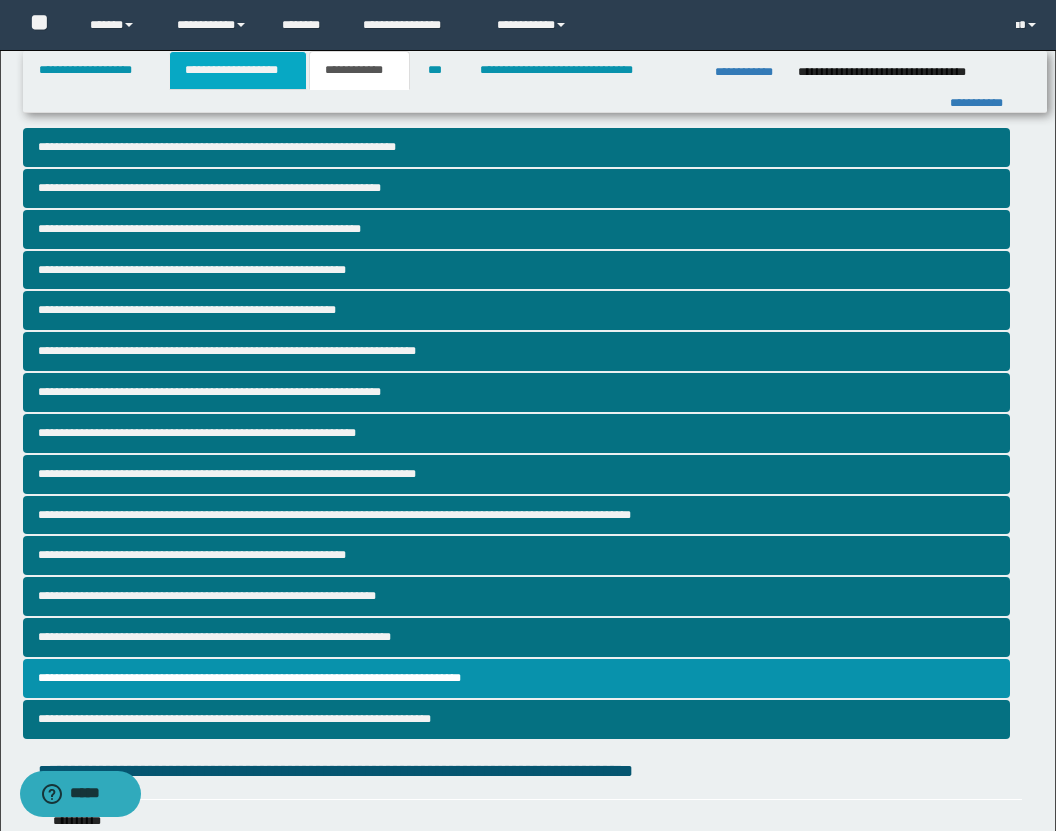click on "**********" at bounding box center (238, 70) 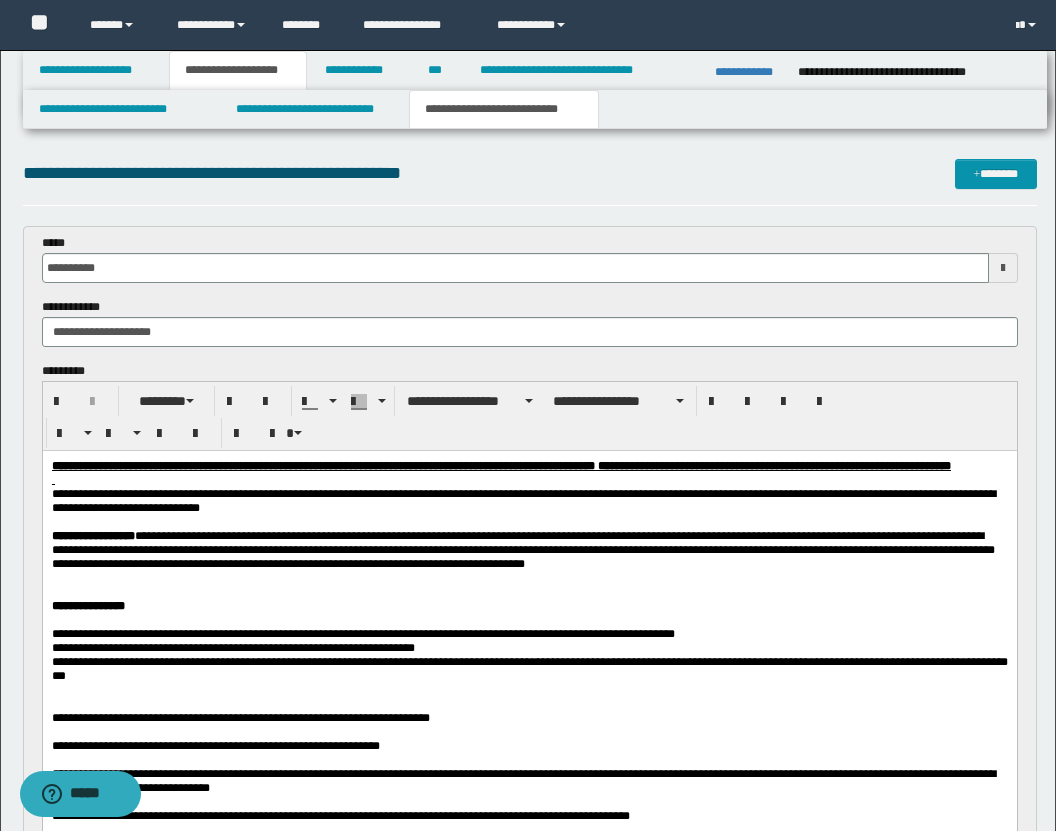 click on "**********" at bounding box center (504, 109) 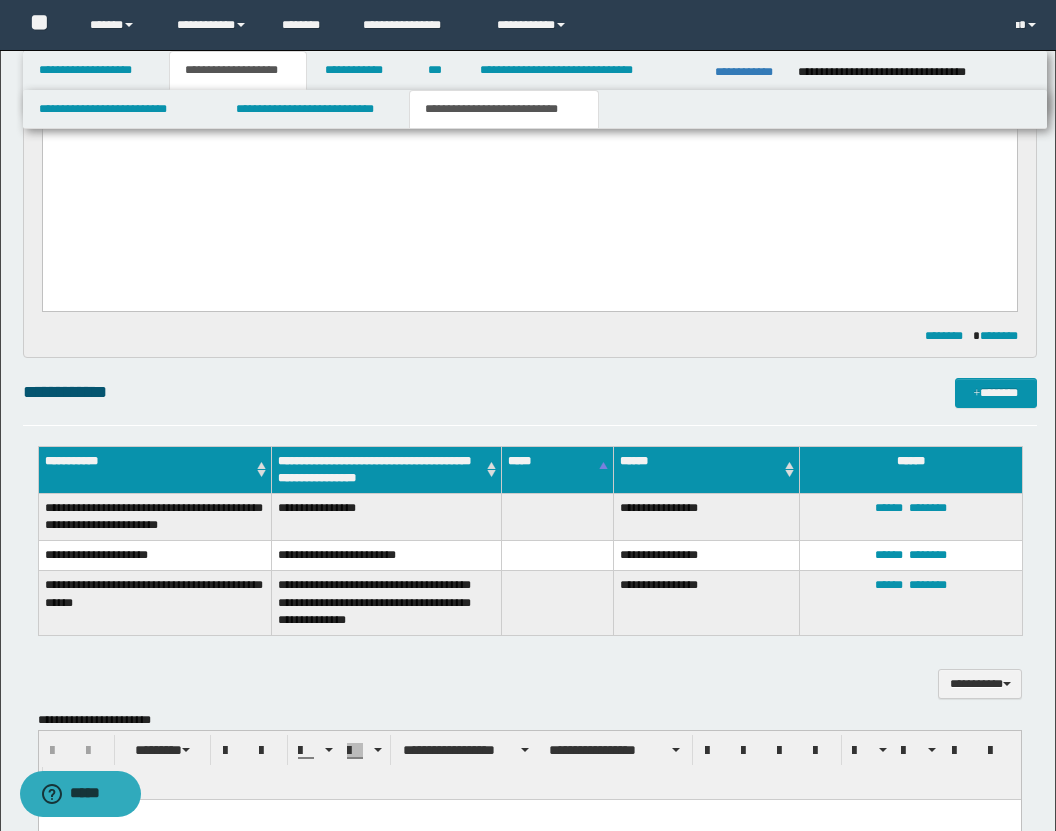 scroll, scrollTop: 2030, scrollLeft: 0, axis: vertical 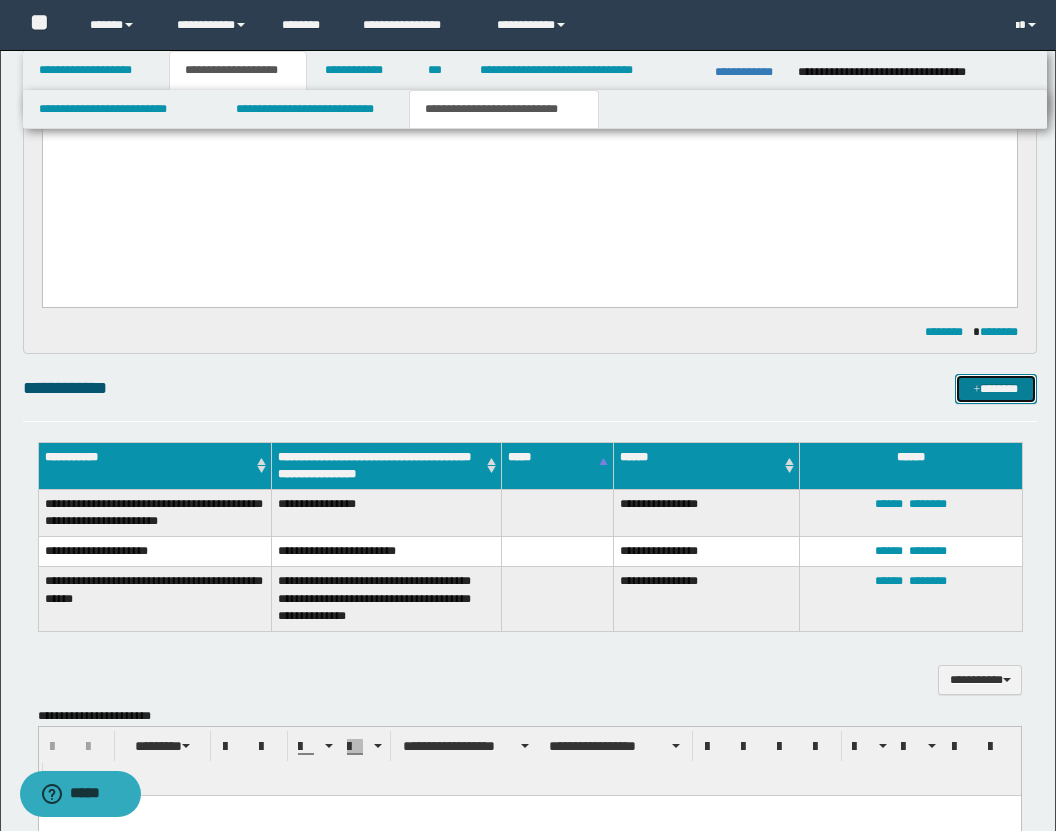 click on "*******" at bounding box center [996, 389] 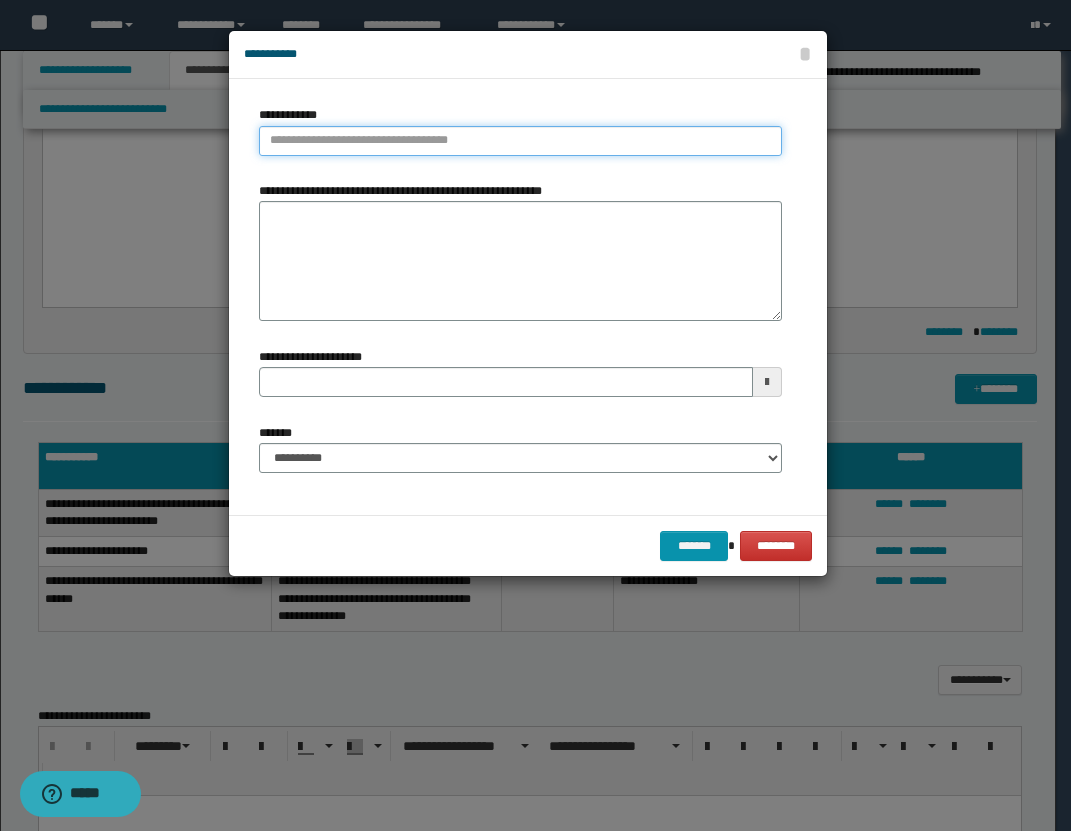 click on "**********" at bounding box center [520, 141] 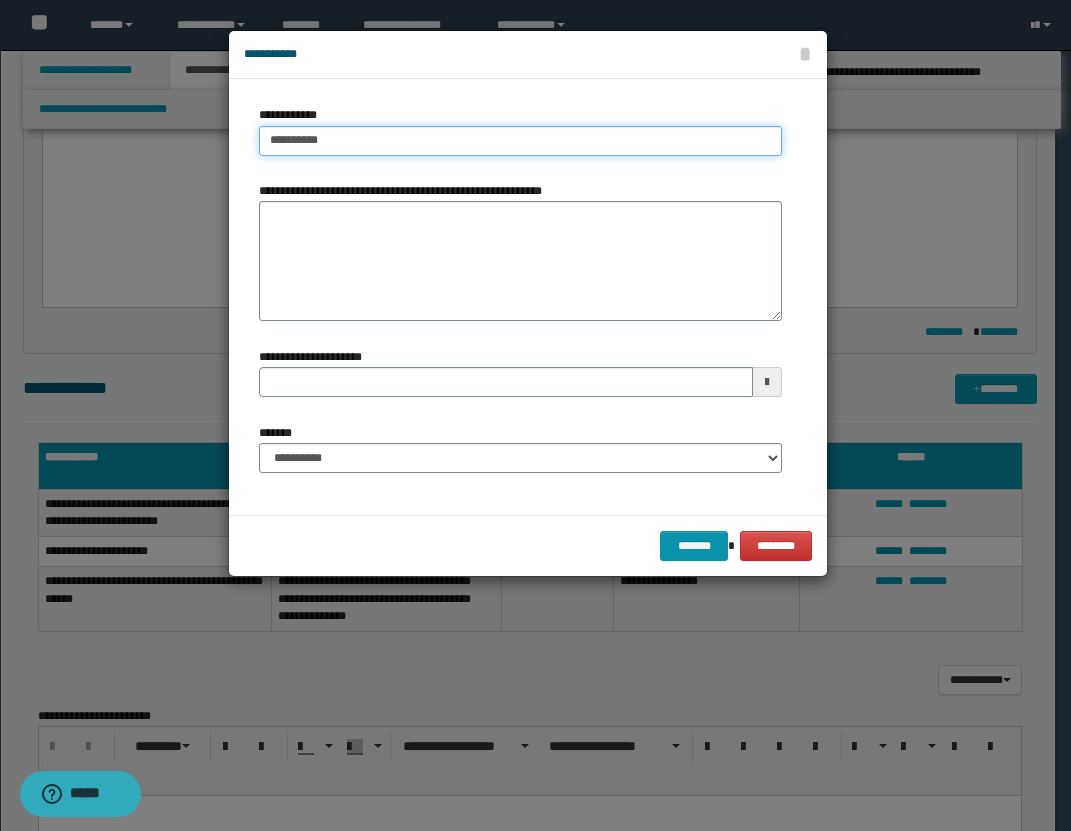 type on "**********" 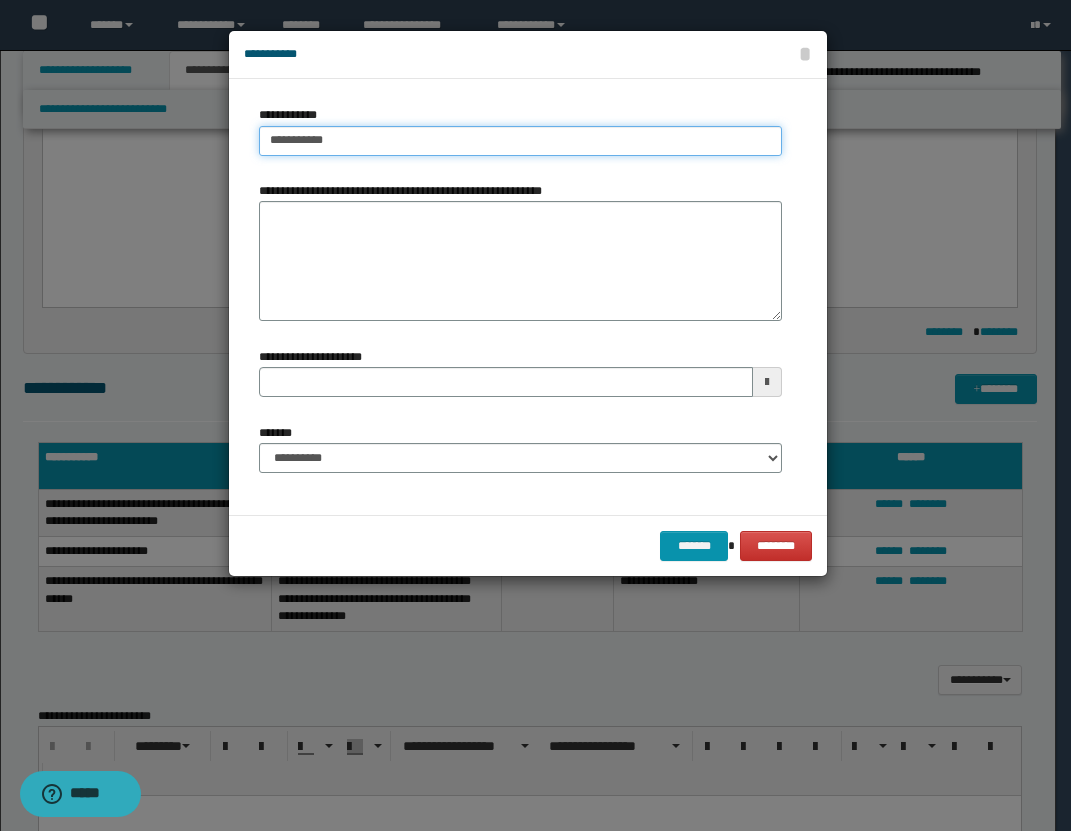 type on "**********" 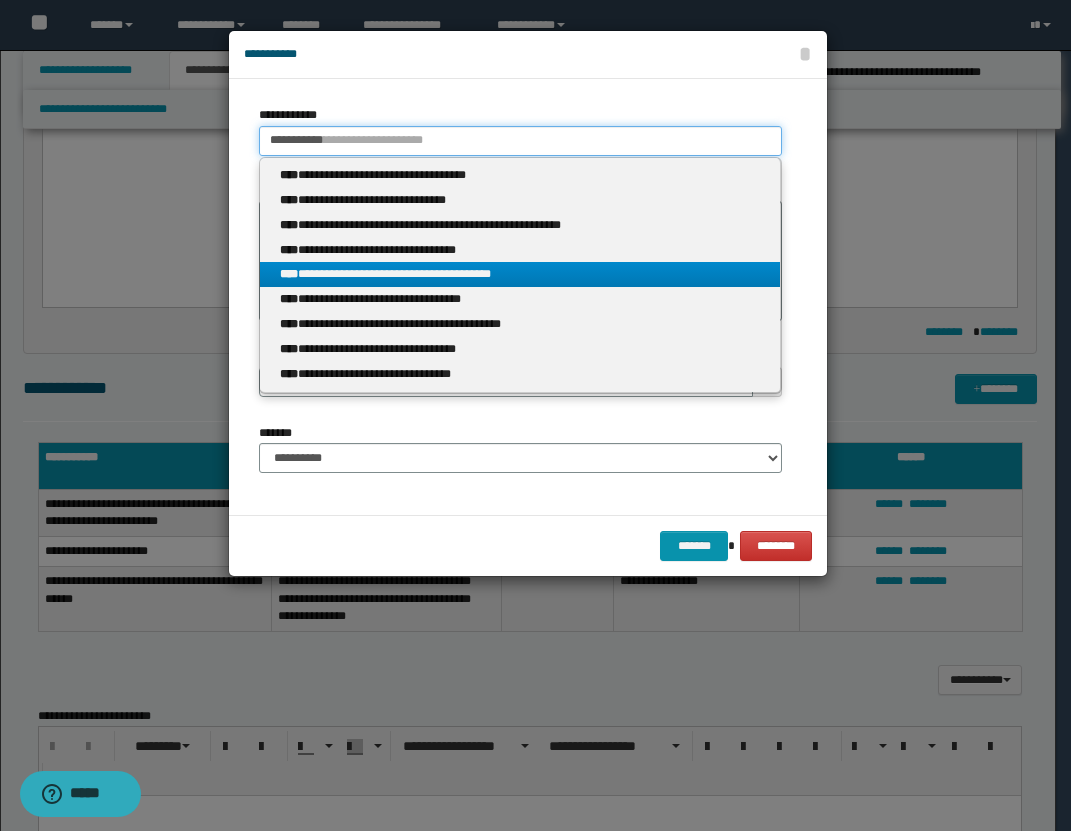type on "**********" 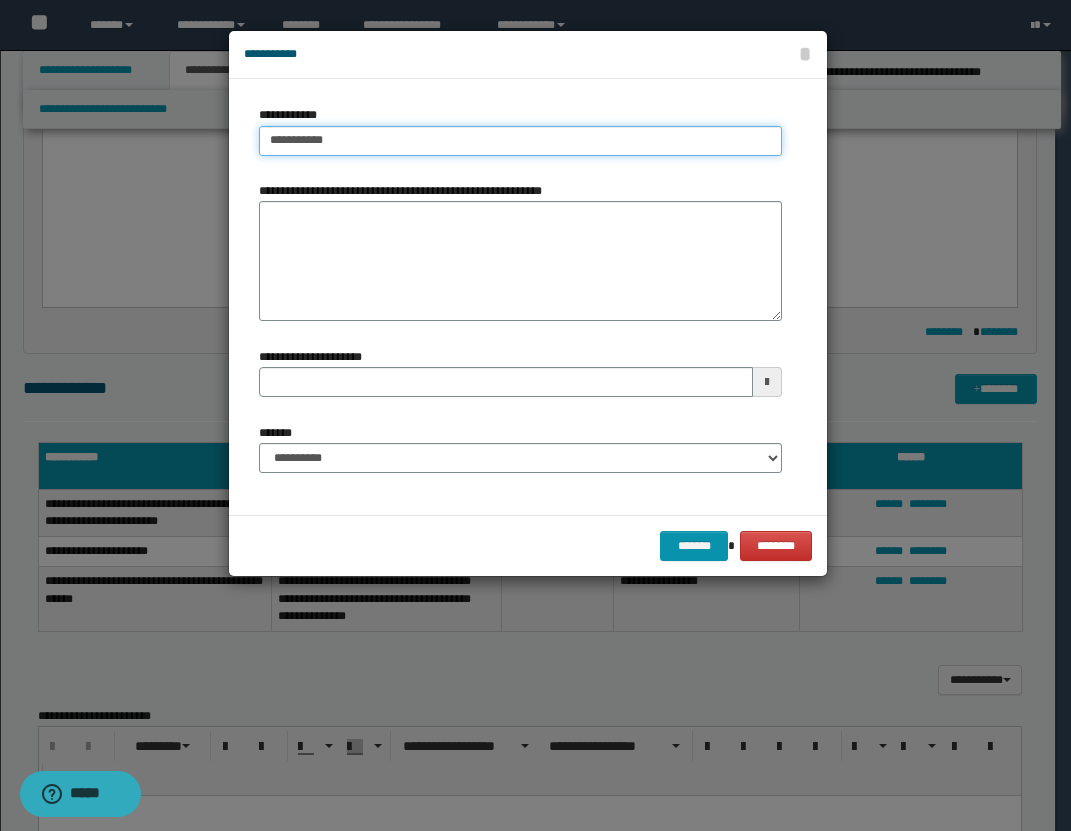 type on "**********" 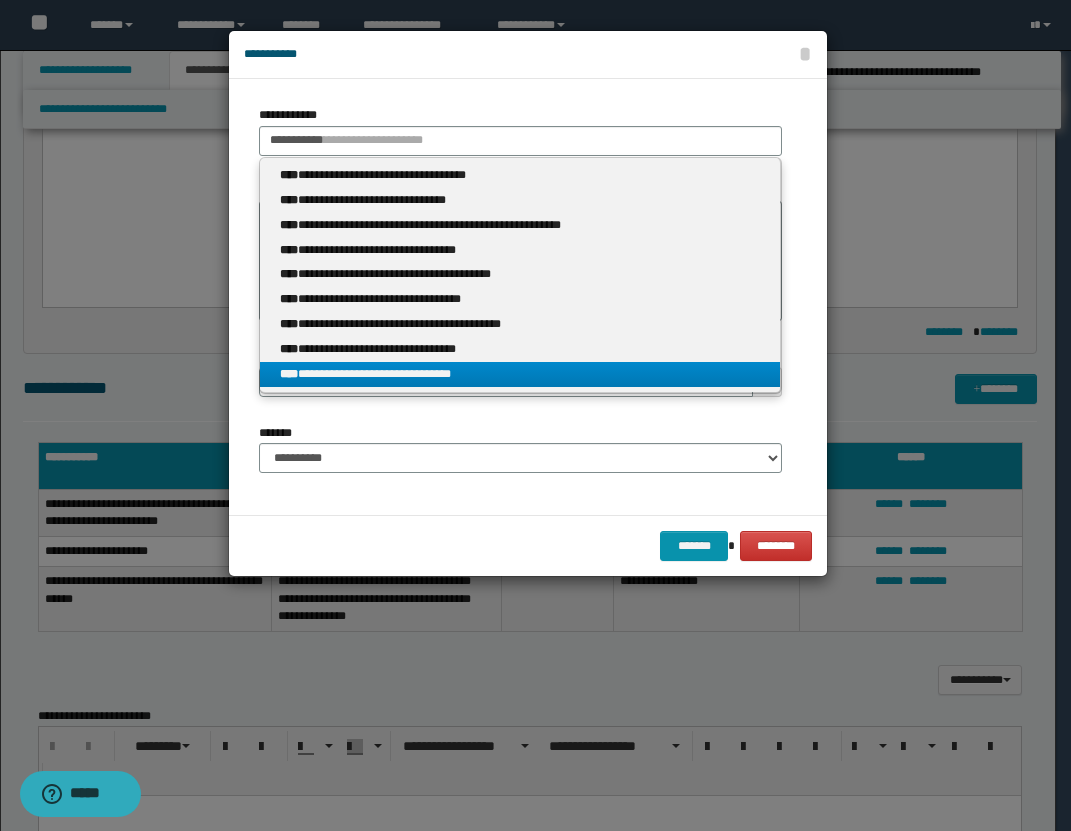 click on "**********" at bounding box center (520, 374) 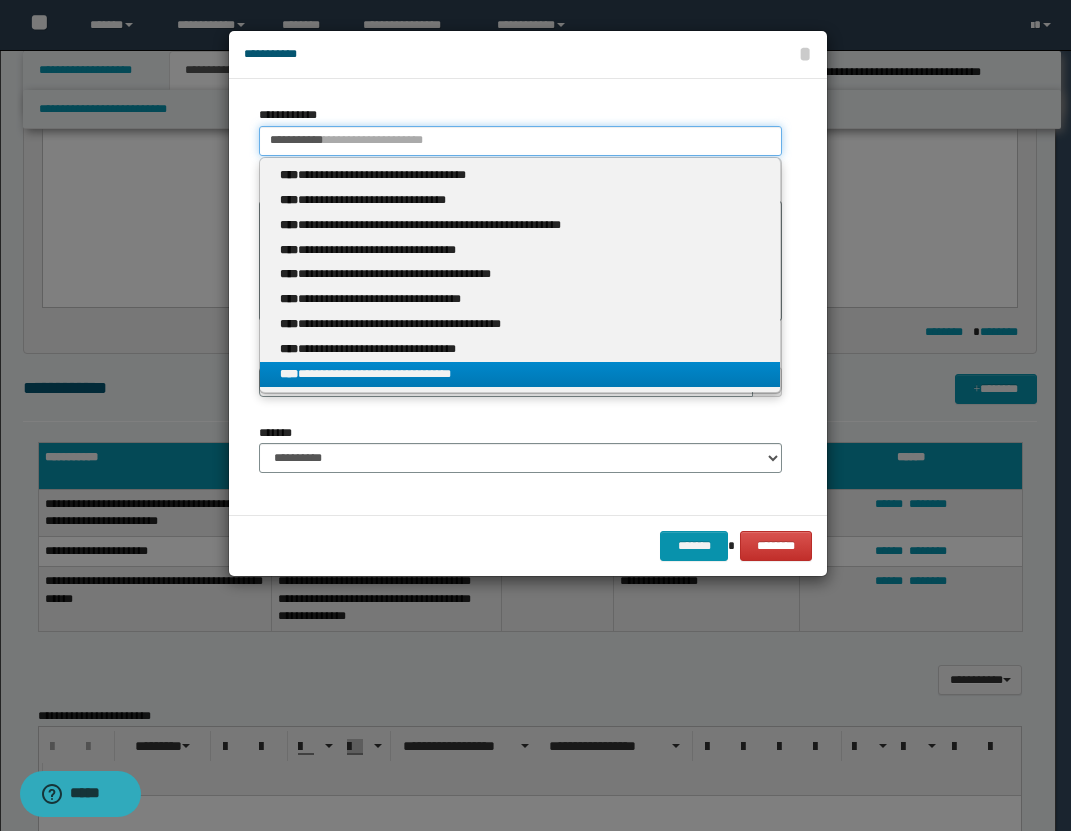 type 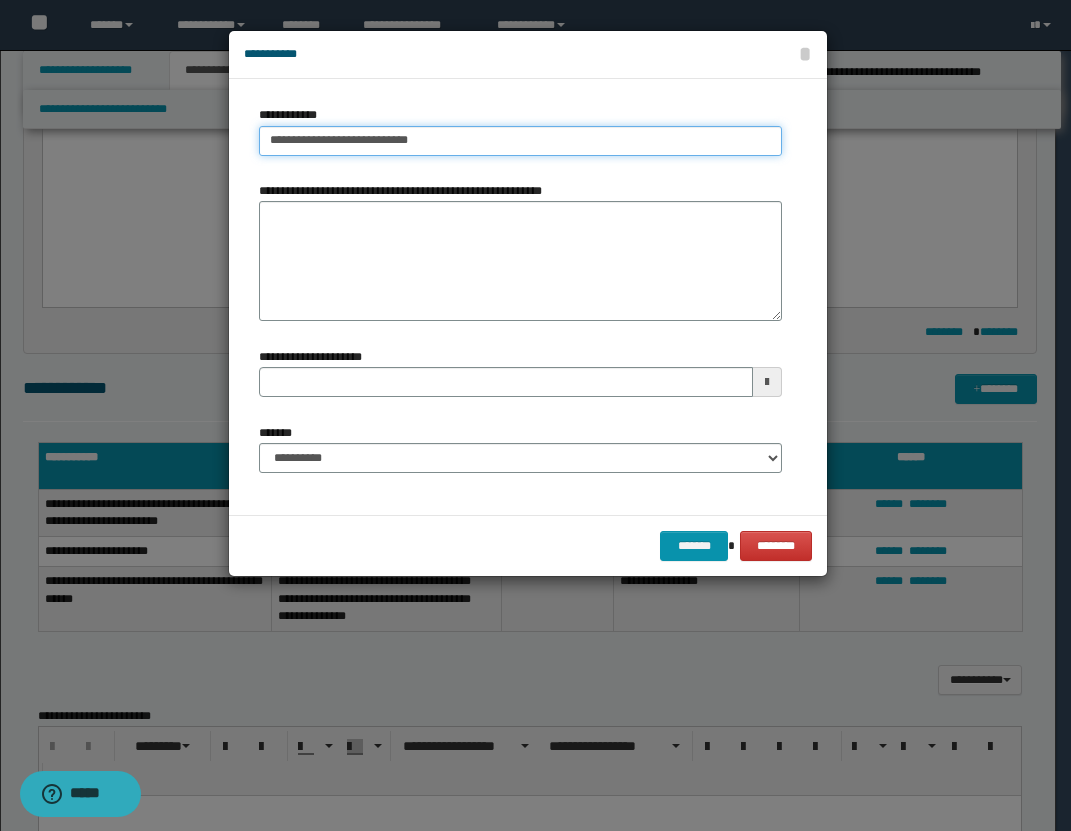 drag, startPoint x: 437, startPoint y: 142, endPoint x: 186, endPoint y: 142, distance: 251 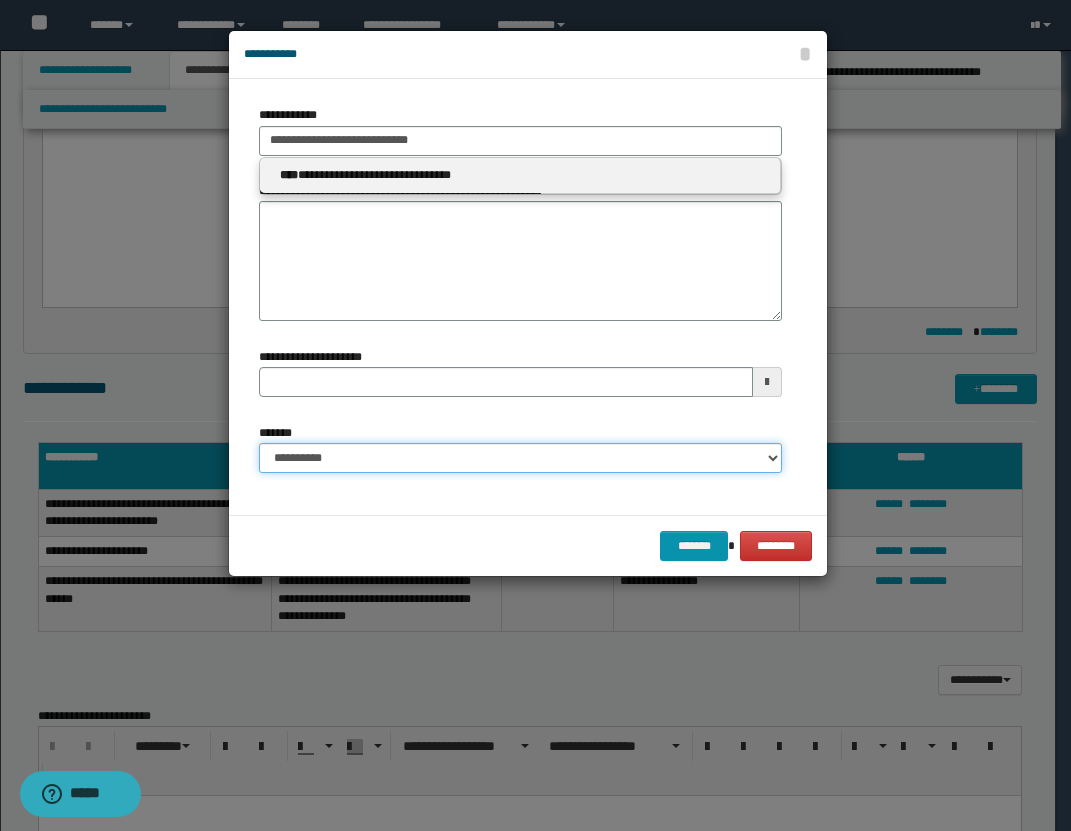 type 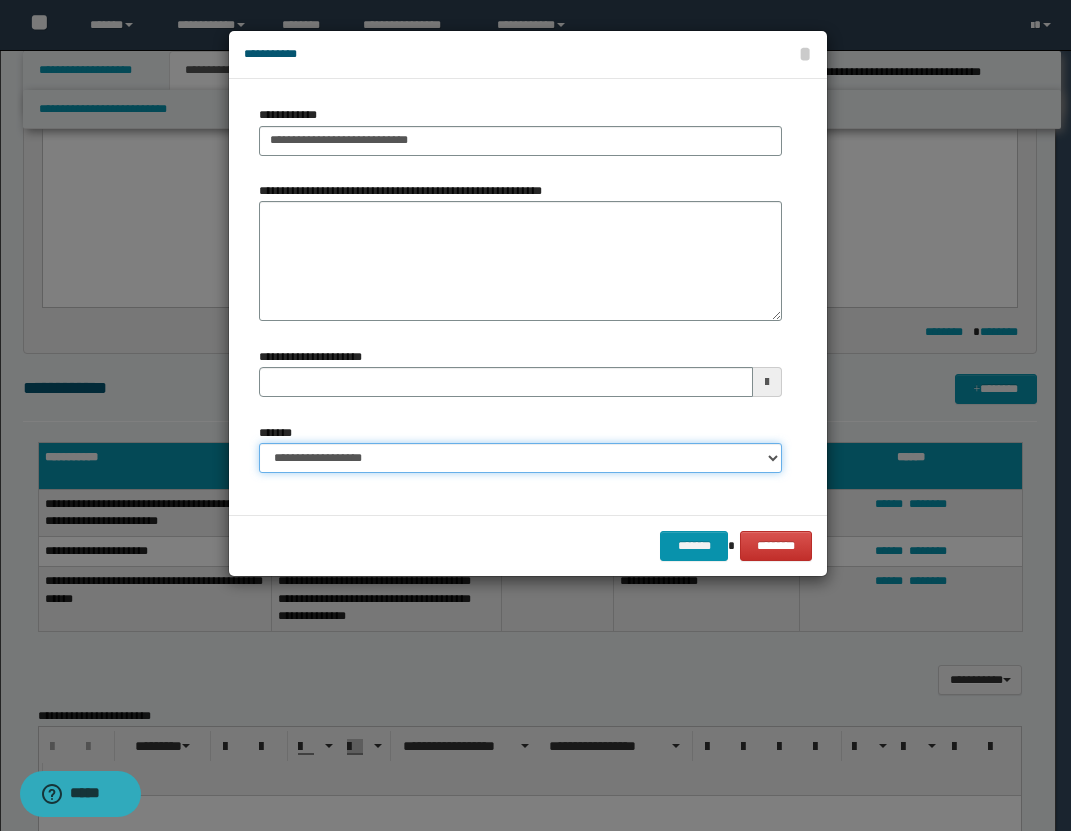 click on "**********" at bounding box center (520, 458) 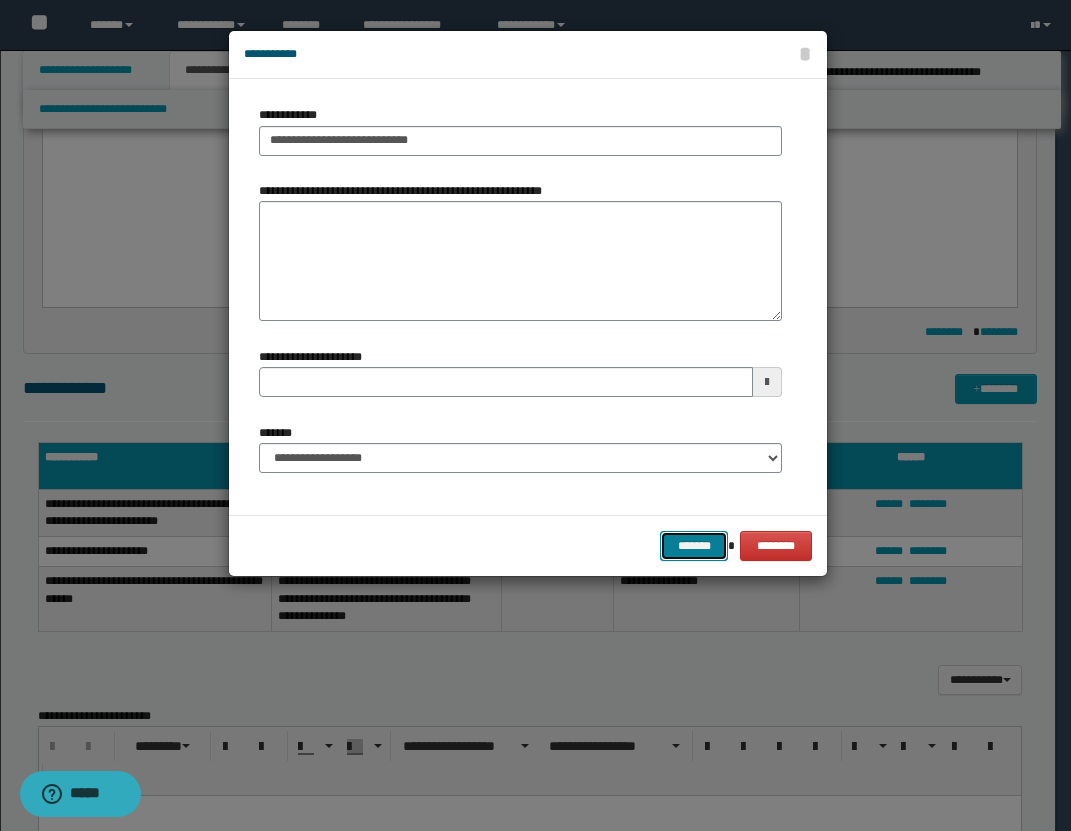 click on "*******" at bounding box center [694, 546] 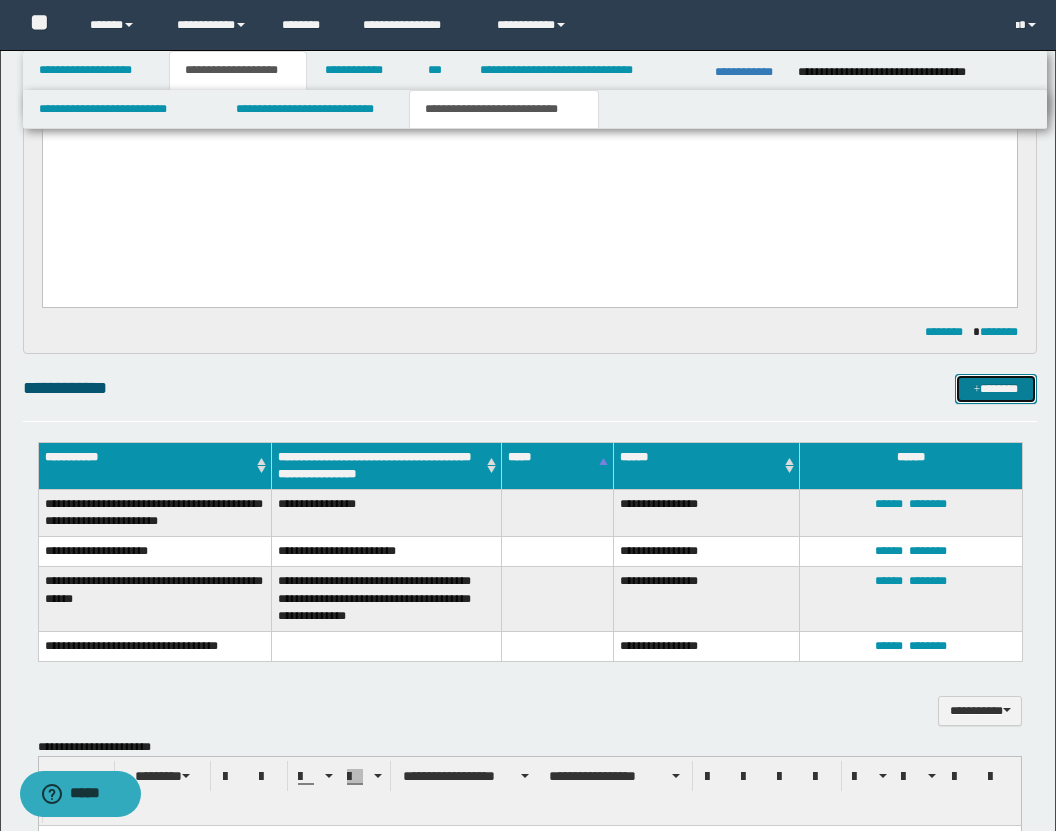 click at bounding box center (977, 390) 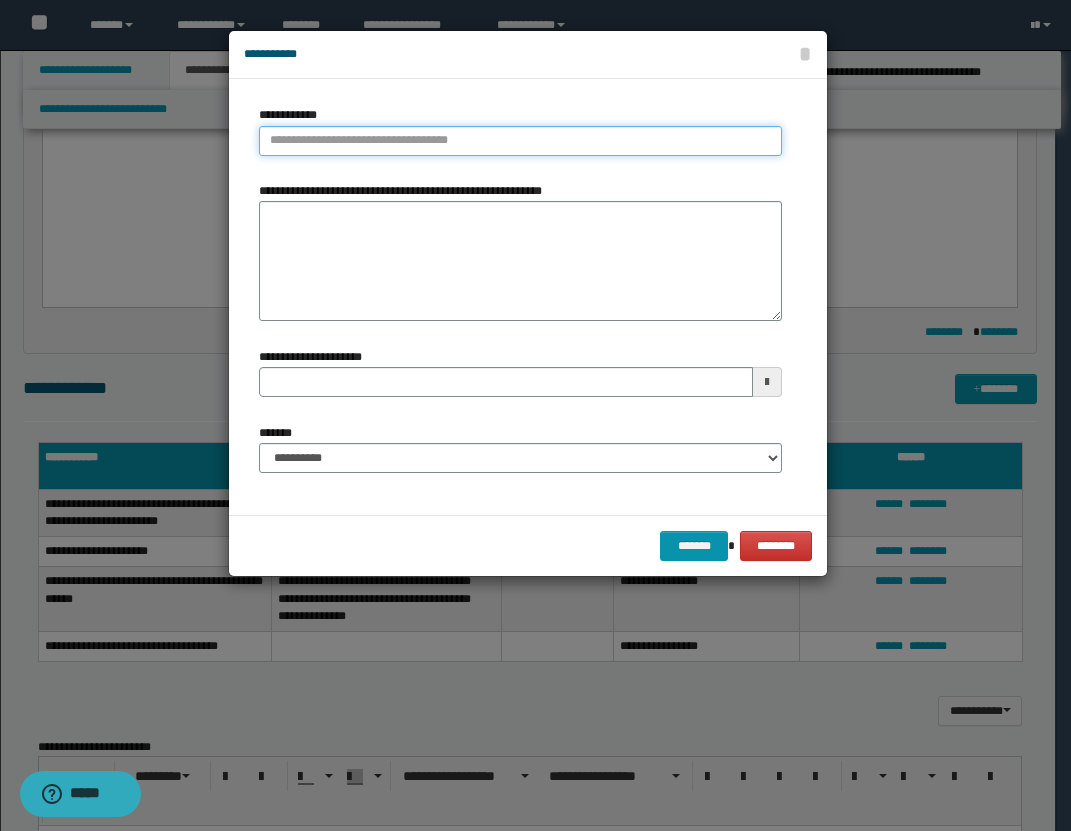 type on "**********" 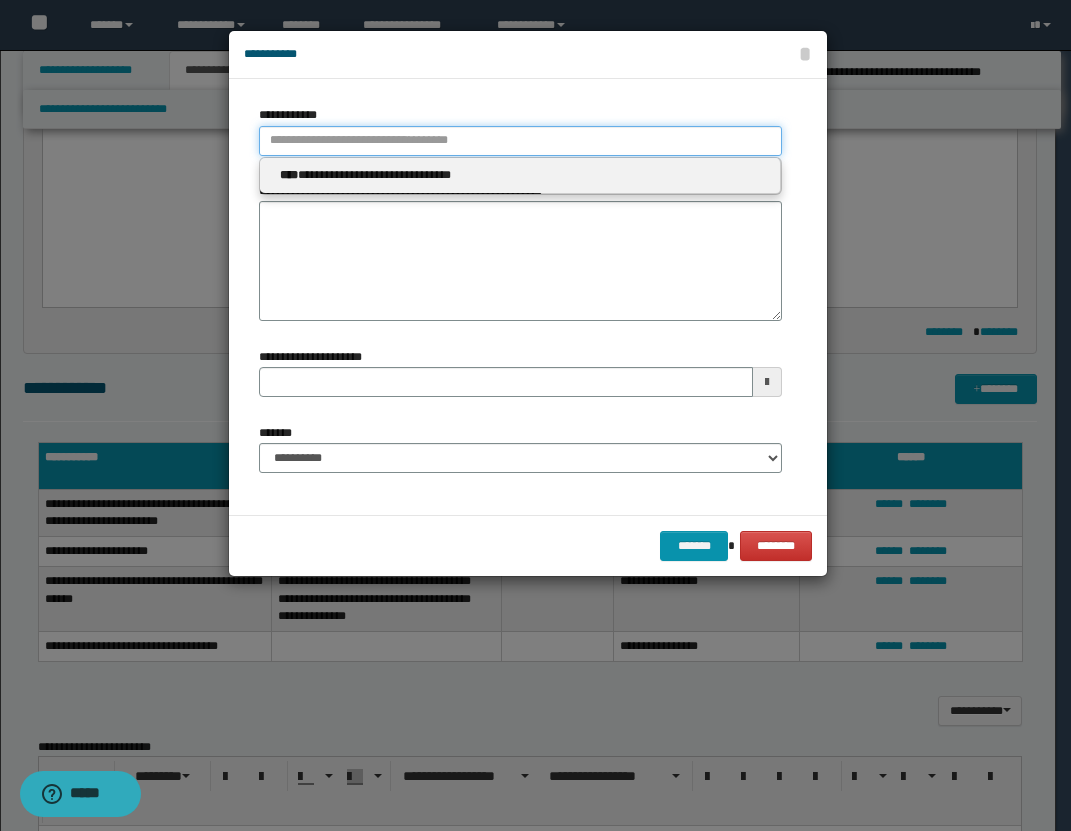 click on "**********" at bounding box center (520, 141) 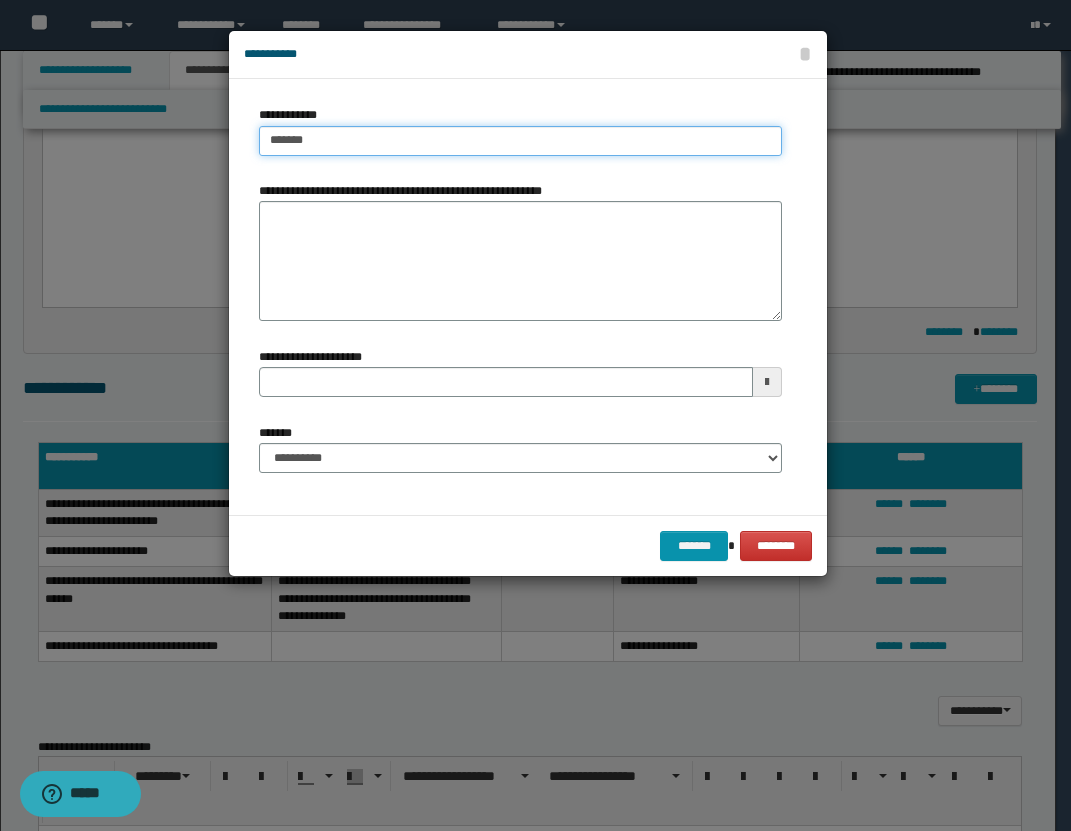 type on "********" 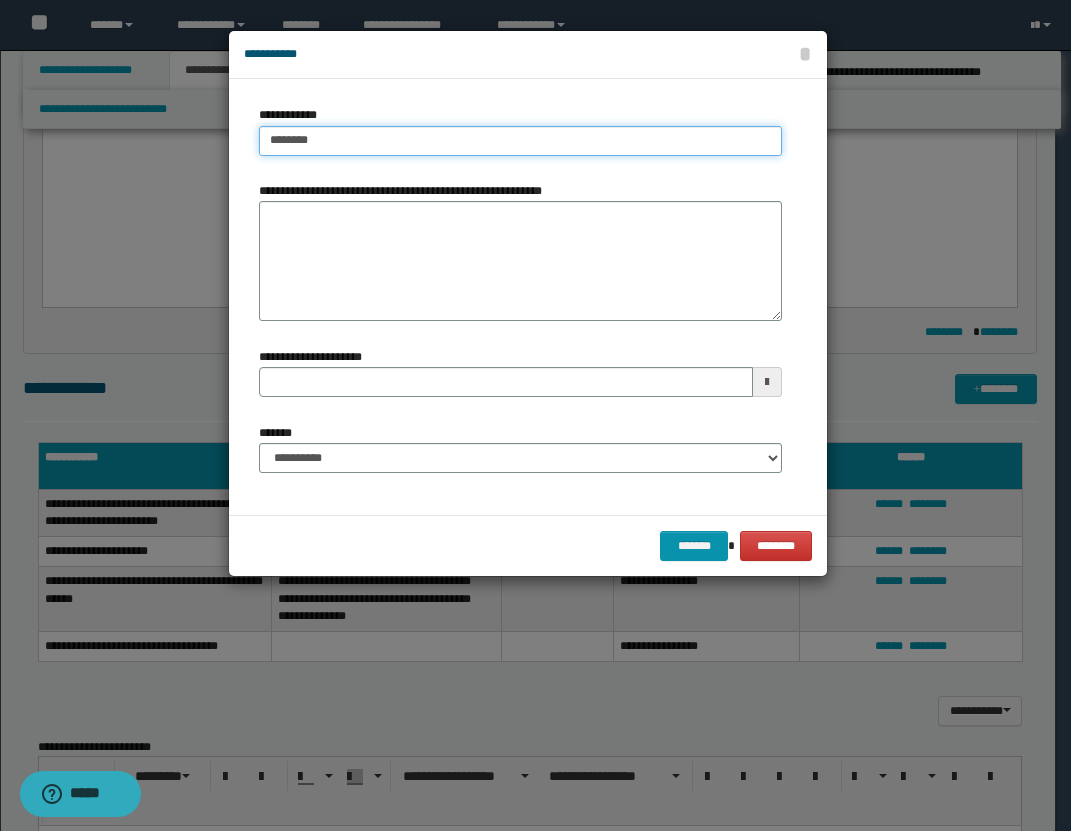 type on "********" 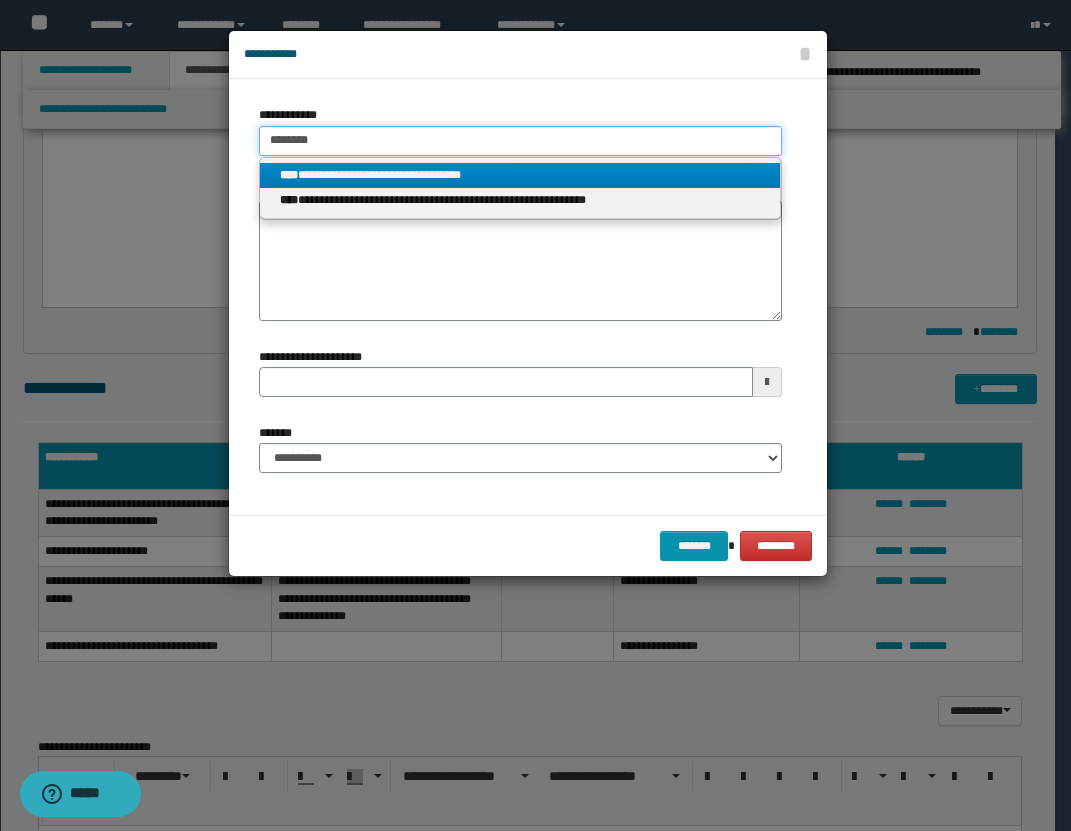 type on "********" 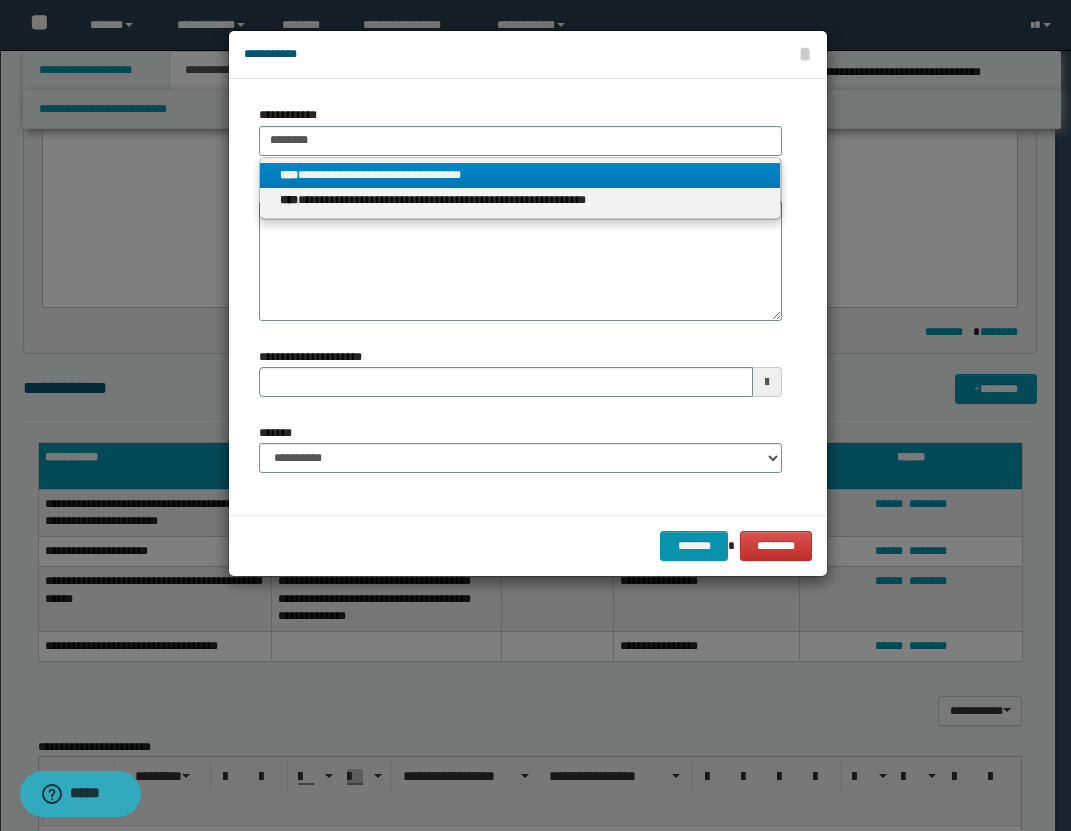 click on "**********" at bounding box center [520, 175] 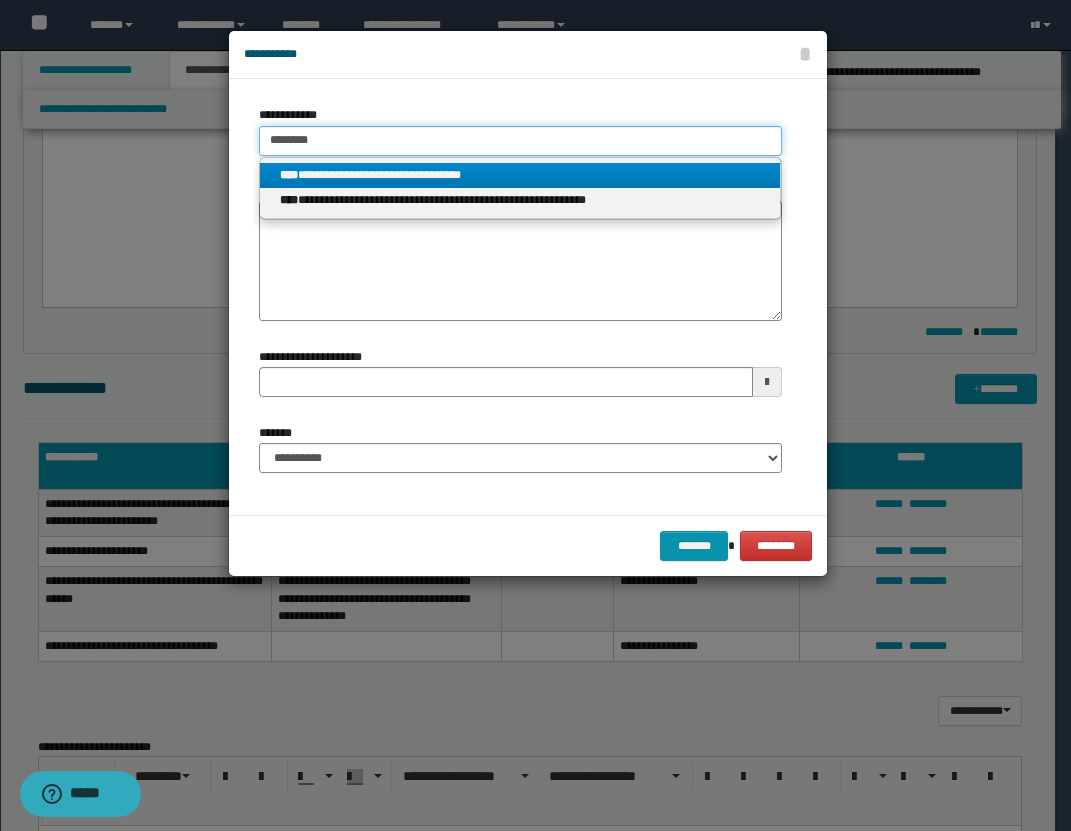 type 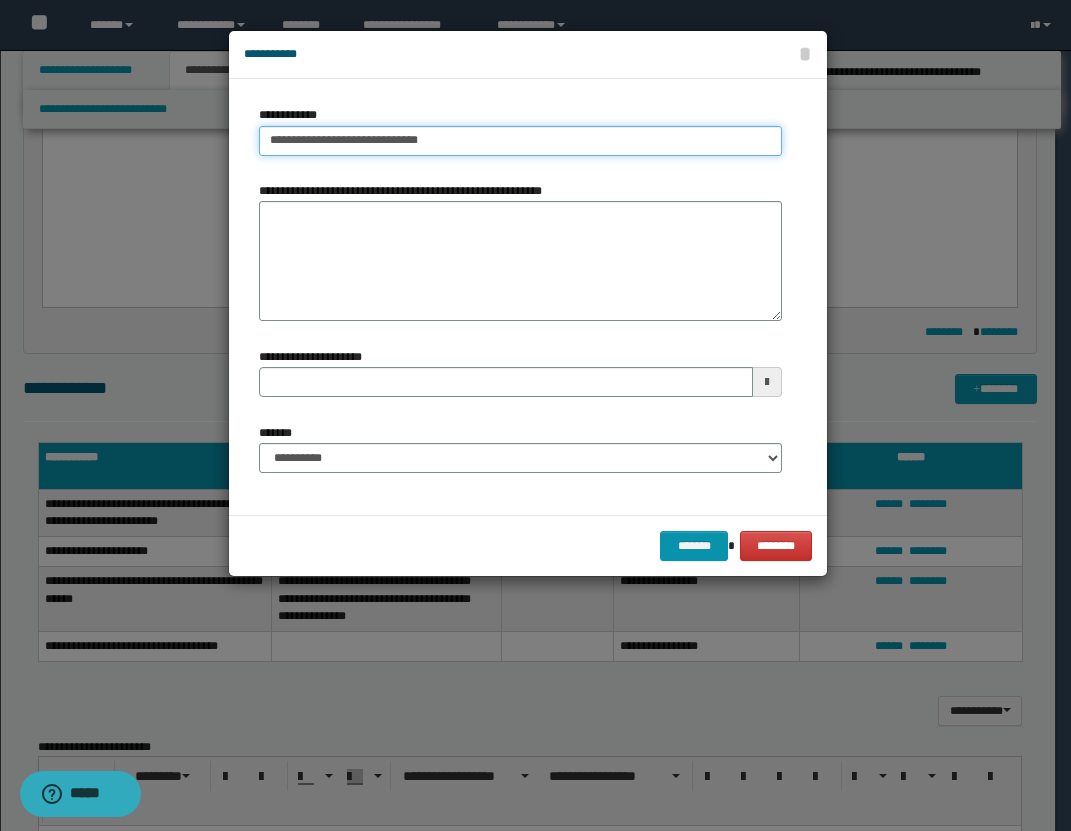 drag, startPoint x: 458, startPoint y: 141, endPoint x: 227, endPoint y: 140, distance: 231.00217 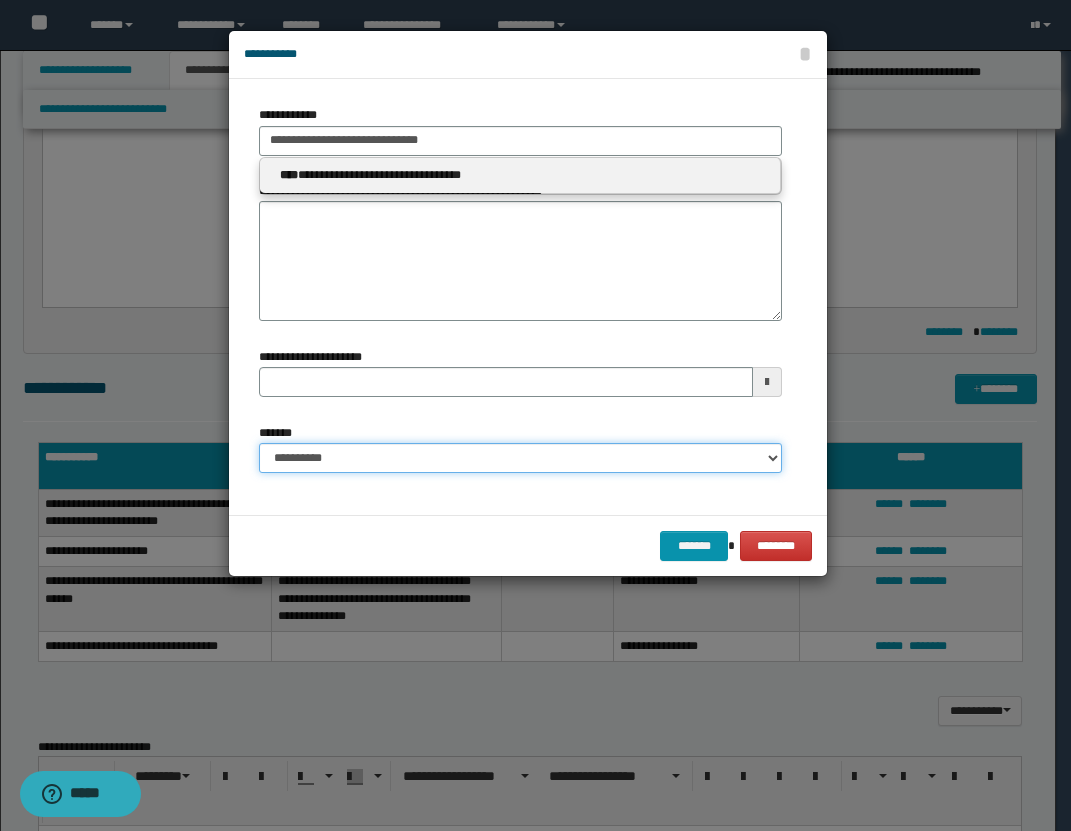 type 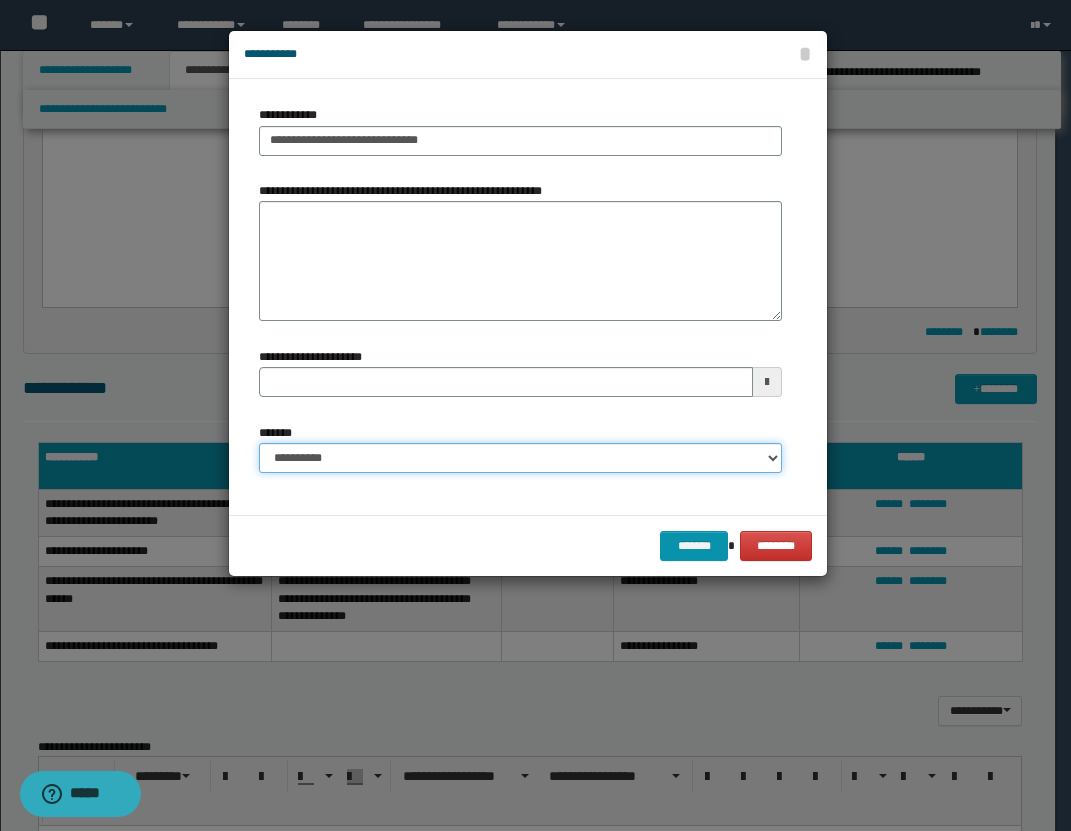 select on "*" 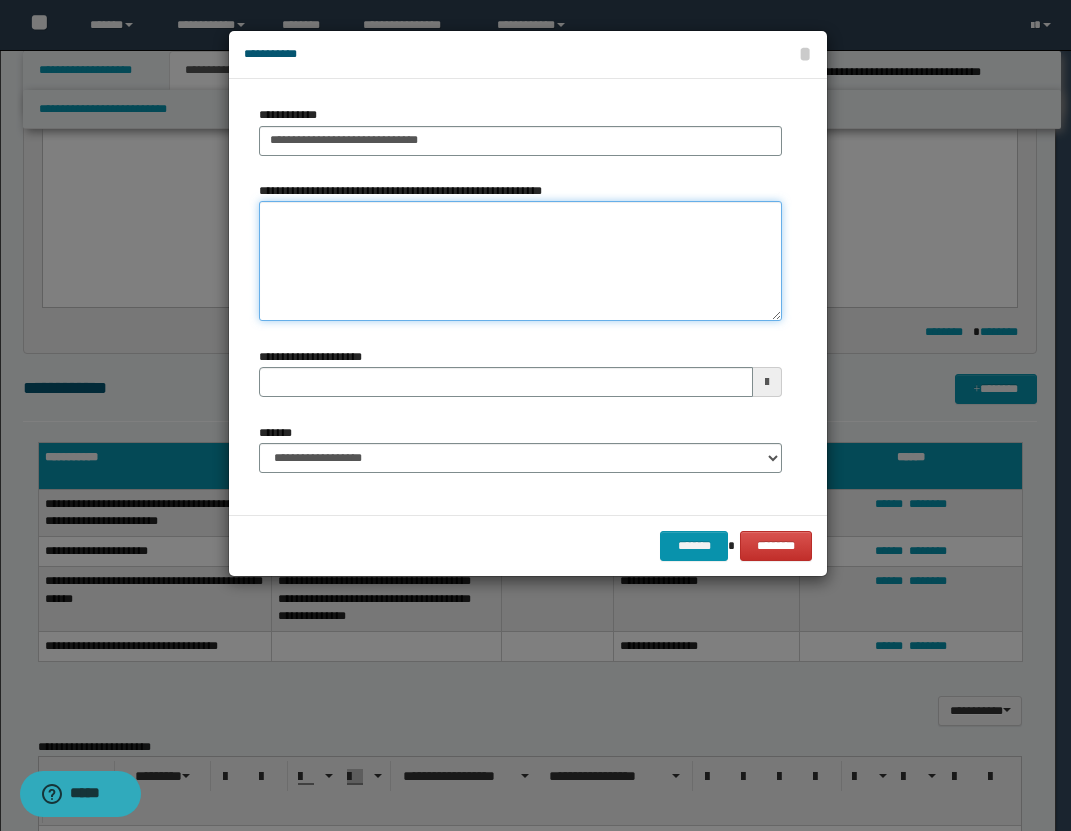 click on "**********" at bounding box center (520, 261) 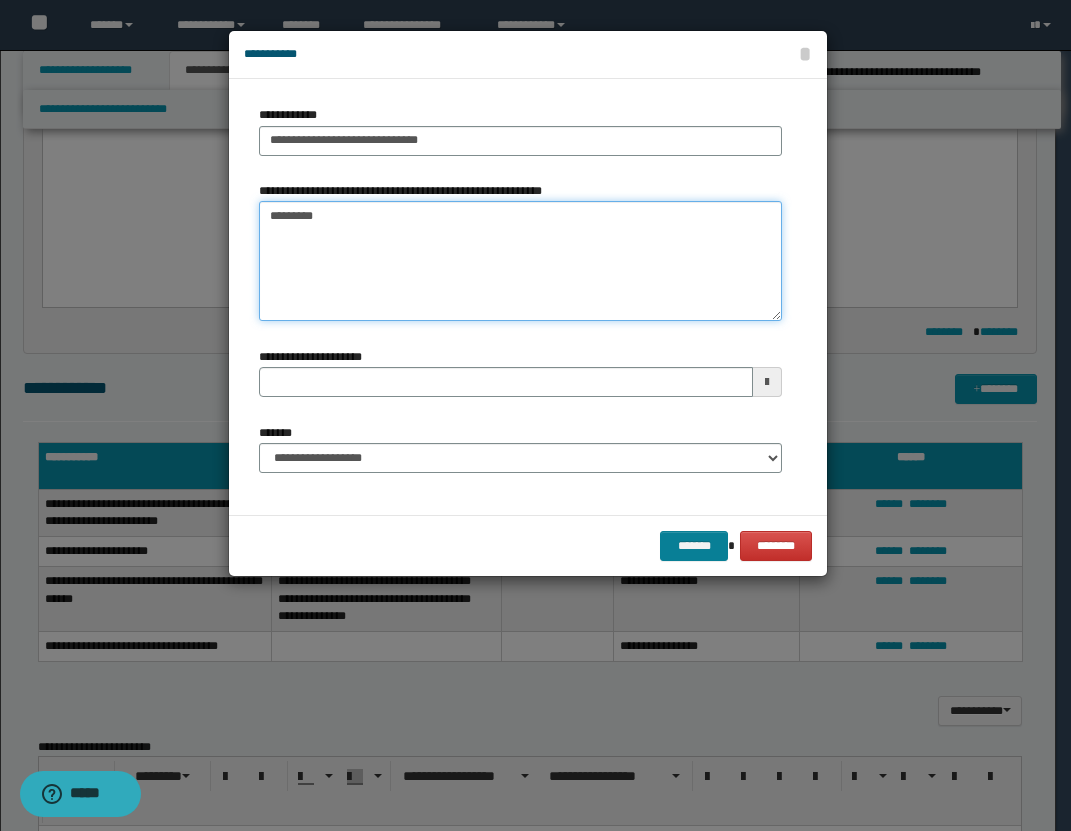 type on "*********" 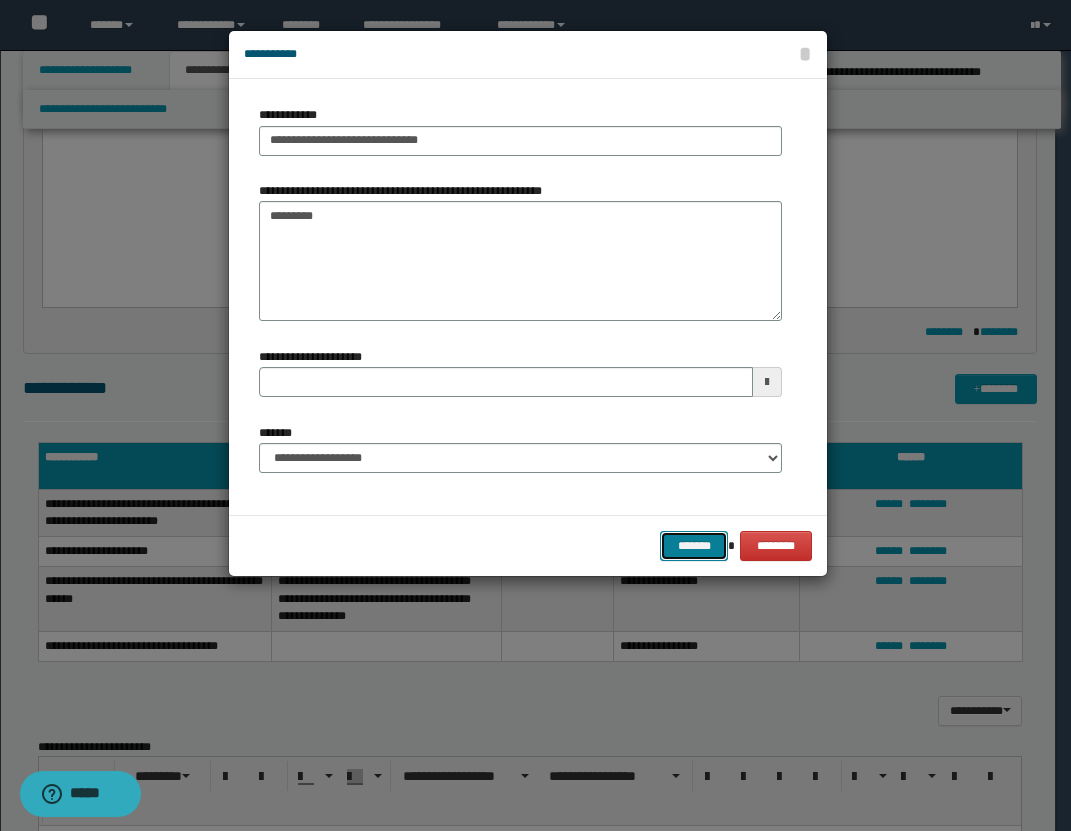 click on "*******" at bounding box center (694, 546) 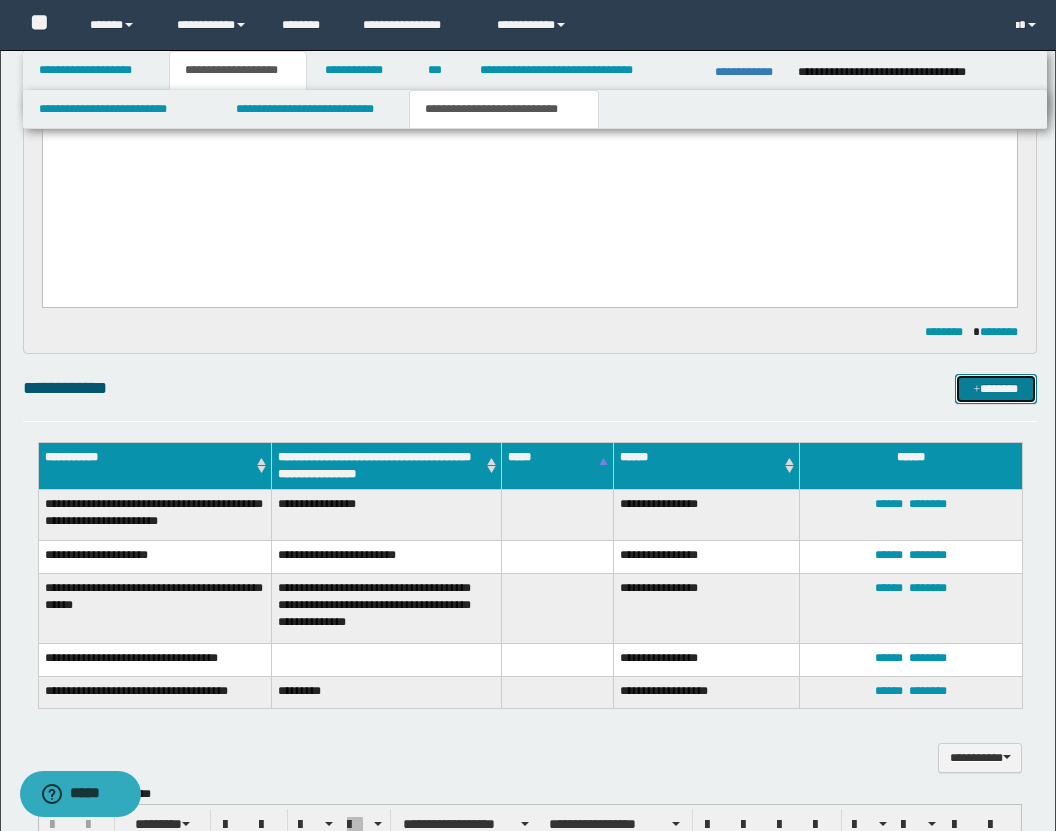 click on "*******" at bounding box center [996, 389] 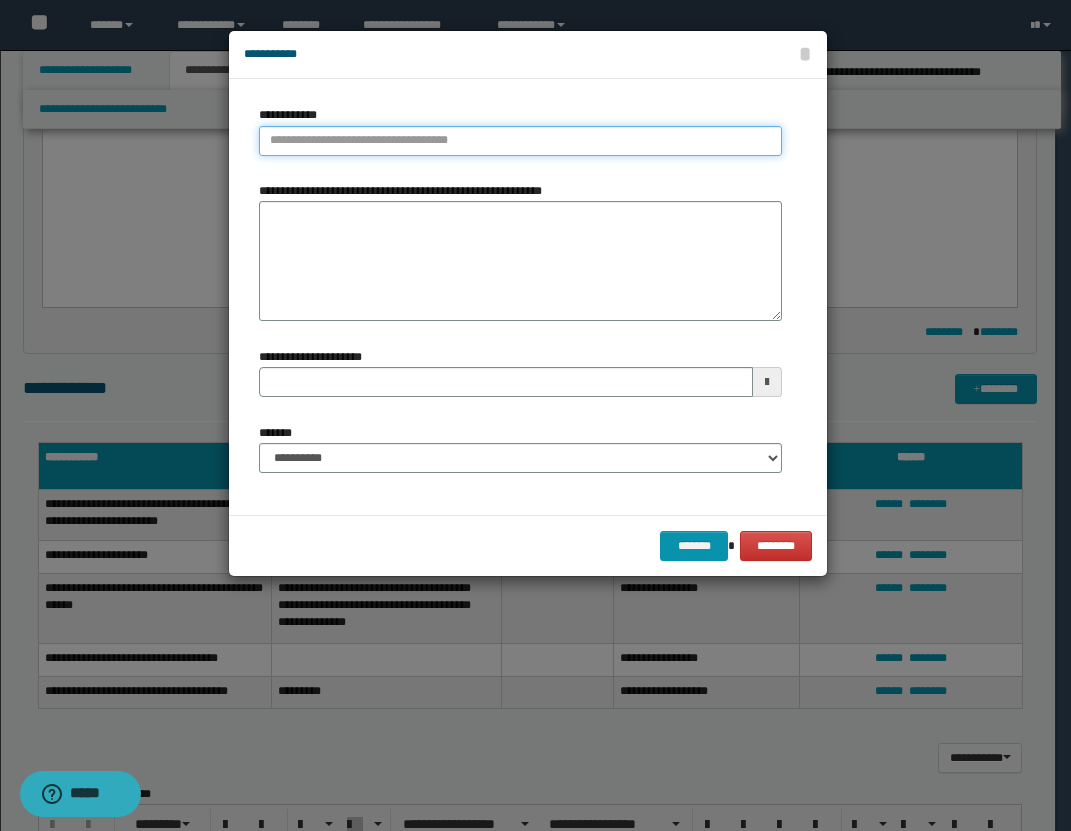 type on "**********" 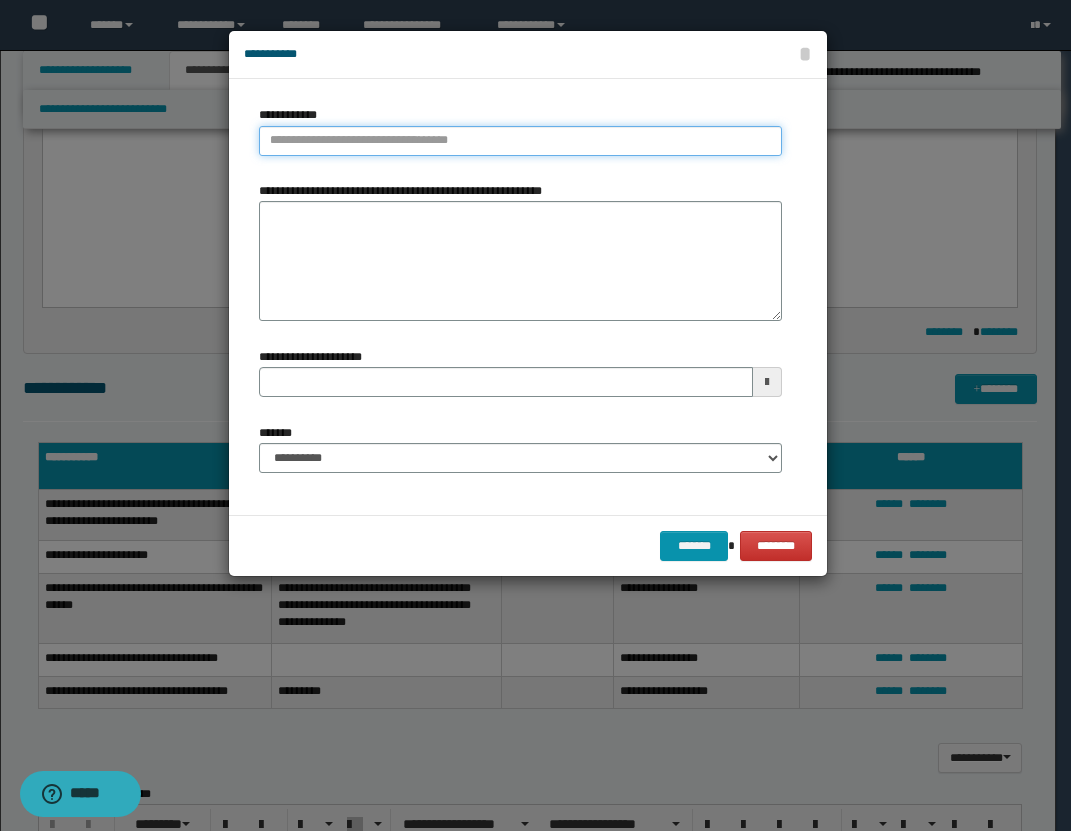 click on "**********" at bounding box center (520, 141) 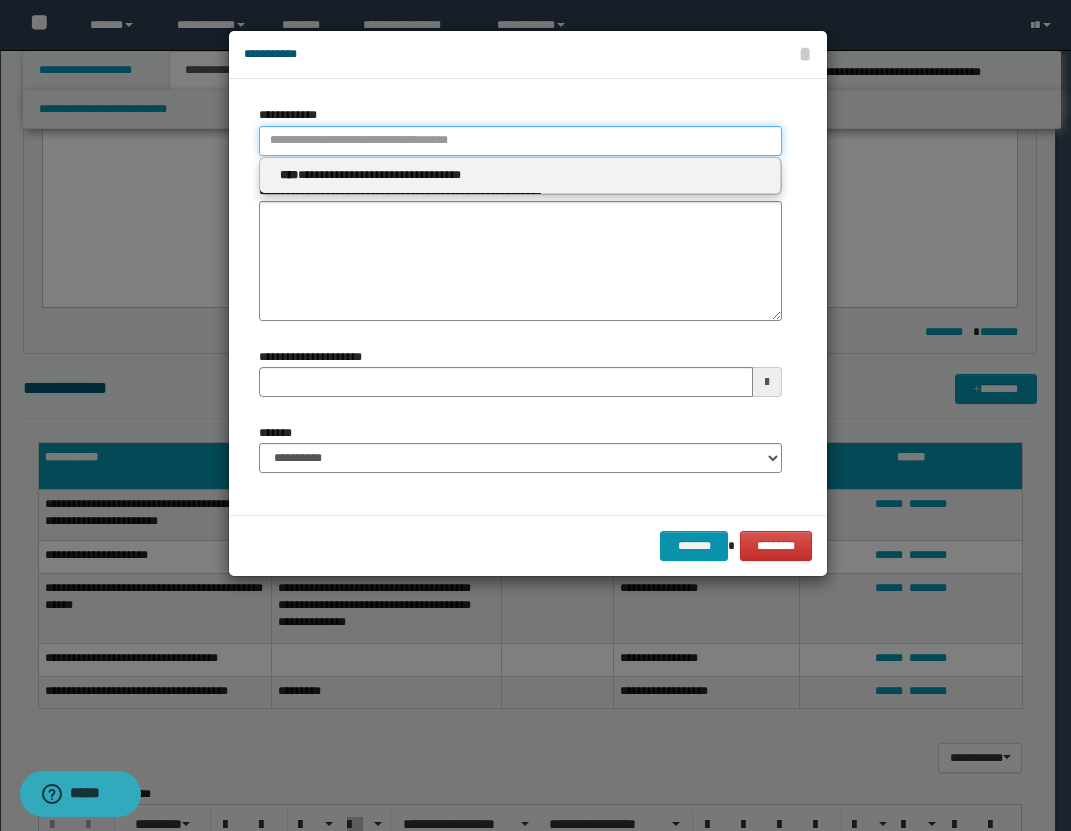 type 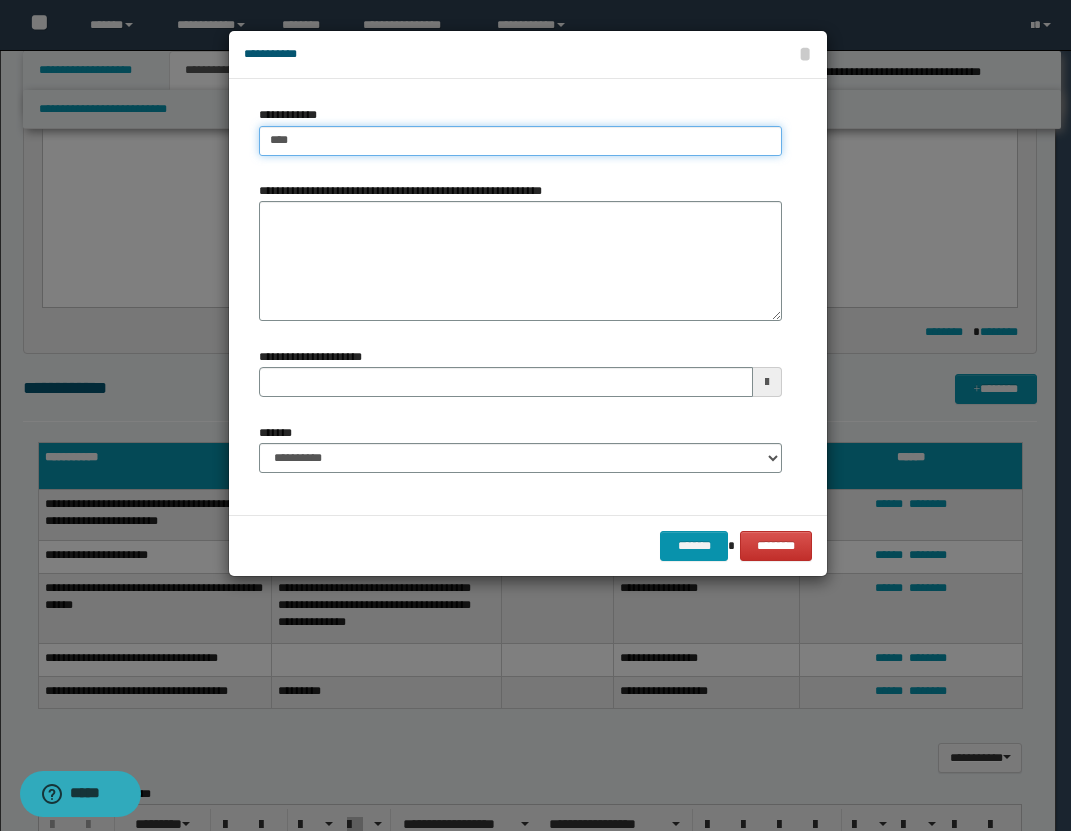 type on "*****" 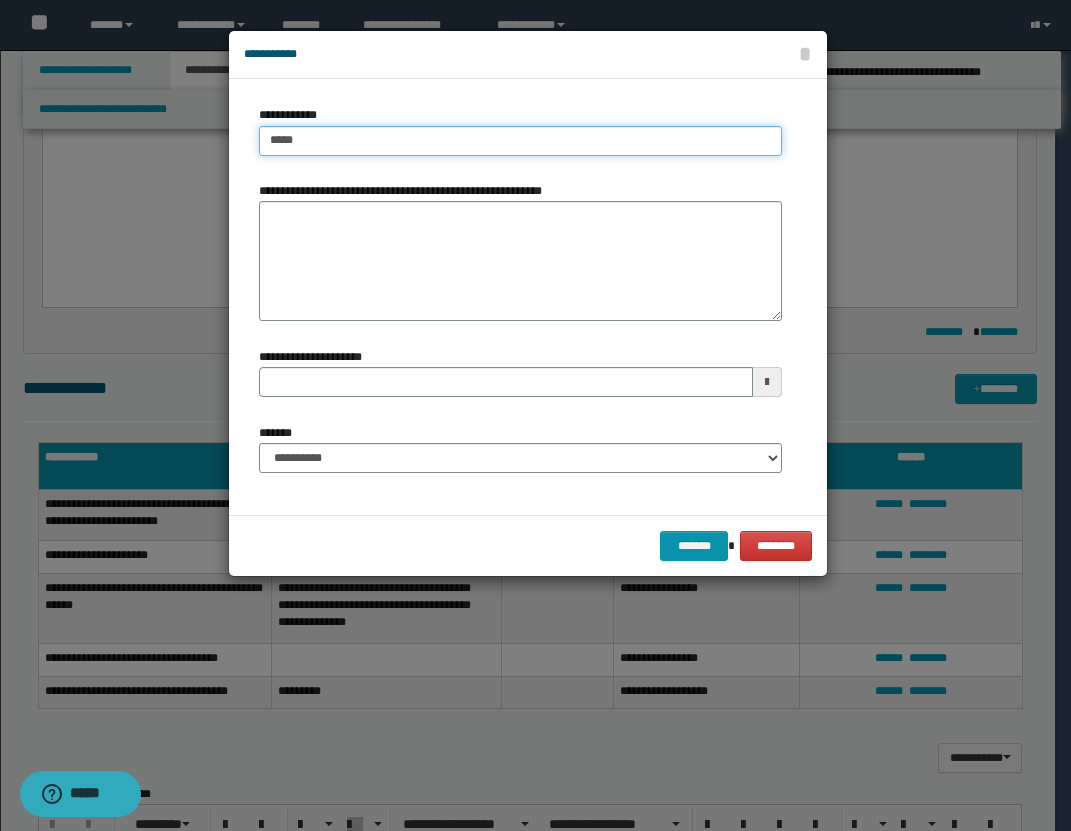 type on "*****" 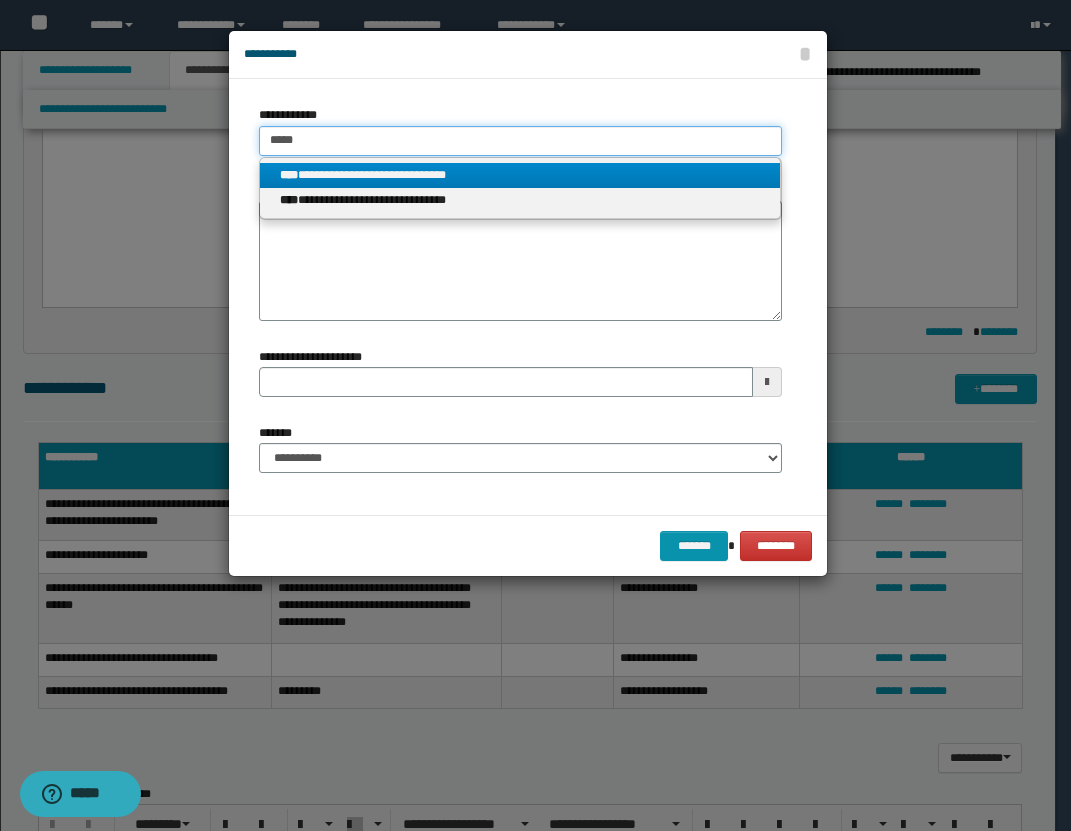 type on "*****" 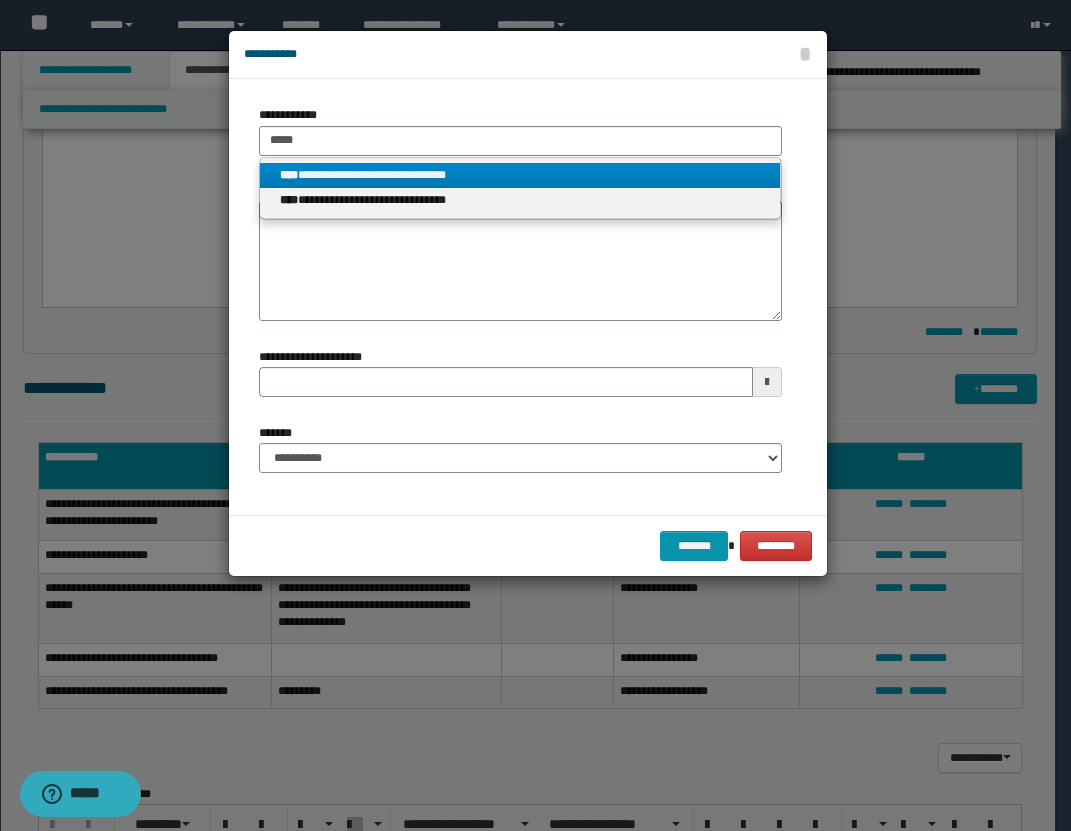 click on "**********" at bounding box center (520, 175) 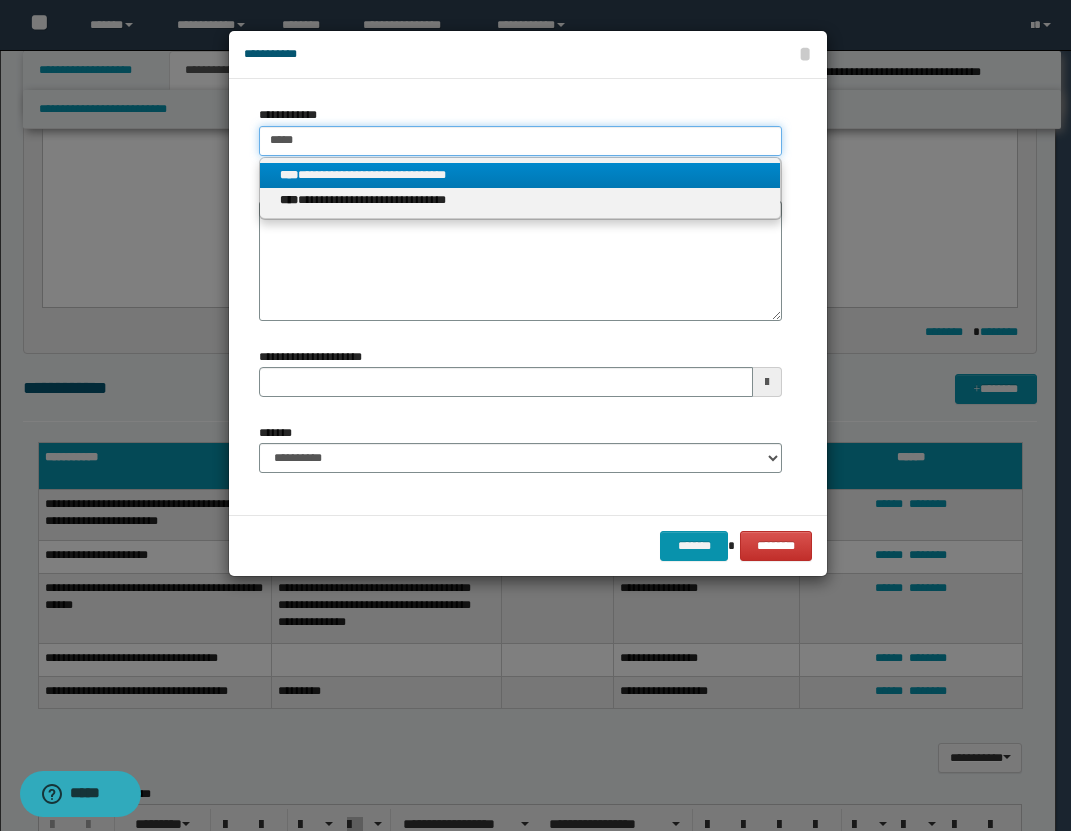 type 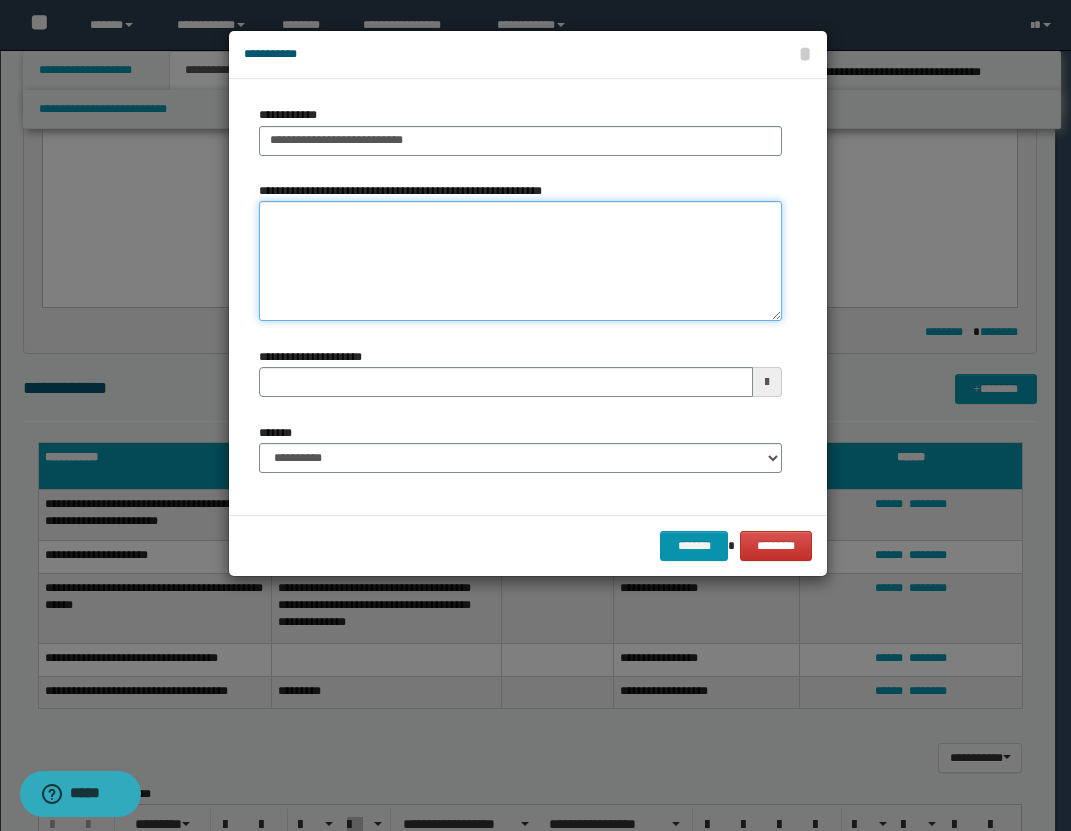 click on "**********" at bounding box center [520, 261] 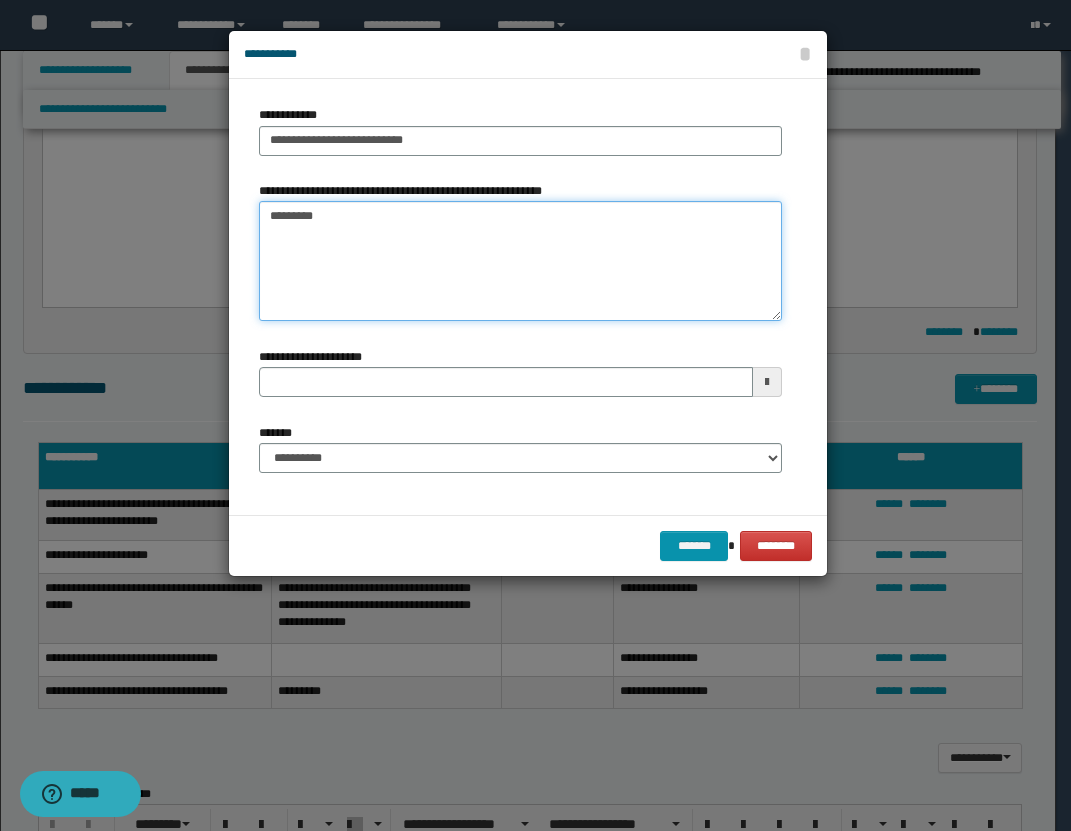 type on "*********" 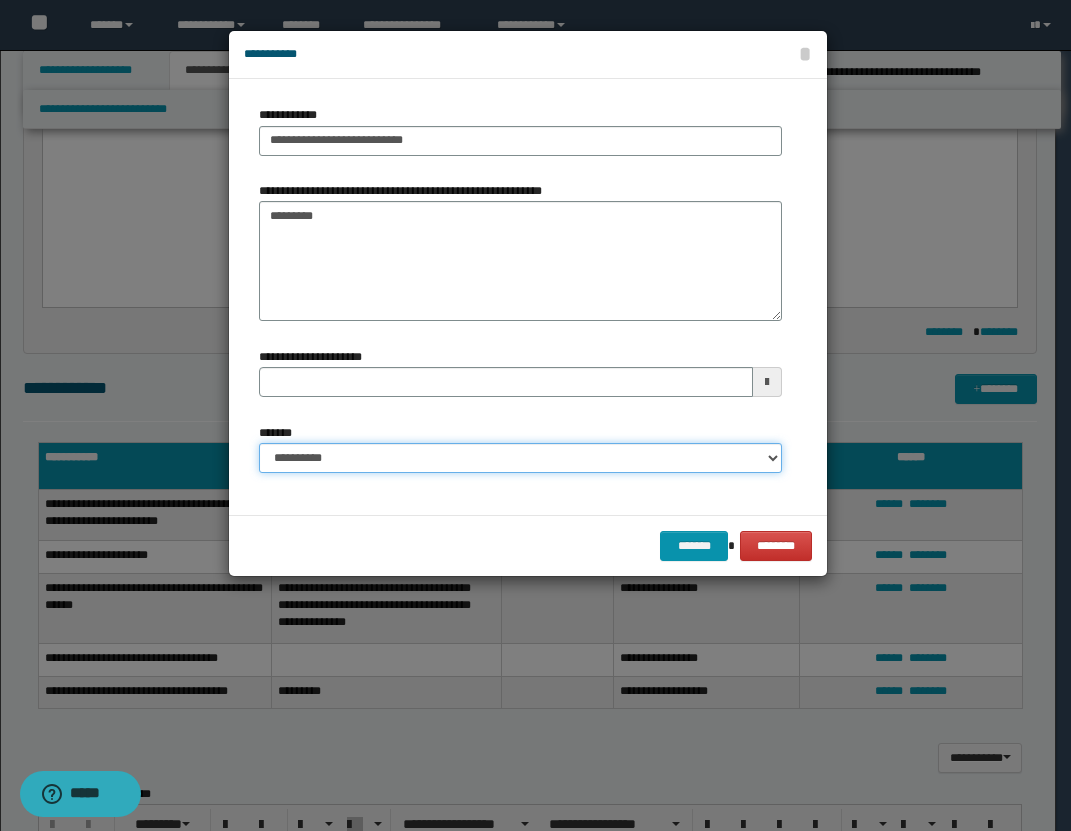 click on "**********" at bounding box center [520, 458] 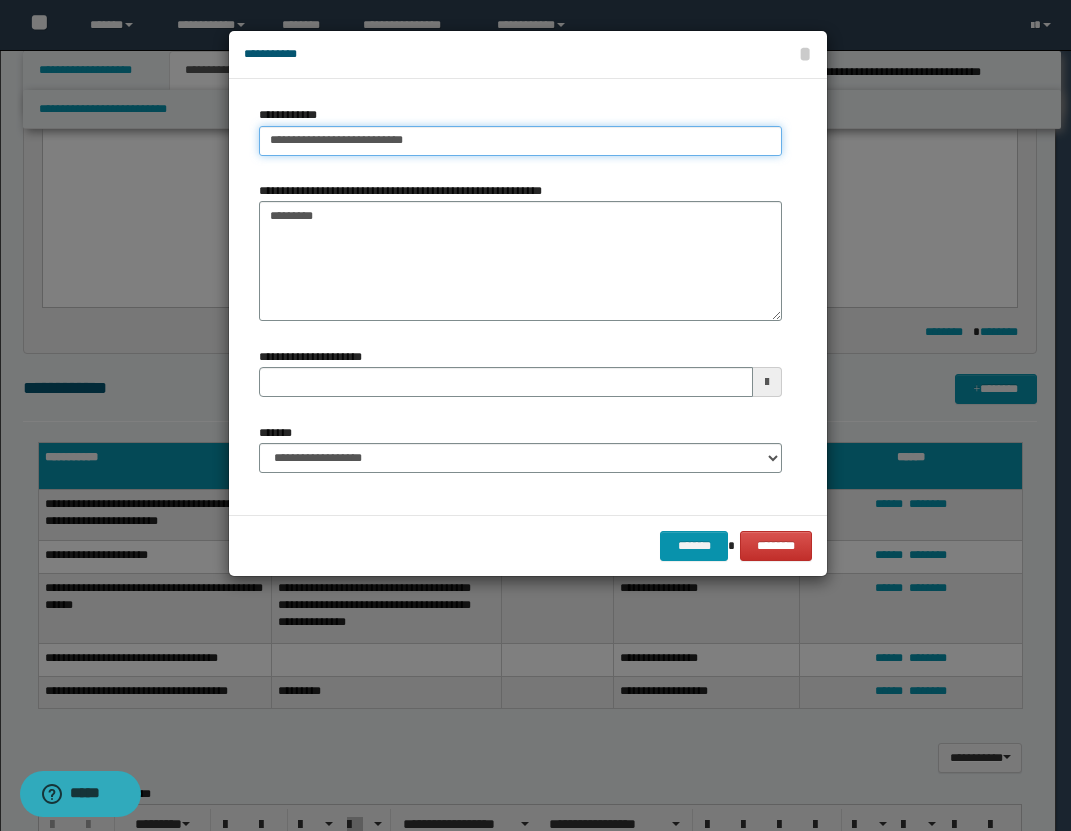 type on "**********" 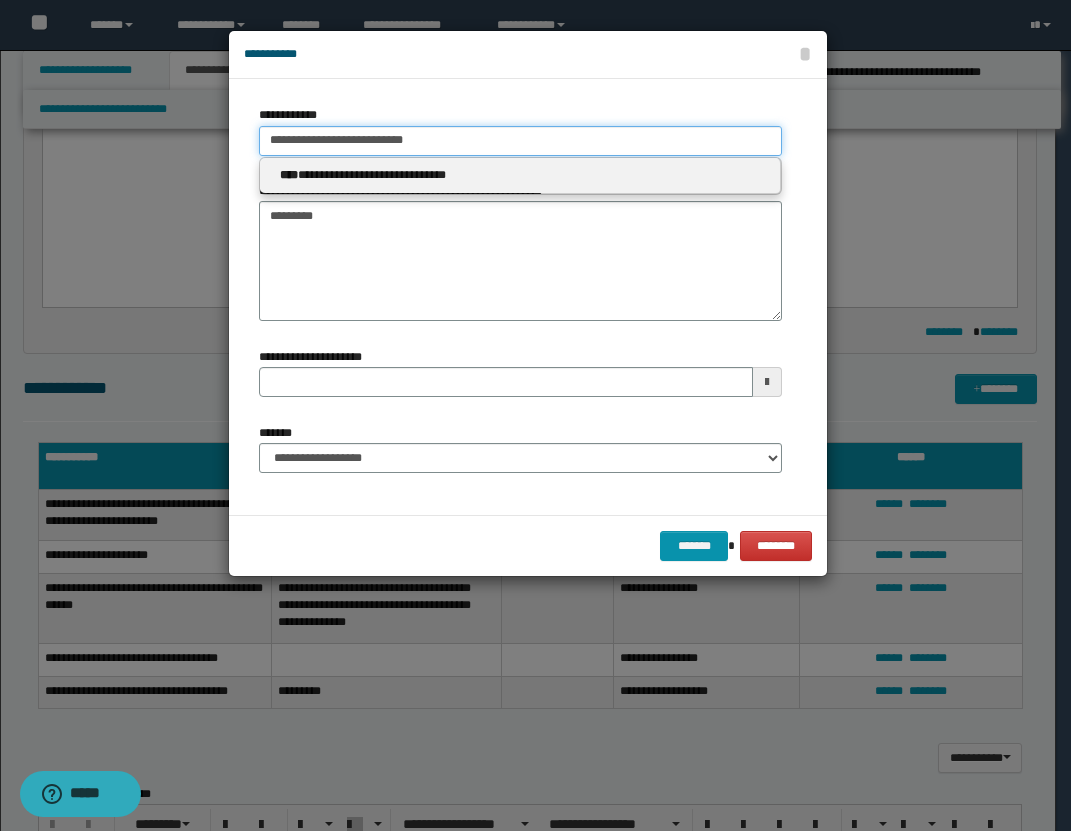 drag, startPoint x: 455, startPoint y: 144, endPoint x: 121, endPoint y: 139, distance: 334.0374 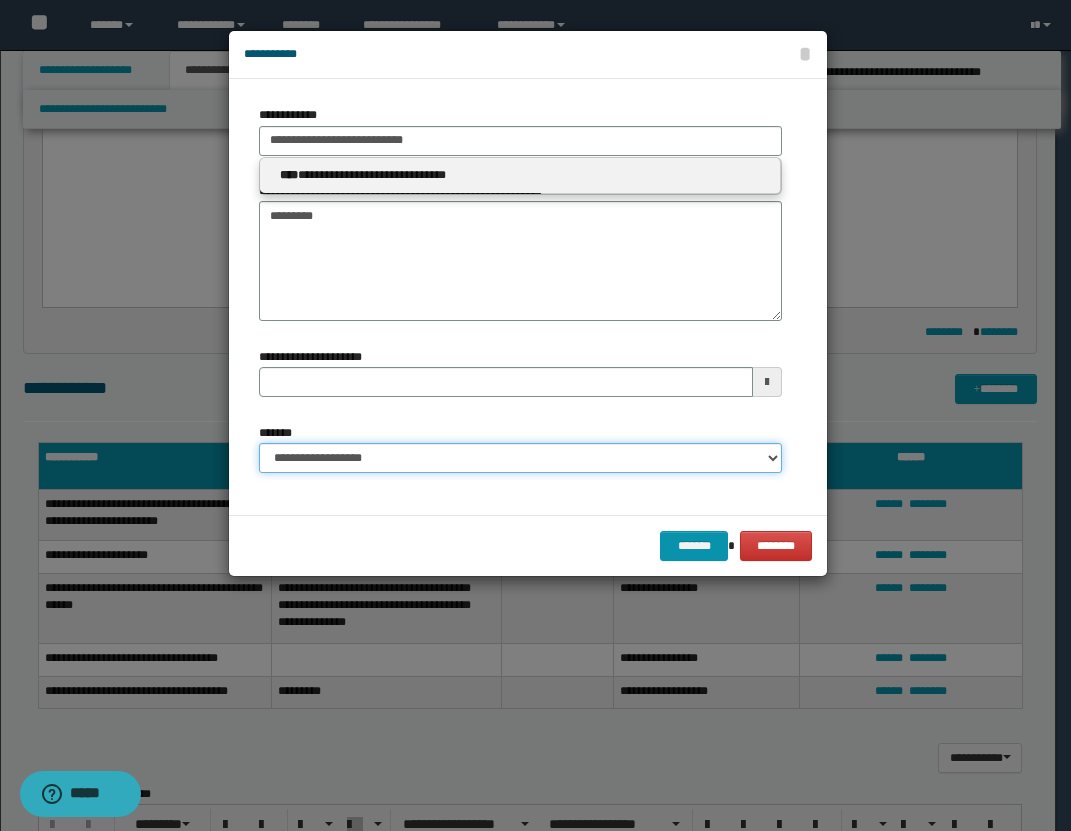 type 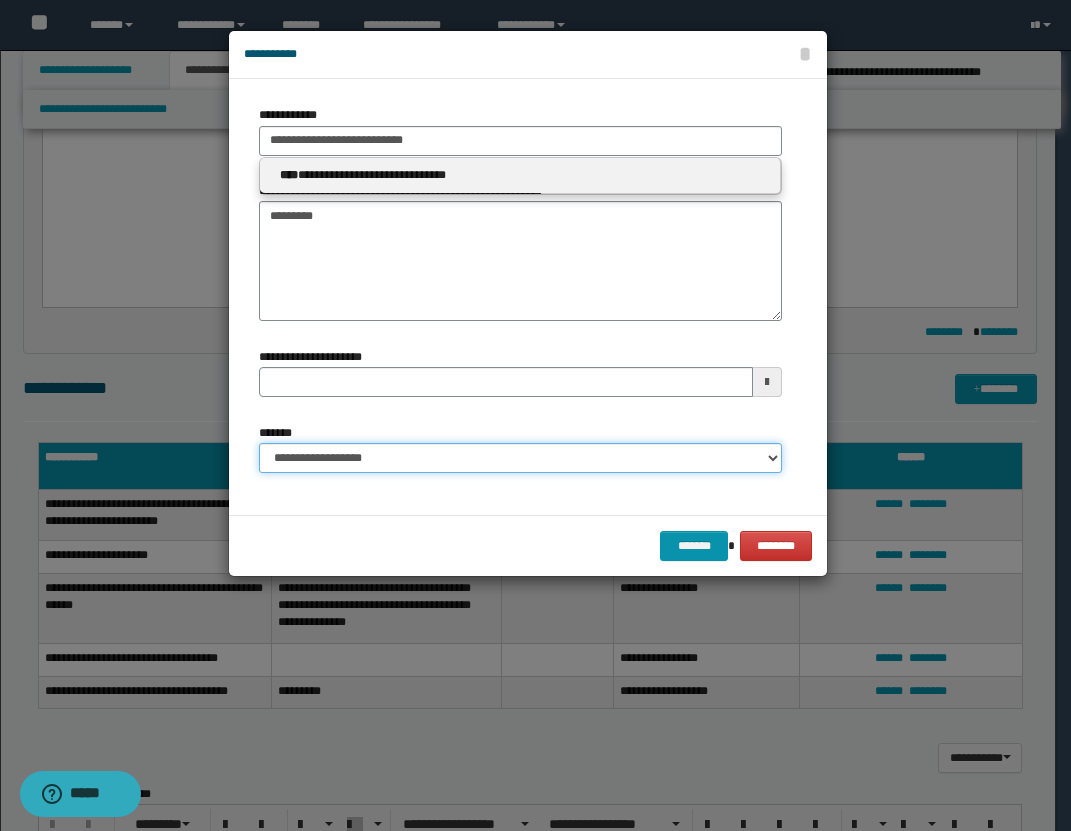 click on "**********" at bounding box center [520, 458] 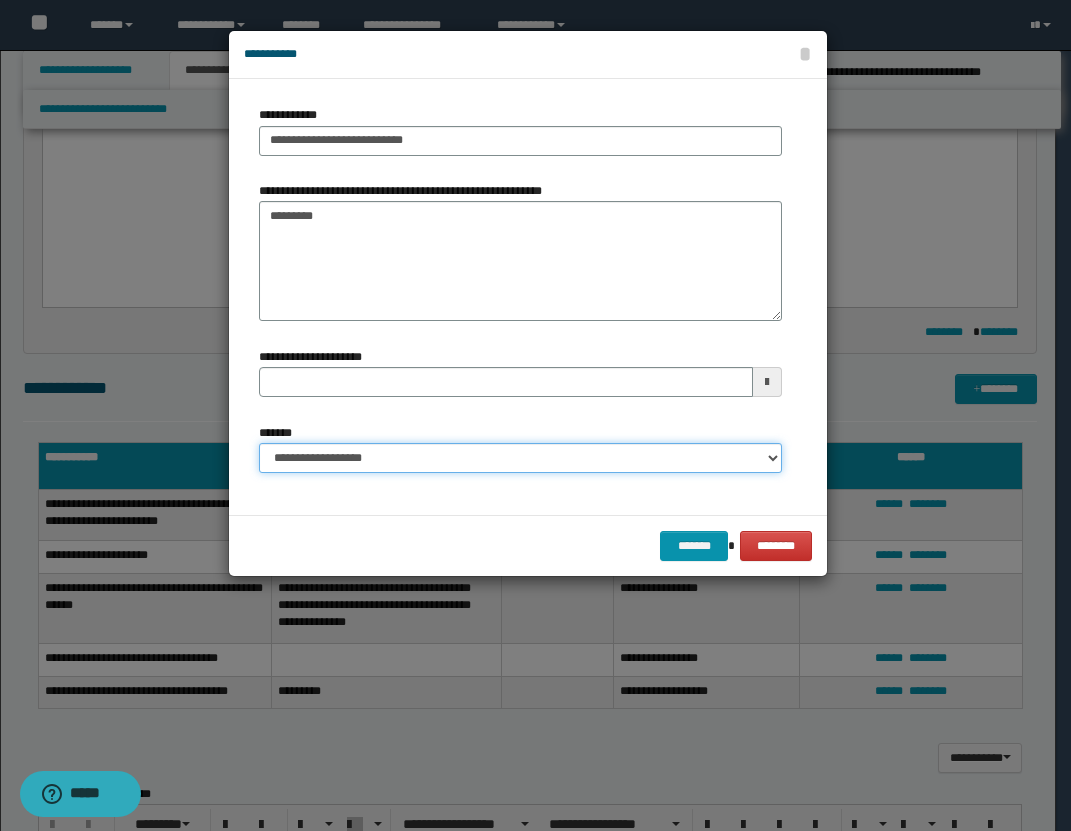 select on "*" 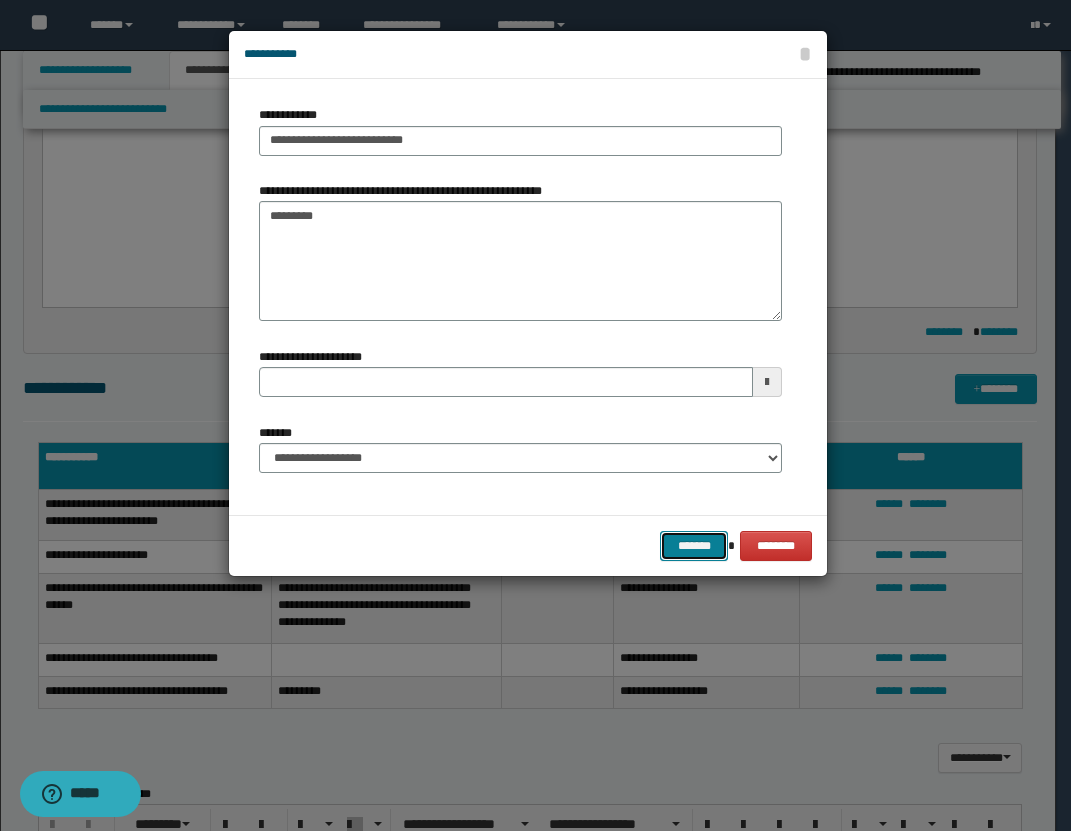 click on "*******" at bounding box center (694, 546) 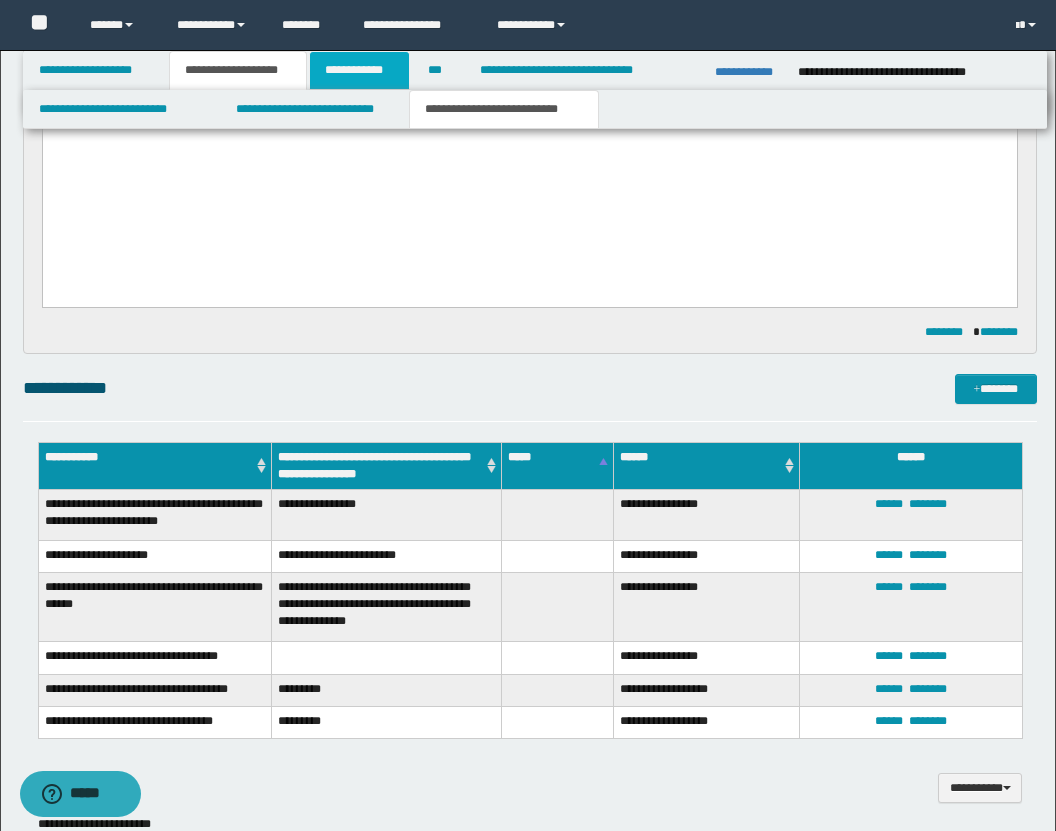 click on "**********" at bounding box center [359, 70] 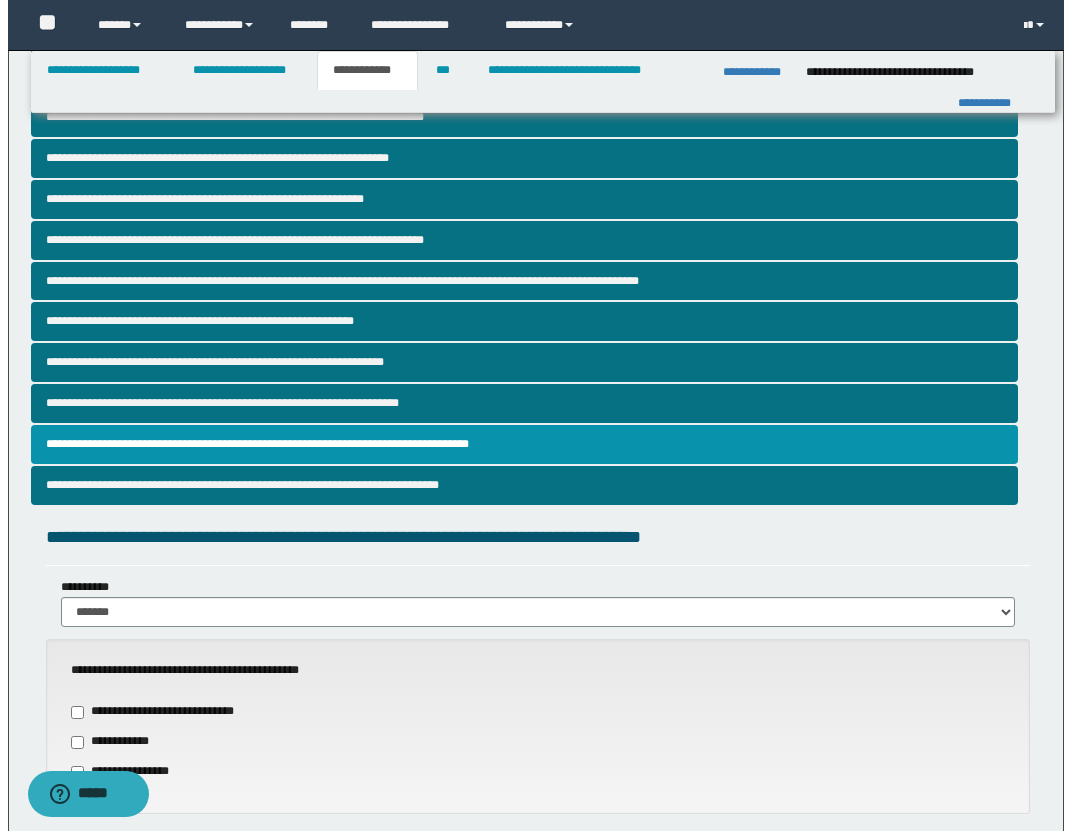 scroll, scrollTop: 0, scrollLeft: 0, axis: both 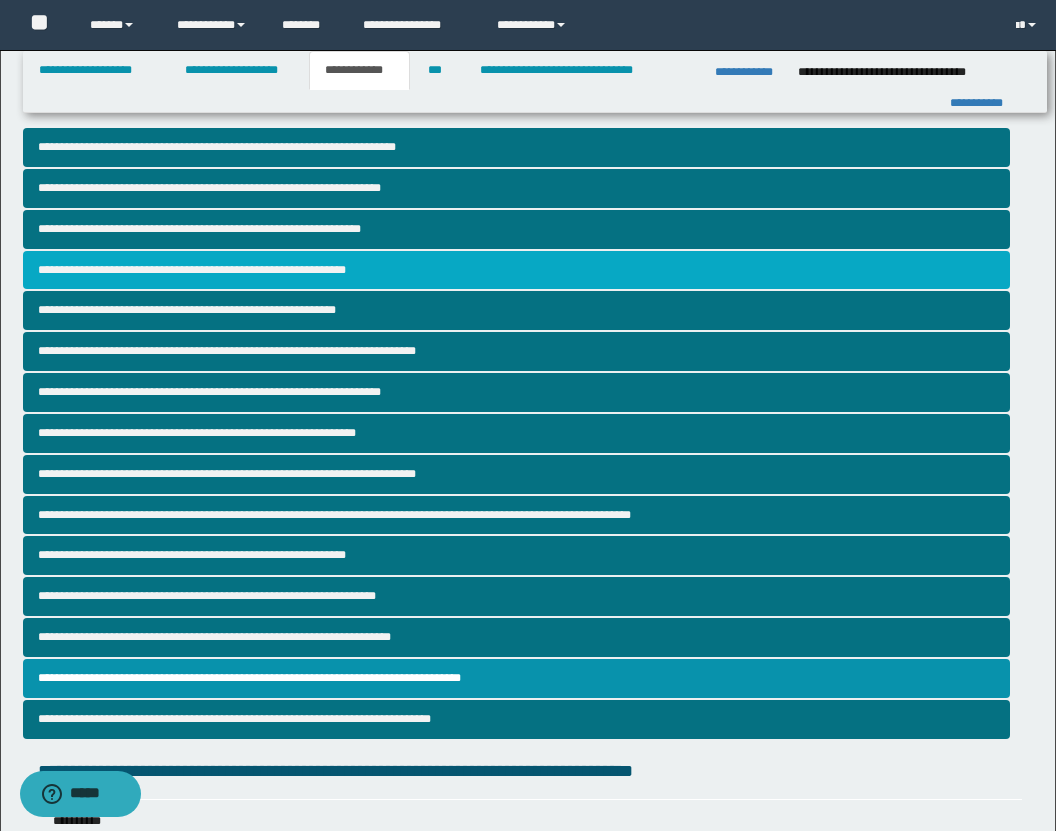 click on "**********" at bounding box center (516, 270) 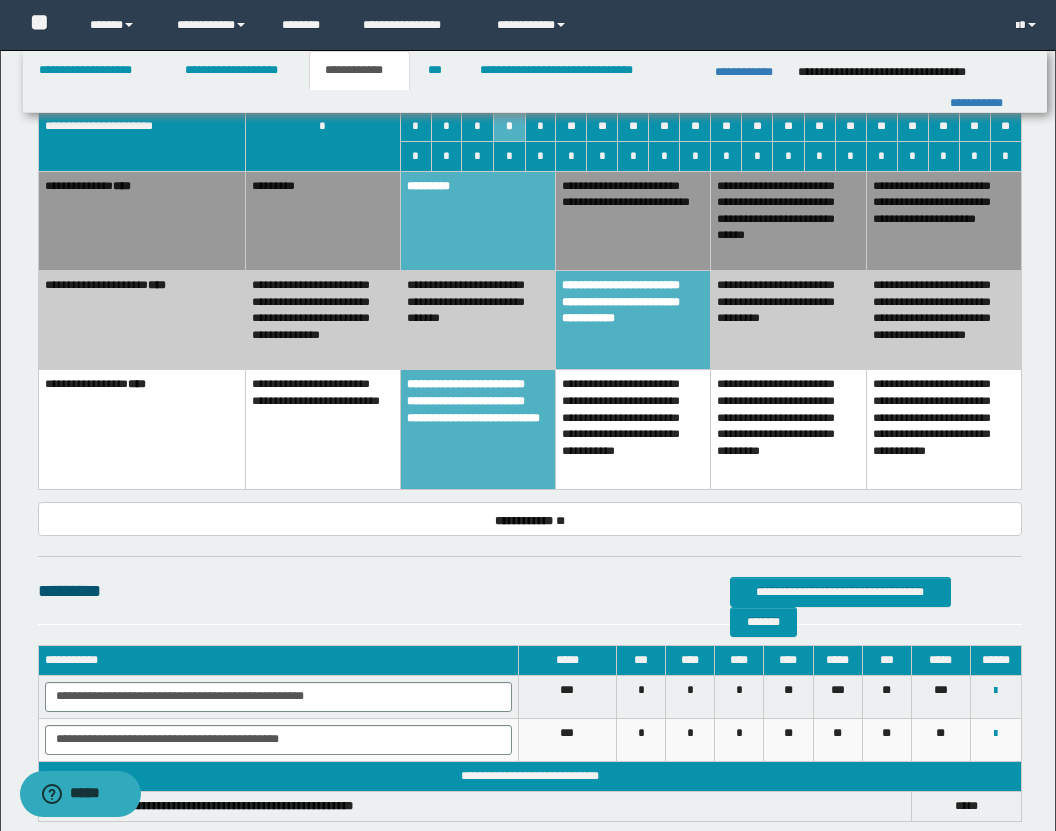 scroll, scrollTop: 1628, scrollLeft: 0, axis: vertical 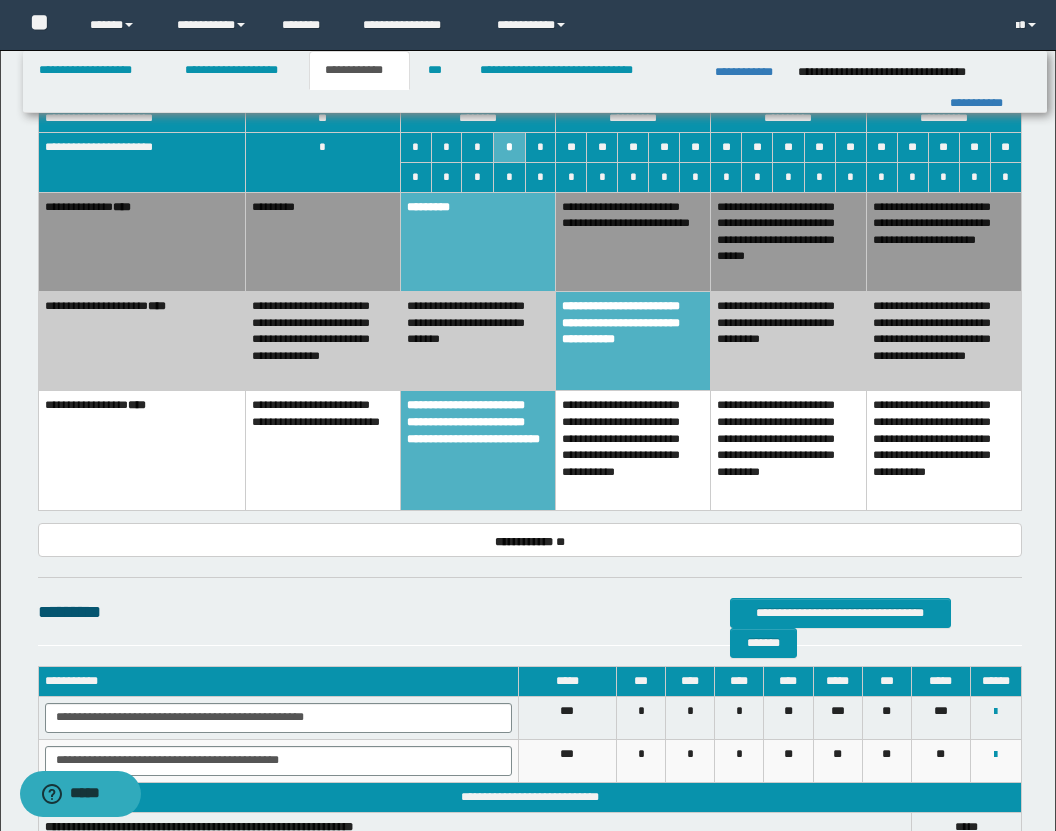 click on "**********" at bounding box center (477, 451) 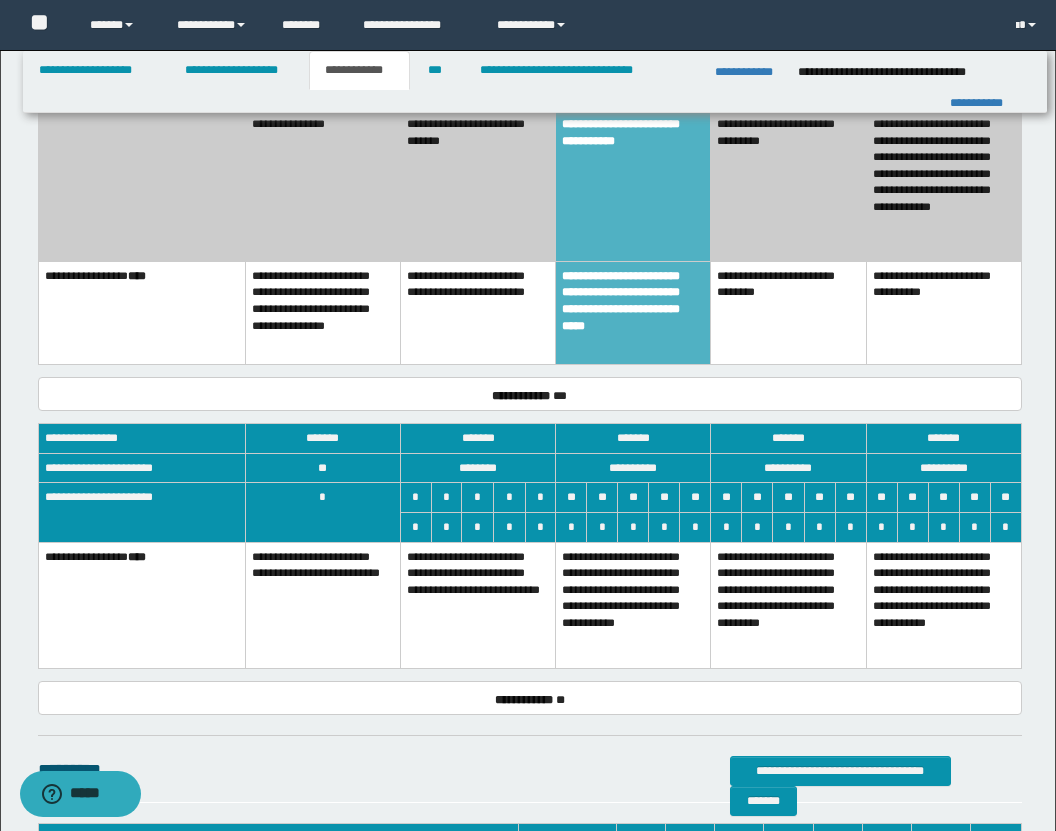 scroll, scrollTop: 1032, scrollLeft: 0, axis: vertical 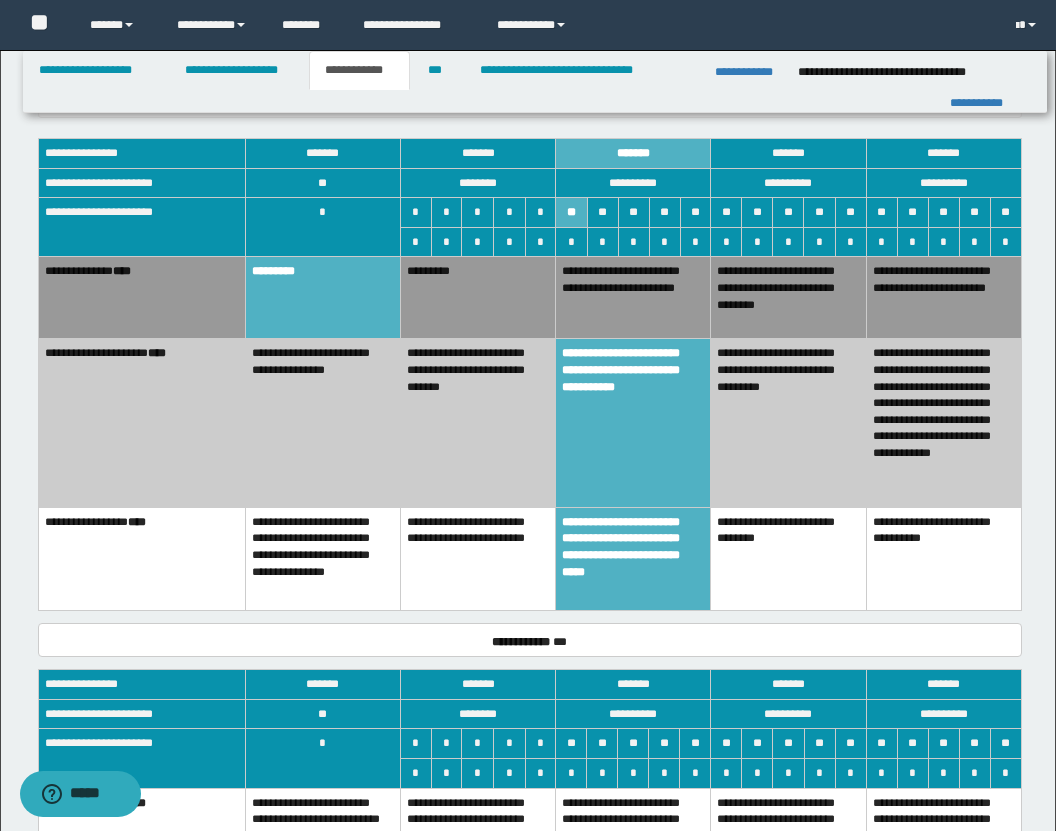 click on "**********" at bounding box center (633, 559) 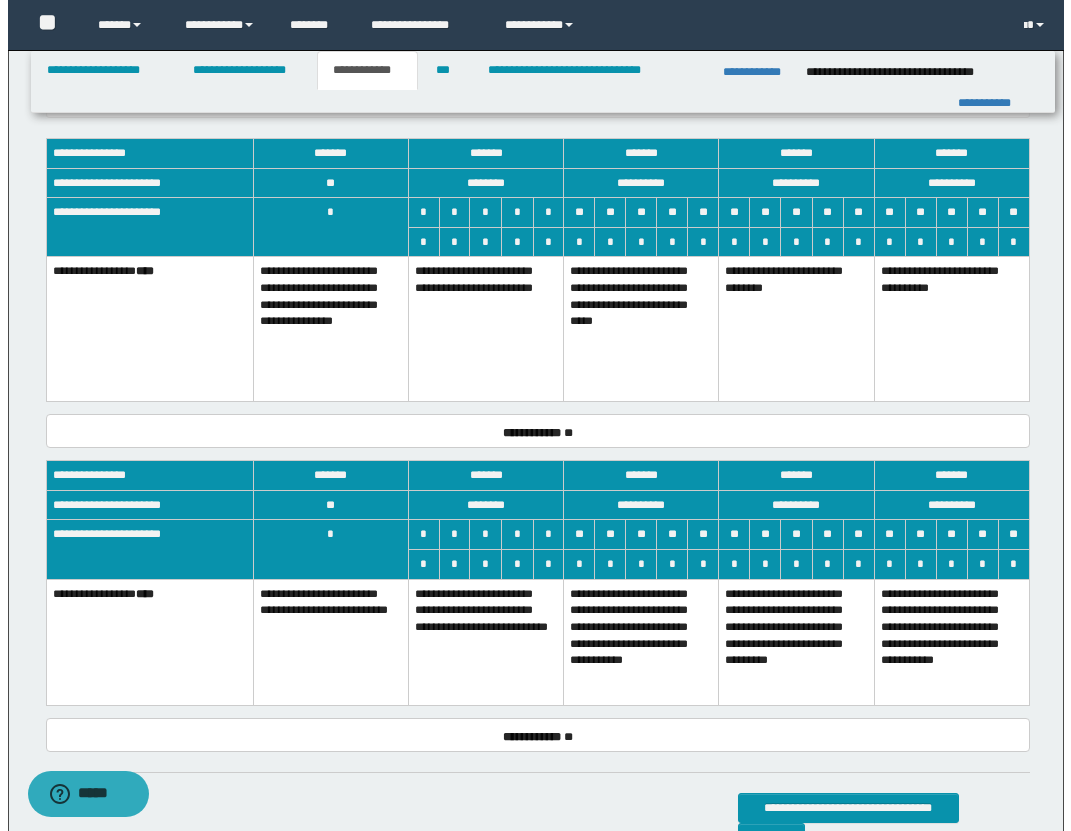 scroll, scrollTop: 1325, scrollLeft: 0, axis: vertical 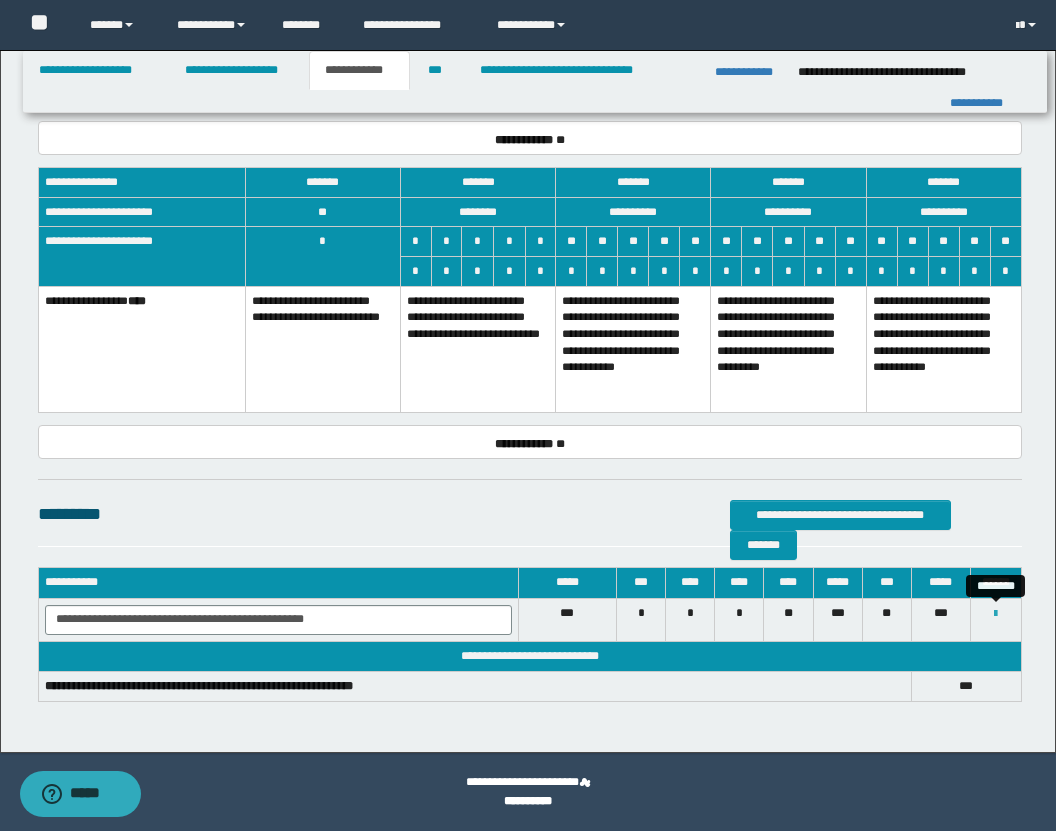 click at bounding box center (995, 614) 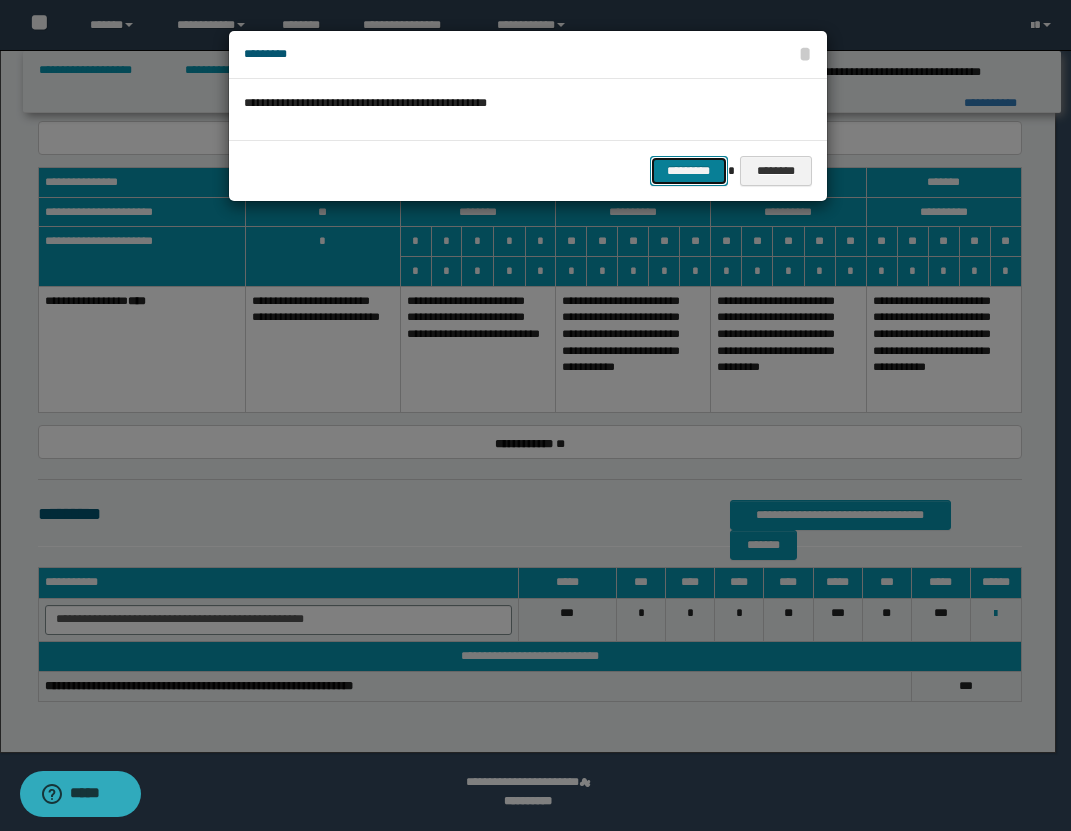 click on "*********" at bounding box center (689, 171) 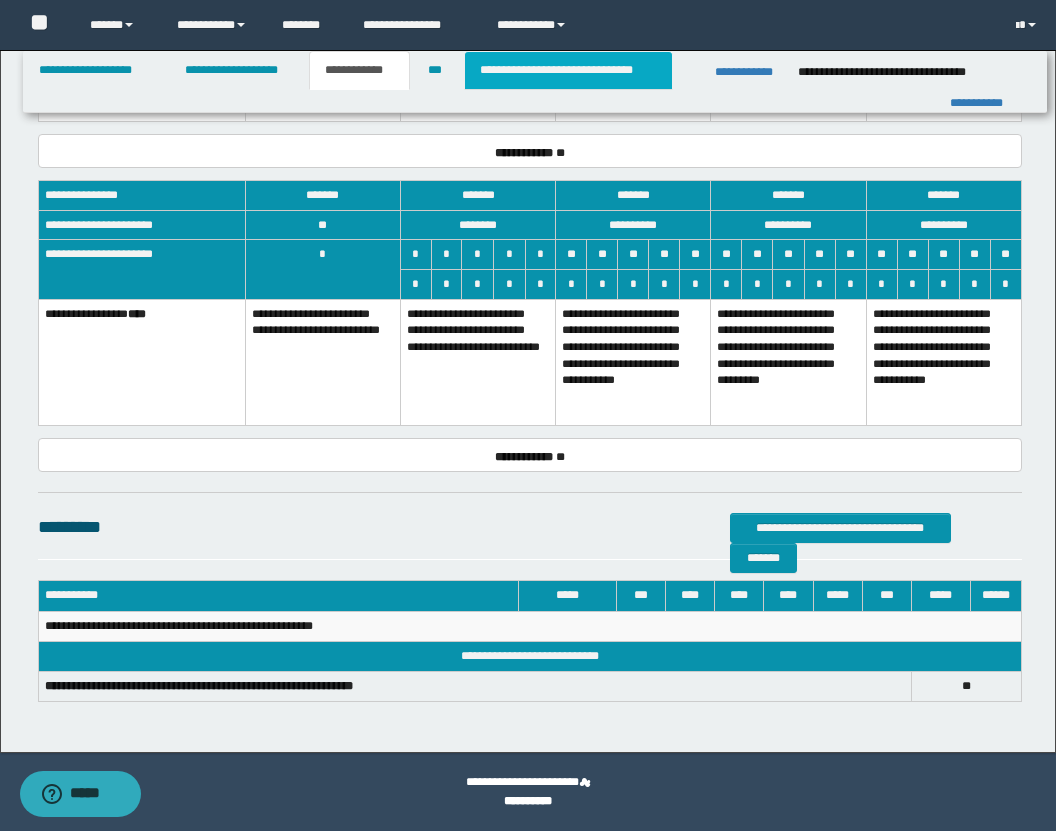 click on "**********" at bounding box center (568, 70) 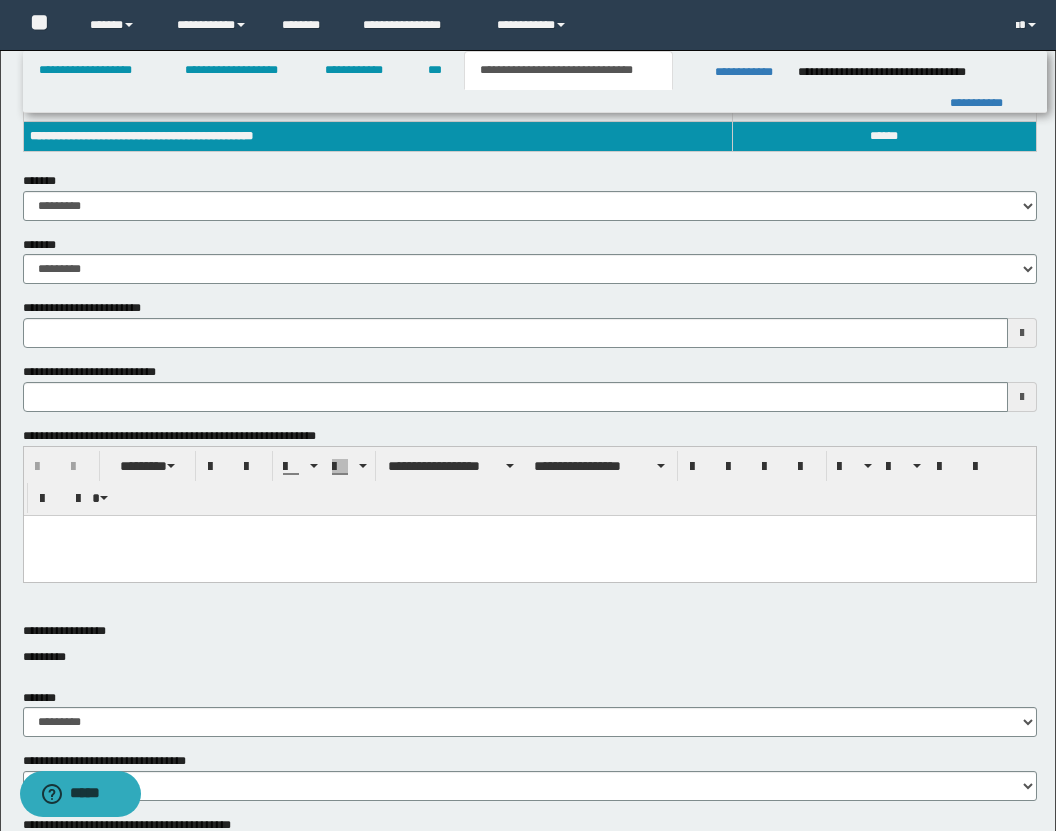 scroll, scrollTop: 0, scrollLeft: 0, axis: both 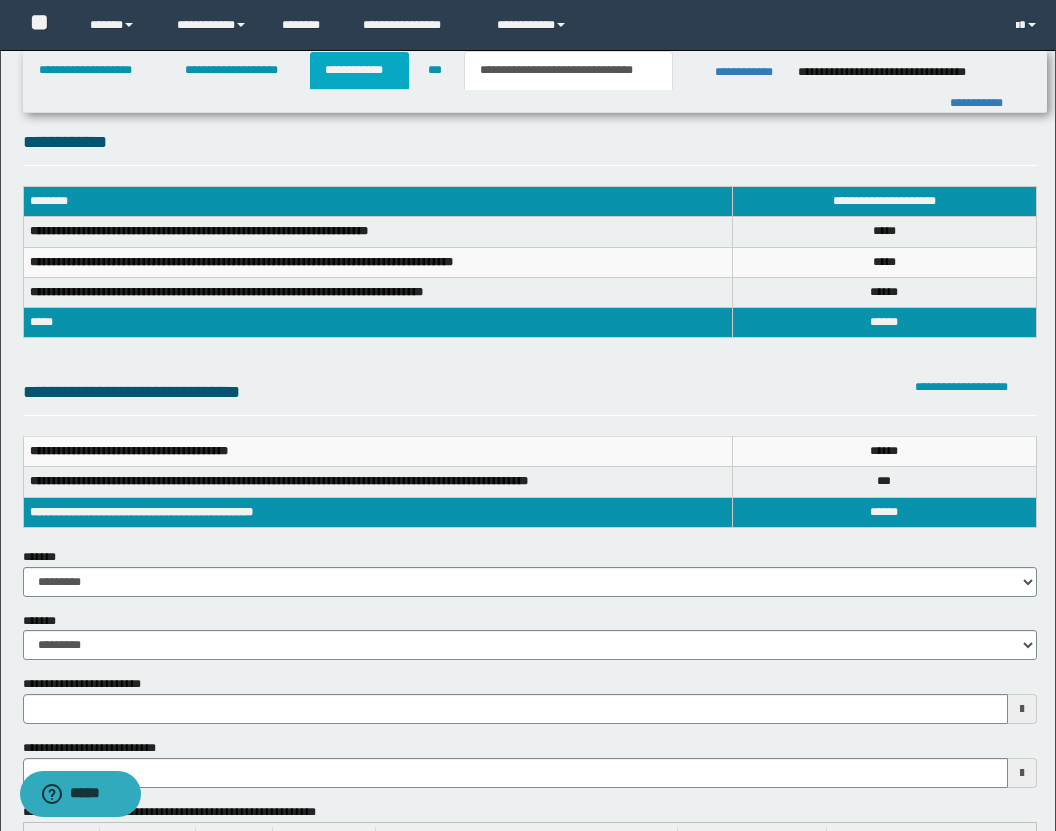 click on "**********" at bounding box center [359, 70] 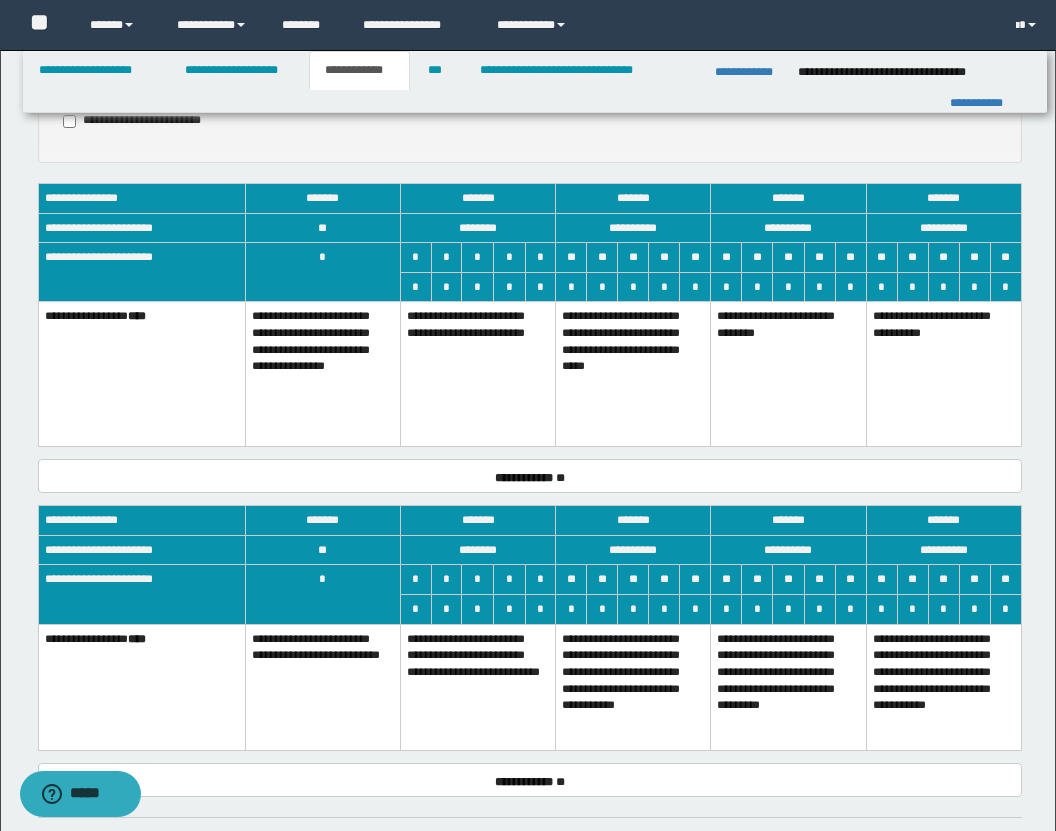 scroll, scrollTop: 1115, scrollLeft: 0, axis: vertical 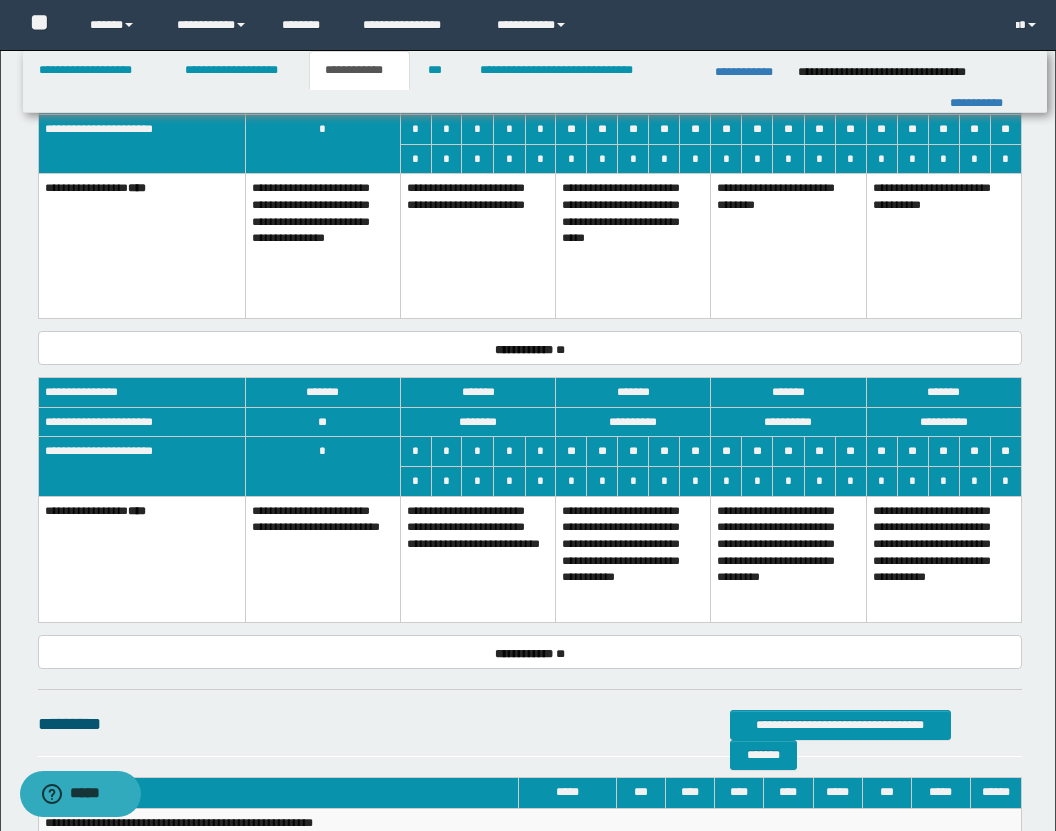 click on "**********" at bounding box center [633, 246] 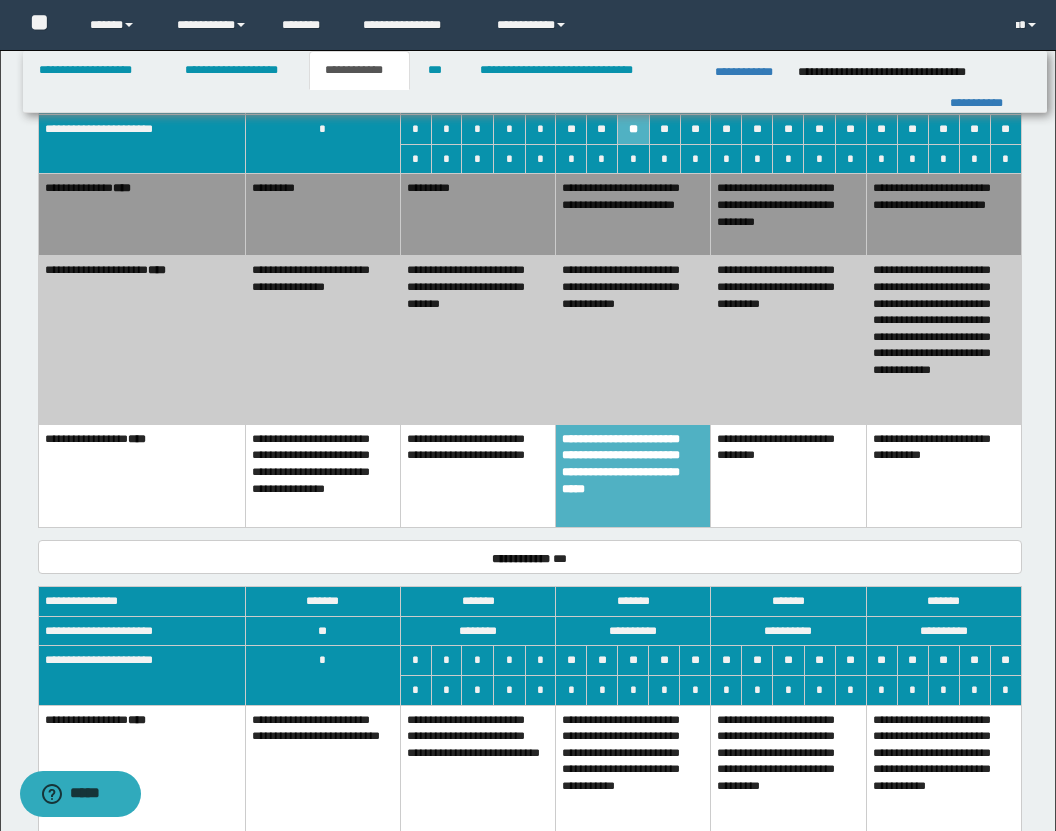 click on "*********" at bounding box center (477, 215) 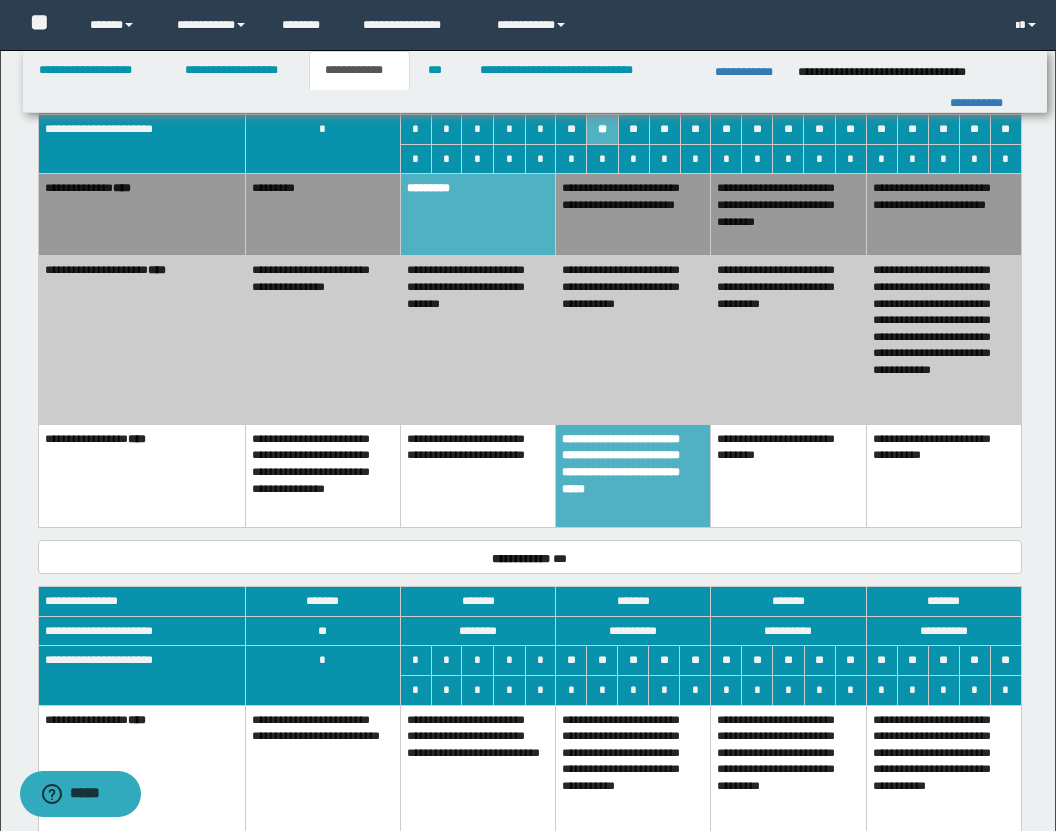 click on "**********" at bounding box center [633, 340] 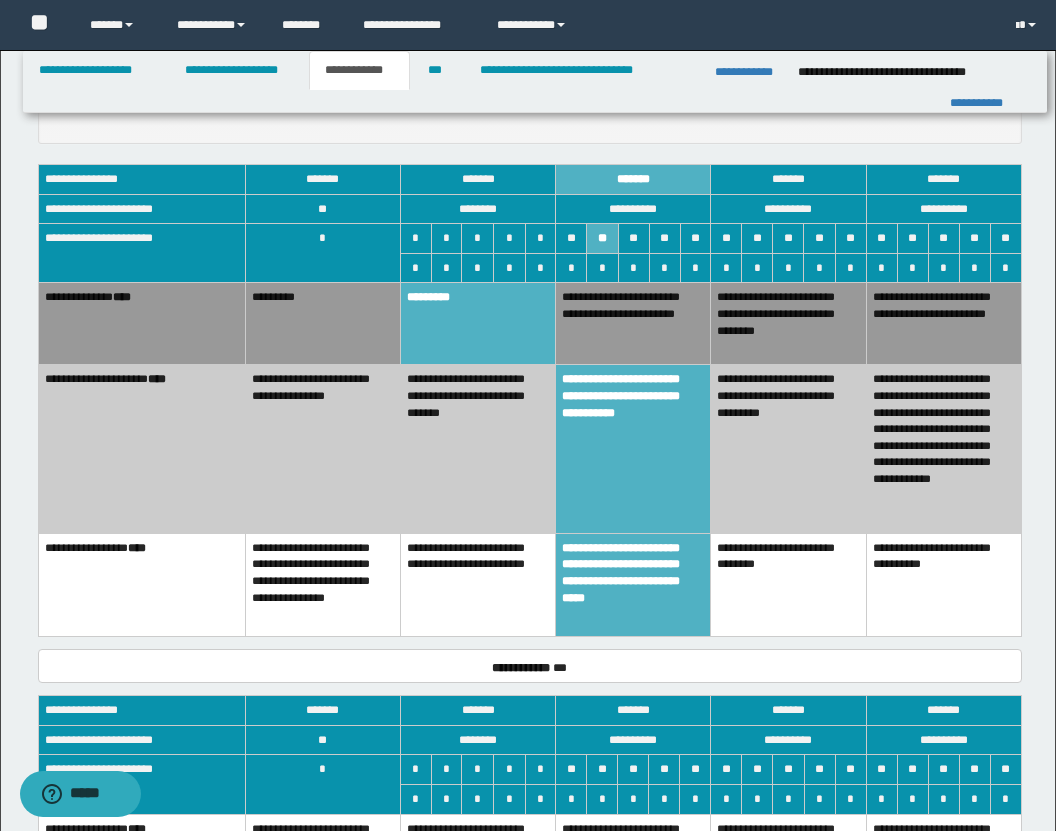 scroll, scrollTop: 1003, scrollLeft: 0, axis: vertical 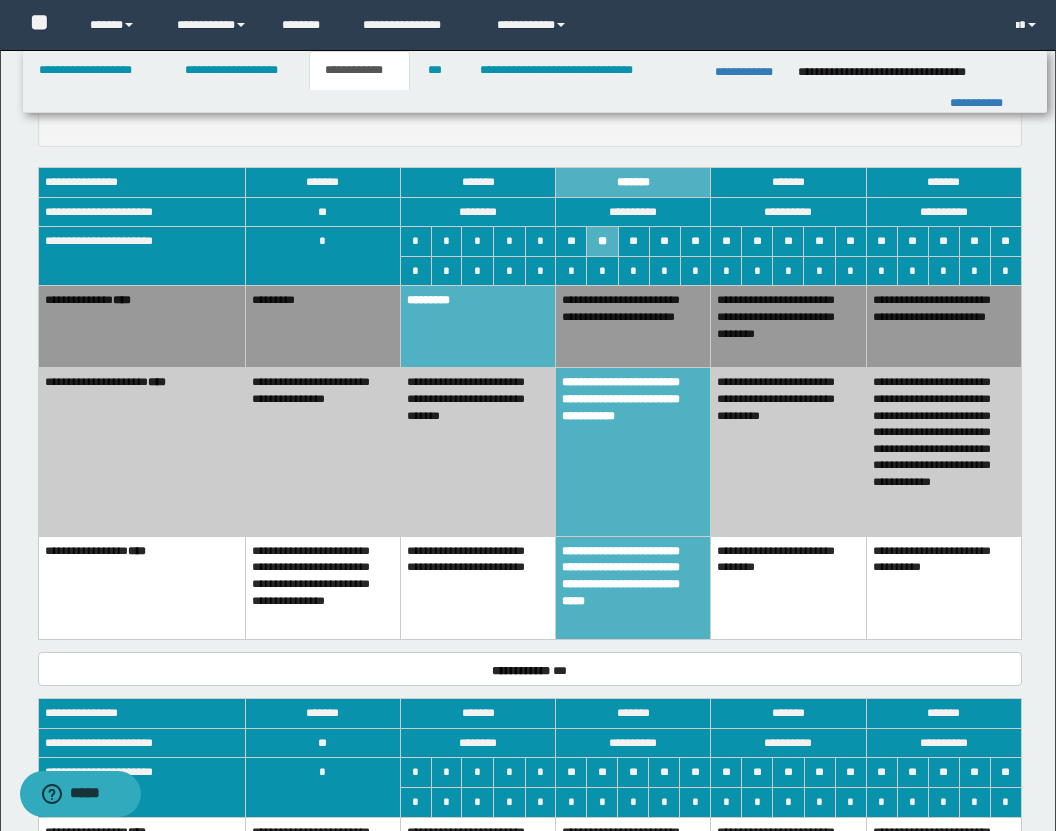 click on "*********" at bounding box center (322, 327) 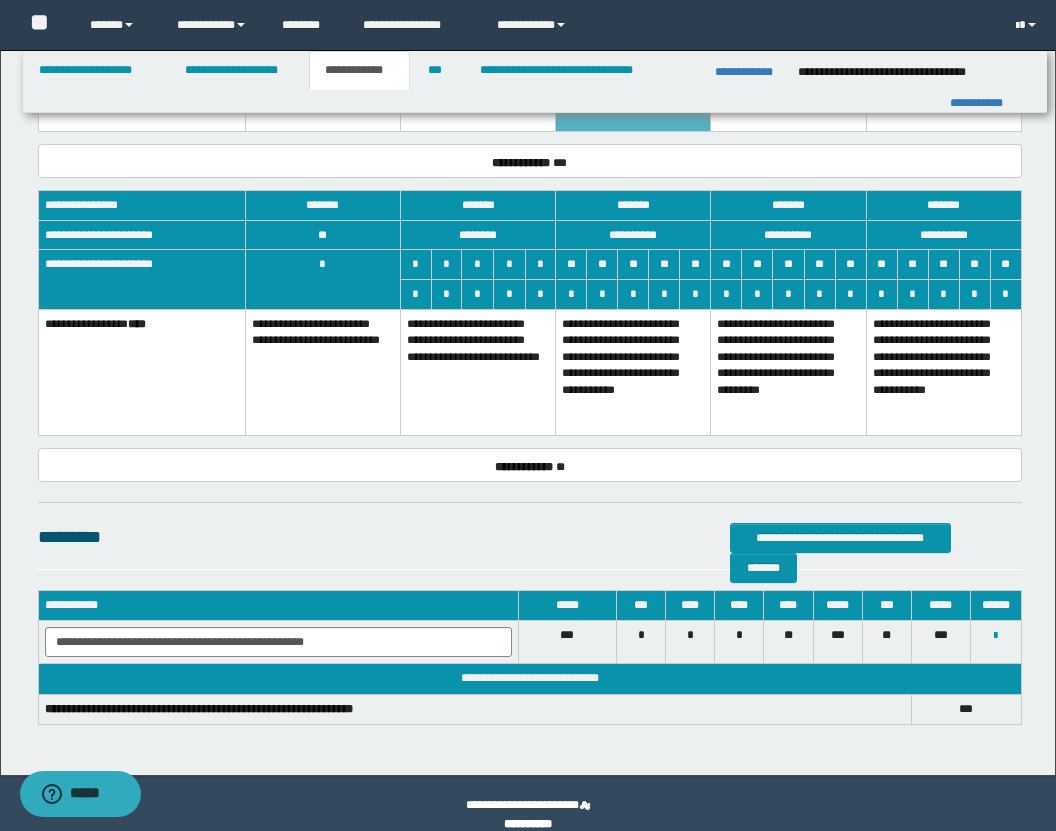 scroll, scrollTop: 1306, scrollLeft: 0, axis: vertical 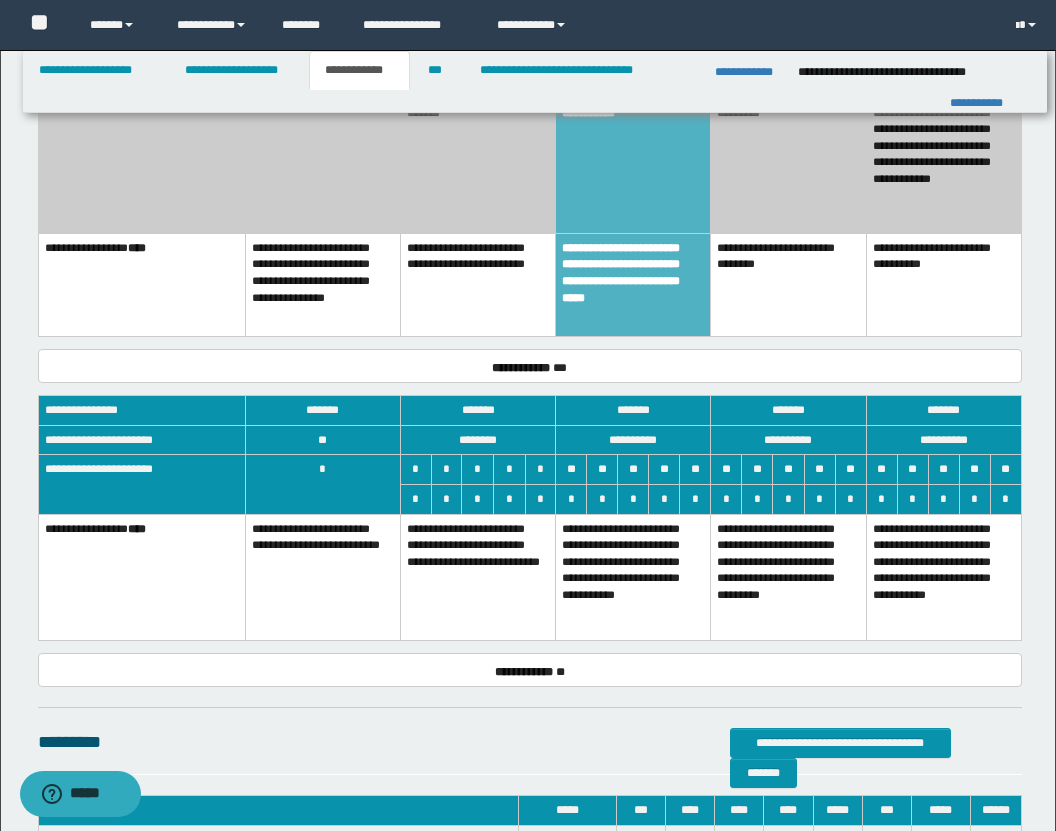 click on "**********" at bounding box center [477, 577] 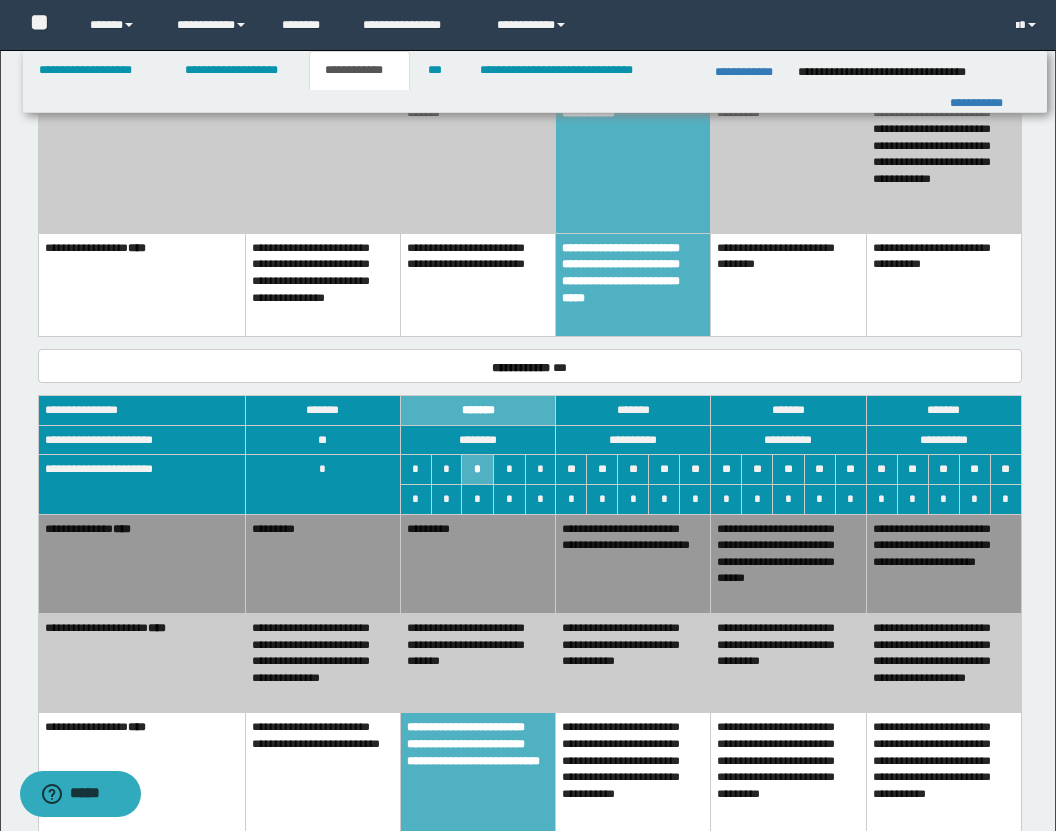 click on "*********" at bounding box center [477, 563] 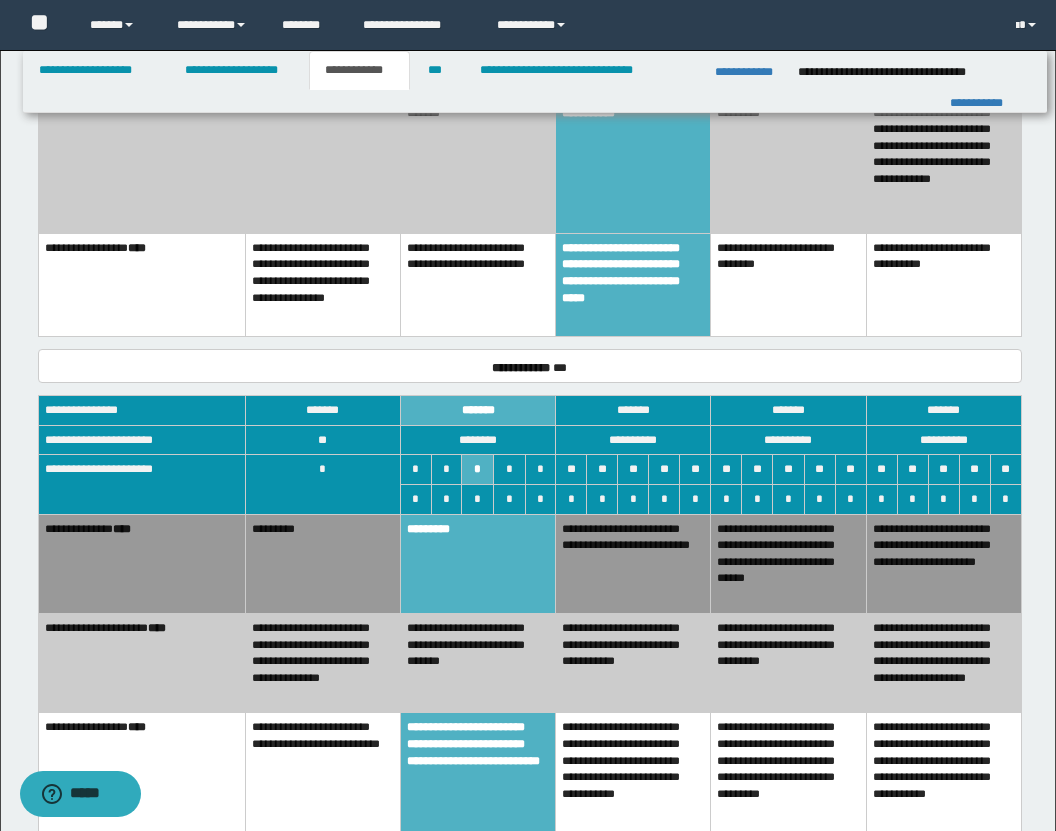 click on "**********" at bounding box center (633, 662) 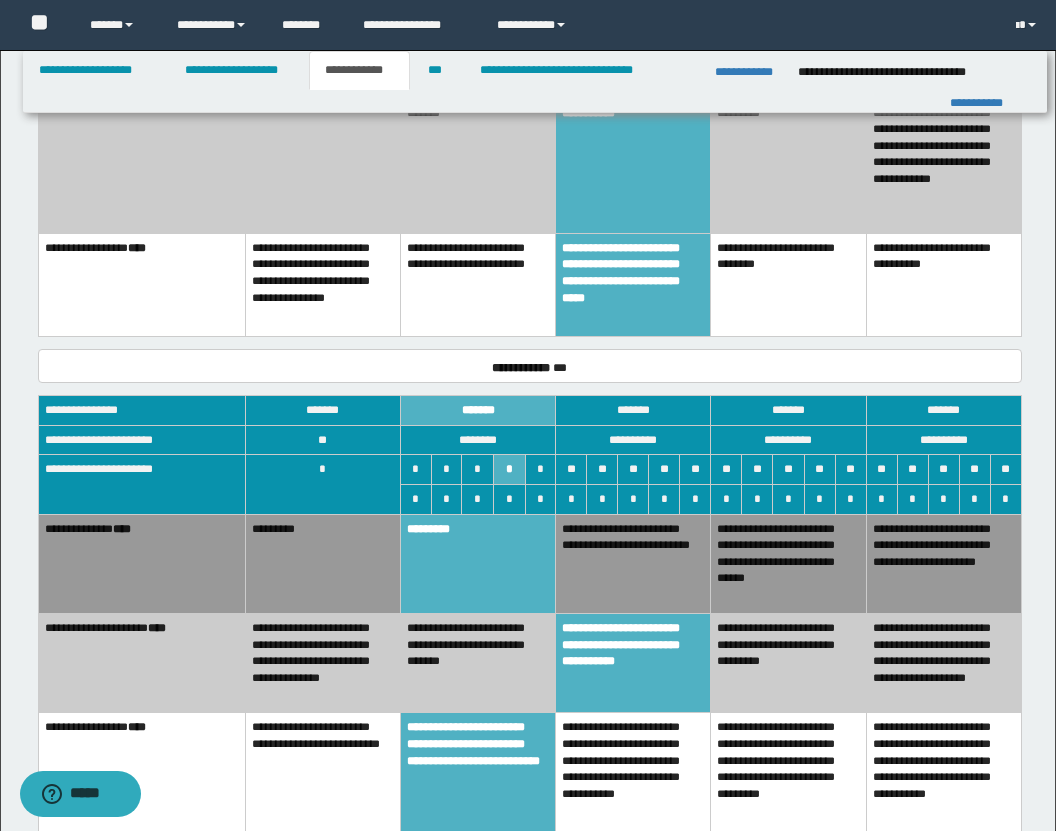 scroll, scrollTop: 1769, scrollLeft: 0, axis: vertical 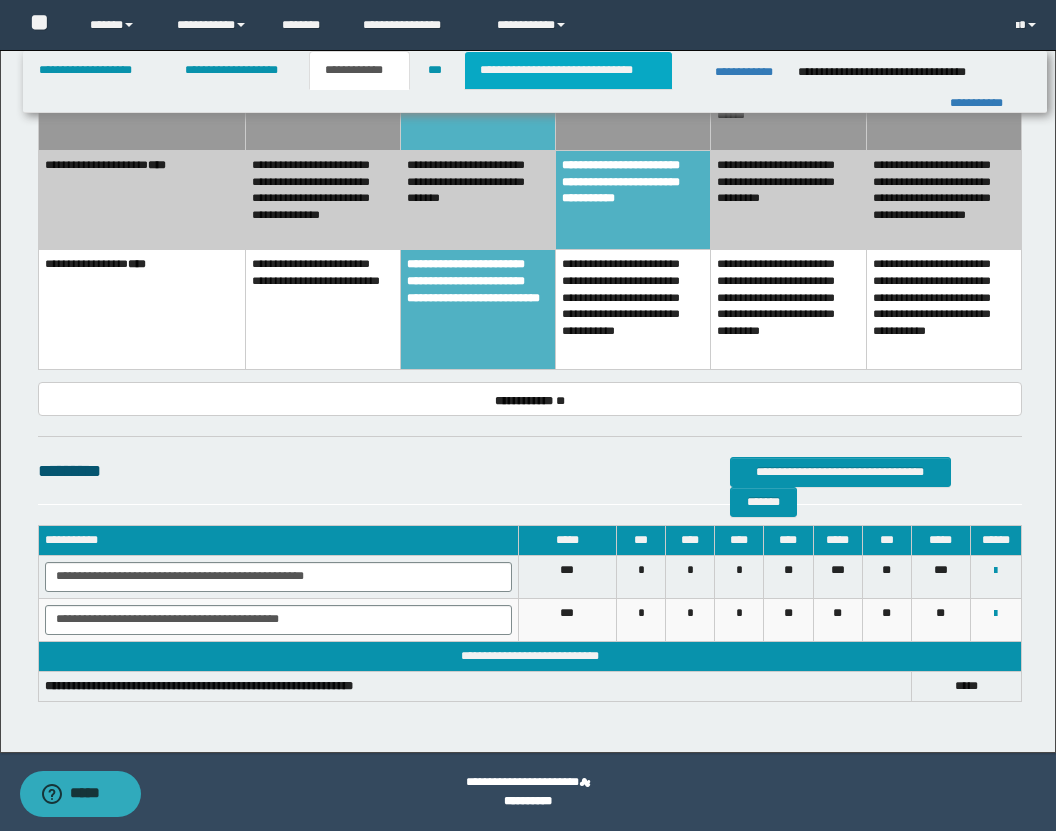 click on "**********" at bounding box center [568, 70] 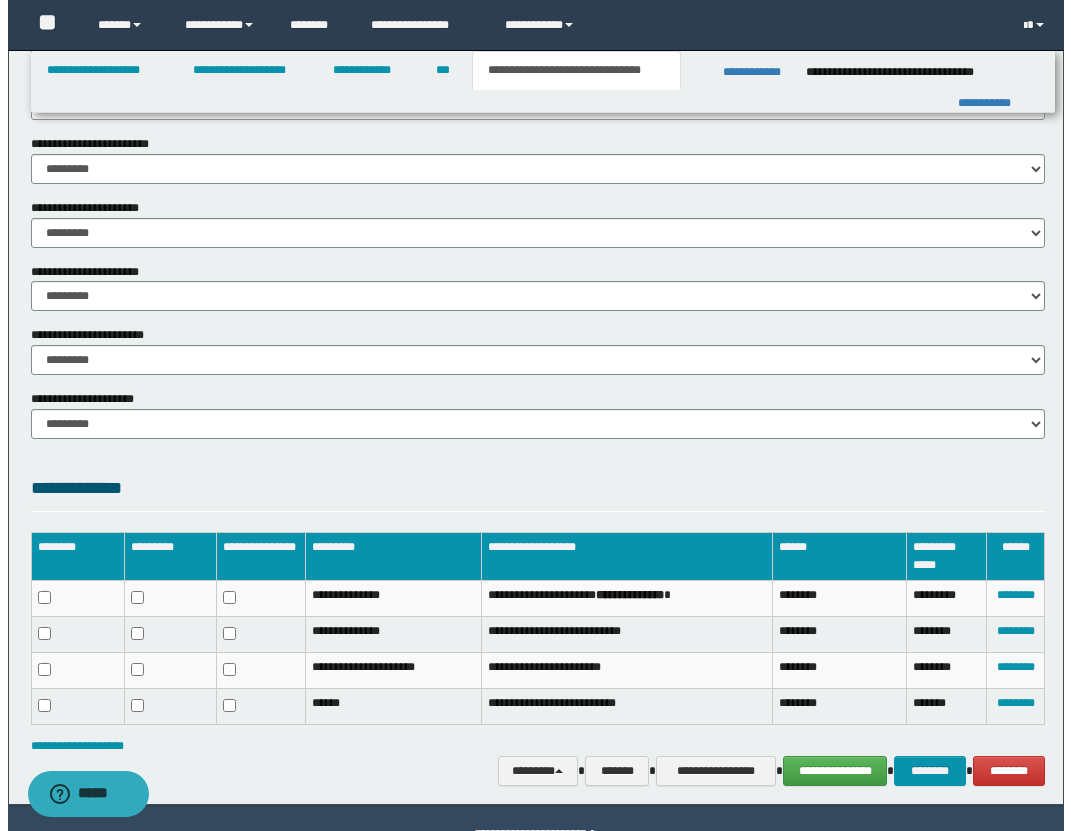 scroll, scrollTop: 0, scrollLeft: 0, axis: both 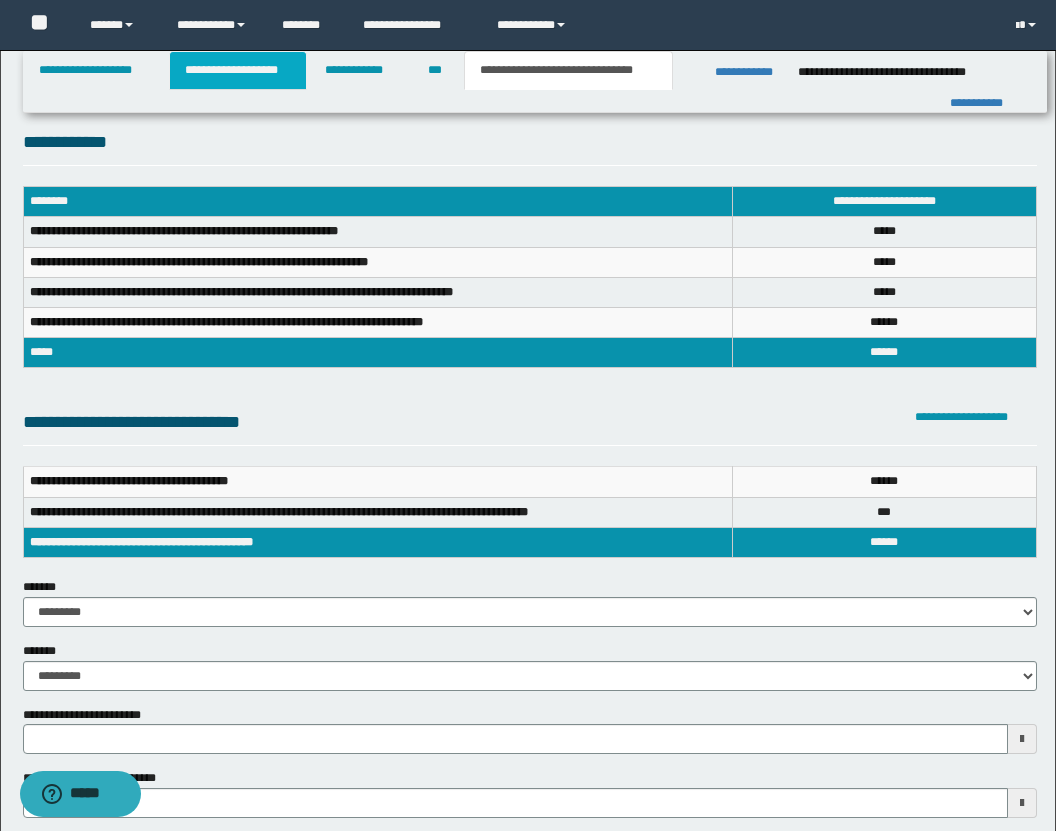 click on "**********" at bounding box center (238, 70) 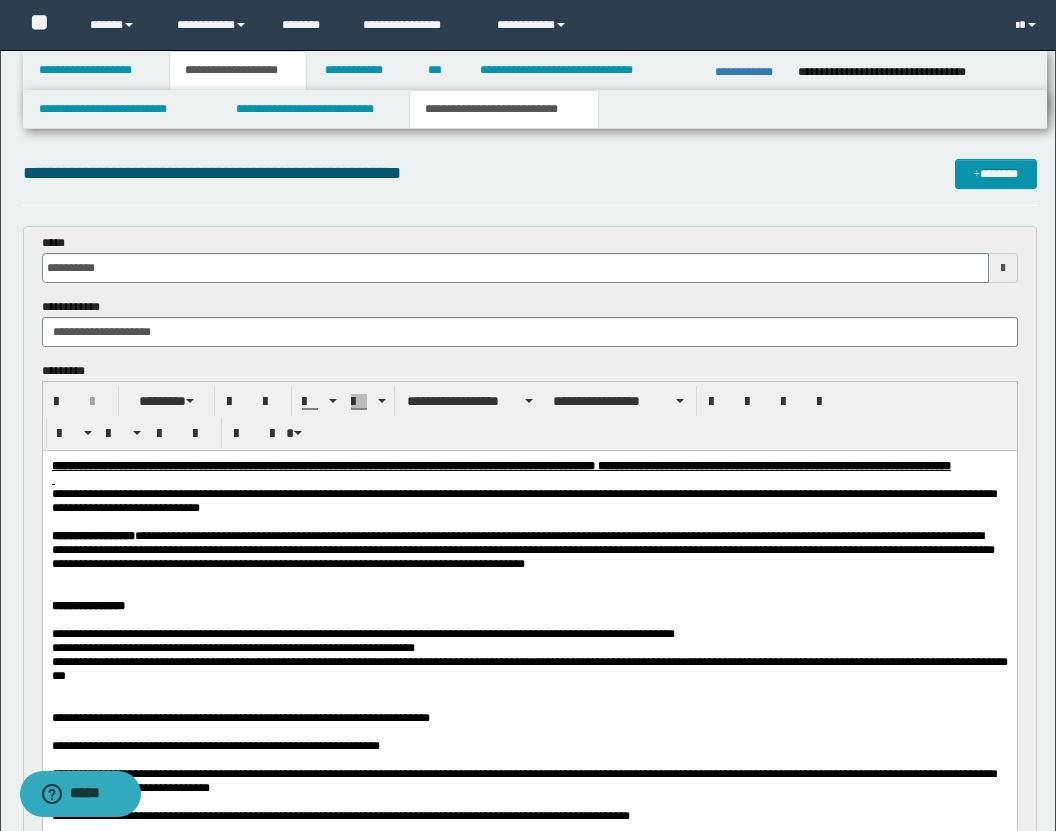 click on "**********" at bounding box center [504, 109] 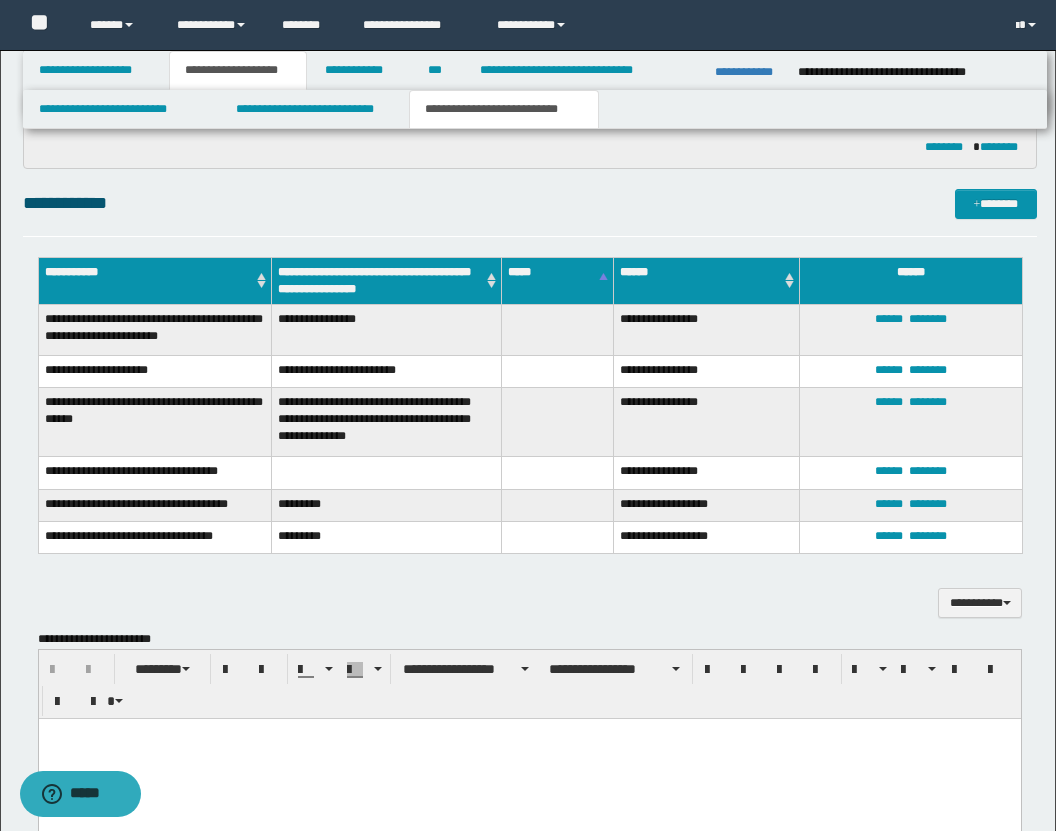 scroll, scrollTop: 2208, scrollLeft: 0, axis: vertical 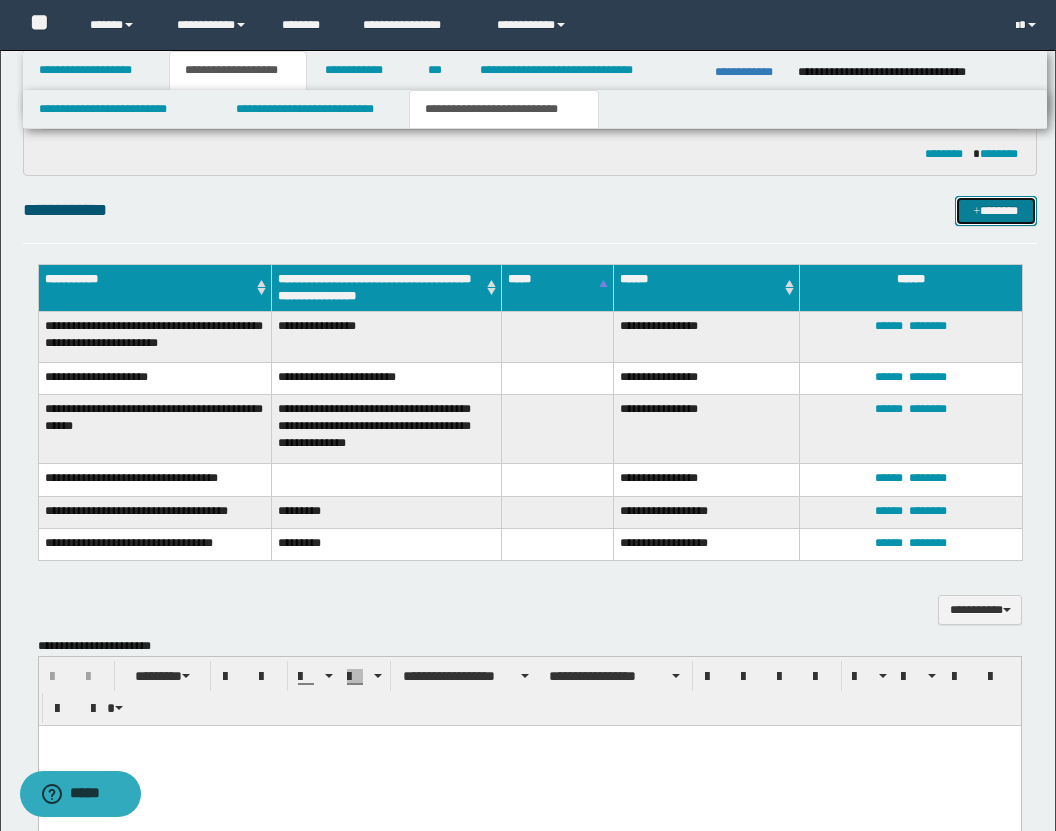 click on "*******" at bounding box center [996, 211] 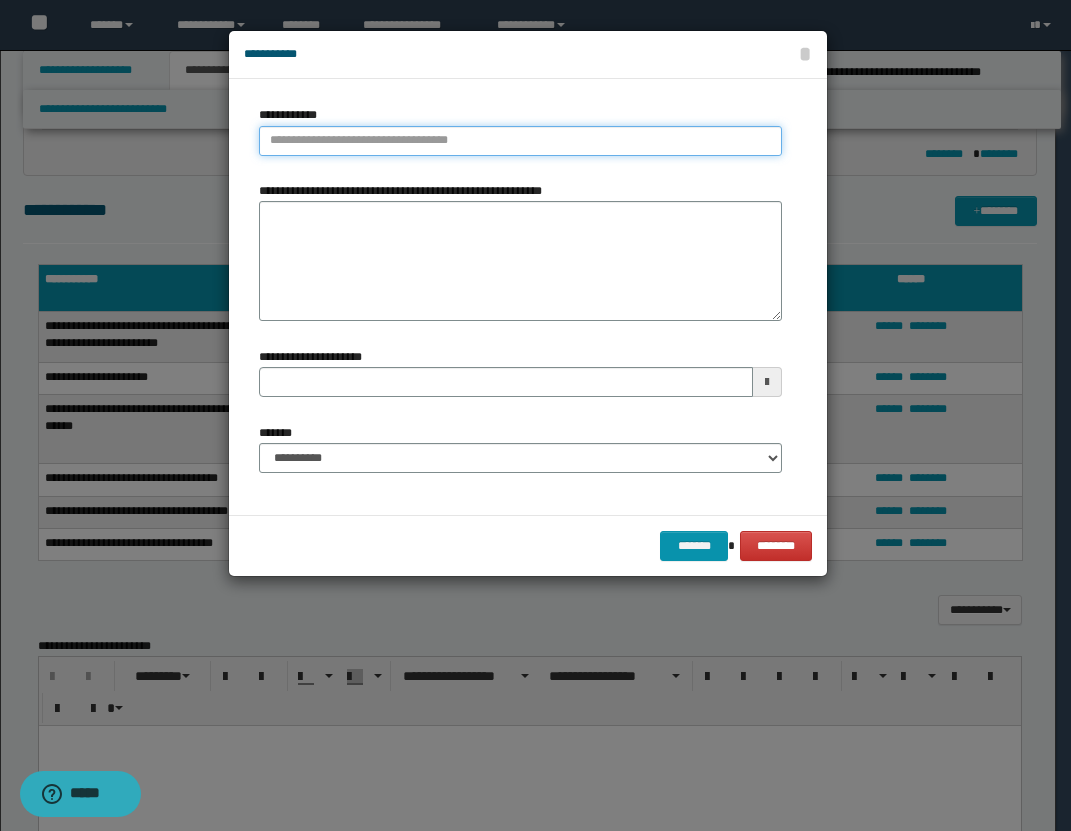 type on "**********" 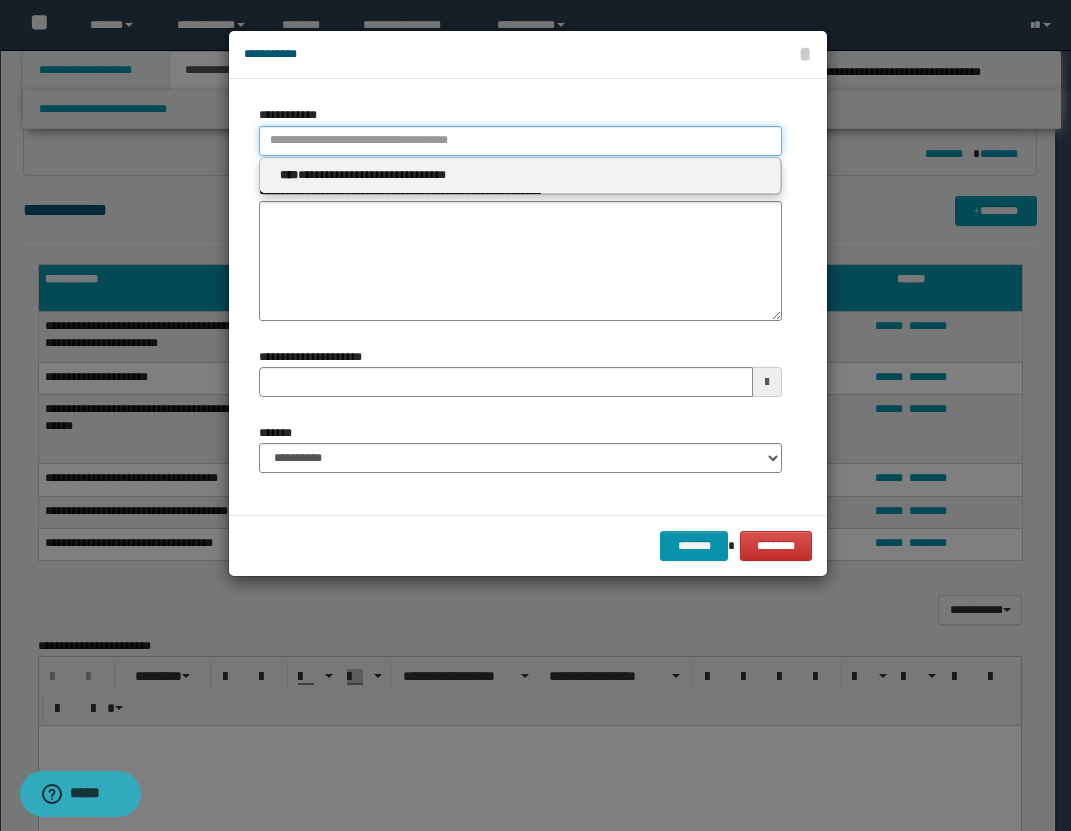 click on "**********" at bounding box center (520, 141) 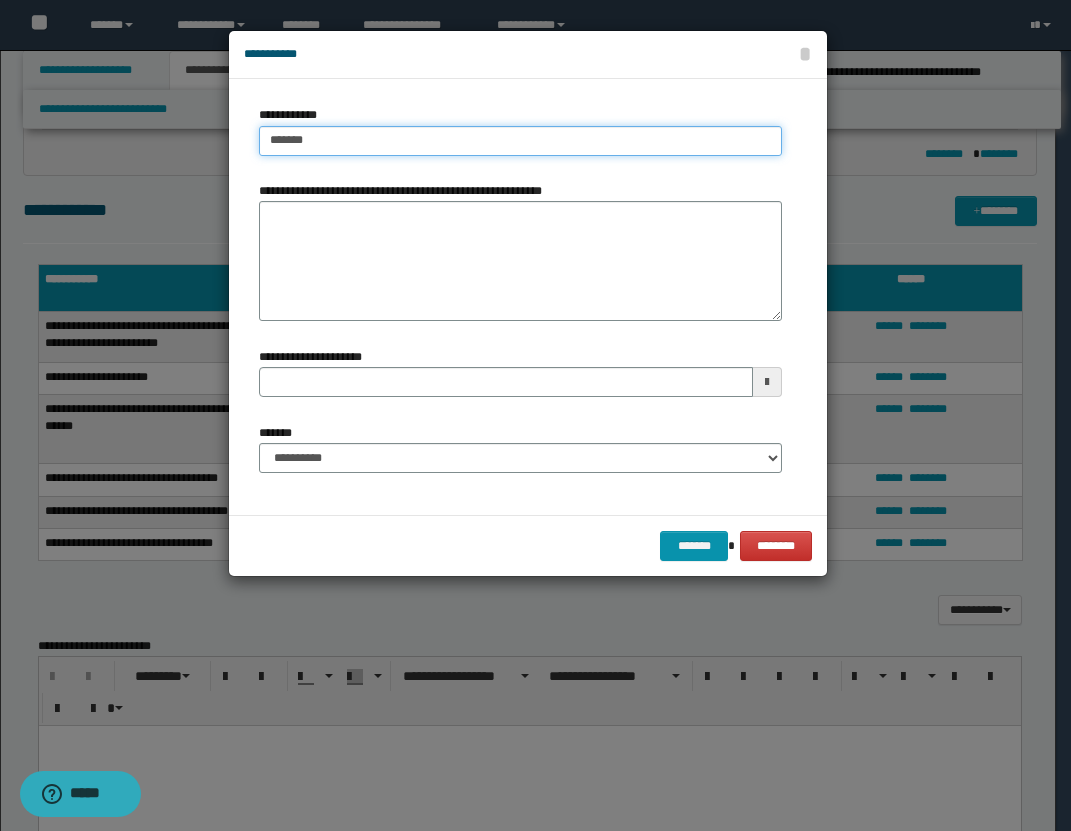 type on "********" 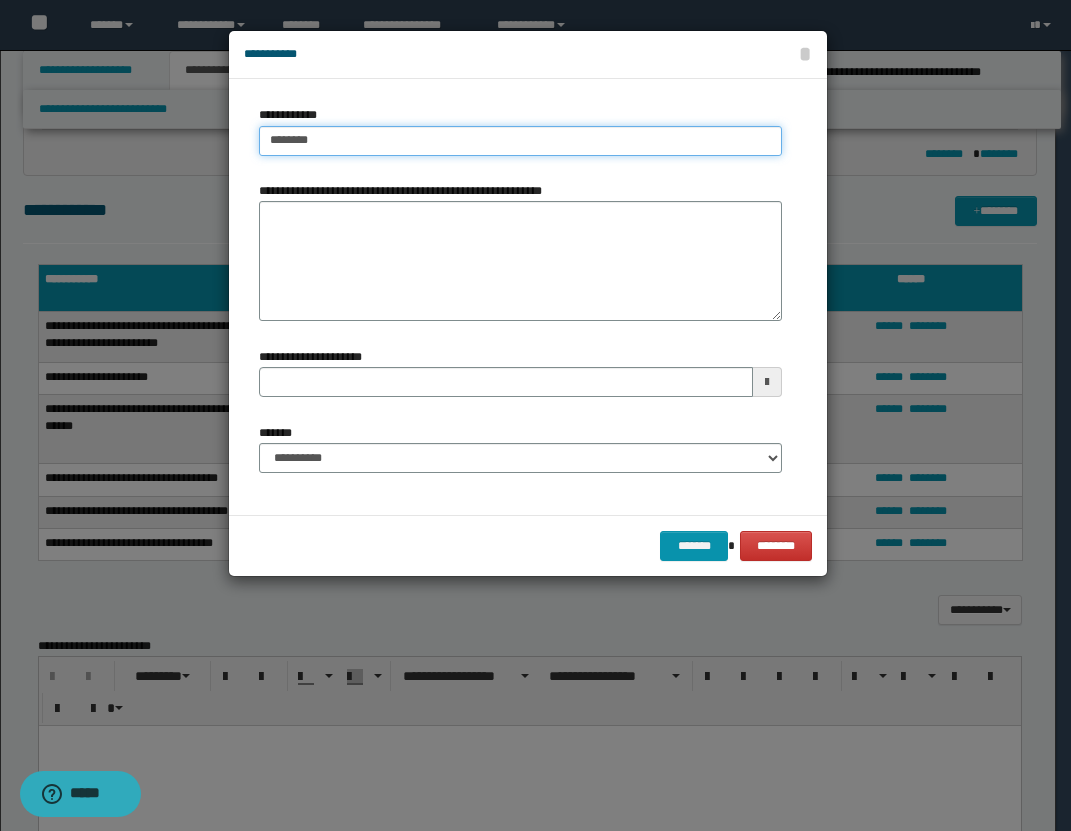 type on "**********" 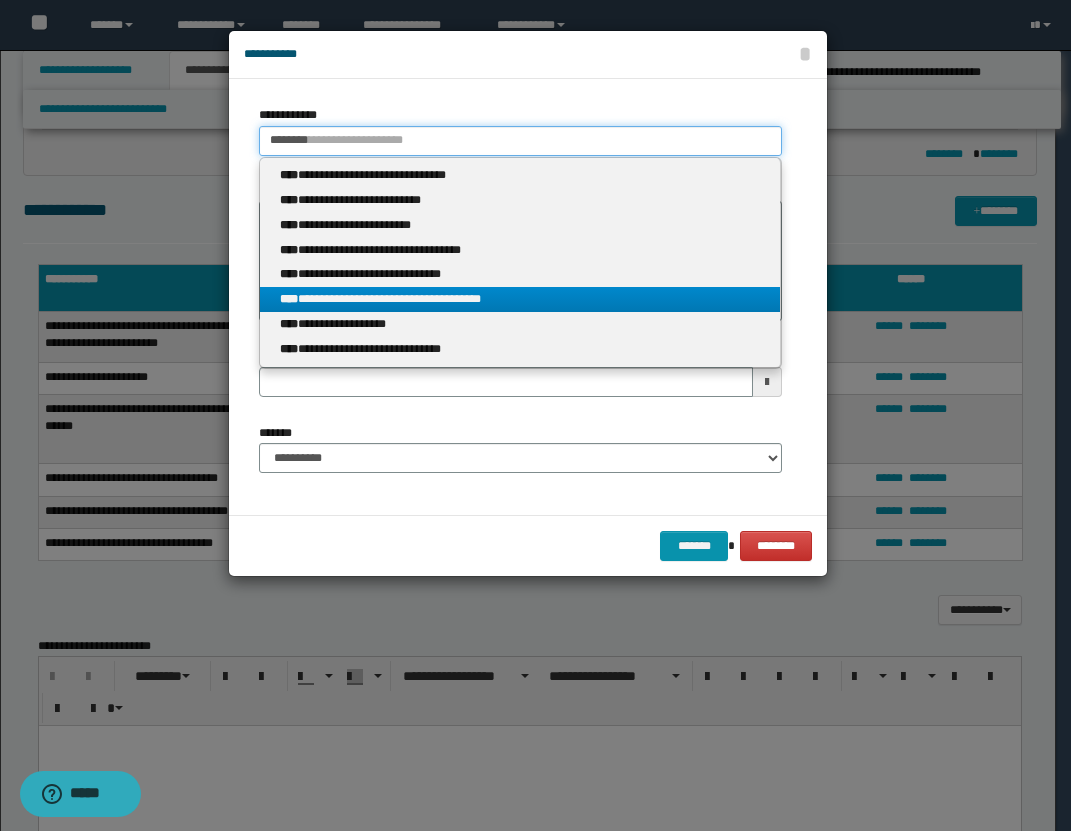 type on "********" 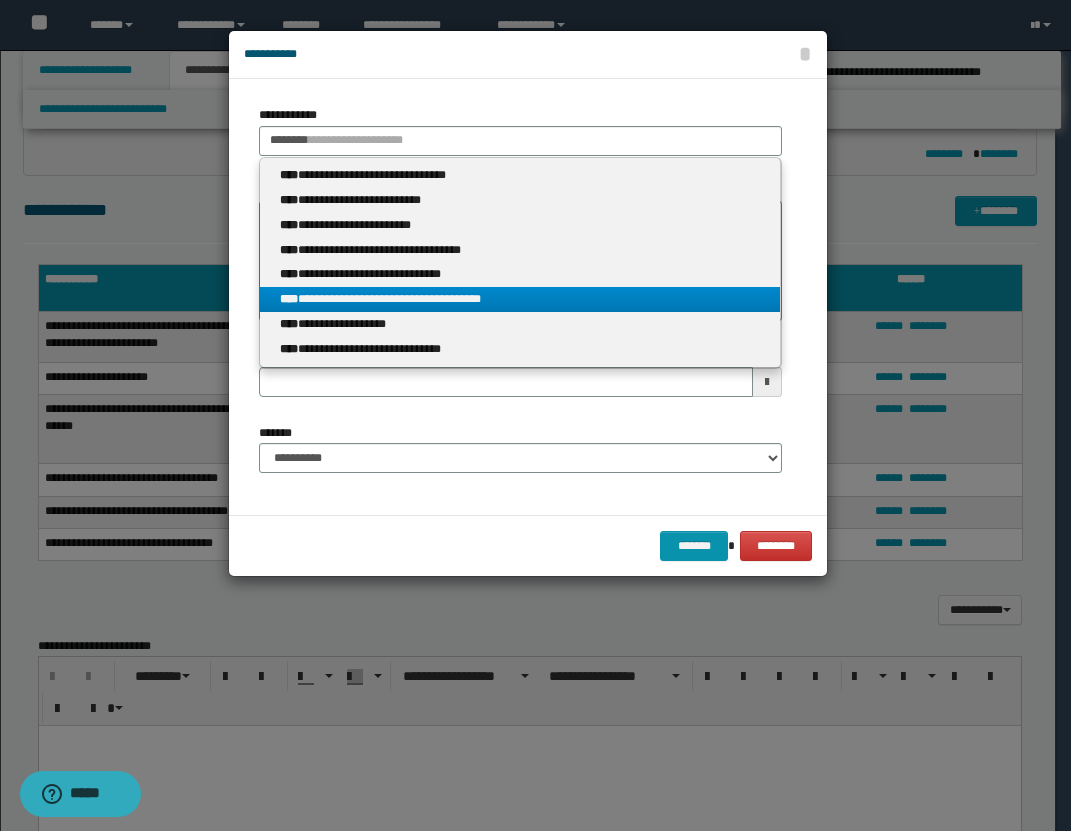 click on "**********" at bounding box center [520, 299] 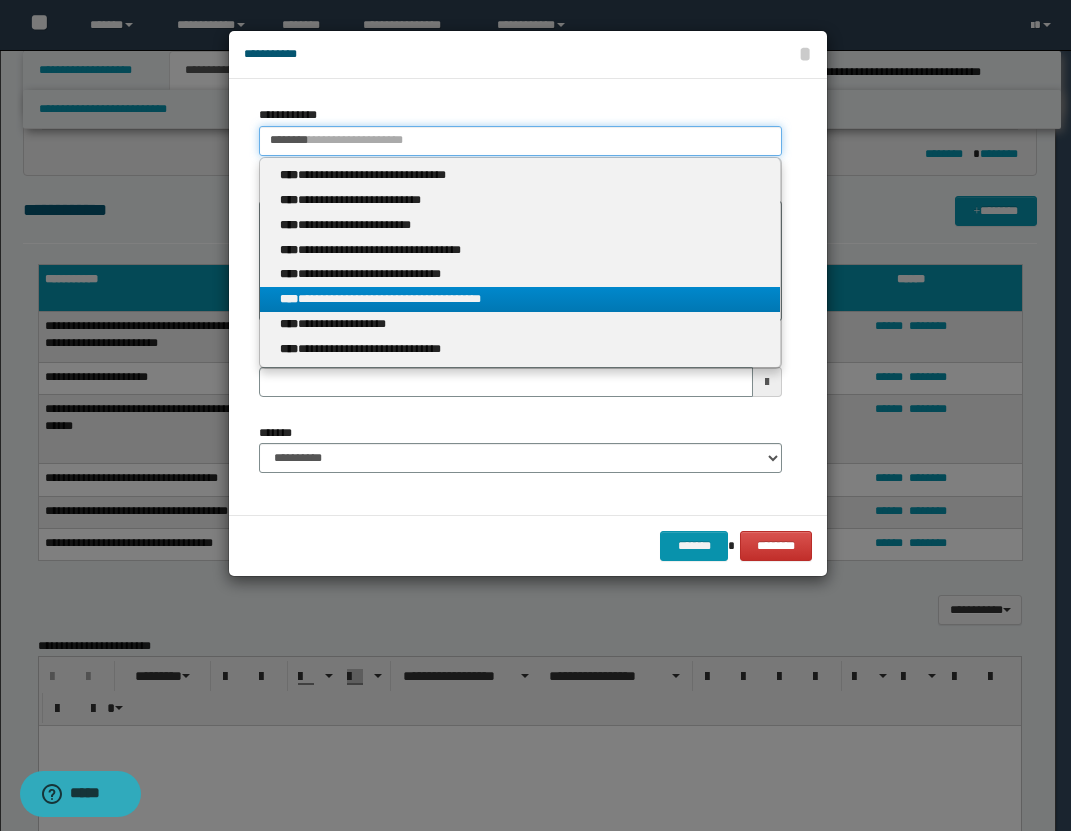 type 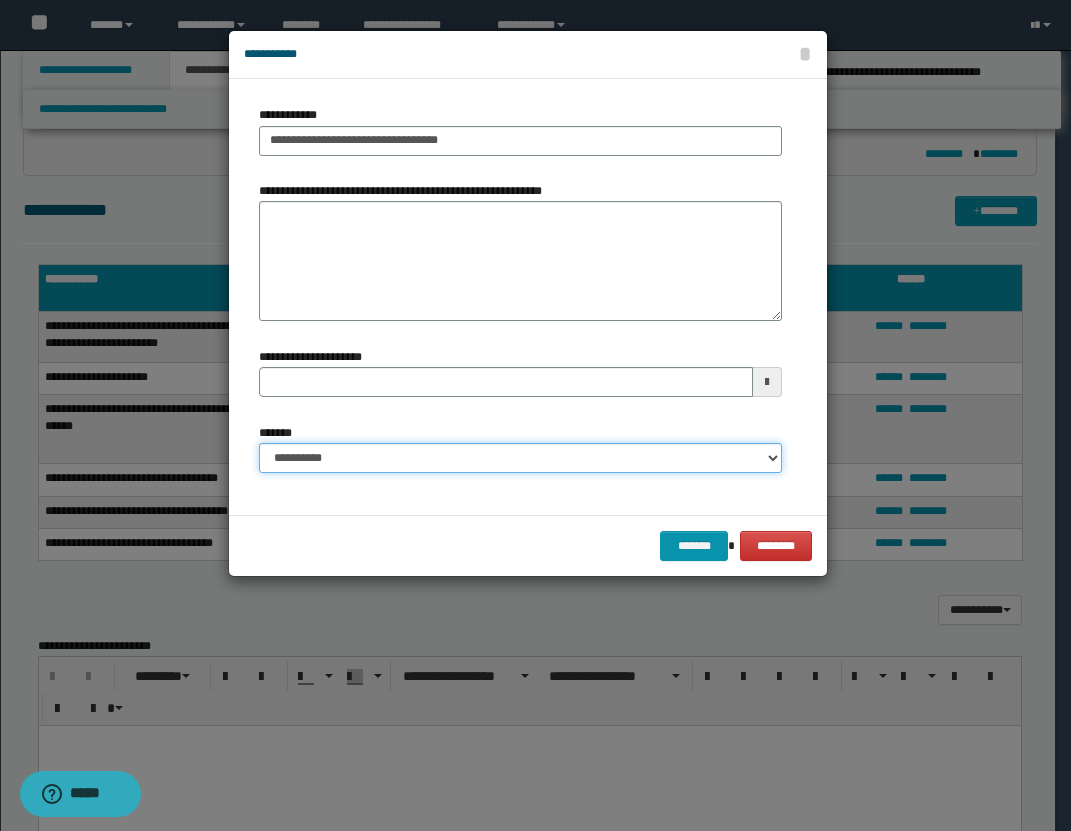 click on "**********" at bounding box center (520, 458) 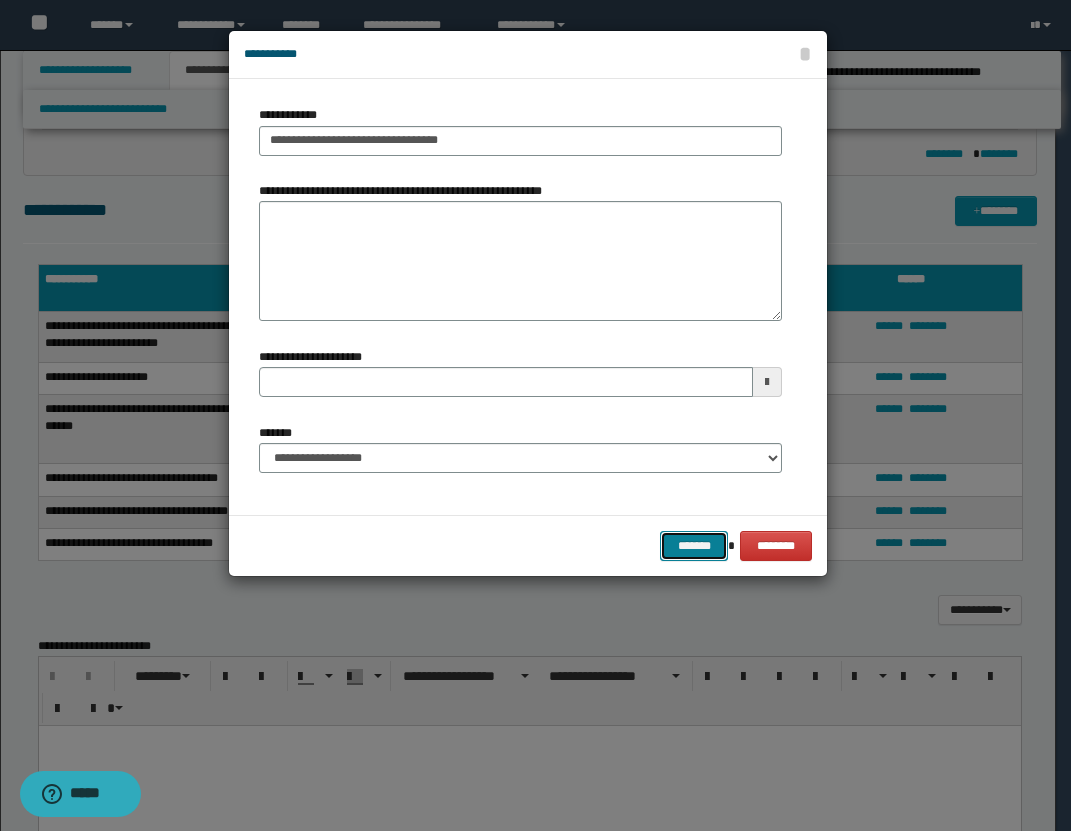 click on "*******" at bounding box center [694, 546] 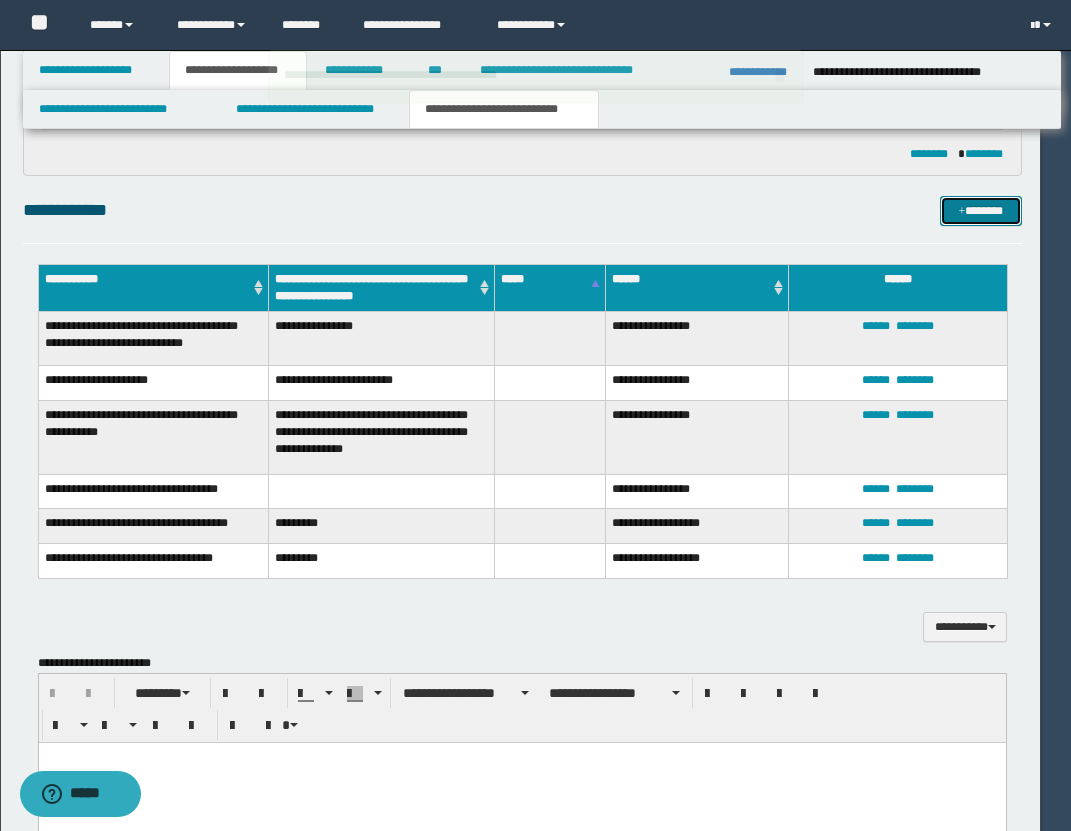 type 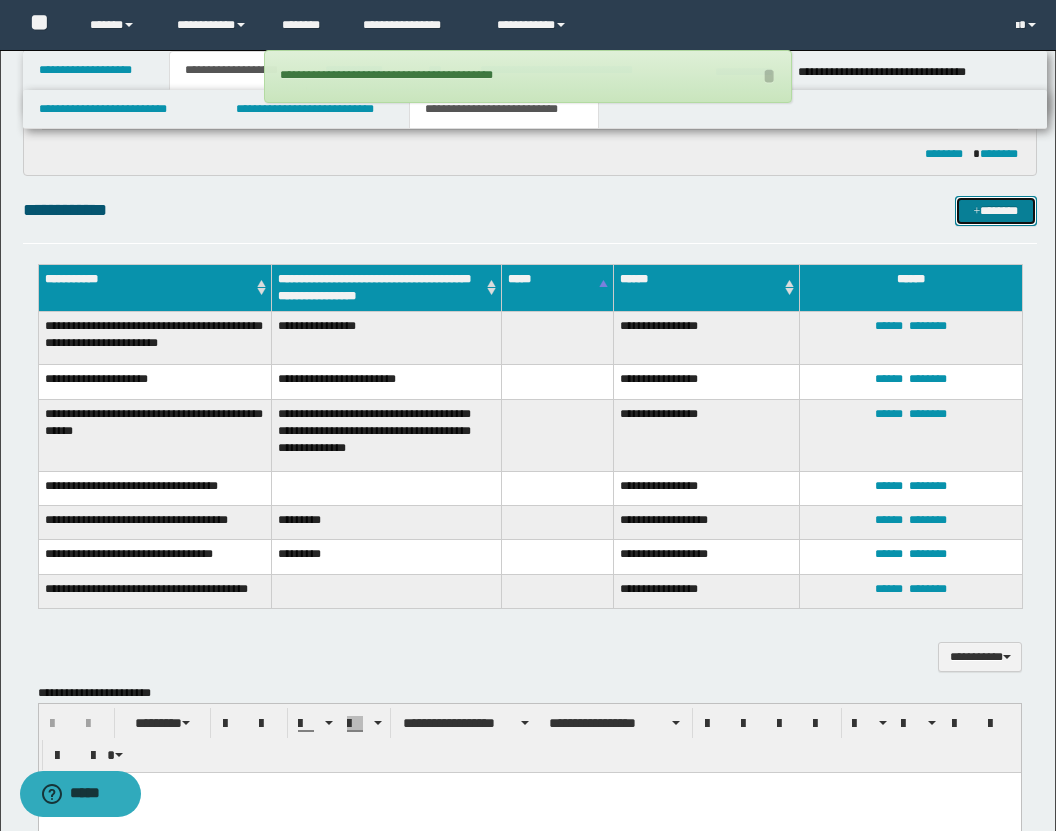 click at bounding box center [977, 212] 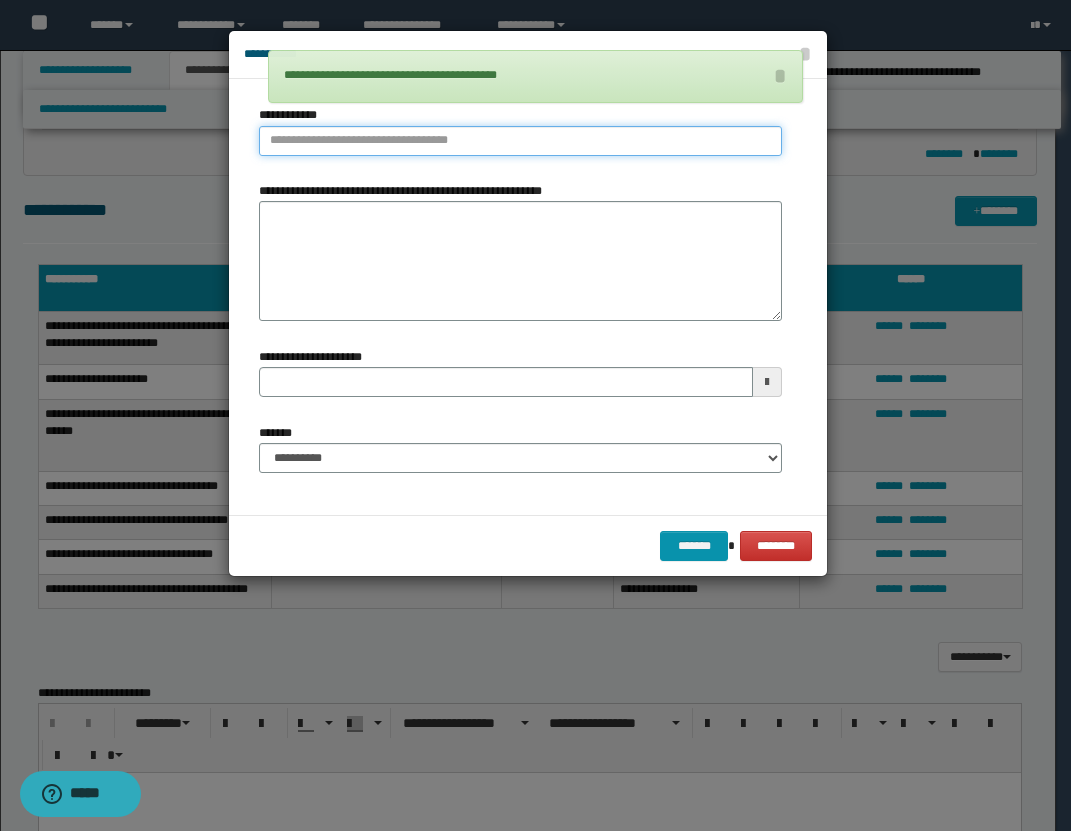 type on "**********" 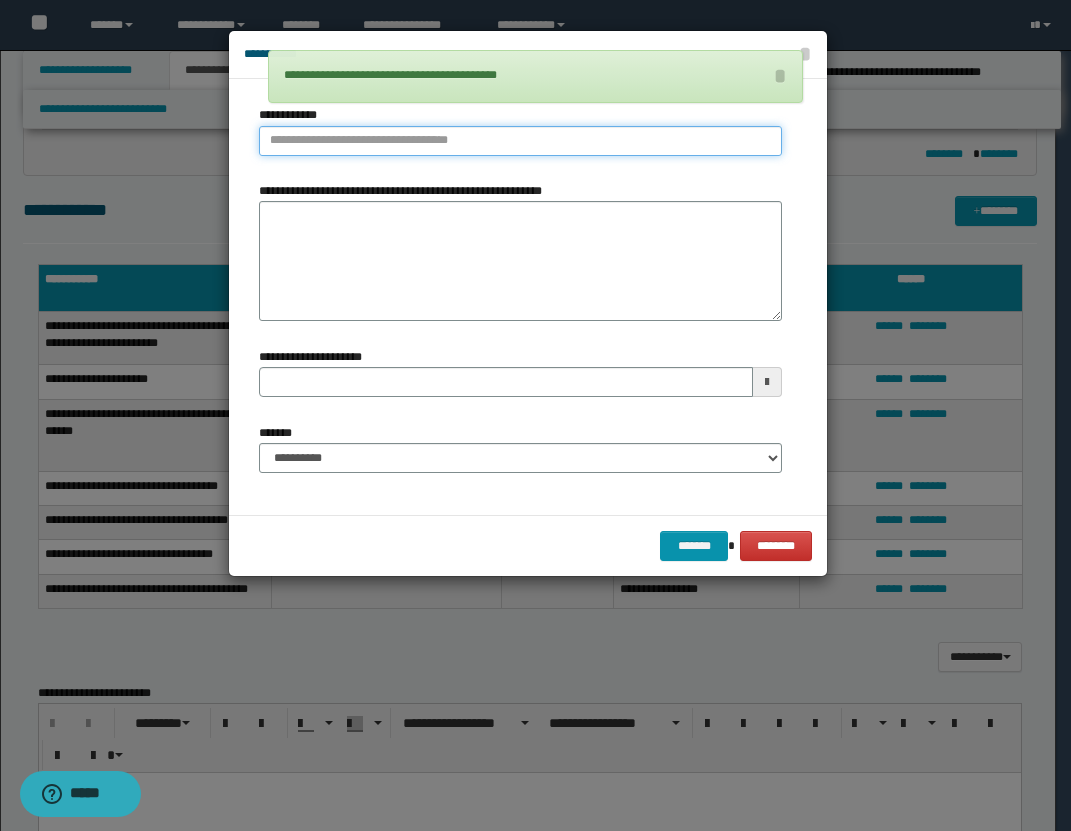 click on "**********" at bounding box center (520, 141) 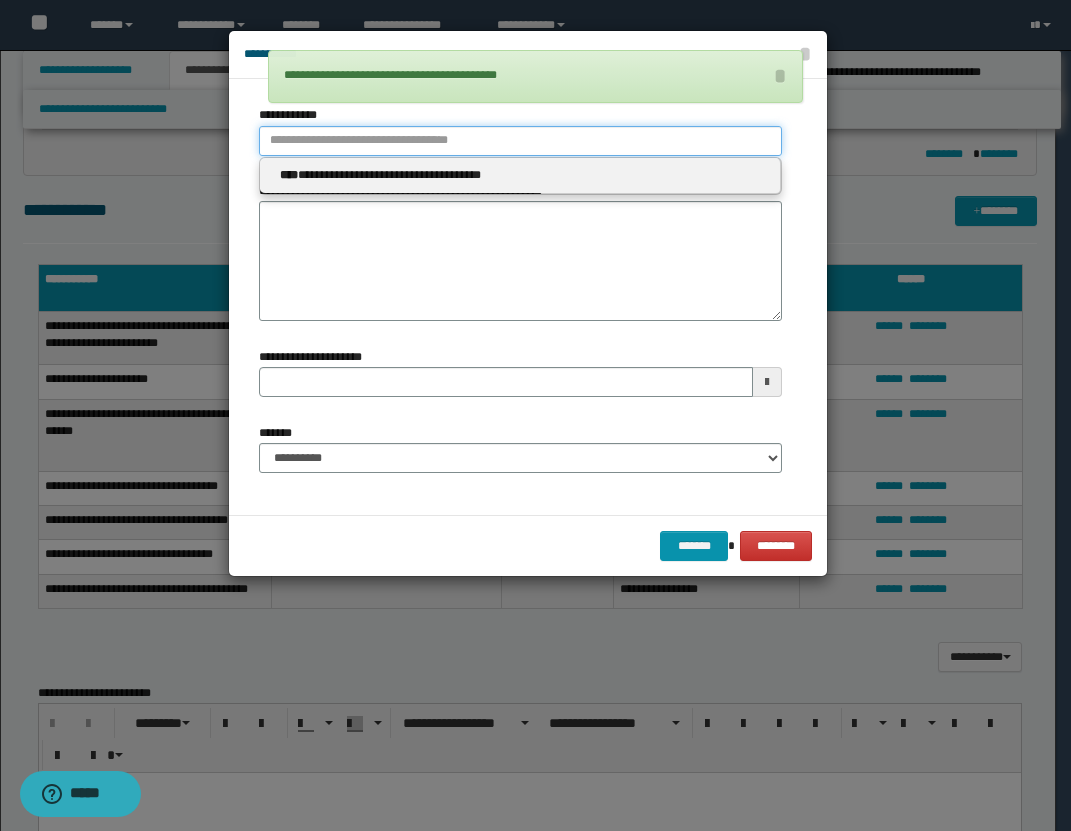 type 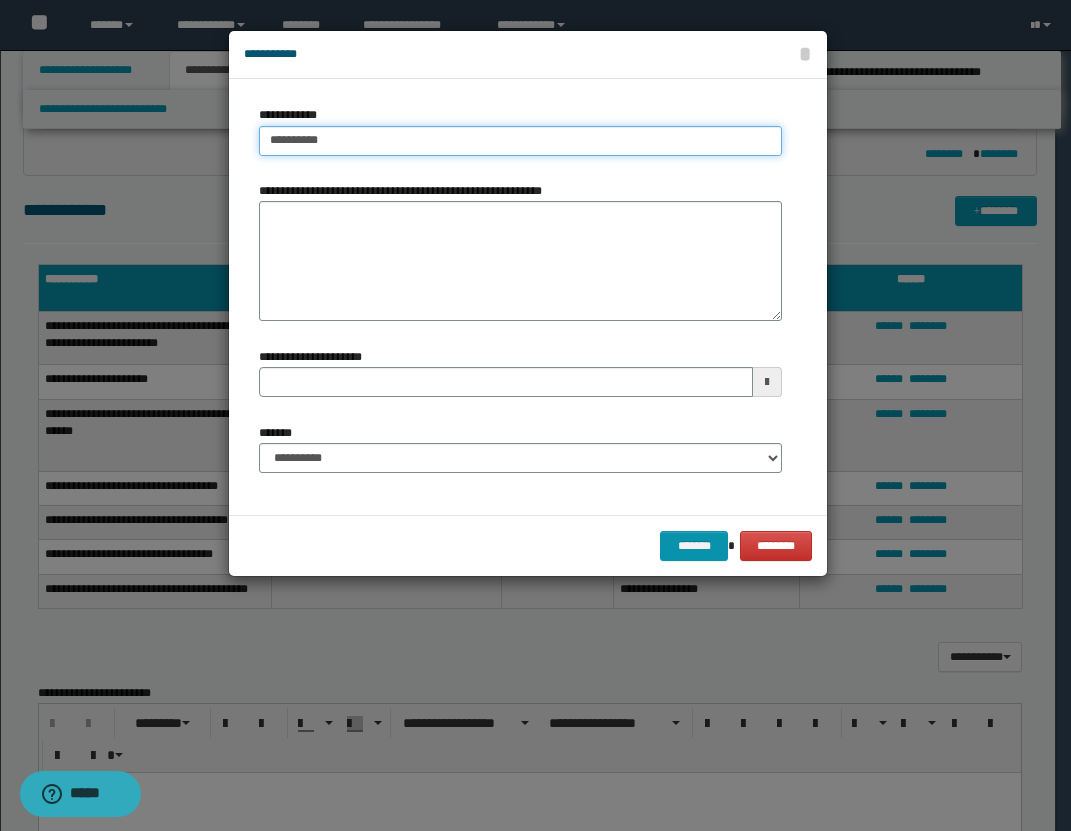 type on "**********" 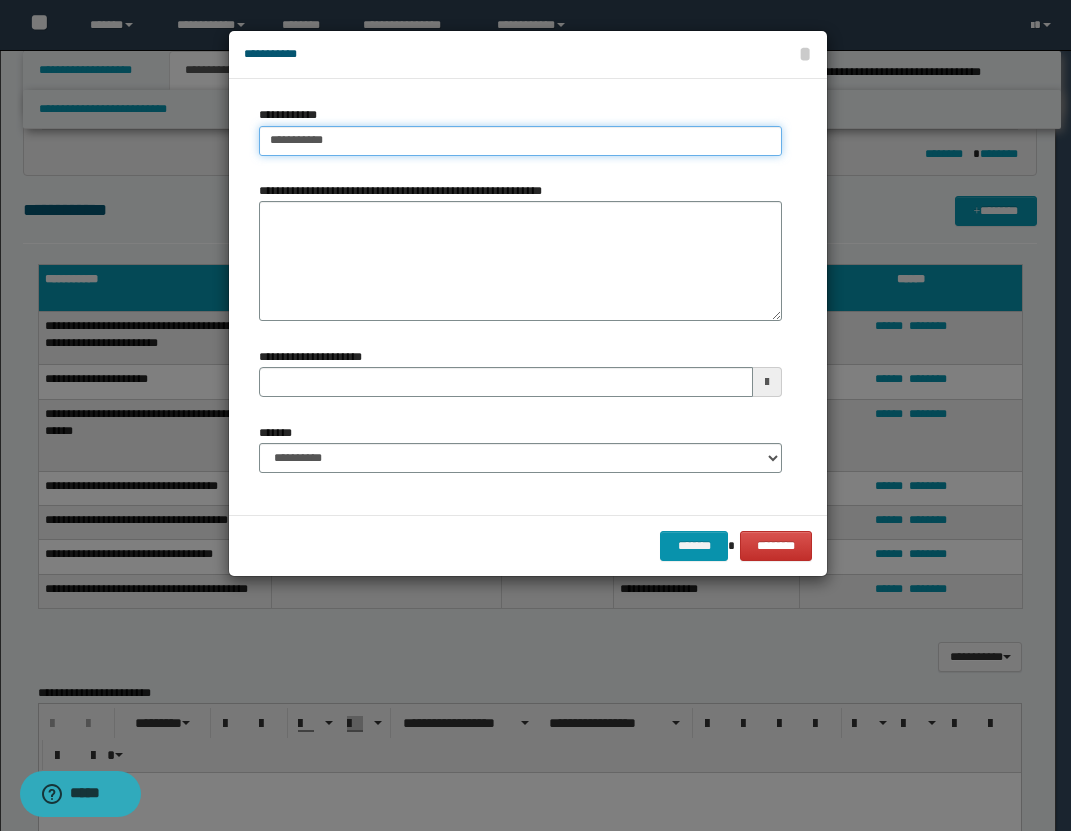 type on "**********" 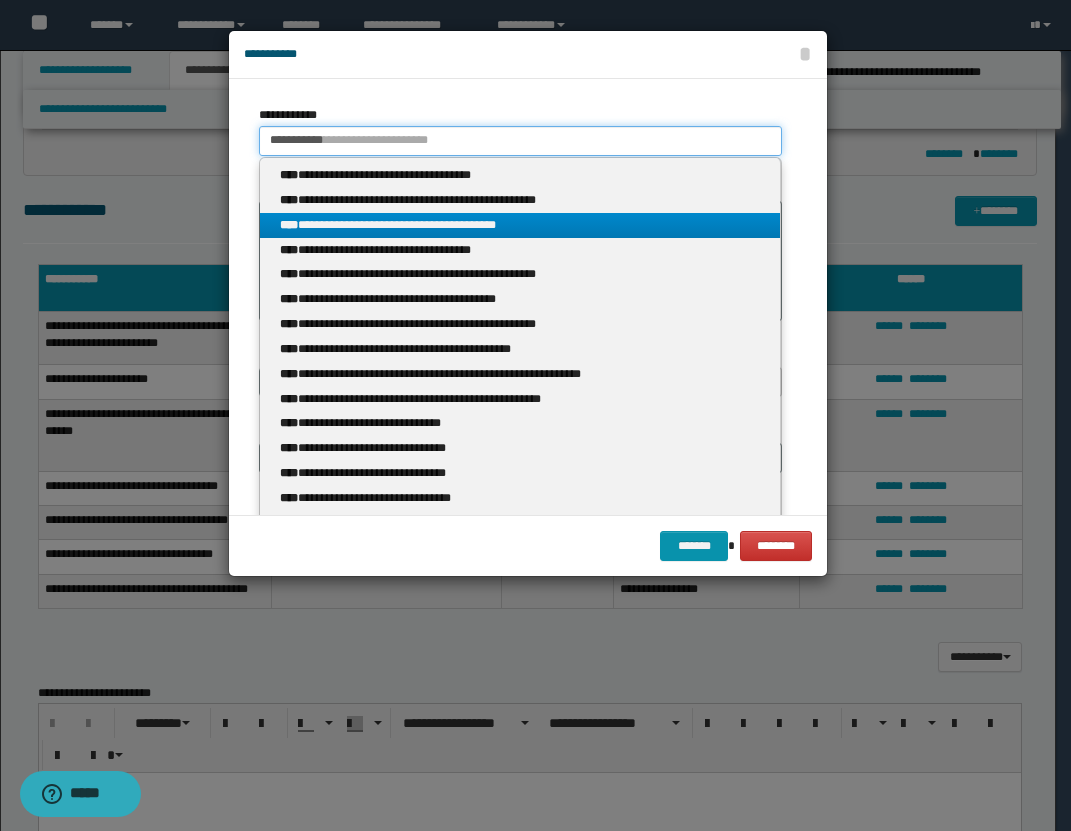 type on "**********" 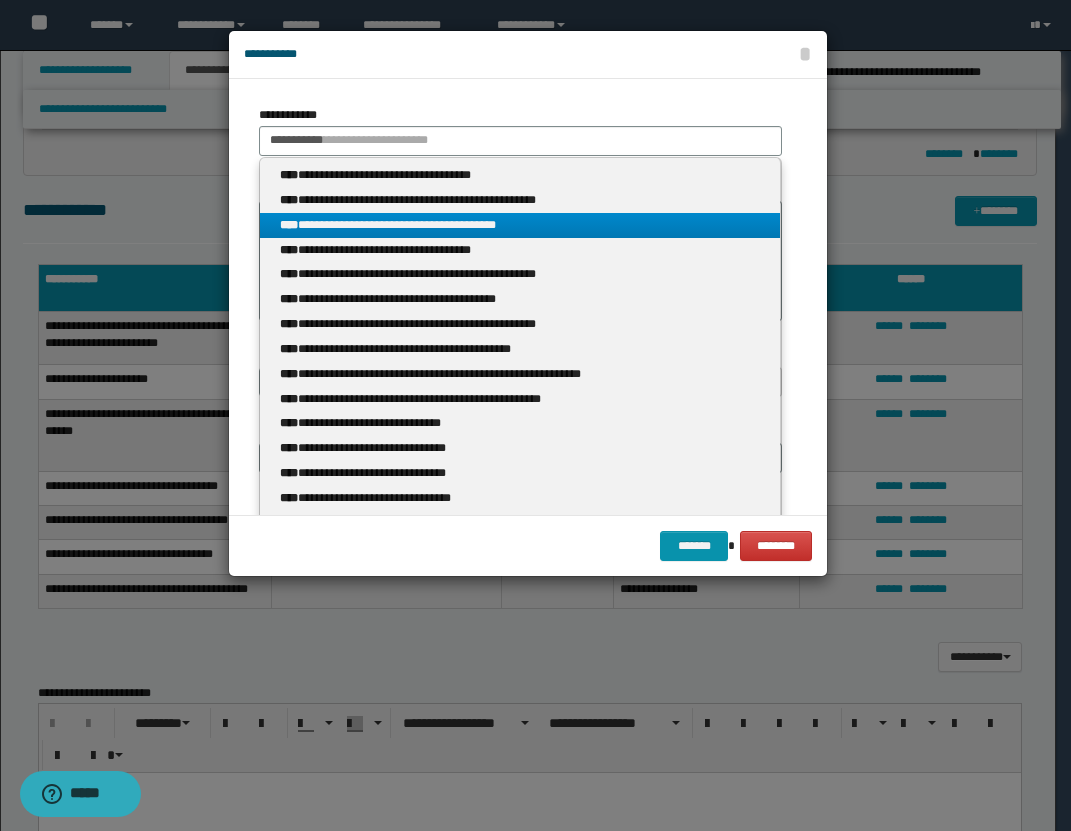click on "**********" at bounding box center (520, 225) 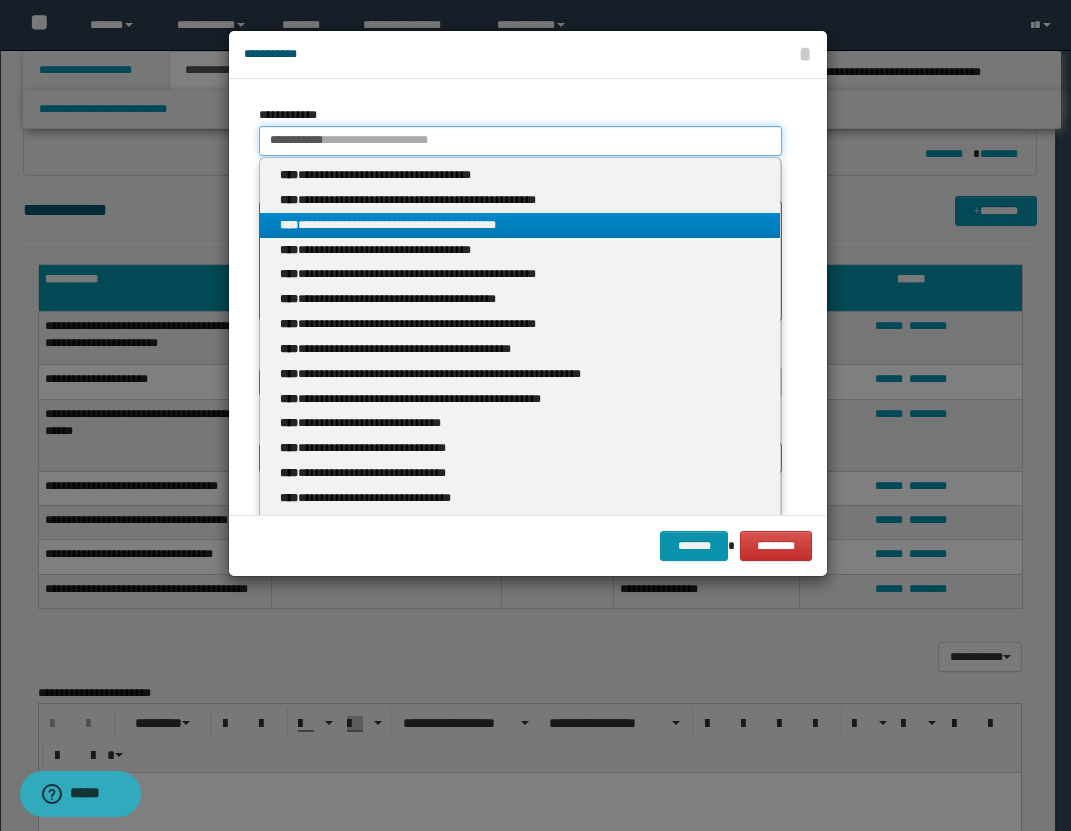 type 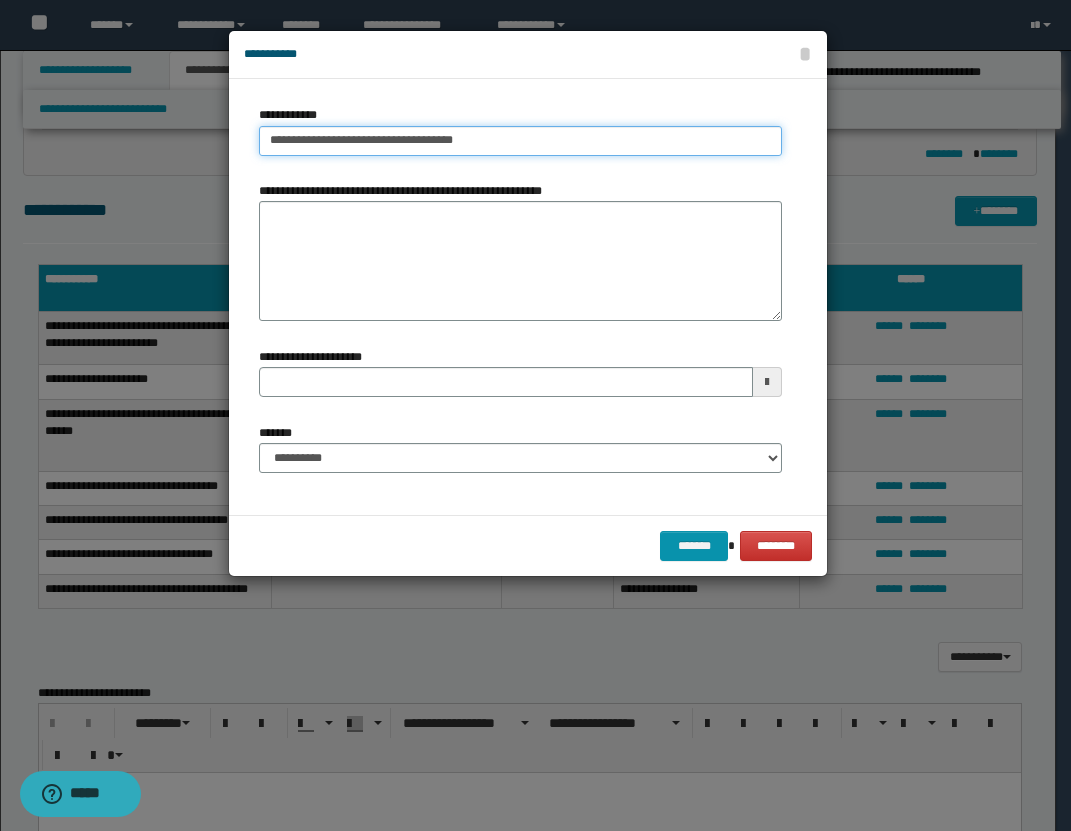 drag, startPoint x: 511, startPoint y: 140, endPoint x: 222, endPoint y: 140, distance: 289 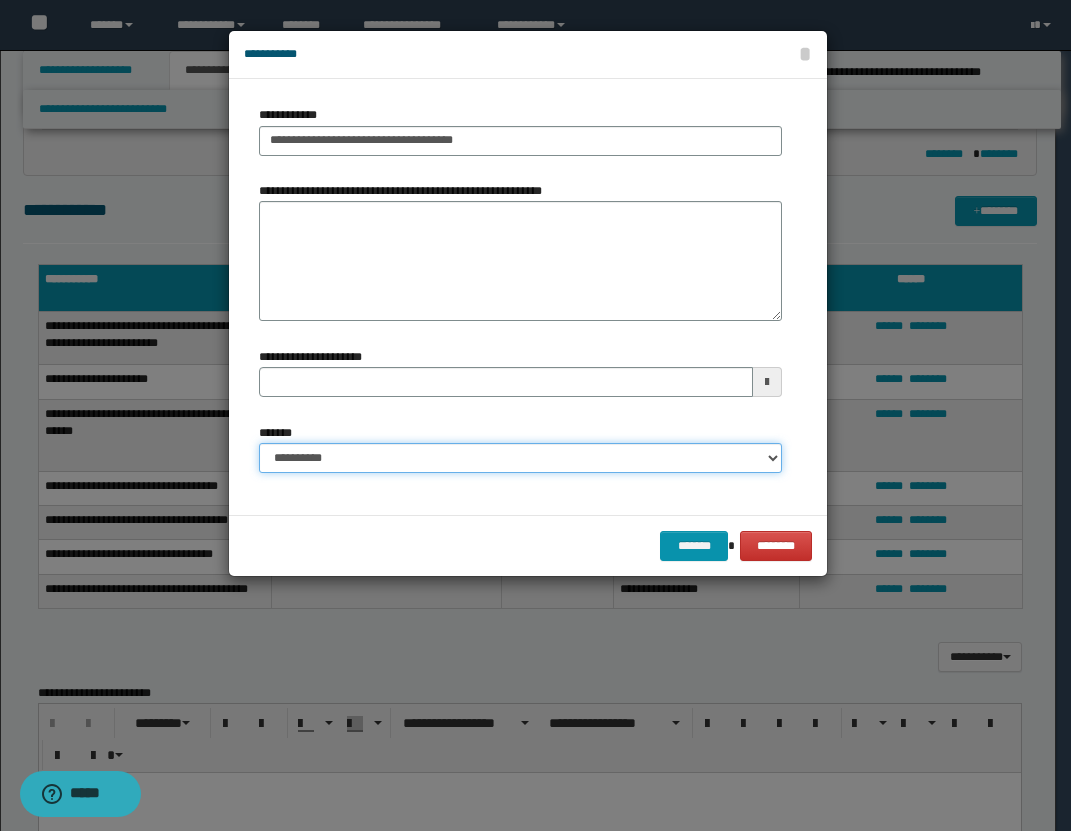 click on "**********" at bounding box center [520, 458] 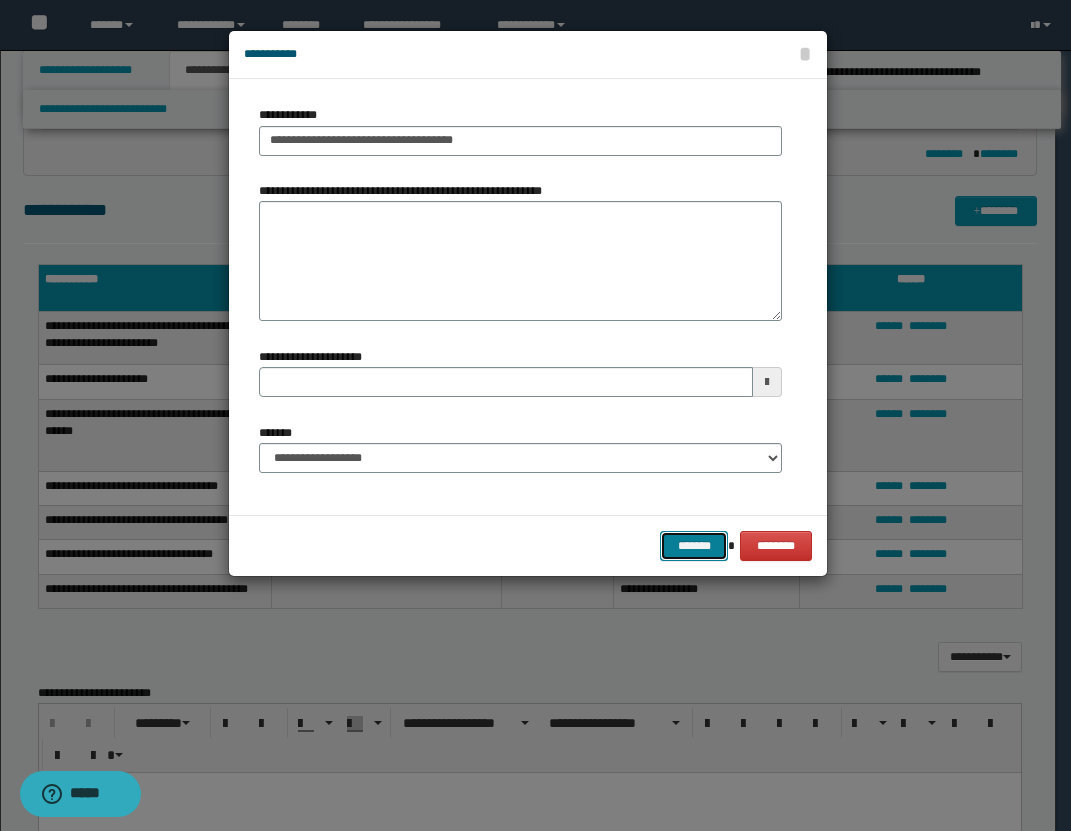 click on "*******" at bounding box center (694, 546) 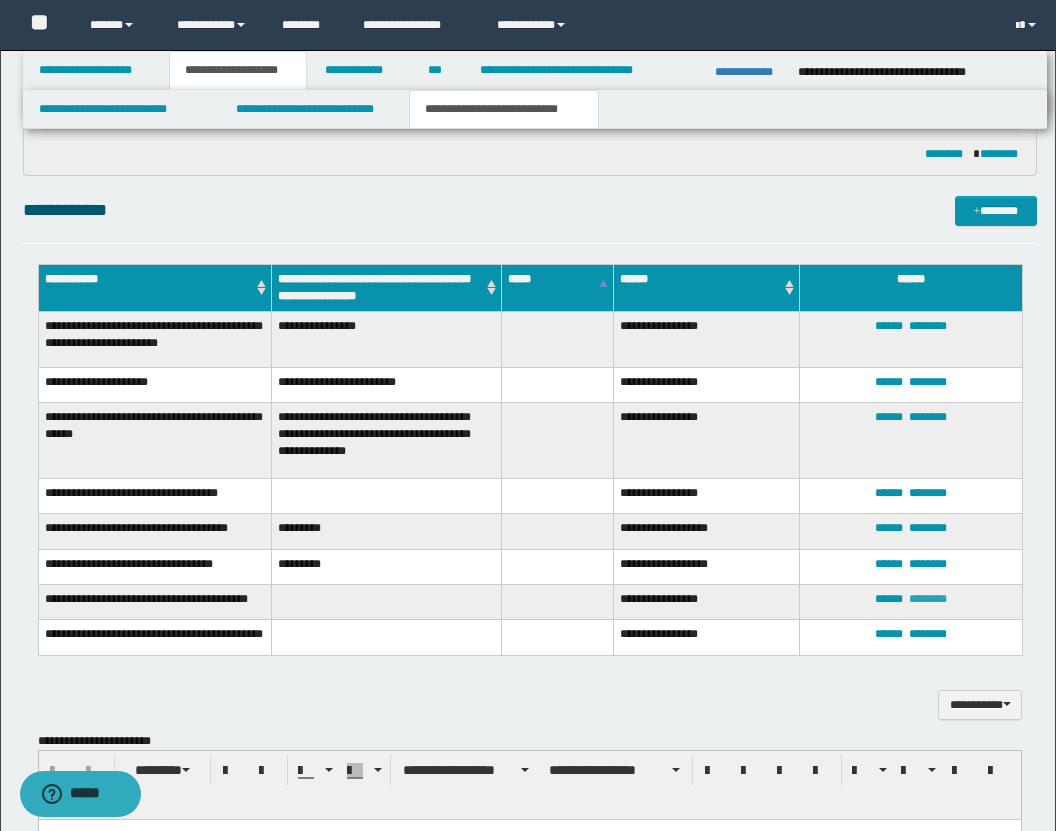 click on "********" at bounding box center [928, 599] 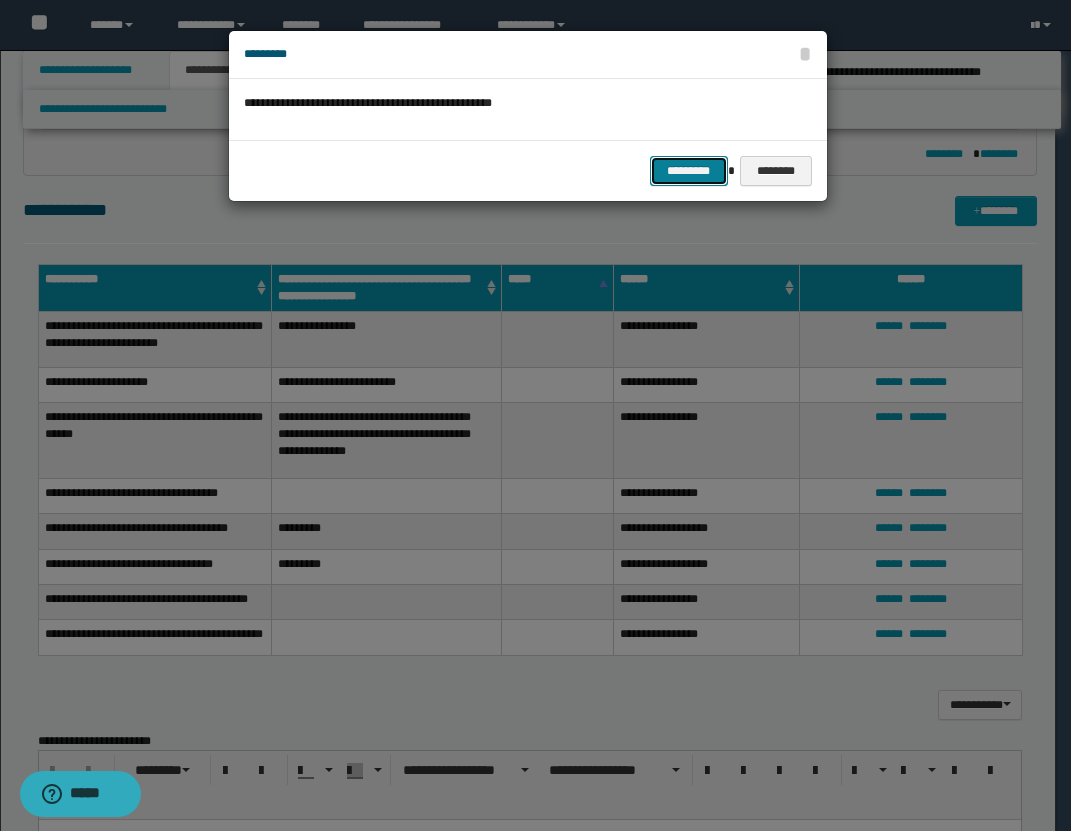 click on "*********" at bounding box center (689, 171) 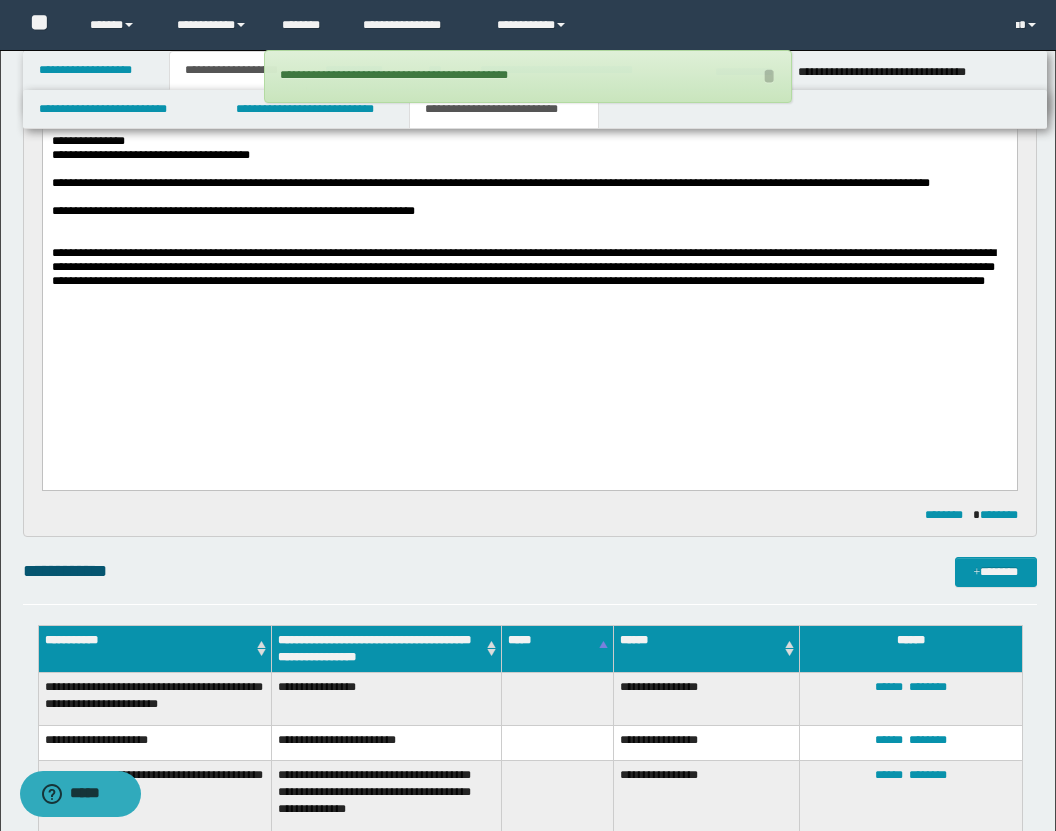 scroll, scrollTop: 2164, scrollLeft: 0, axis: vertical 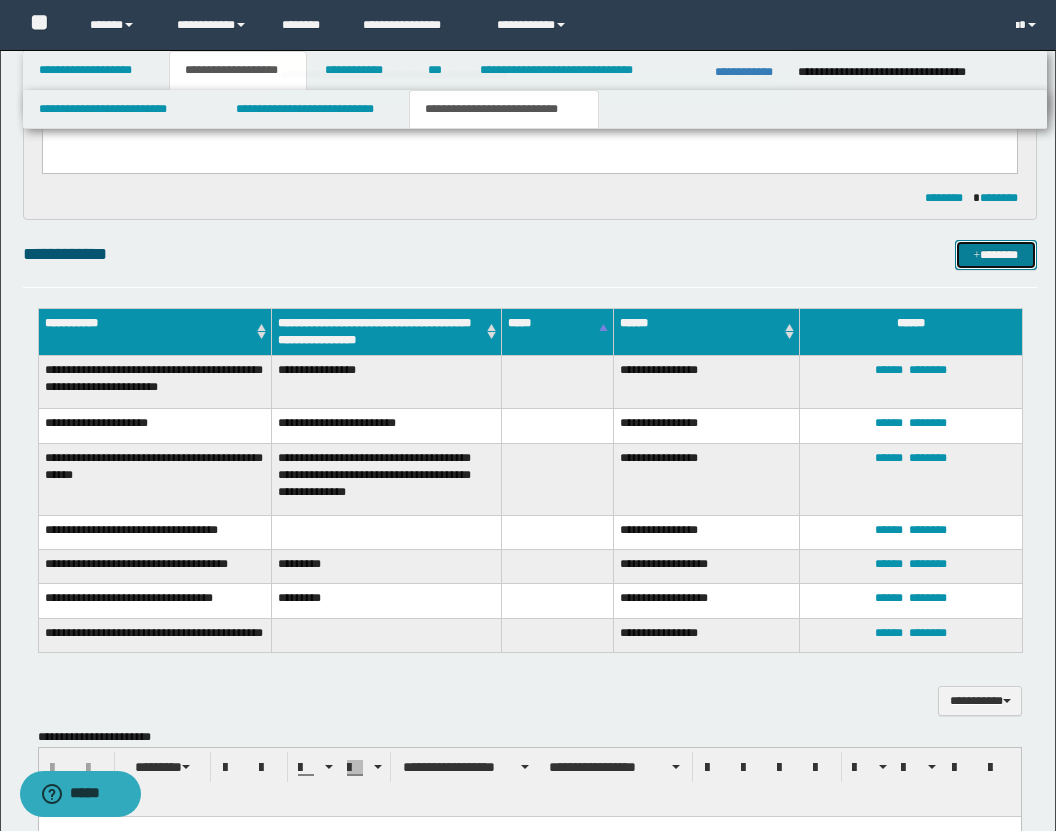 click on "*******" at bounding box center [996, 255] 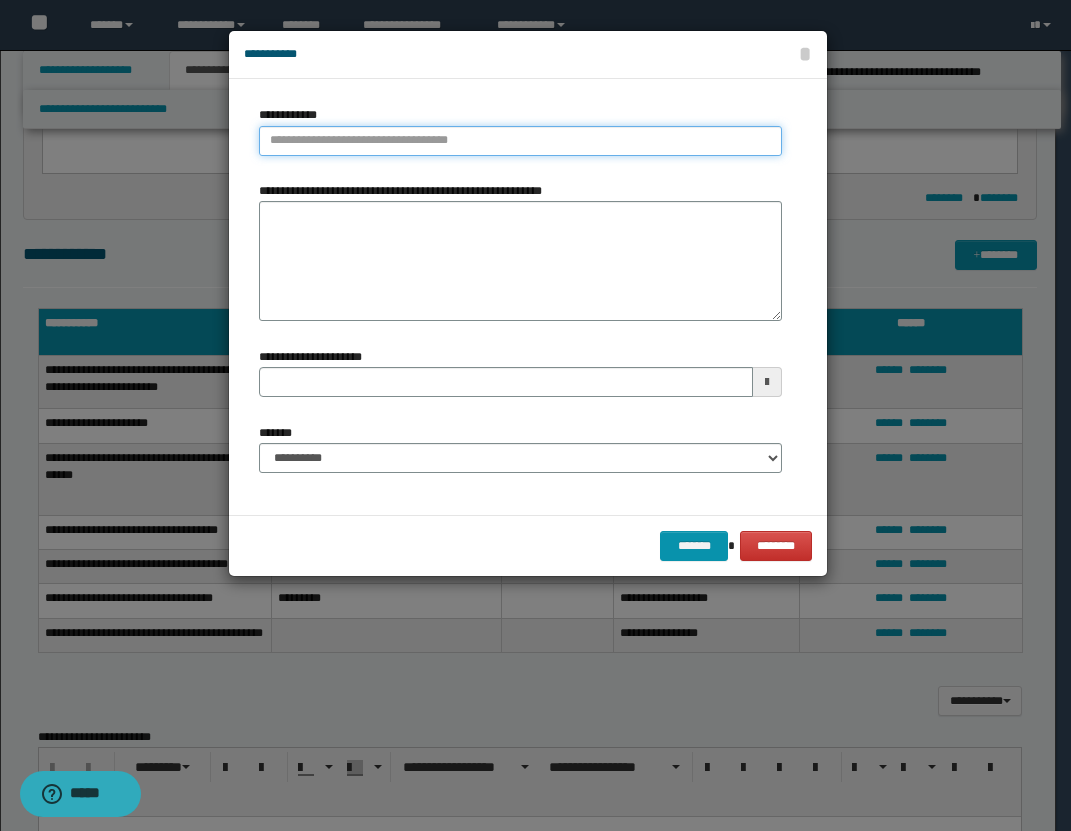 type on "**********" 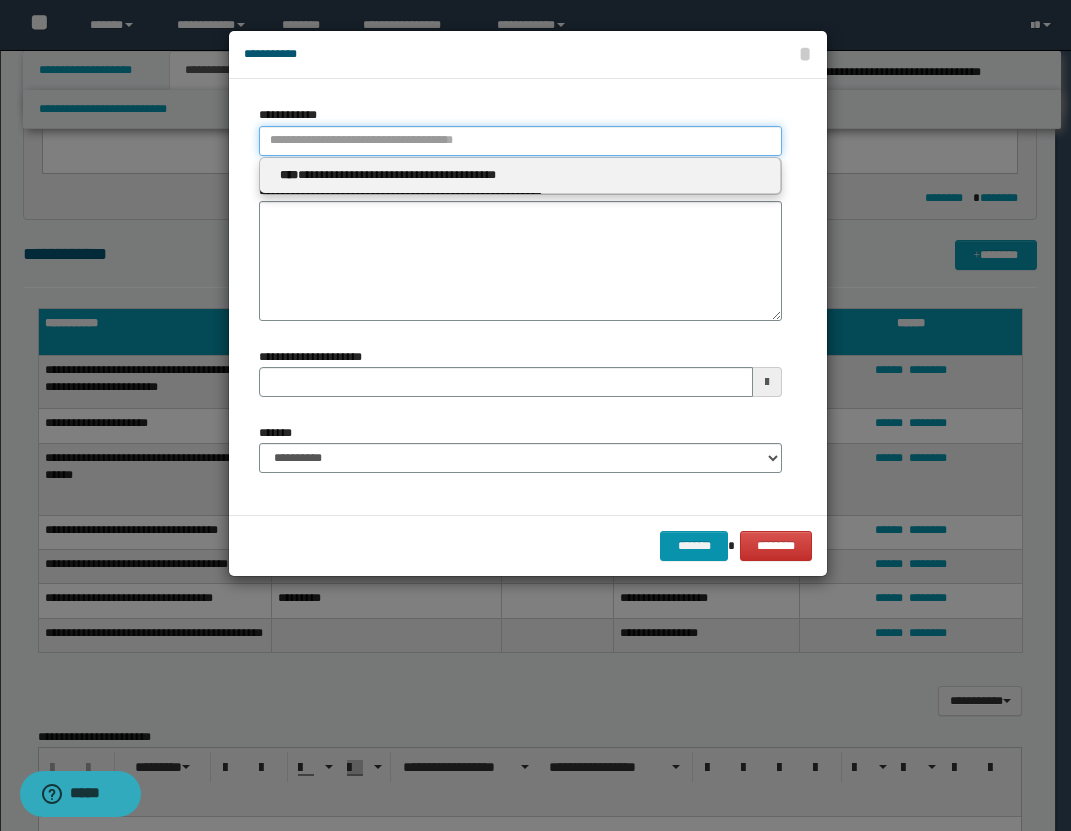 click on "**********" at bounding box center (520, 141) 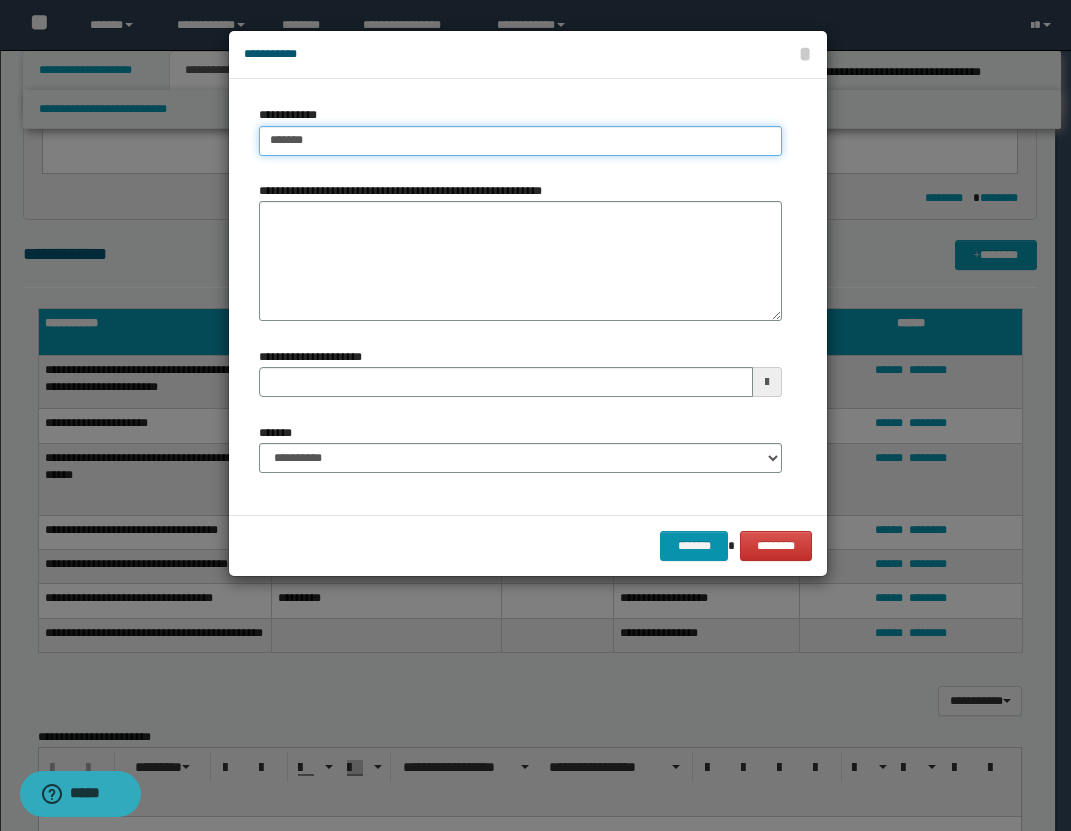 type on "********" 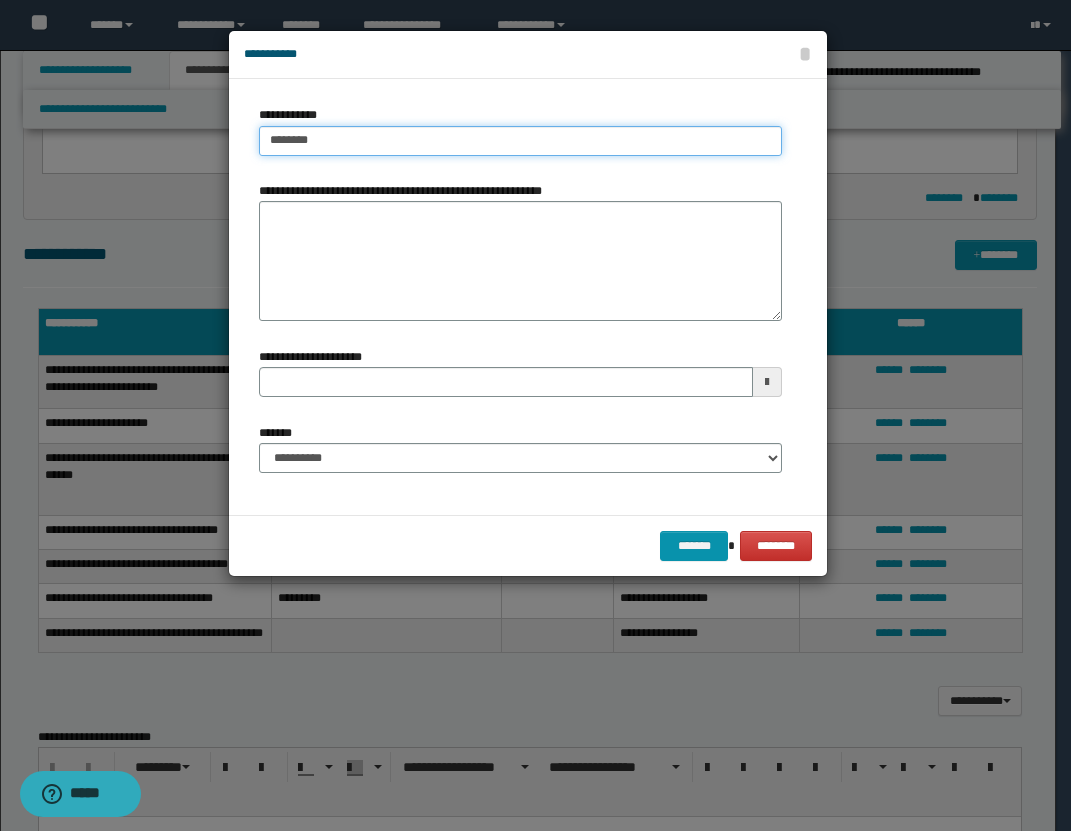 type on "**********" 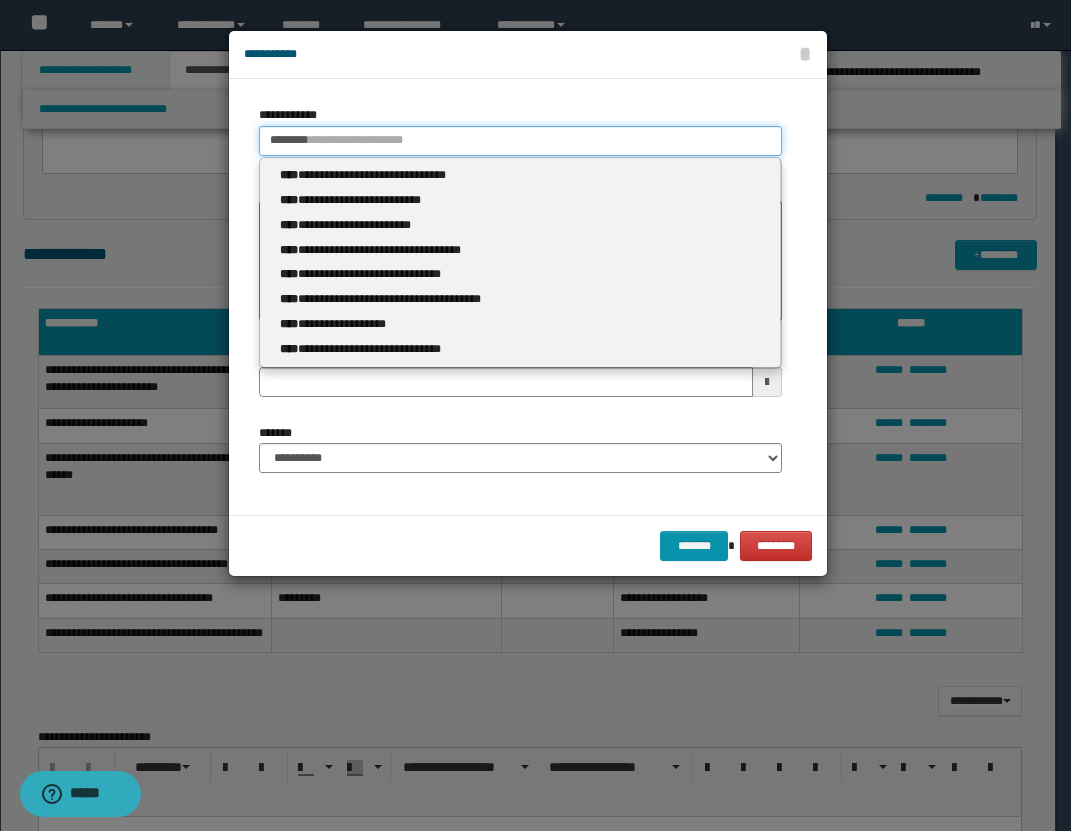 type 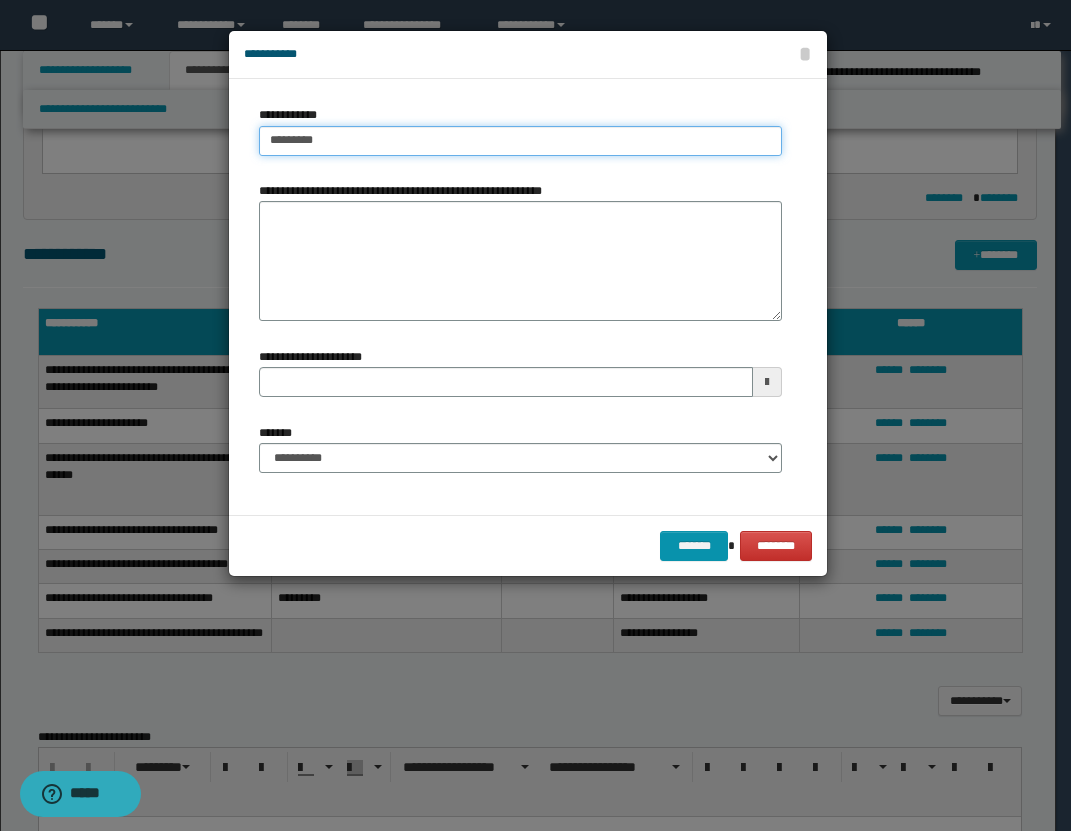type on "**********" 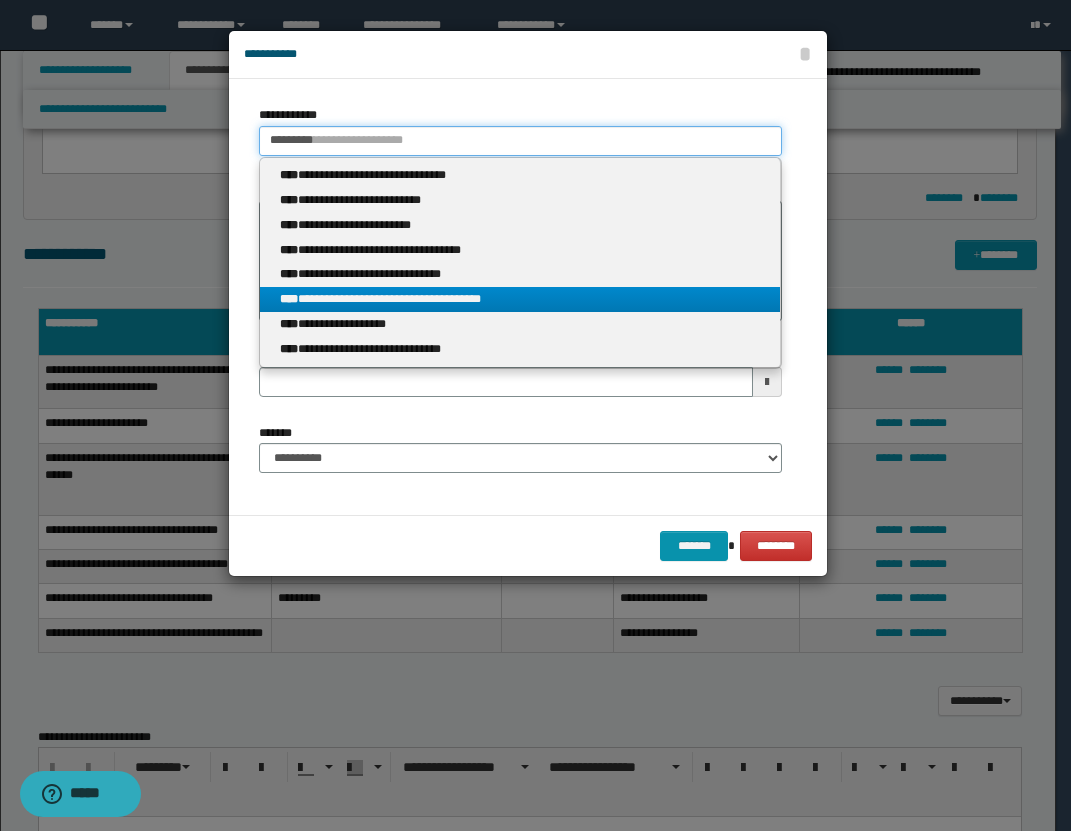 type on "*********" 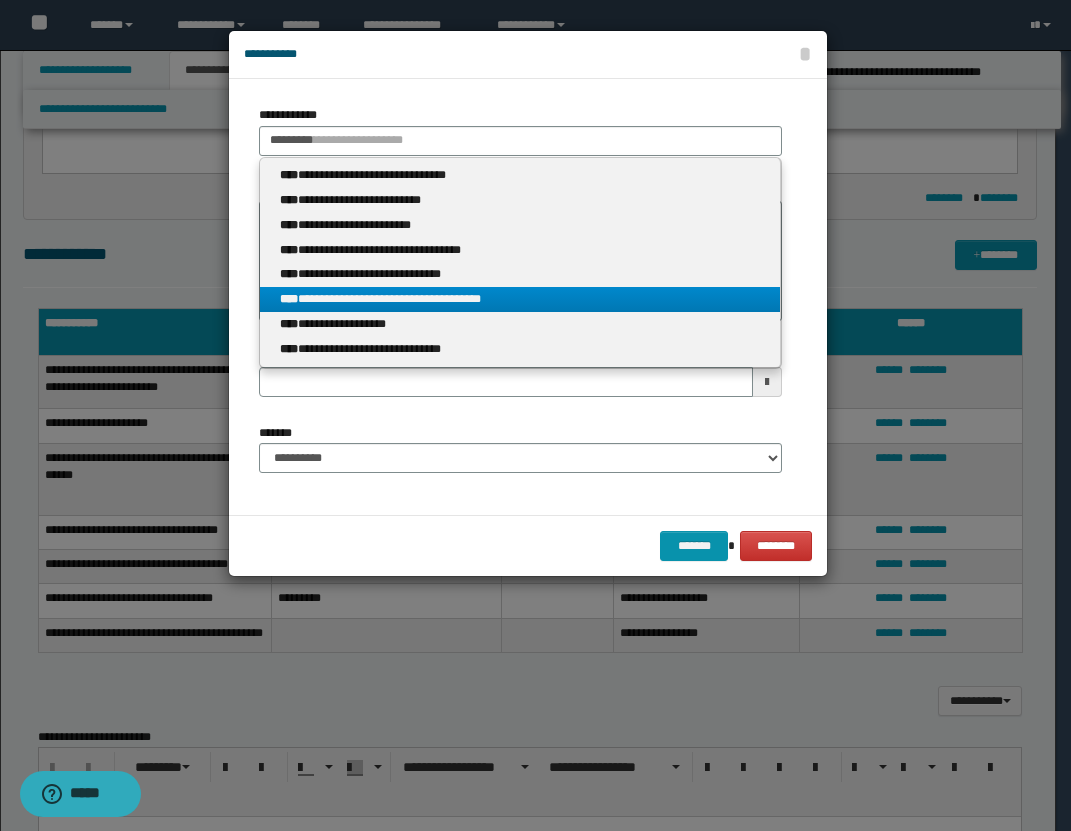 click on "**********" at bounding box center [520, 299] 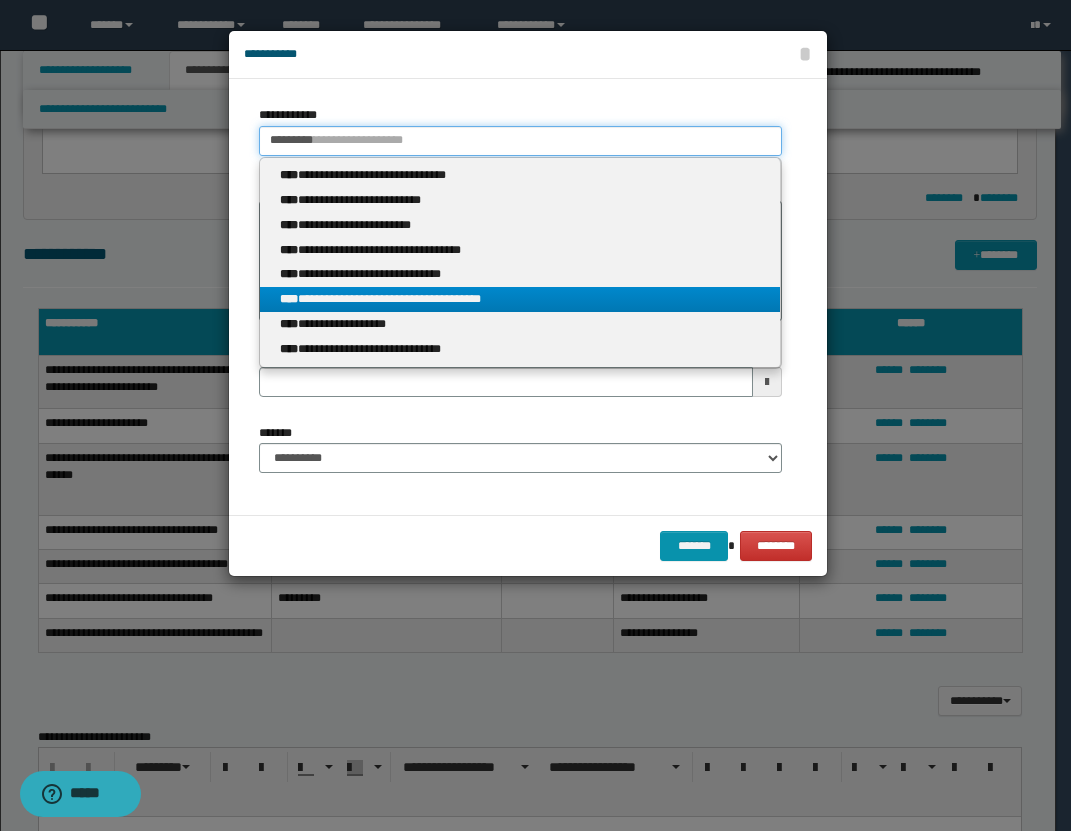 type 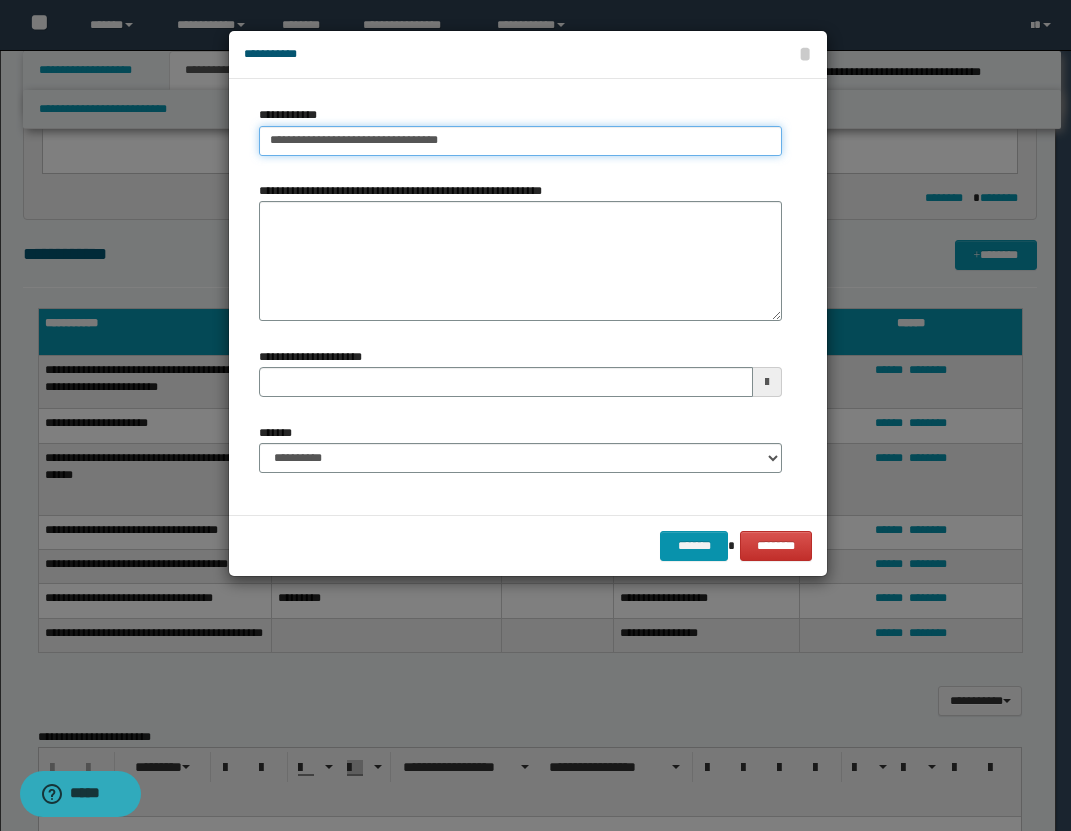 drag, startPoint x: 471, startPoint y: 142, endPoint x: 228, endPoint y: 142, distance: 243 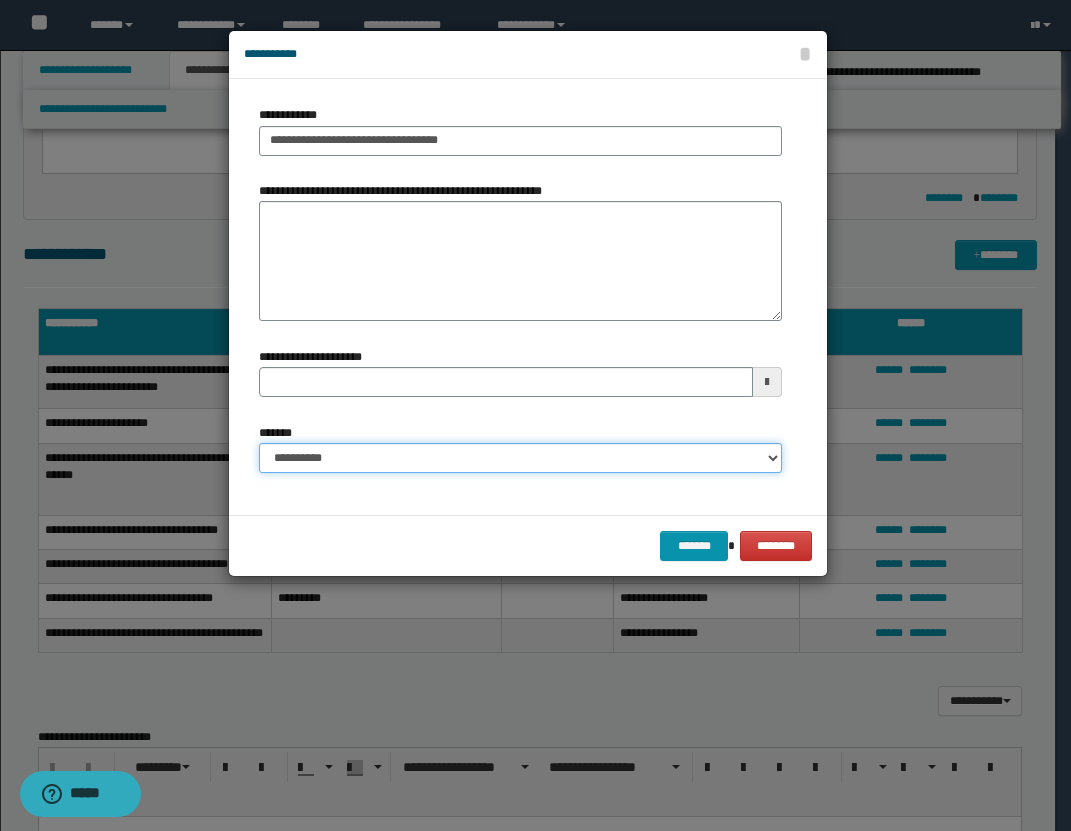 click on "**********" at bounding box center (520, 458) 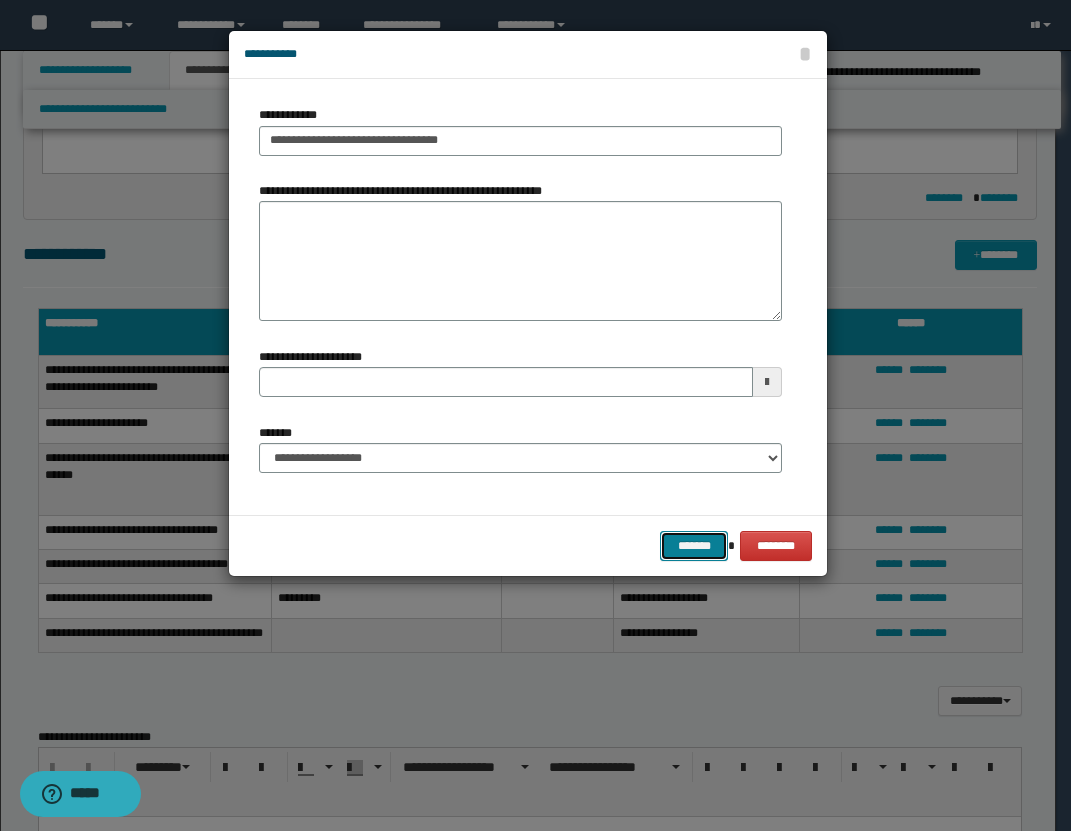 click on "*******" at bounding box center (694, 546) 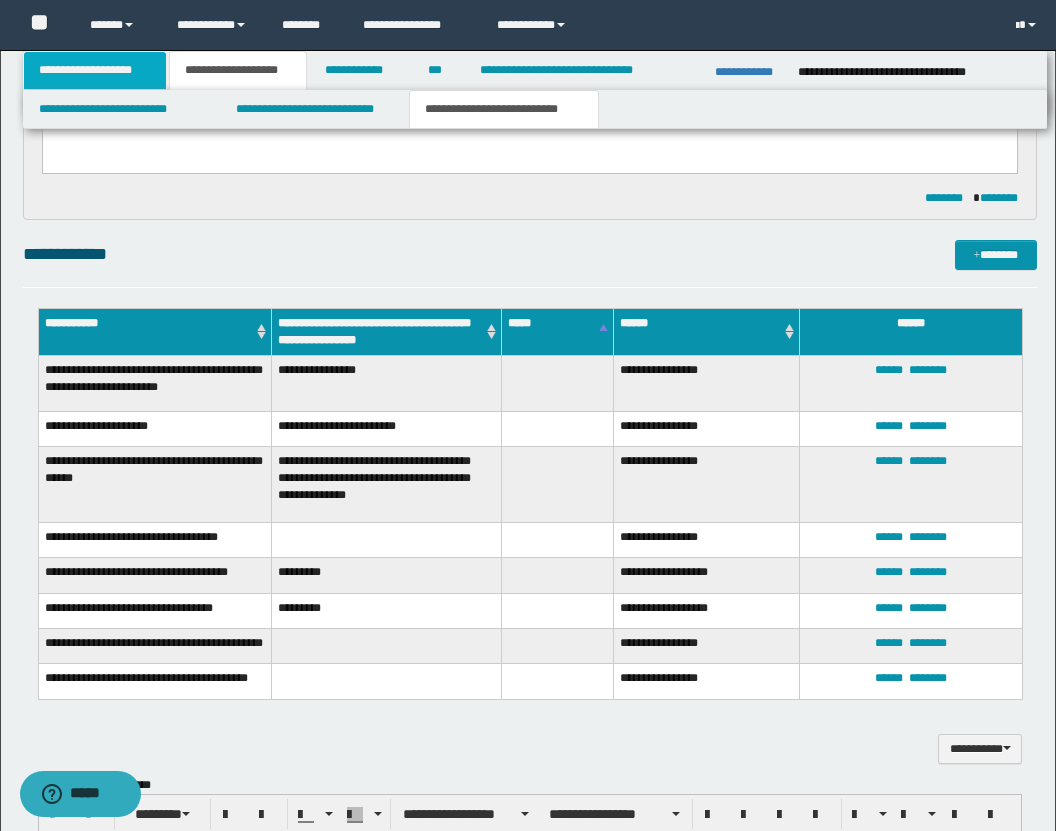 click on "**********" at bounding box center [95, 70] 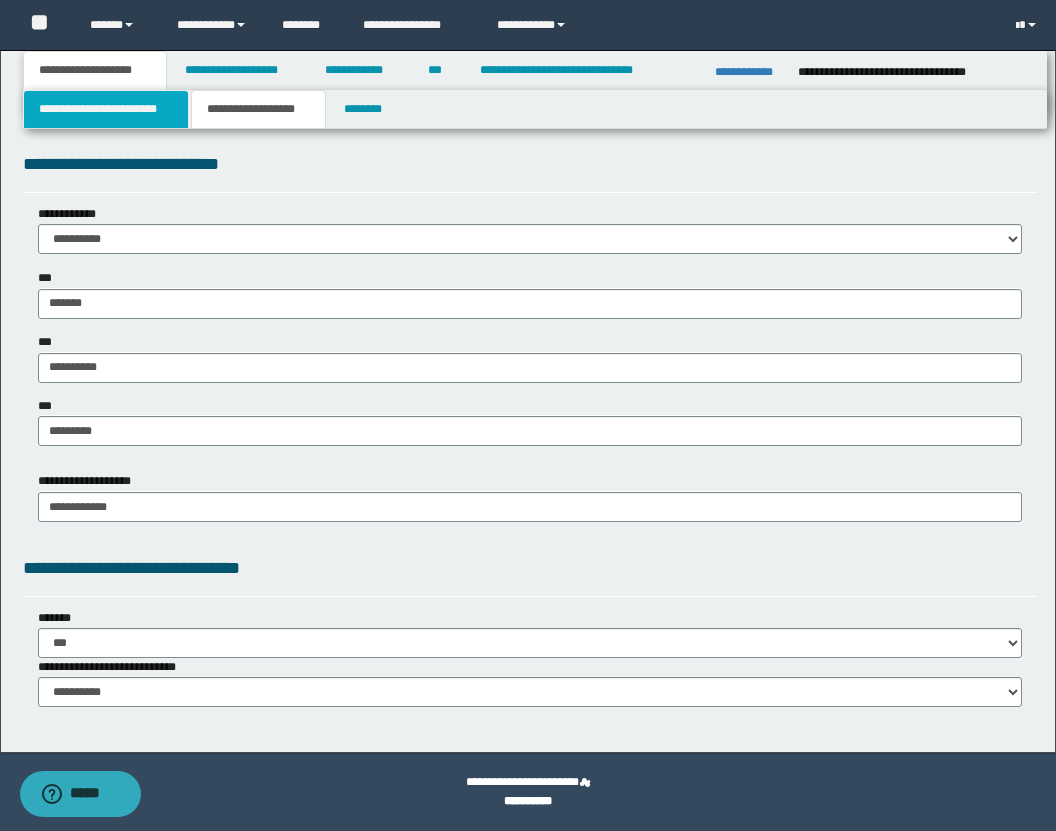 click on "**********" at bounding box center (106, 109) 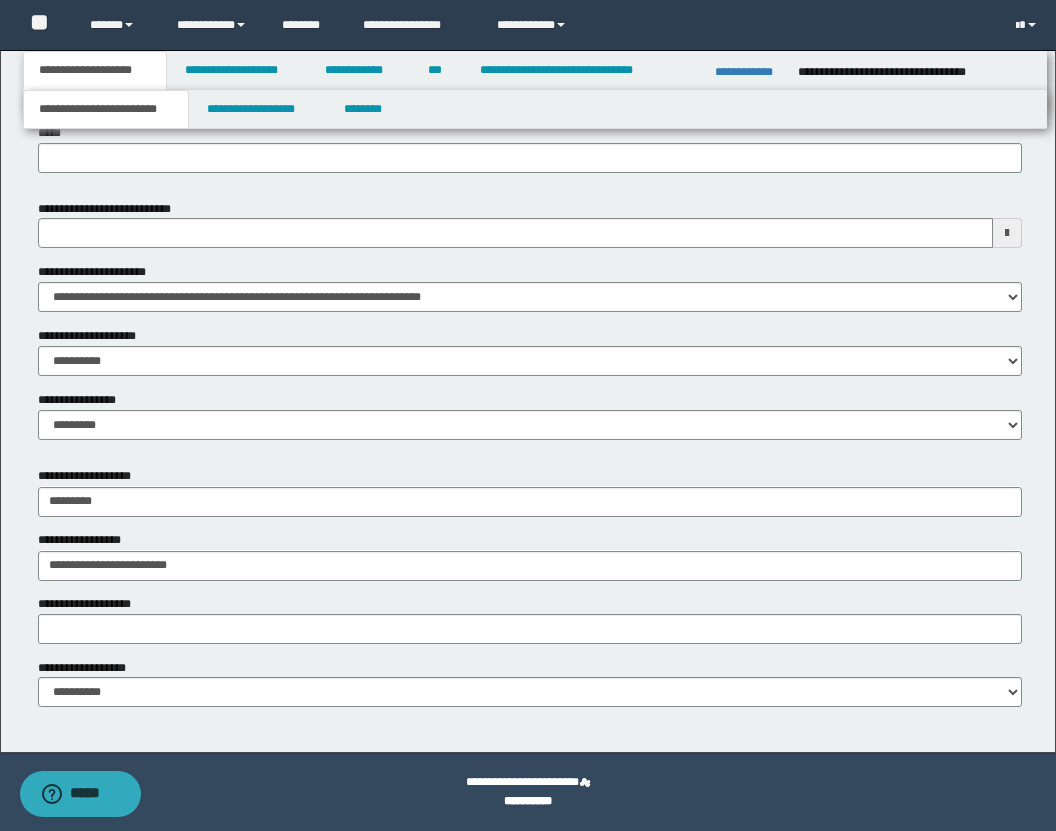 click at bounding box center (1007, 233) 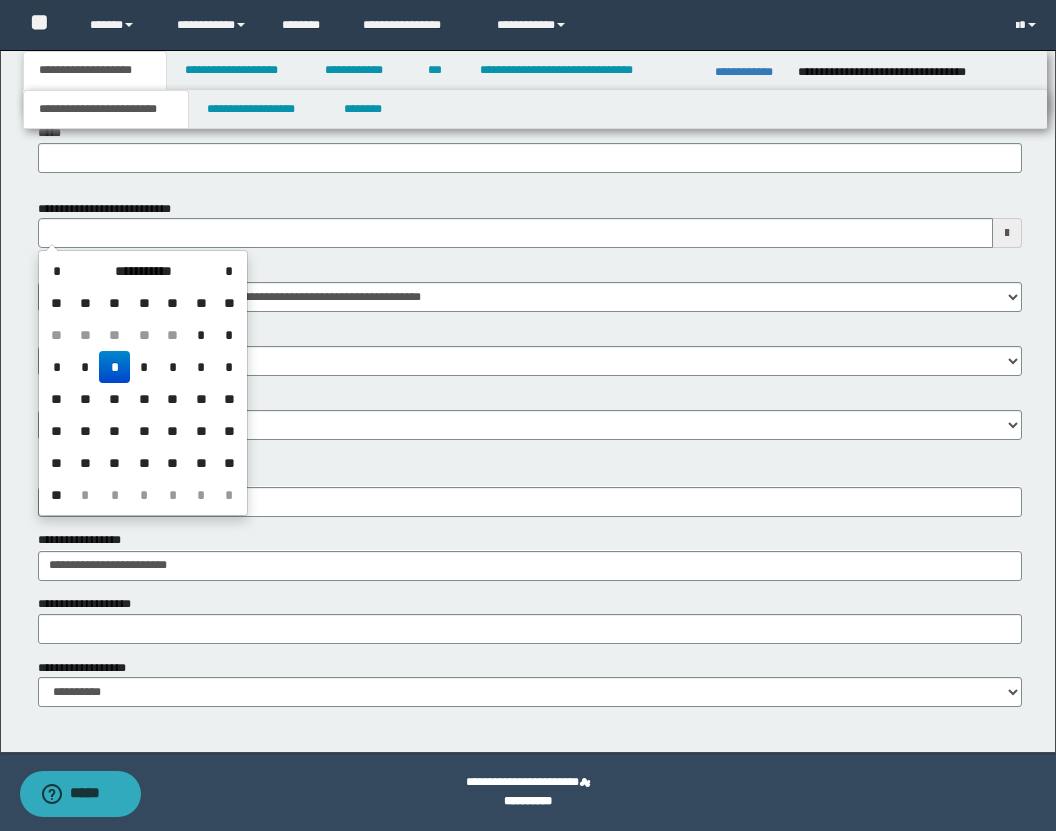 click on "*" at bounding box center (114, 367) 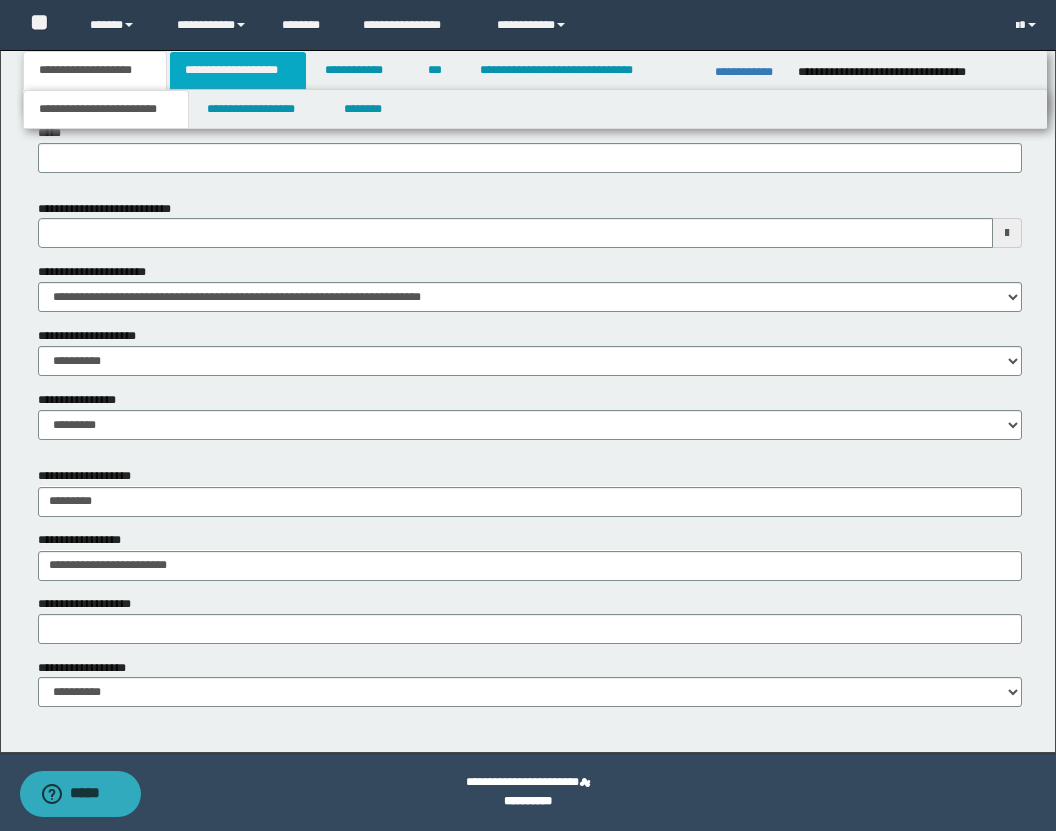 click on "**********" at bounding box center [238, 70] 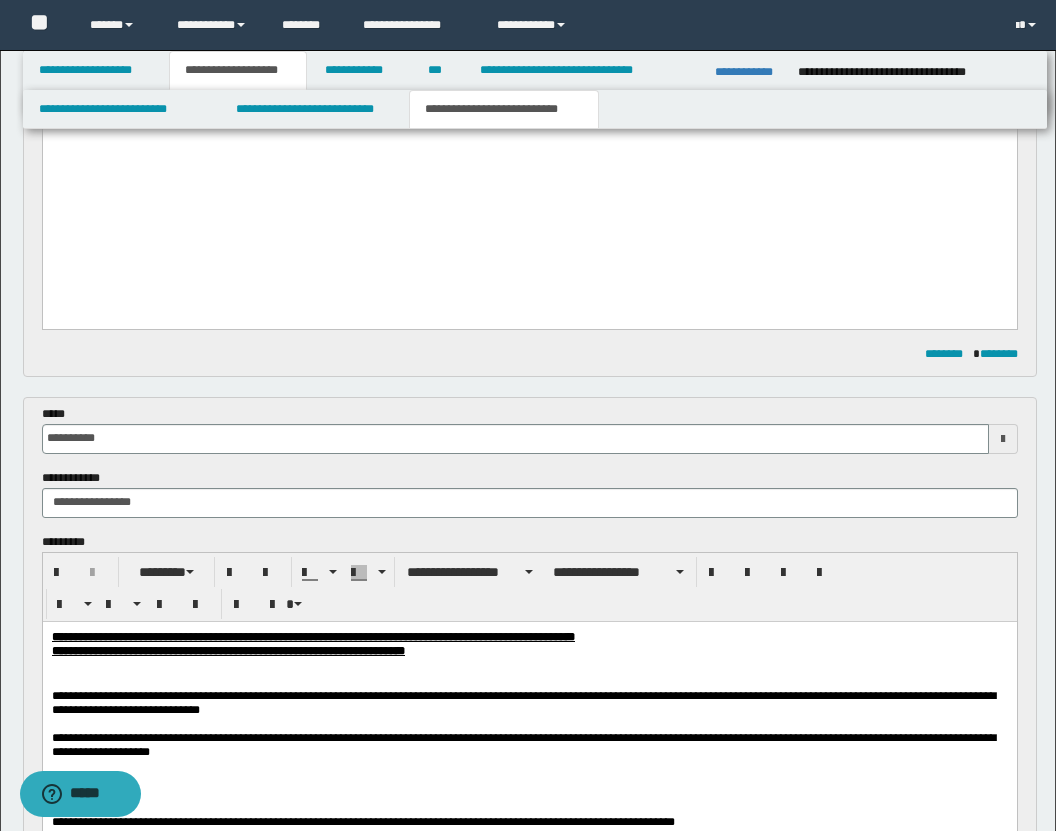 click on "**********" at bounding box center [504, 109] 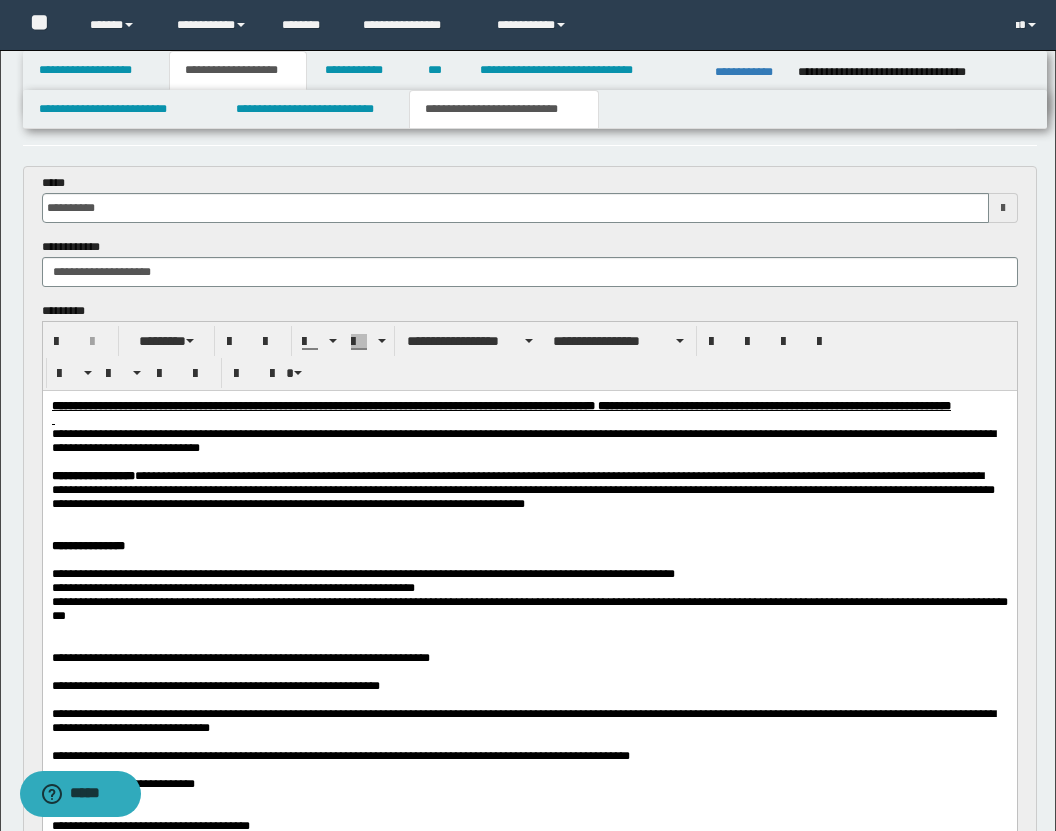 scroll, scrollTop: 0, scrollLeft: 0, axis: both 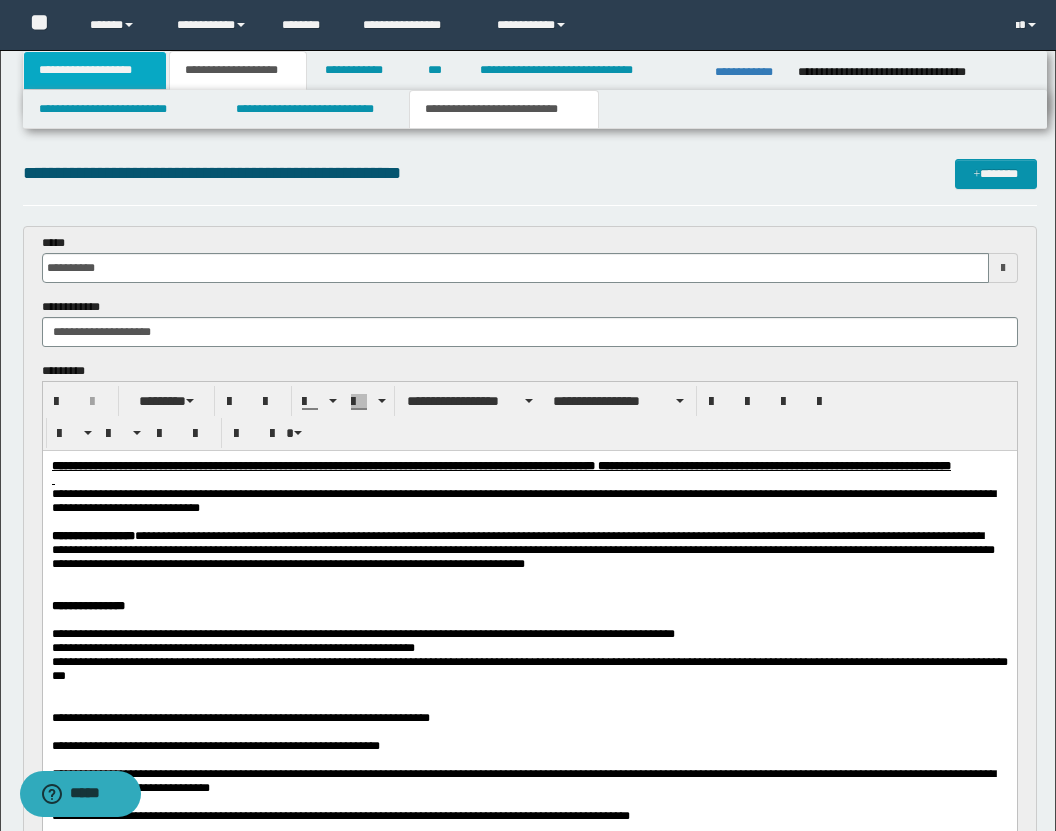 click on "**********" at bounding box center (95, 70) 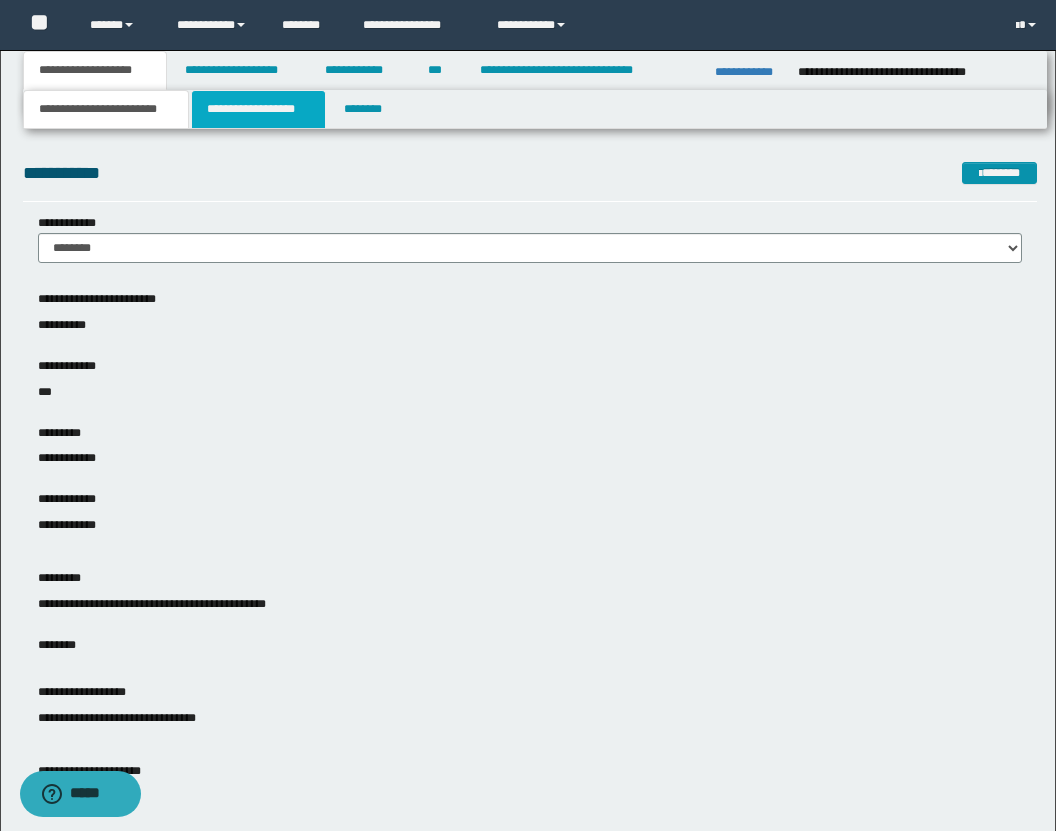 click on "**********" at bounding box center (258, 109) 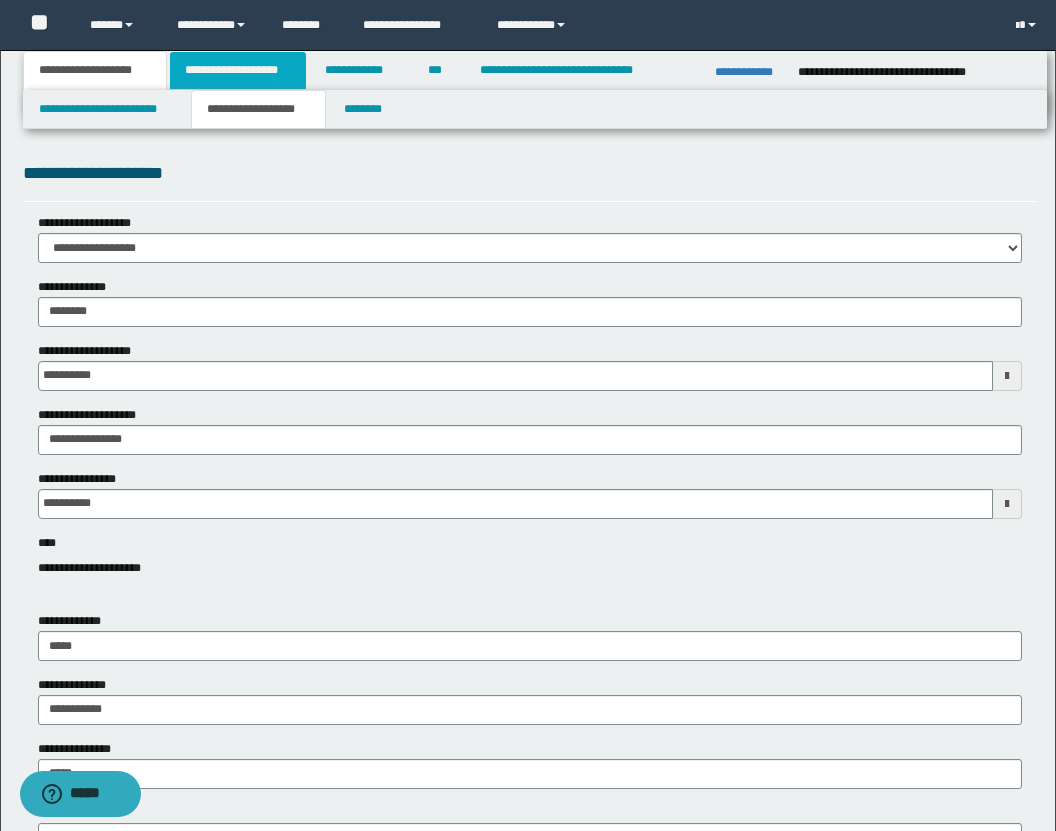 click on "**********" at bounding box center [238, 70] 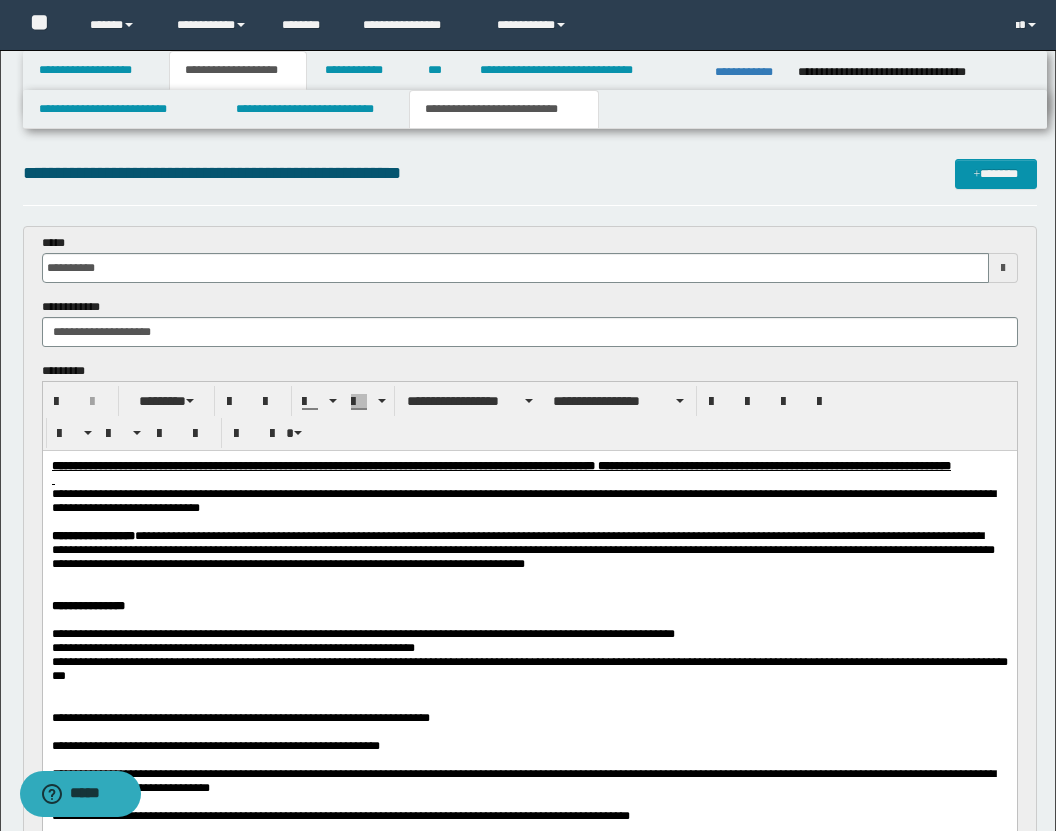 click on "**********" at bounding box center (504, 109) 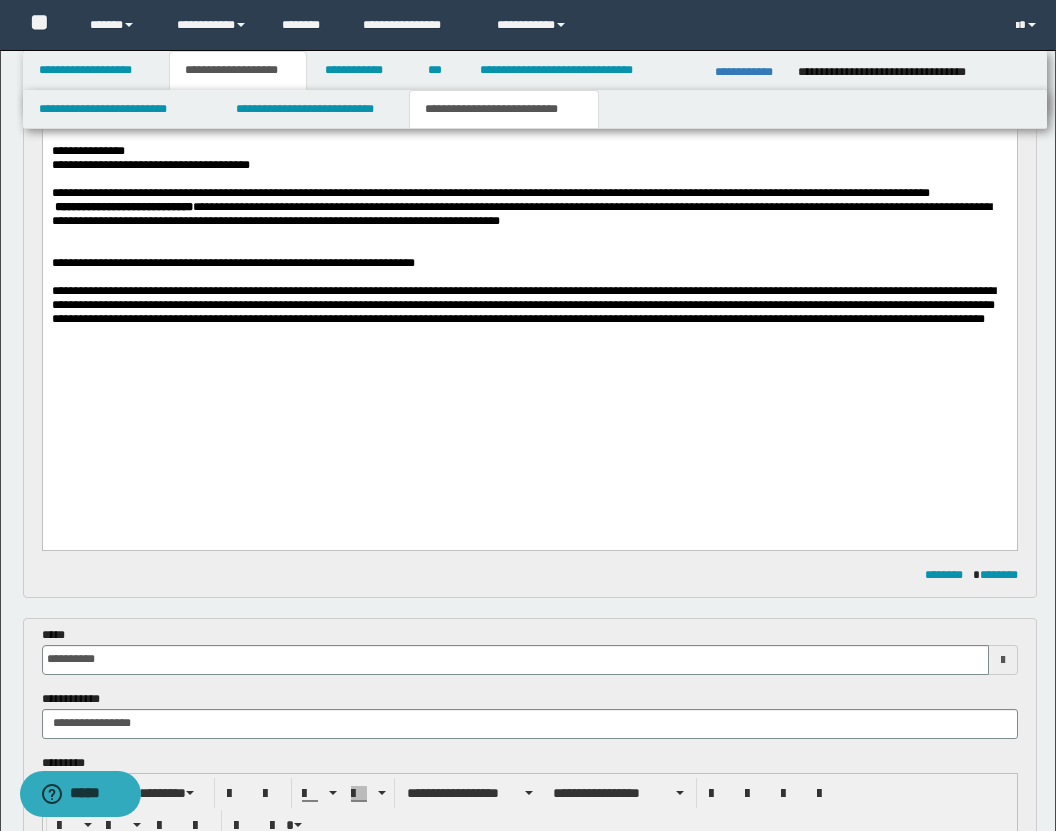 scroll, scrollTop: 725, scrollLeft: 0, axis: vertical 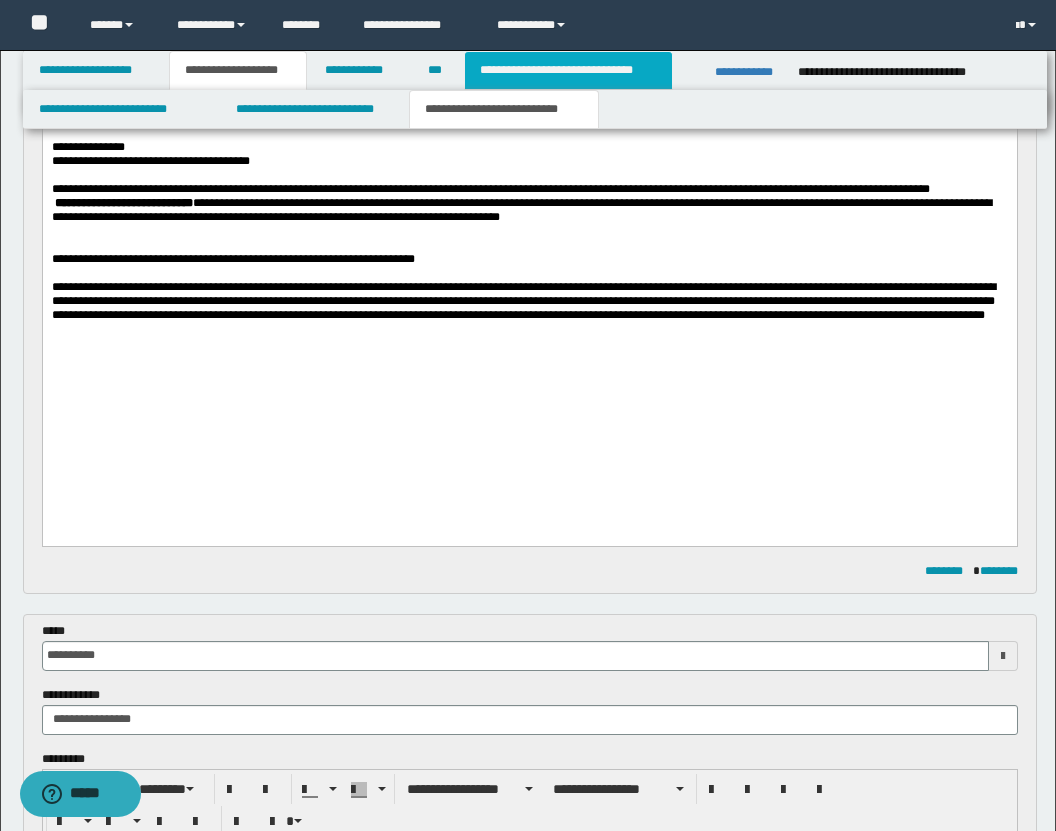 click on "**********" at bounding box center (568, 70) 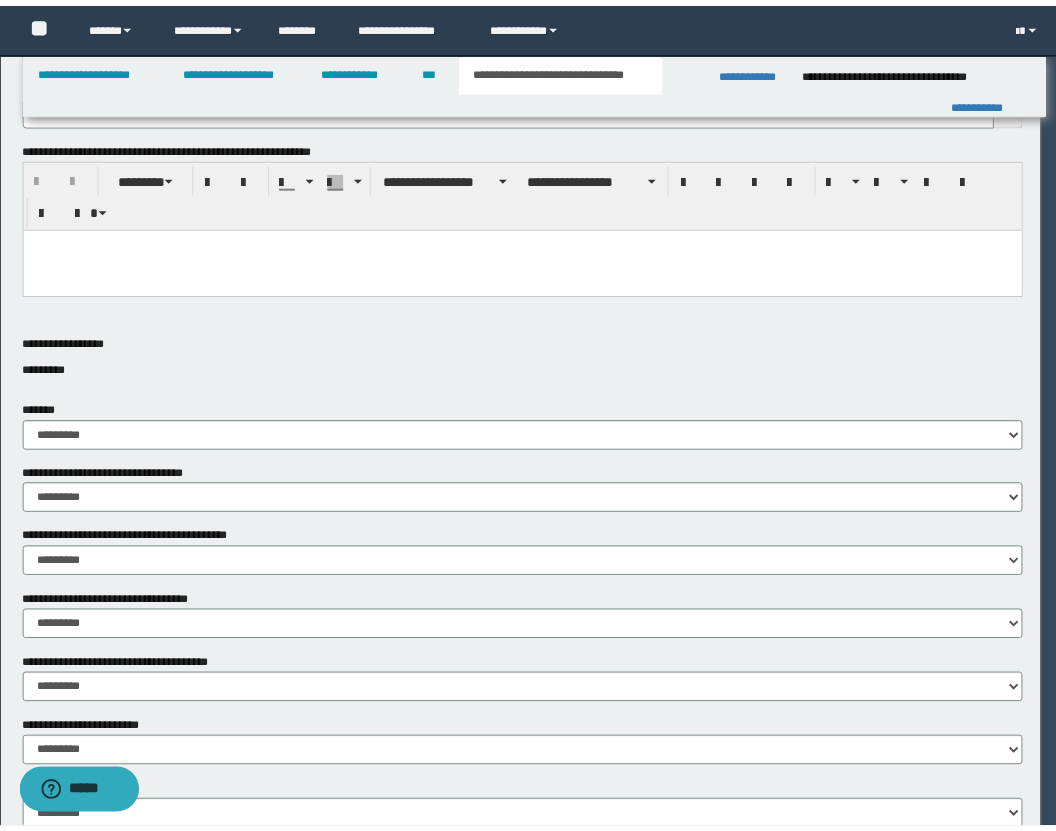 scroll, scrollTop: 0, scrollLeft: 0, axis: both 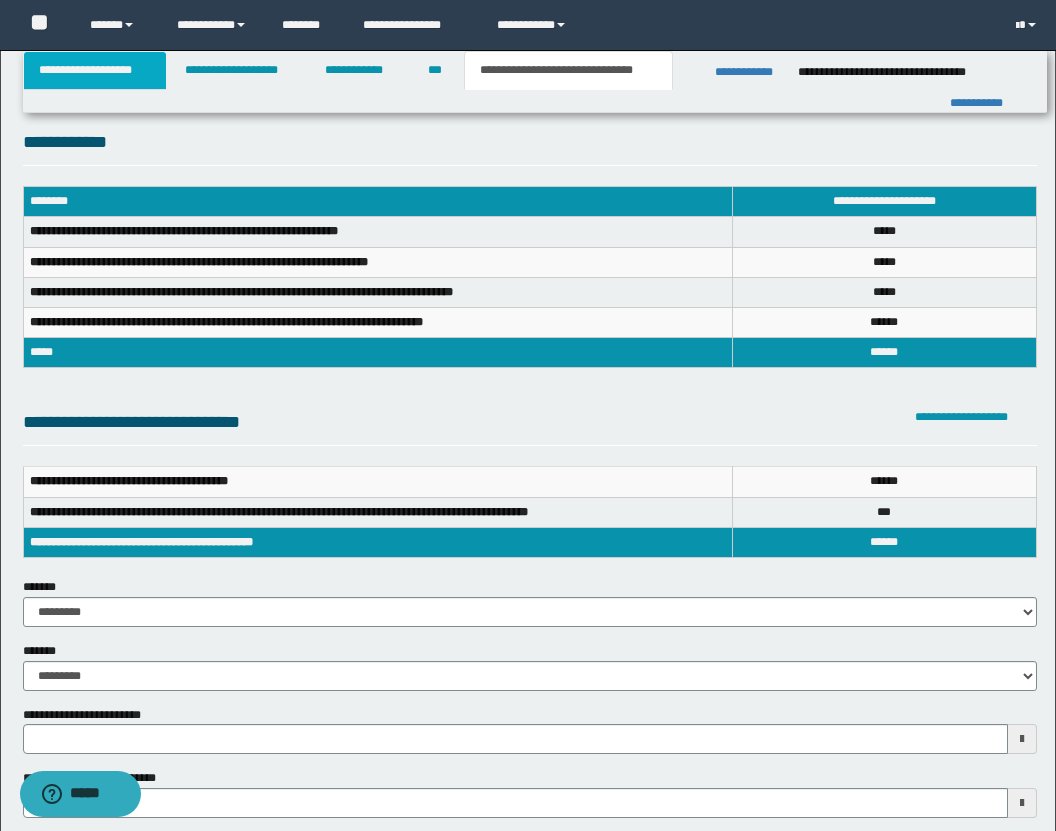 click on "**********" at bounding box center (95, 70) 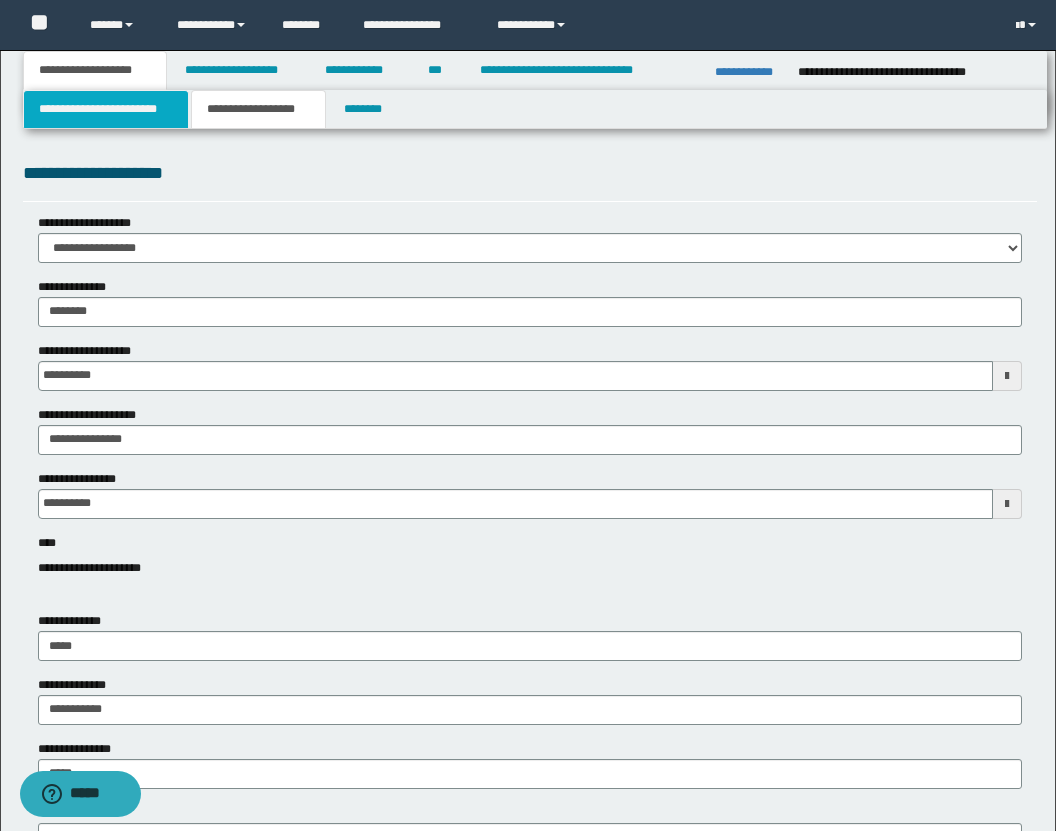 click on "**********" at bounding box center (106, 109) 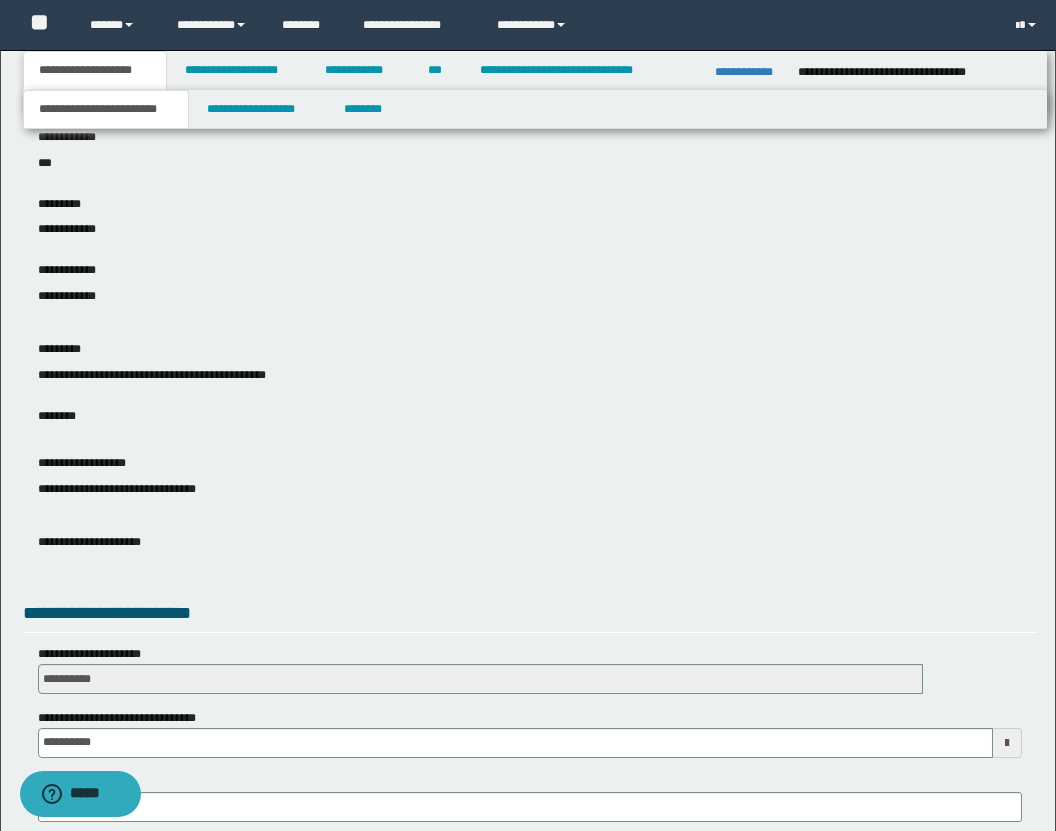 scroll, scrollTop: 605, scrollLeft: 0, axis: vertical 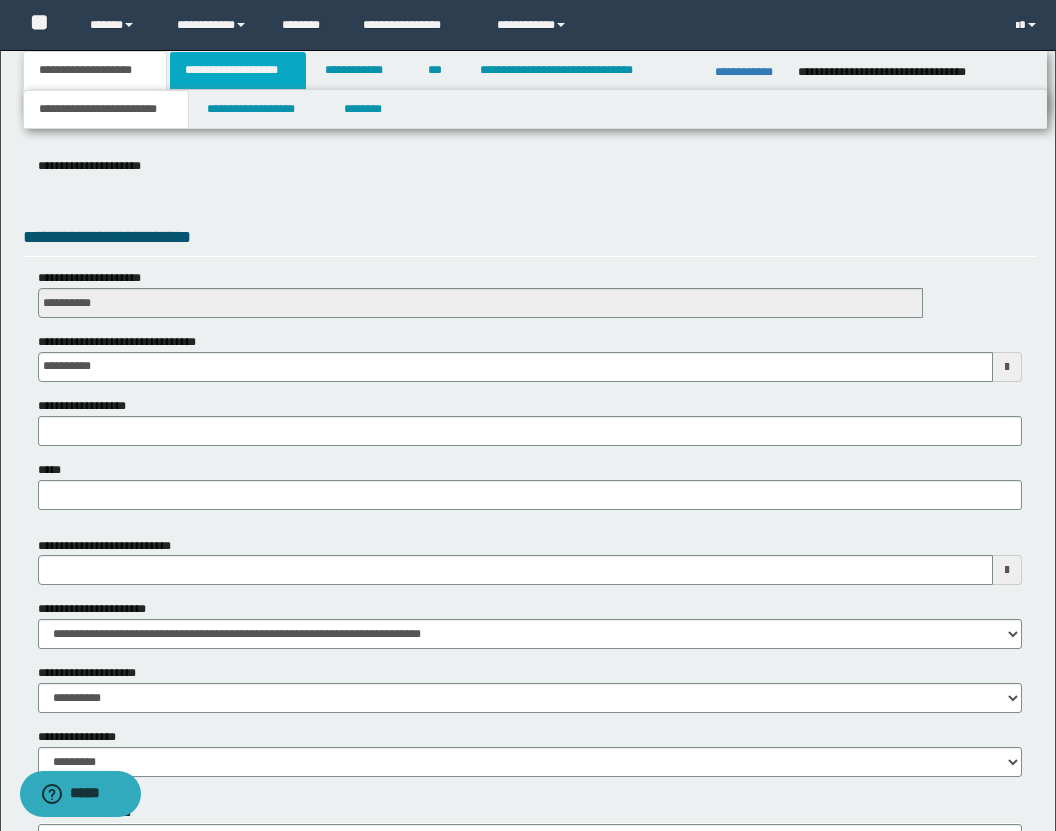click on "**********" at bounding box center (238, 70) 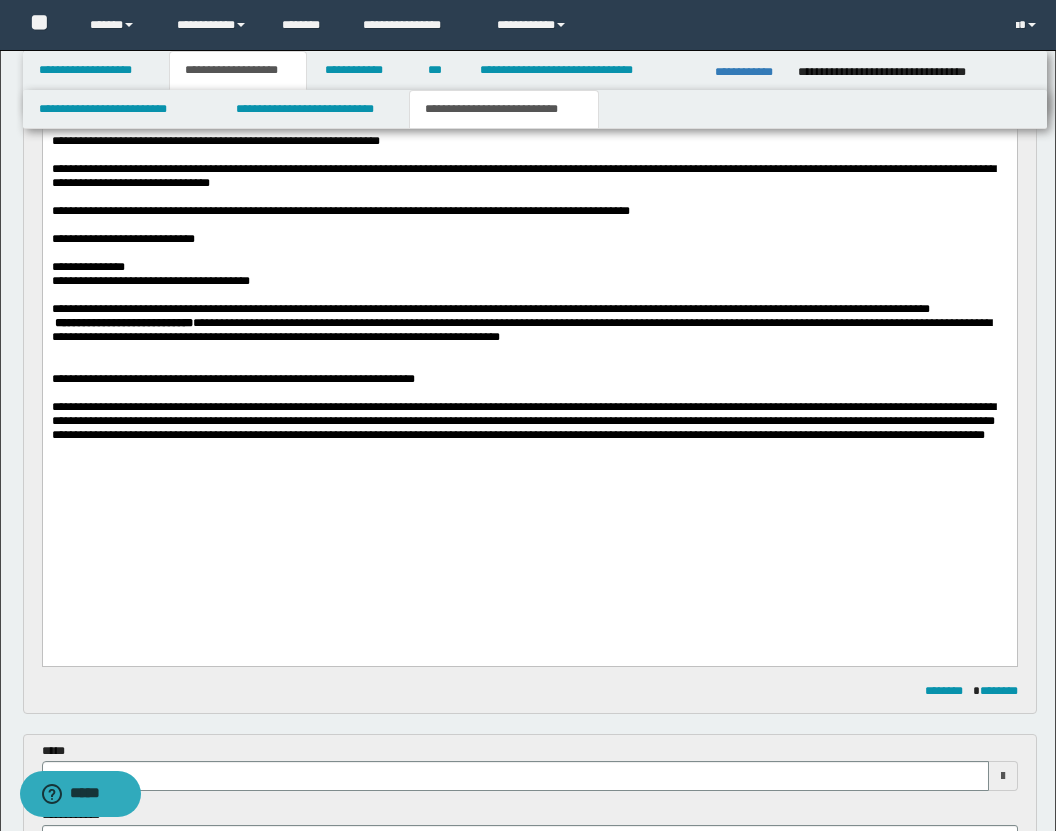 click on "**********" at bounding box center (504, 109) 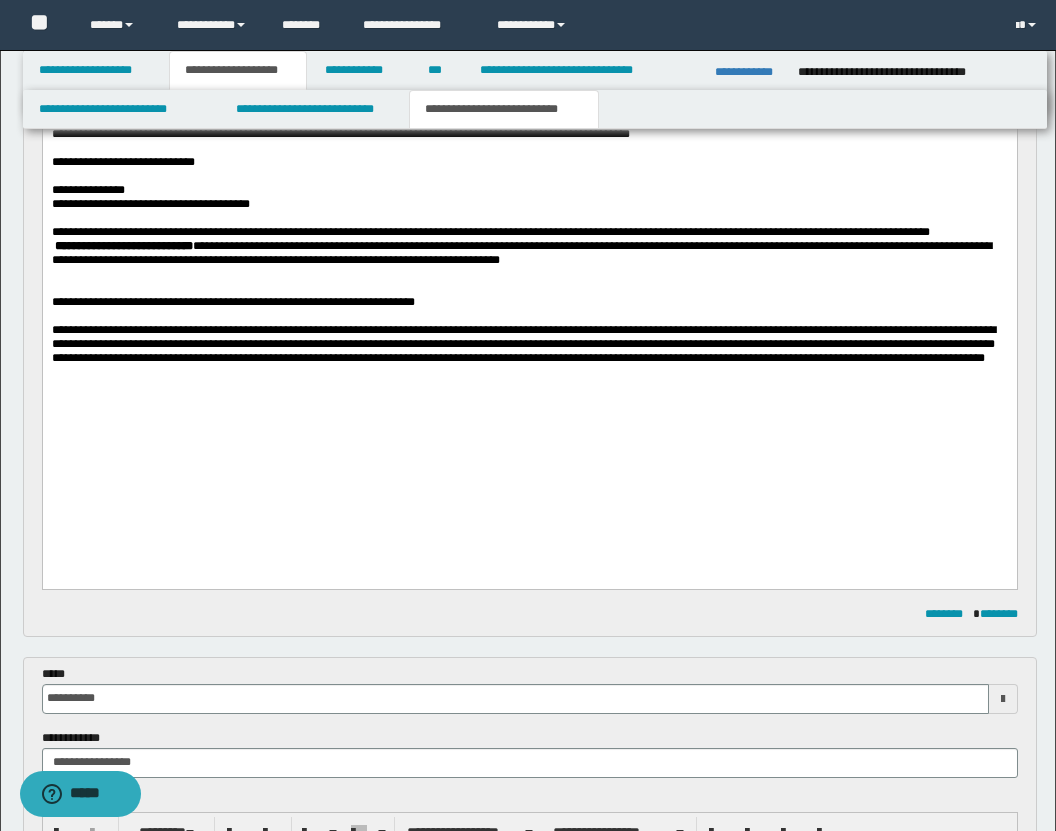 scroll, scrollTop: 683, scrollLeft: 0, axis: vertical 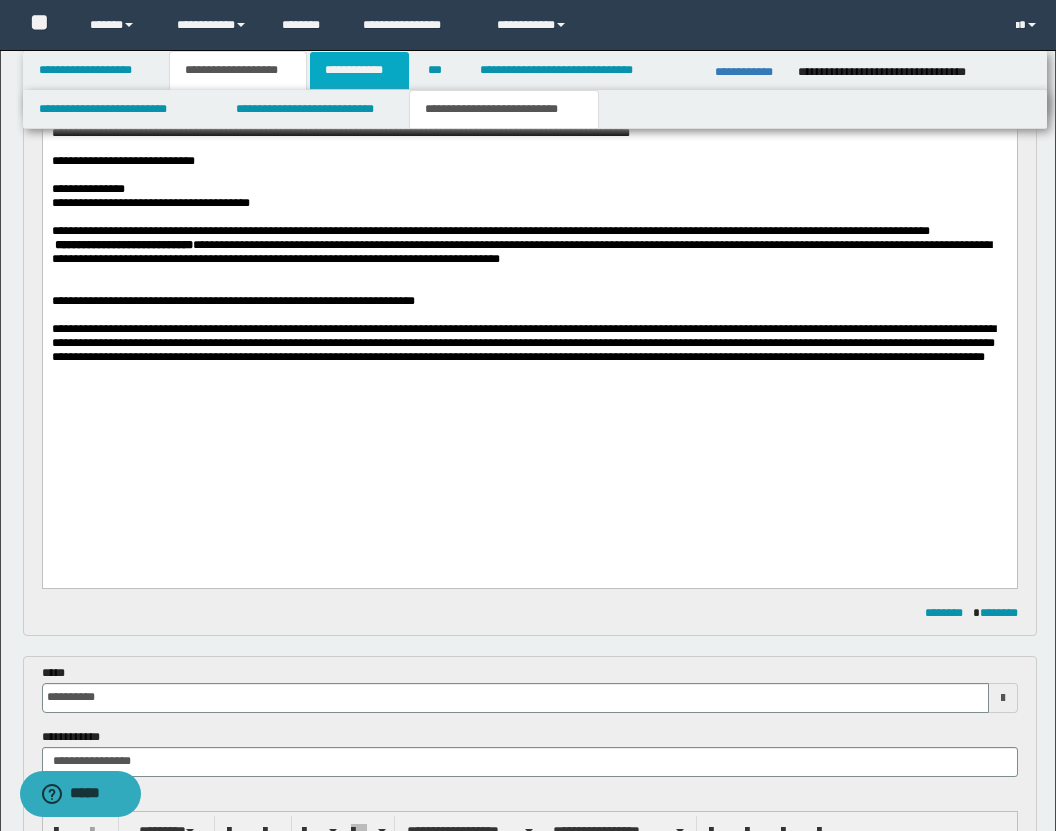 click on "**********" at bounding box center [359, 70] 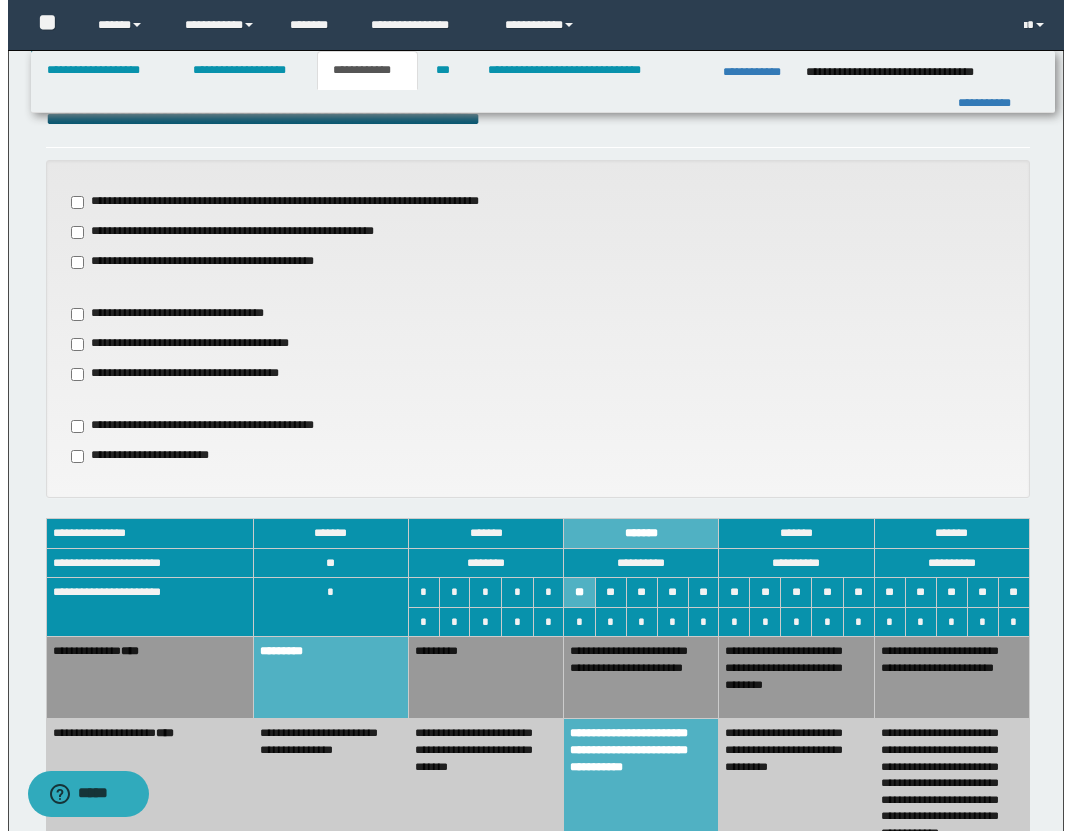 scroll, scrollTop: 0, scrollLeft: 0, axis: both 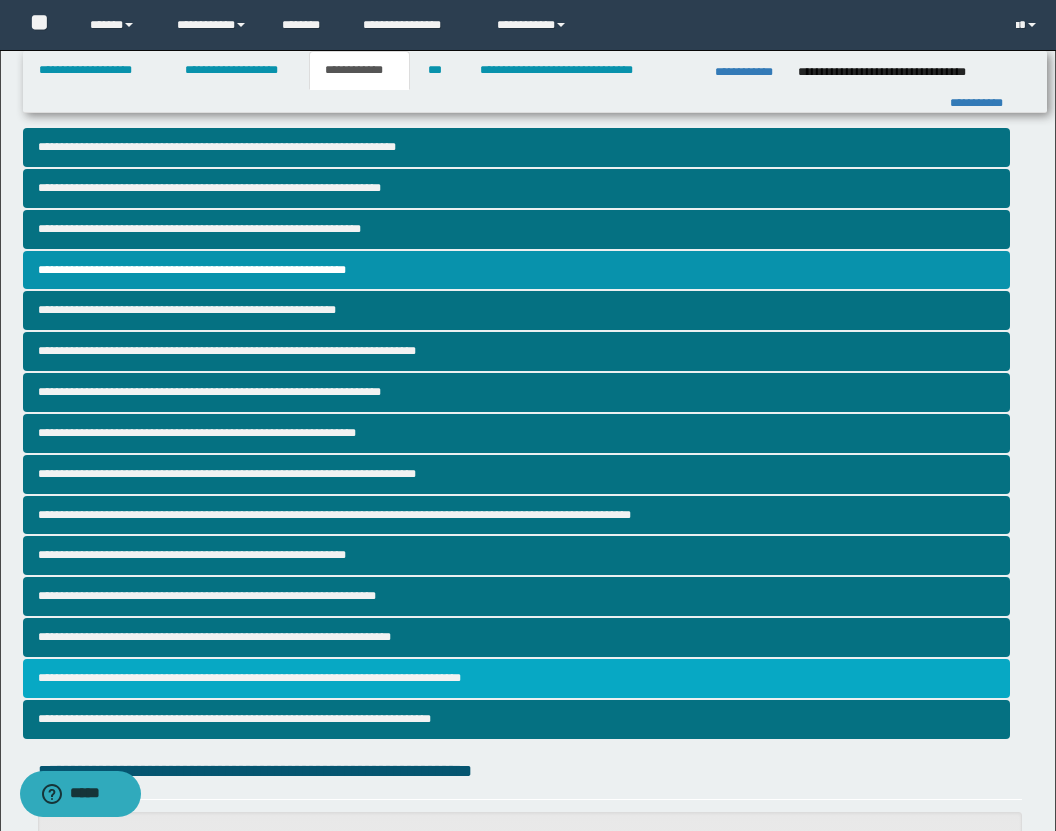 click on "**********" at bounding box center (516, 678) 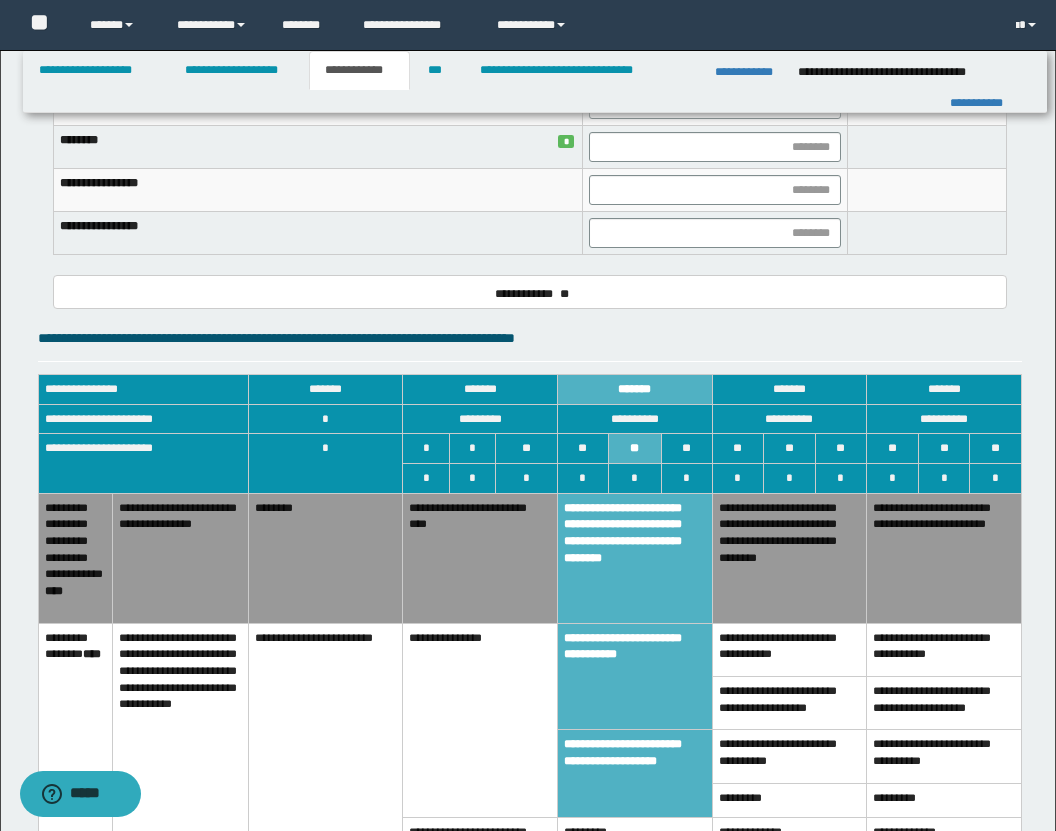 scroll, scrollTop: 3415, scrollLeft: 0, axis: vertical 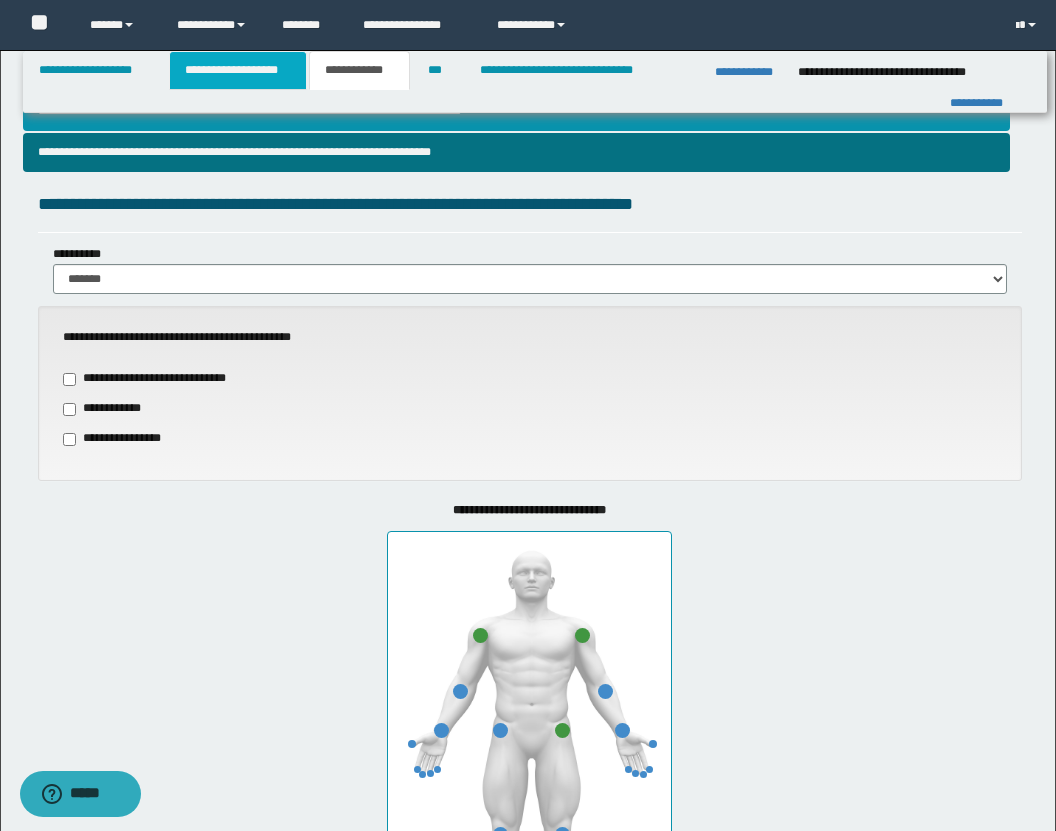 click on "**********" at bounding box center (238, 70) 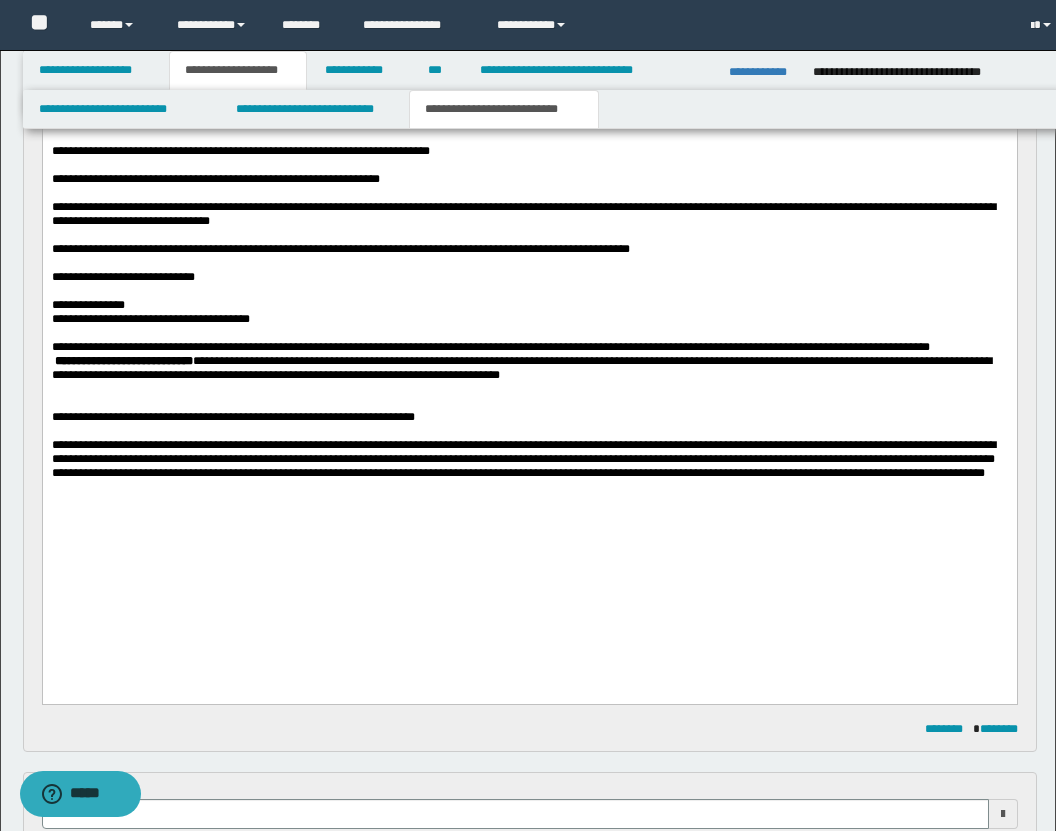 scroll, scrollTop: 598, scrollLeft: 0, axis: vertical 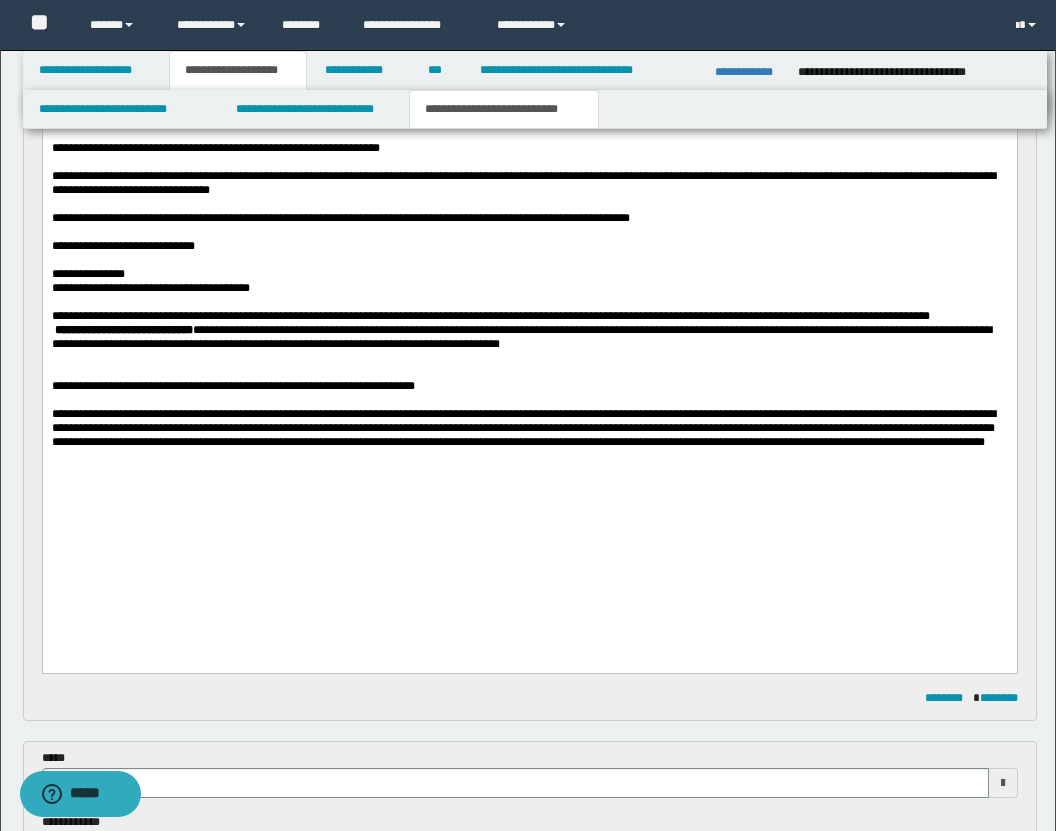 click on "**********" at bounding box center [504, 109] 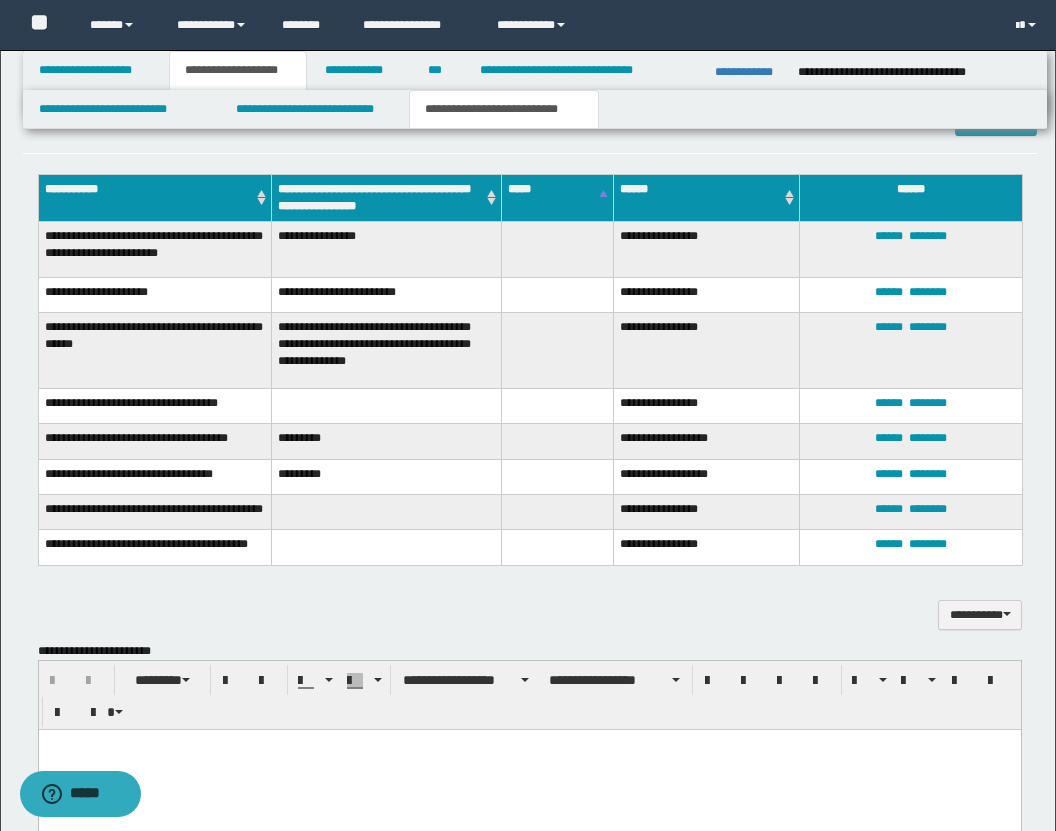 scroll, scrollTop: 2396, scrollLeft: 0, axis: vertical 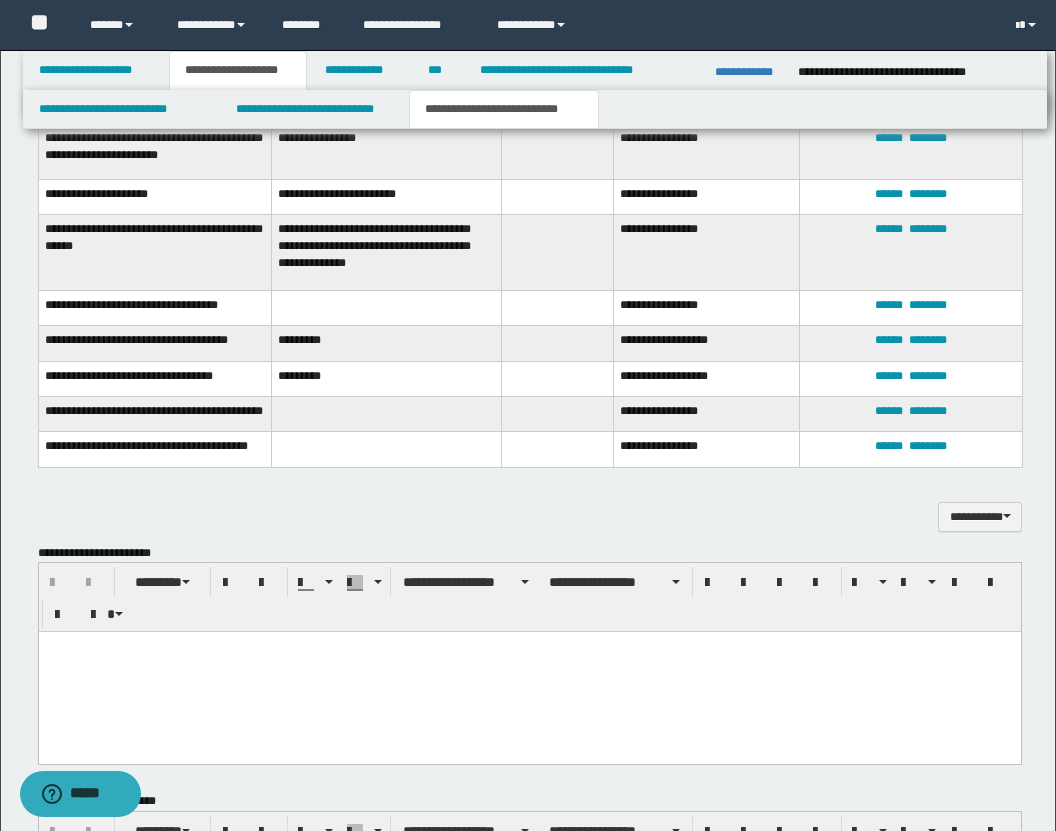 click at bounding box center [529, 672] 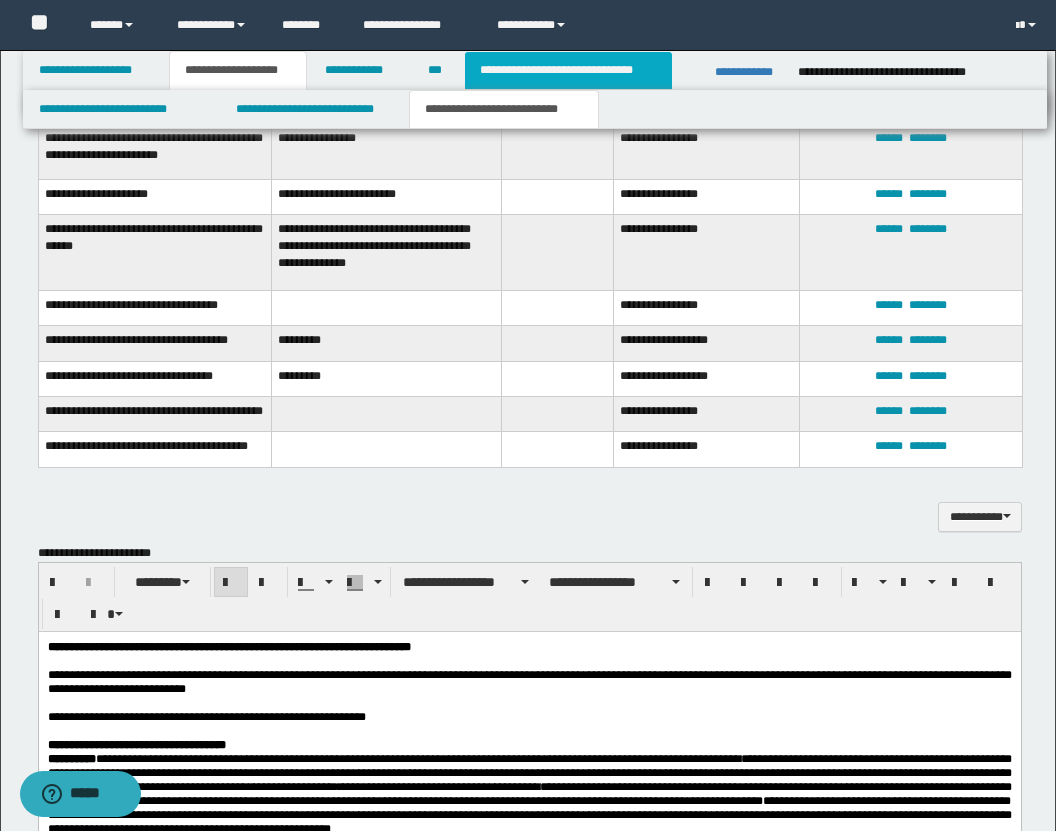 click on "**********" at bounding box center [568, 70] 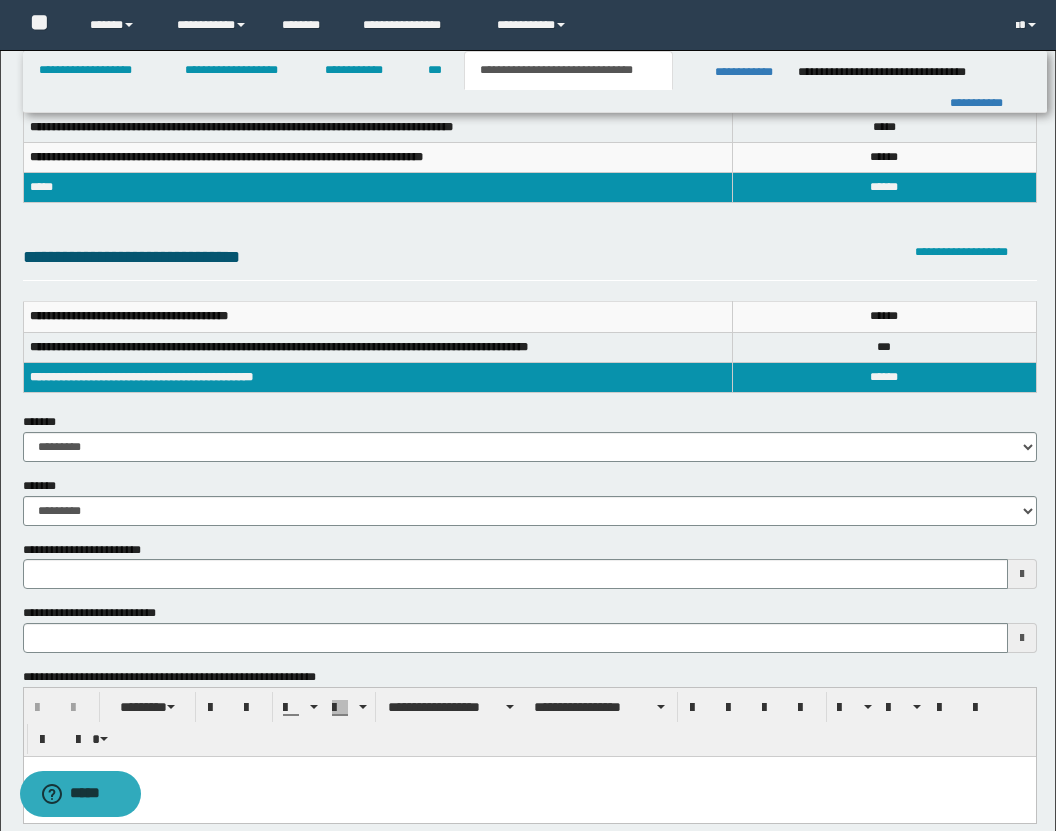 scroll, scrollTop: 224, scrollLeft: 0, axis: vertical 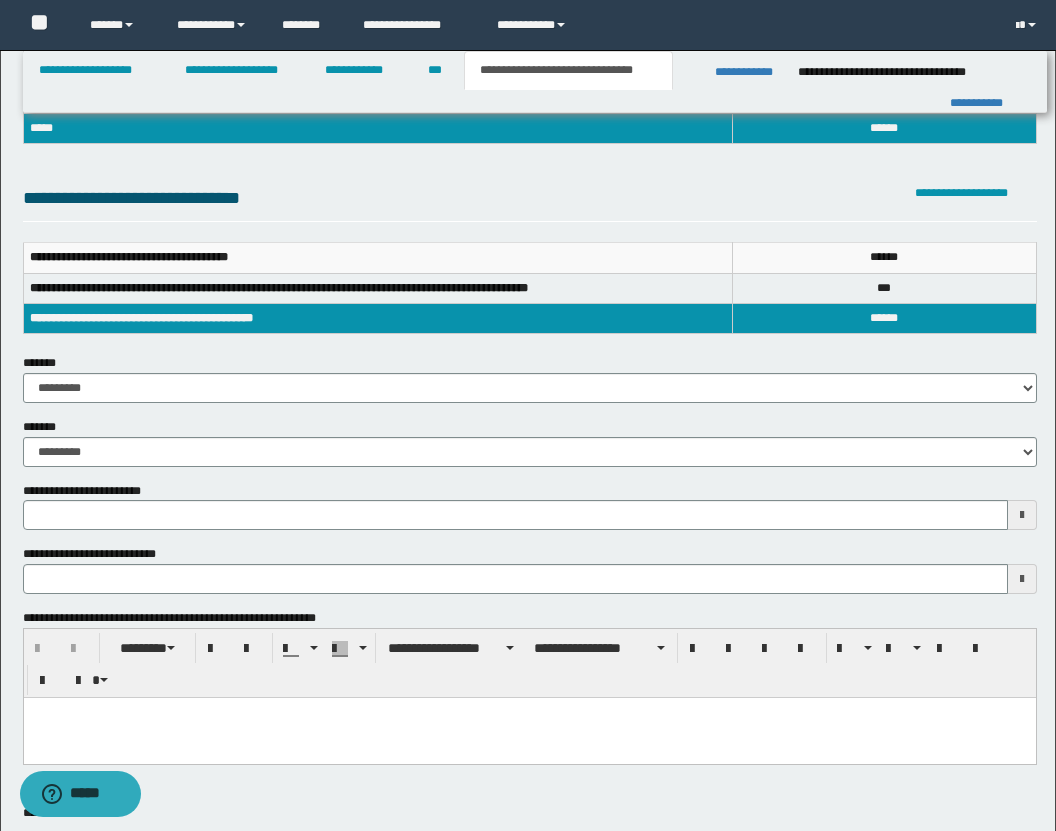 click at bounding box center [1022, 515] 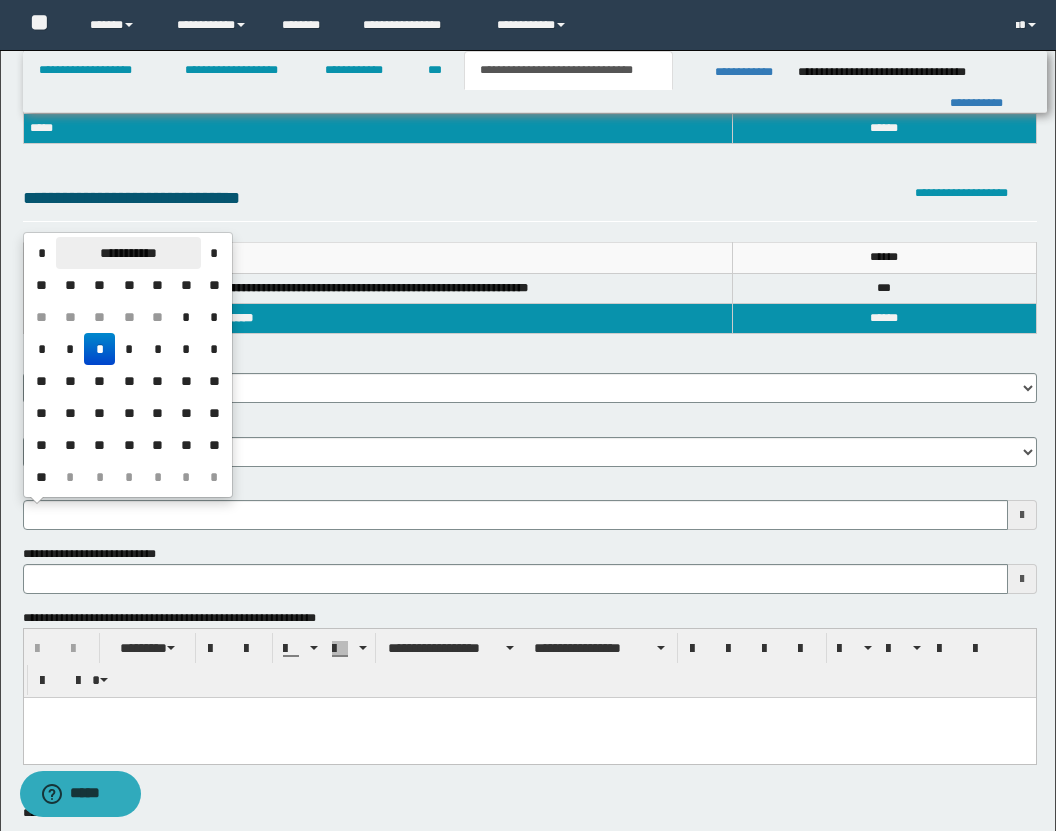 click on "**********" at bounding box center (128, 253) 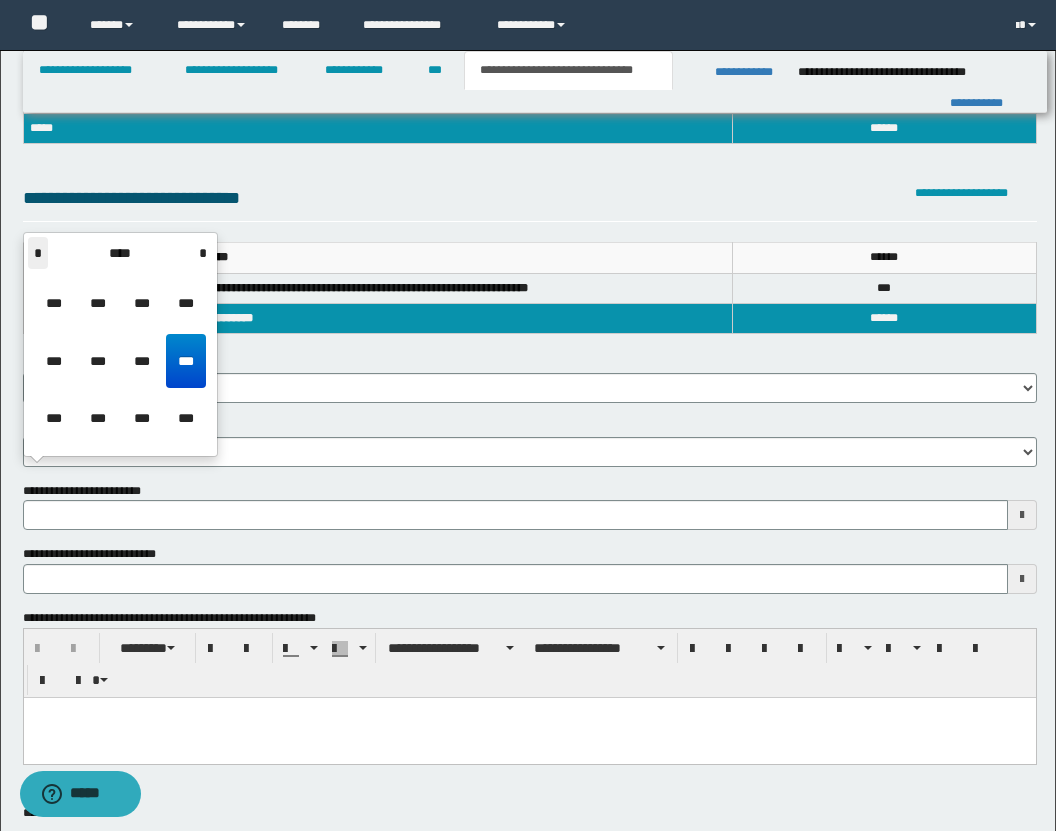 click on "*" at bounding box center [38, 253] 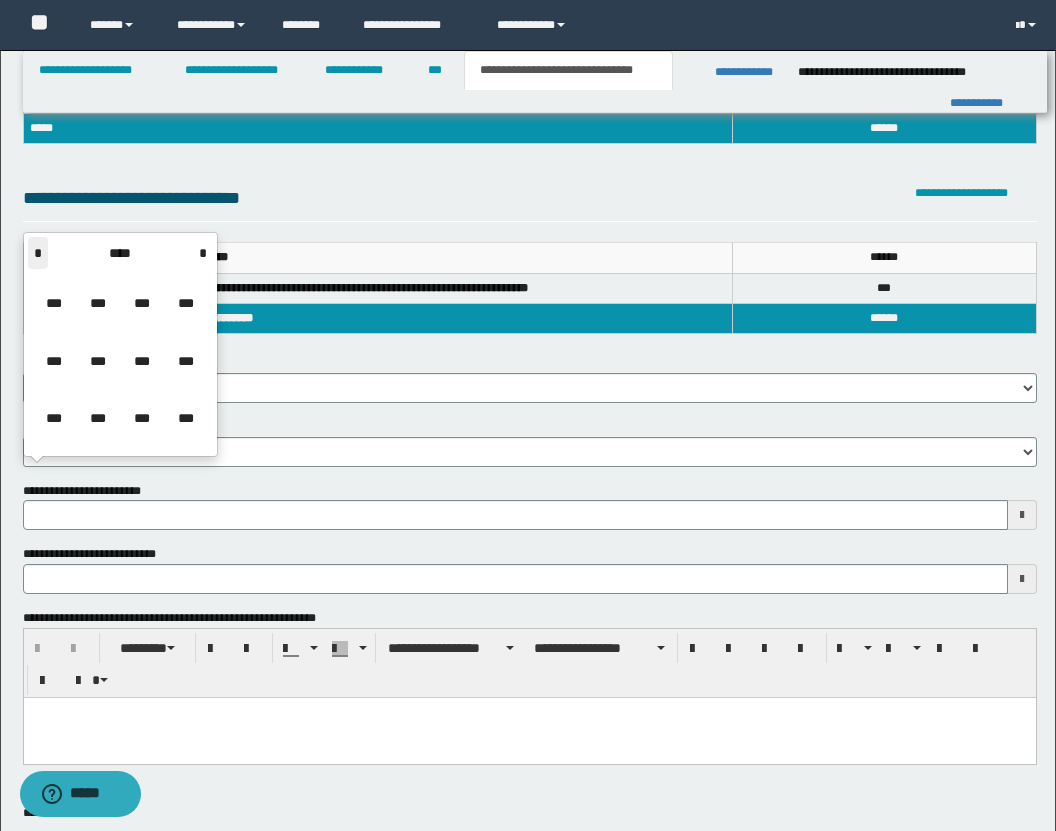 click on "*" at bounding box center (38, 253) 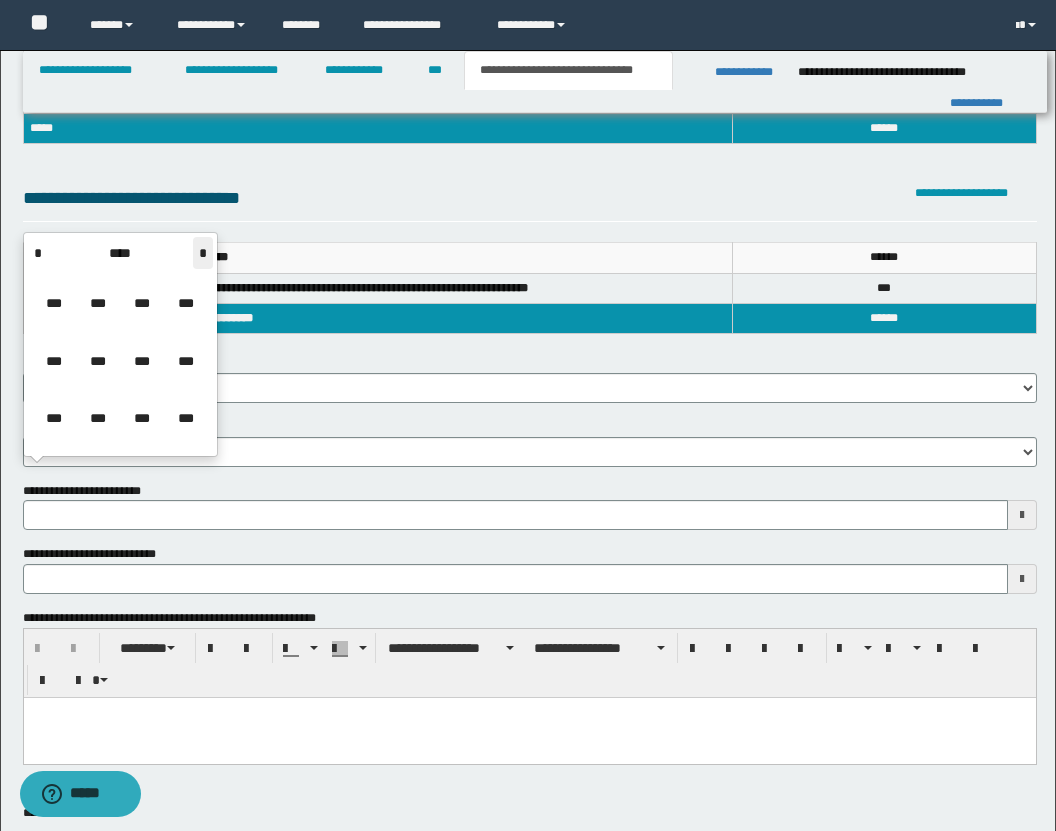 click on "*" at bounding box center [203, 253] 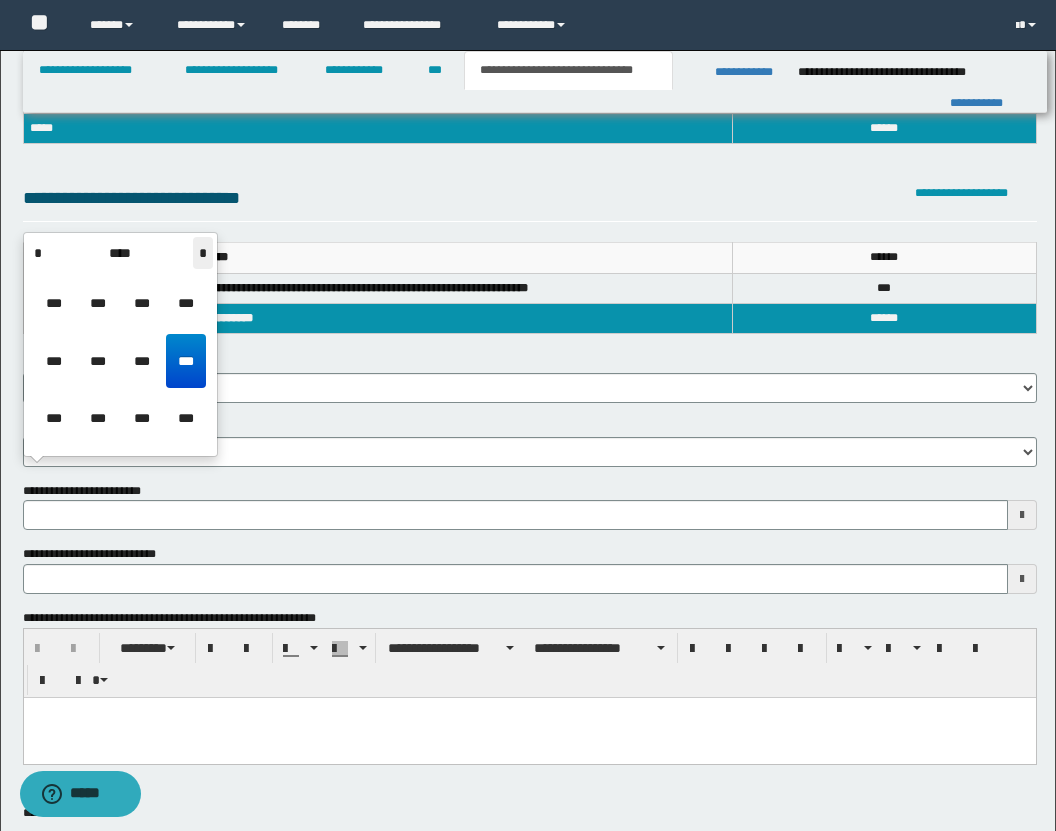 click on "*" at bounding box center (203, 253) 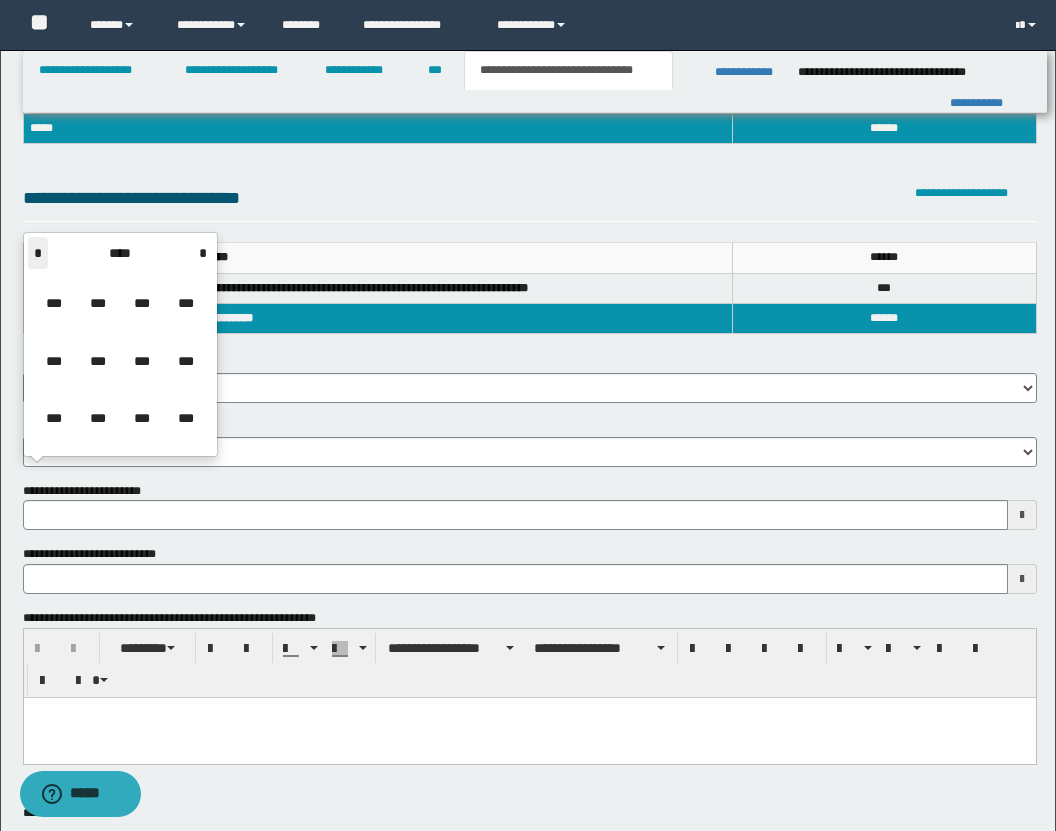 click on "*" at bounding box center [38, 253] 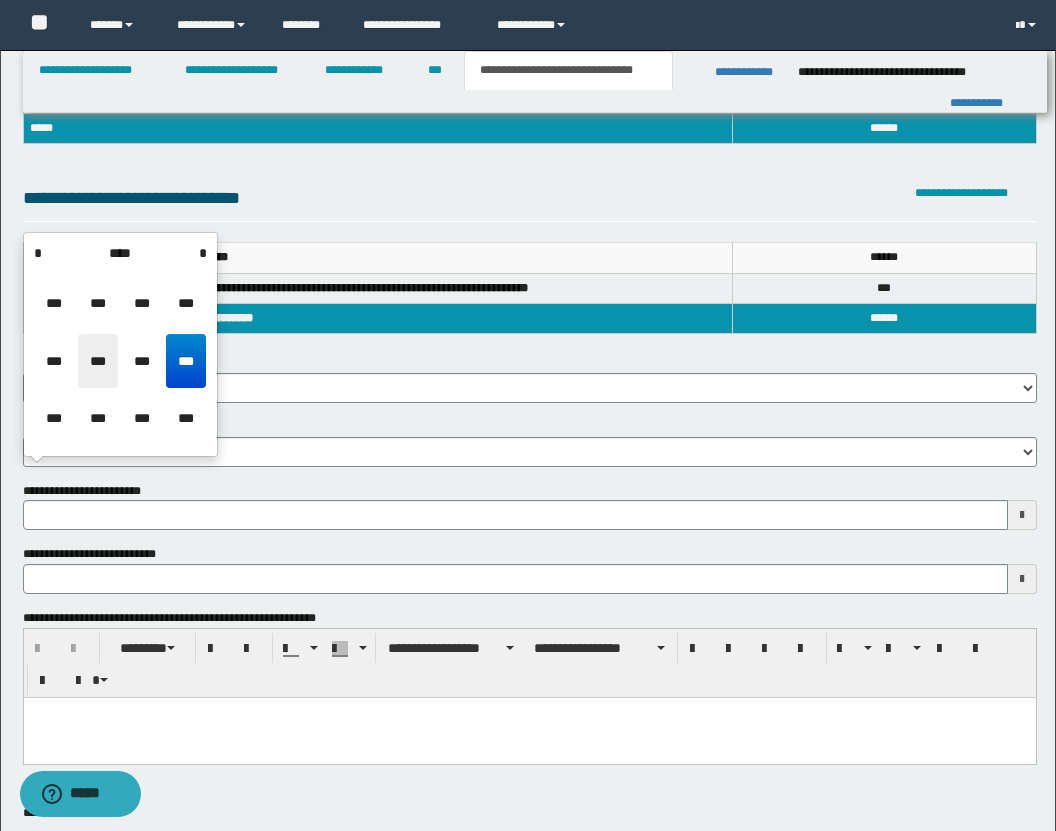 click on "***" at bounding box center (98, 361) 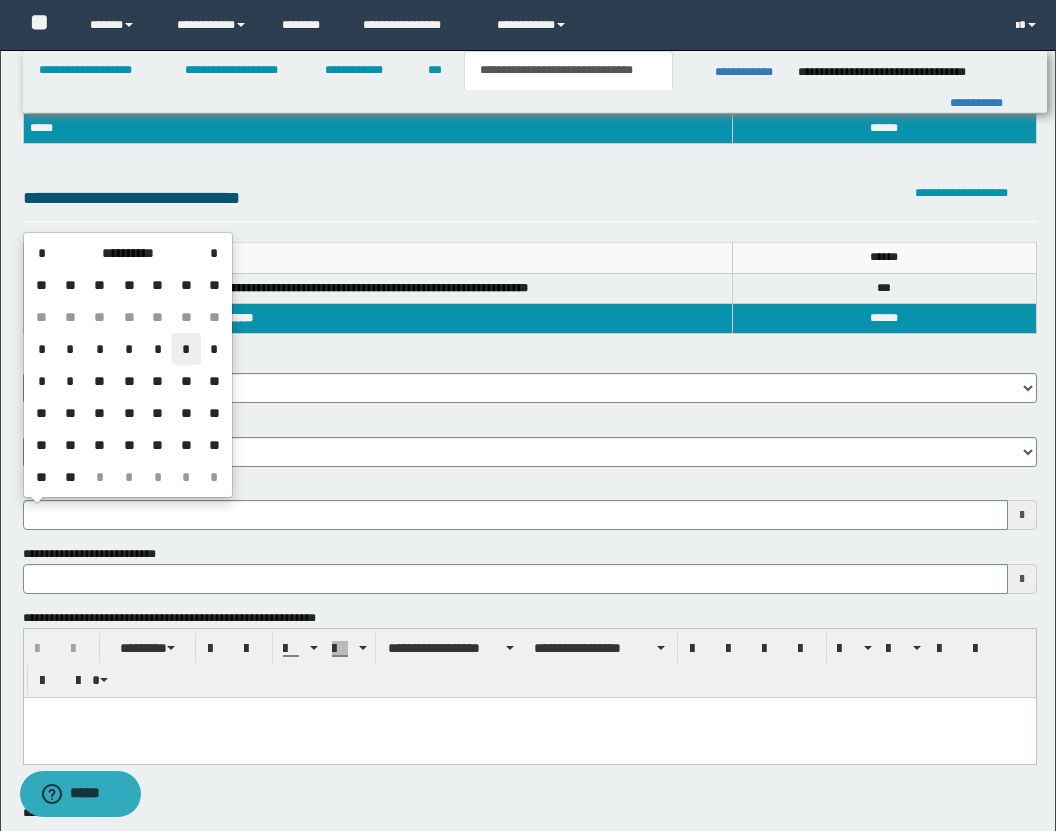 click on "*" at bounding box center [186, 349] 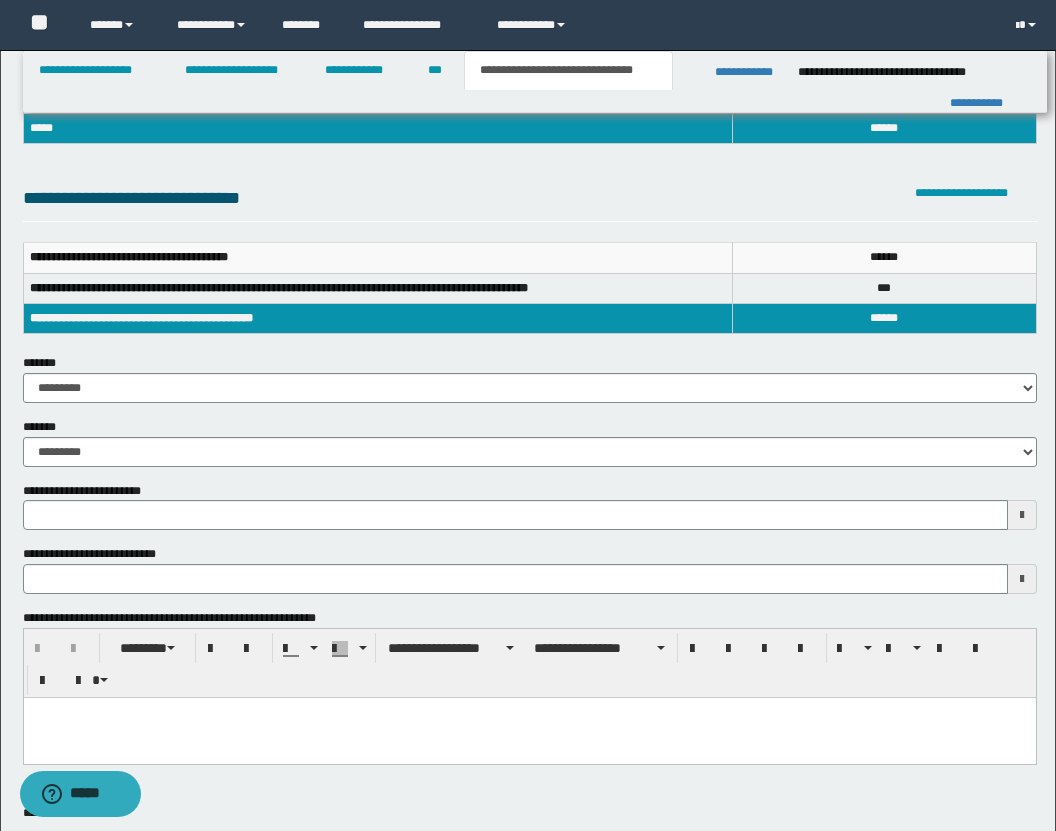 click at bounding box center (529, 738) 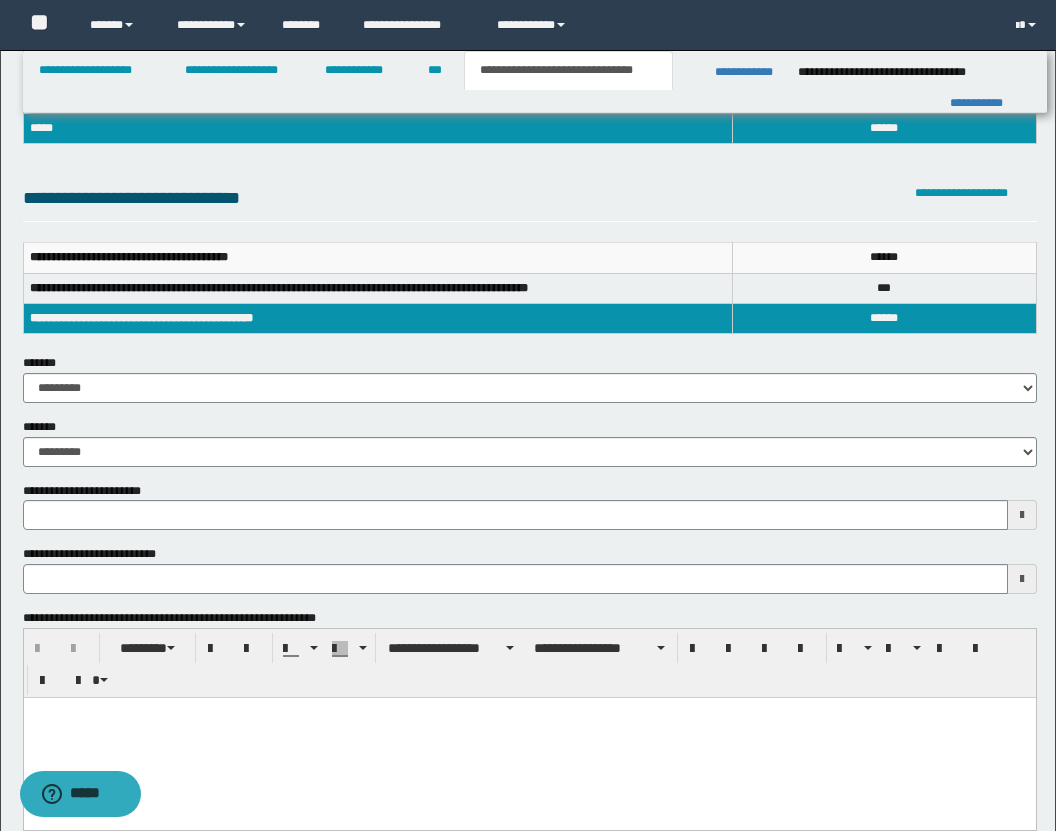 paste 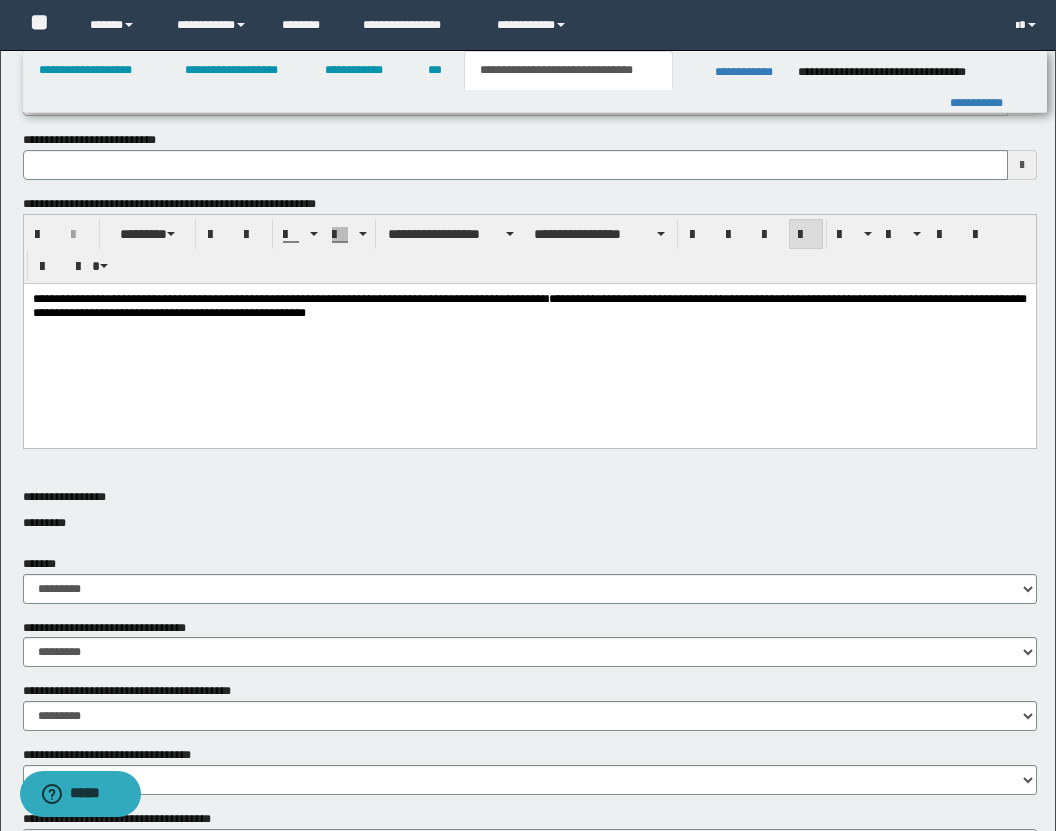 scroll, scrollTop: 667, scrollLeft: 0, axis: vertical 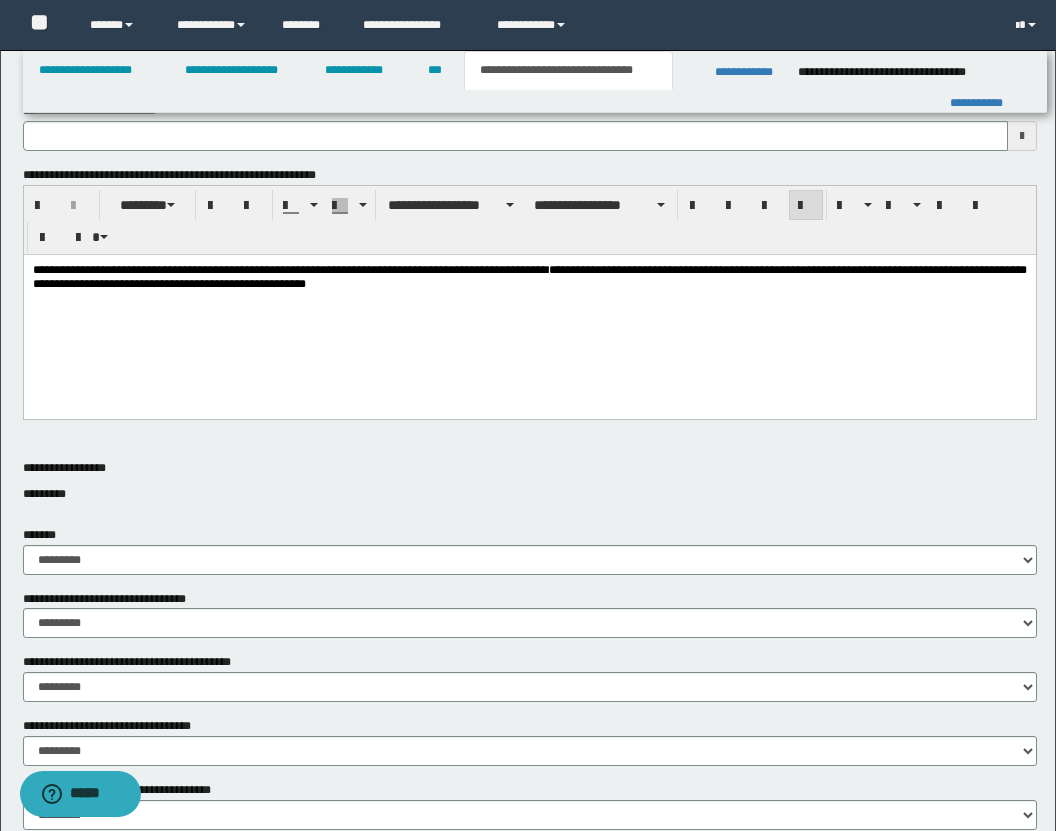 click on "**********" at bounding box center [529, 309] 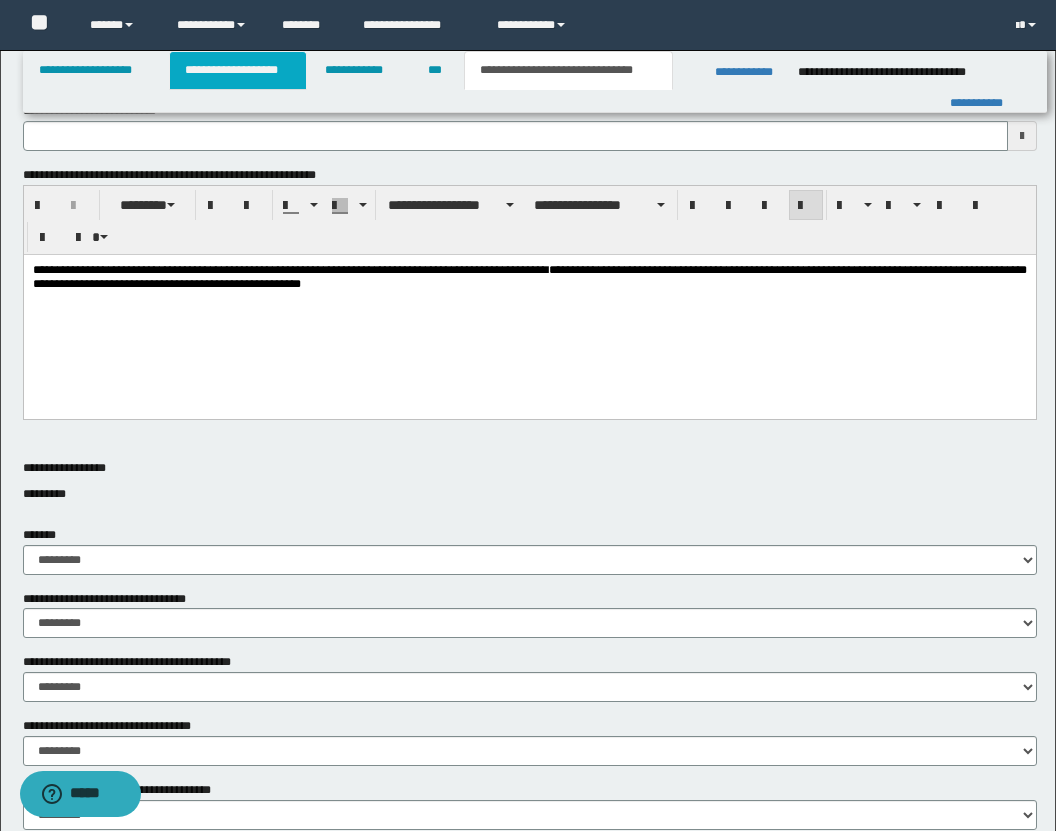 click on "**********" at bounding box center [238, 70] 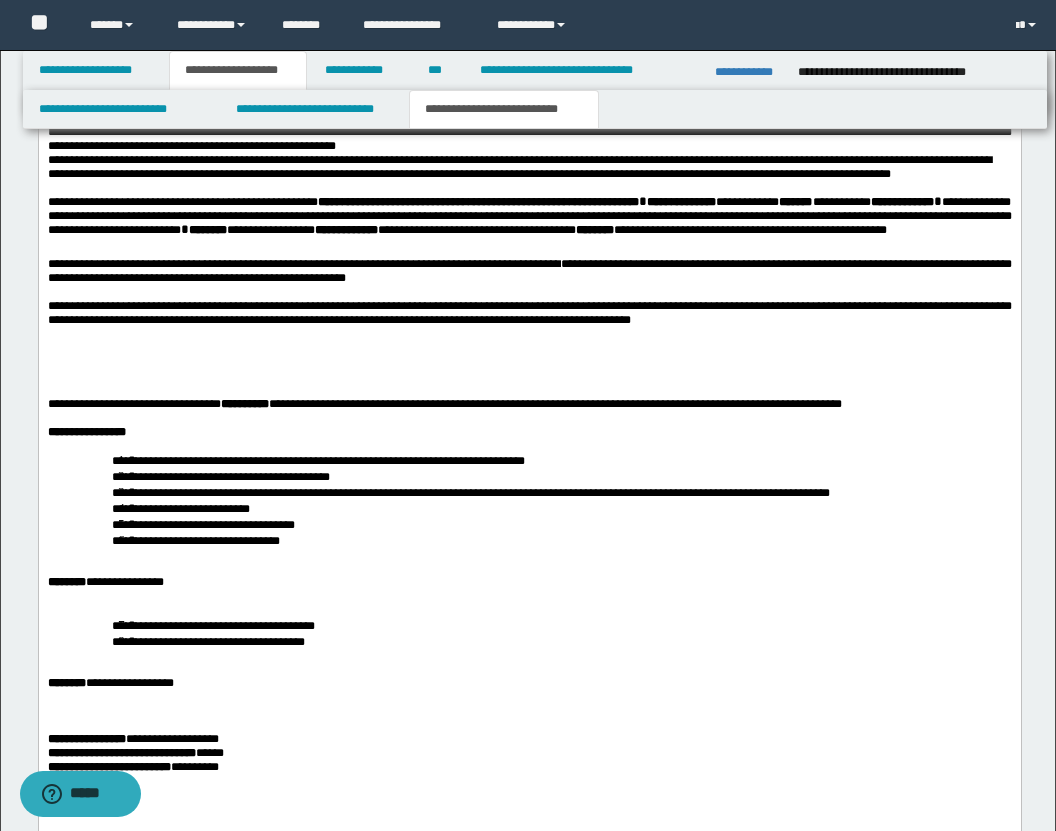 scroll, scrollTop: 4688, scrollLeft: 0, axis: vertical 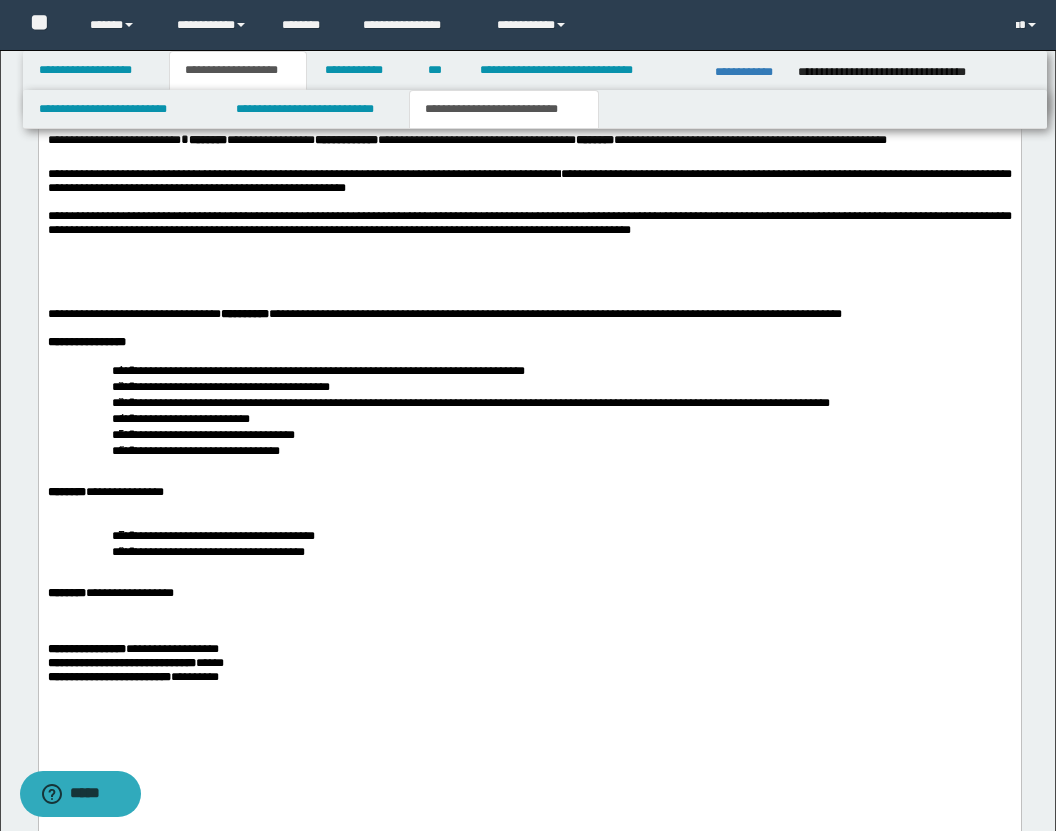 click on "**********" at bounding box center (529, 182) 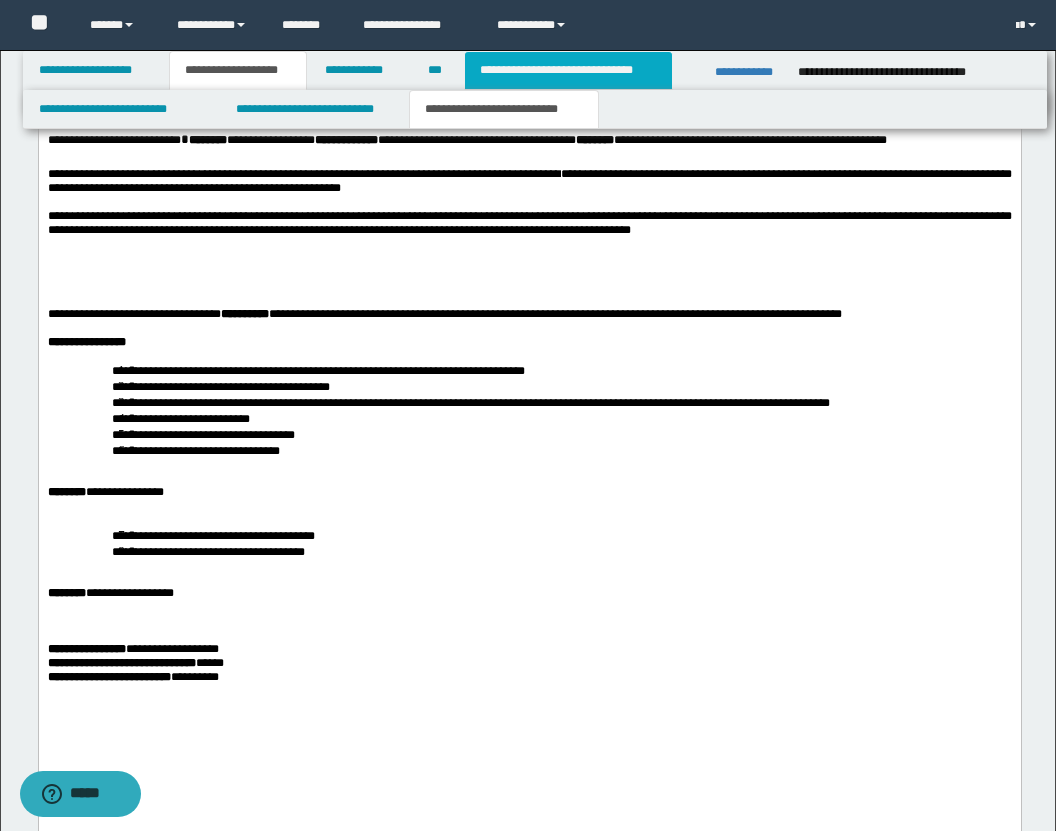 click on "**********" at bounding box center [568, 70] 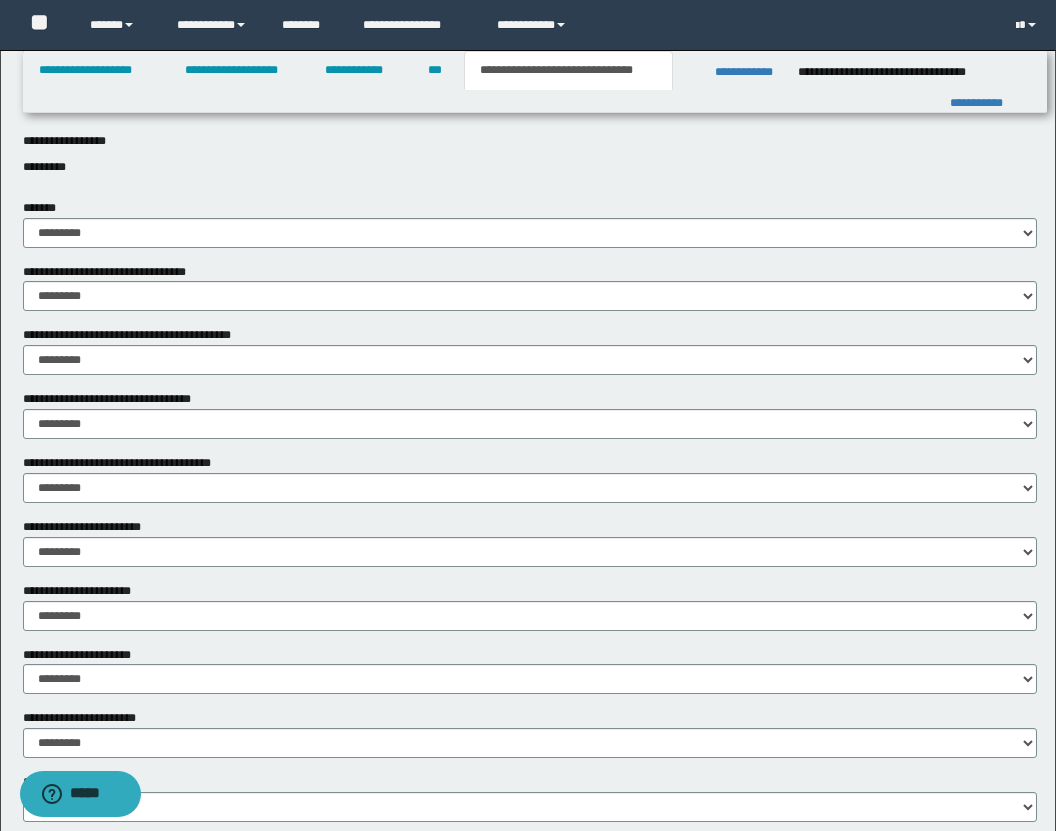 scroll, scrollTop: 999, scrollLeft: 0, axis: vertical 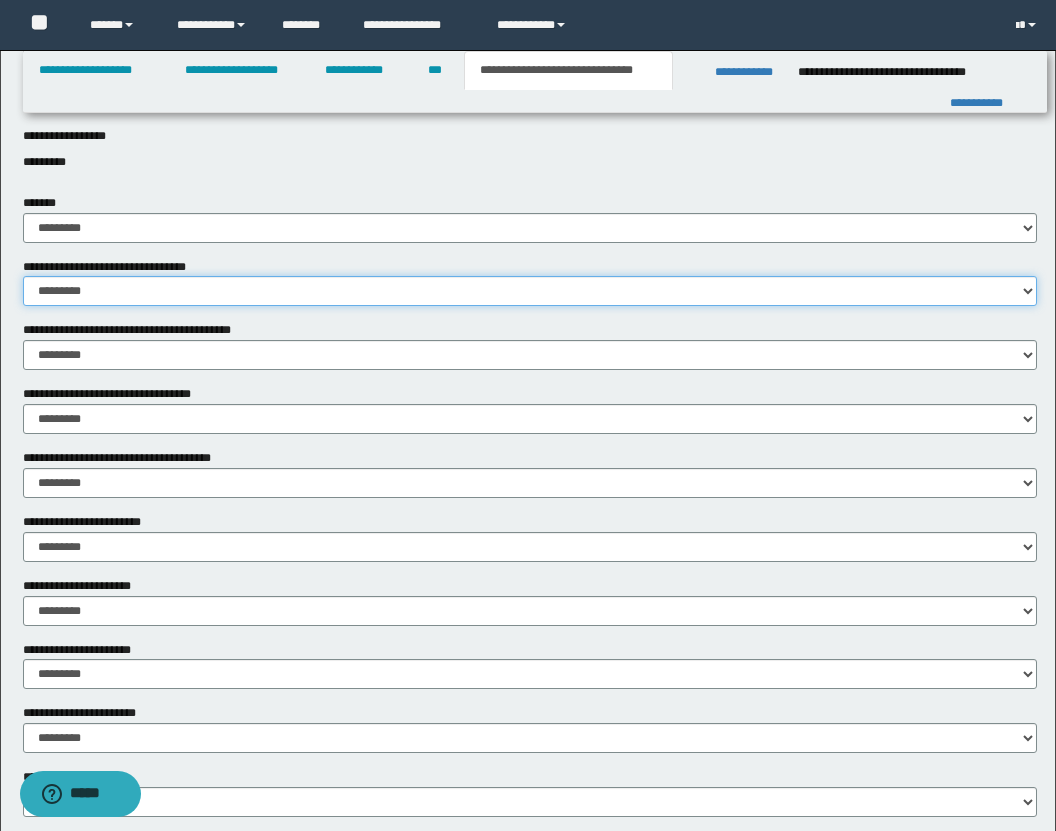 click on "*********
**
**" at bounding box center [530, 291] 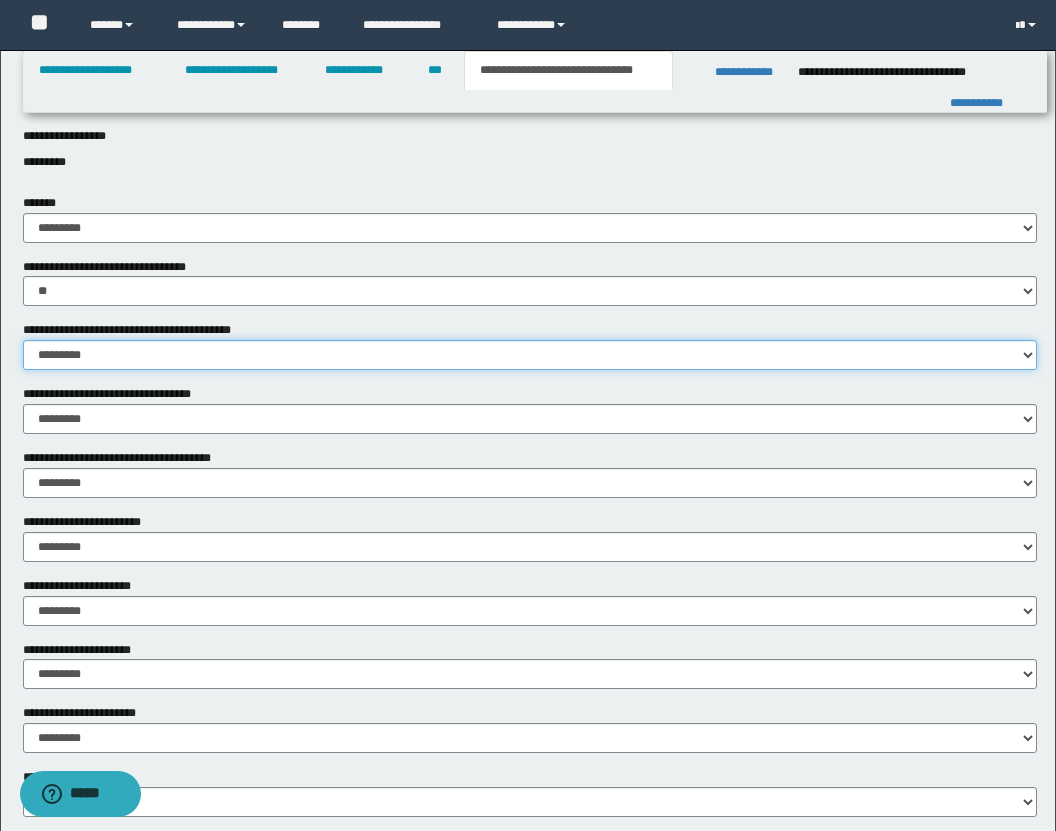 click on "*********
**
**" at bounding box center (530, 355) 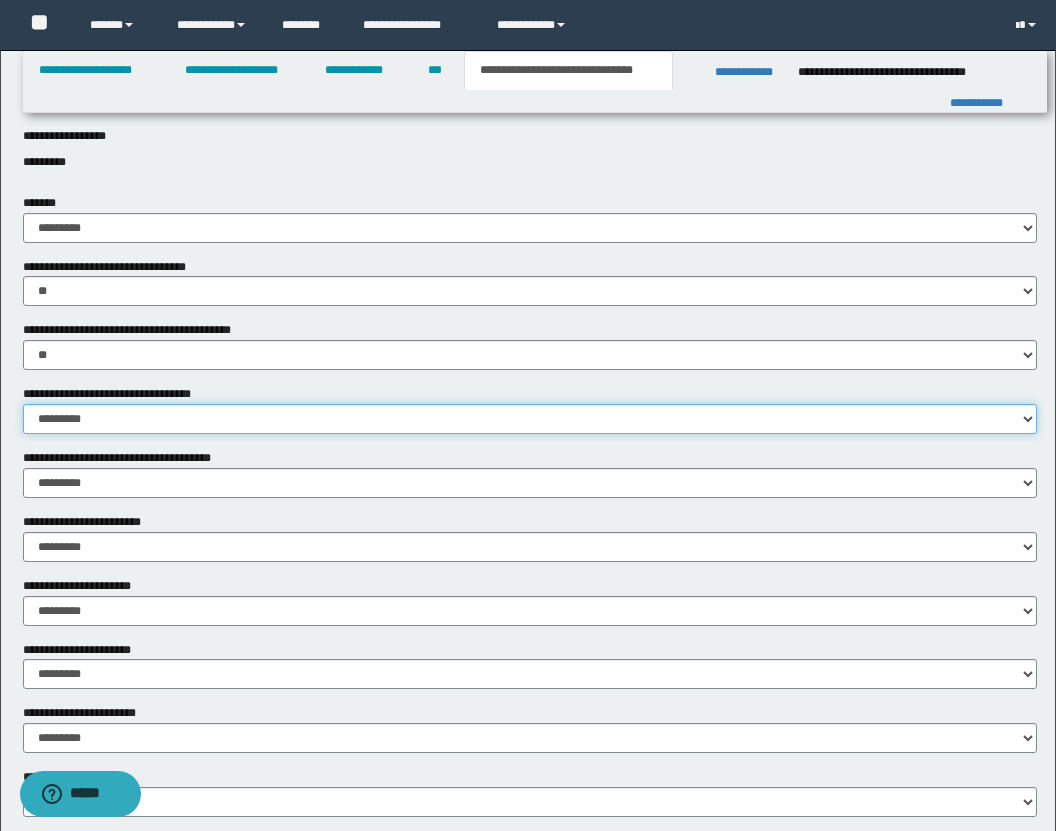 click on "*********
**
**" at bounding box center (530, 419) 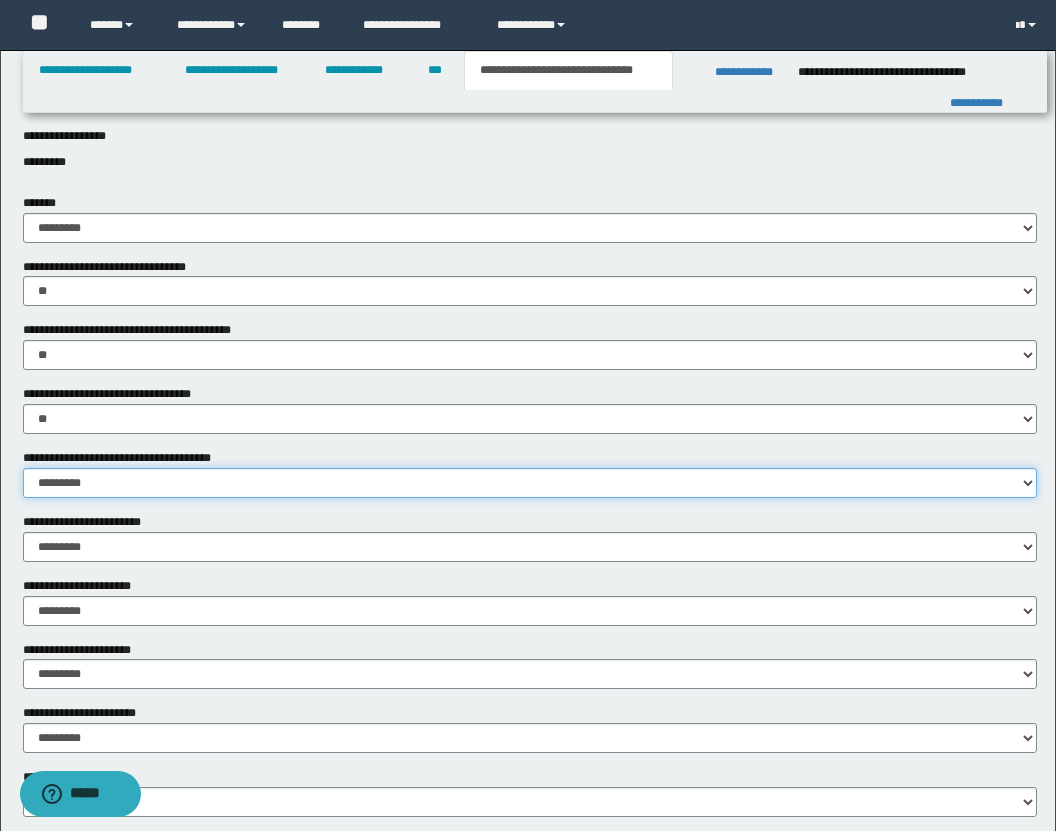 click on "*********
**
**" at bounding box center (530, 483) 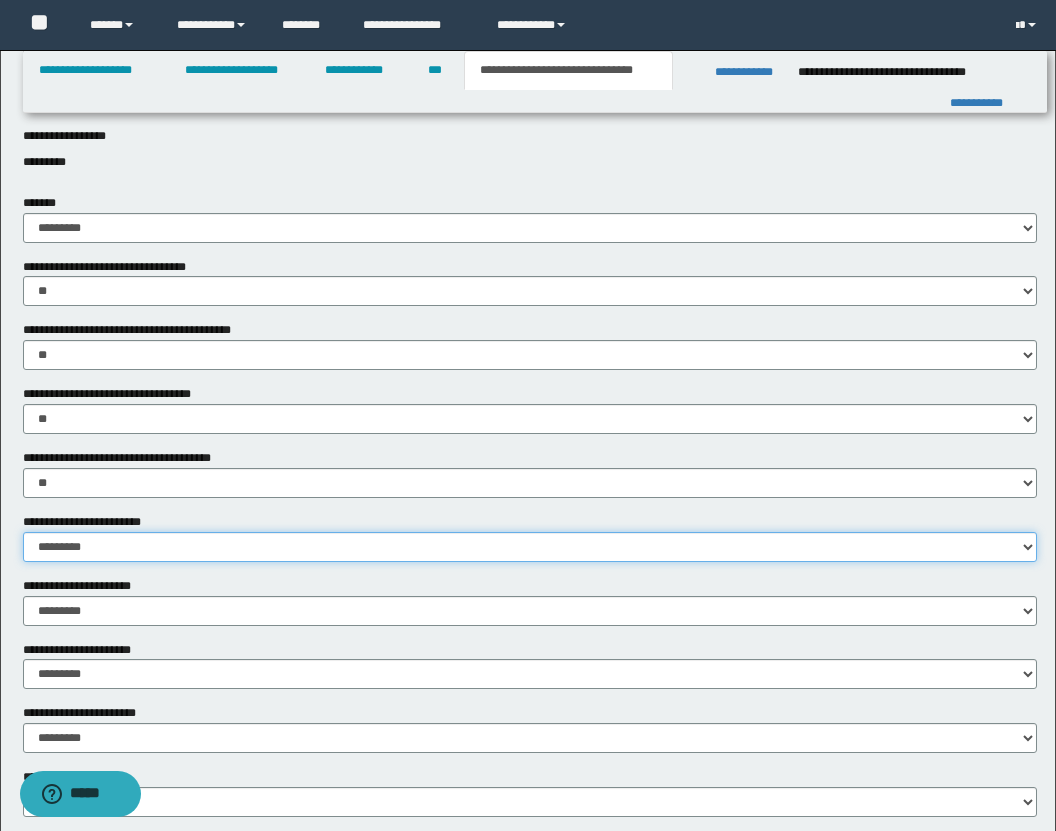 click on "*********
**
**" at bounding box center [530, 547] 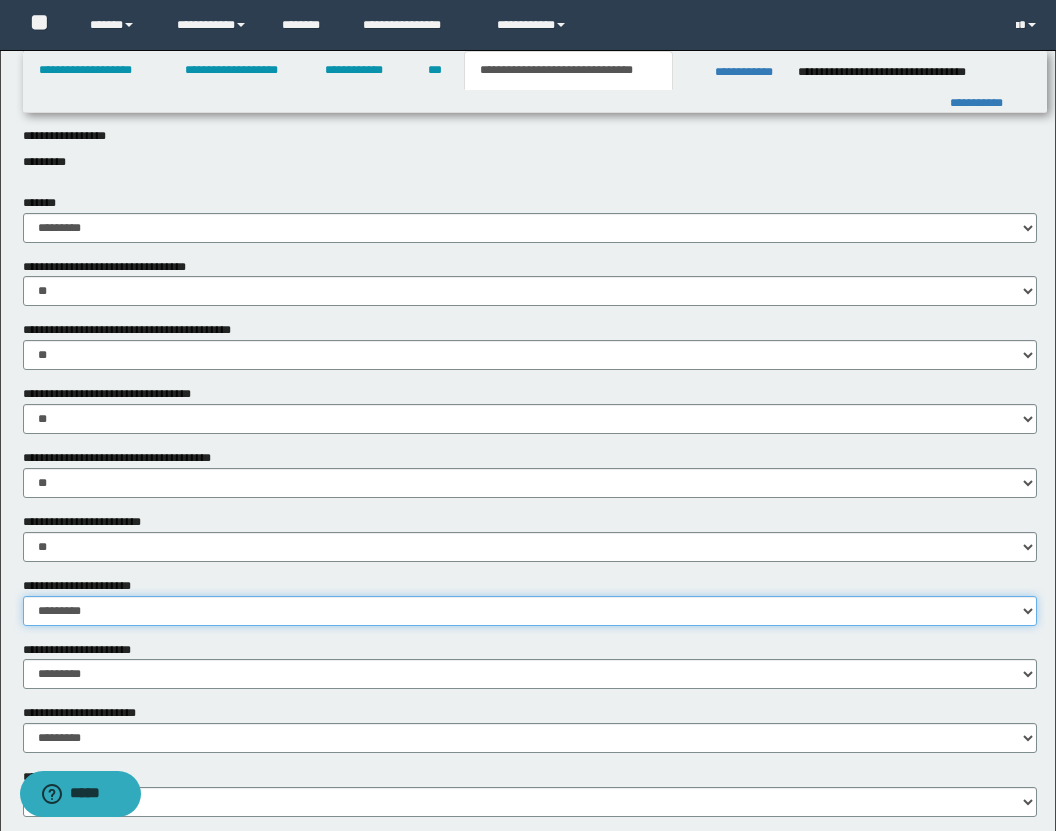 click on "*********
**
**" at bounding box center (530, 611) 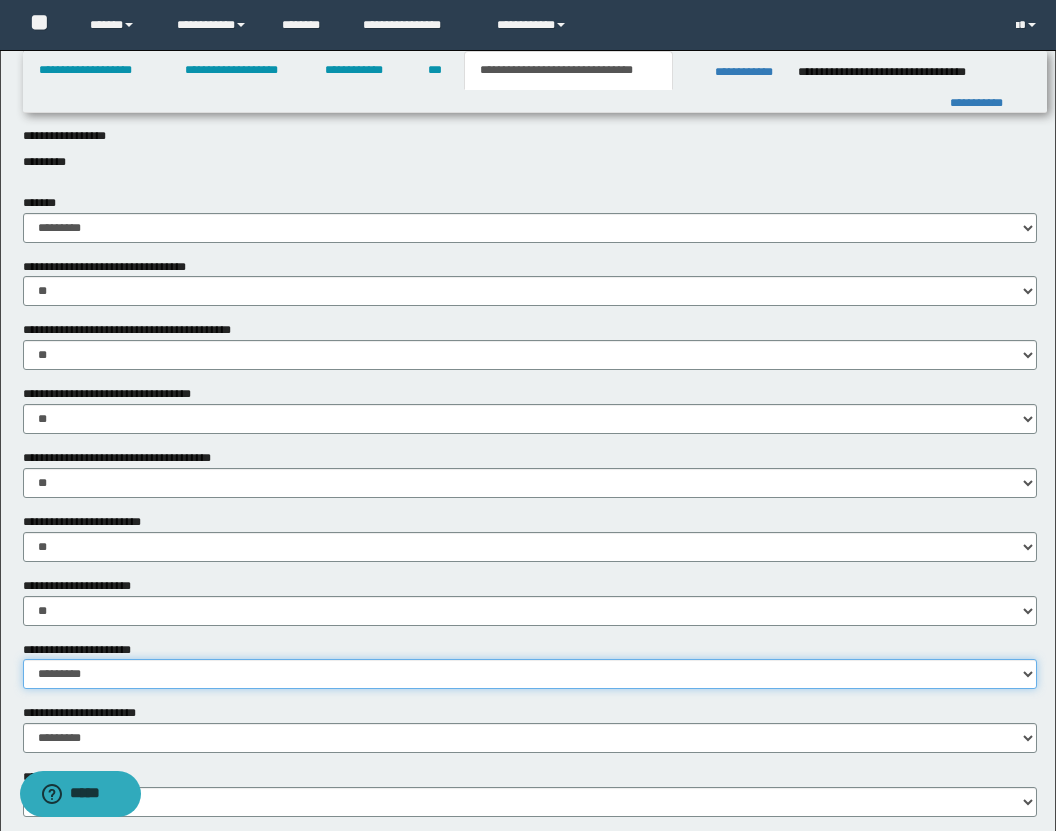 click on "*********
**
**" at bounding box center [530, 674] 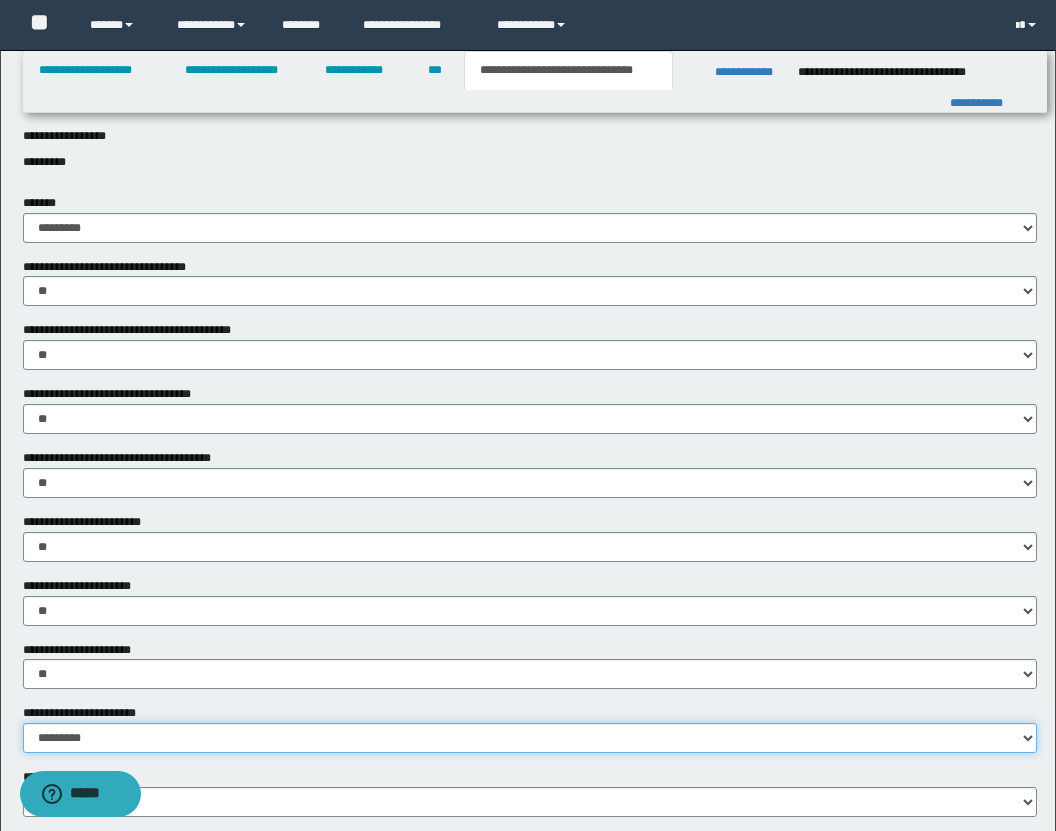 click on "*********
*********
*********" at bounding box center (530, 738) 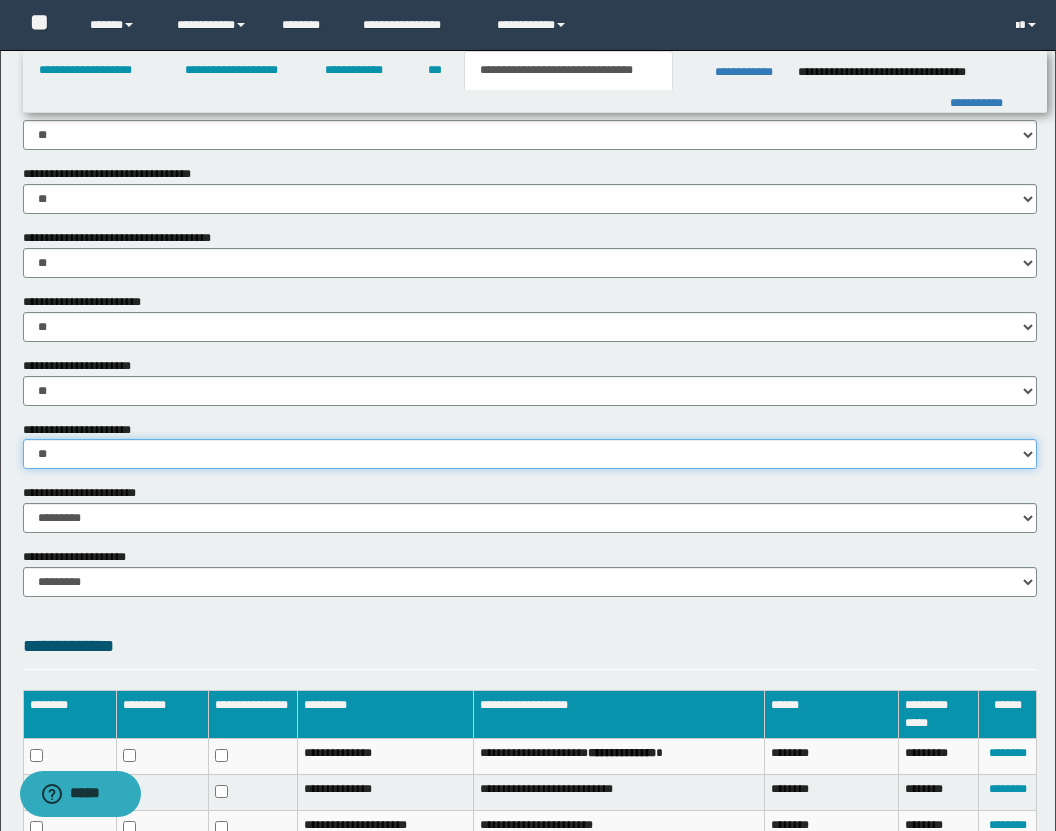 click on "*********
**
**" at bounding box center [530, 454] 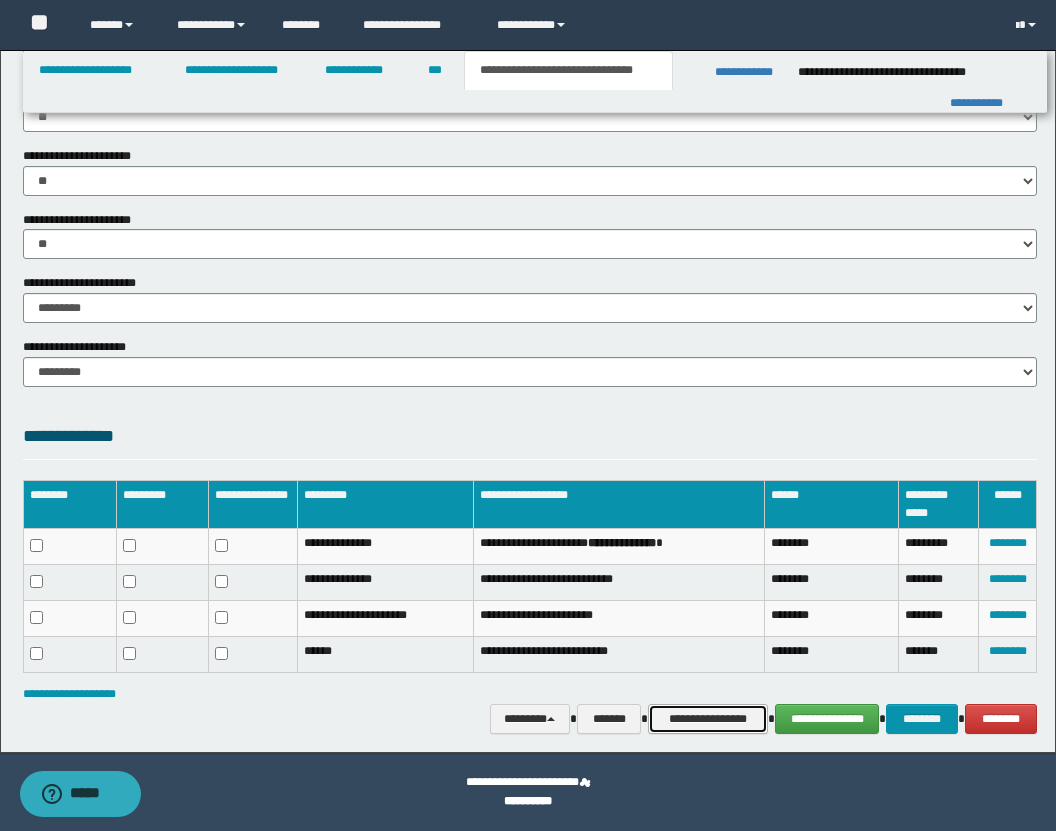click on "**********" at bounding box center (708, 719) 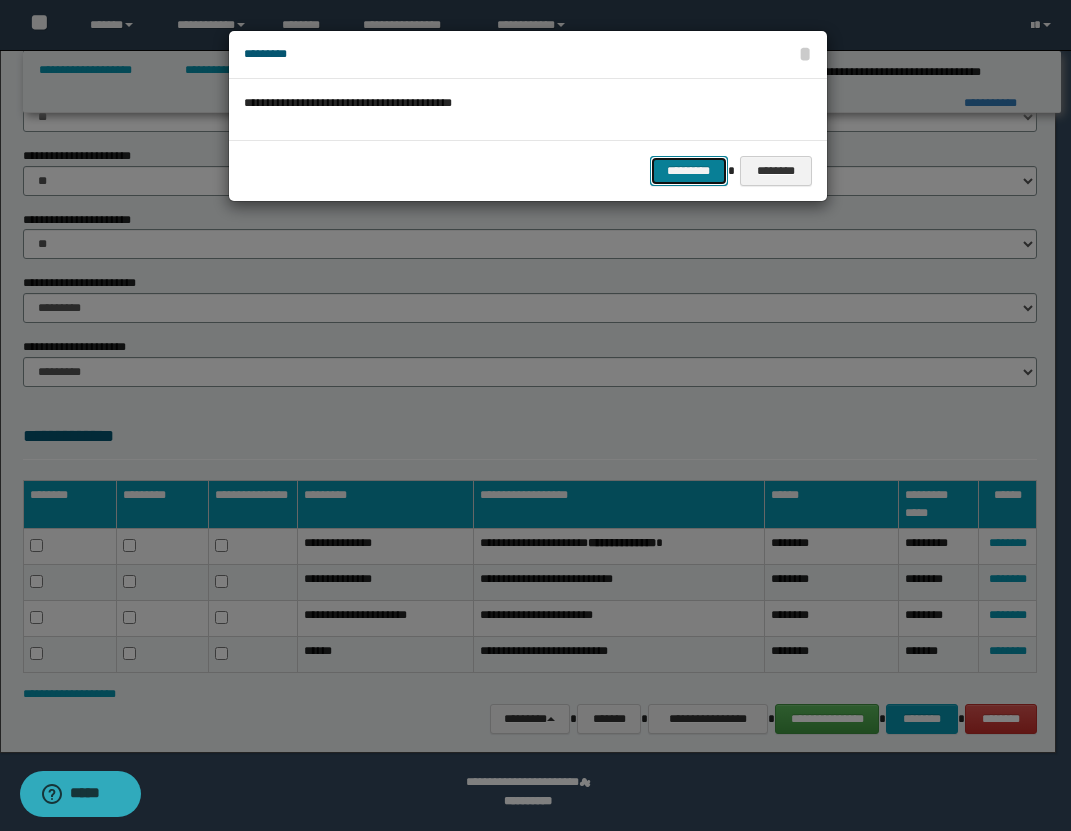 click on "*********" at bounding box center (689, 171) 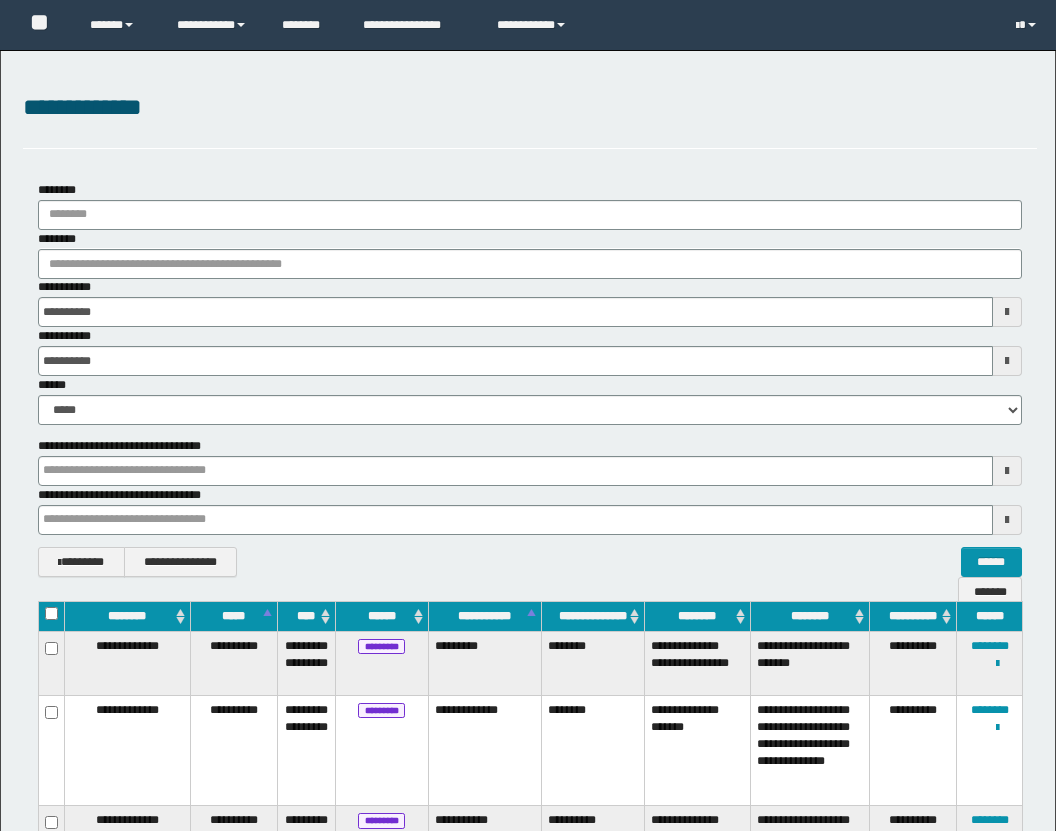 scroll, scrollTop: 343, scrollLeft: 0, axis: vertical 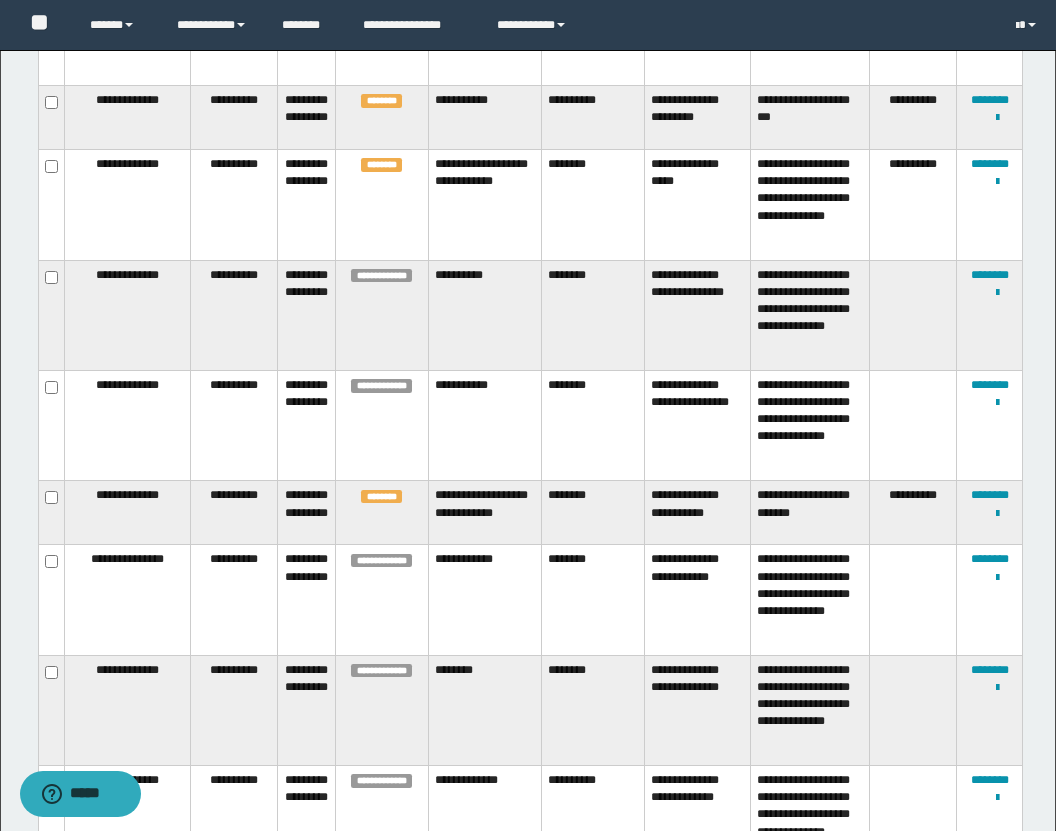 click on "**********" at bounding box center (697, 315) 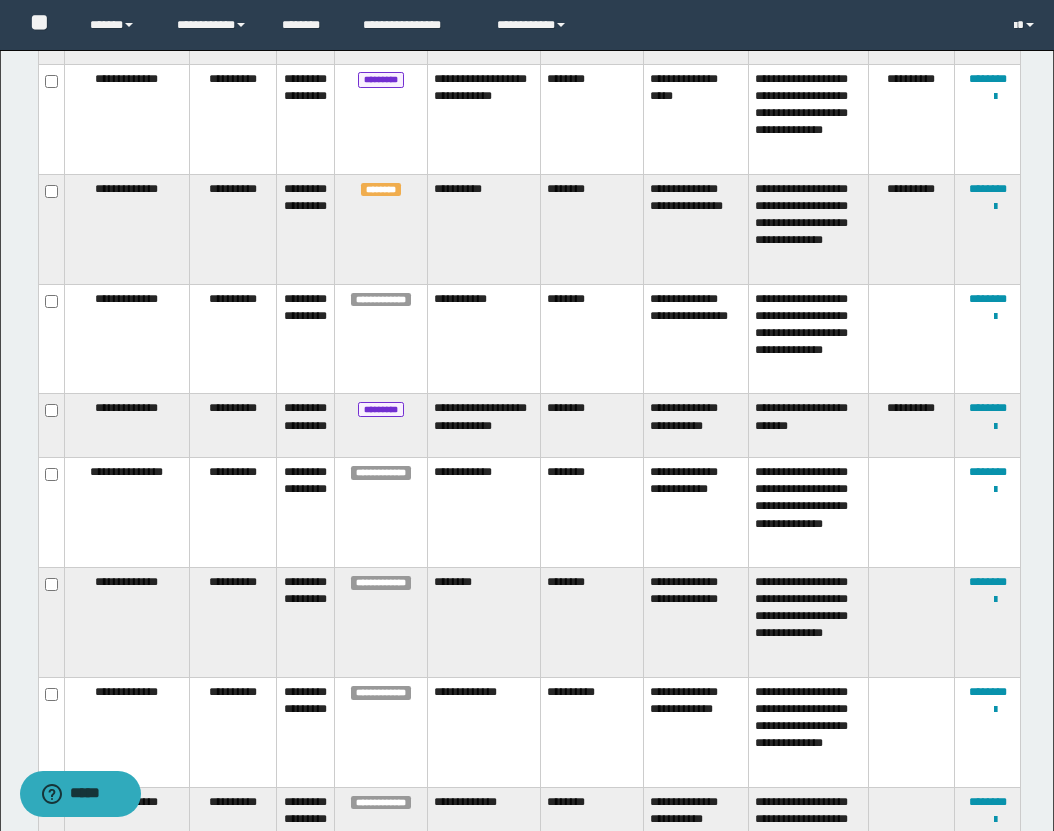 scroll, scrollTop: 821, scrollLeft: 0, axis: vertical 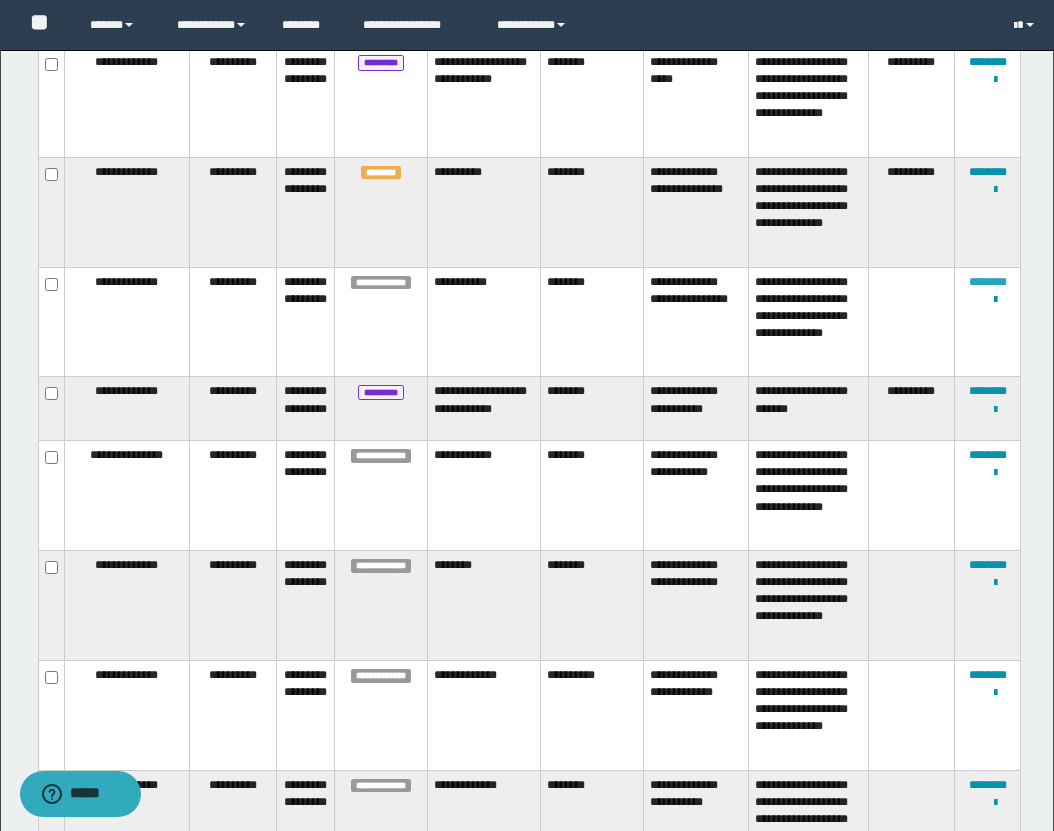 click on "********" at bounding box center (988, 282) 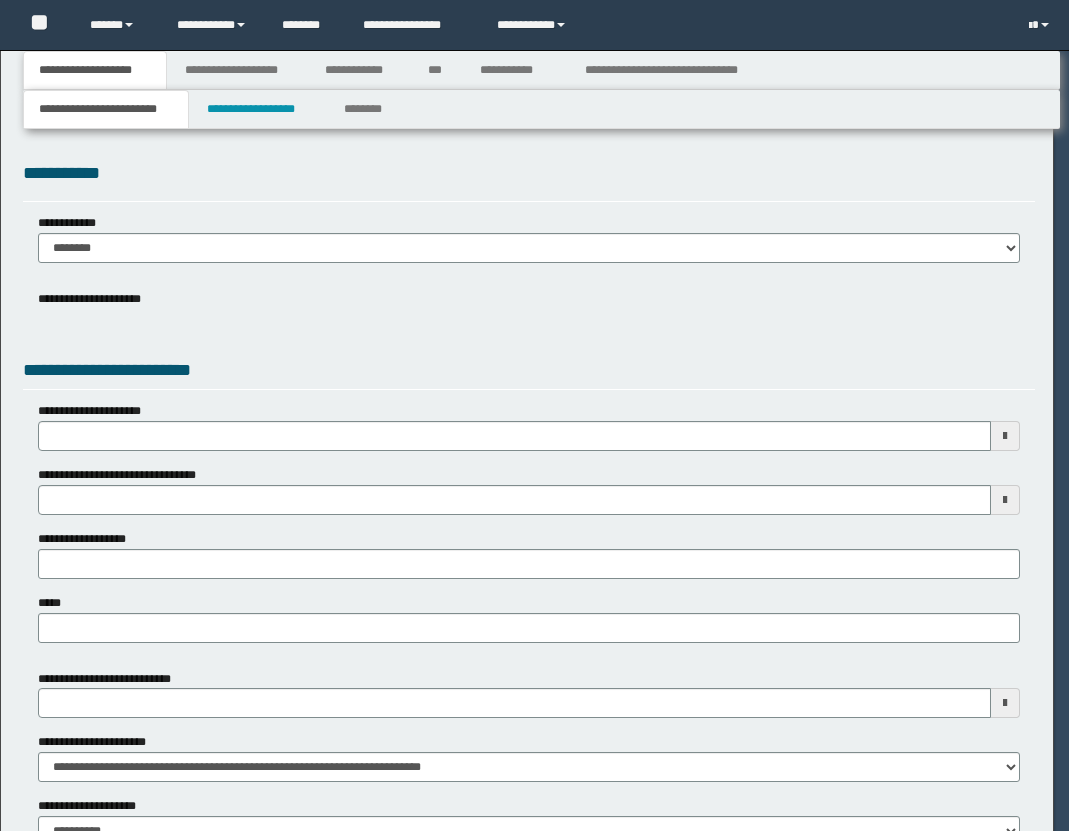 scroll, scrollTop: 0, scrollLeft: 0, axis: both 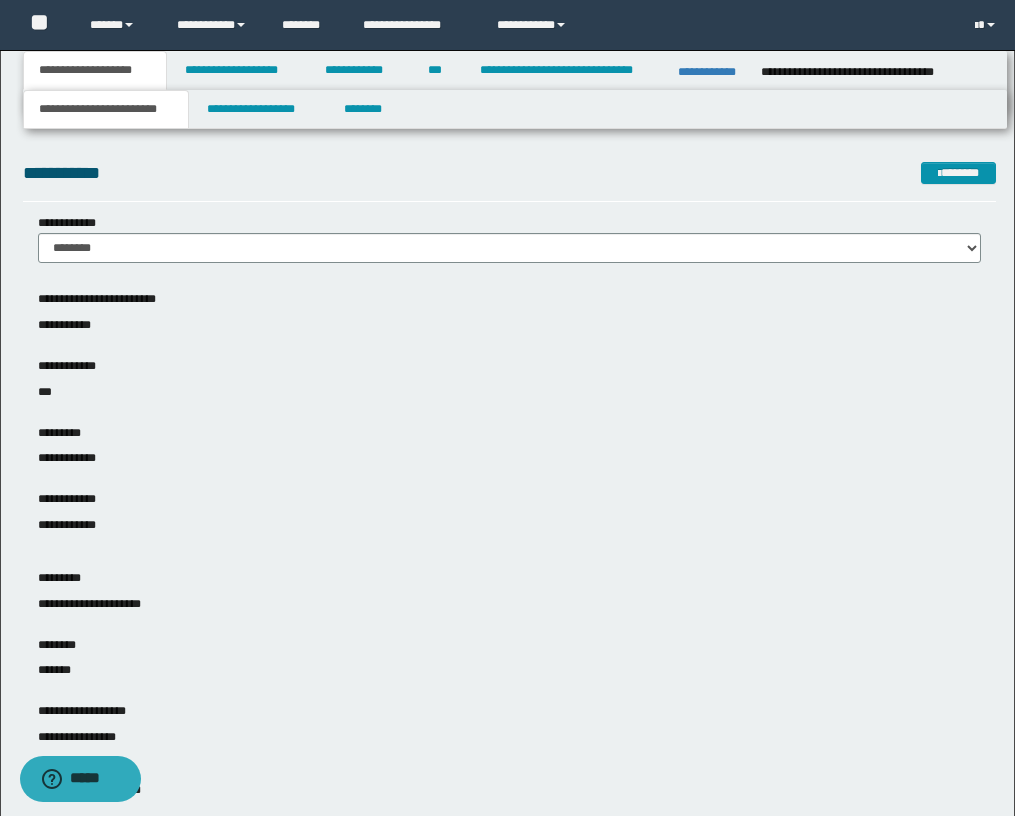 click on "**********" at bounding box center [507, 882] 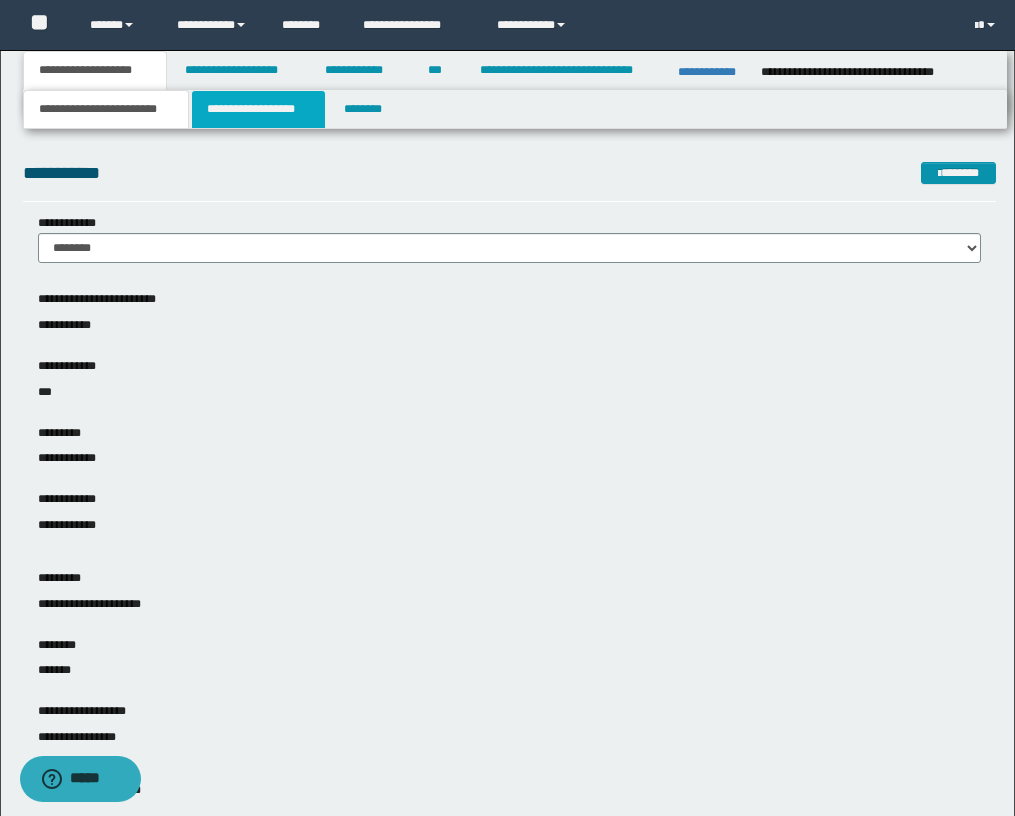 click on "**********" at bounding box center [258, 109] 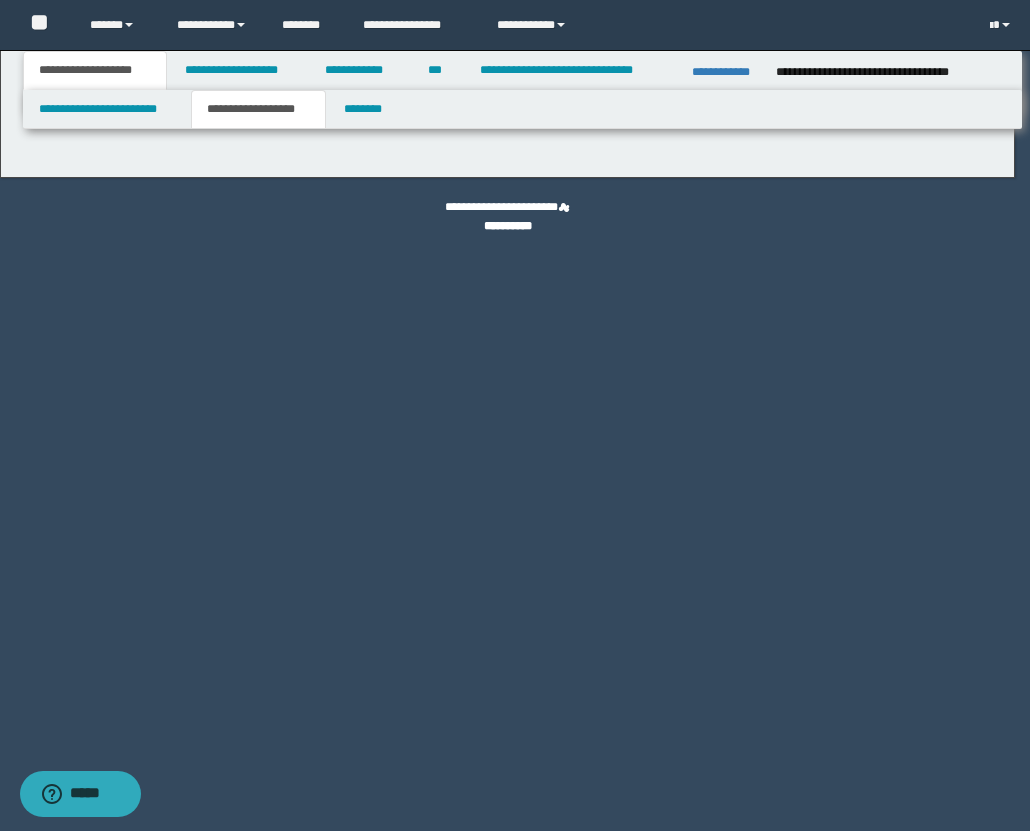 type on "********" 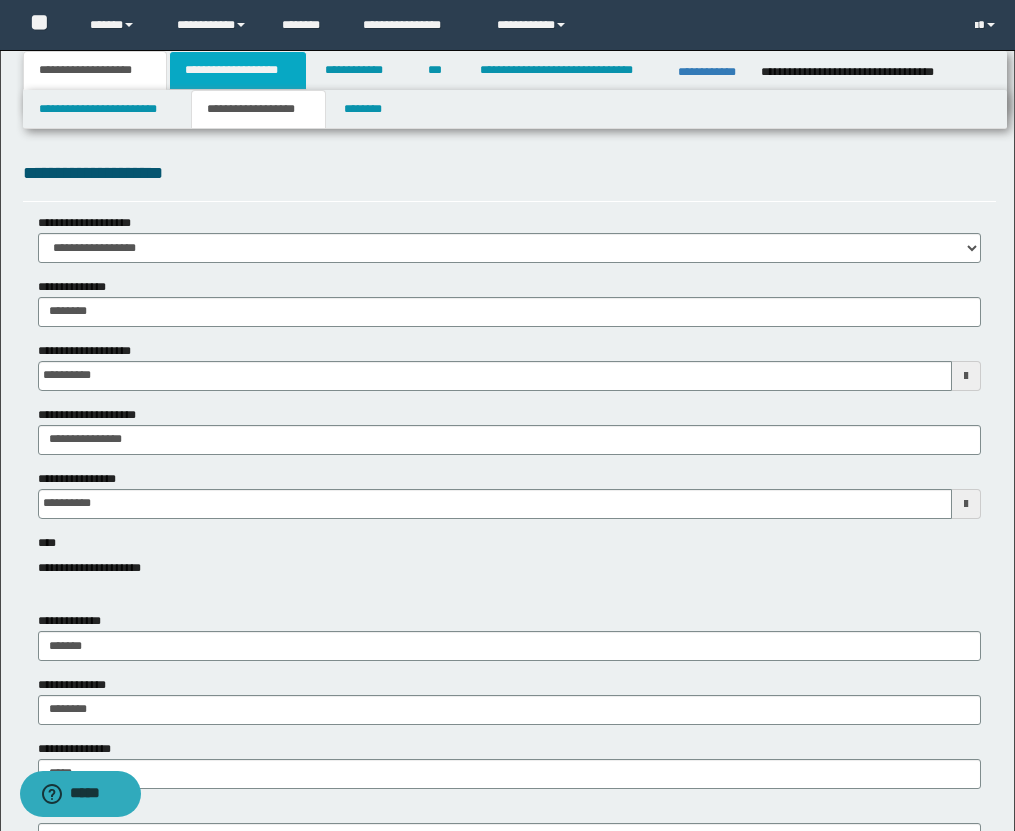click on "**********" at bounding box center [238, 70] 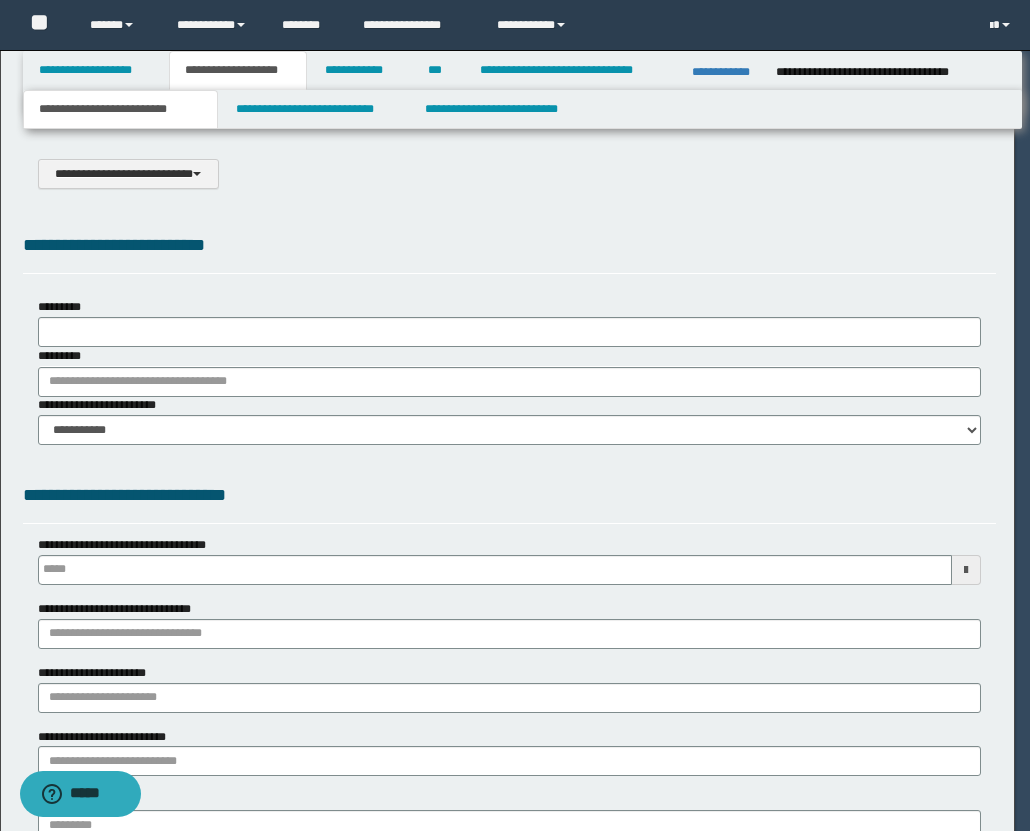 type on "**********" 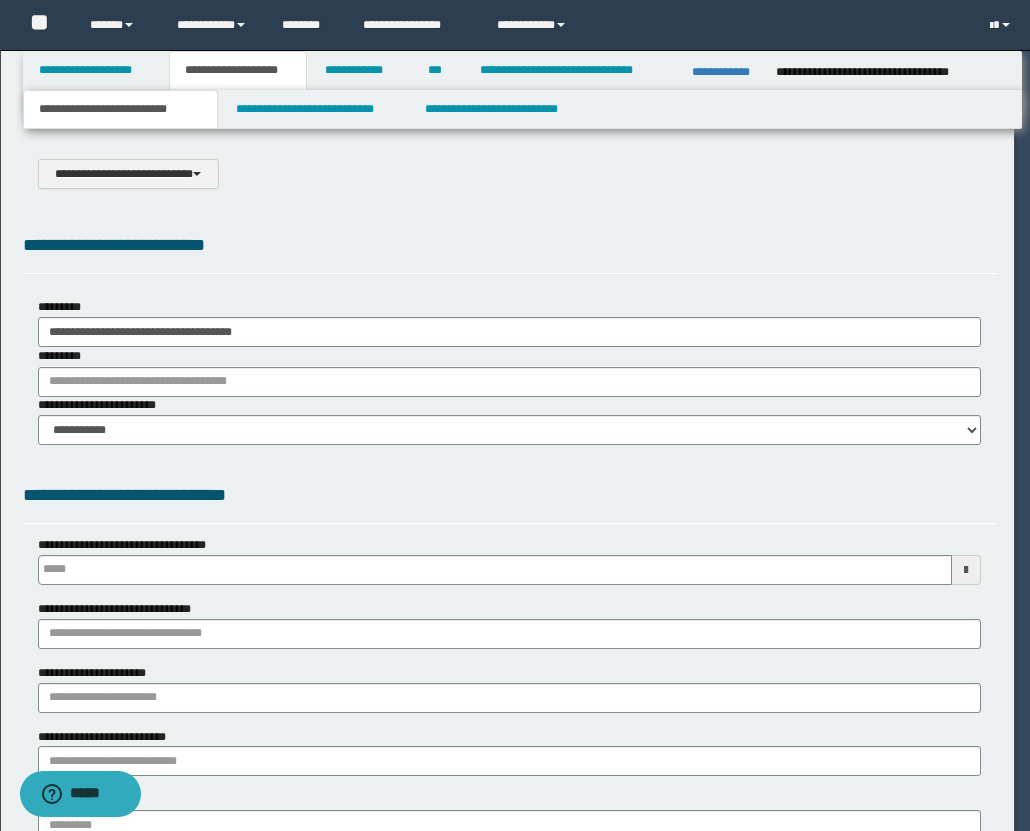 scroll, scrollTop: 0, scrollLeft: 0, axis: both 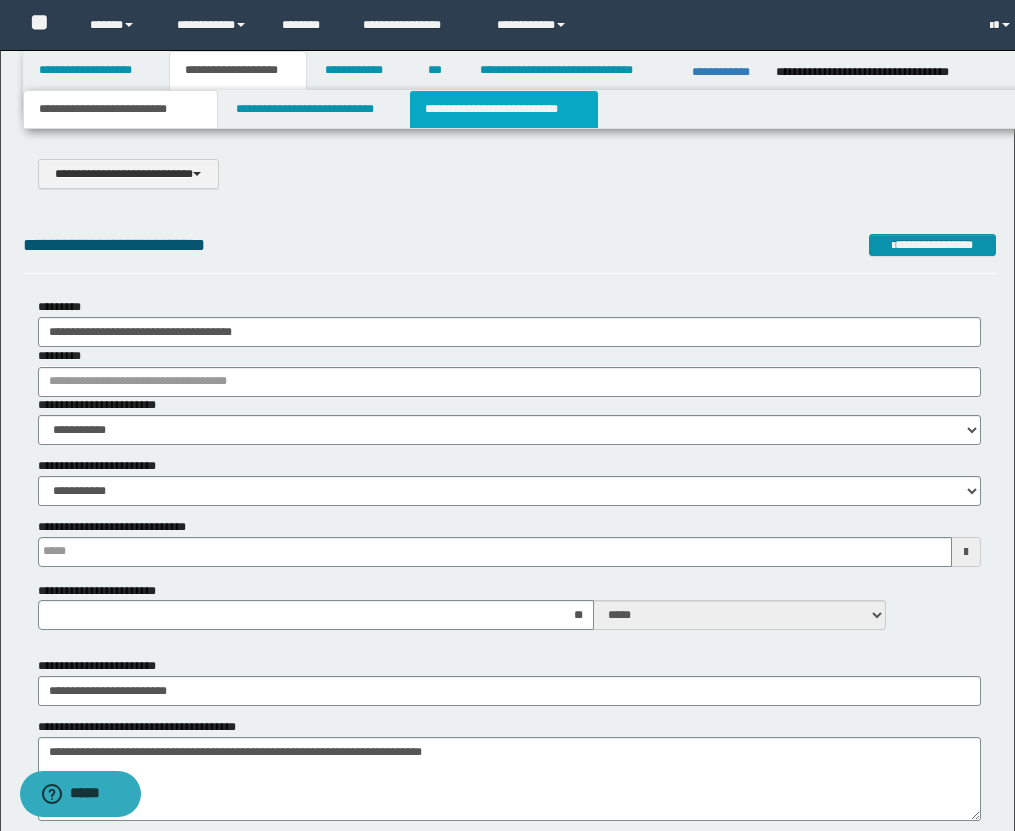 click on "**********" at bounding box center [504, 109] 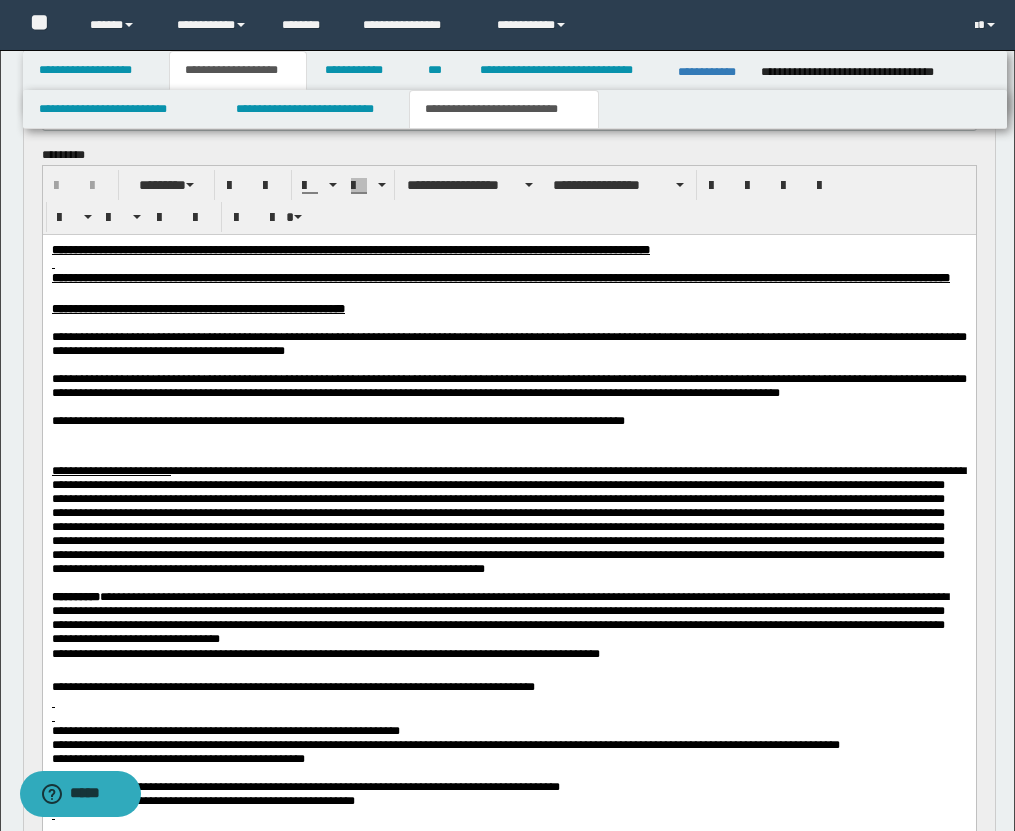 scroll, scrollTop: 294, scrollLeft: 0, axis: vertical 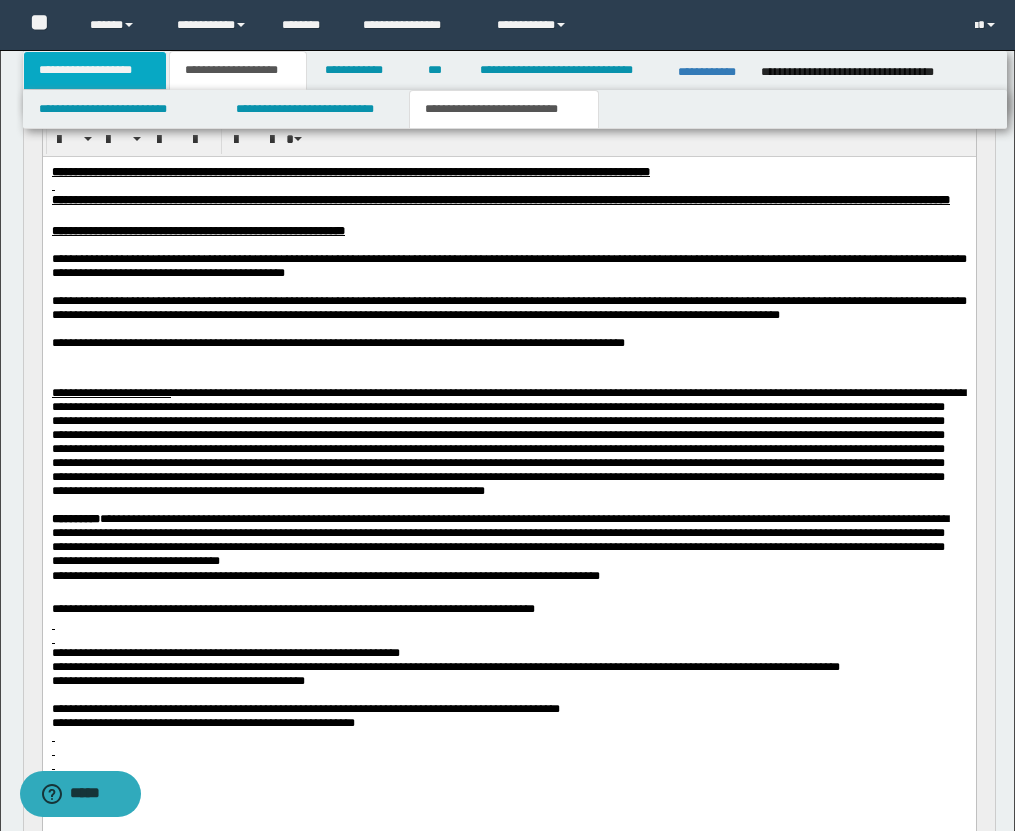 click on "**********" at bounding box center (95, 70) 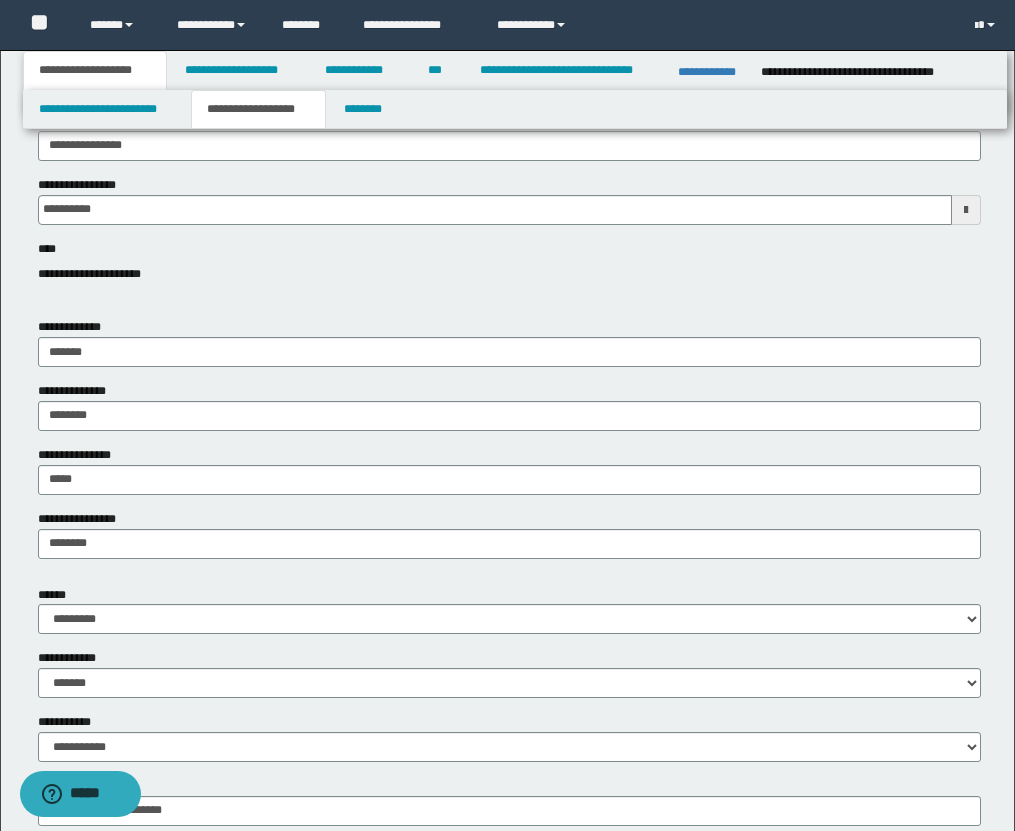 click on "**********" at bounding box center [258, 109] 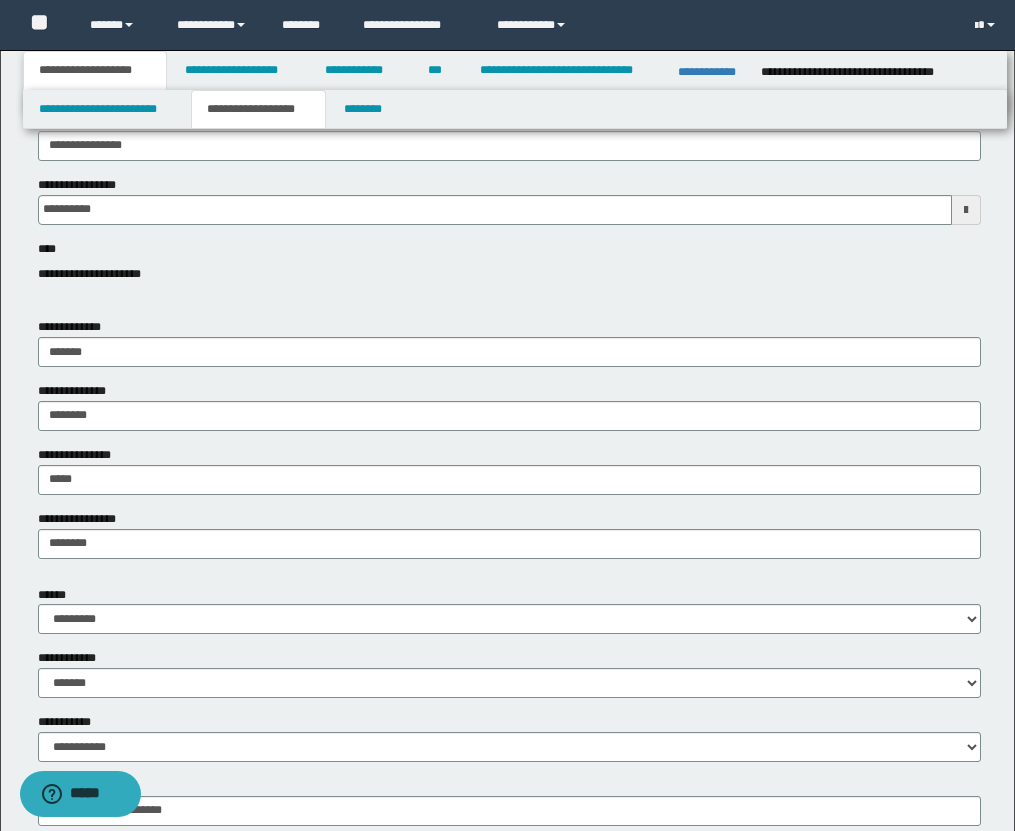 scroll, scrollTop: 0, scrollLeft: 0, axis: both 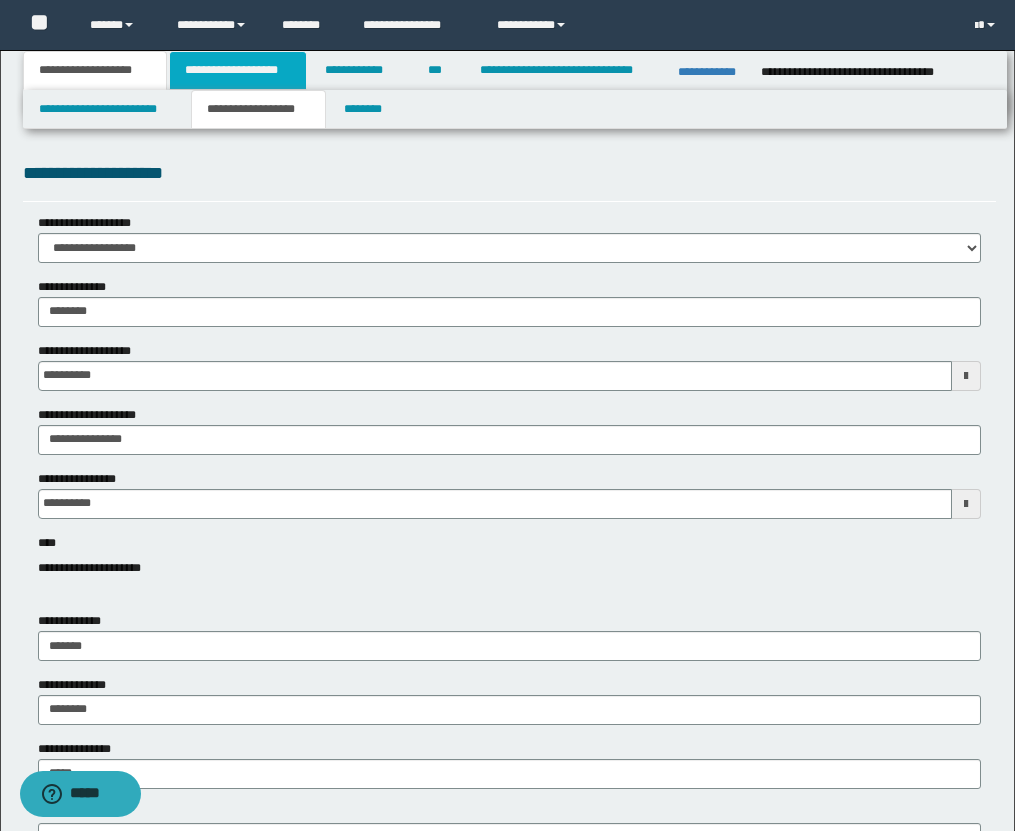 click on "**********" at bounding box center [238, 70] 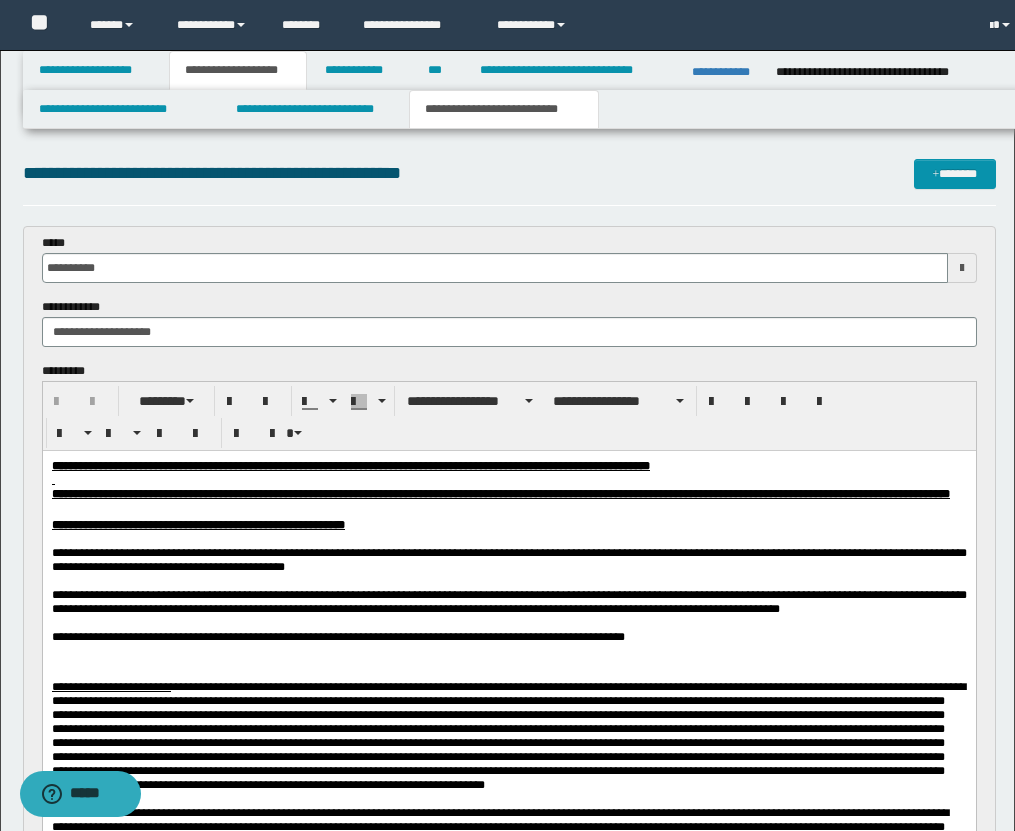 click on "**********" at bounding box center (504, 109) 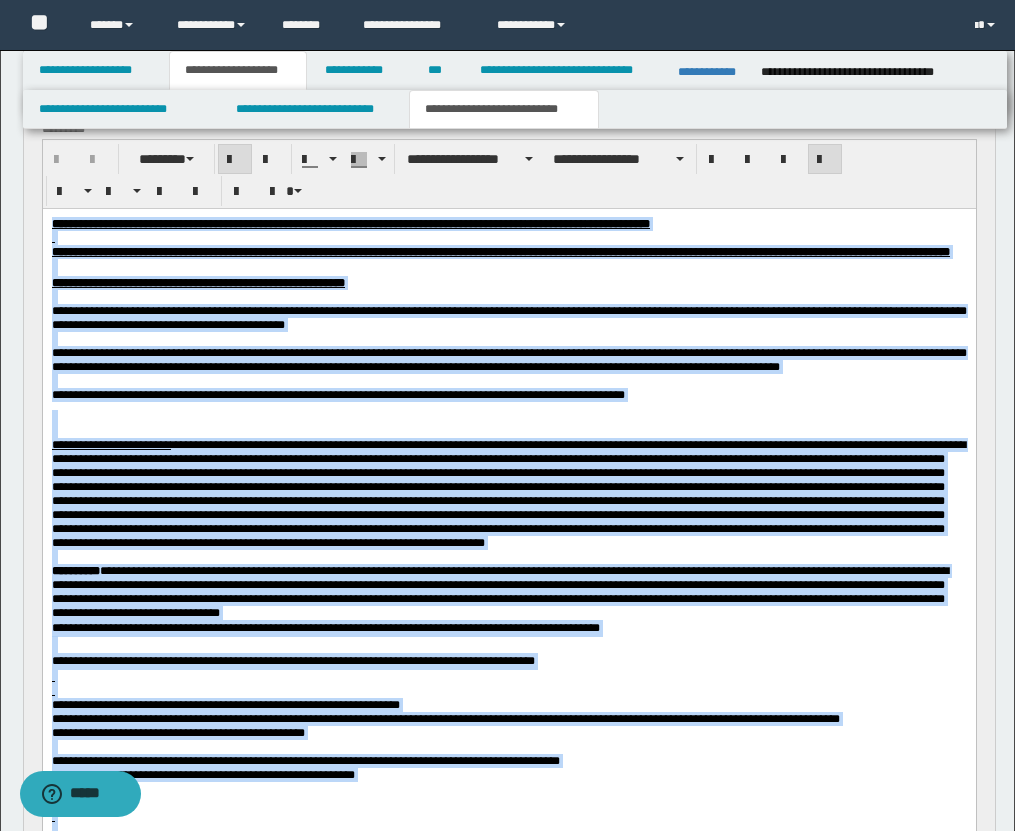 scroll, scrollTop: 544, scrollLeft: 0, axis: vertical 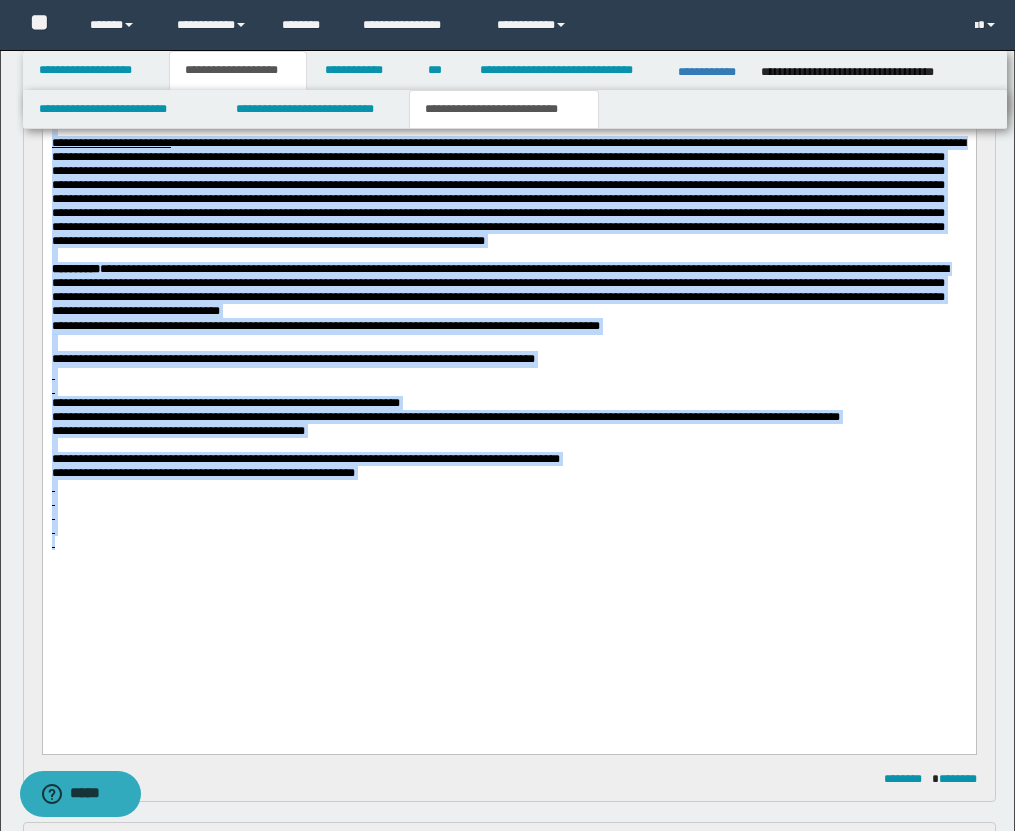 drag, startPoint x: 50, startPoint y: -78, endPoint x: 293, endPoint y: 689, distance: 804.5732 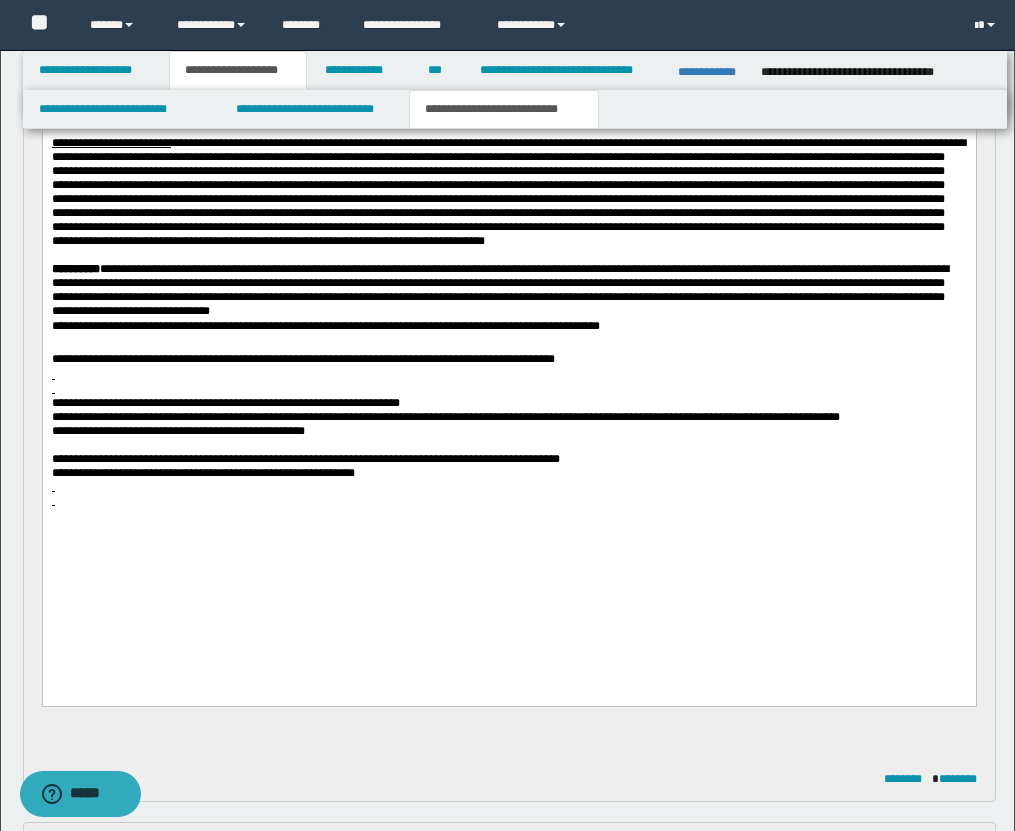 scroll, scrollTop: 452, scrollLeft: 0, axis: vertical 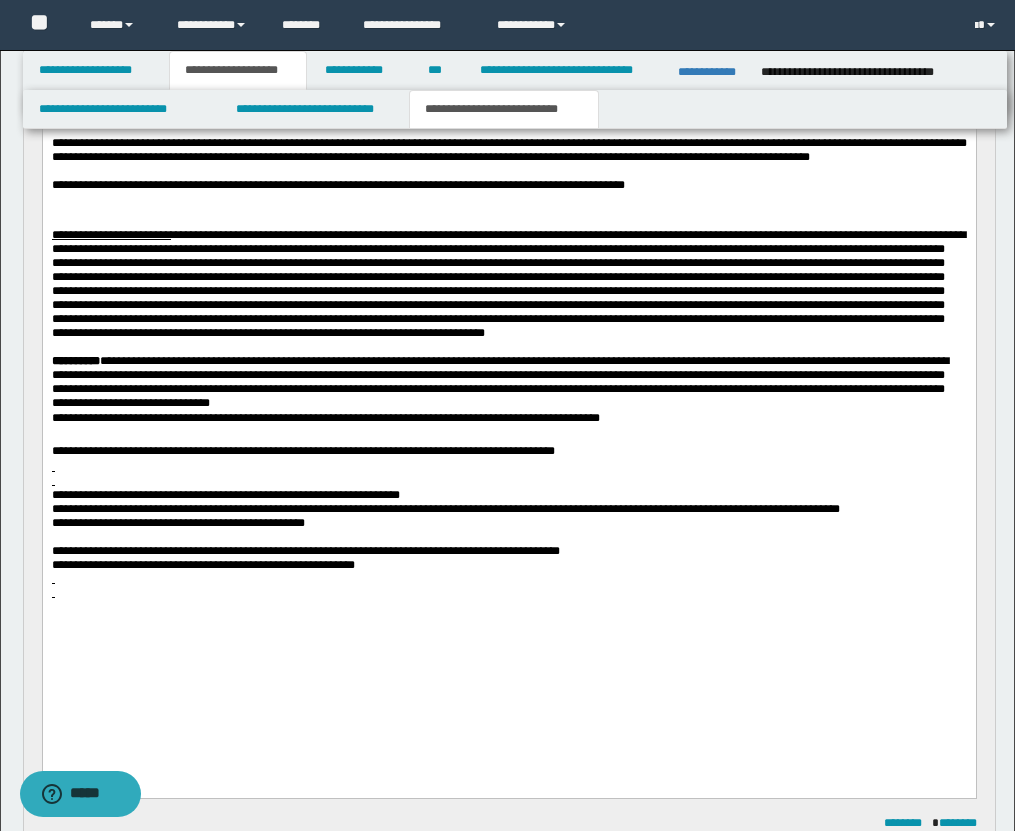 click on "**********" at bounding box center (499, 382) 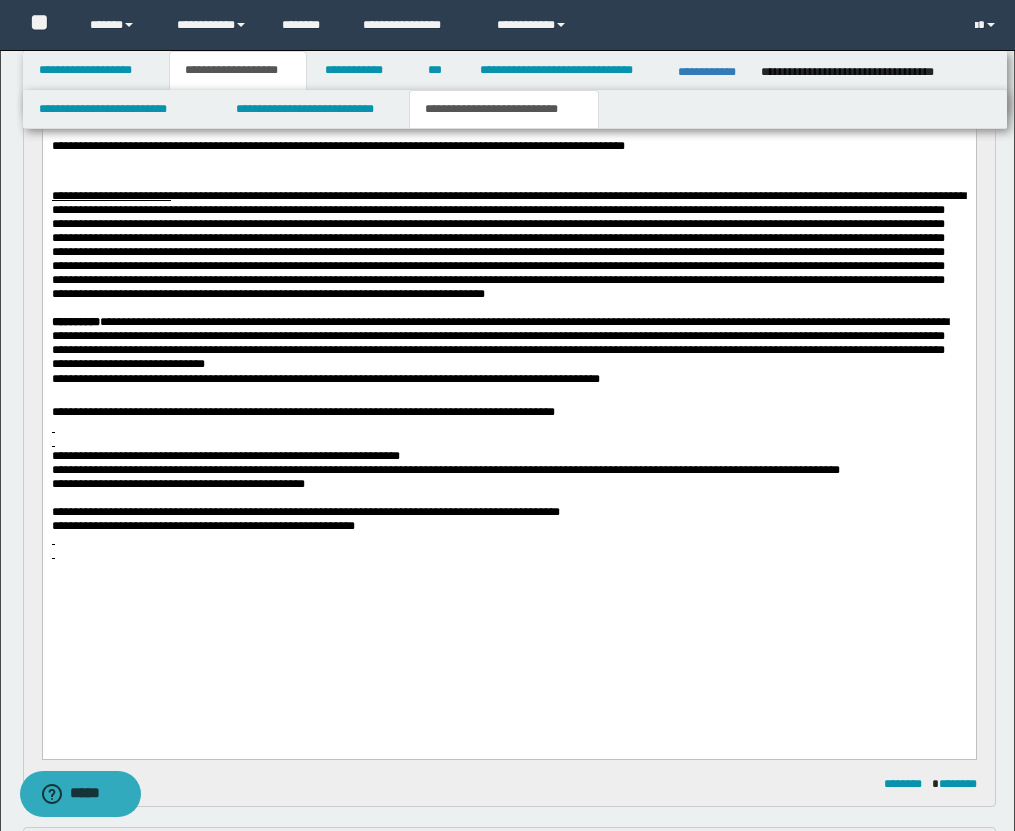 scroll, scrollTop: 492, scrollLeft: 0, axis: vertical 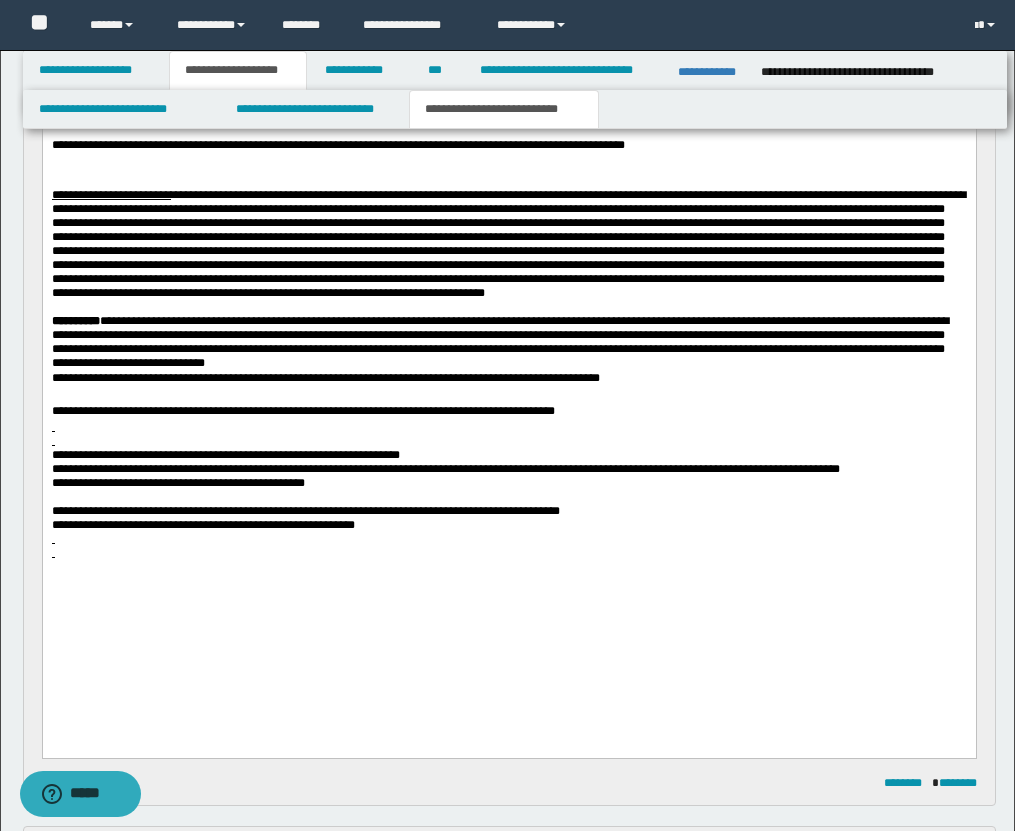 click on "**********" at bounding box center (499, 342) 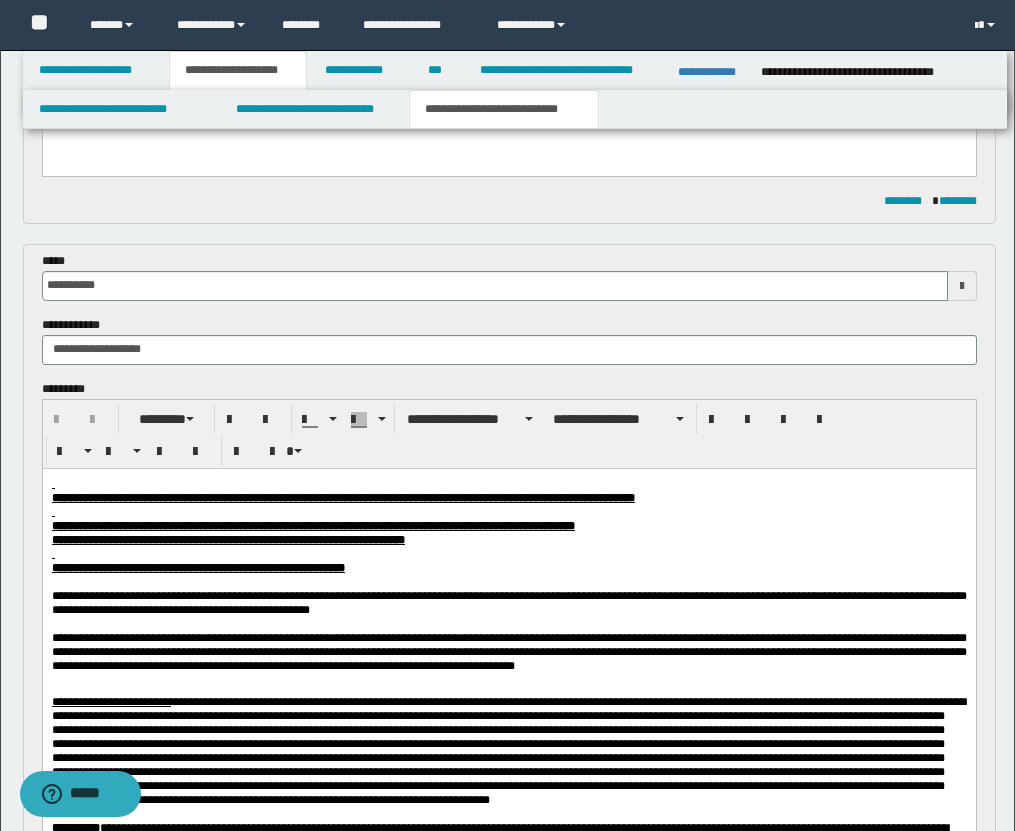 scroll, scrollTop: 1087, scrollLeft: 0, axis: vertical 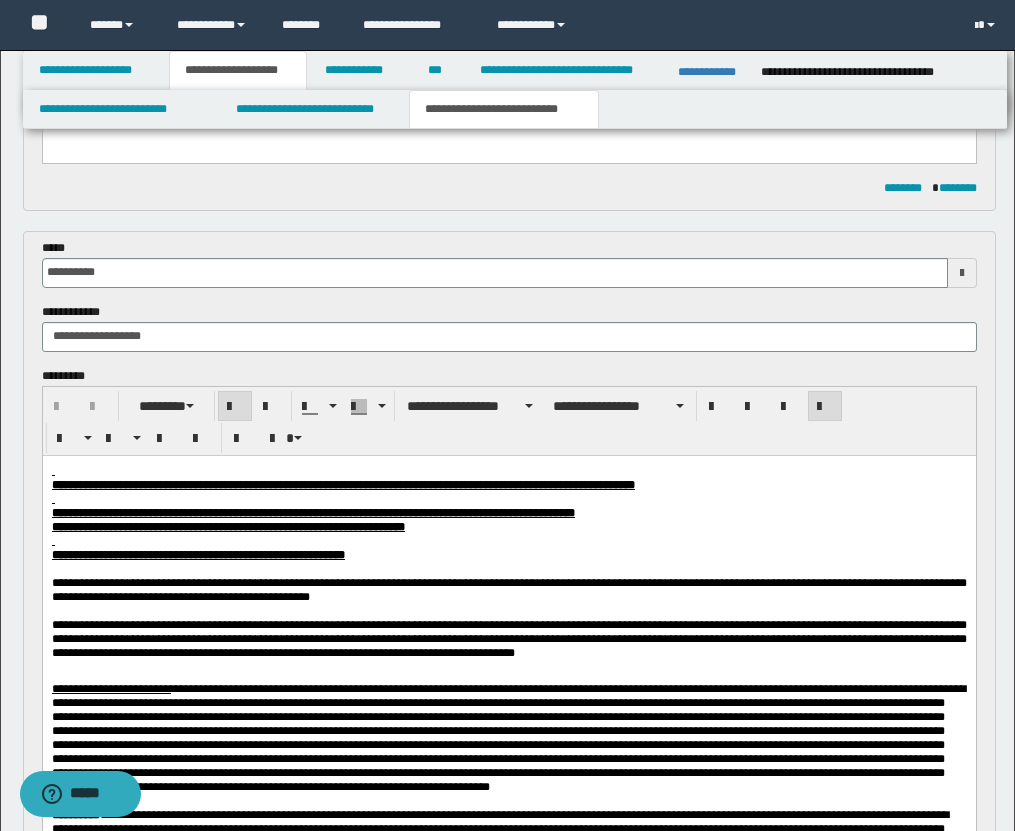 drag, startPoint x: 48, startPoint y: 483, endPoint x: 90, endPoint y: 498, distance: 44.598206 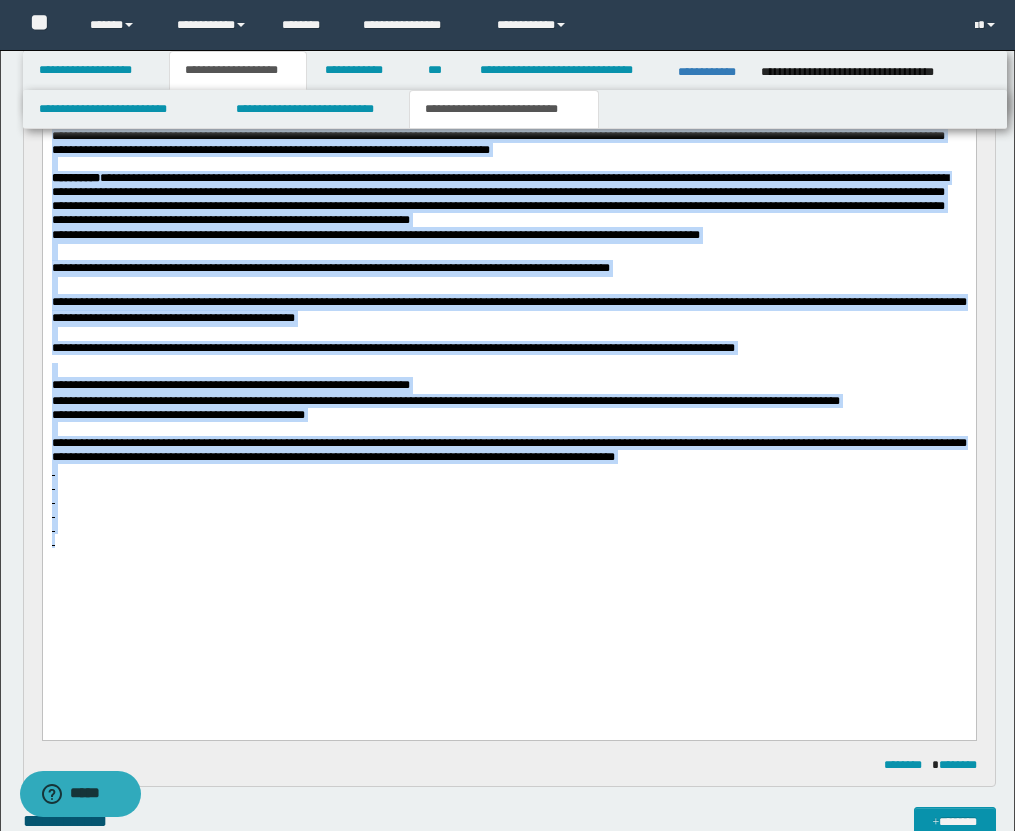 scroll, scrollTop: 1977, scrollLeft: 0, axis: vertical 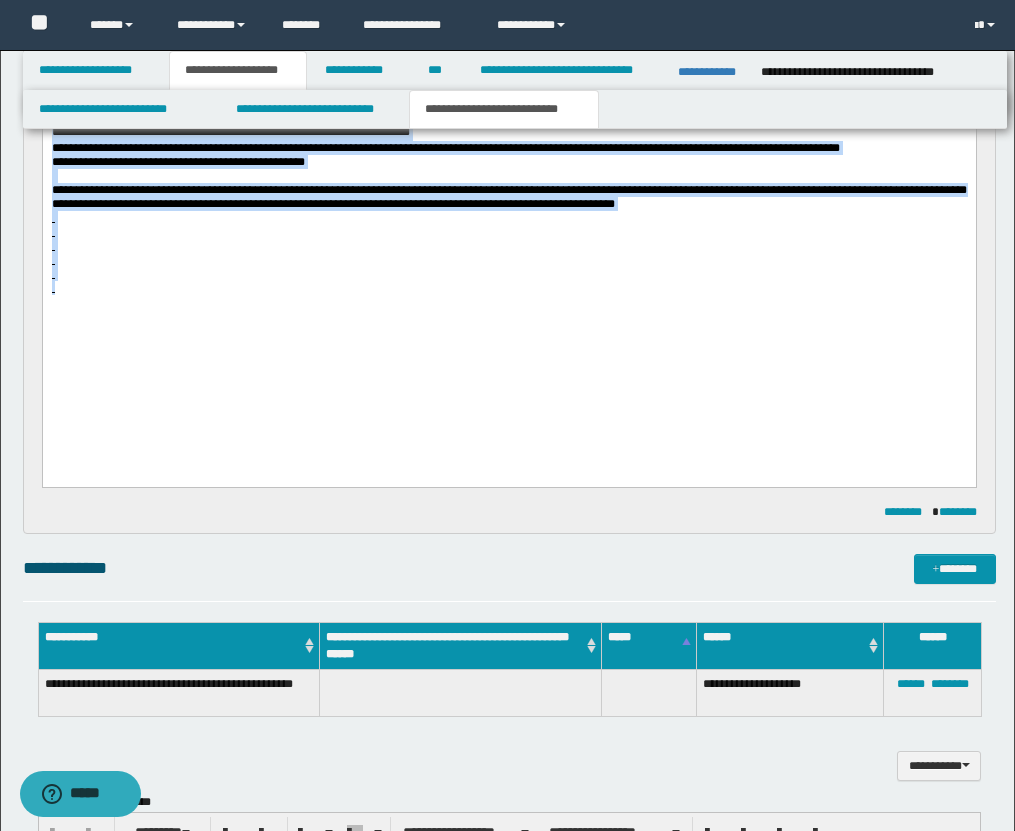 drag, startPoint x: 50, startPoint y: -412, endPoint x: 322, endPoint y: 568, distance: 1017.0467 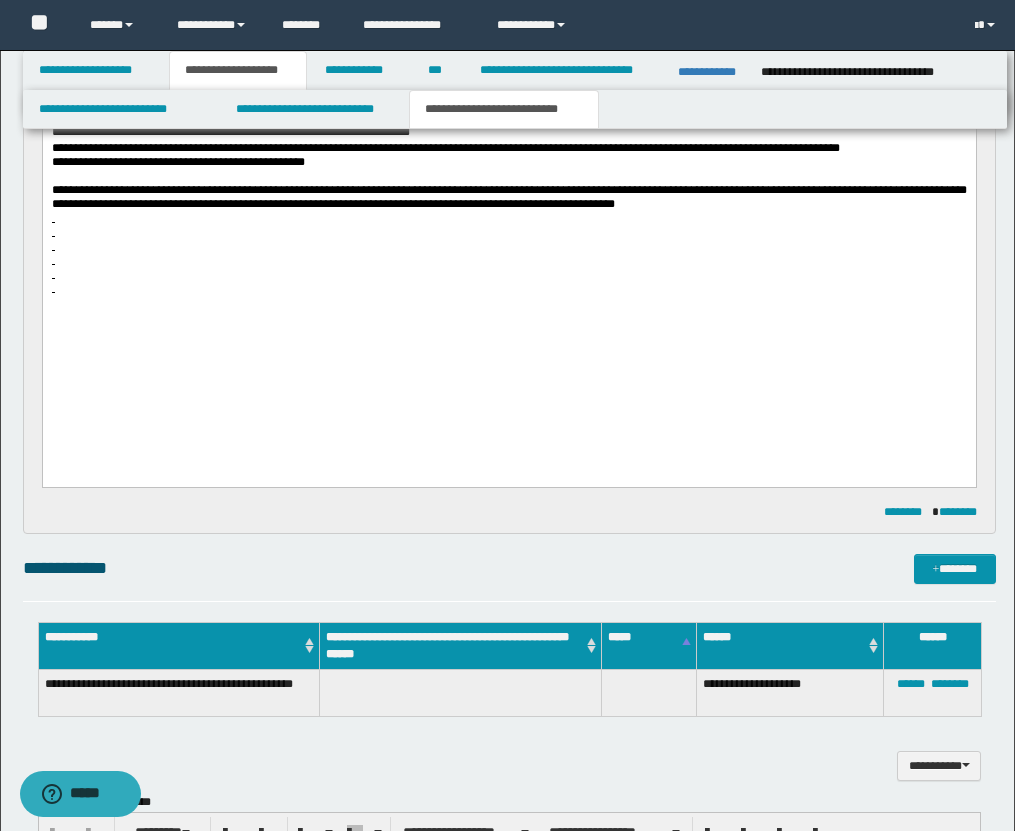 paste 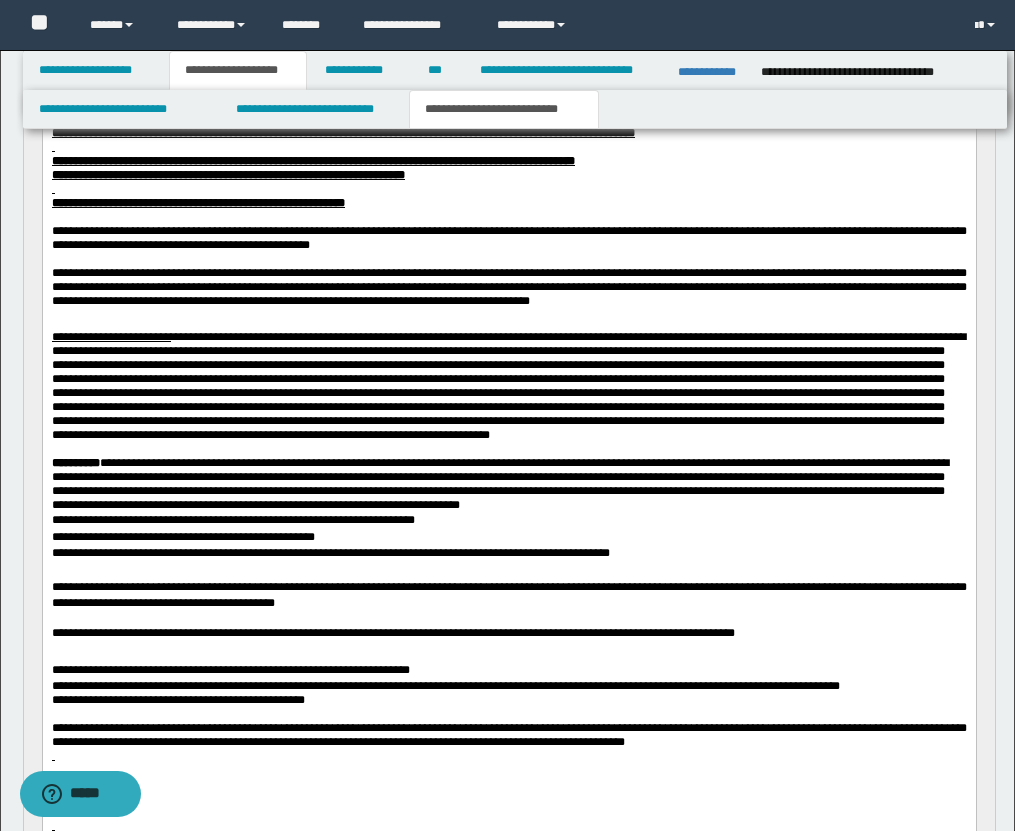 scroll, scrollTop: 1218, scrollLeft: 0, axis: vertical 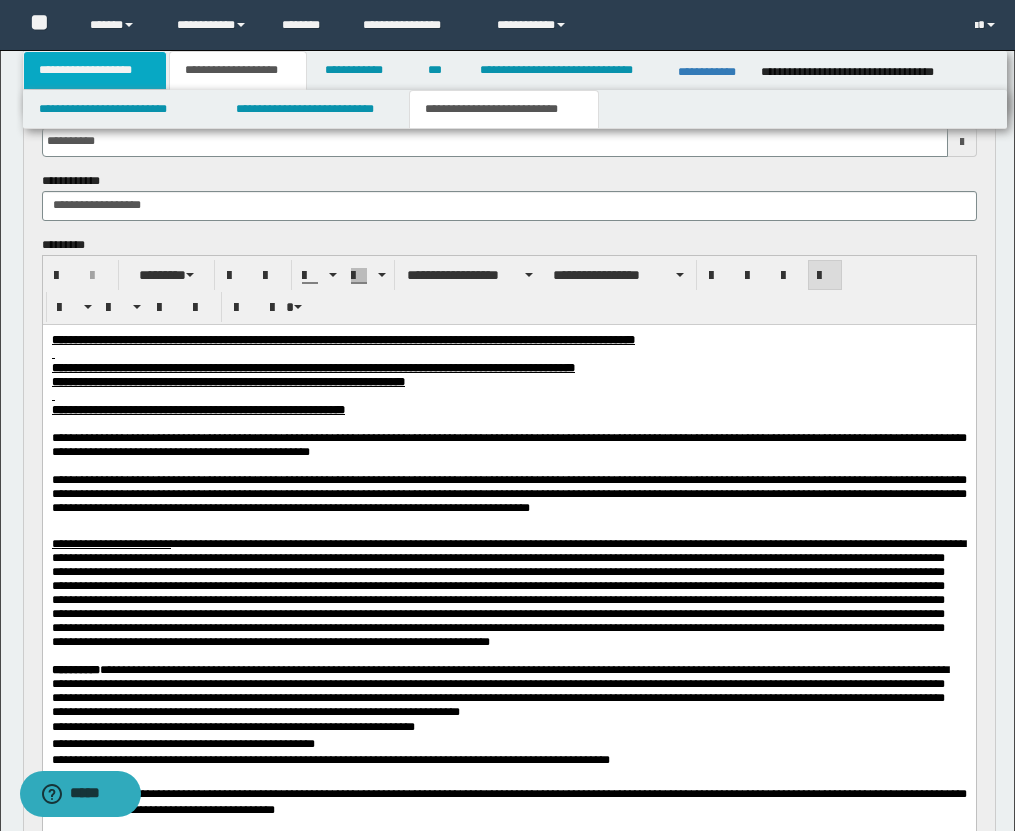 click on "**********" at bounding box center (95, 70) 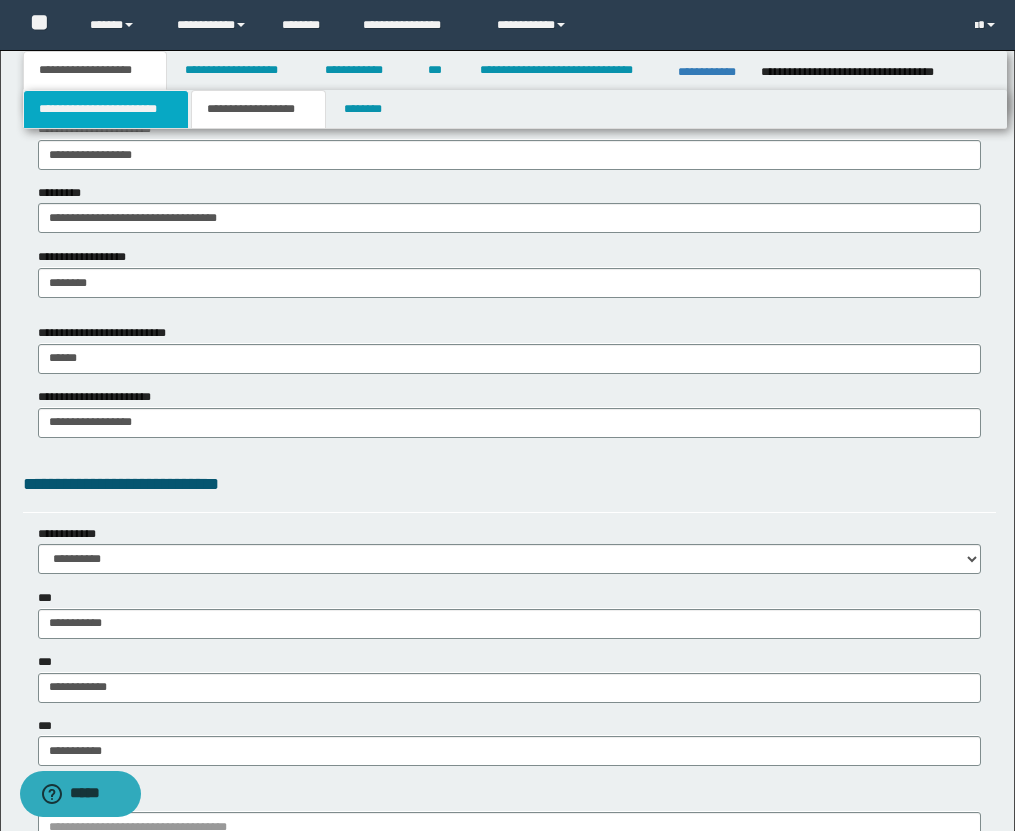 click on "**********" at bounding box center (106, 109) 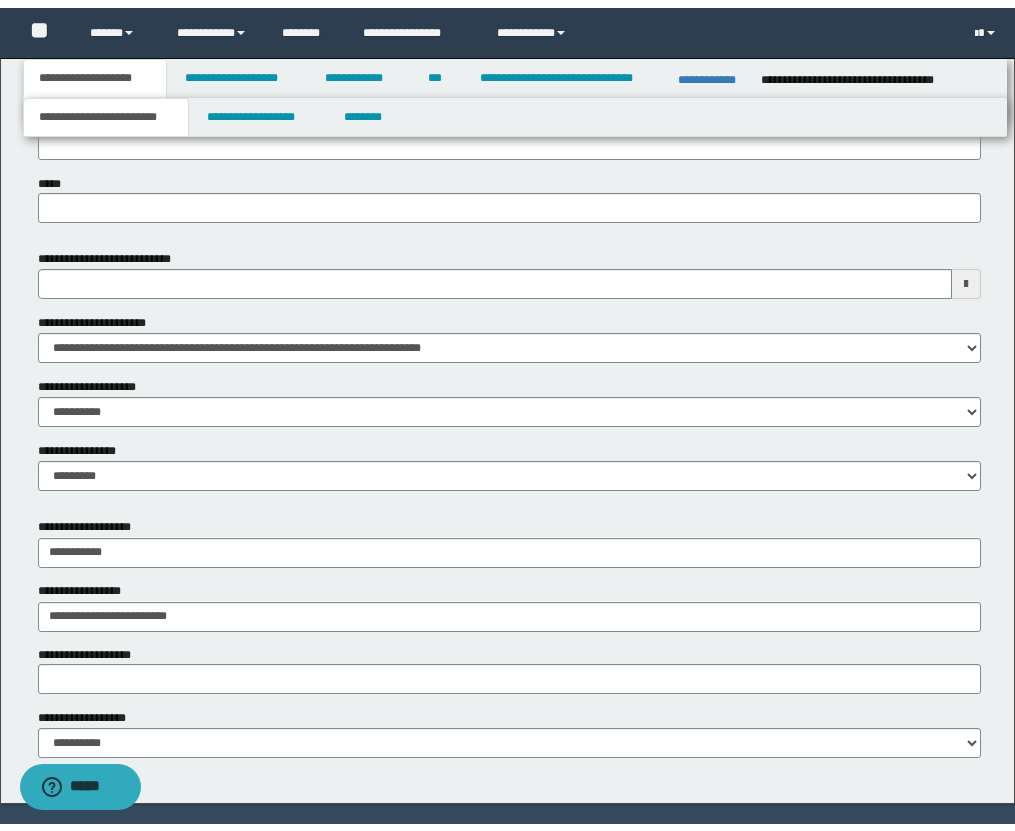 scroll, scrollTop: 911, scrollLeft: 0, axis: vertical 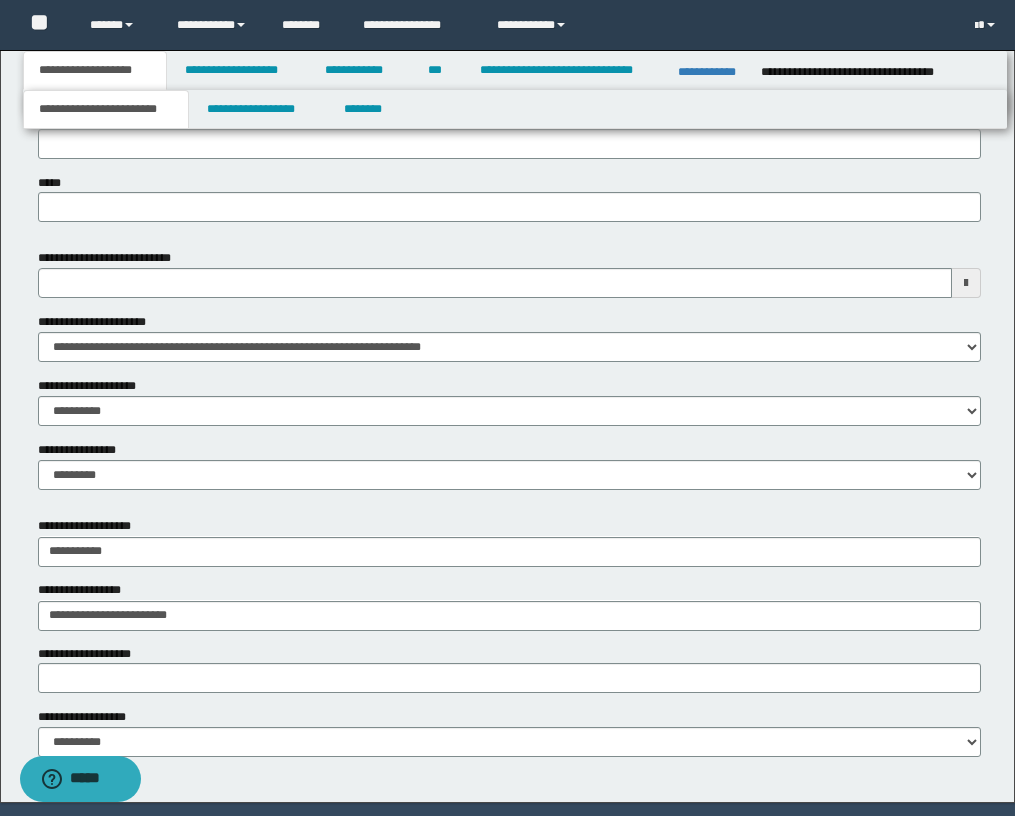 click at bounding box center [966, 283] 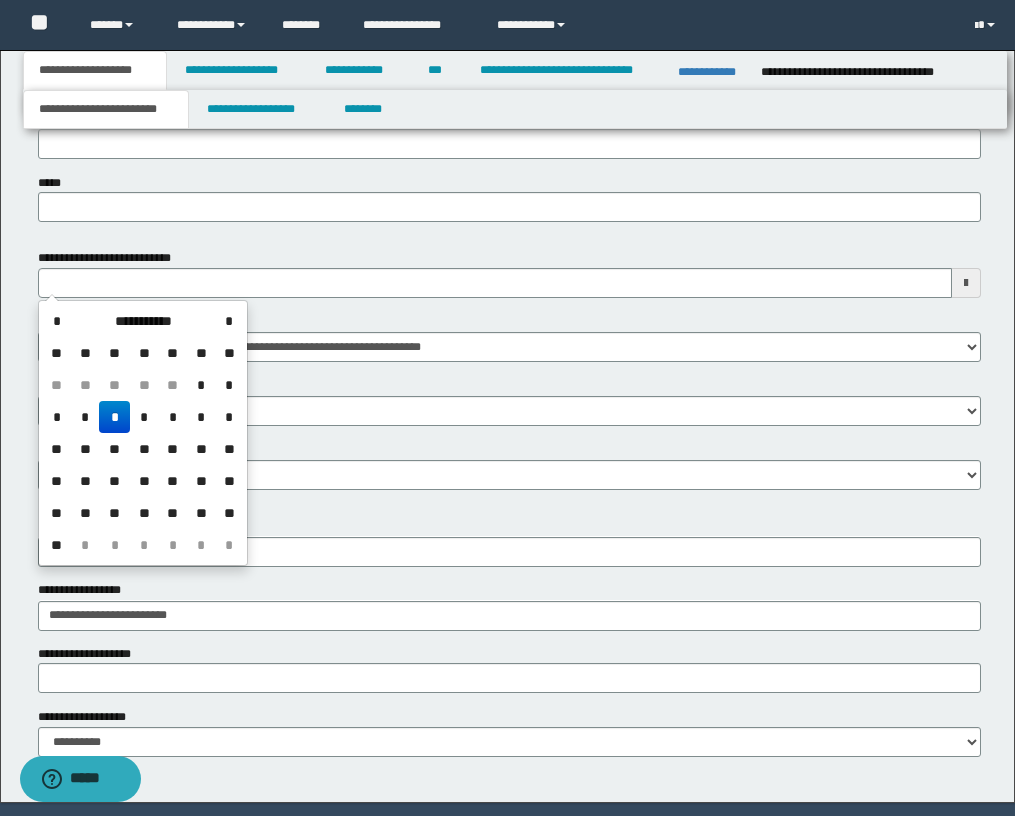 click on "*" at bounding box center [114, 417] 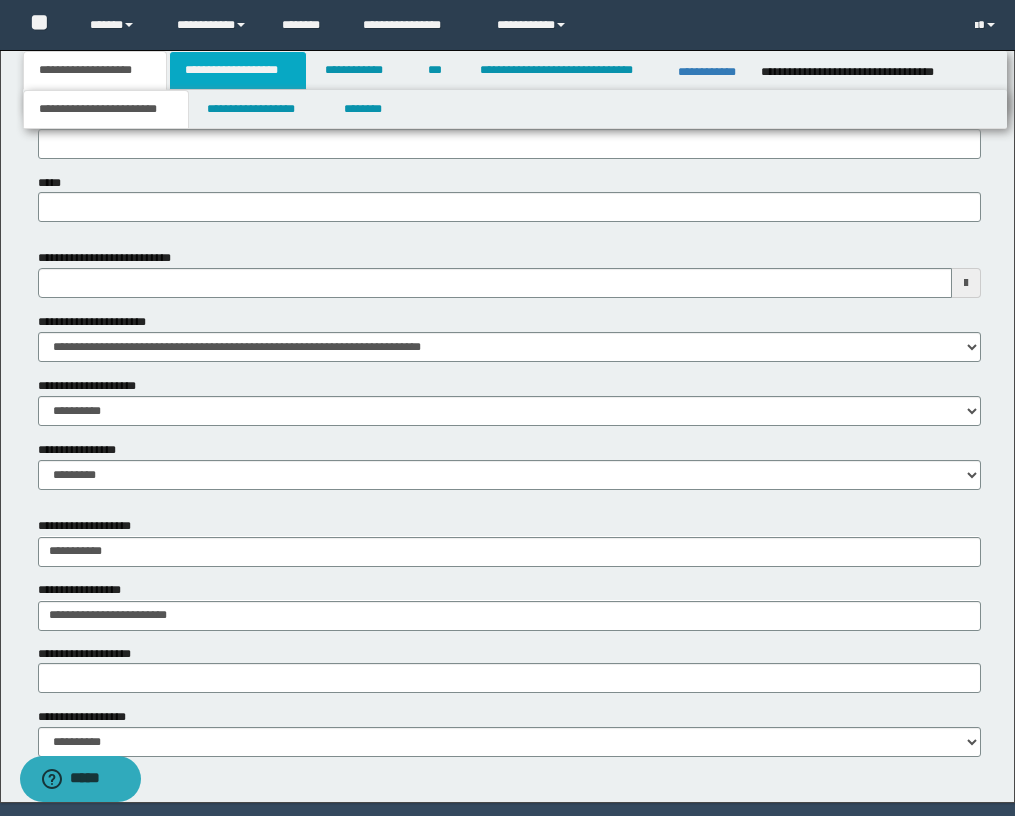 click on "**********" at bounding box center (238, 70) 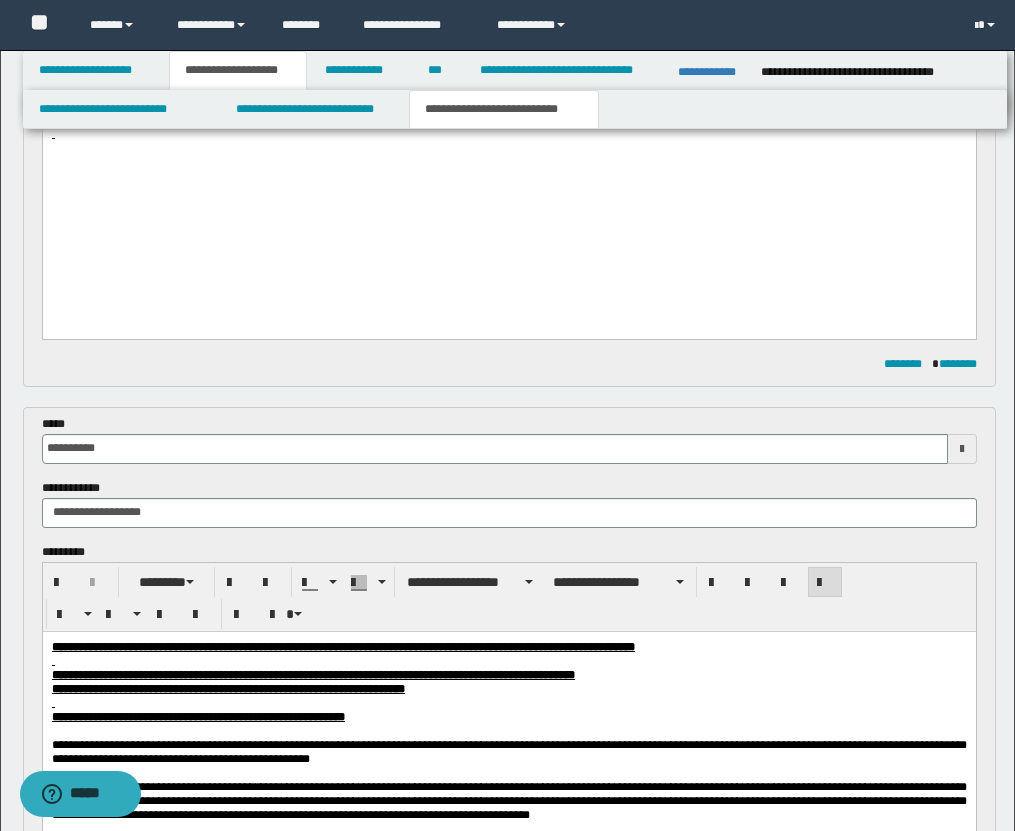 click on "**********" at bounding box center (504, 109) 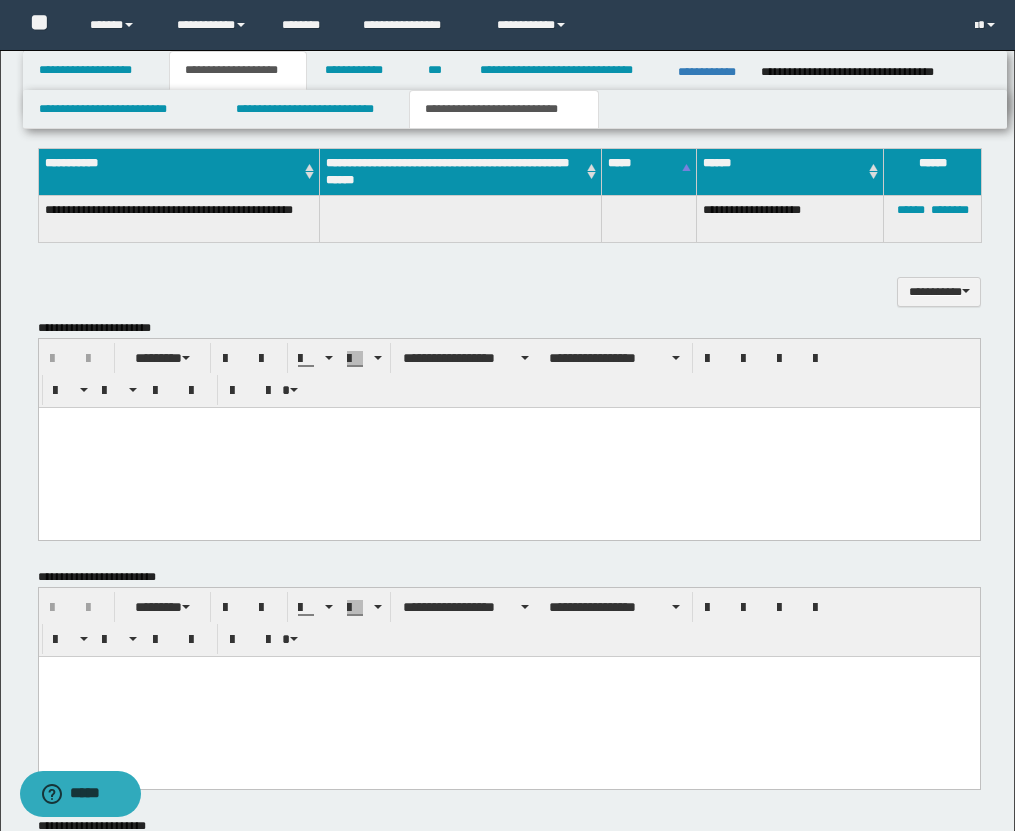scroll, scrollTop: 2436, scrollLeft: 0, axis: vertical 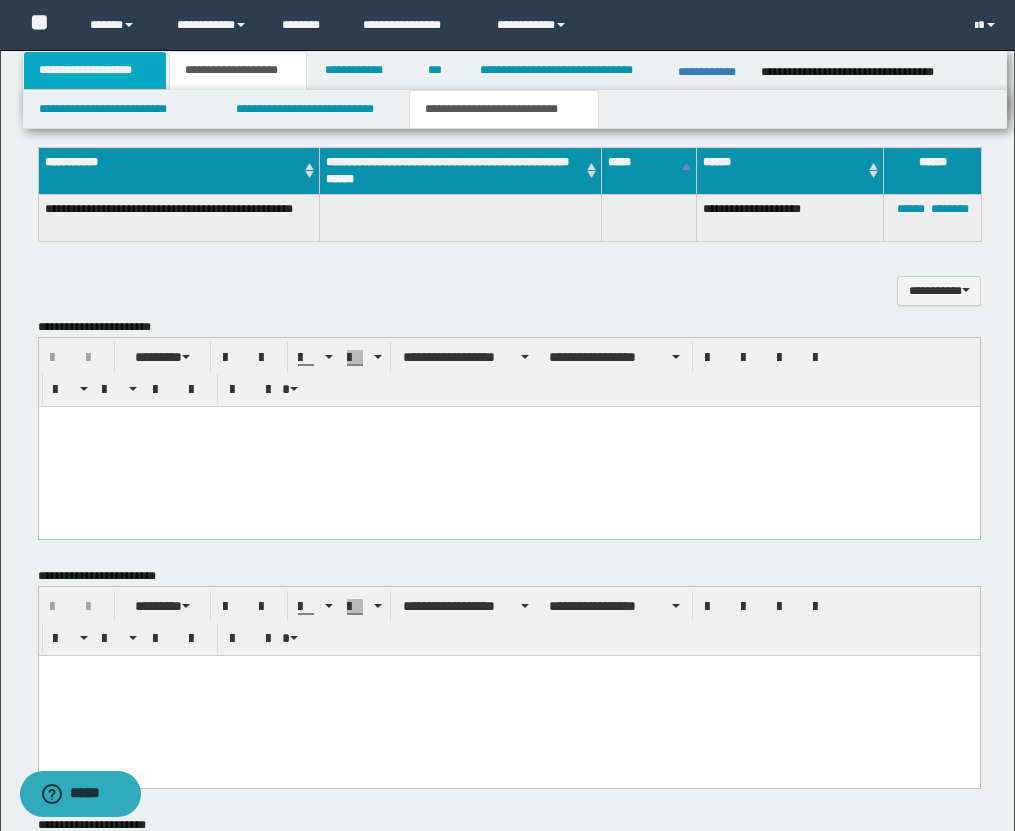 click on "**********" at bounding box center [95, 70] 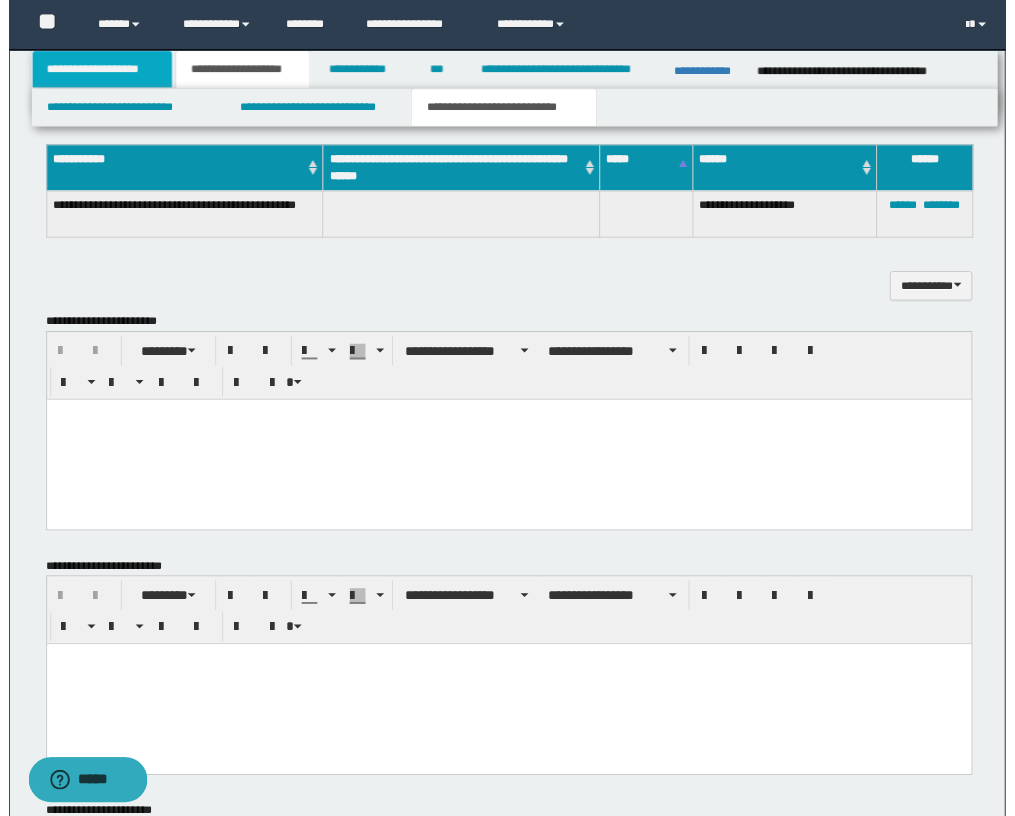 scroll, scrollTop: 976, scrollLeft: 0, axis: vertical 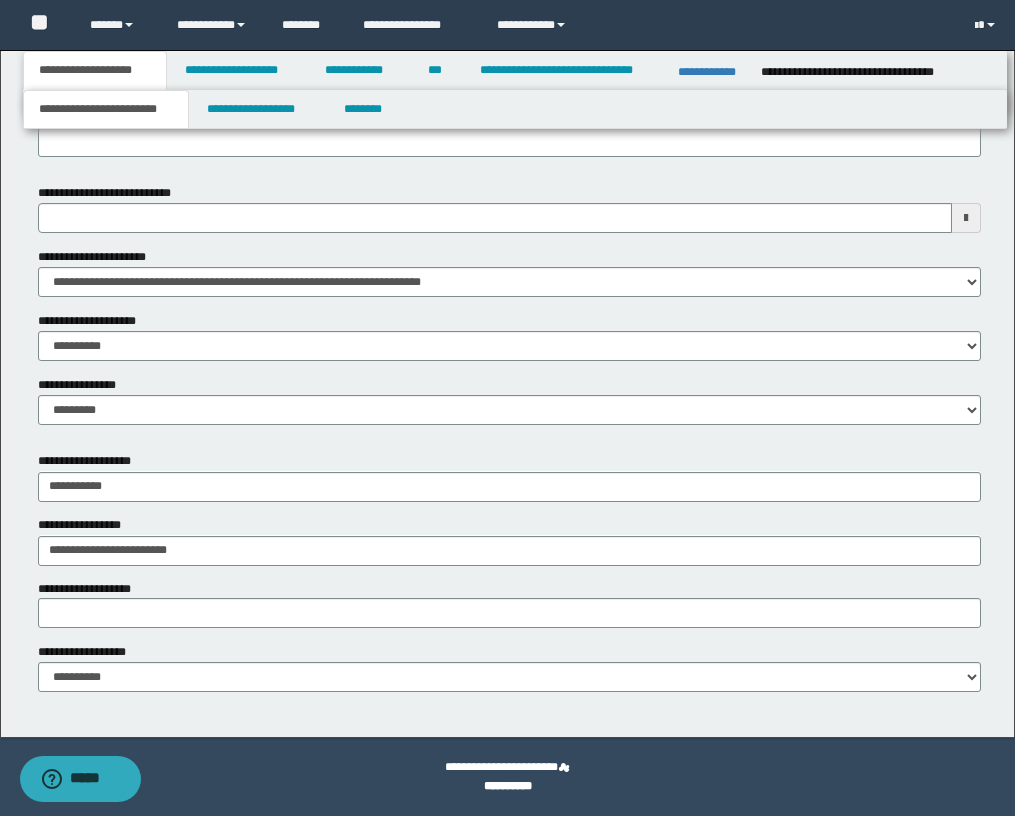 click on "**********" at bounding box center (106, 109) 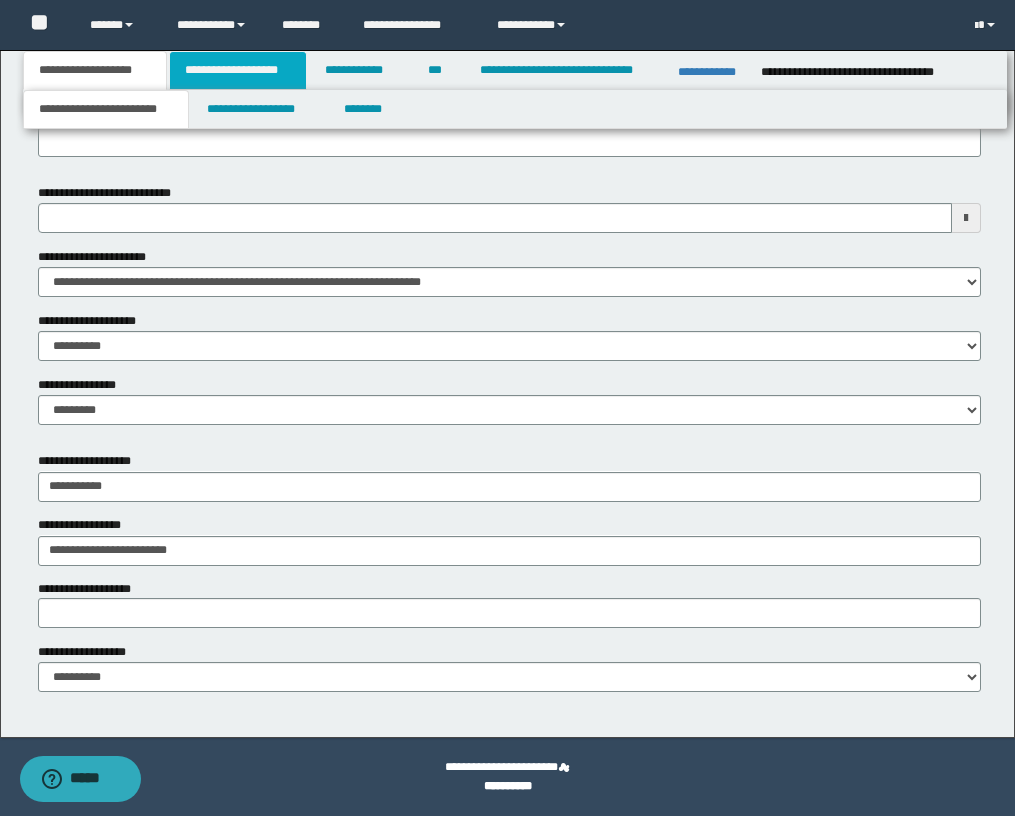 click on "**********" at bounding box center [238, 70] 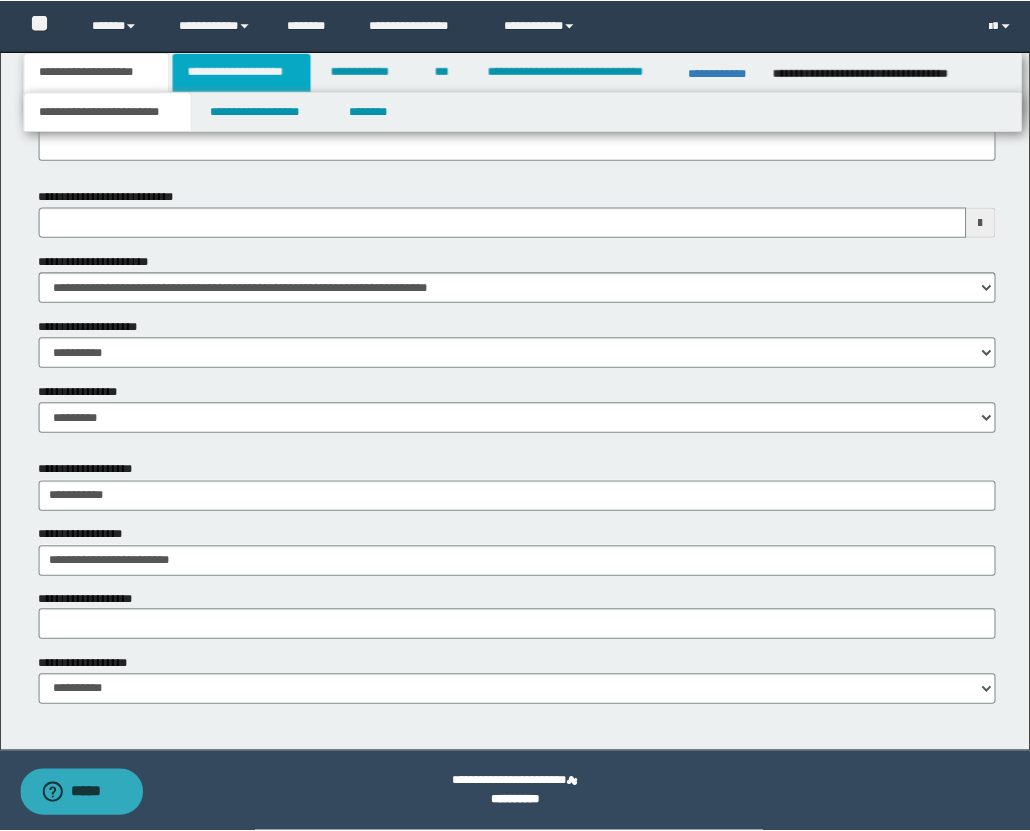 scroll, scrollTop: 961, scrollLeft: 0, axis: vertical 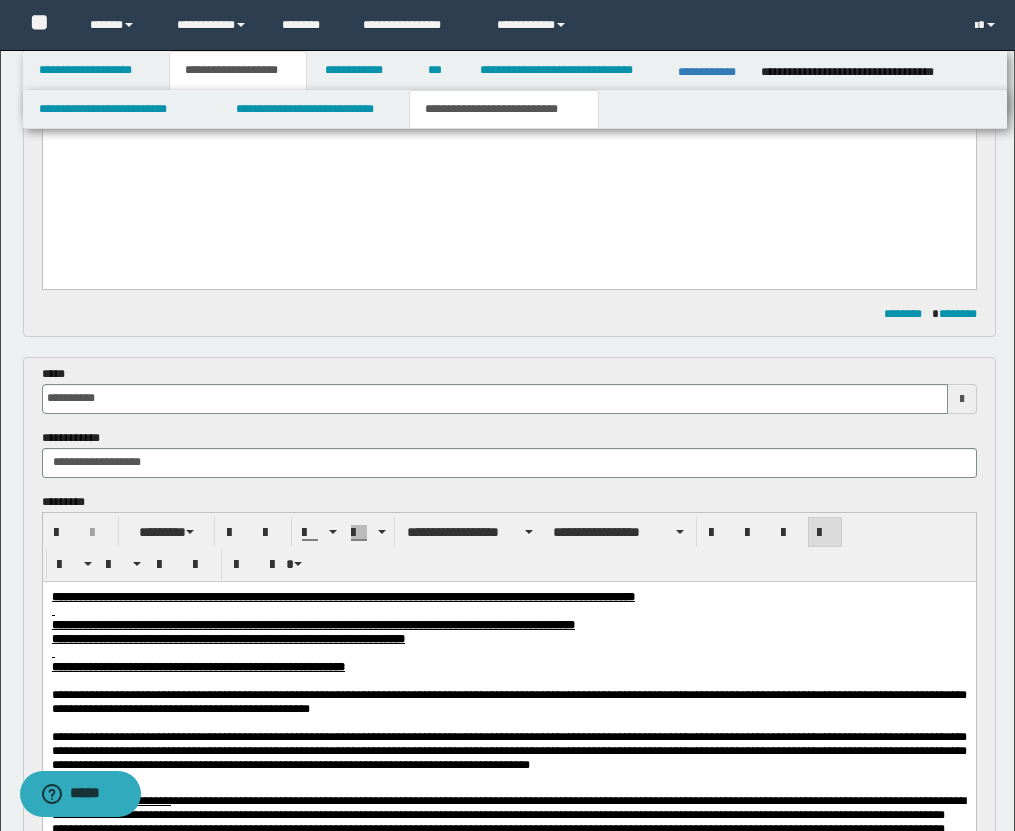 click on "**********" at bounding box center (504, 109) 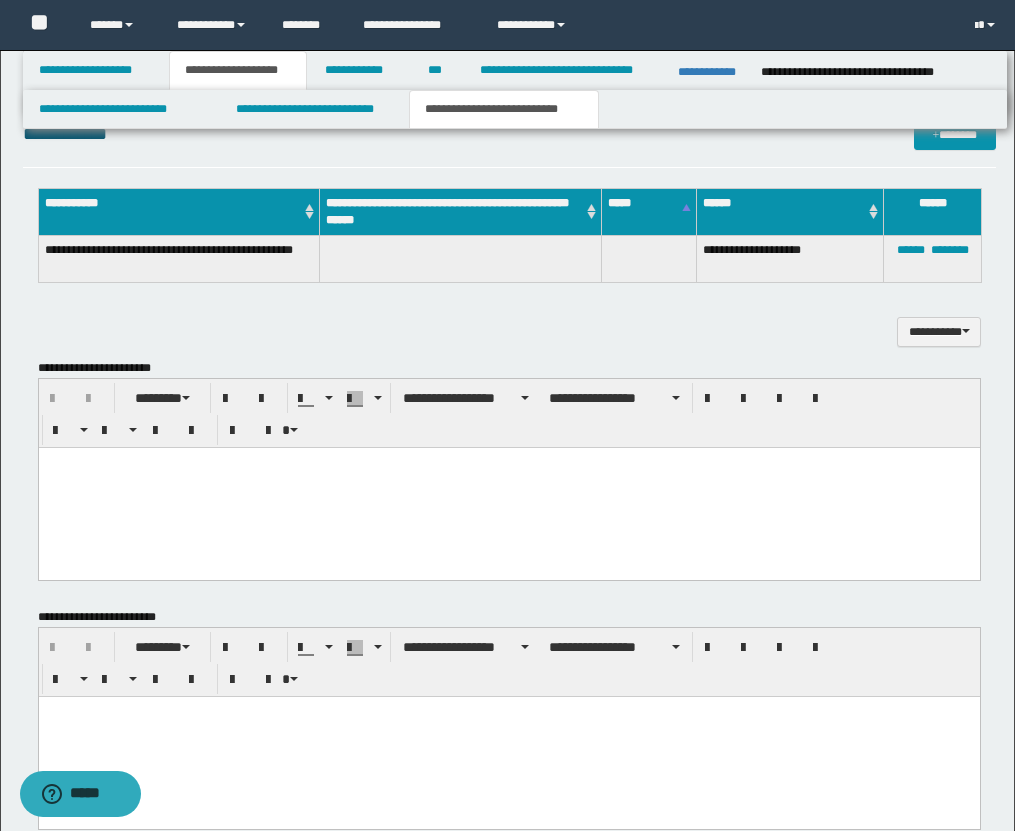 scroll, scrollTop: 2403, scrollLeft: 0, axis: vertical 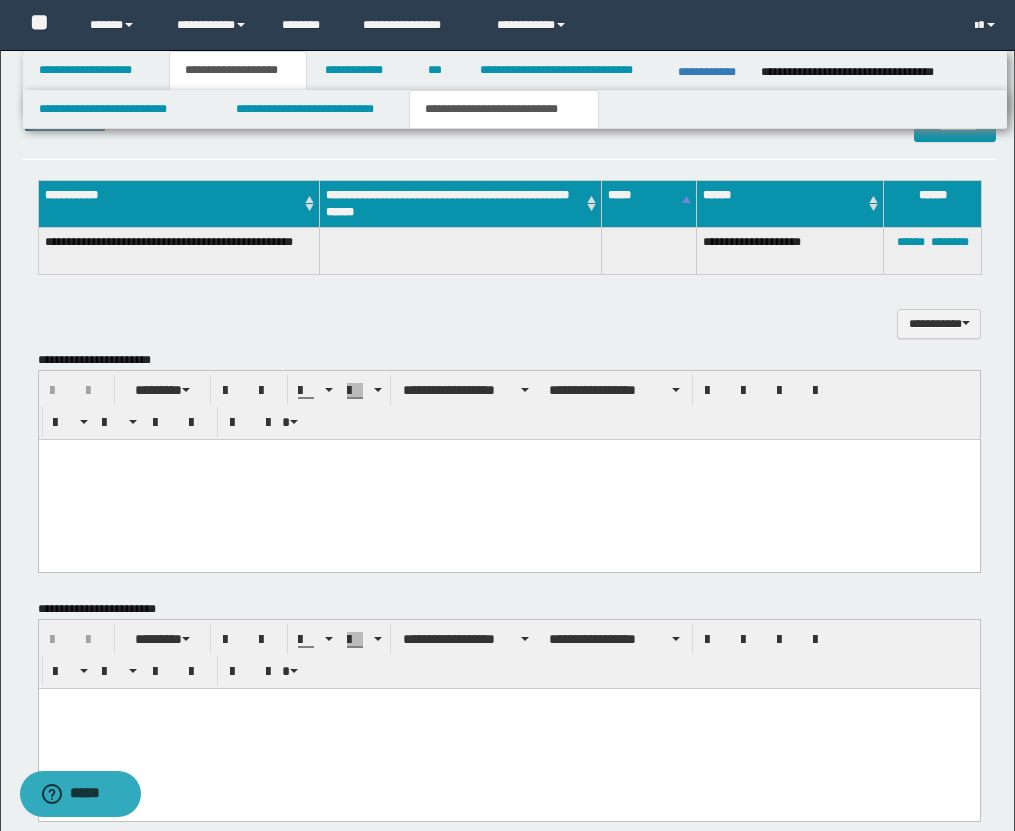 click at bounding box center (508, 454) 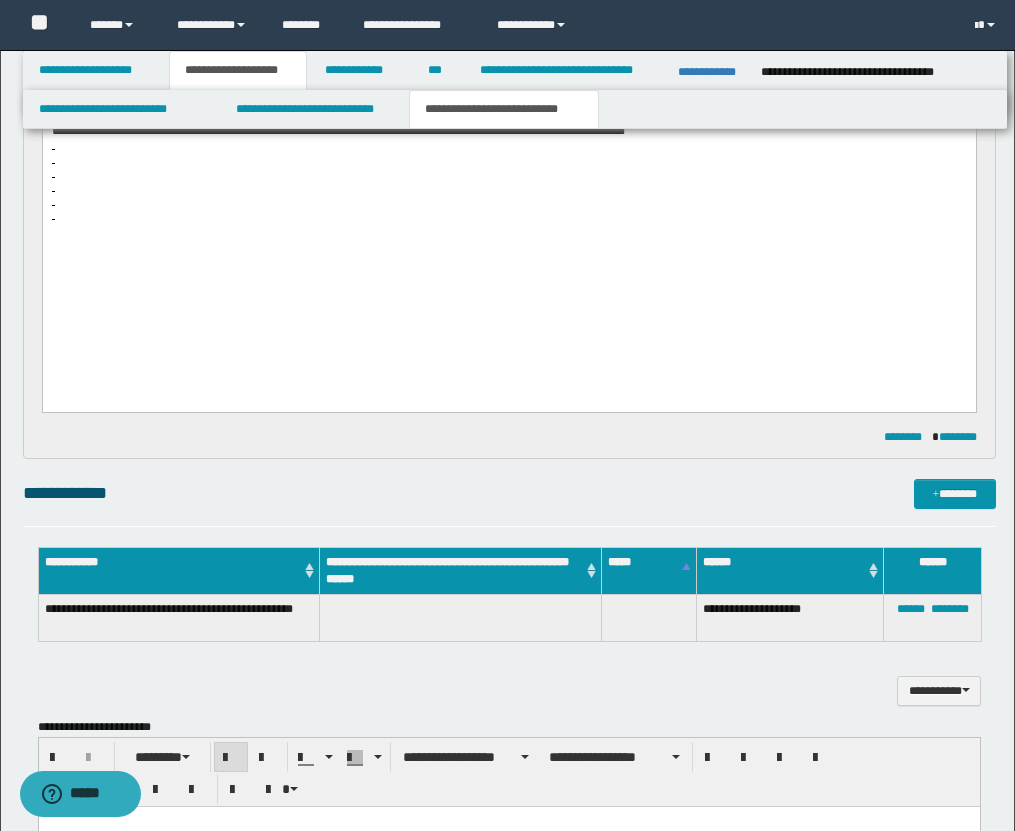 scroll, scrollTop: 1548, scrollLeft: 0, axis: vertical 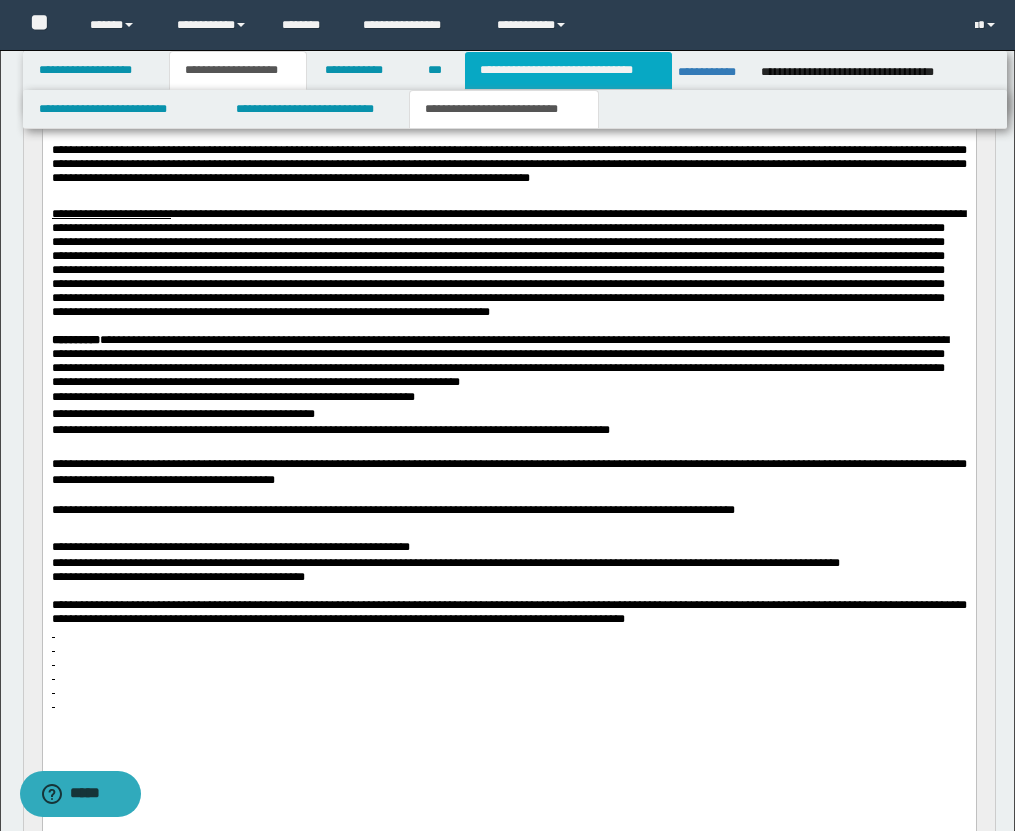 click on "**********" at bounding box center [568, 70] 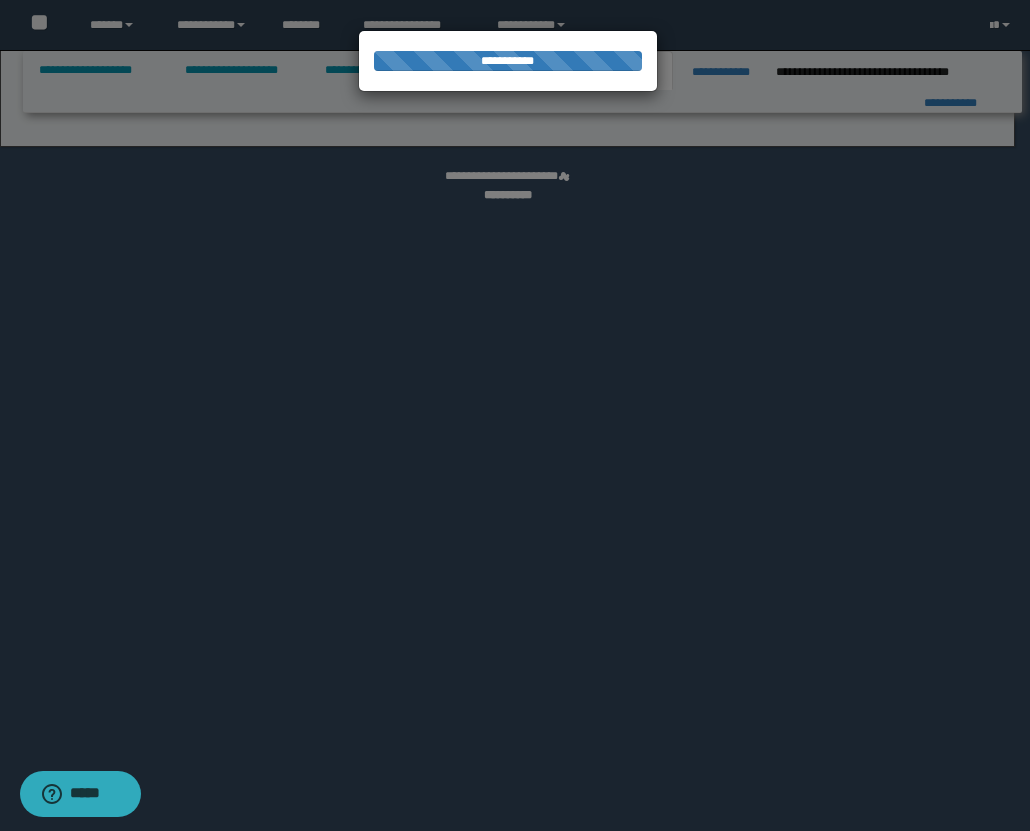 select on "*" 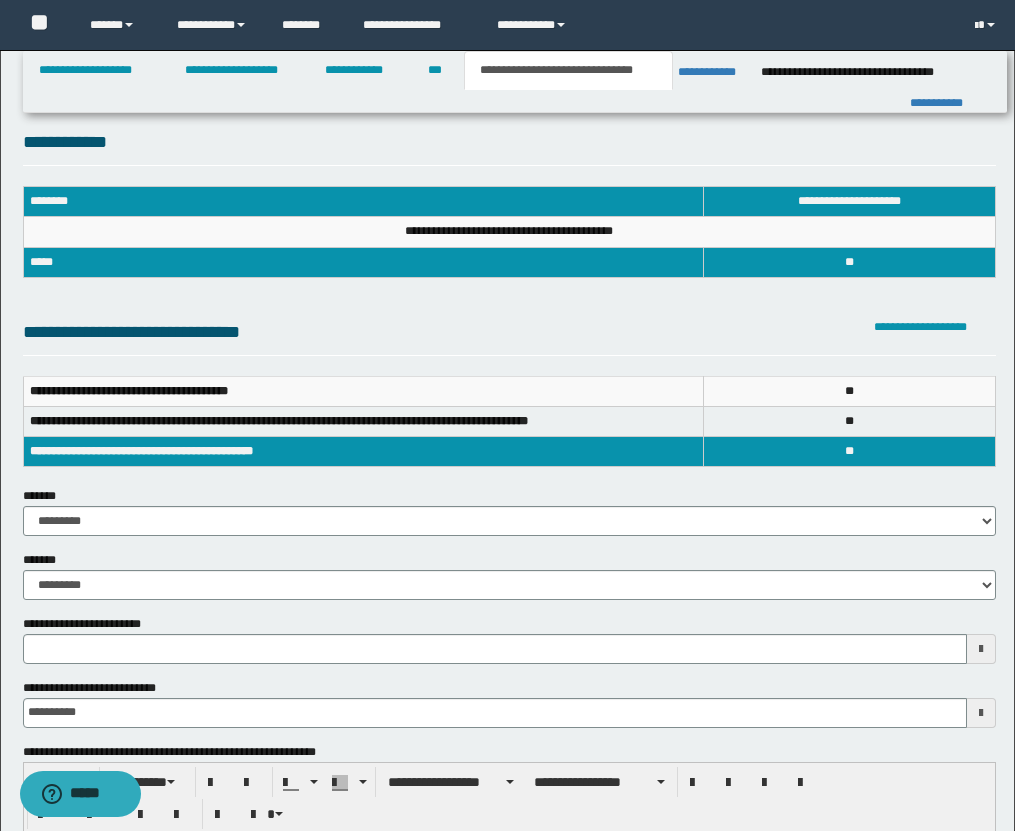 scroll, scrollTop: 0, scrollLeft: 0, axis: both 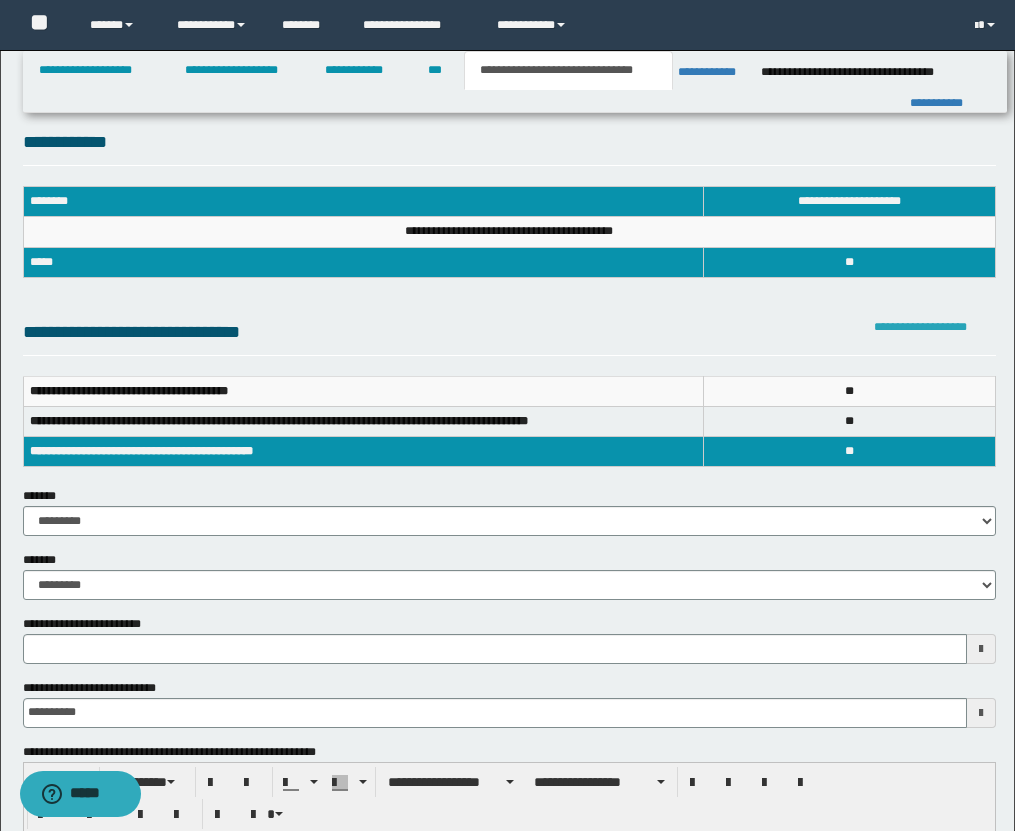 click on "**********" at bounding box center (920, 327) 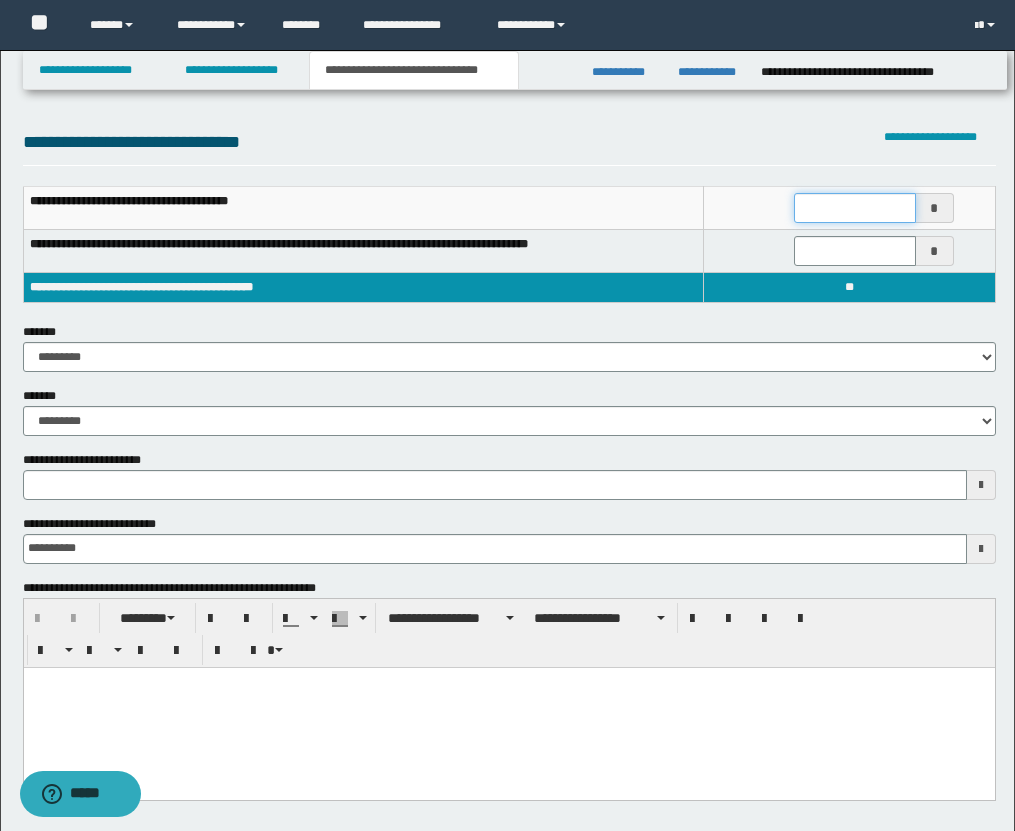 click at bounding box center (855, 208) 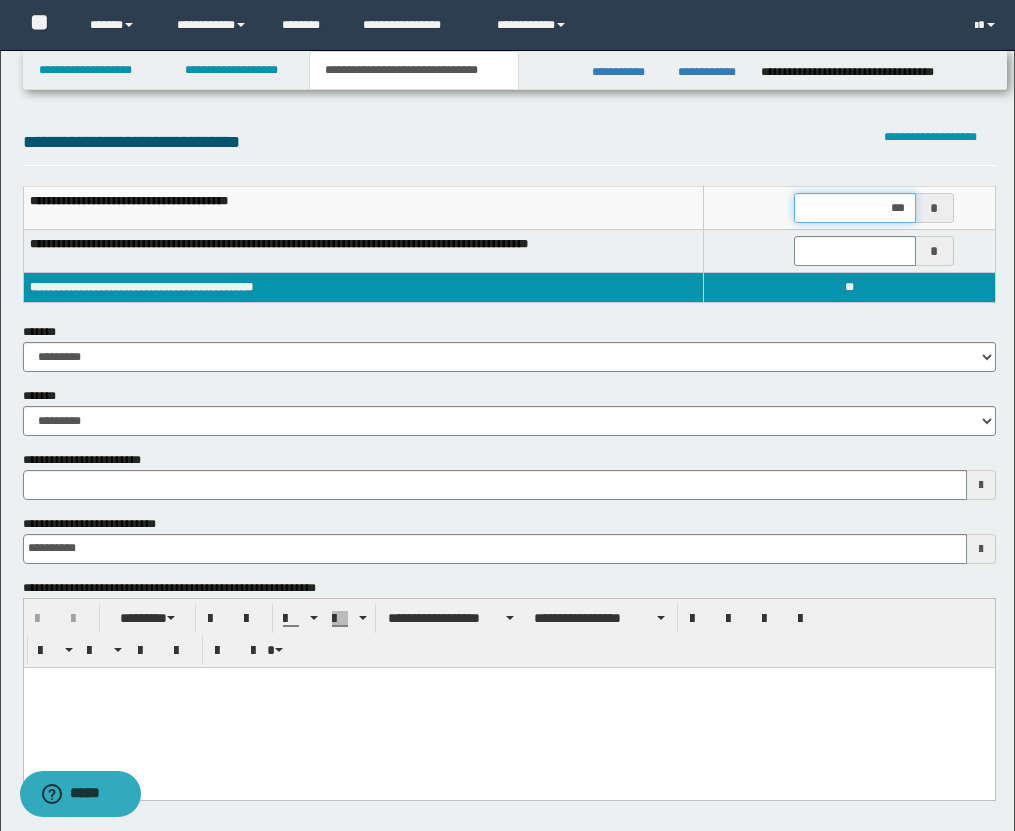 type on "****" 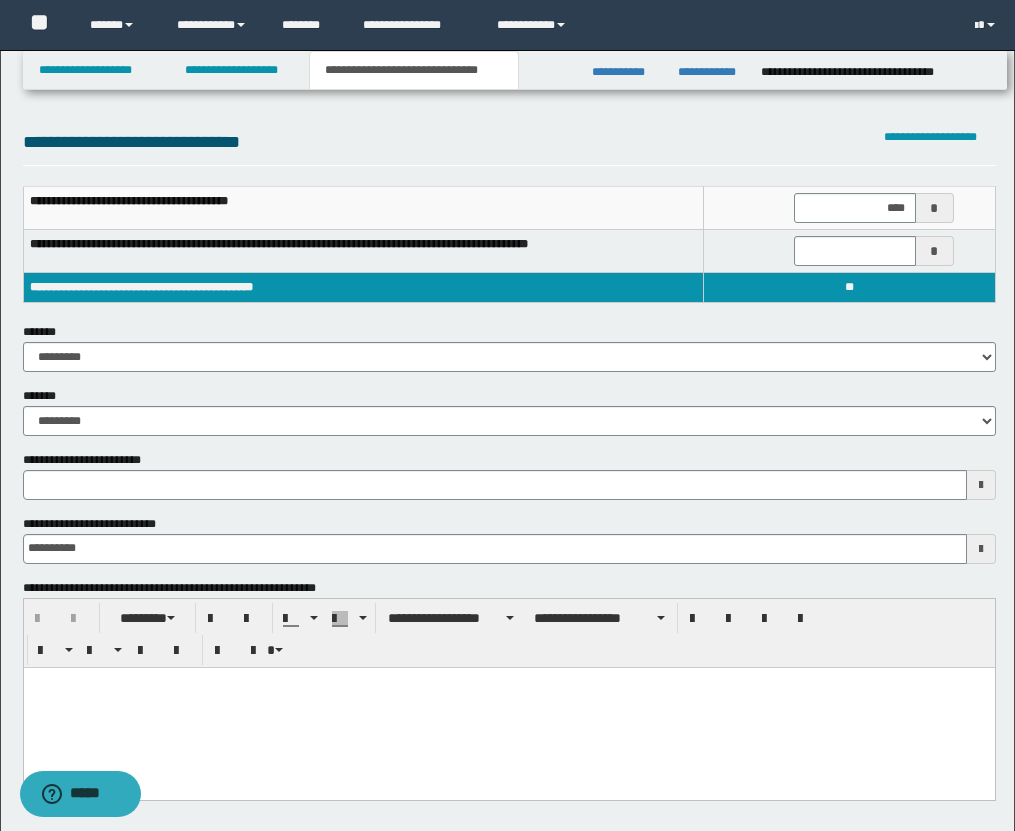 click on "**********" at bounding box center [509, 147] 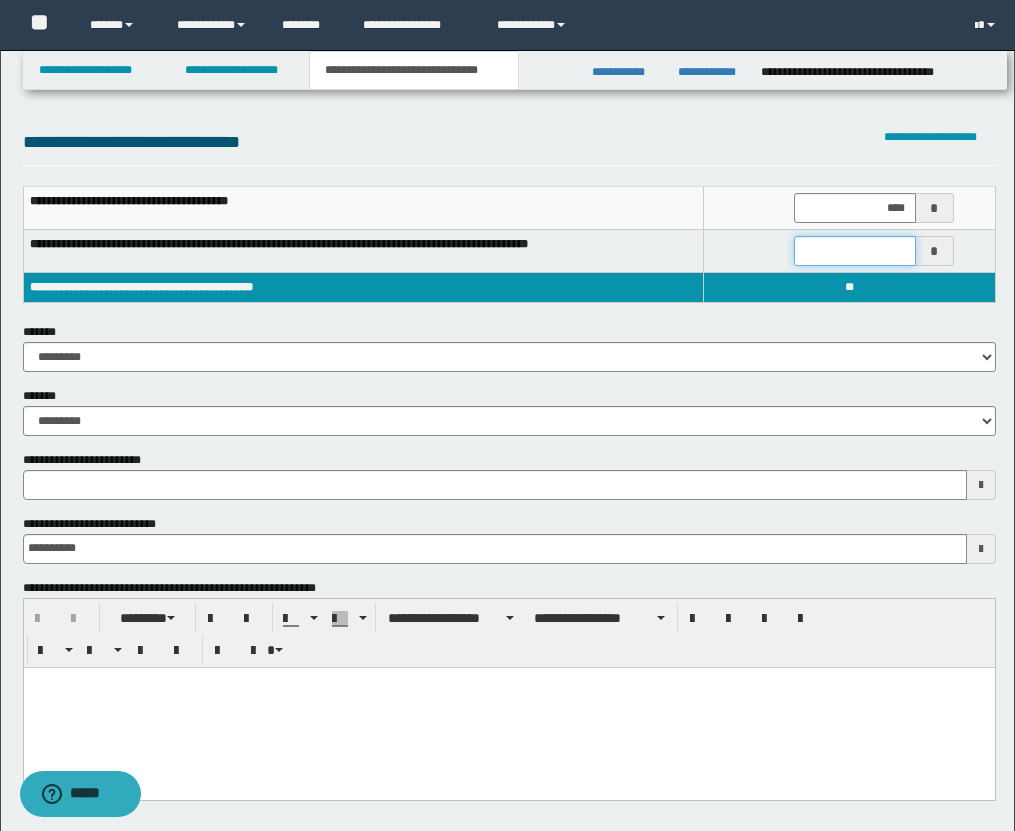 click on "*
*" at bounding box center (850, 251) 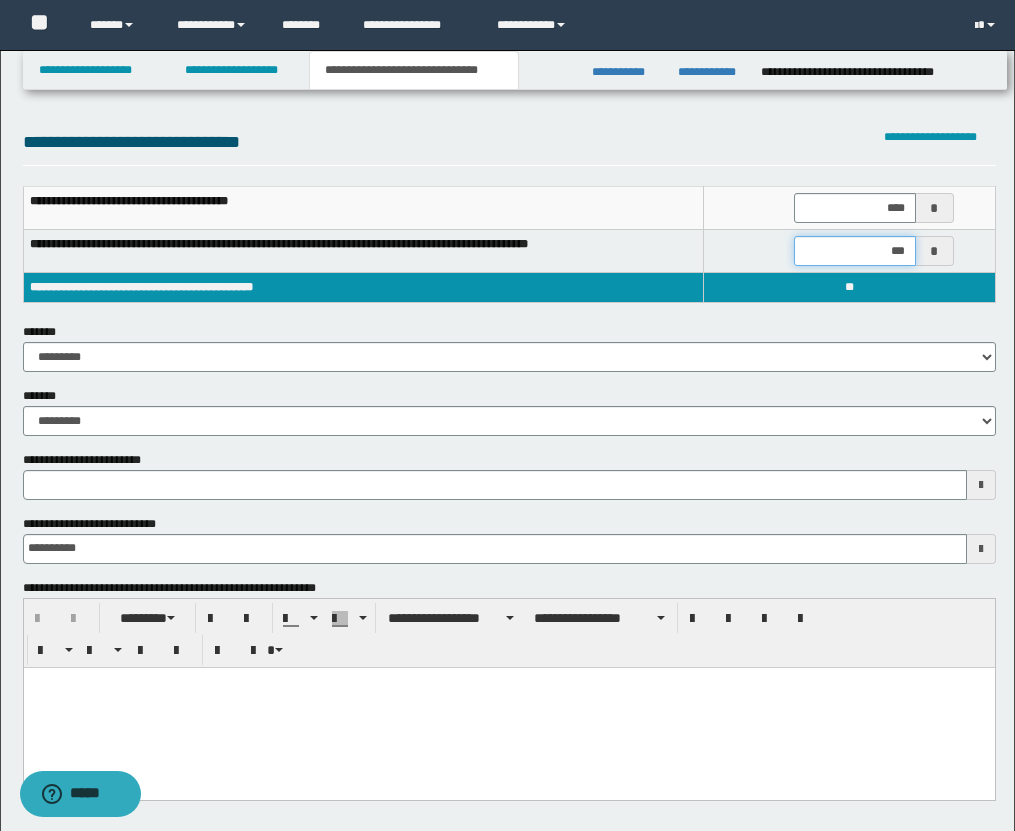 type on "****" 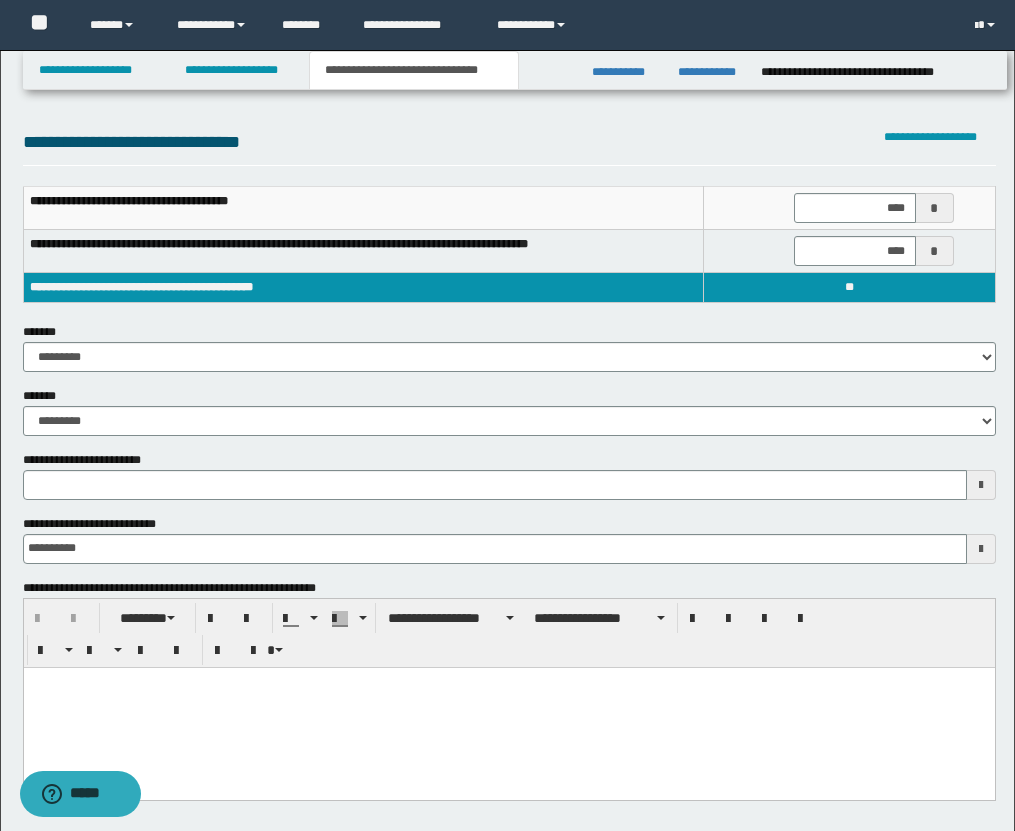 click on "**********" at bounding box center [509, 147] 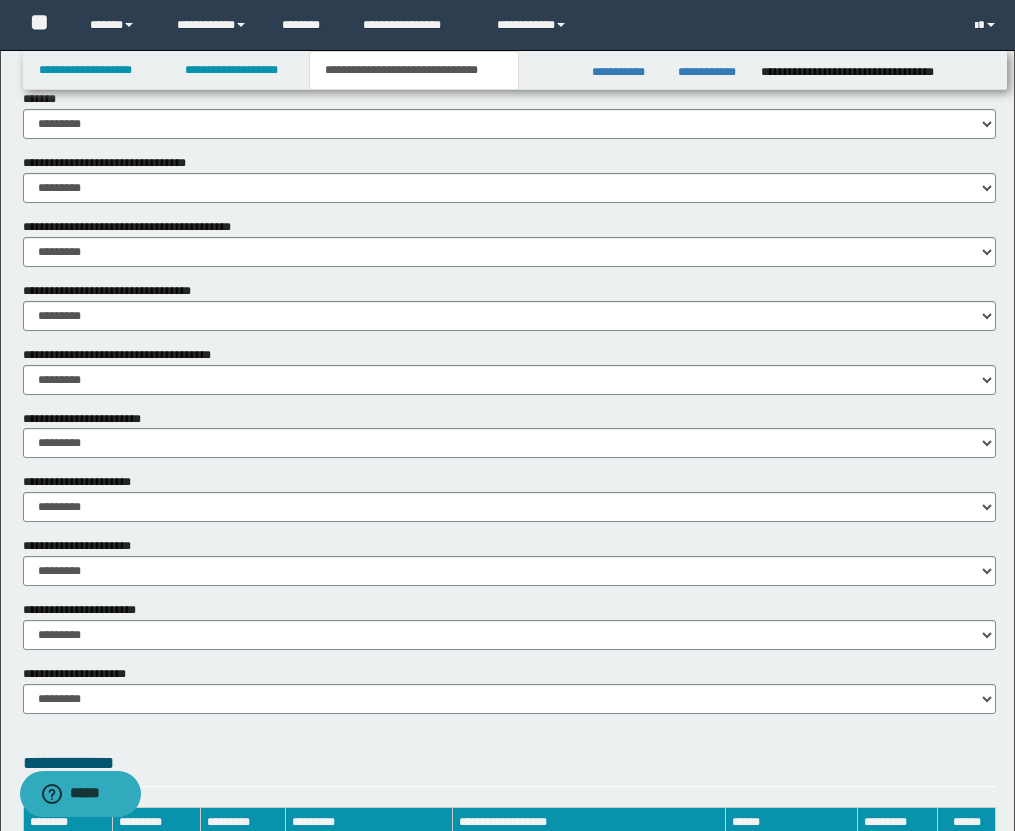 scroll, scrollTop: 834, scrollLeft: 0, axis: vertical 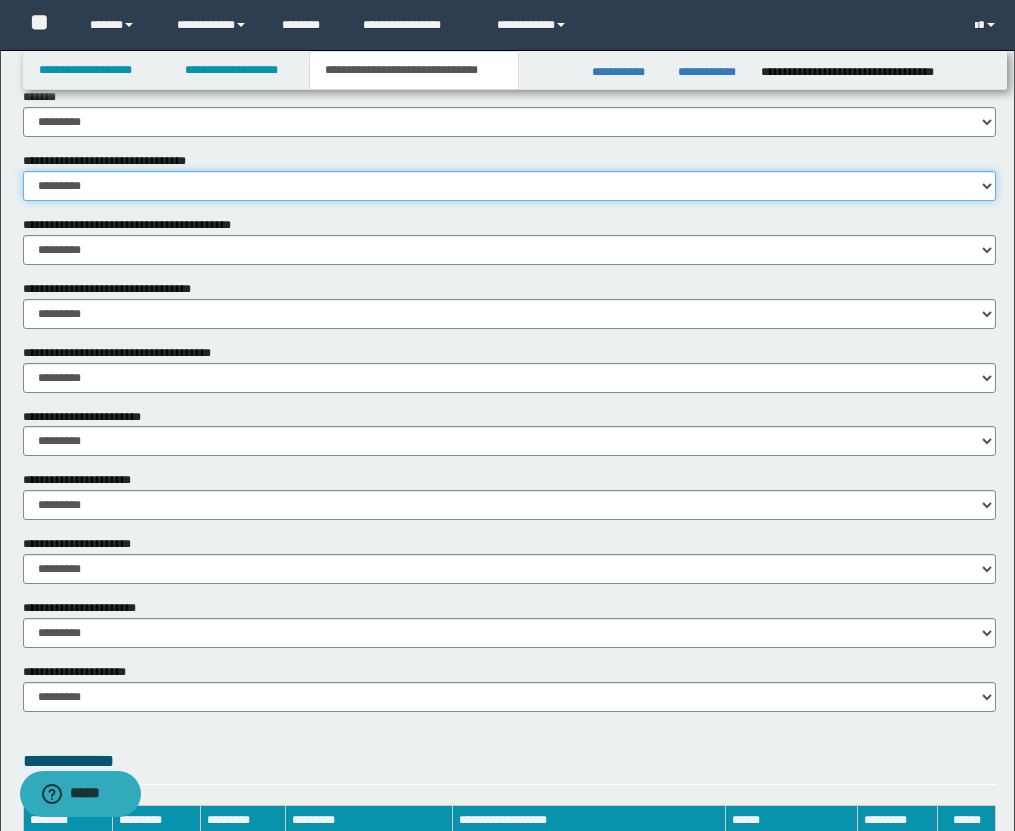 click on "*********
**
**" at bounding box center [509, 186] 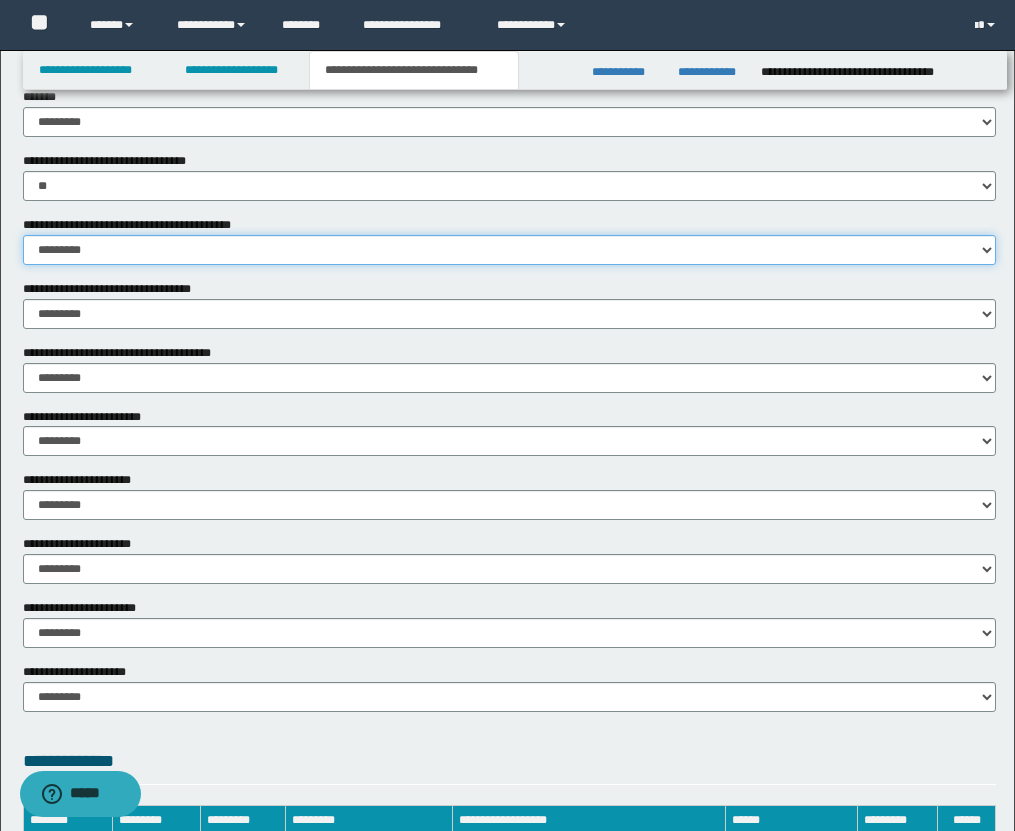 click on "*********
**
**" at bounding box center [509, 250] 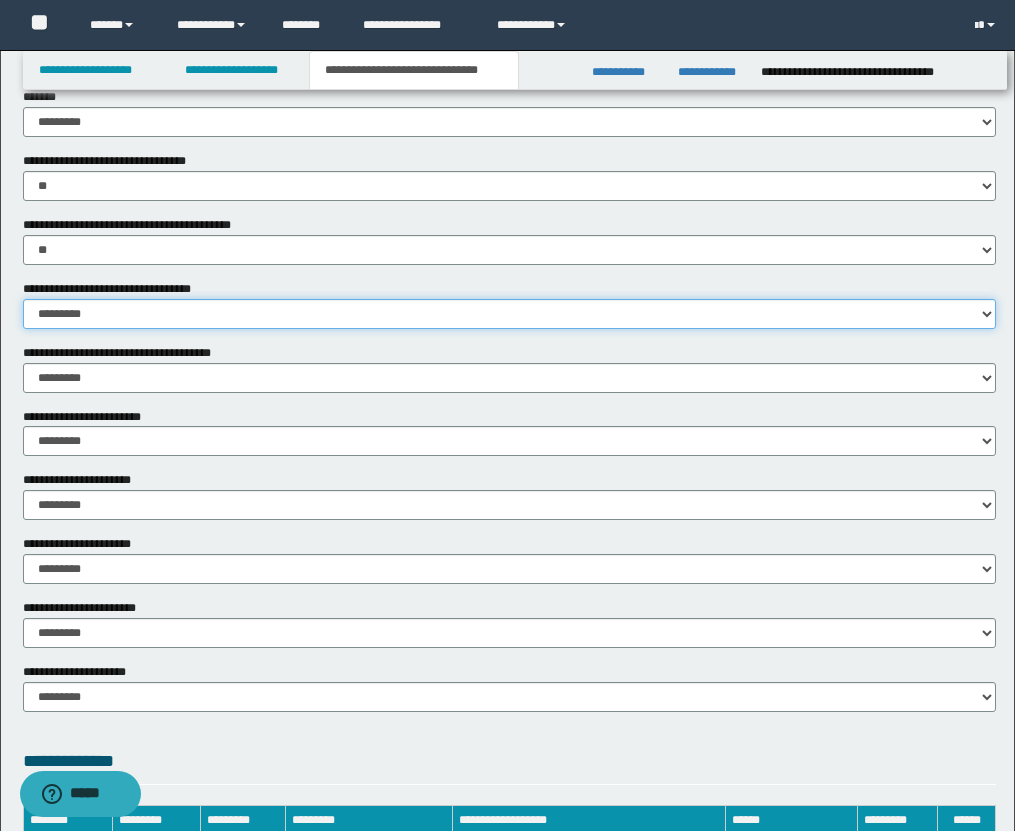 click on "*********
**
**" at bounding box center [509, 314] 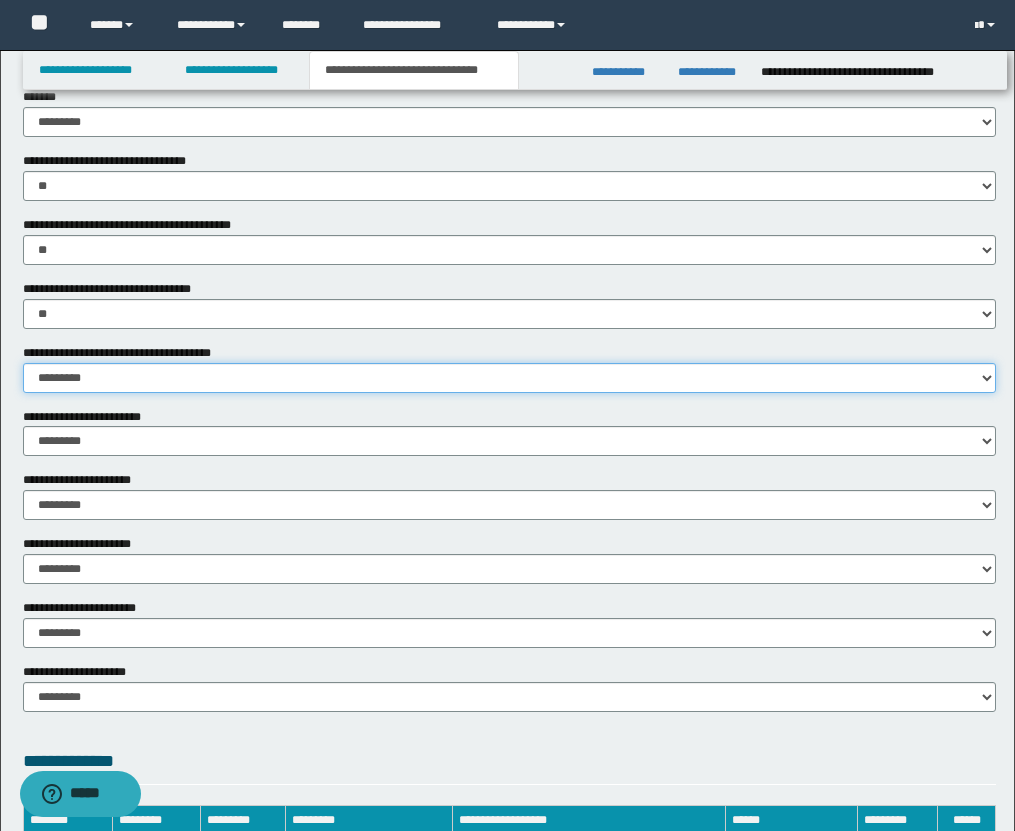 click on "*********
**
**" at bounding box center [509, 378] 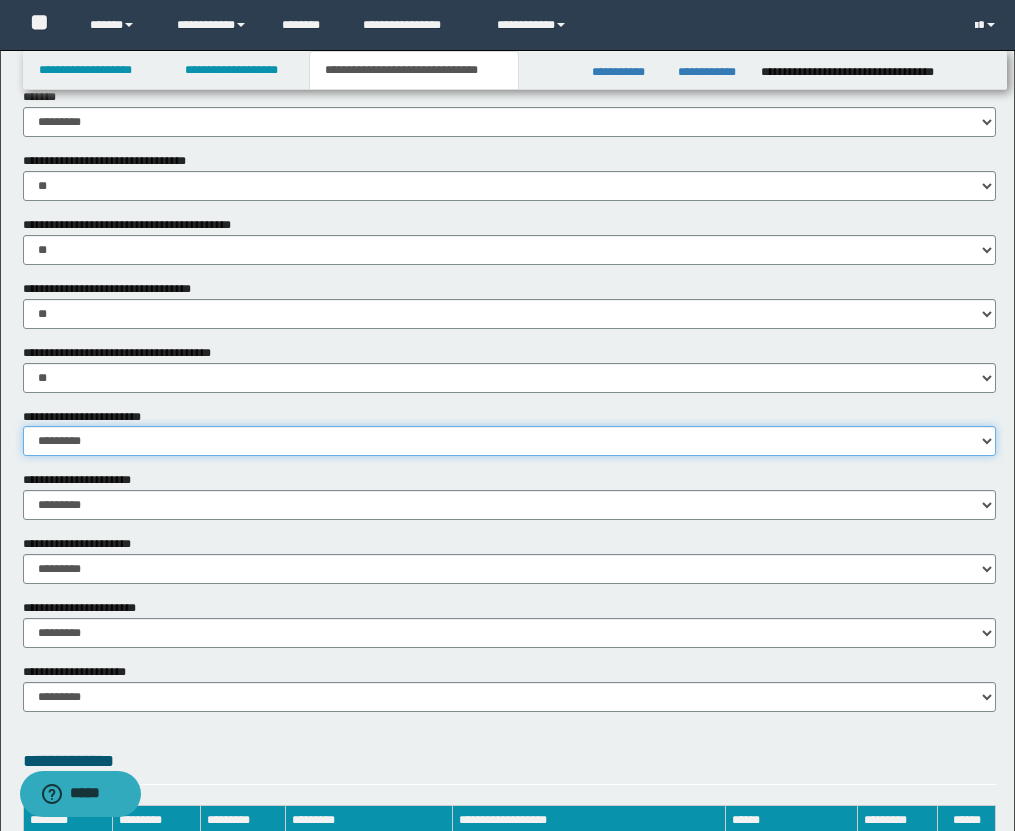 click on "*********
**
**" at bounding box center [509, 441] 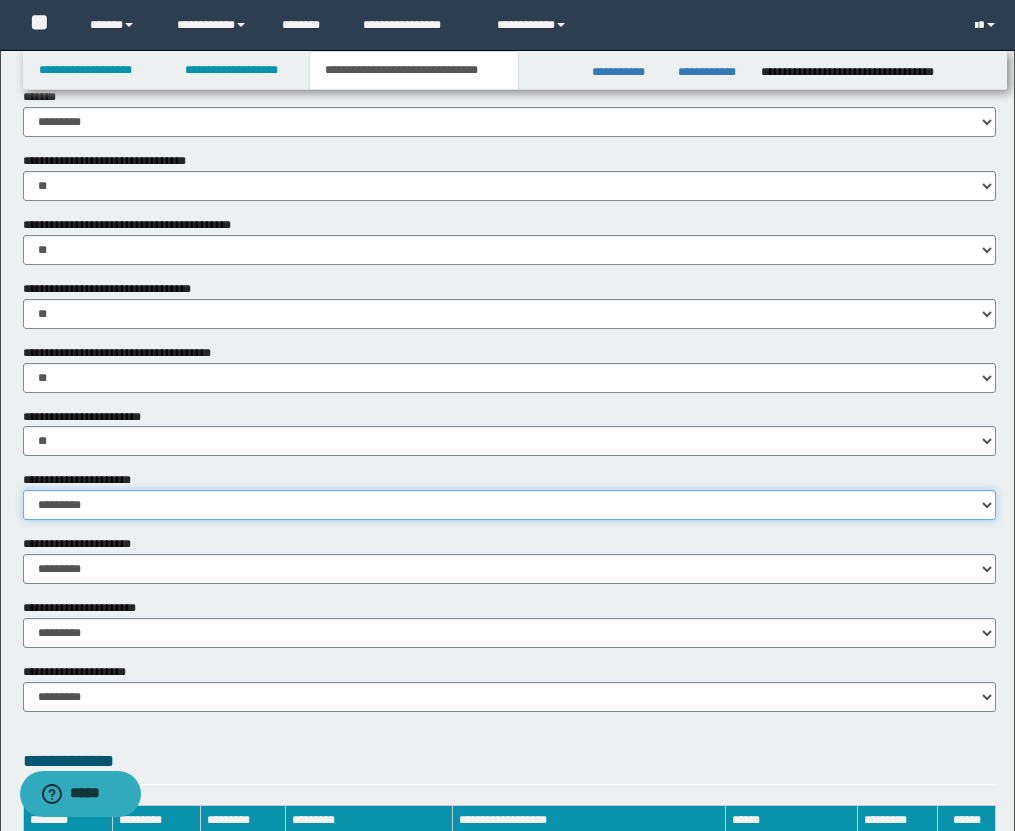 click on "*********
**
**" at bounding box center [509, 505] 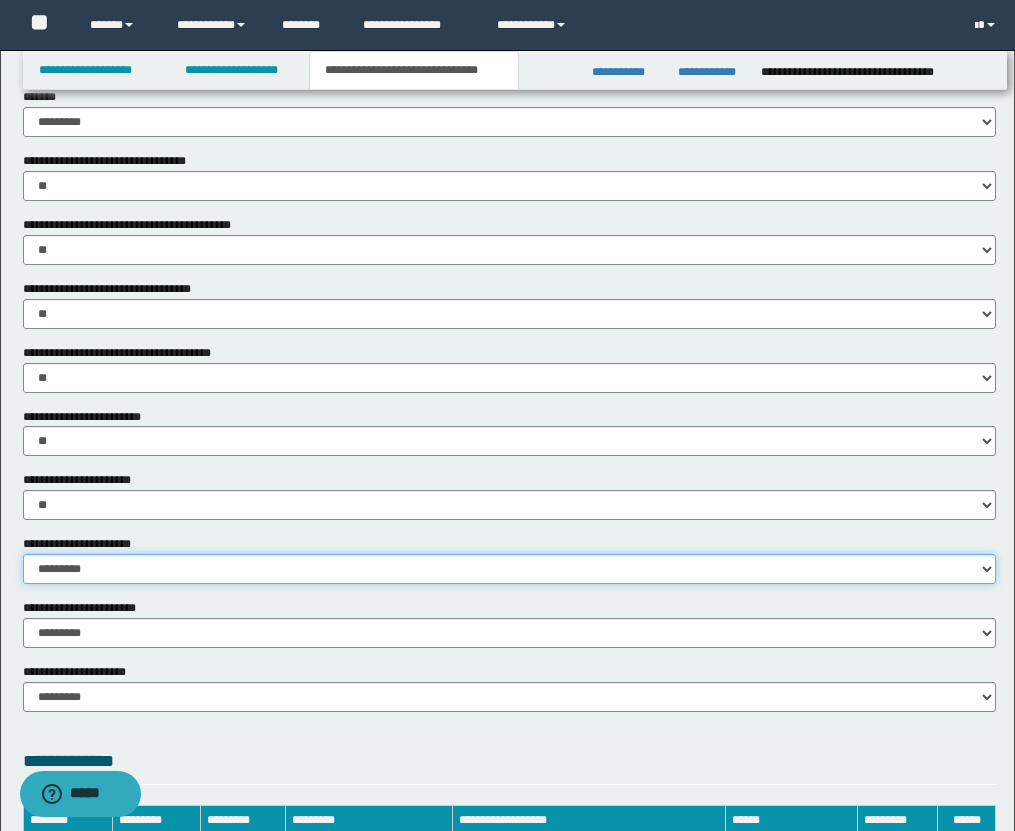 click on "*********
**
**" at bounding box center [509, 569] 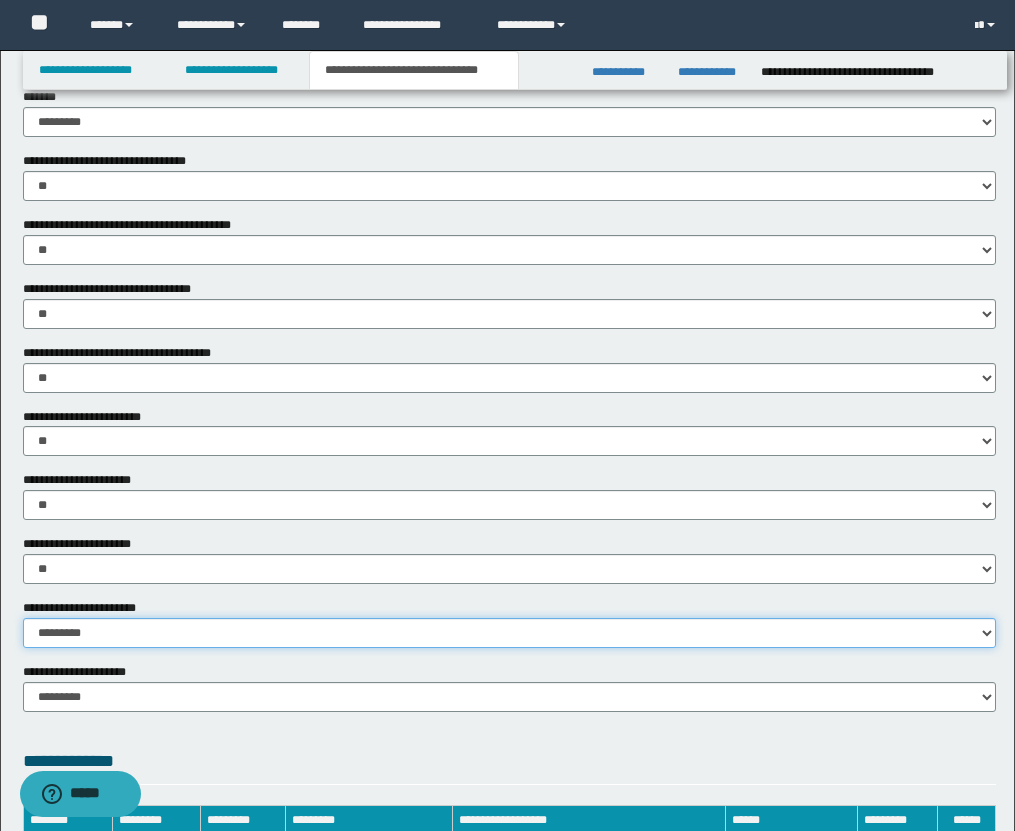 click on "*********
*********
*********" at bounding box center [509, 633] 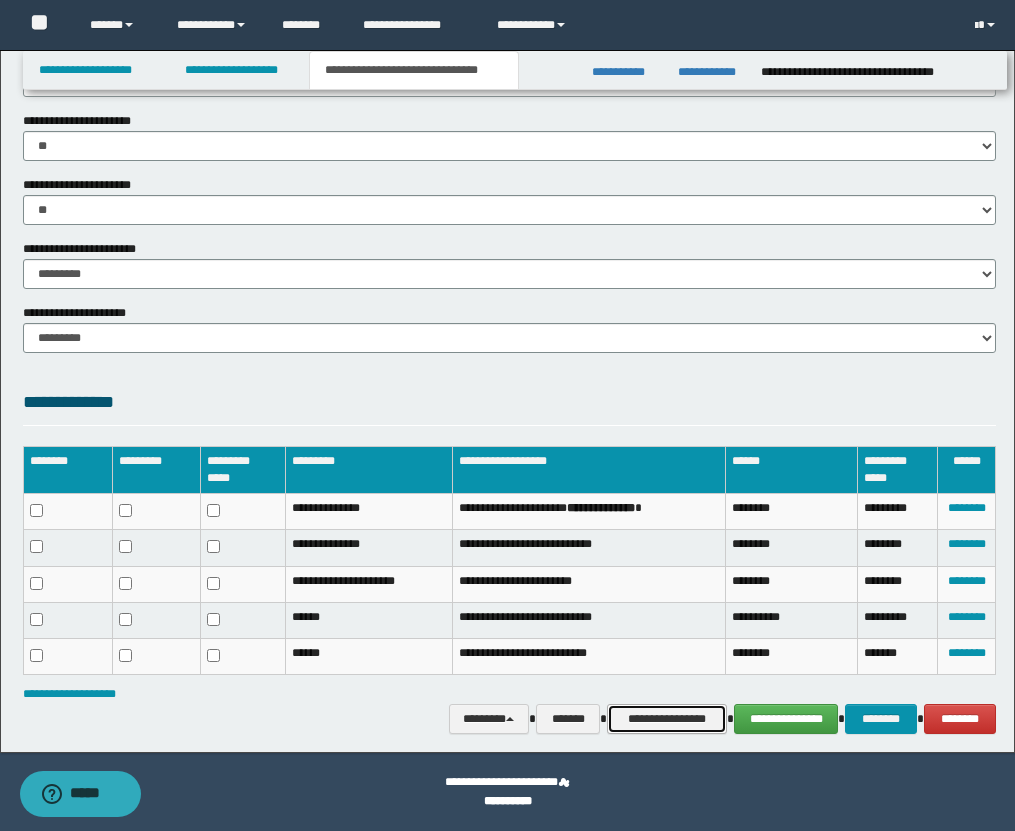 click on "**********" at bounding box center (667, 719) 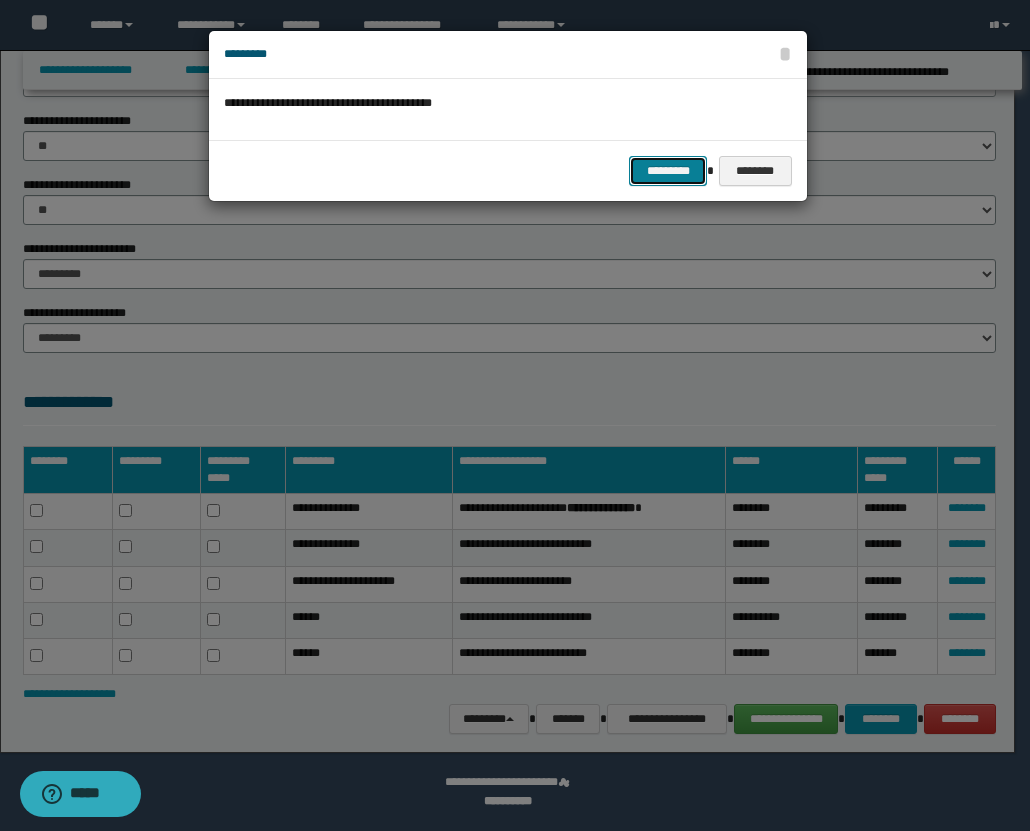 click on "*********" at bounding box center (668, 171) 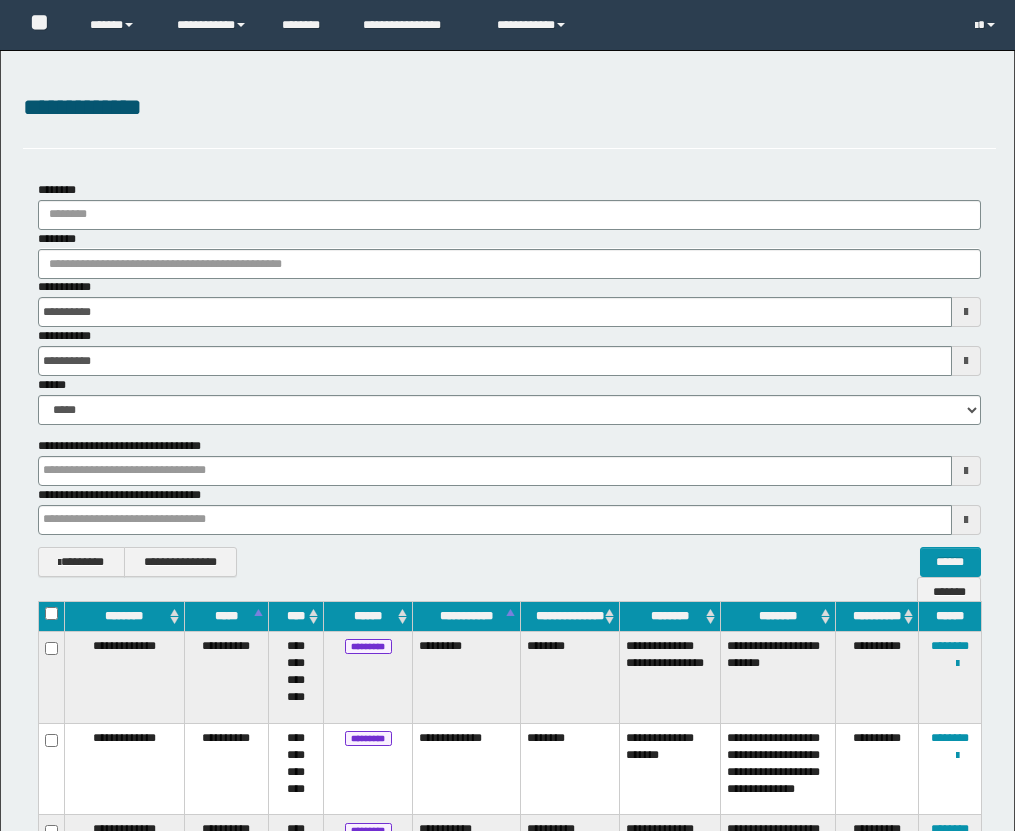 scroll, scrollTop: 343, scrollLeft: 0, axis: vertical 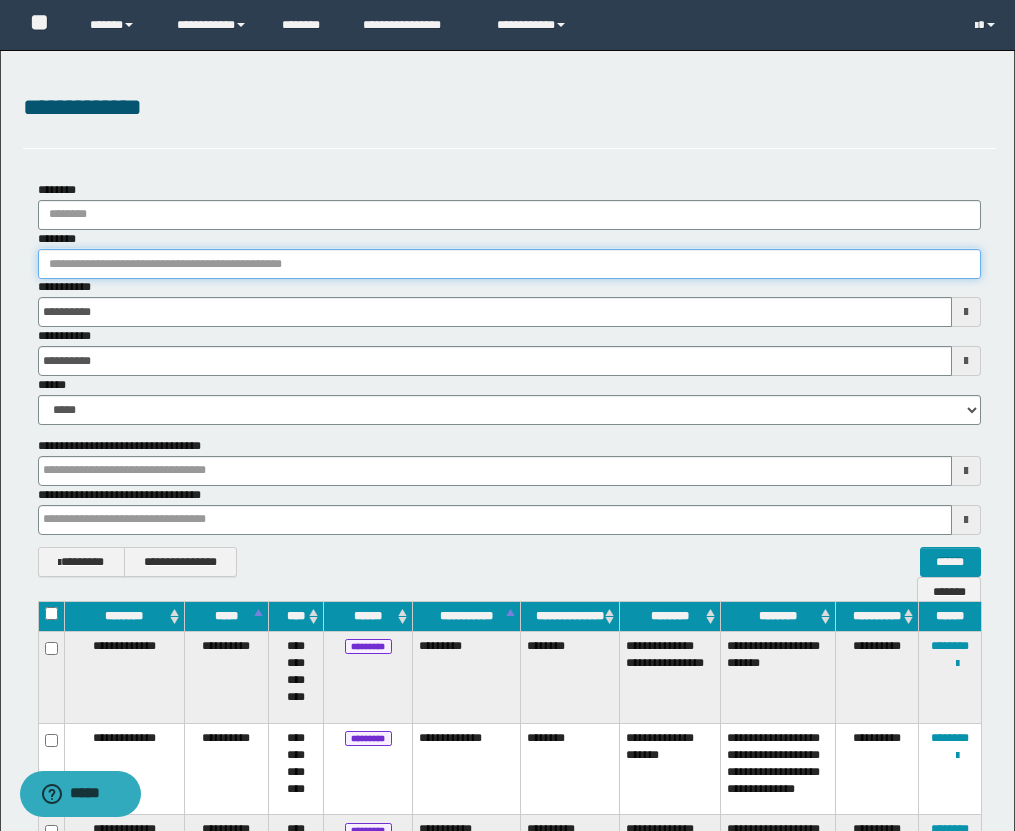 click on "********" at bounding box center [509, 264] 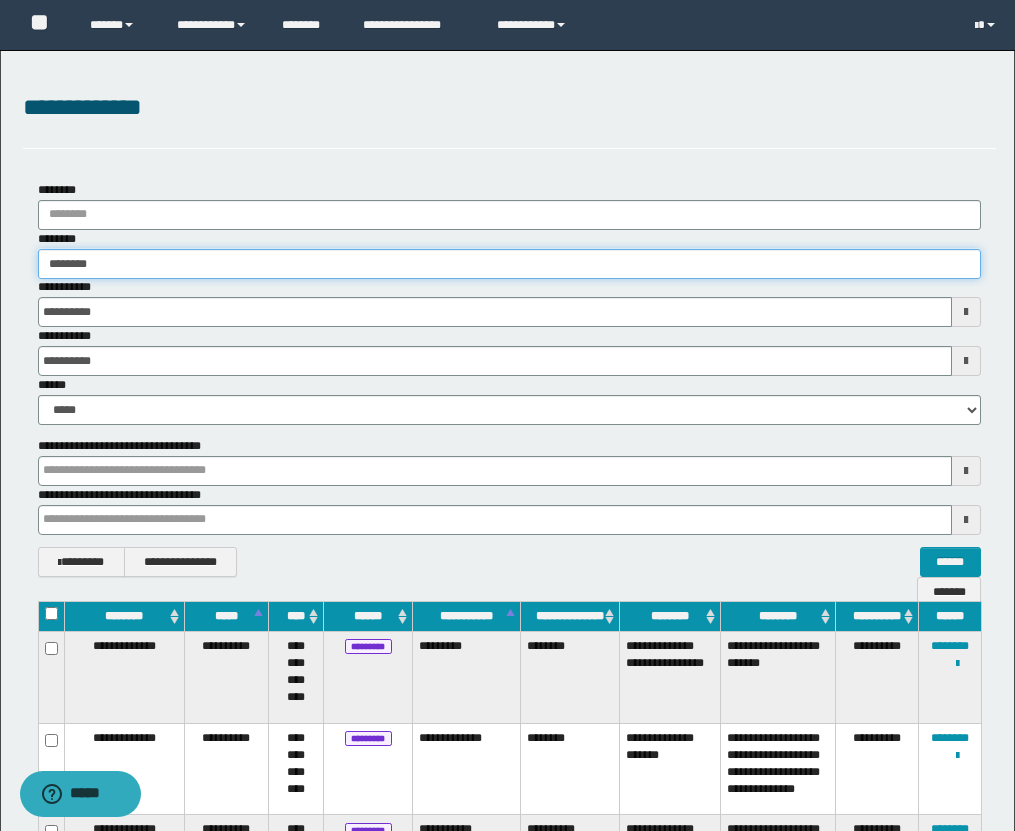 click on "********" at bounding box center (509, 264) 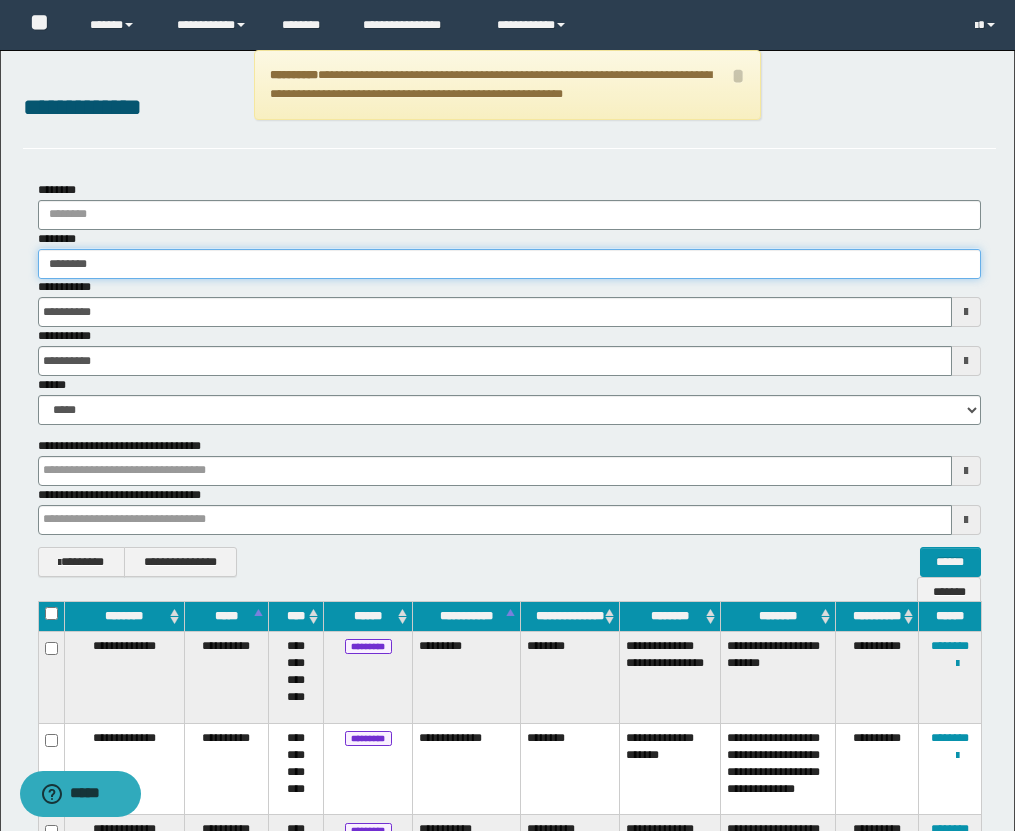 drag, startPoint x: 105, startPoint y: 263, endPoint x: 28, endPoint y: 263, distance: 77 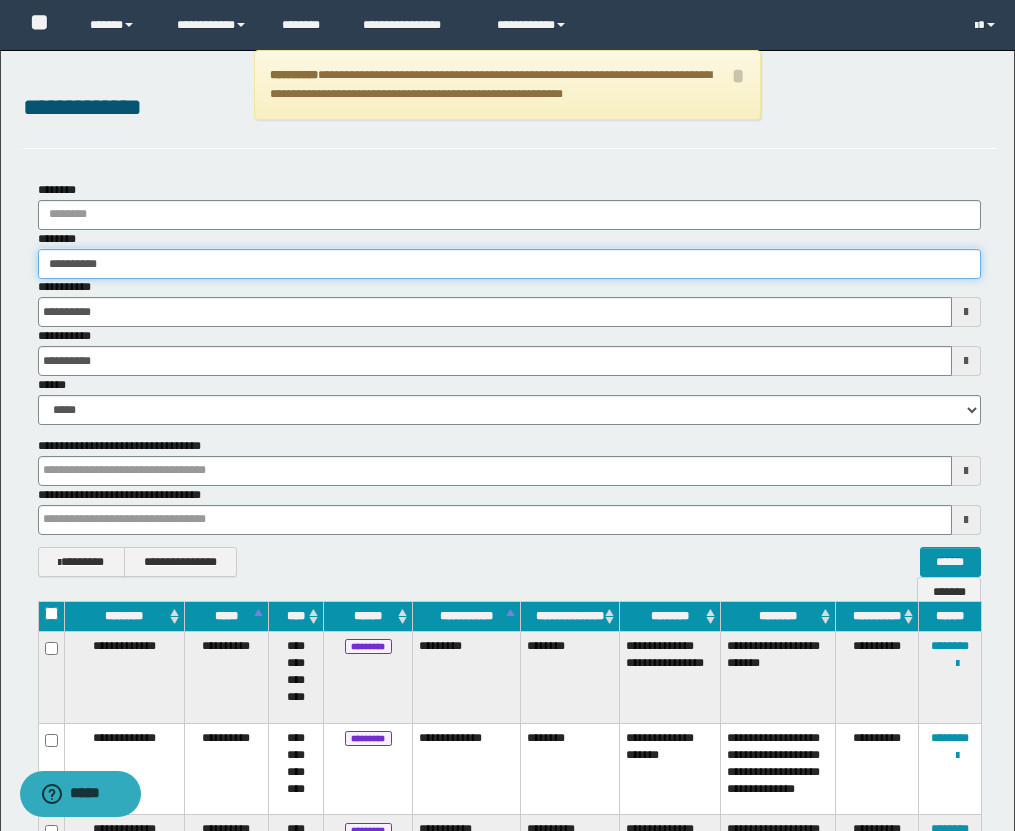type on "**********" 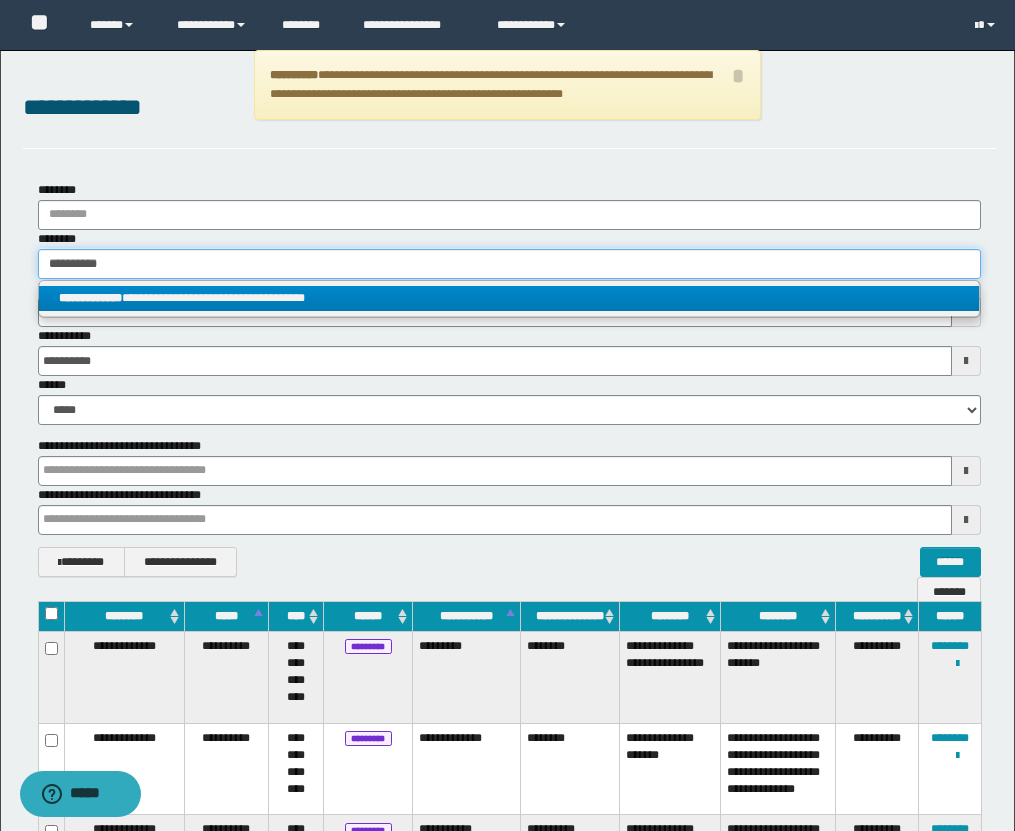 type on "**********" 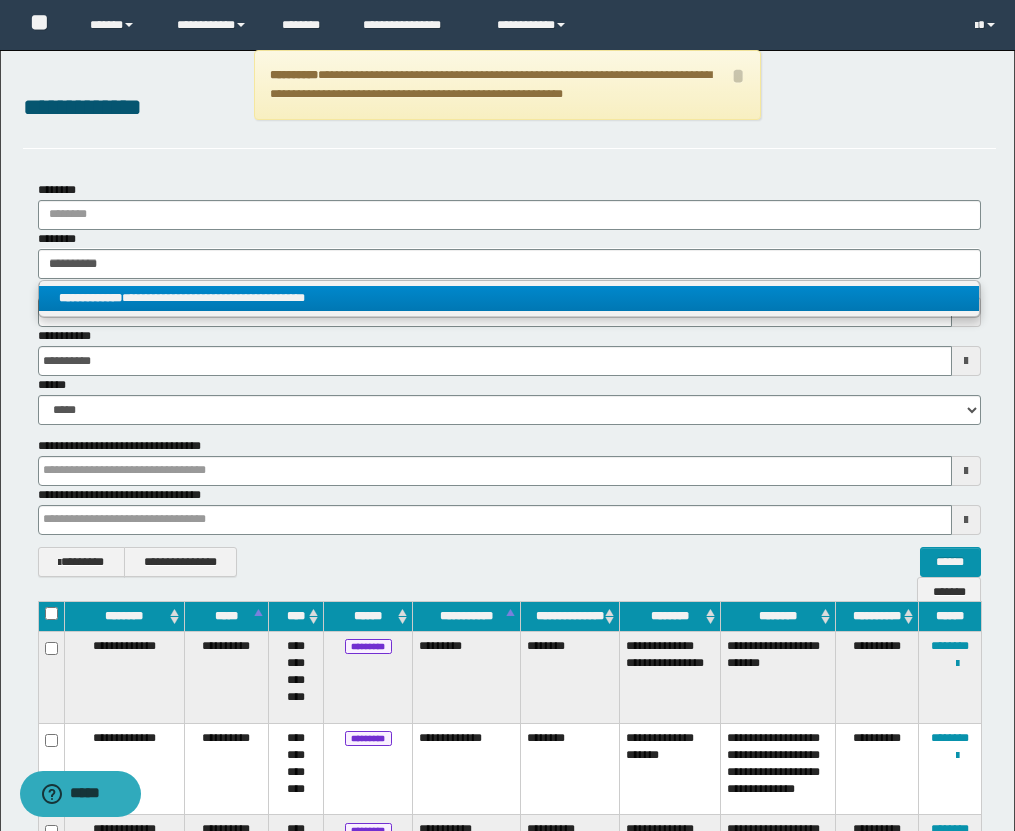 click on "**********" at bounding box center [509, 298] 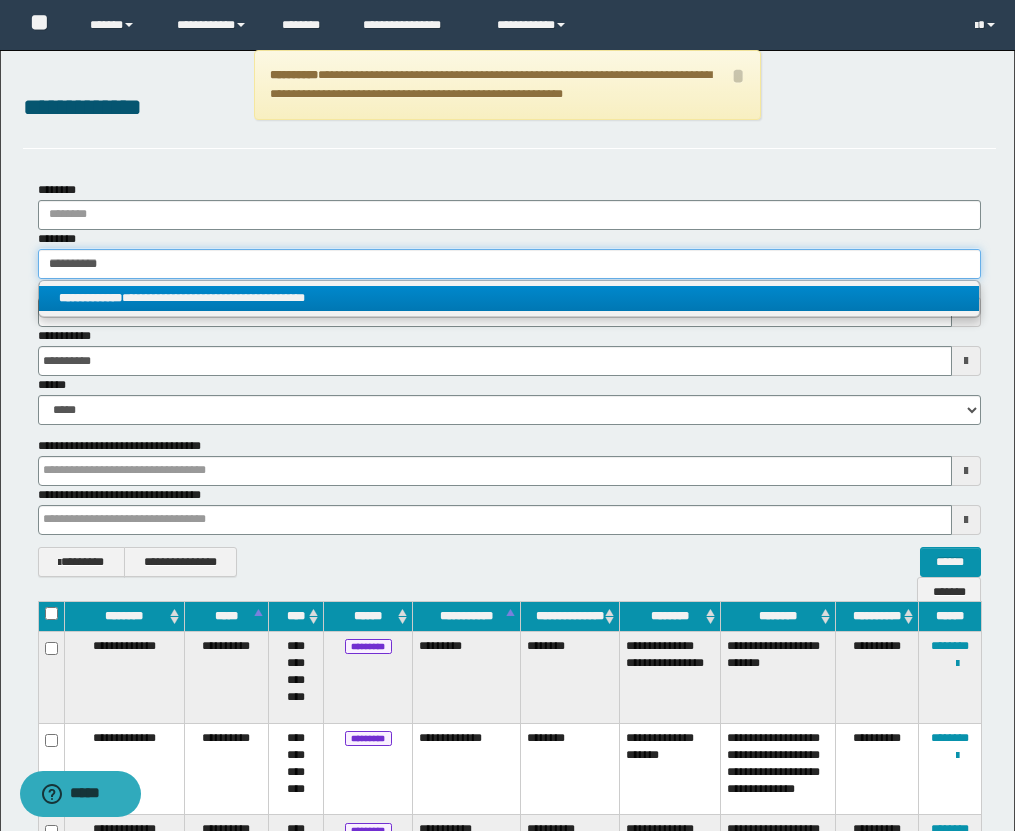 type 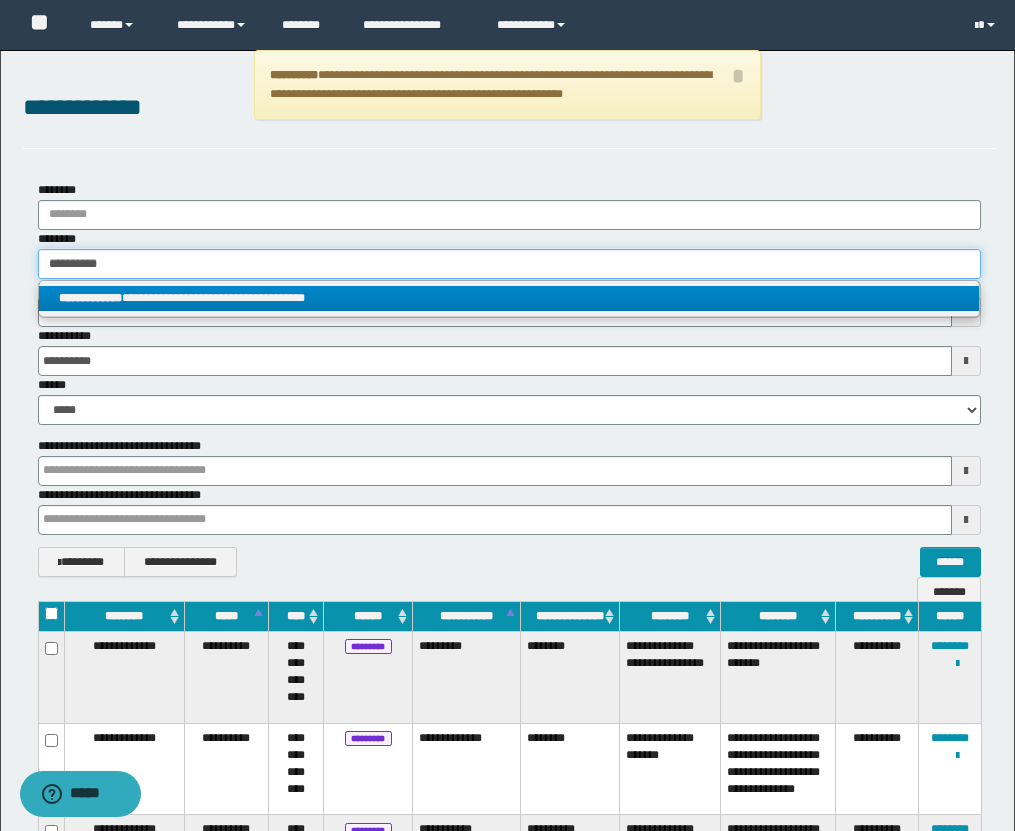 type on "**********" 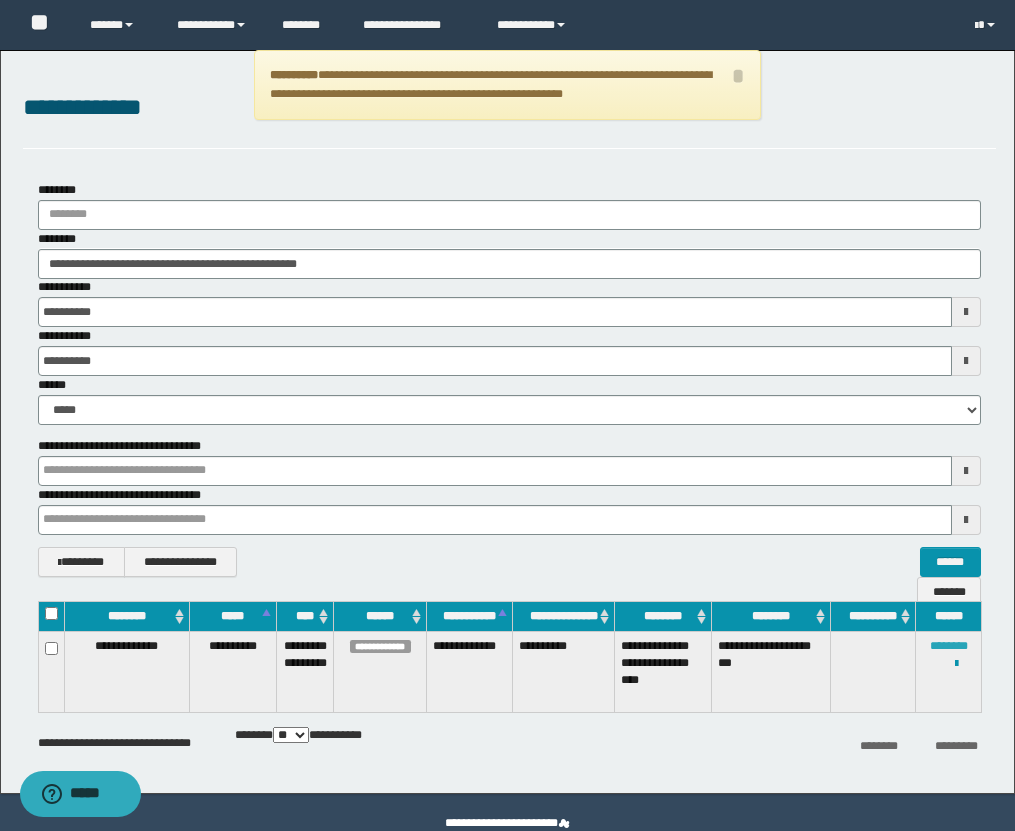 click on "********" at bounding box center [949, 646] 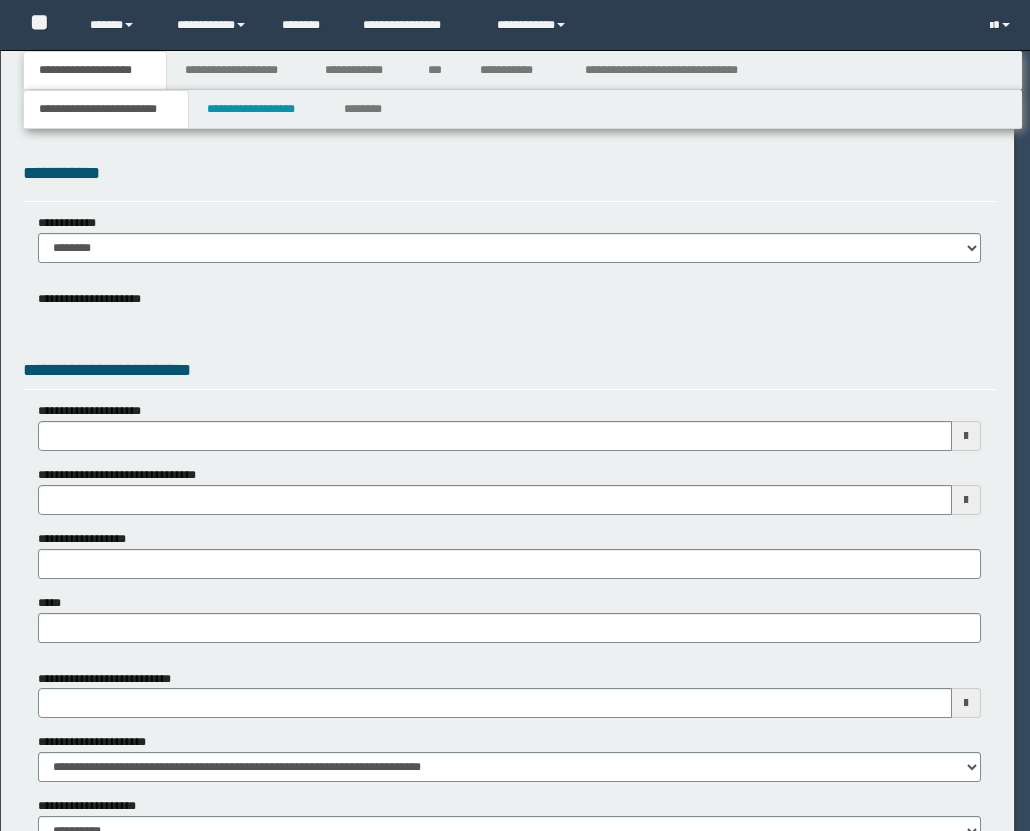 scroll, scrollTop: 0, scrollLeft: 0, axis: both 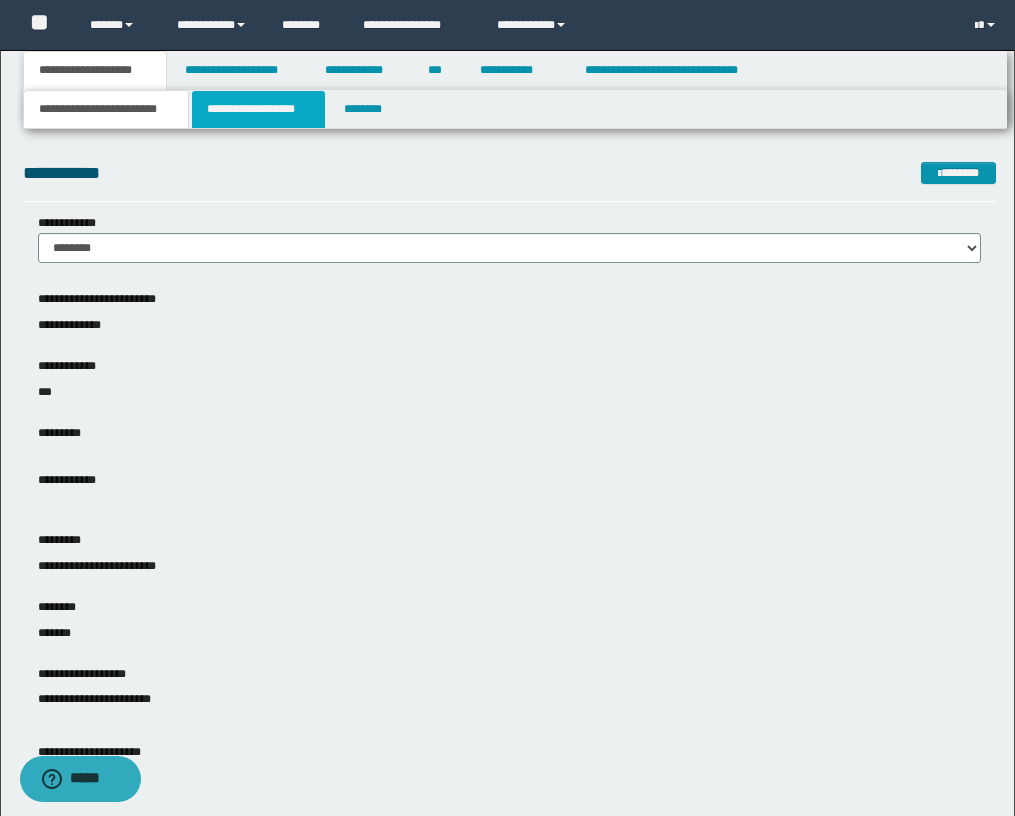 click on "**********" at bounding box center (258, 109) 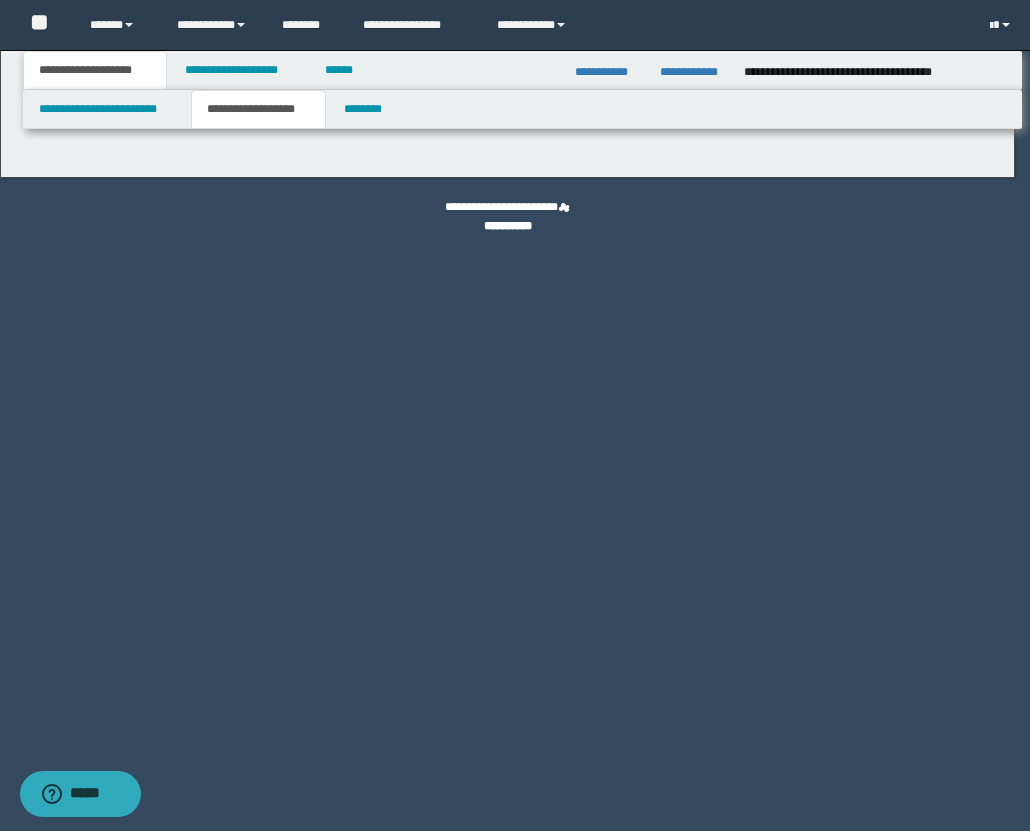 type on "**********" 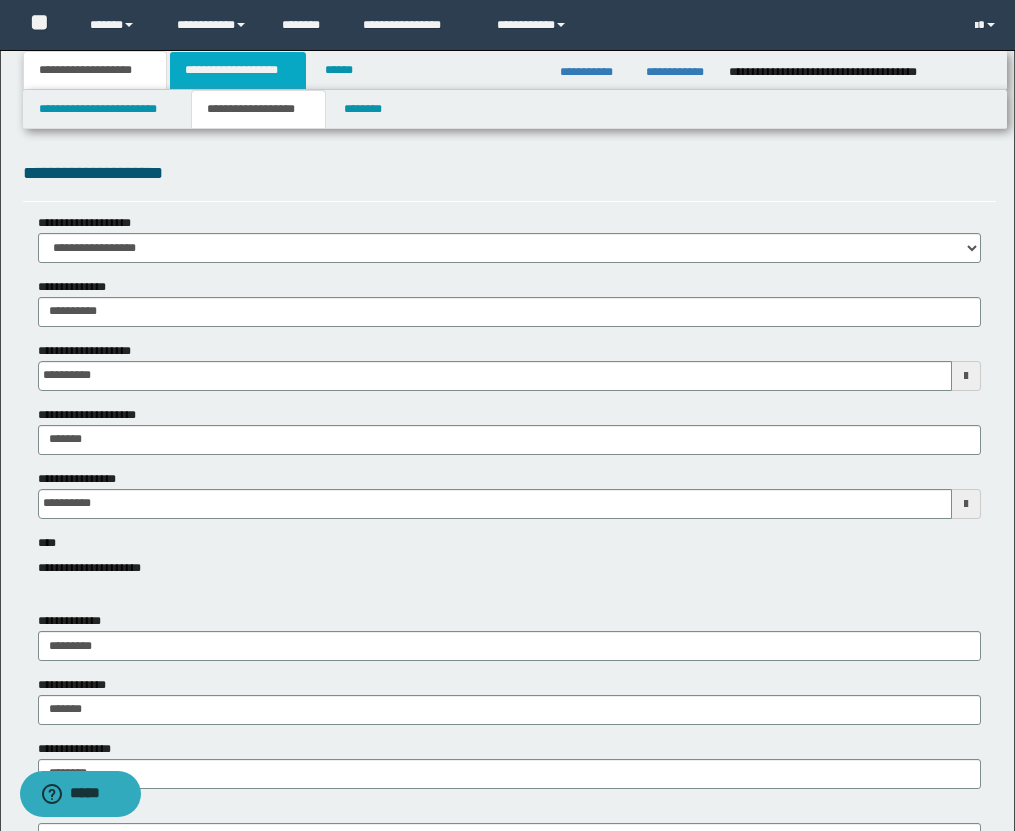 click on "**********" at bounding box center (238, 70) 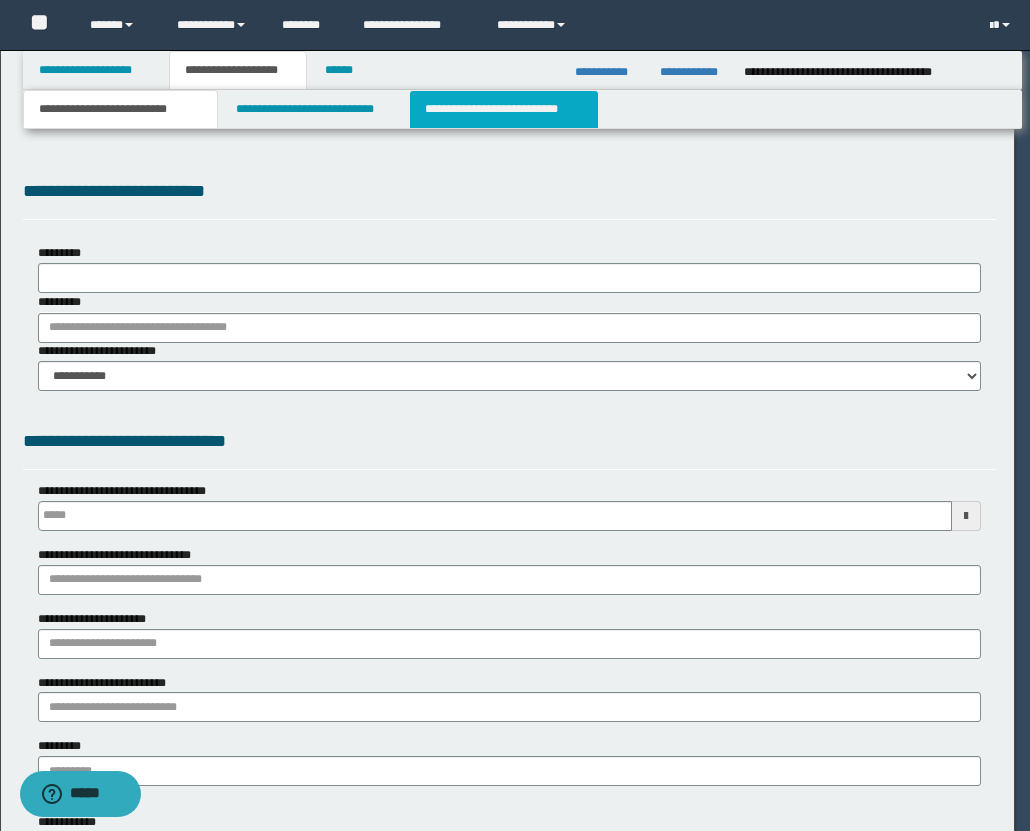 select on "*" 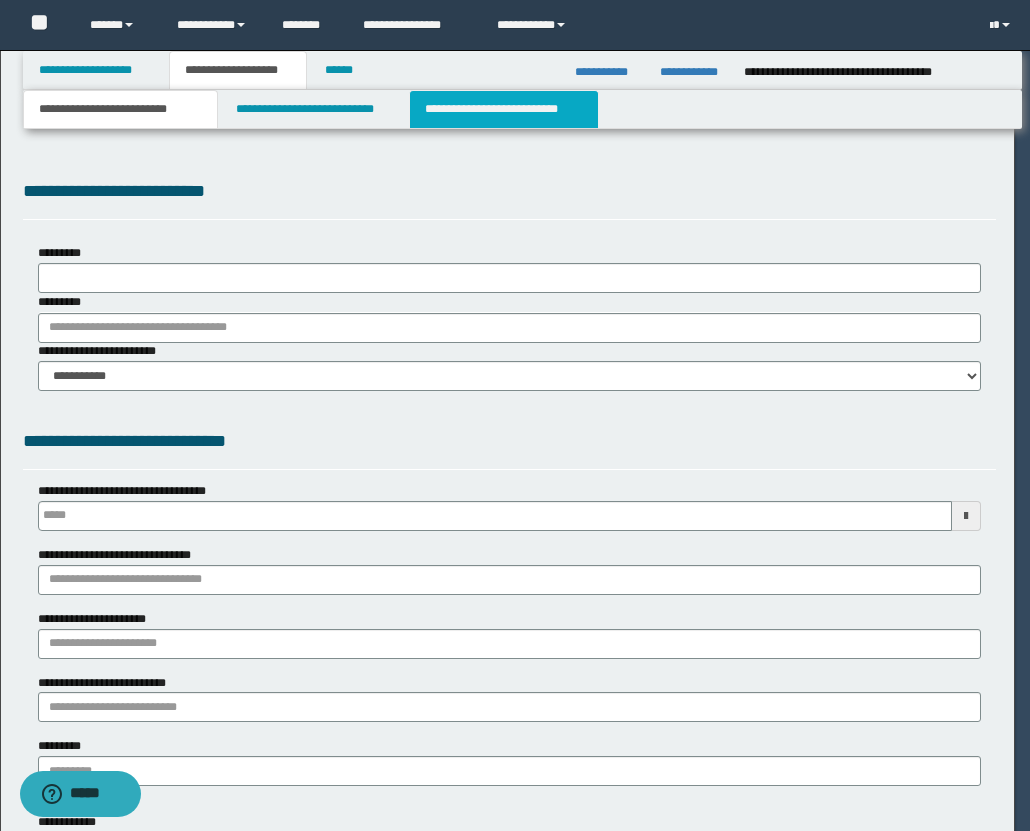 type 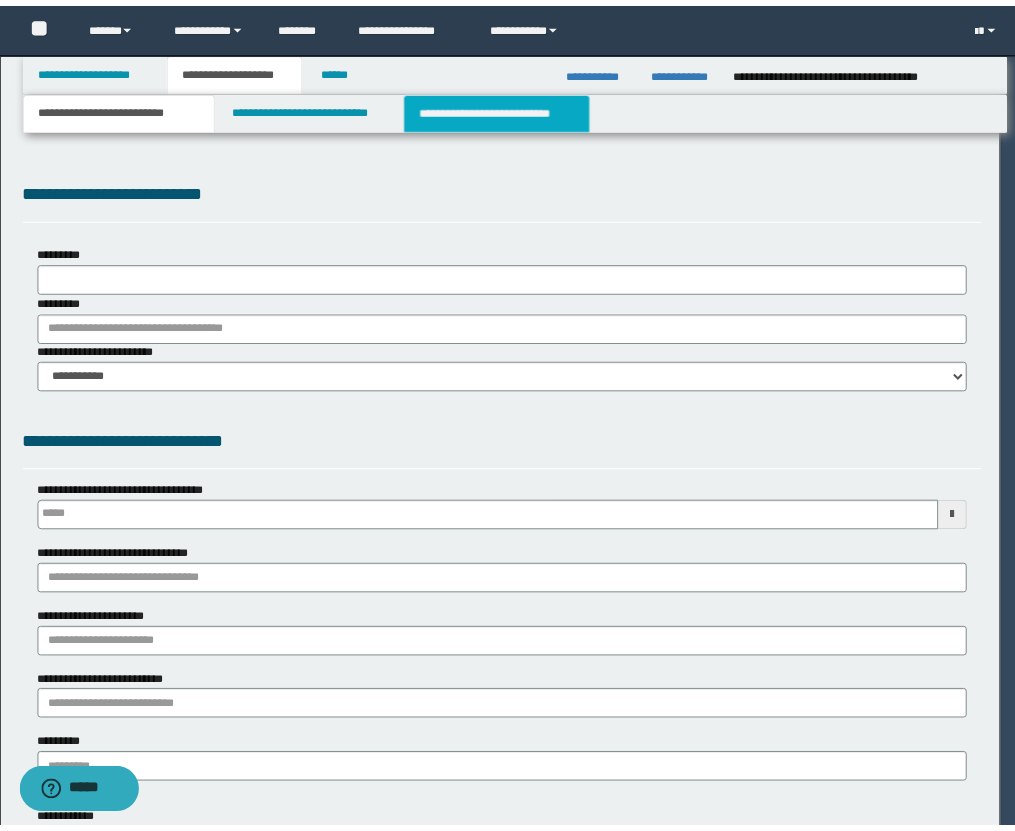 scroll, scrollTop: 0, scrollLeft: 0, axis: both 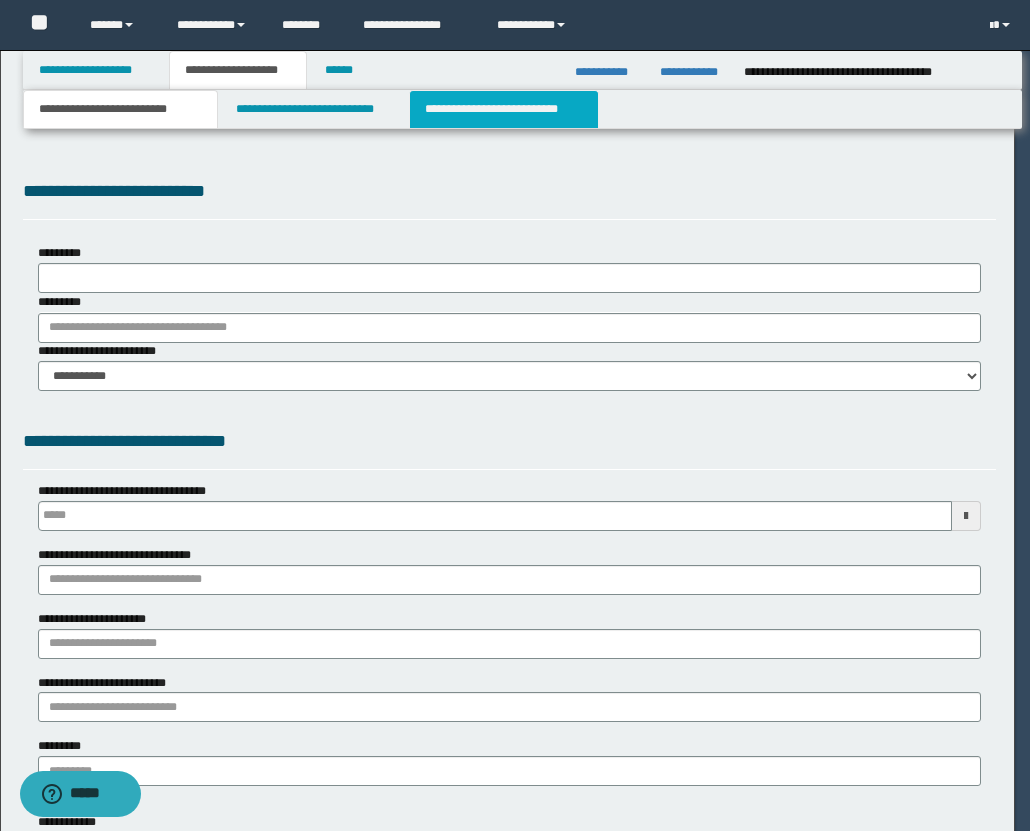 type 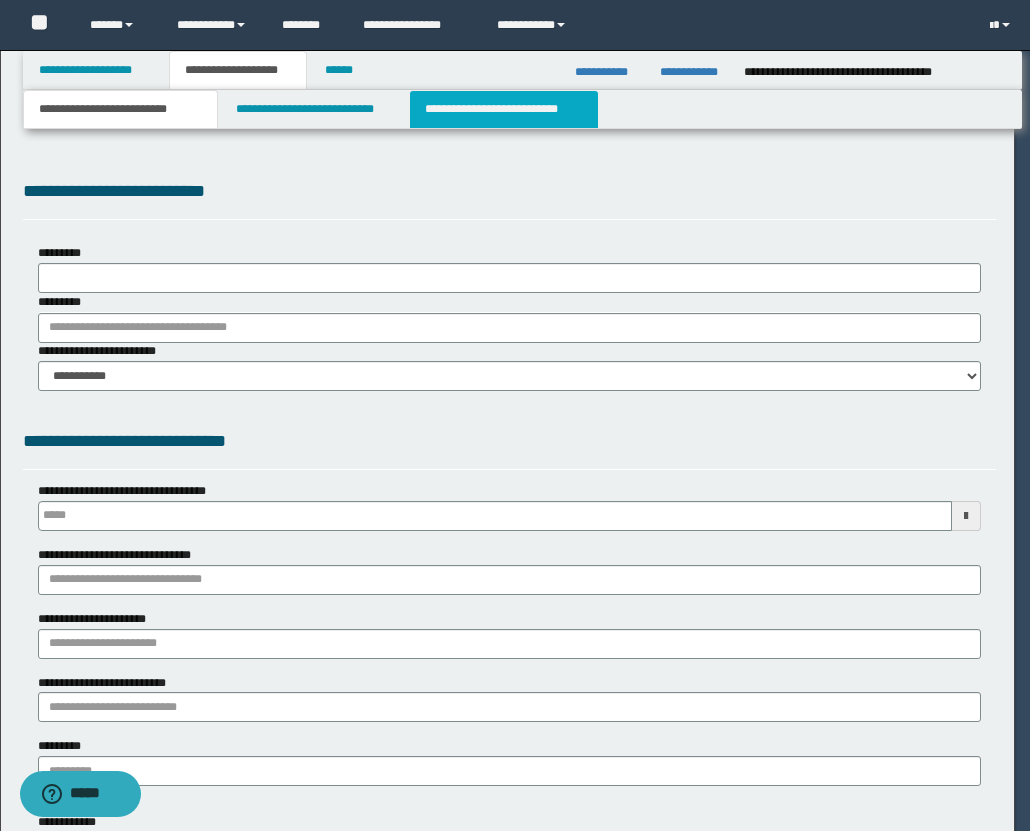 type on "**" 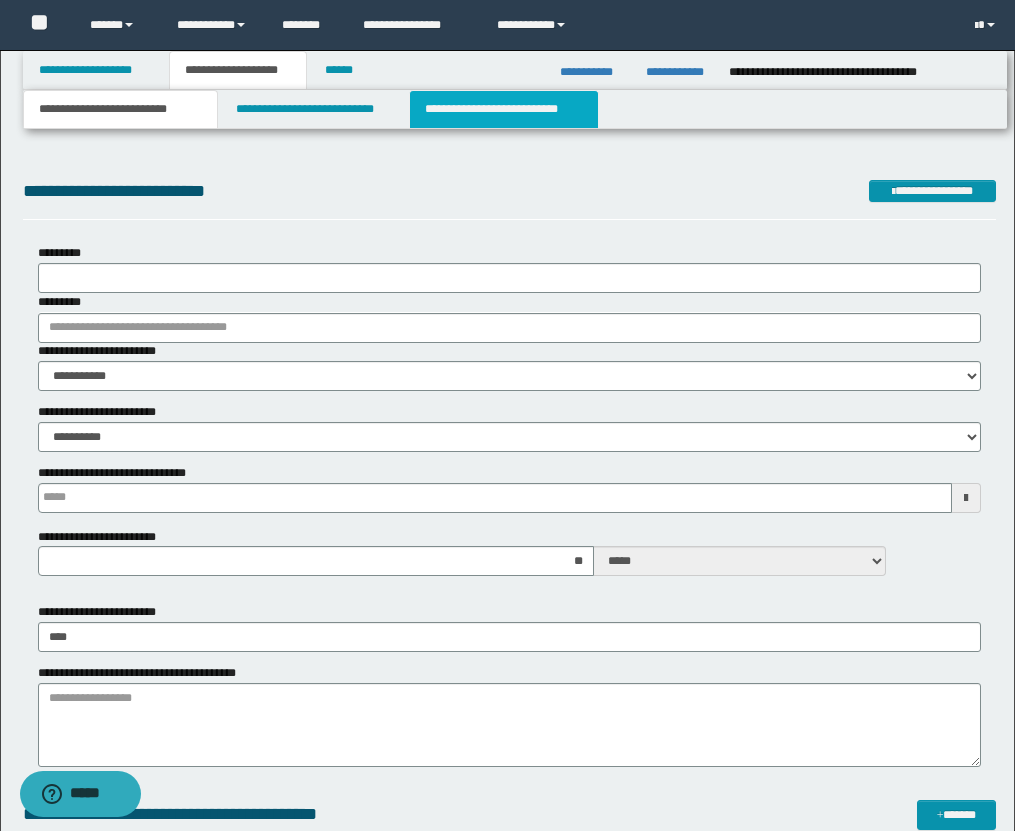 click on "**********" at bounding box center (504, 109) 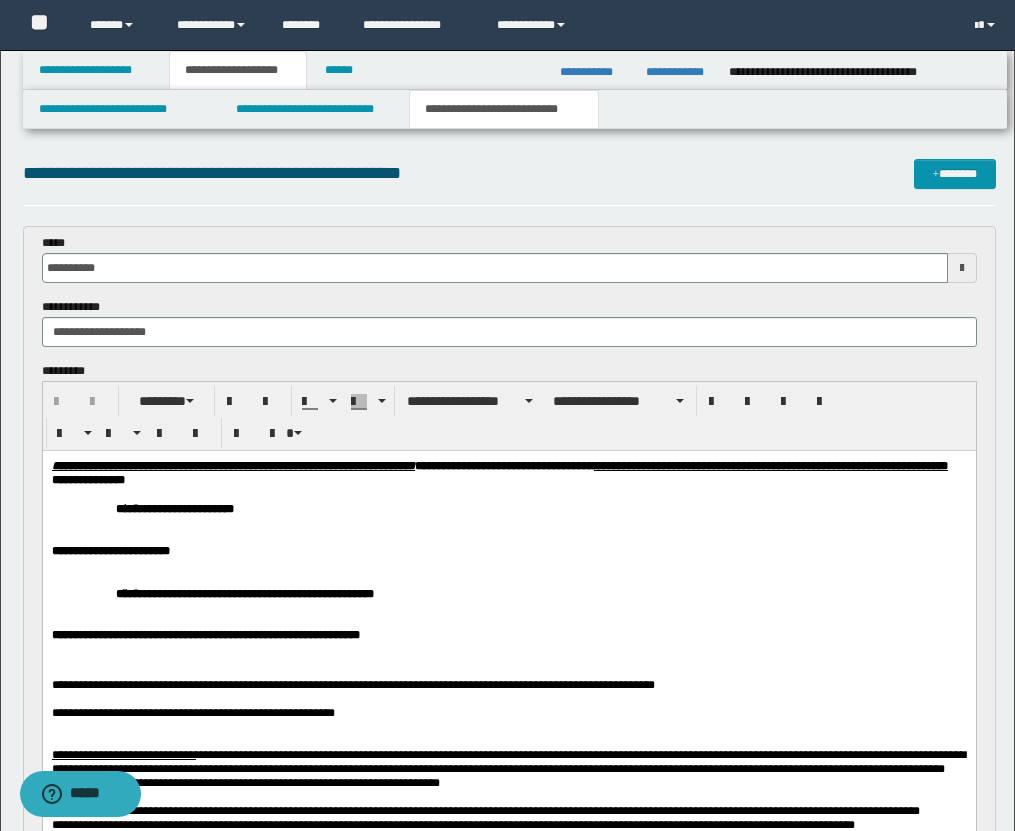 scroll, scrollTop: 0, scrollLeft: 0, axis: both 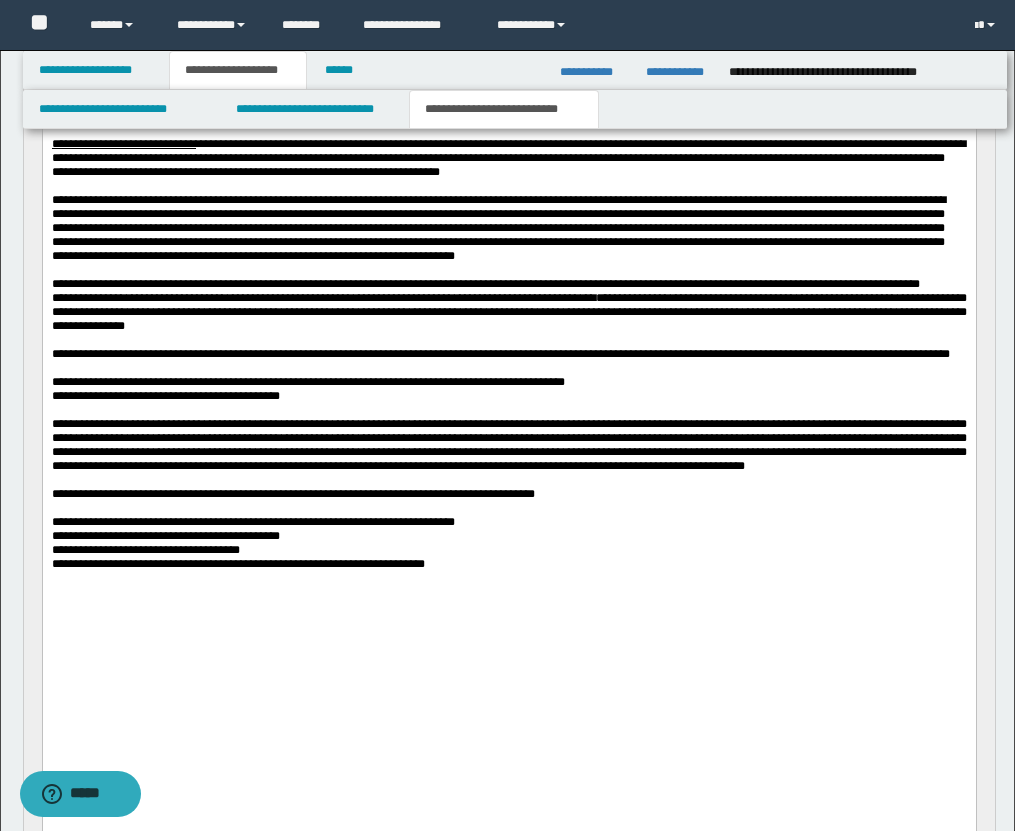 drag, startPoint x: 50, startPoint y: -1117, endPoint x: 424, endPoint y: 399, distance: 1561.4519 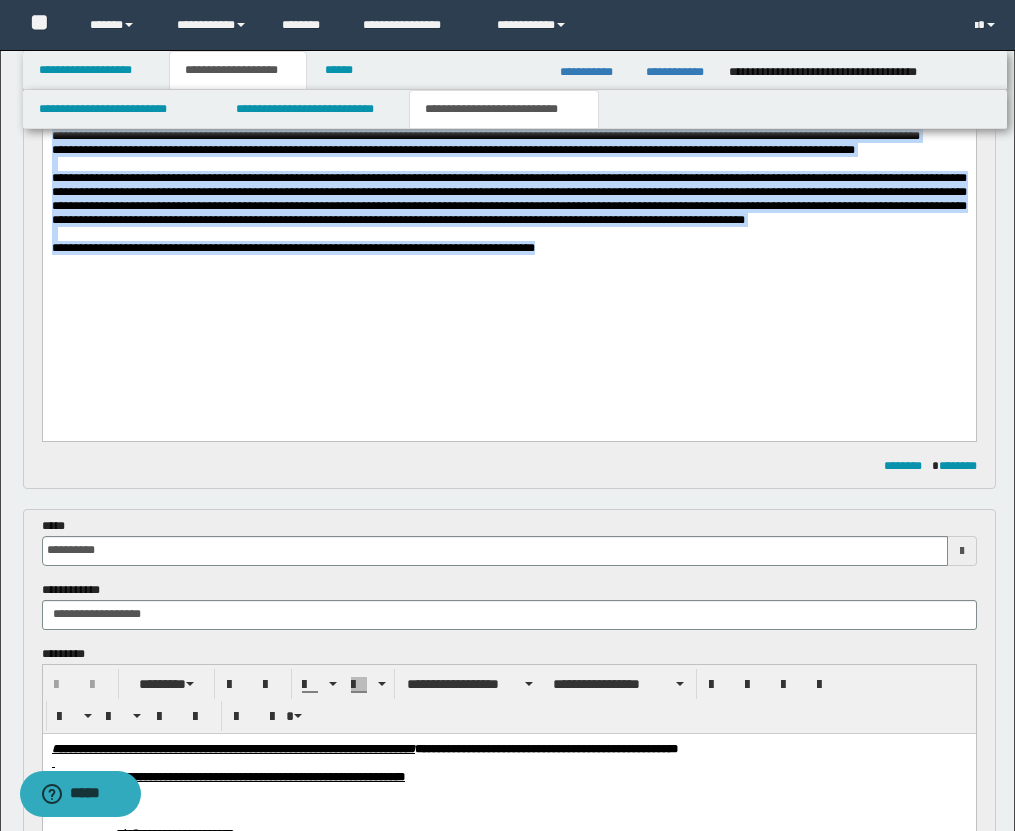 scroll, scrollTop: 540, scrollLeft: 0, axis: vertical 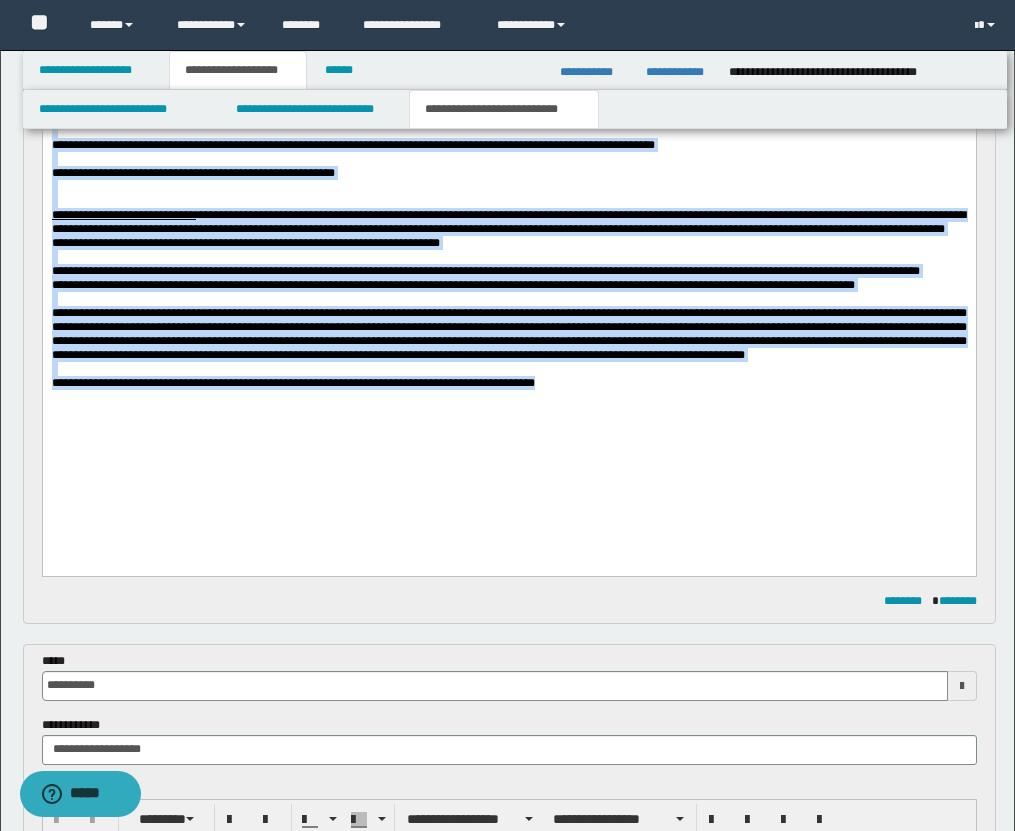 type 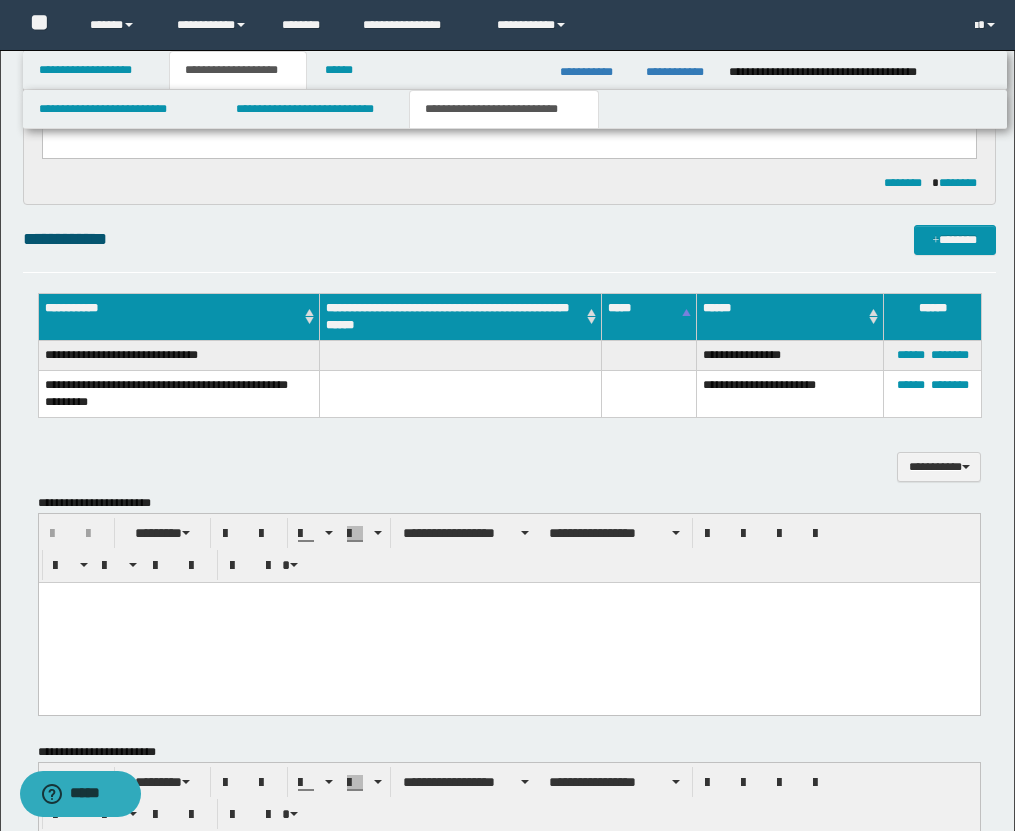 scroll, scrollTop: 2125, scrollLeft: 0, axis: vertical 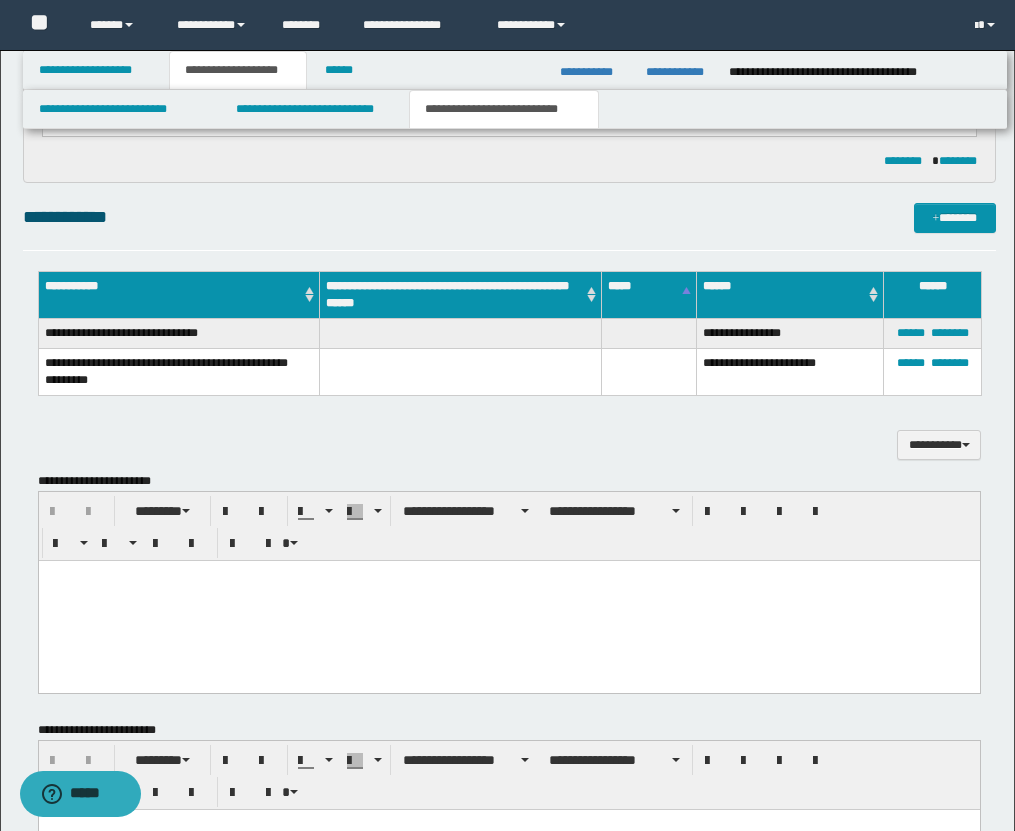 click at bounding box center [508, 600] 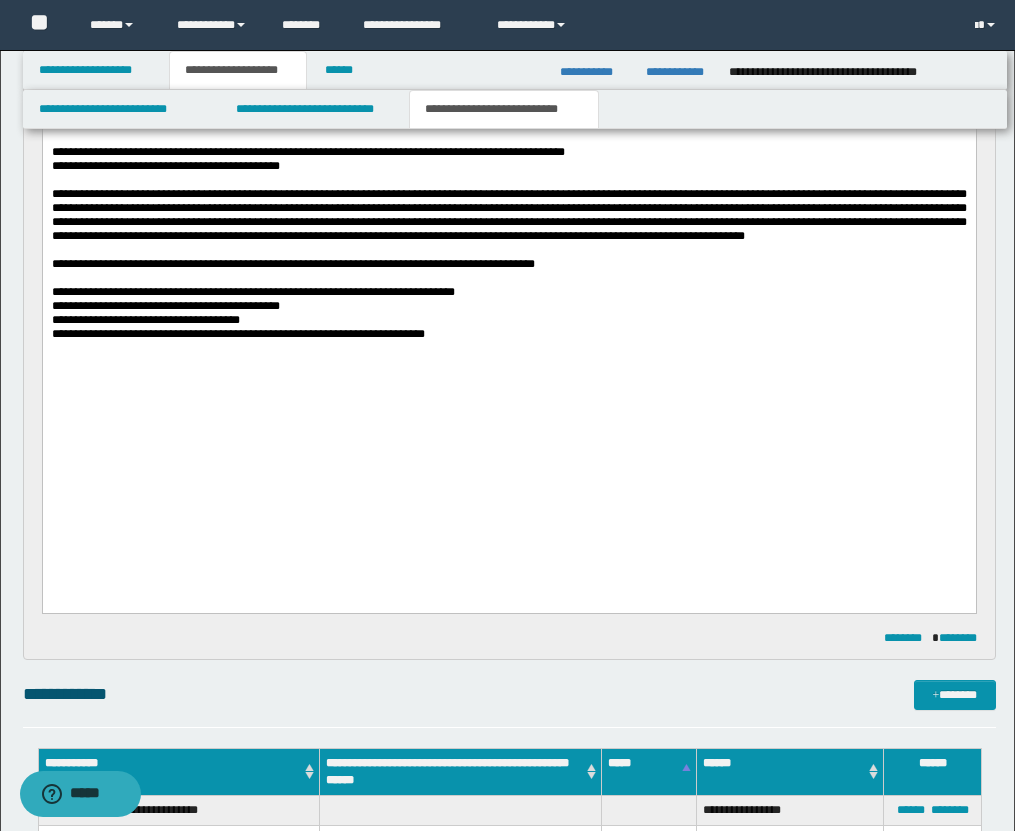 scroll, scrollTop: 973, scrollLeft: 0, axis: vertical 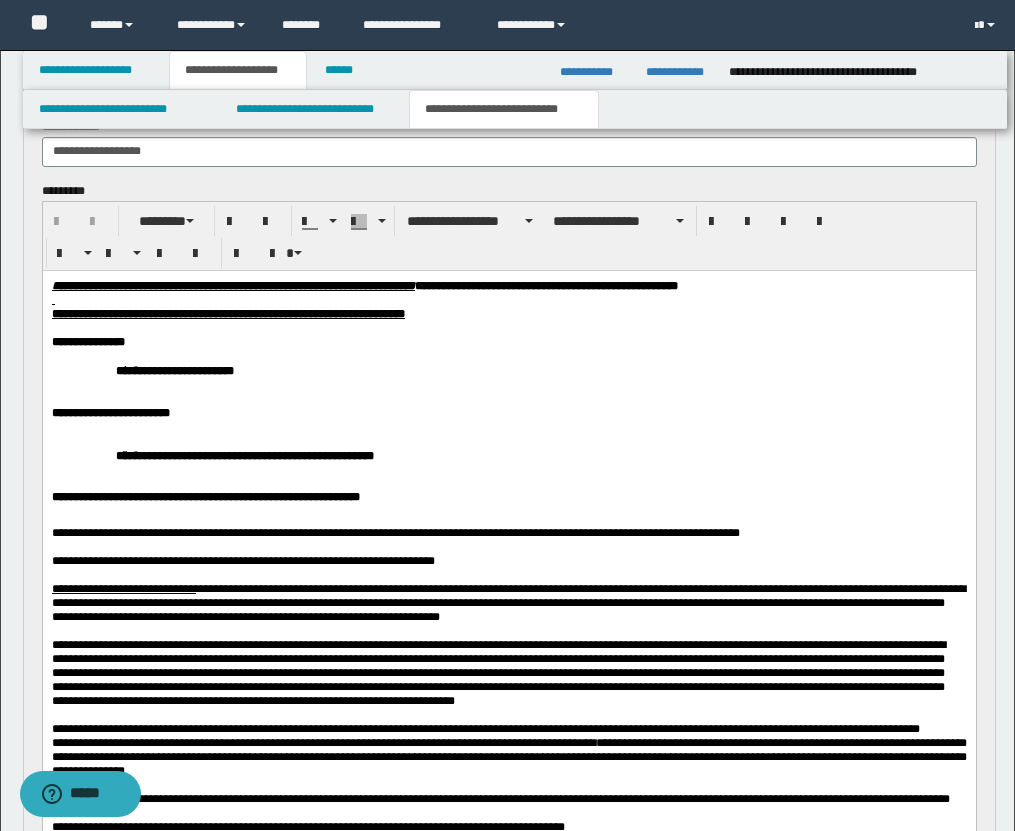 click on "**********" at bounding box center [227, 313] 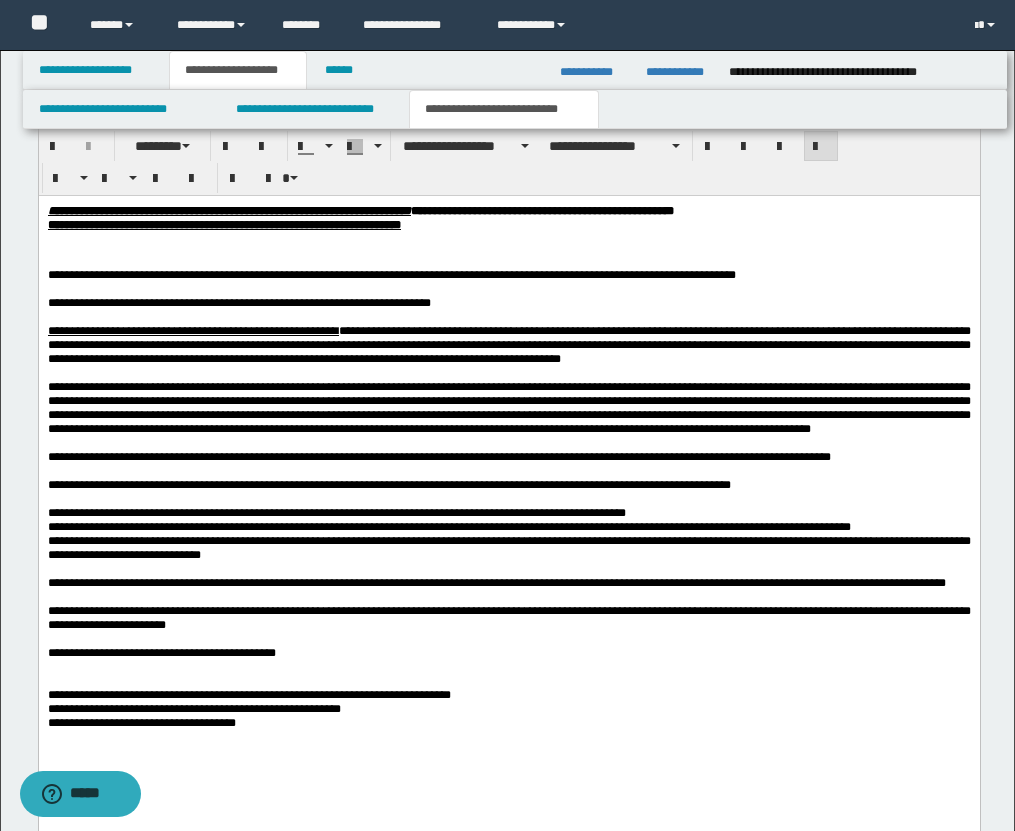 drag, startPoint x: 53, startPoint y: -1229, endPoint x: 455, endPoint y: 460, distance: 1736.1812 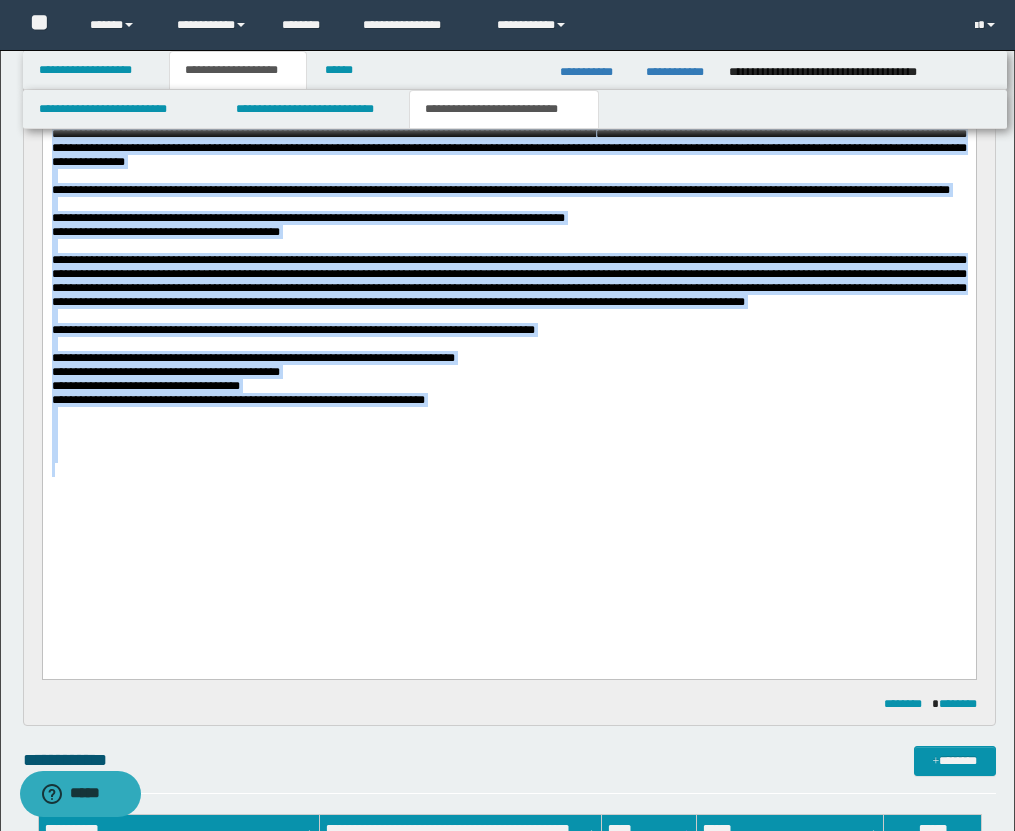 type 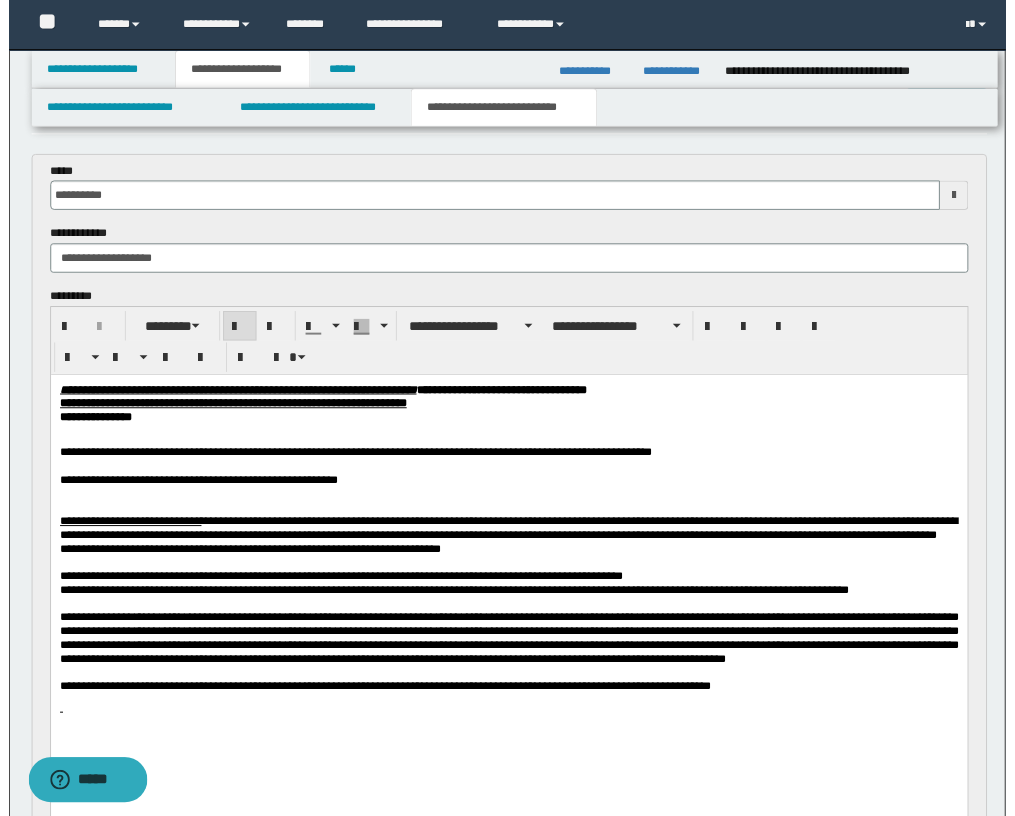 scroll, scrollTop: 68, scrollLeft: 0, axis: vertical 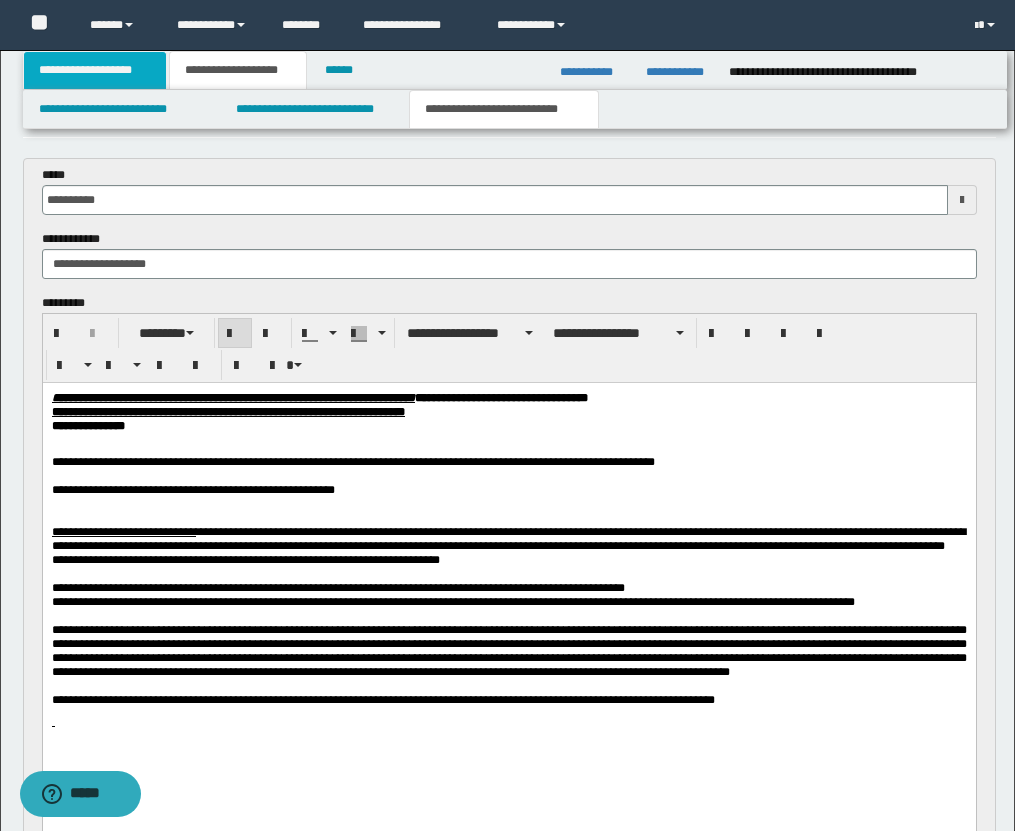 click on "**********" at bounding box center (95, 70) 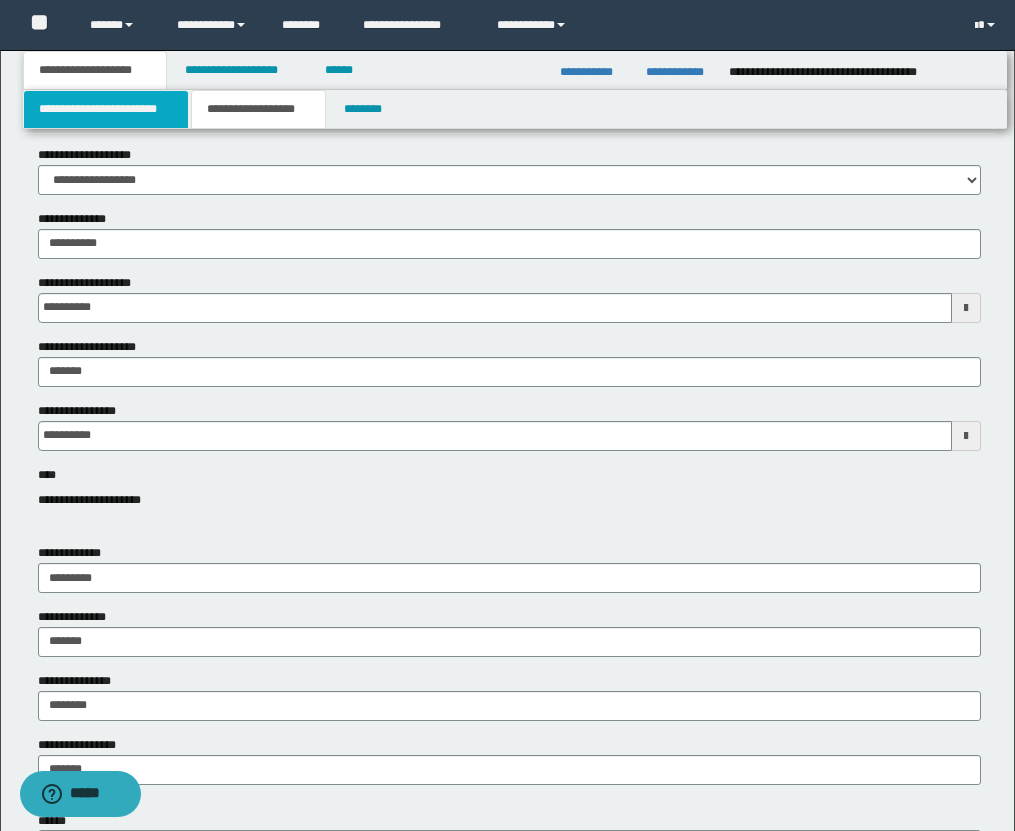 click on "**********" at bounding box center (106, 109) 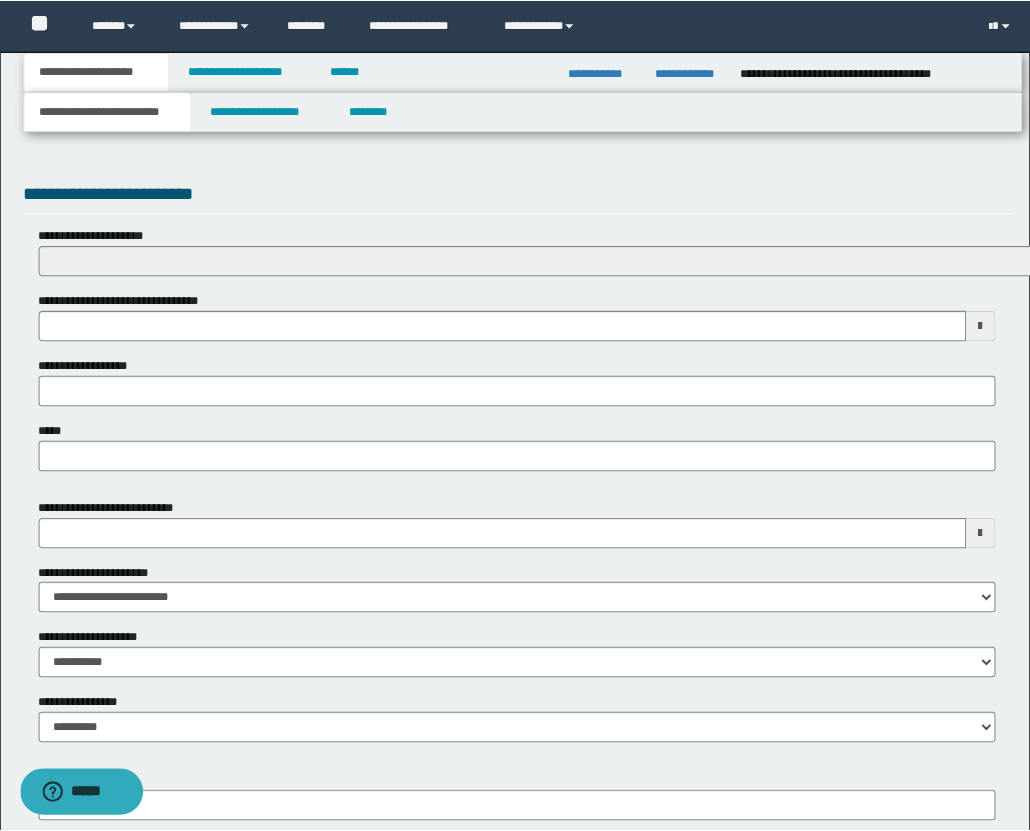 scroll, scrollTop: 657, scrollLeft: 0, axis: vertical 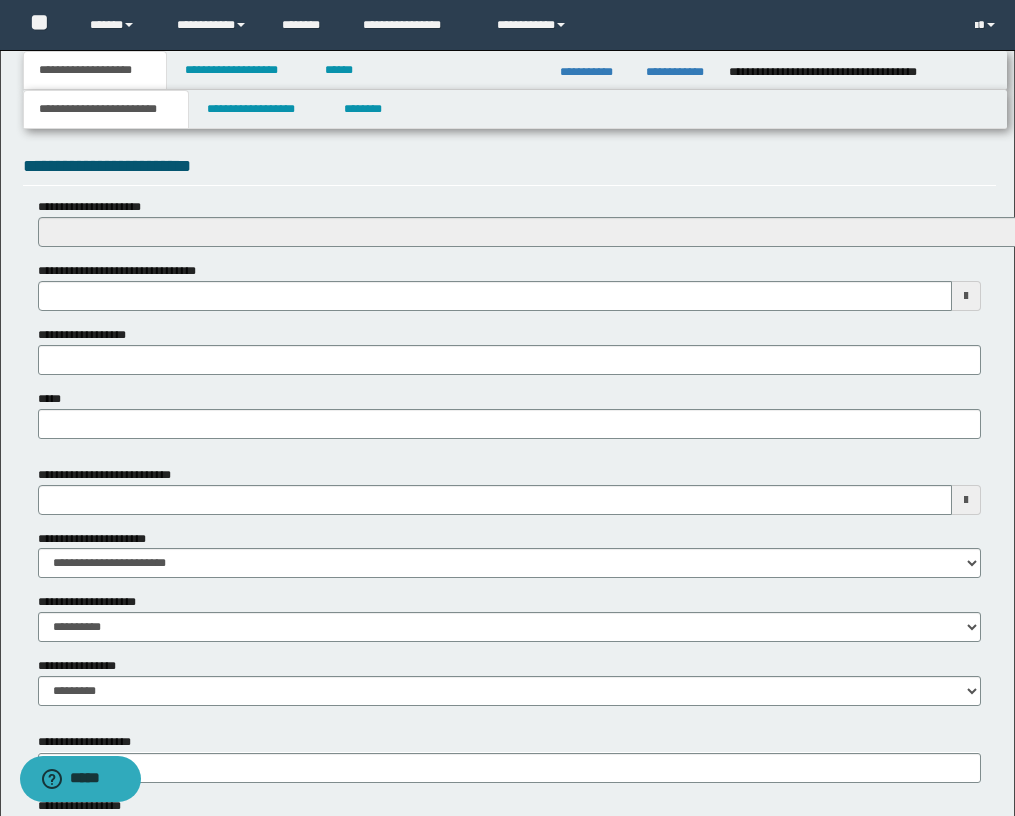 click at bounding box center (966, 500) 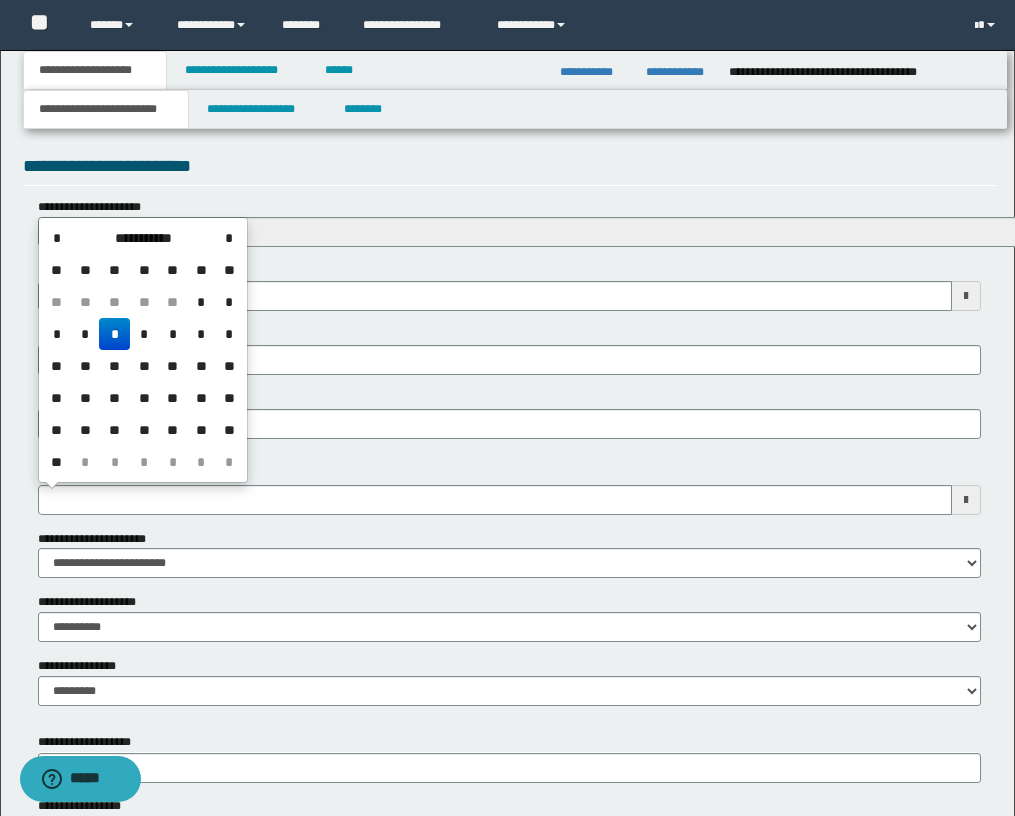 click on "*" at bounding box center [114, 334] 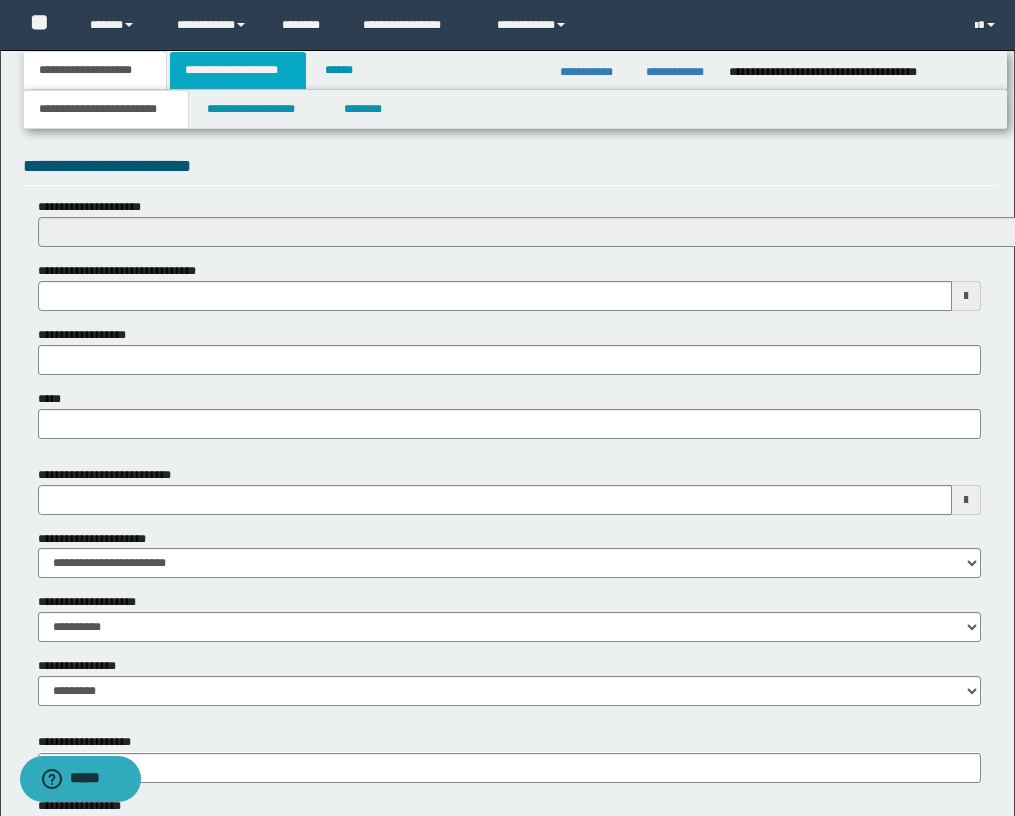 click on "**********" at bounding box center [238, 70] 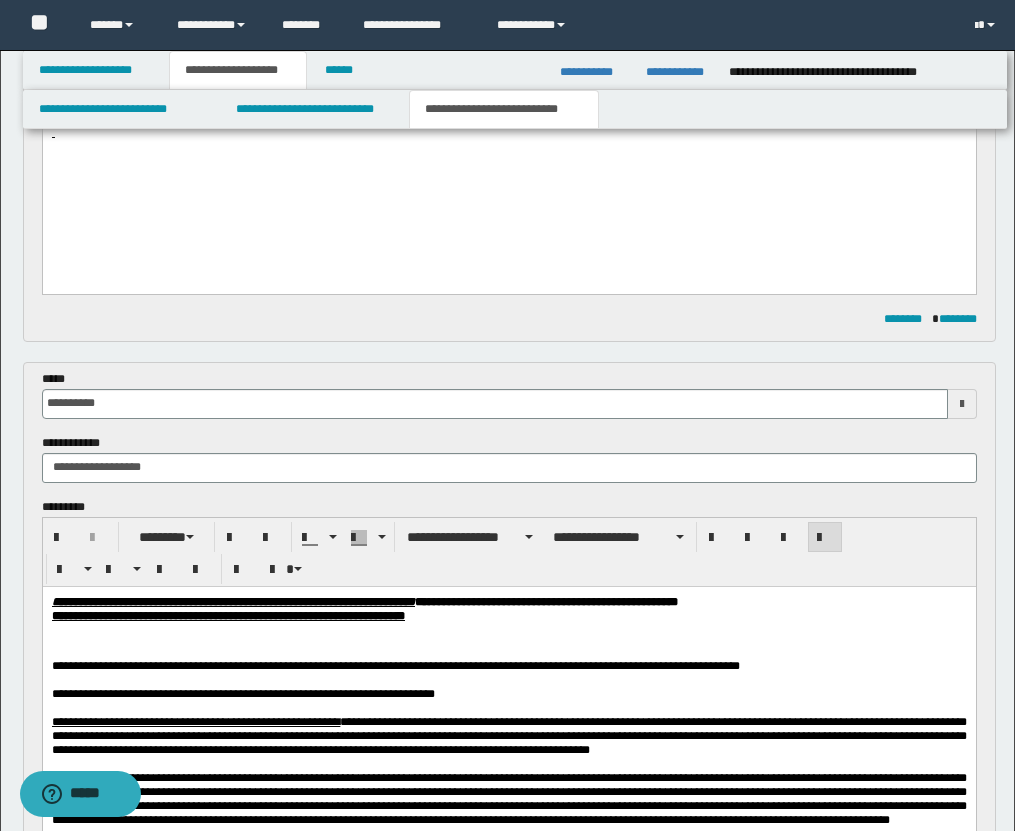 click on "**********" at bounding box center [504, 109] 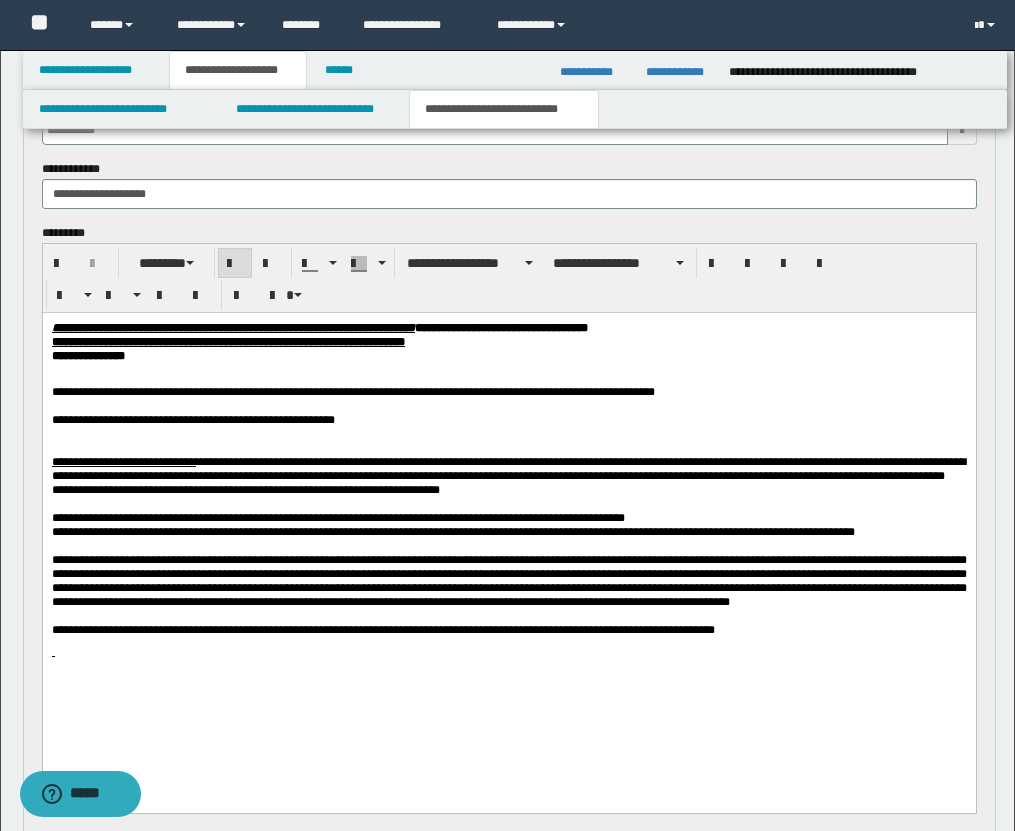 scroll, scrollTop: 132, scrollLeft: 0, axis: vertical 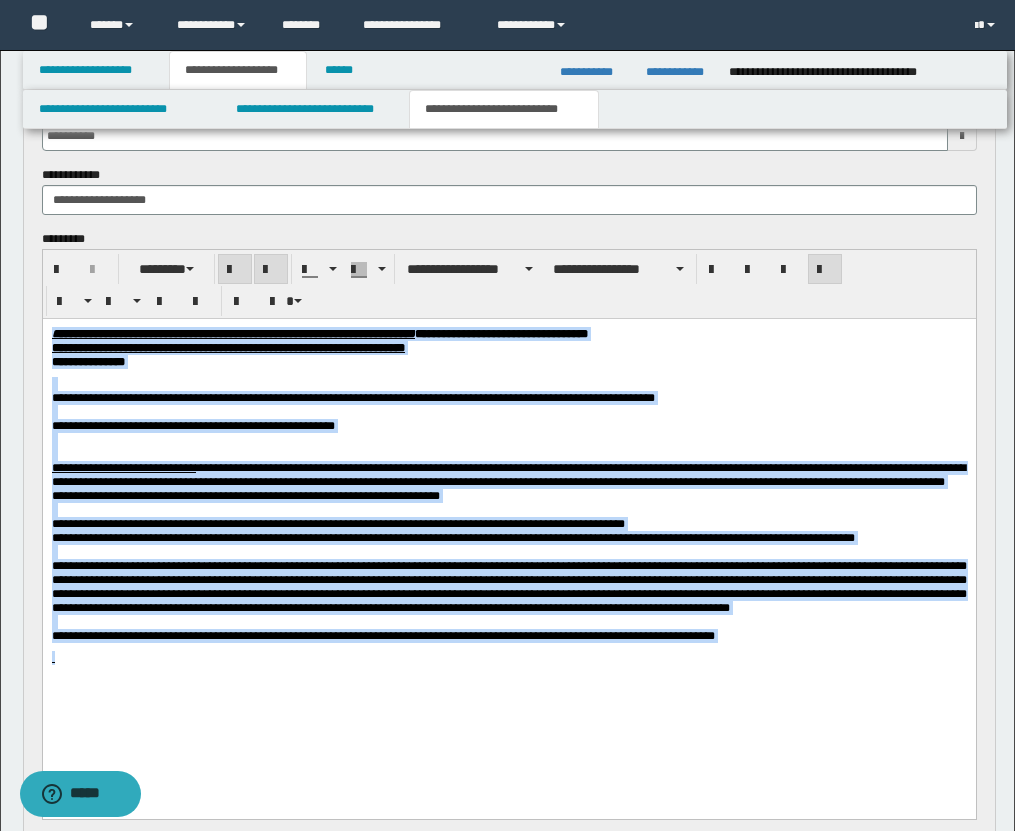 drag, startPoint x: 51, startPoint y: 332, endPoint x: 240, endPoint y: 773, distance: 479.7937 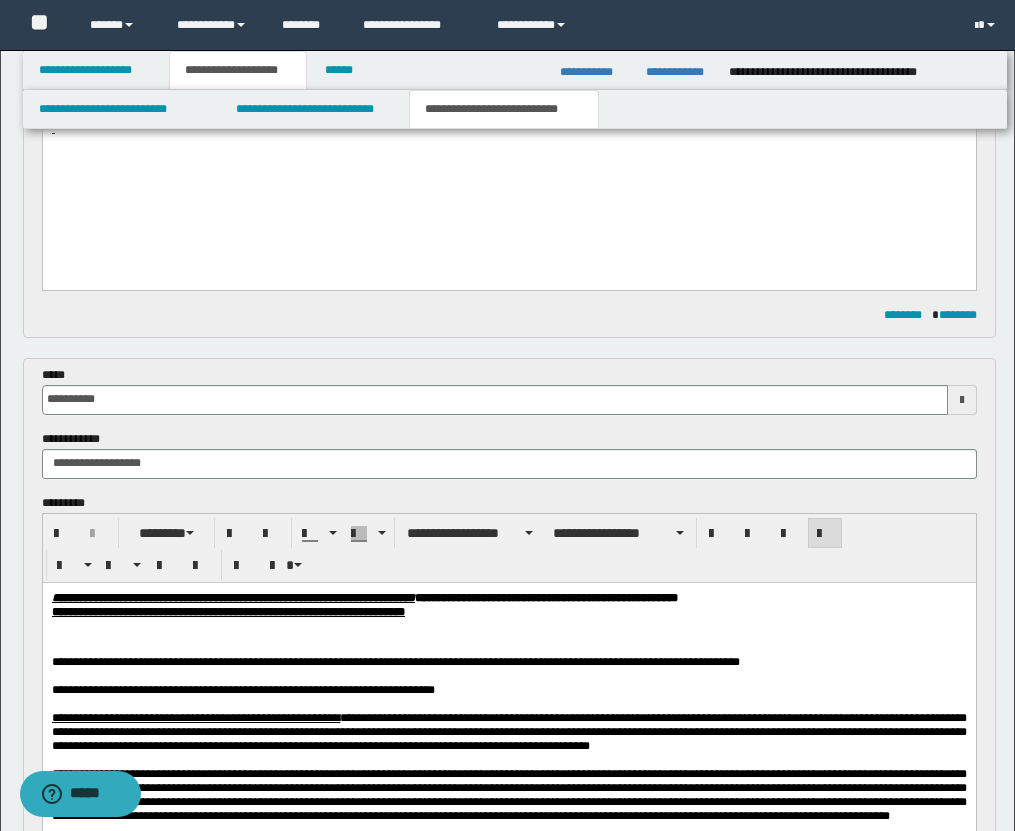 scroll, scrollTop: 677, scrollLeft: 0, axis: vertical 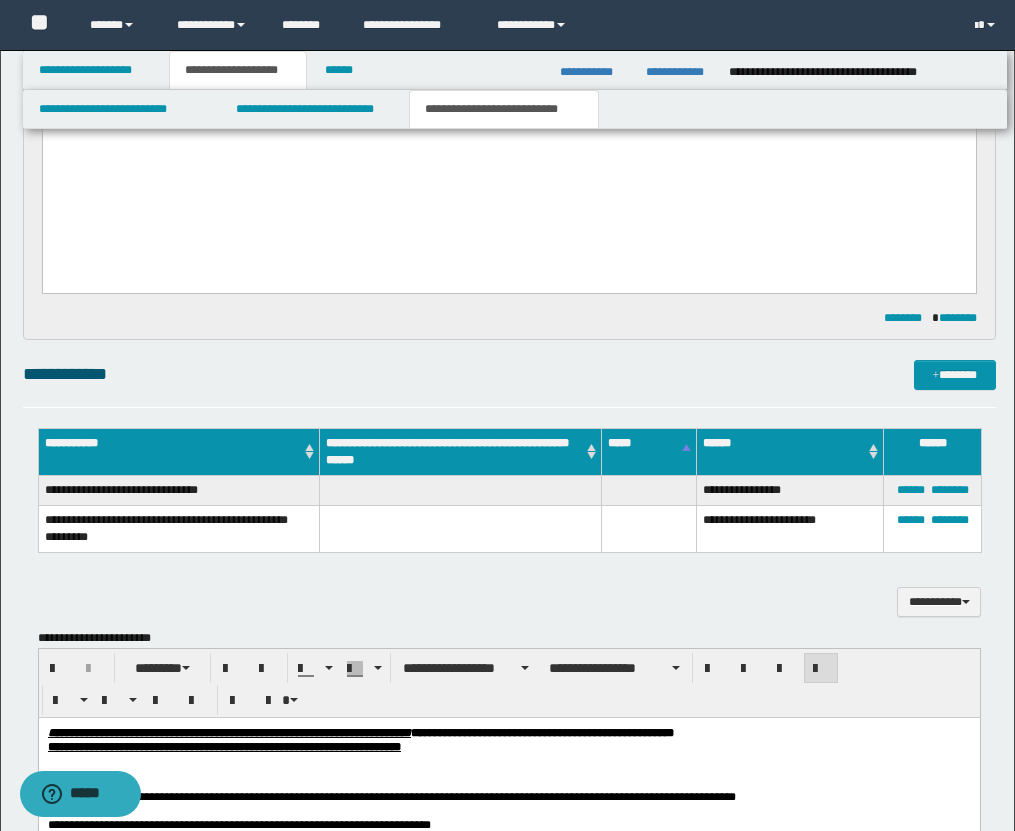 drag, startPoint x: 52, startPoint y: -509, endPoint x: 380, endPoint y: 716, distance: 1268.1519 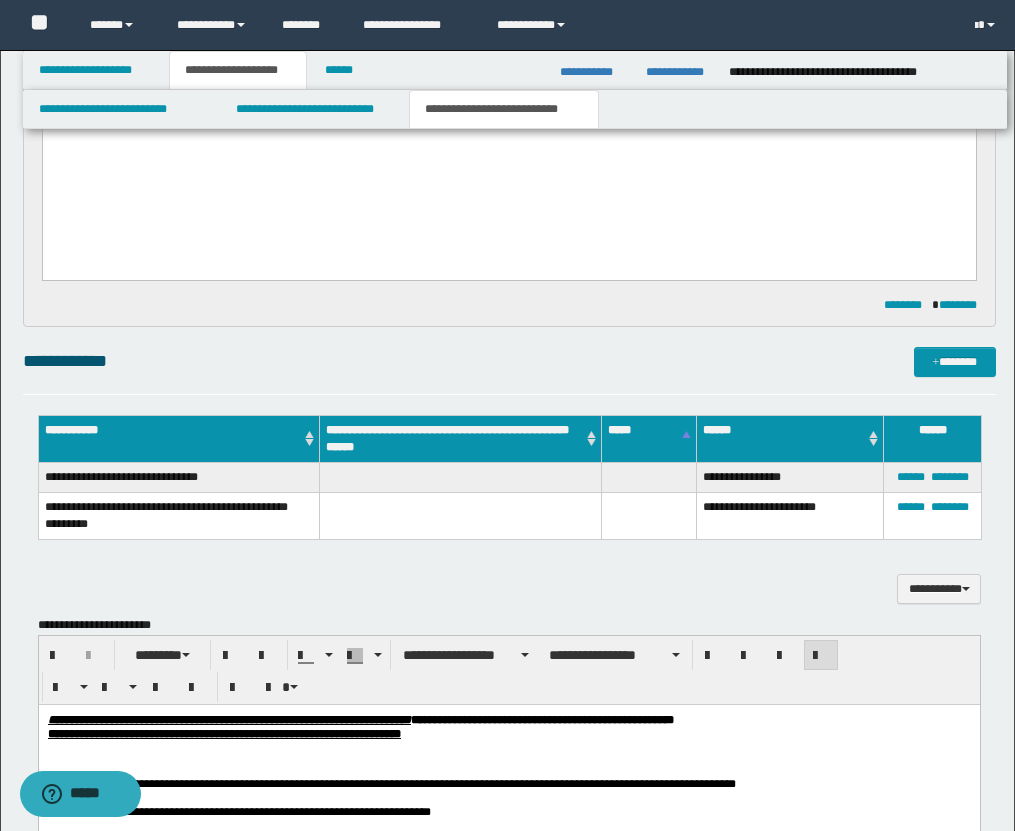 scroll, scrollTop: 1830, scrollLeft: 0, axis: vertical 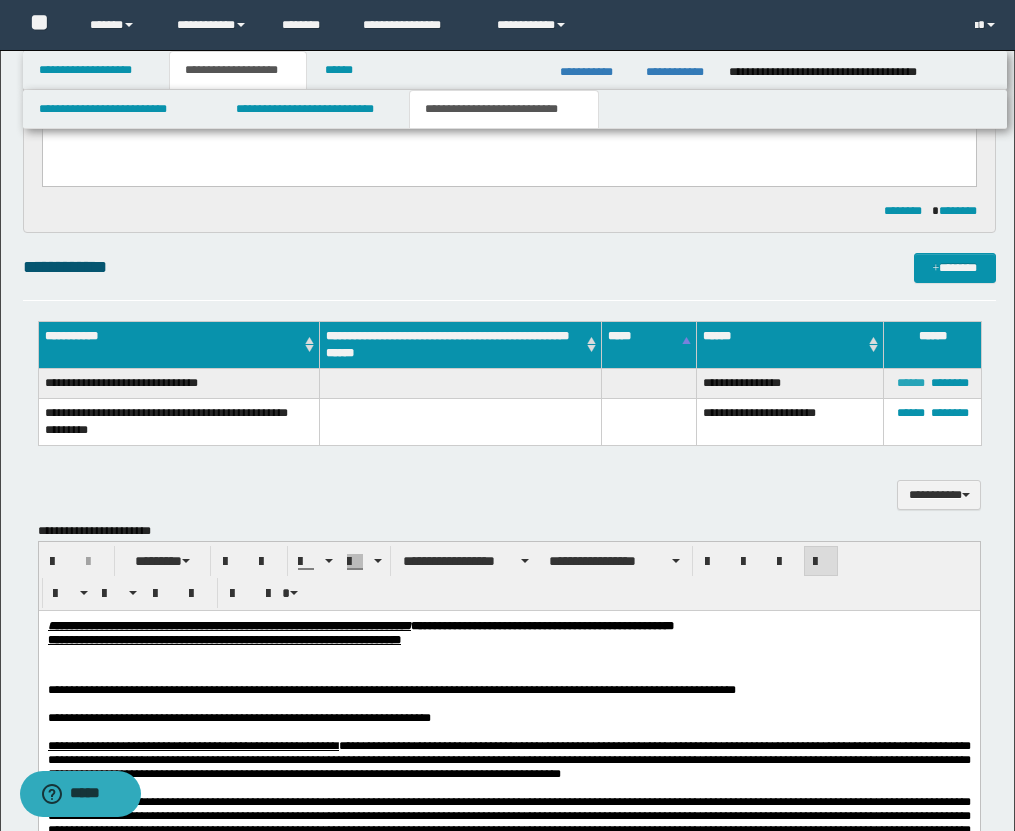 click on "******" at bounding box center [911, 383] 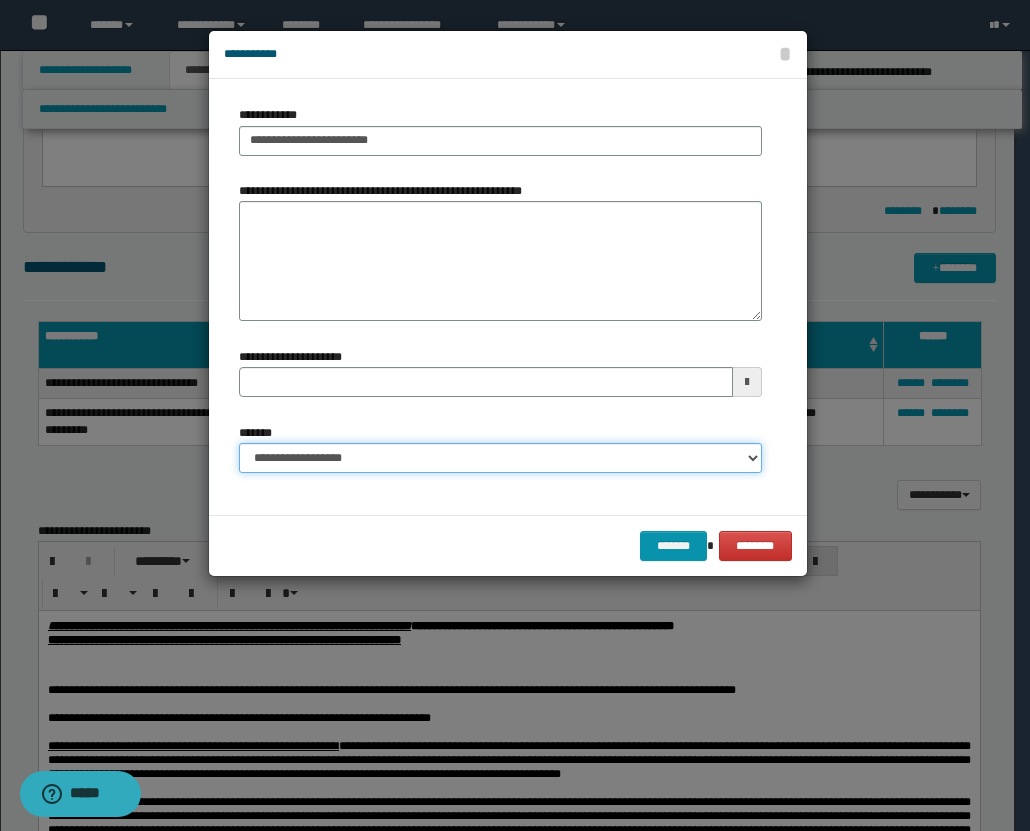 click on "**********" at bounding box center [500, 458] 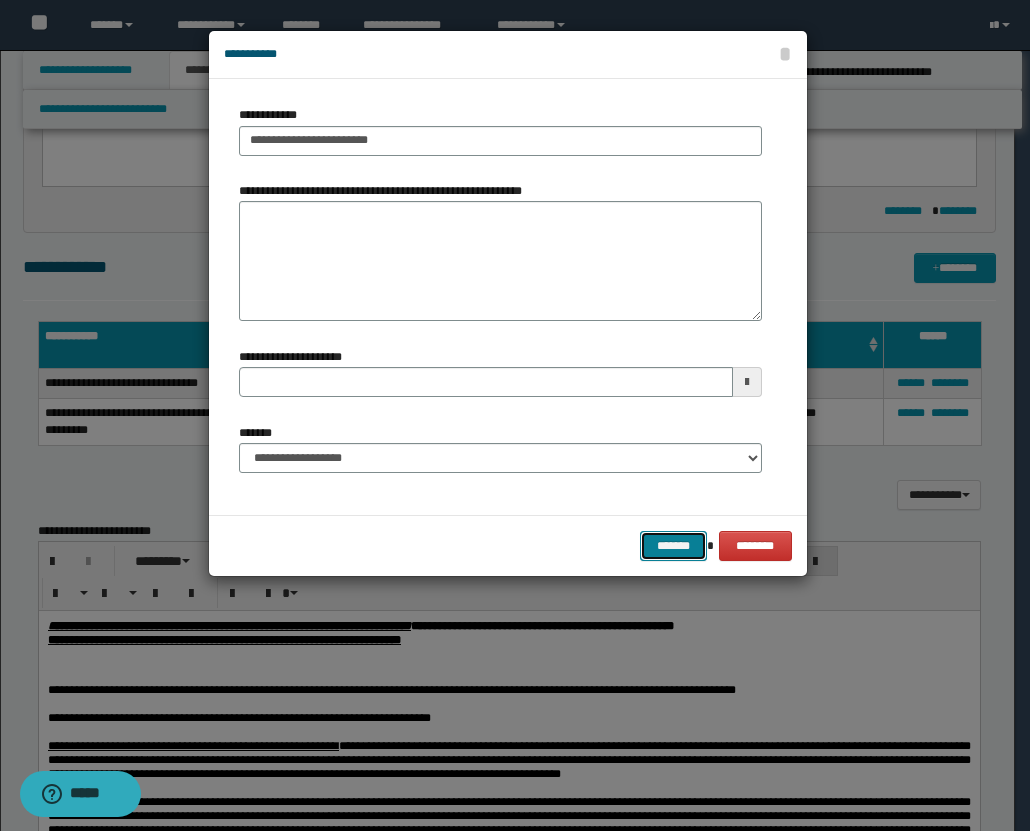 click on "*******" at bounding box center [674, 546] 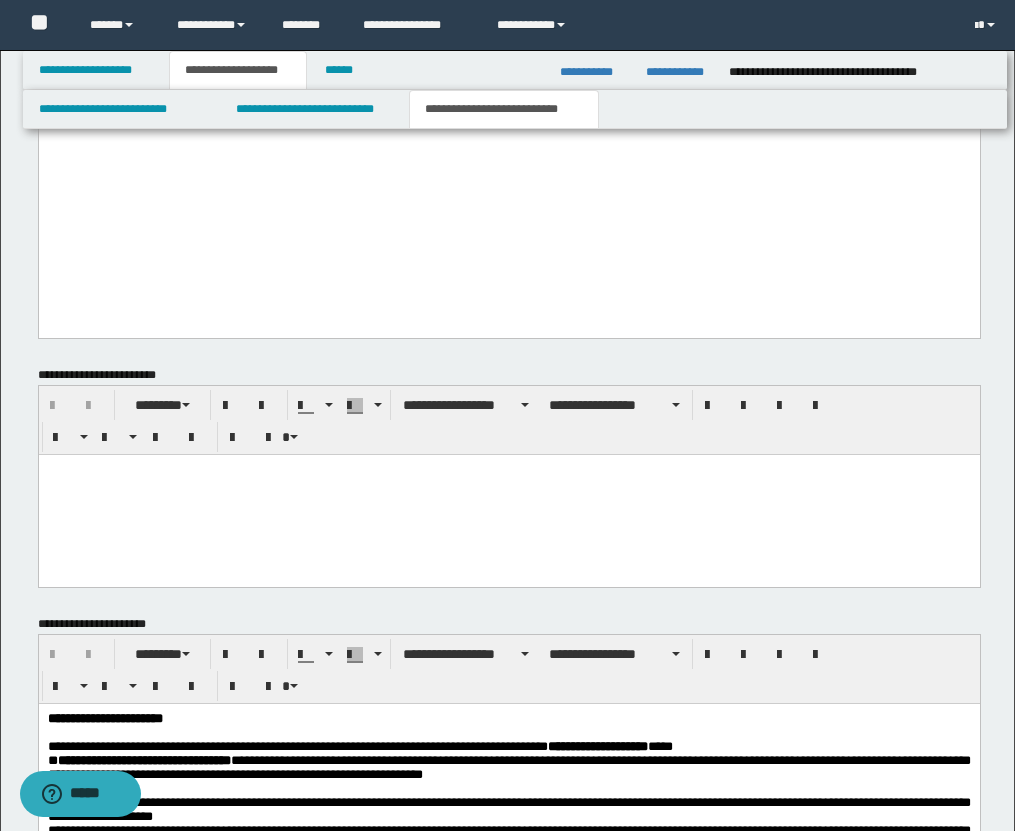 scroll, scrollTop: 2934, scrollLeft: 0, axis: vertical 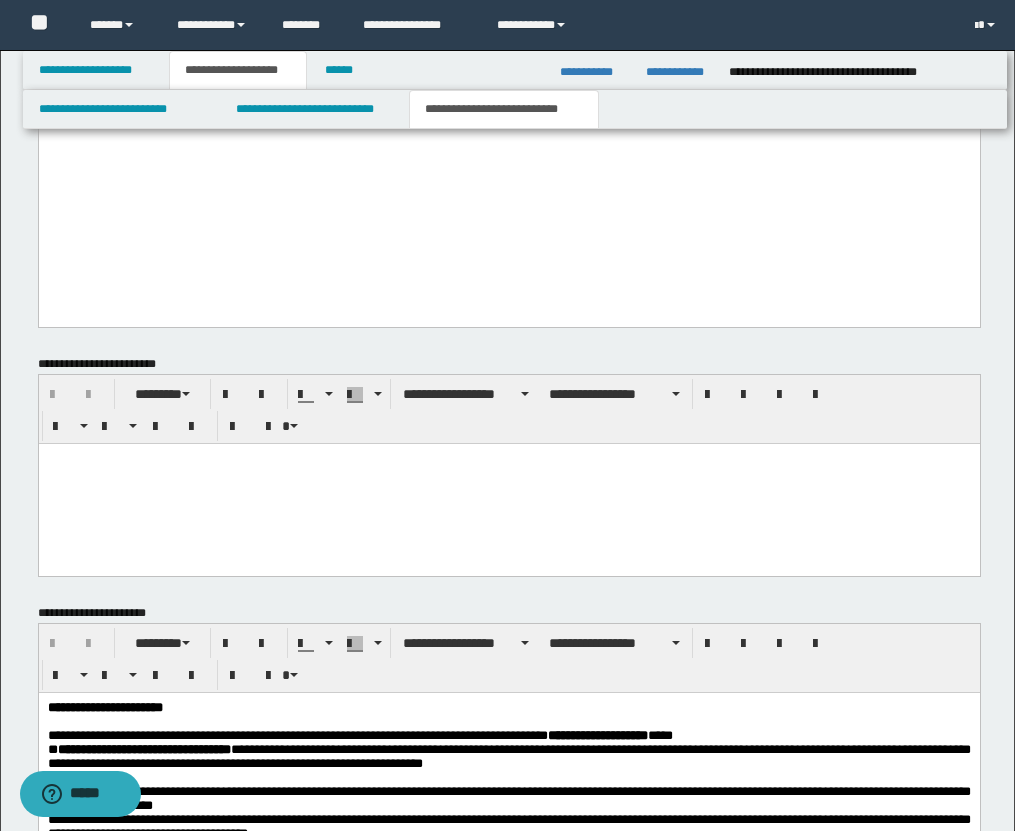 click on "**********" at bounding box center (508, -151) 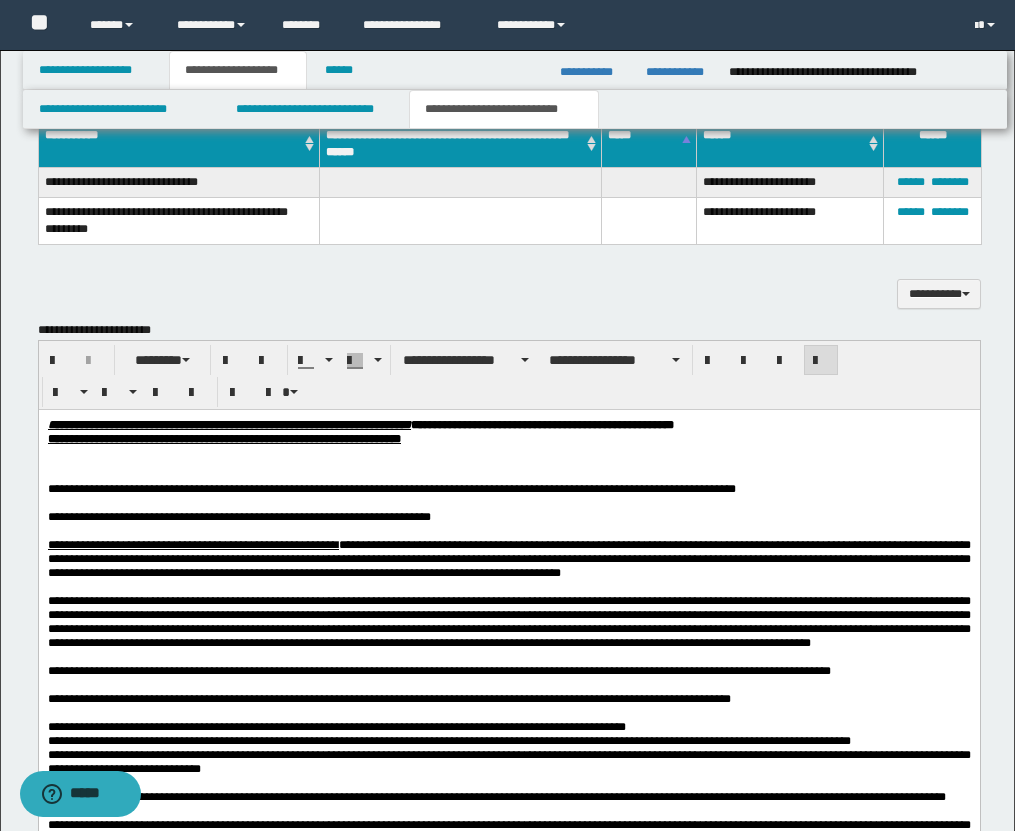 scroll, scrollTop: 2034, scrollLeft: 0, axis: vertical 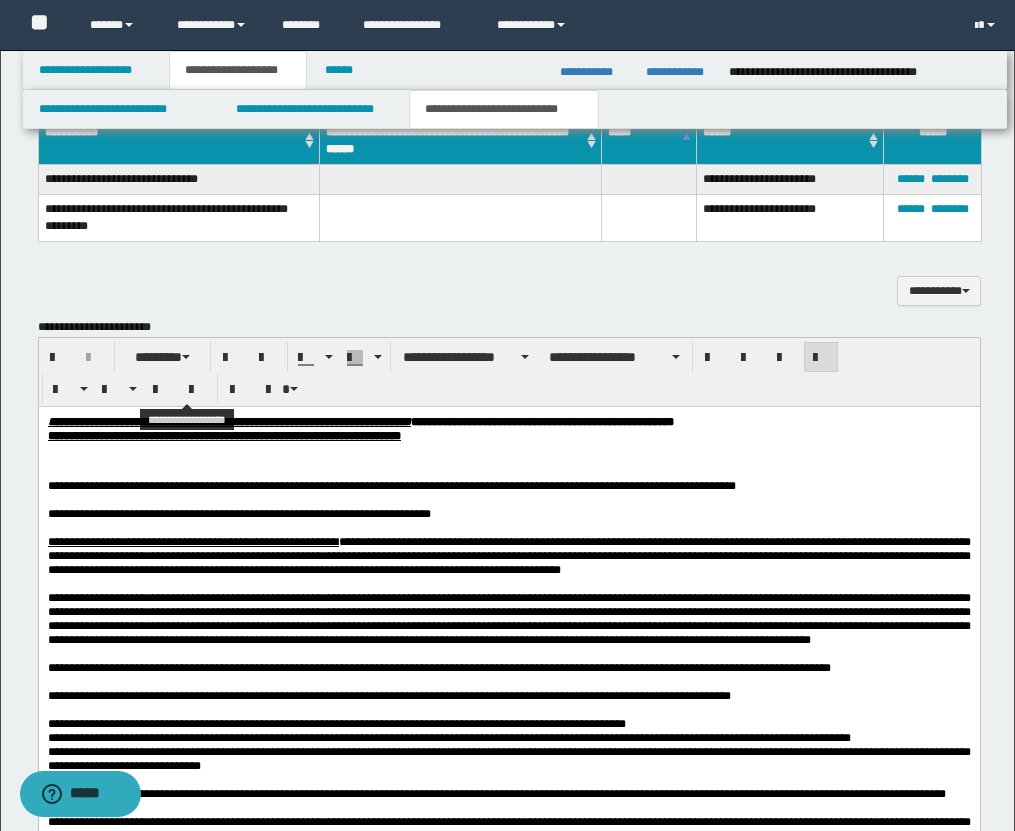 click at bounding box center [508, 499] 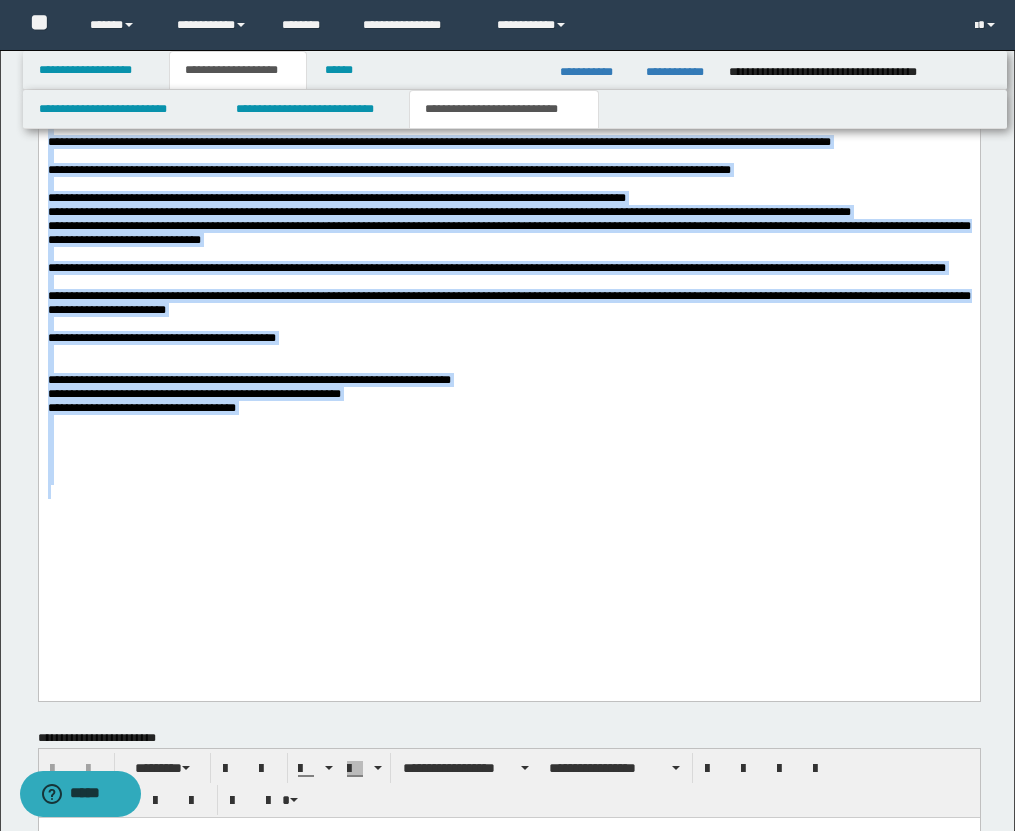 scroll, scrollTop: 2697, scrollLeft: 0, axis: vertical 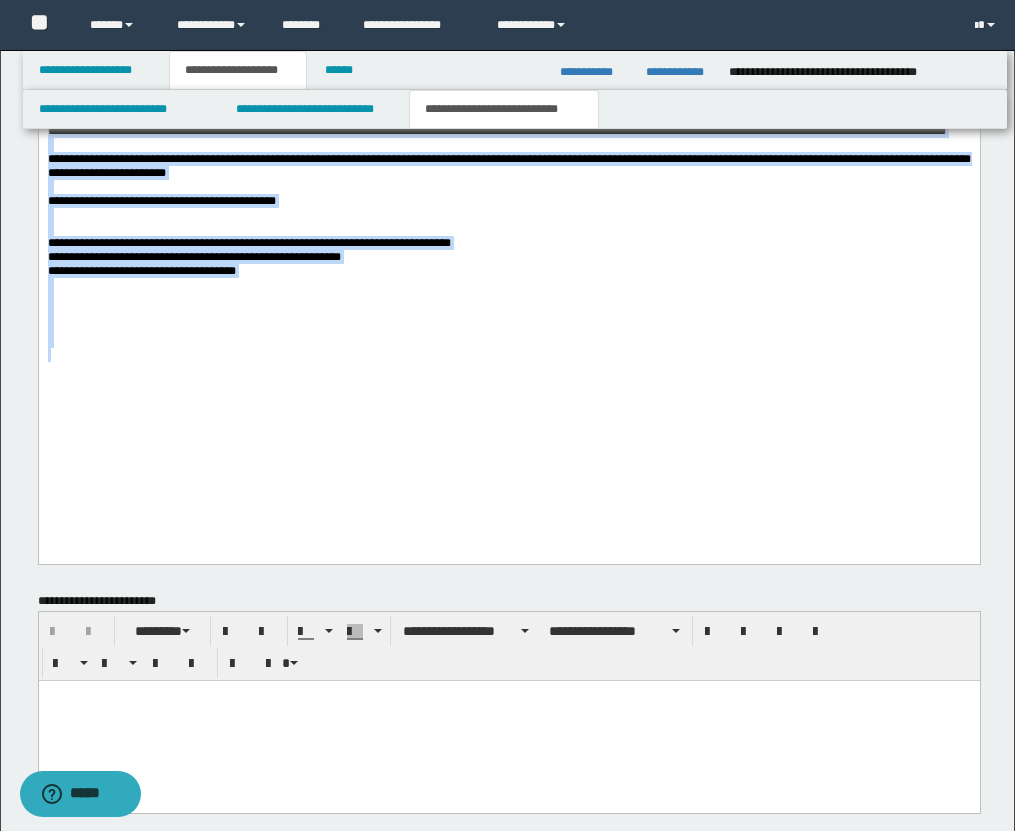 drag, startPoint x: 49, startPoint y: -243, endPoint x: 333, endPoint y: 602, distance: 891.4488 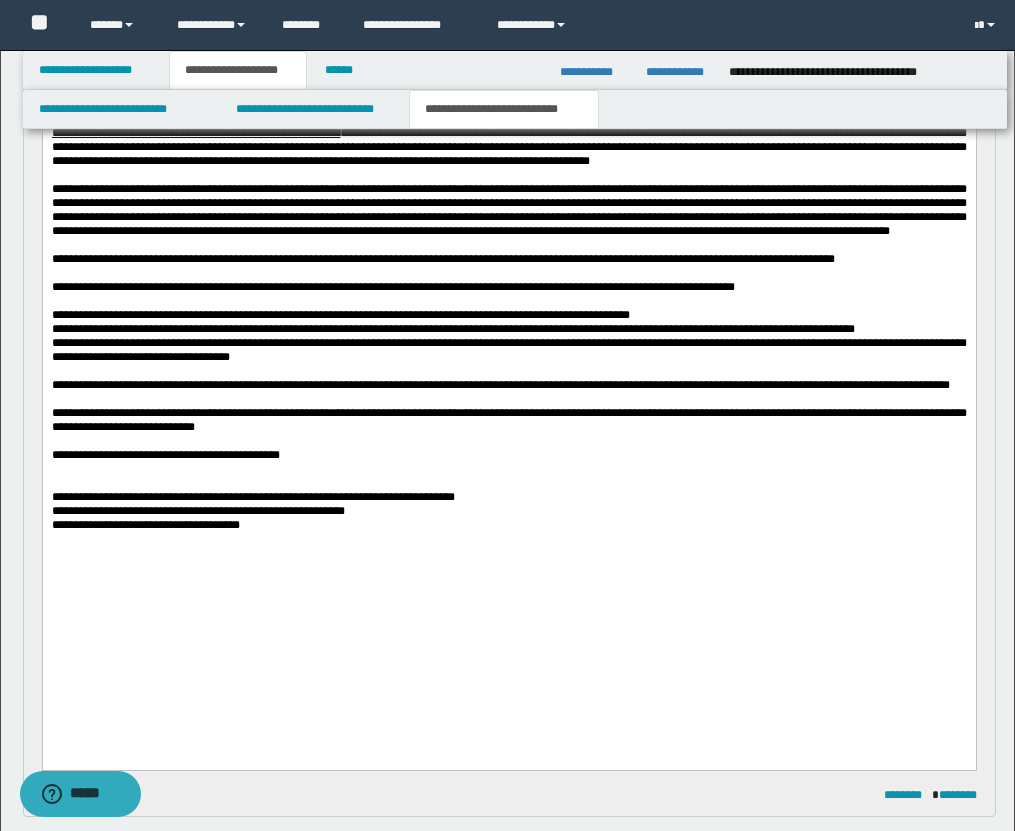 scroll, scrollTop: 1161, scrollLeft: 0, axis: vertical 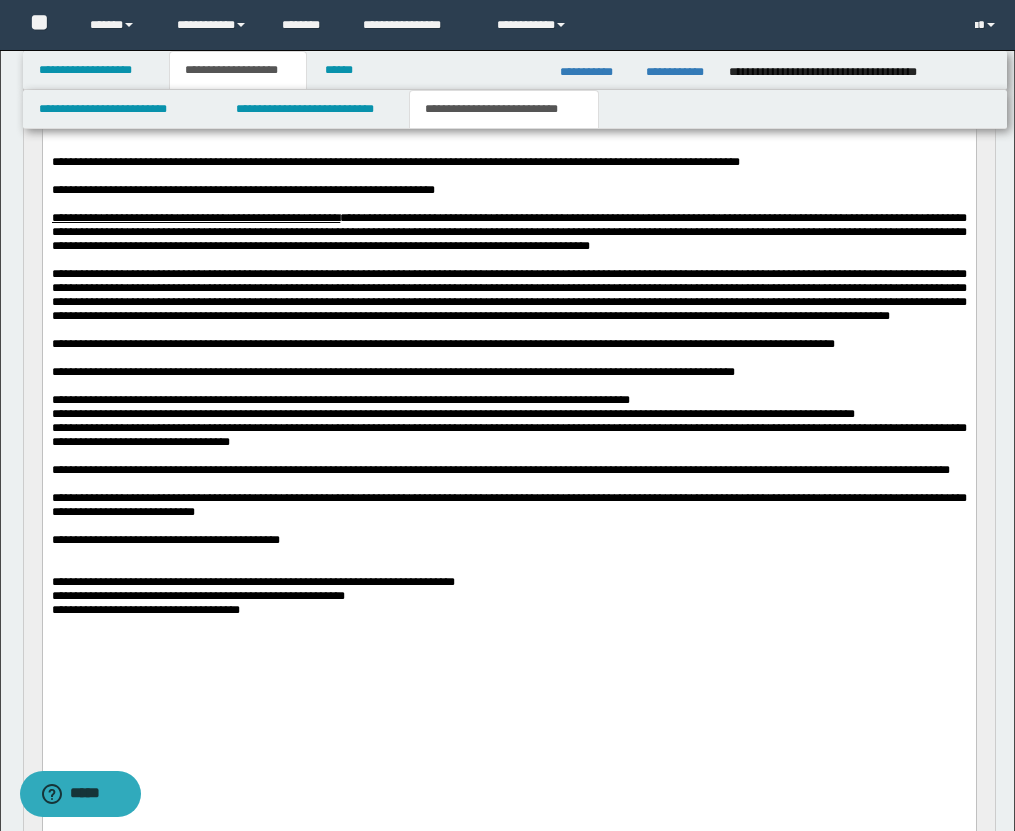 click on "**********" at bounding box center (197, 595) 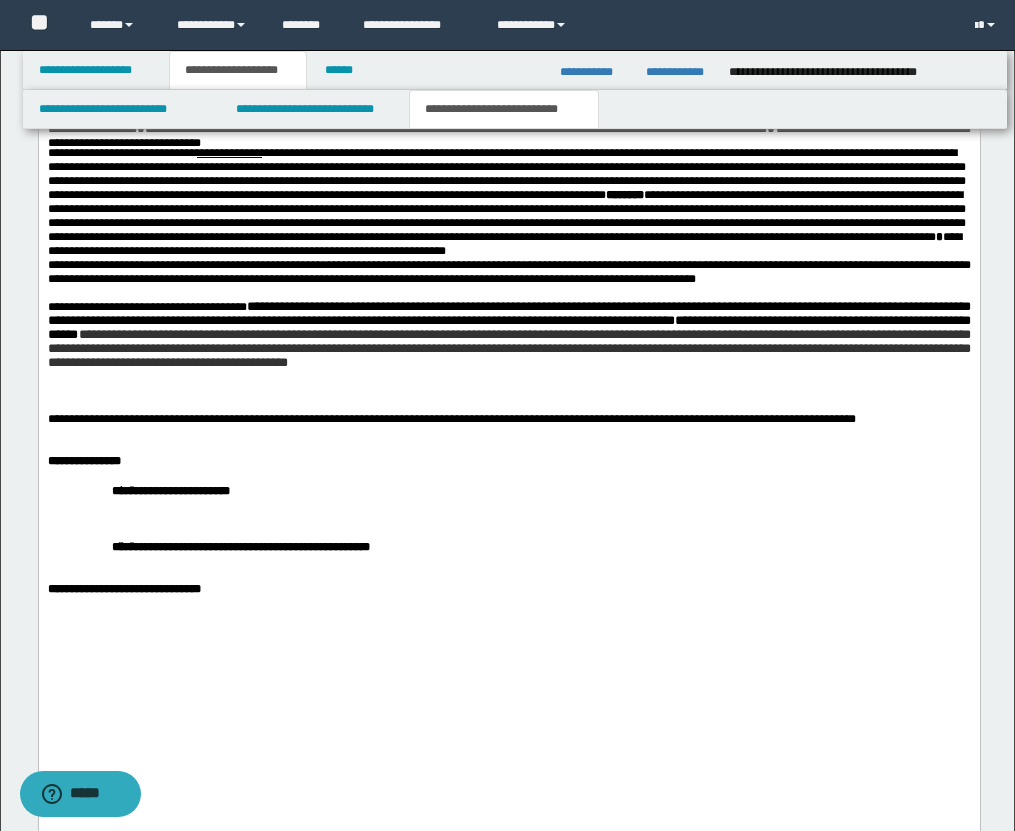 scroll, scrollTop: 3254, scrollLeft: 0, axis: vertical 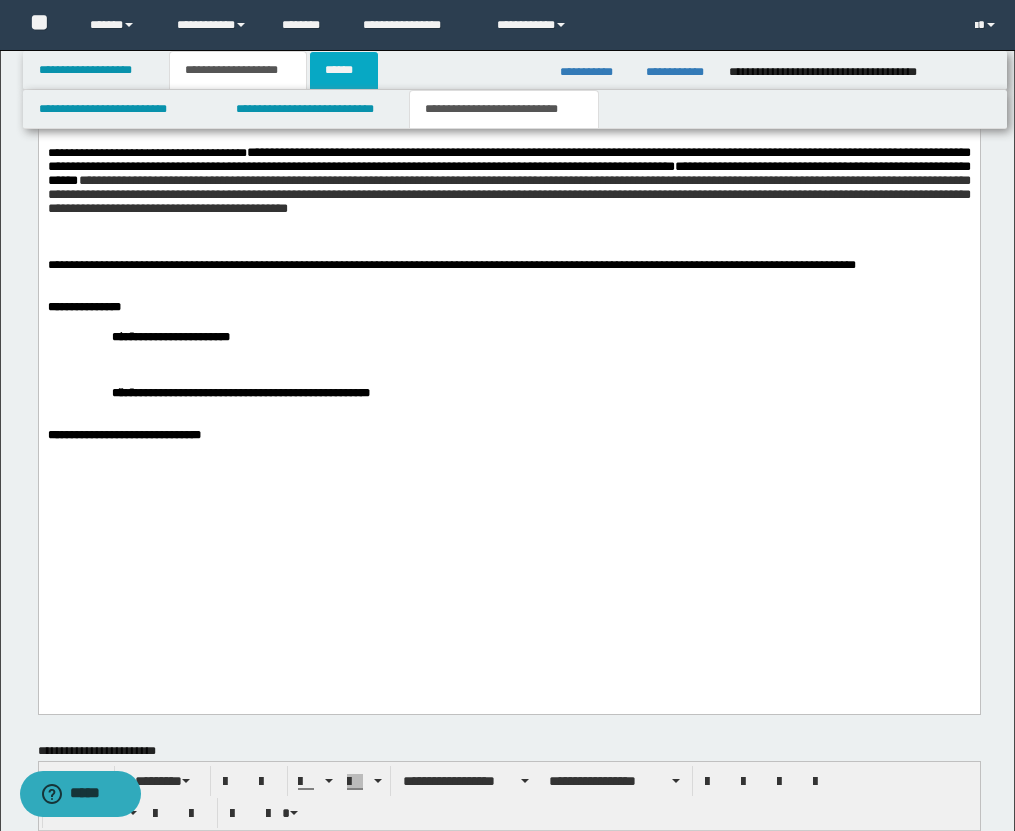click on "******" at bounding box center (344, 70) 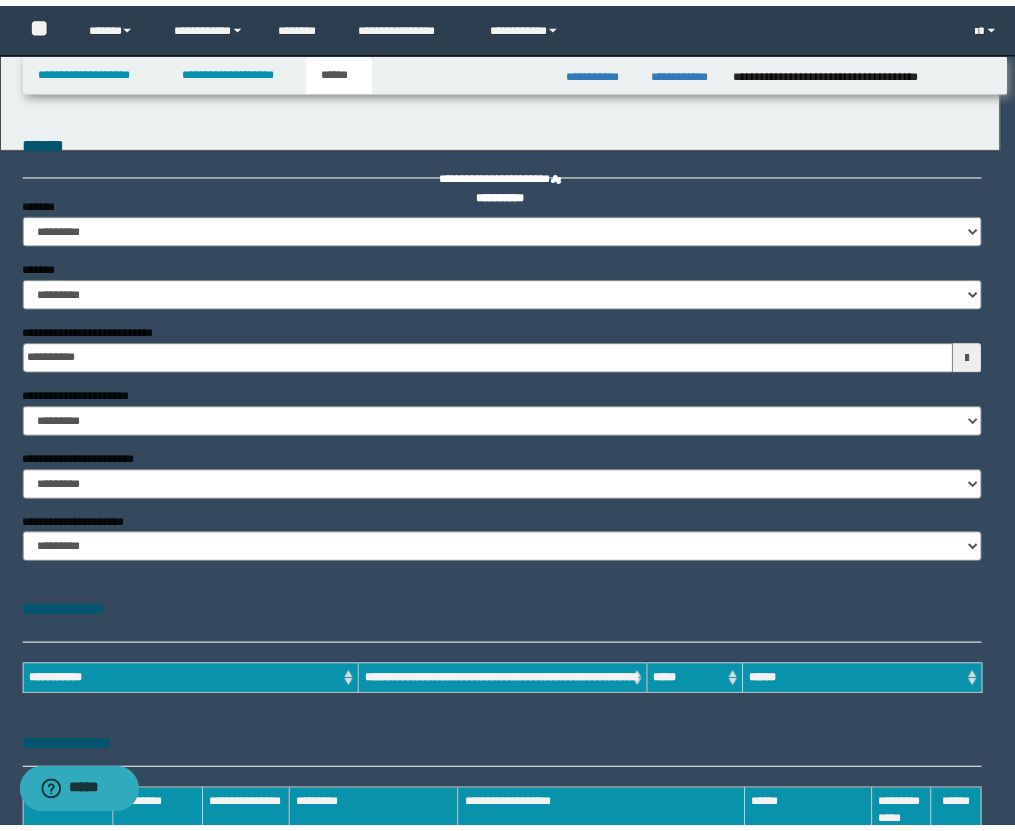 scroll, scrollTop: 0, scrollLeft: 0, axis: both 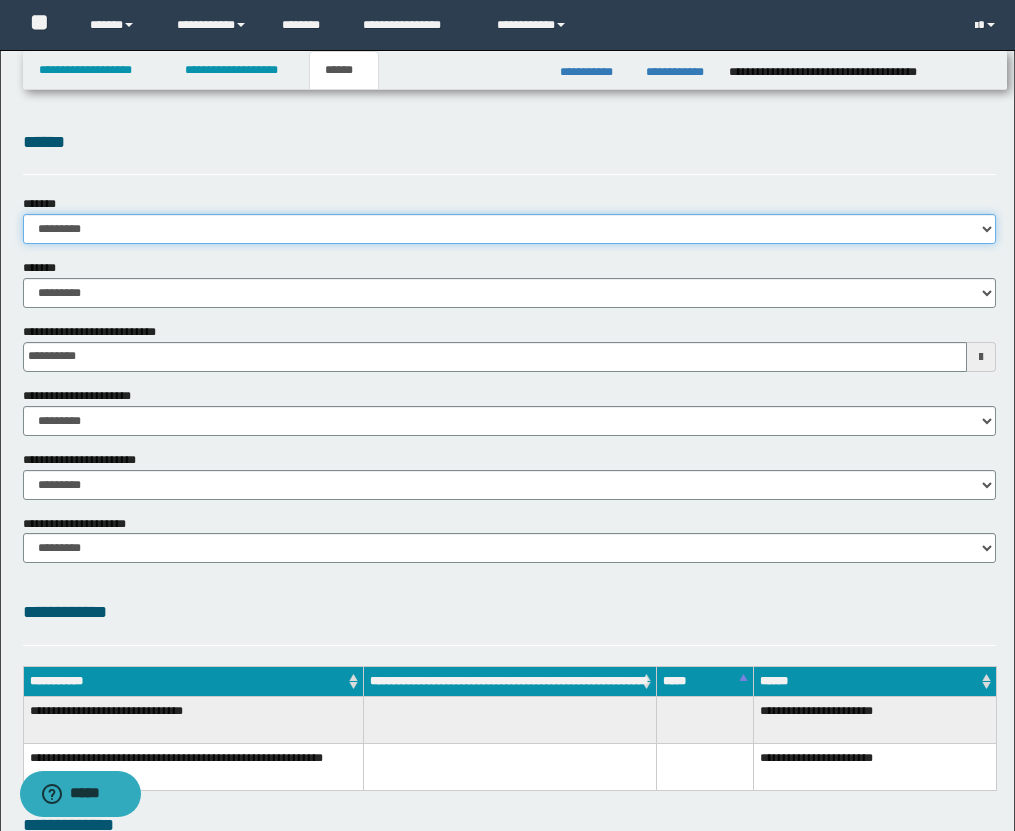 click on "**********" at bounding box center [509, 229] 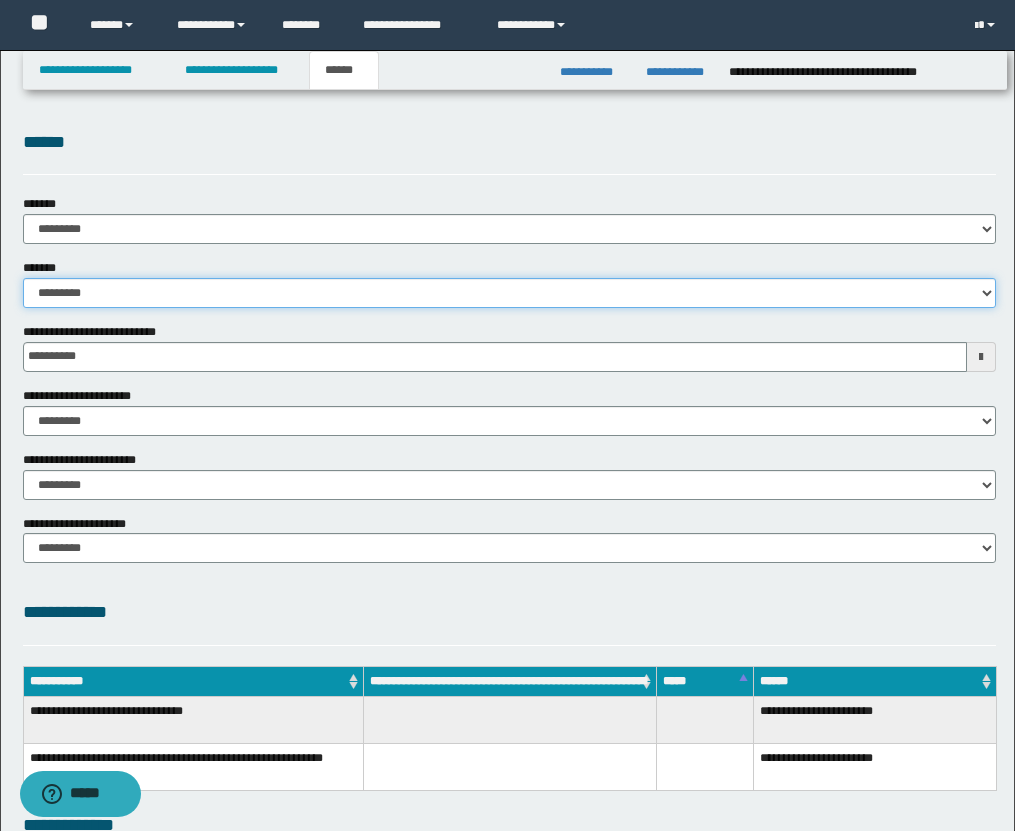 click on "**********" at bounding box center (509, 293) 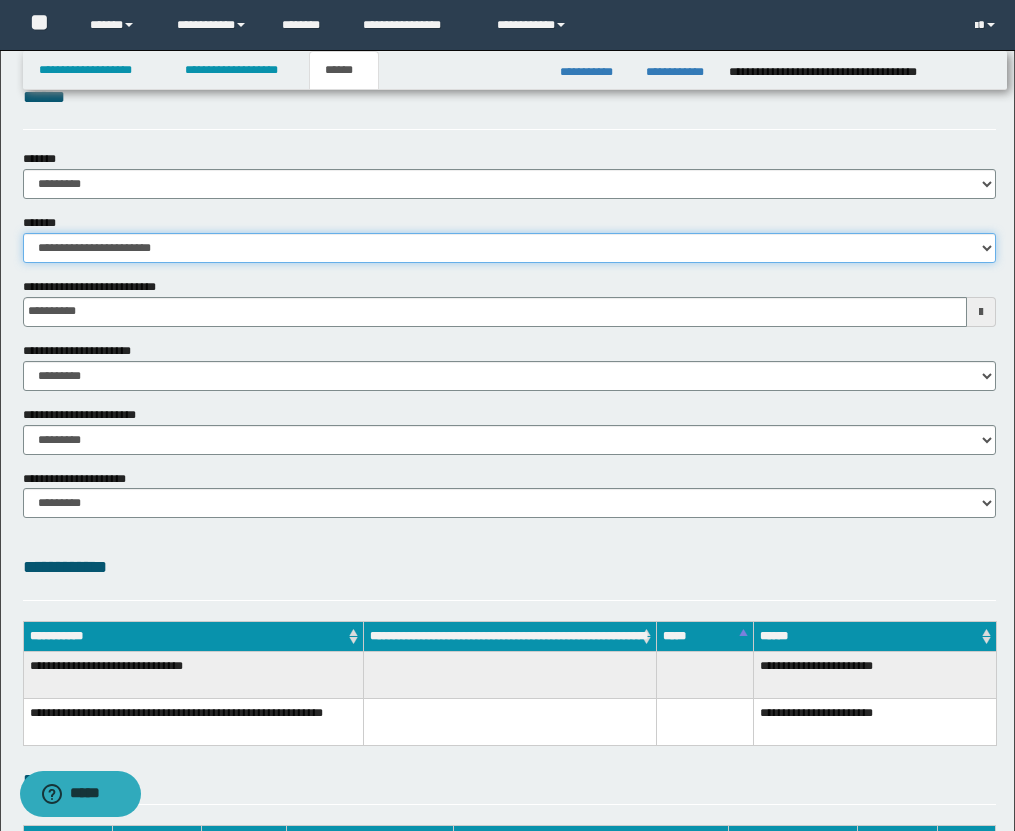 scroll, scrollTop: 51, scrollLeft: 0, axis: vertical 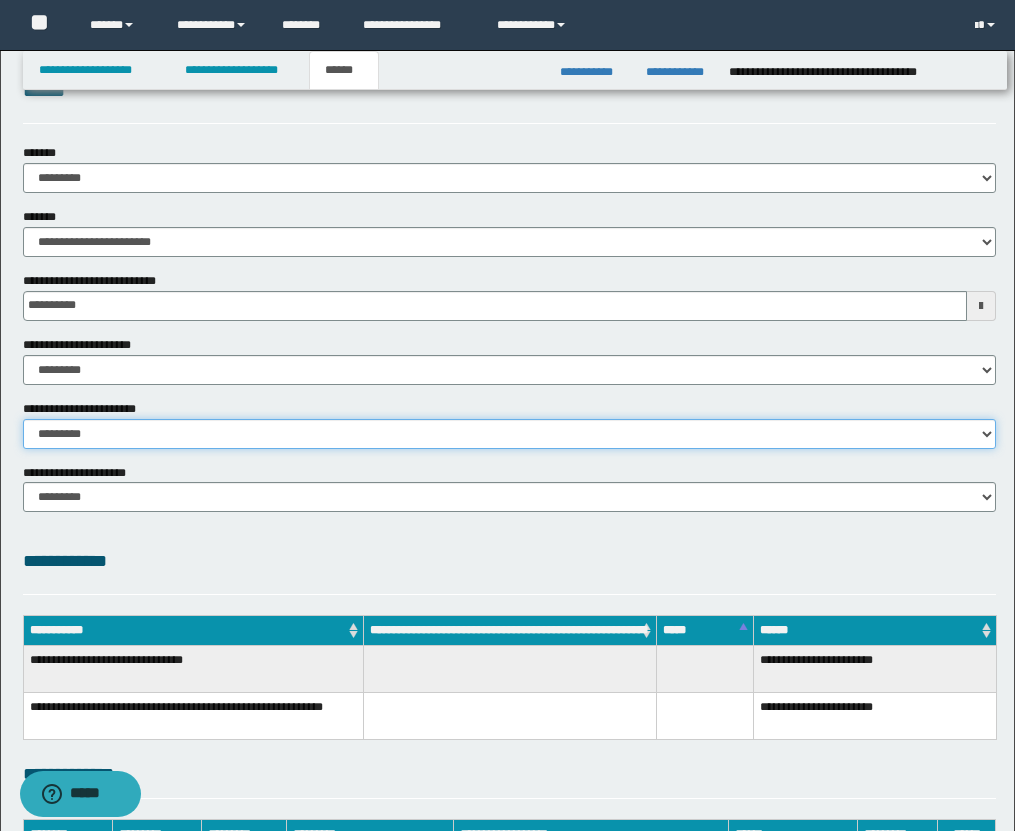 click on "*********
*********
*********" at bounding box center (509, 434) 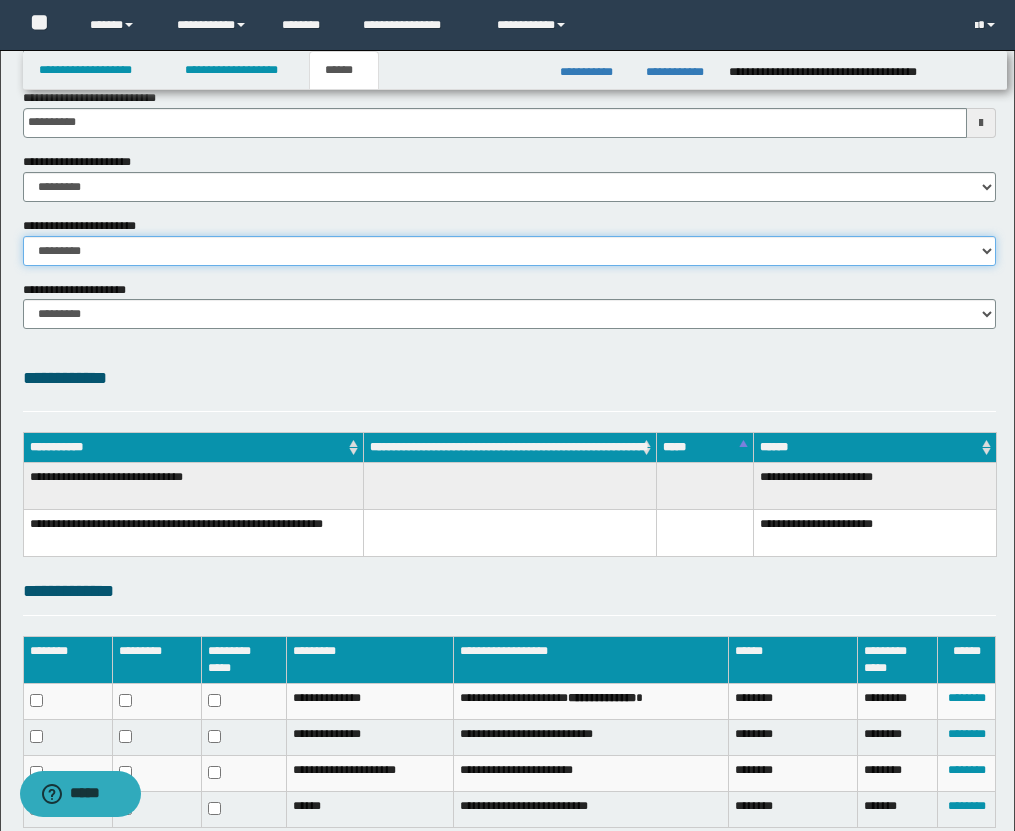 scroll, scrollTop: 389, scrollLeft: 0, axis: vertical 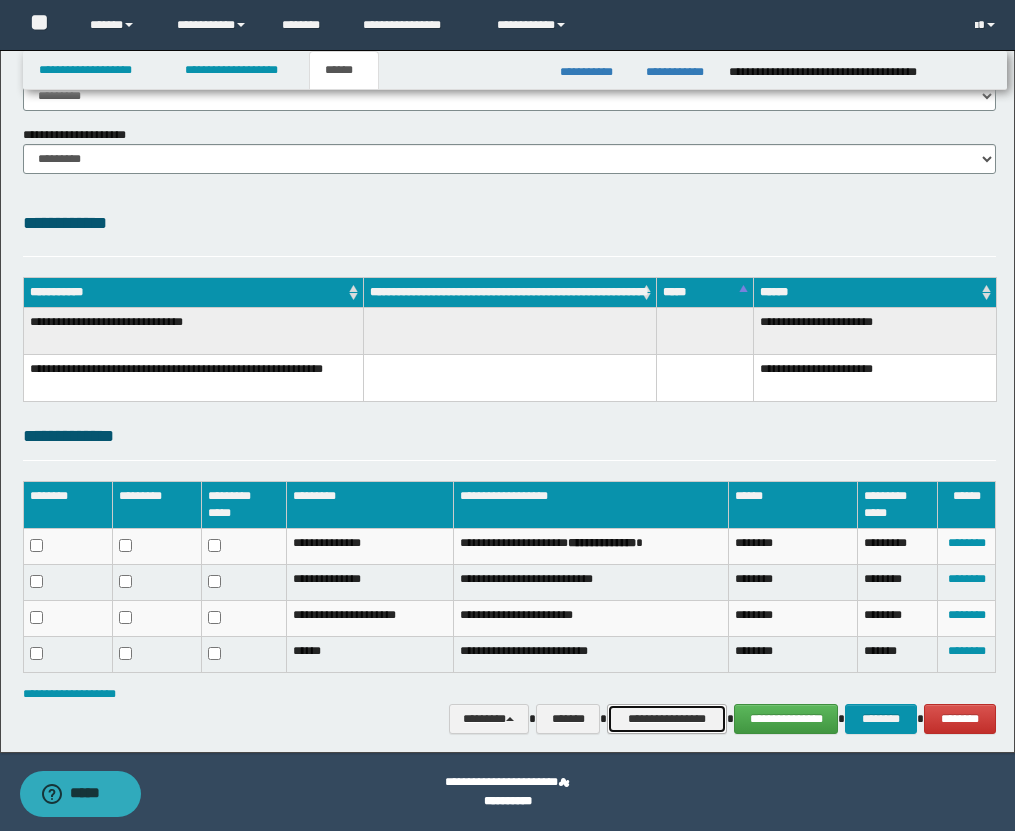 click on "**********" at bounding box center (667, 719) 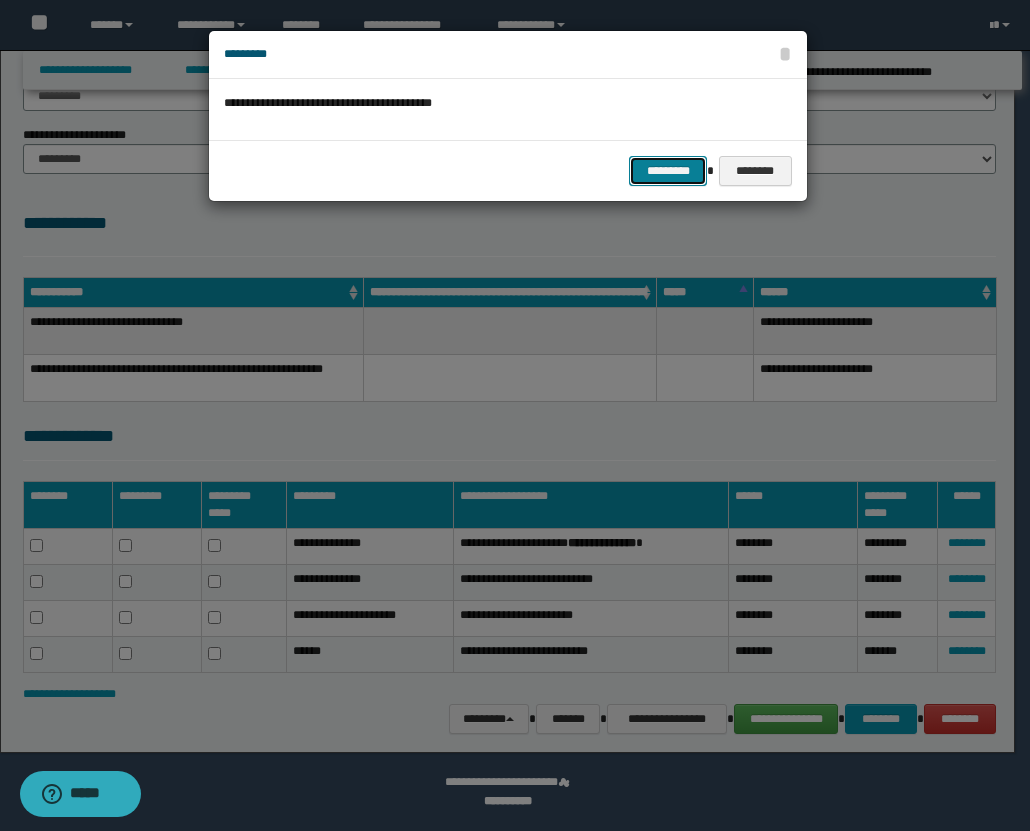 click on "*********" at bounding box center [668, 171] 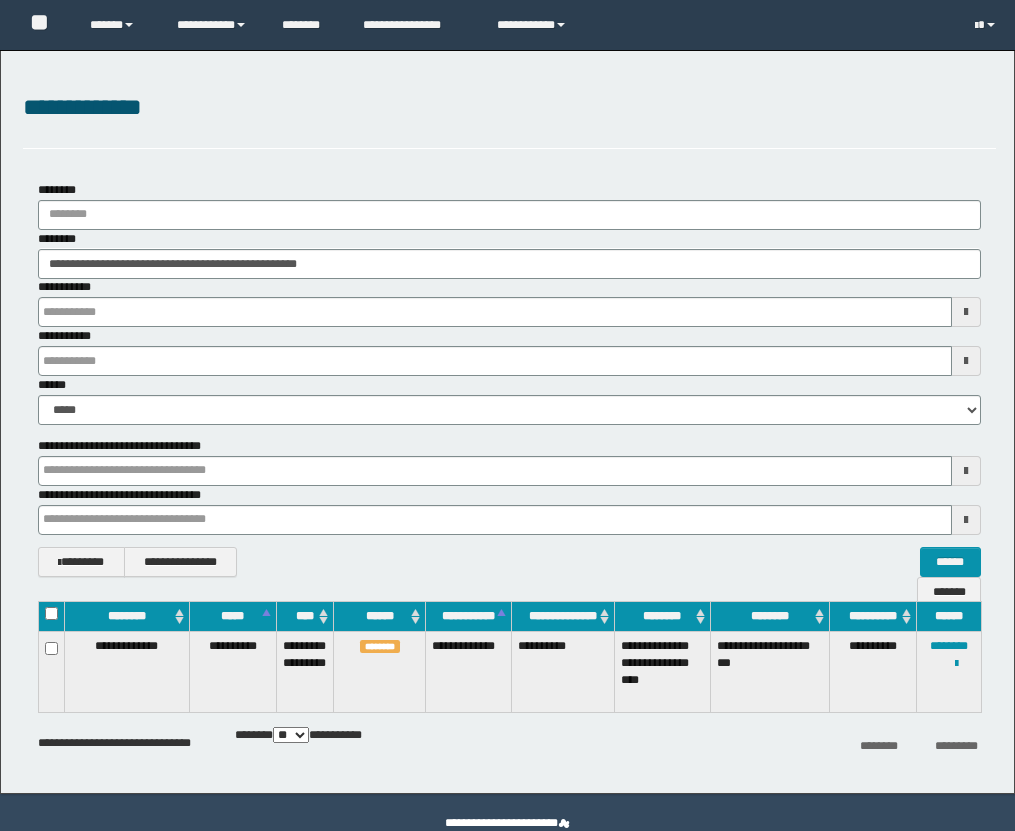 scroll, scrollTop: 0, scrollLeft: 0, axis: both 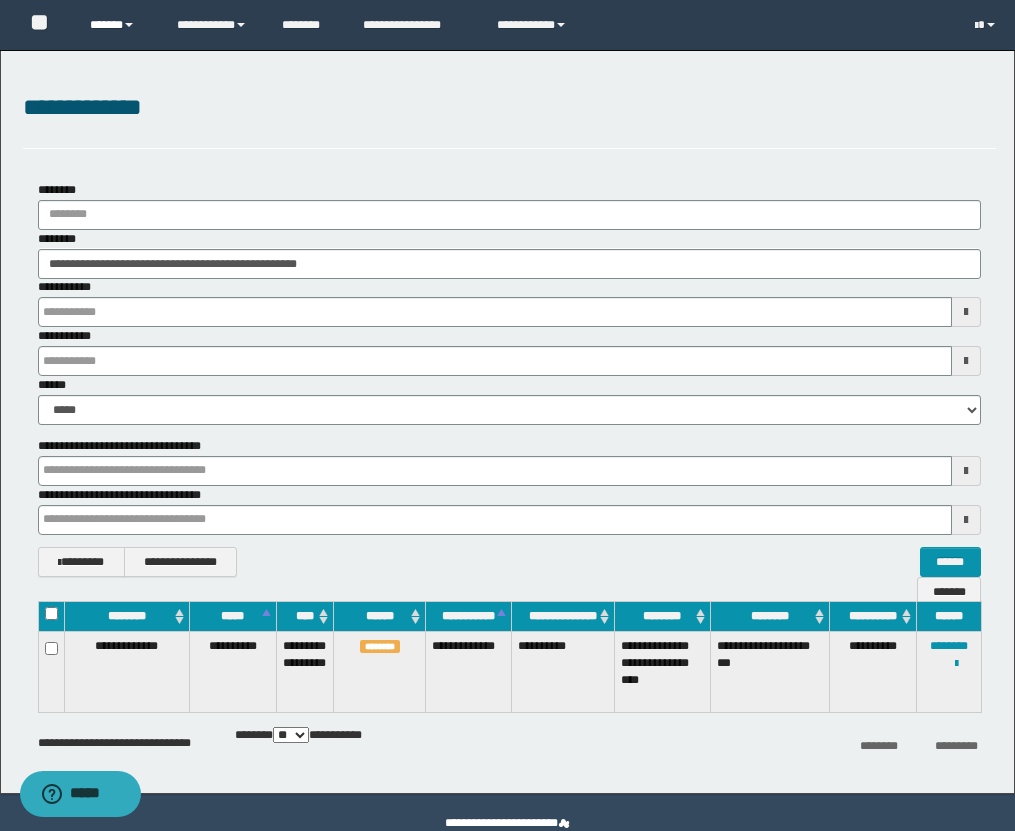 click on "******" at bounding box center [118, 25] 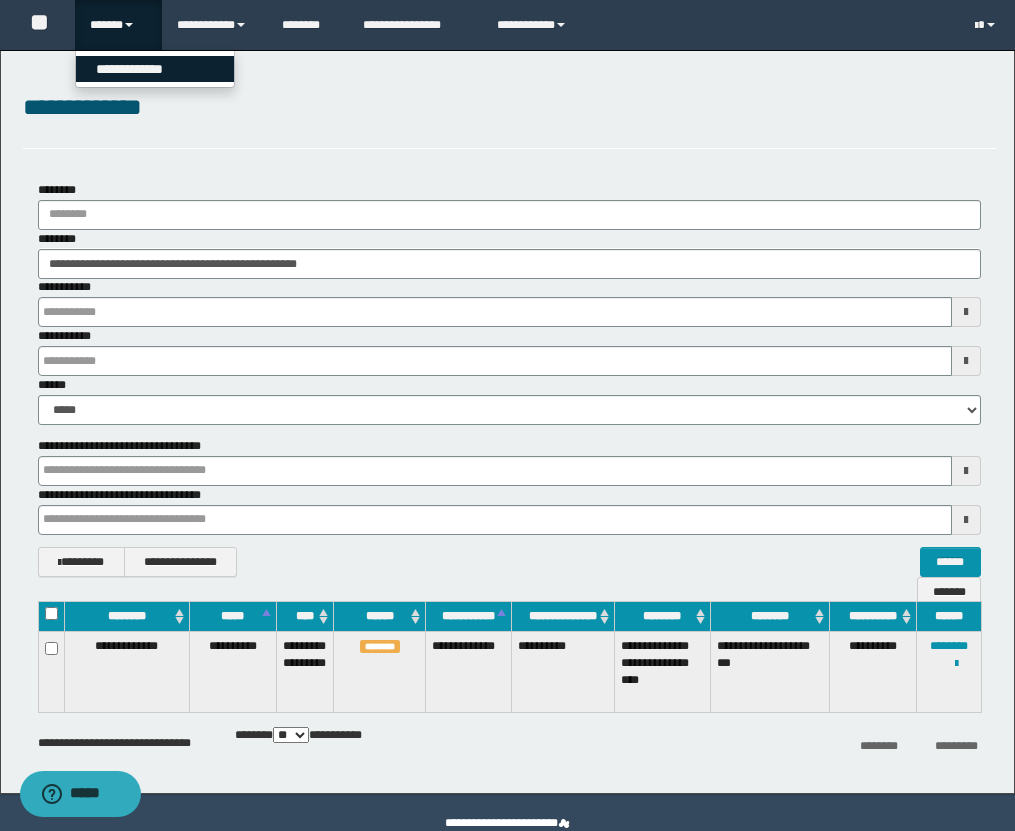 click on "**********" at bounding box center (155, 69) 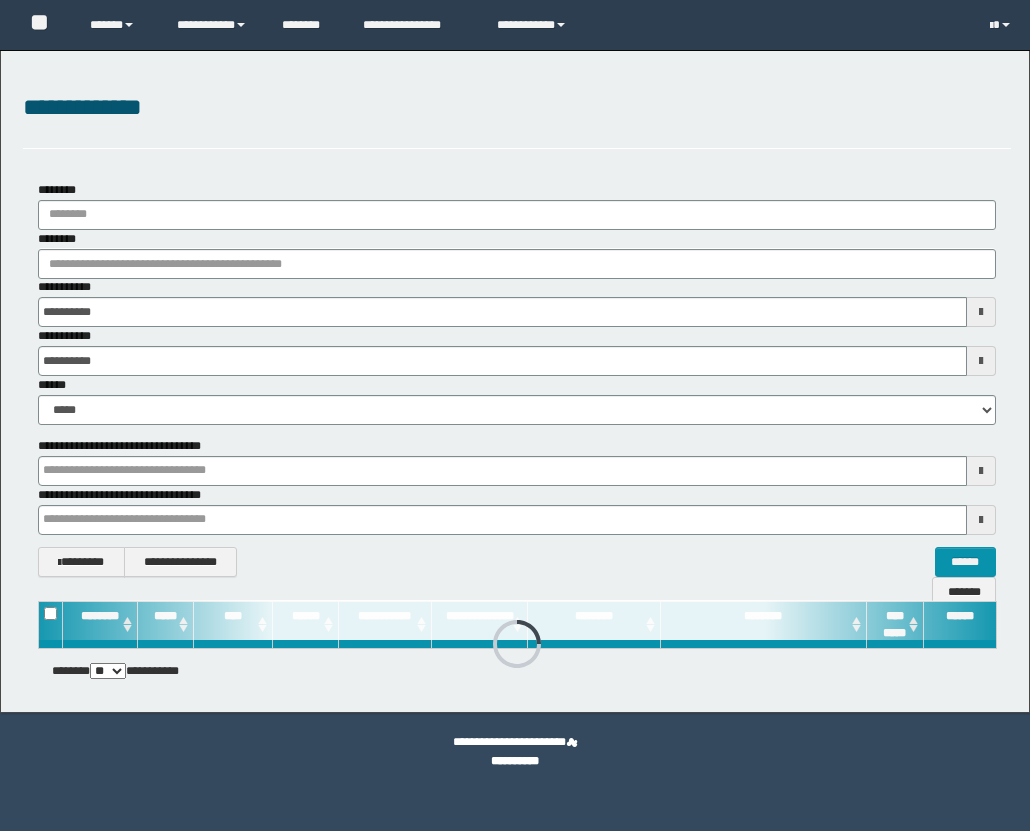 scroll, scrollTop: 0, scrollLeft: 0, axis: both 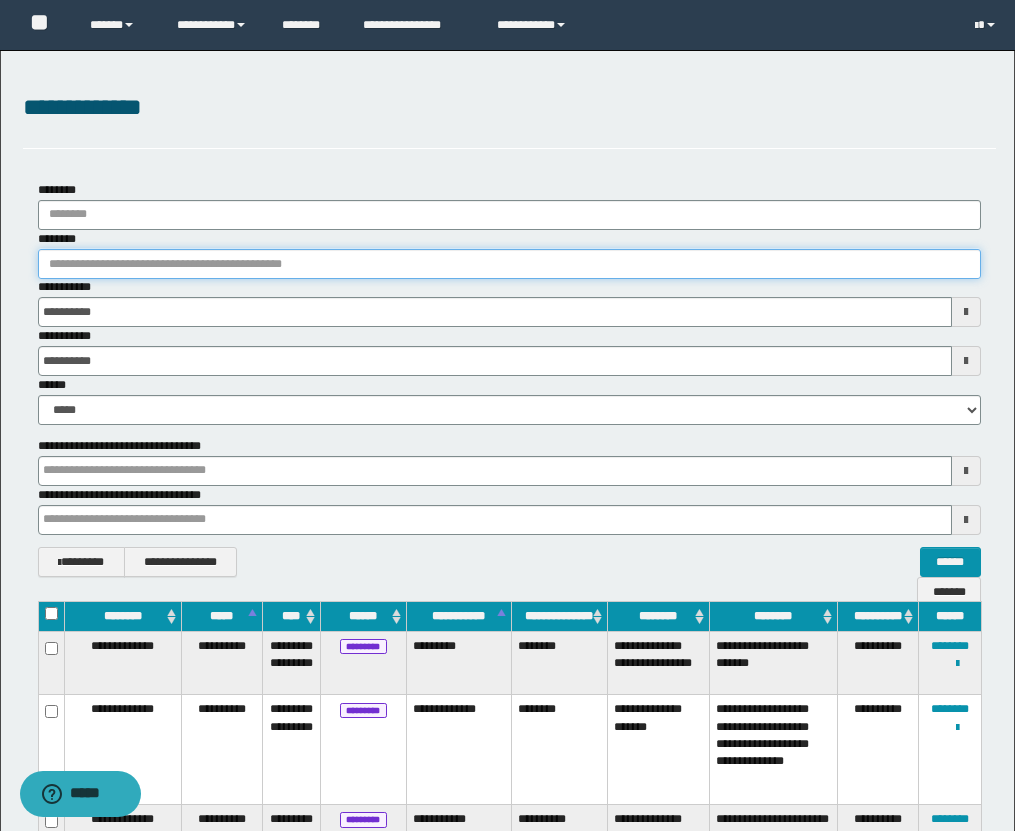 click on "********" at bounding box center [509, 264] 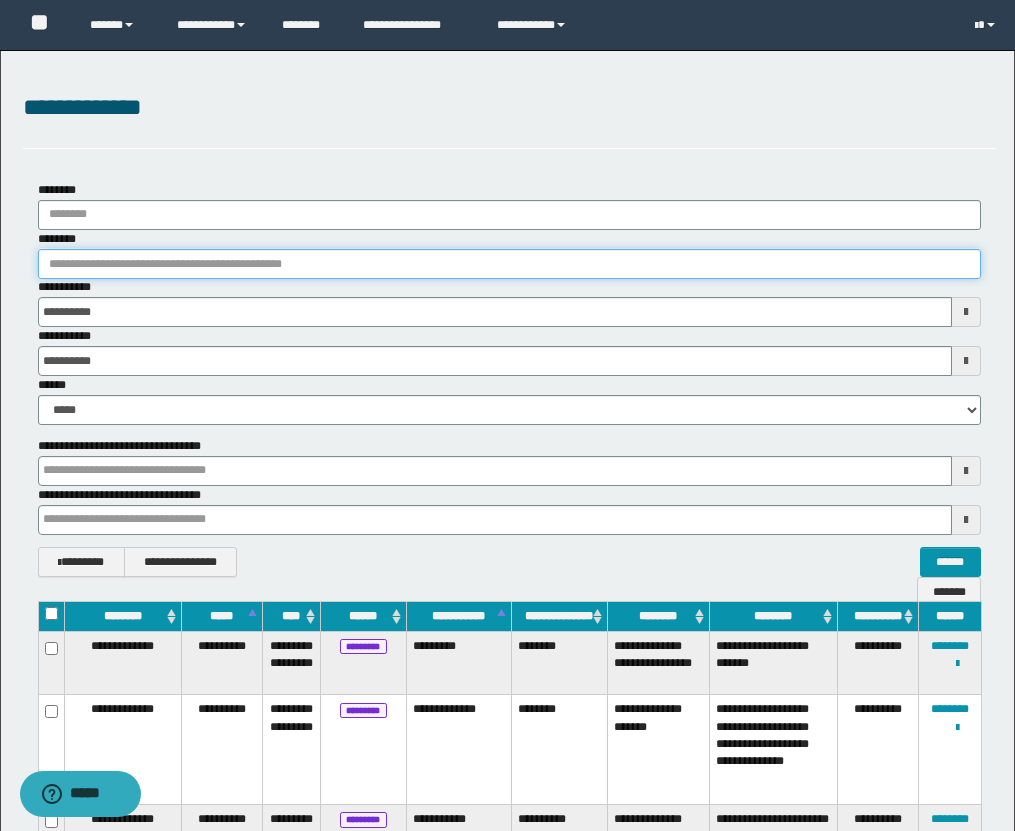 paste on "**********" 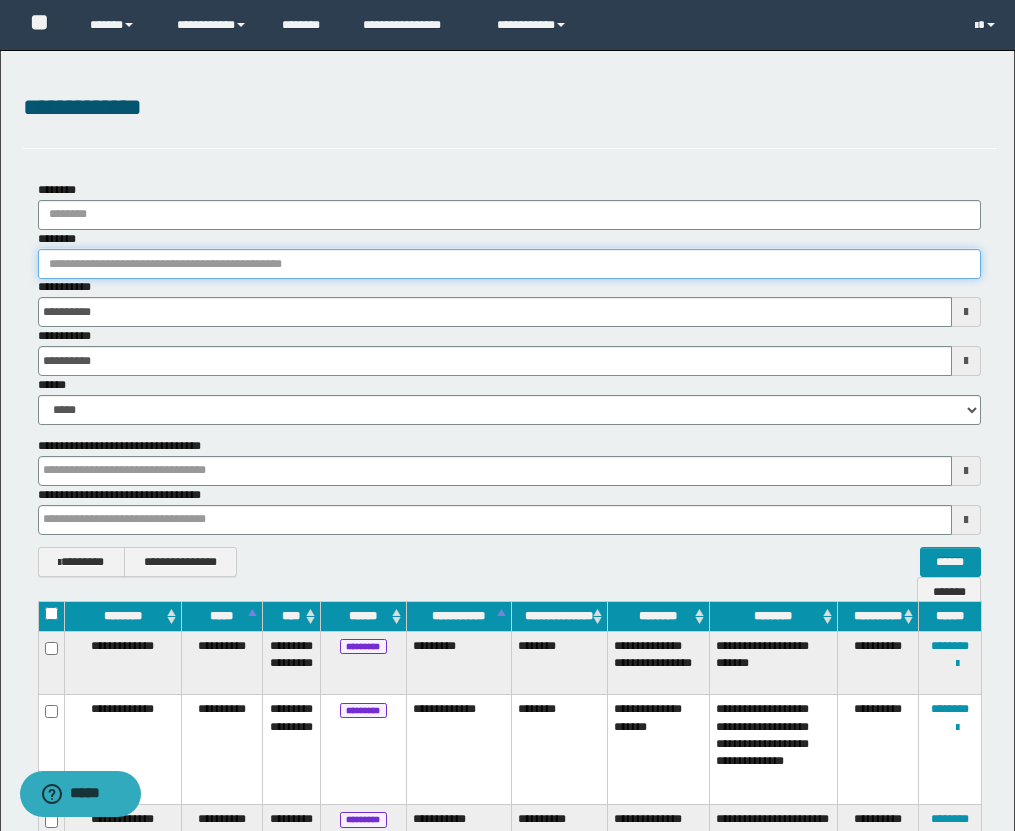 type on "**********" 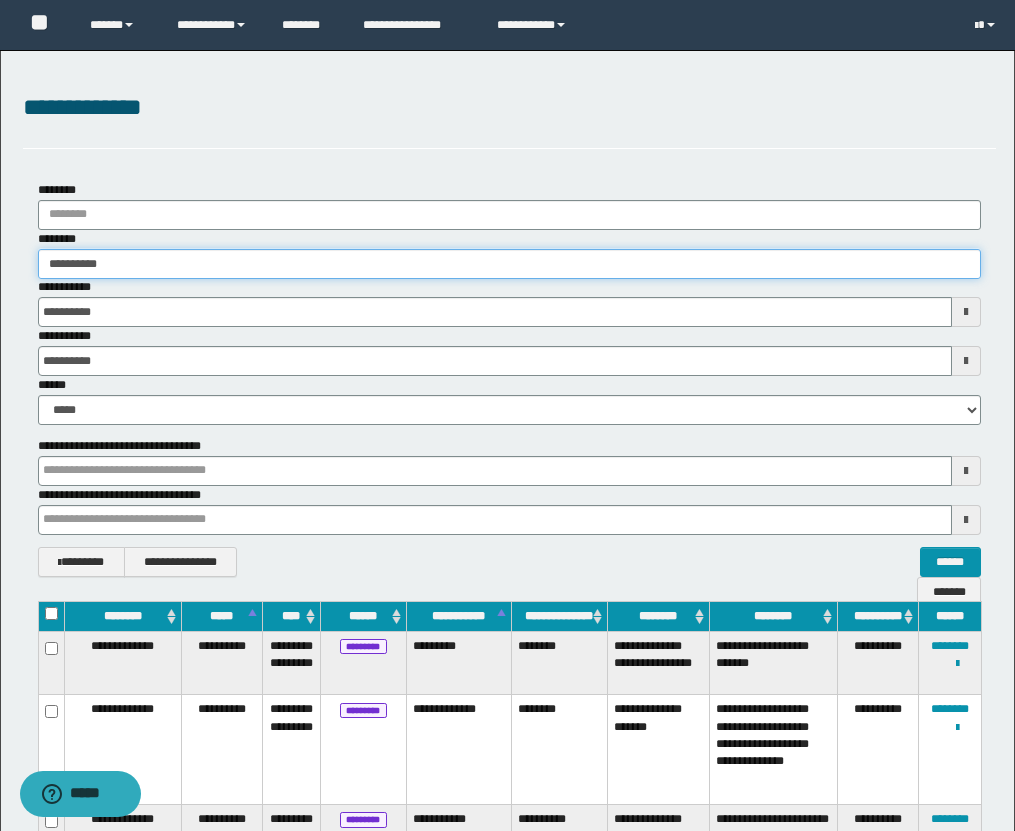 type on "**********" 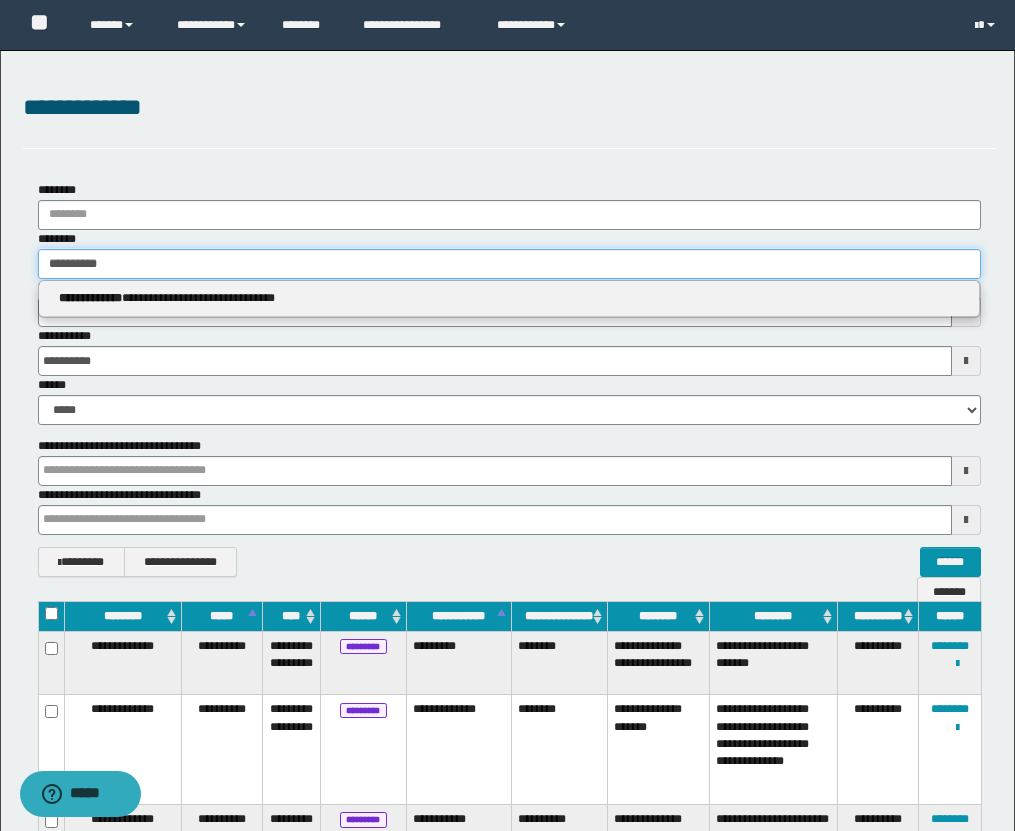 type on "**********" 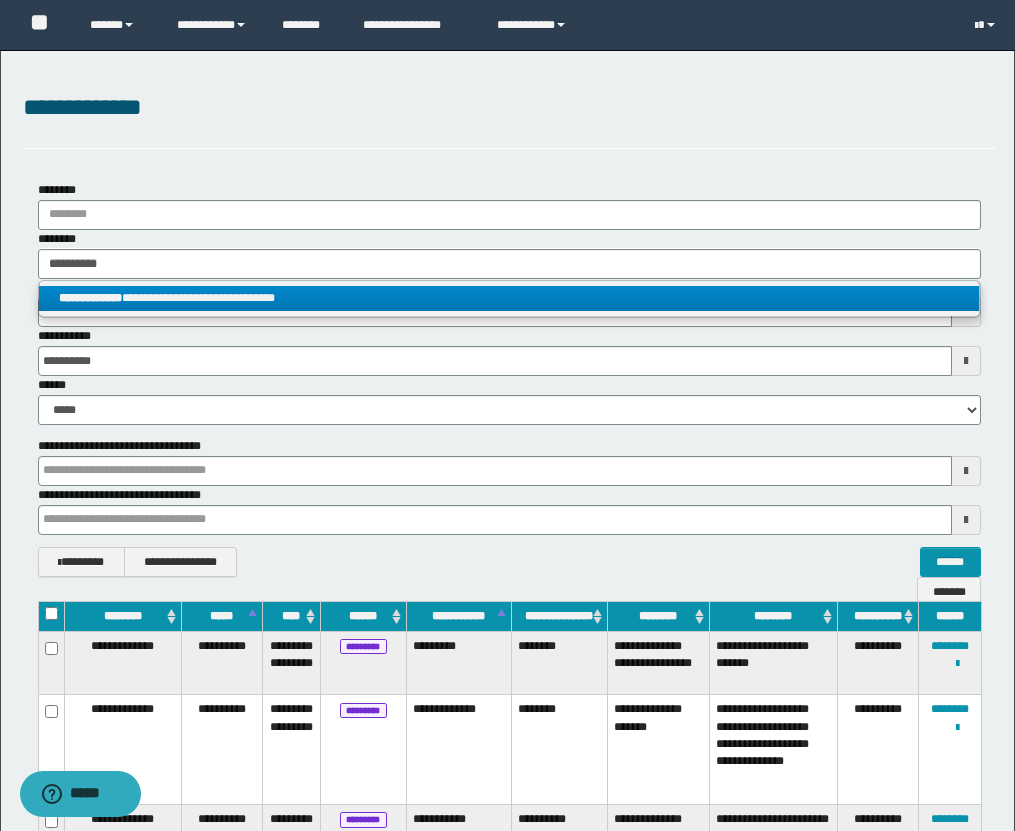 click on "**********" at bounding box center (509, 298) 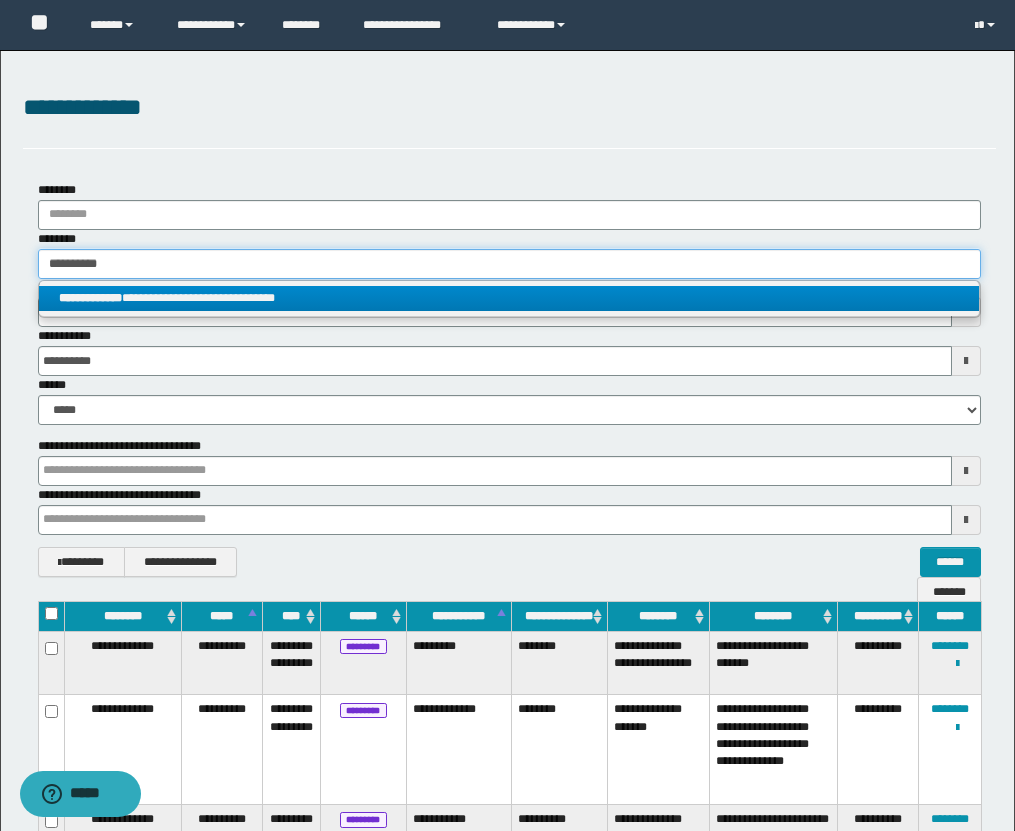 type 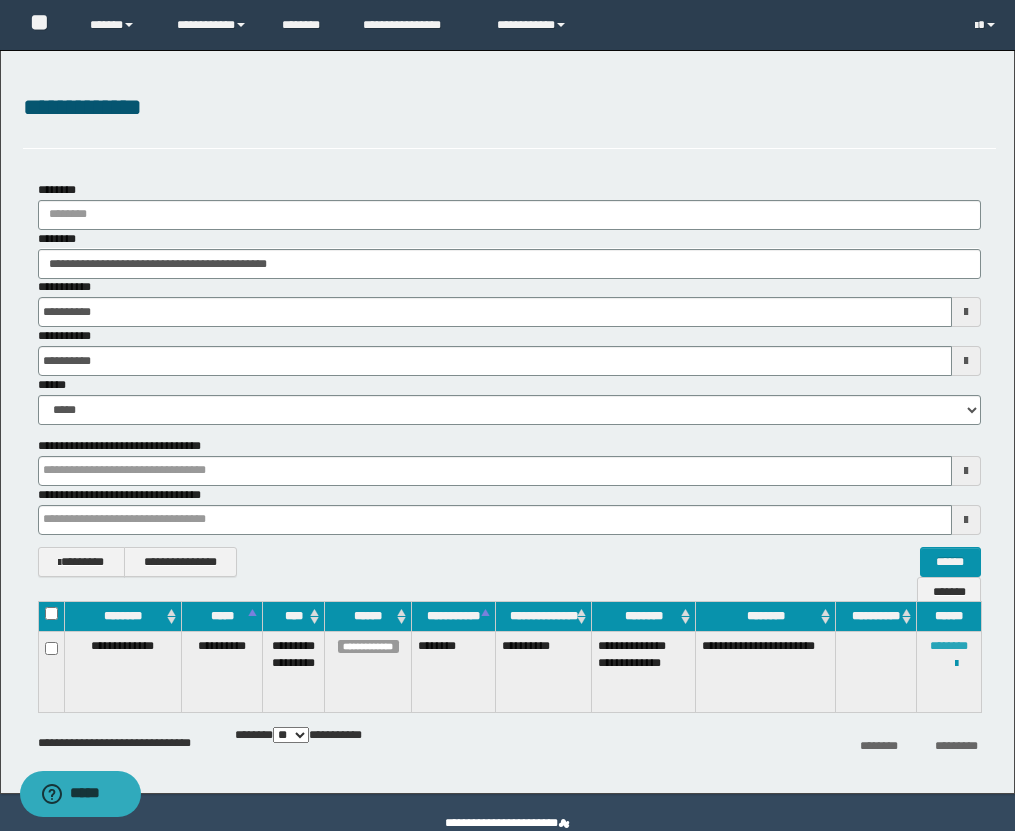 click on "**********" at bounding box center (948, 672) 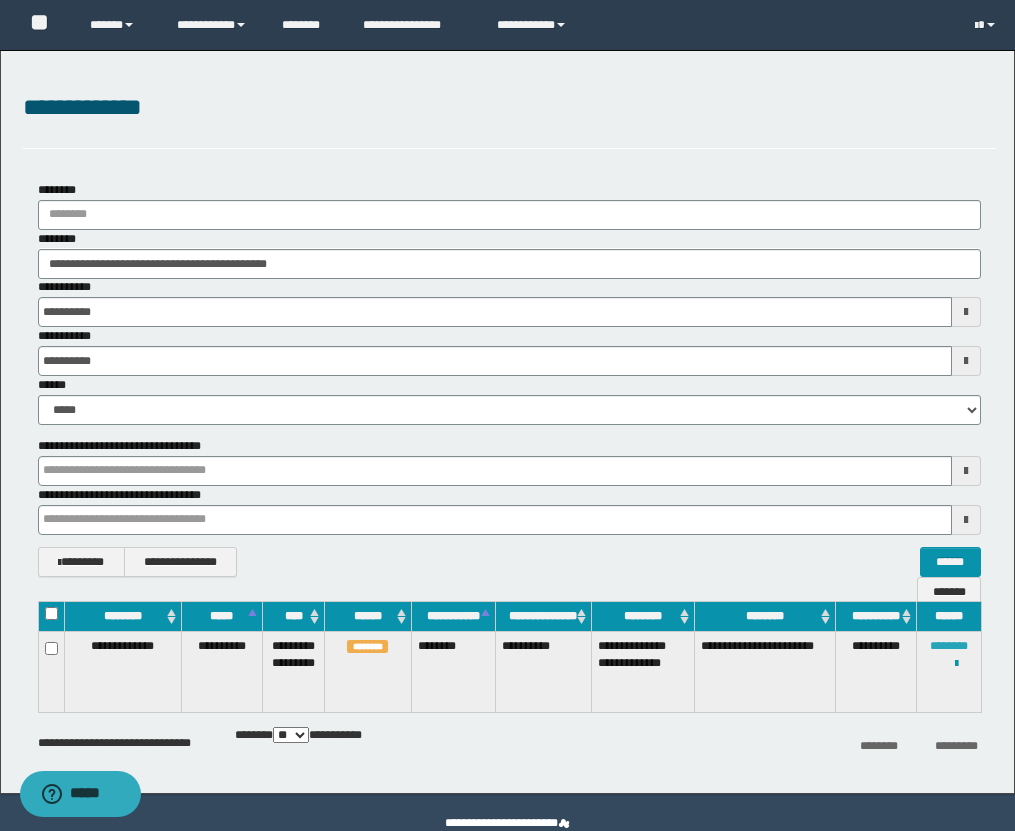 click on "********" at bounding box center [949, 646] 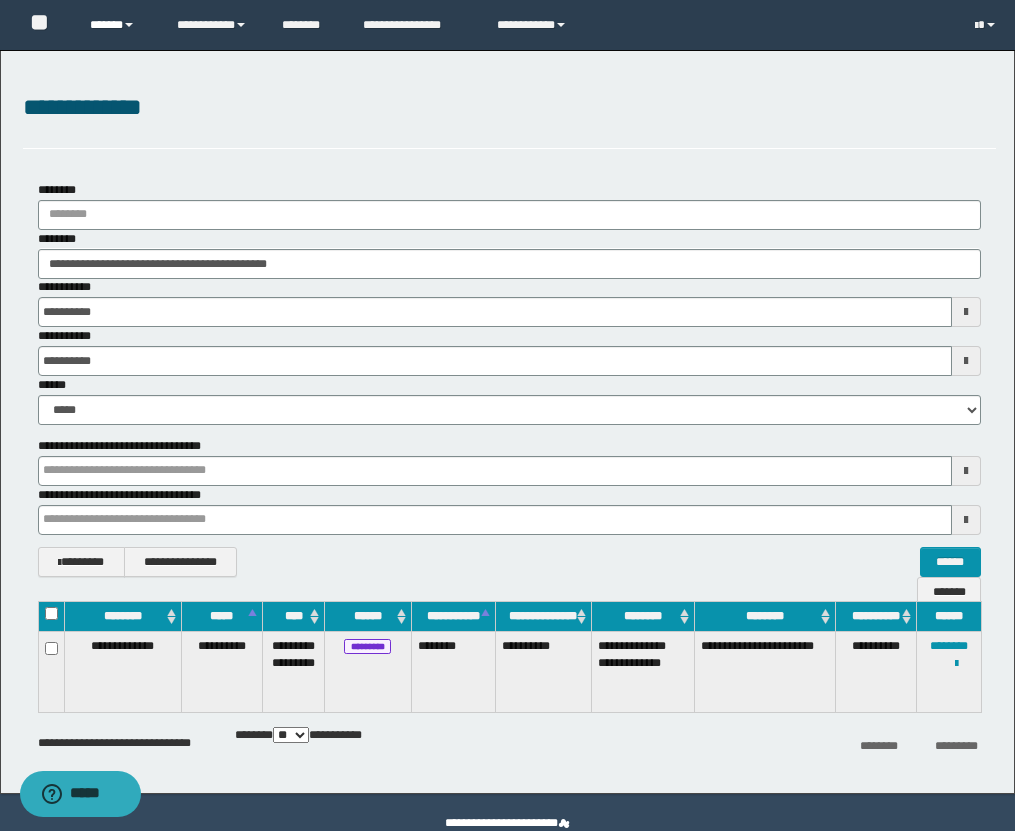 click on "******" at bounding box center [118, 25] 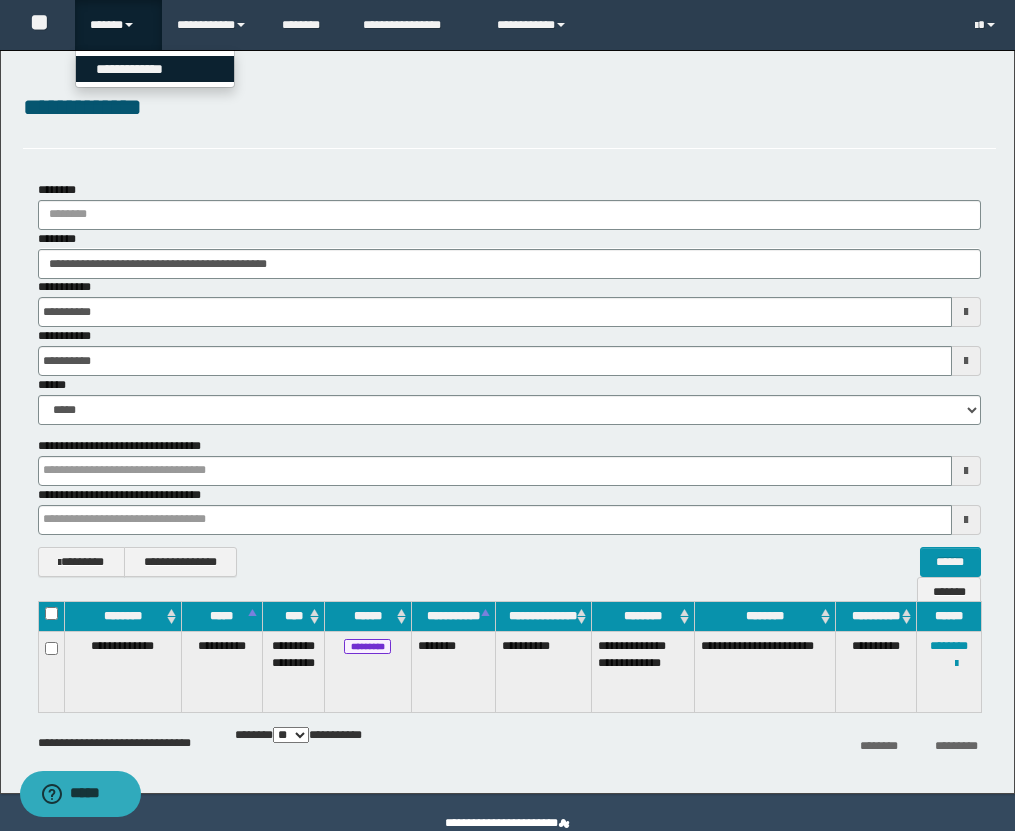 click on "**********" at bounding box center [155, 69] 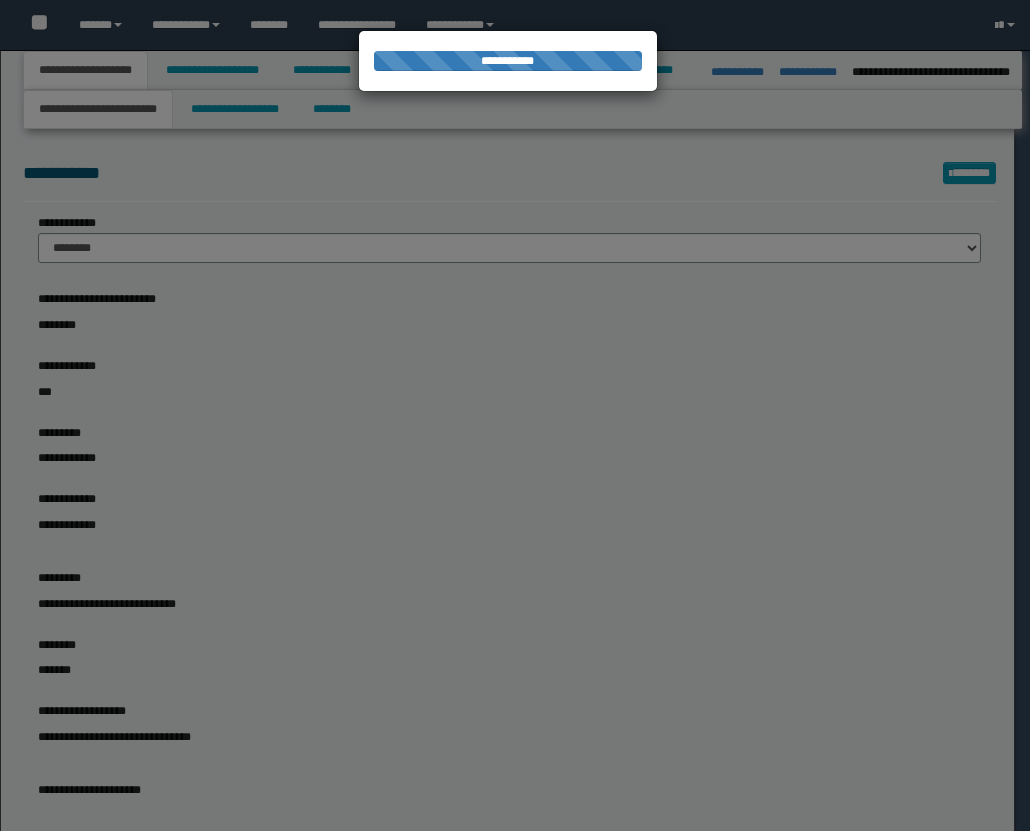 select on "*" 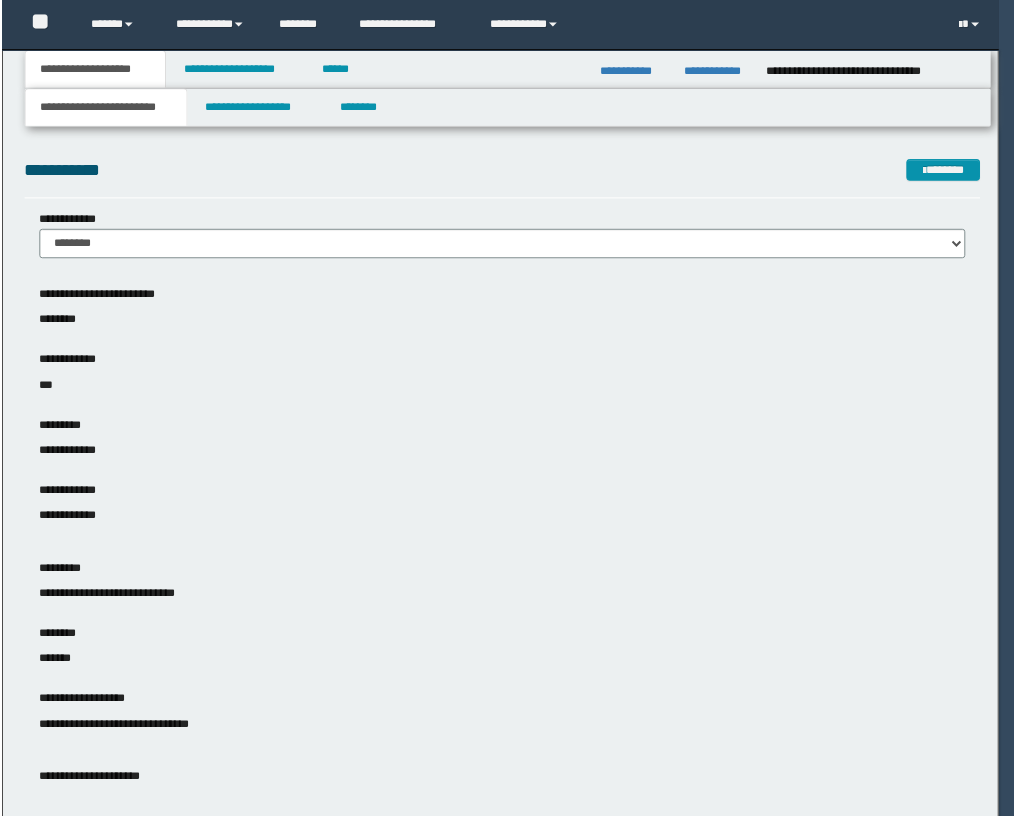 scroll, scrollTop: 0, scrollLeft: 0, axis: both 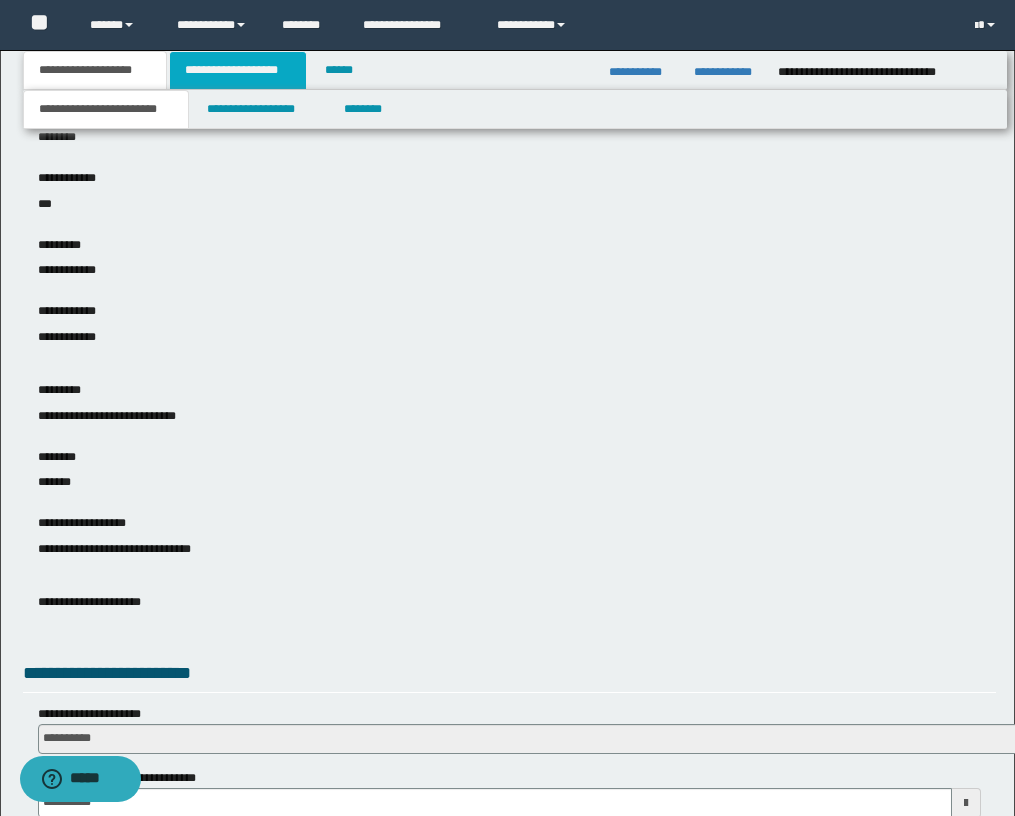 click on "**********" at bounding box center (238, 70) 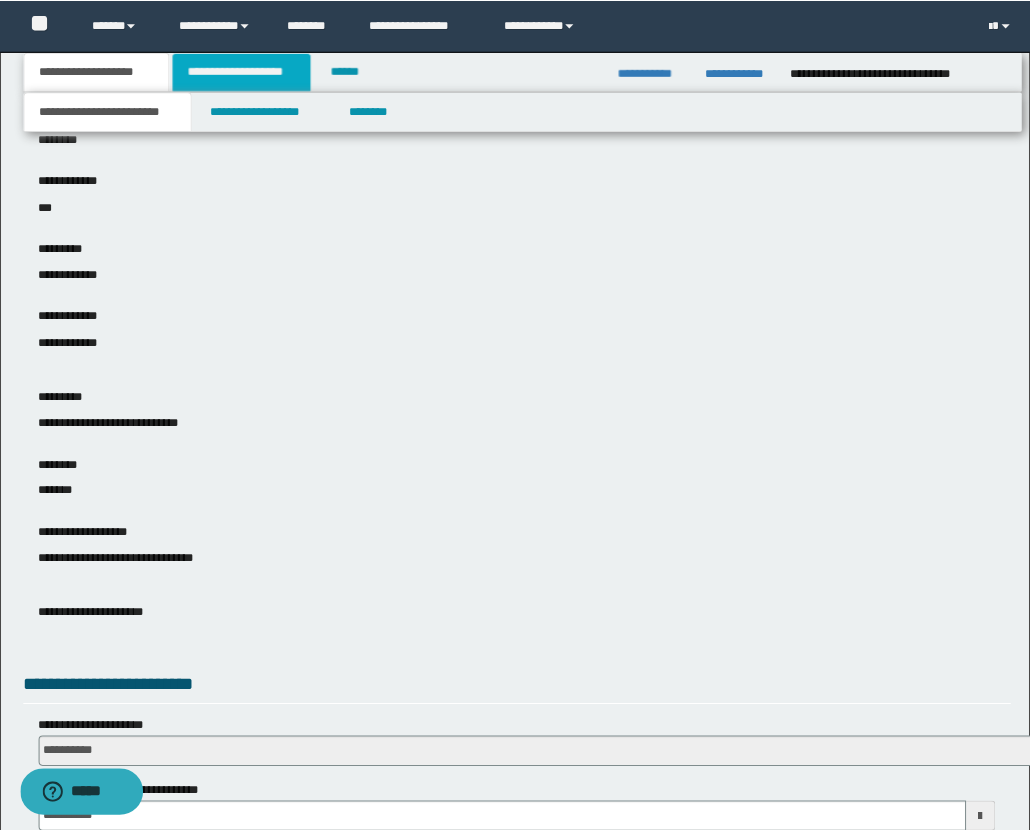 scroll, scrollTop: 0, scrollLeft: 0, axis: both 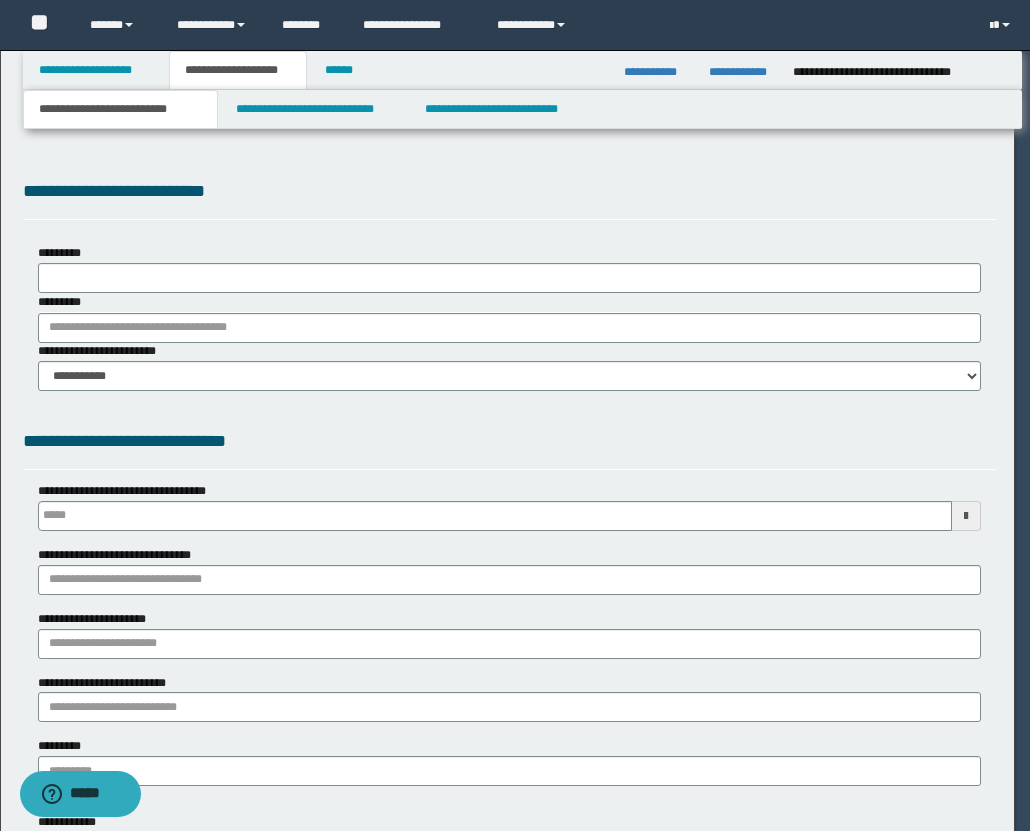 type 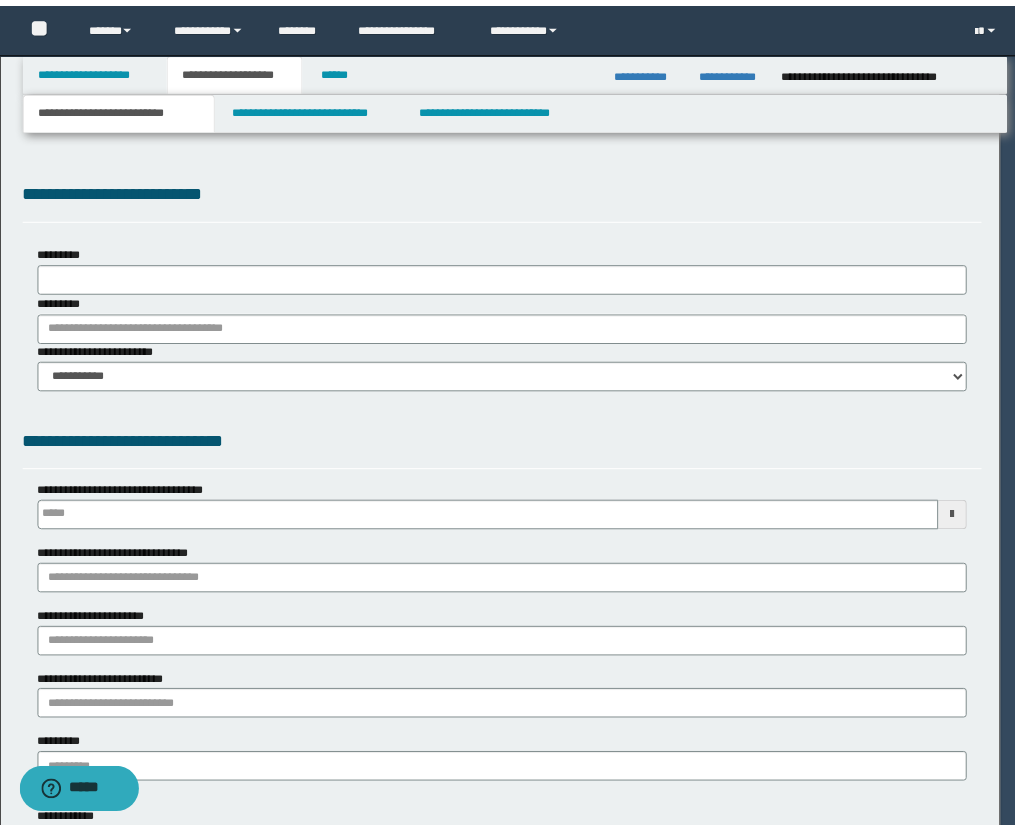 scroll, scrollTop: 0, scrollLeft: 0, axis: both 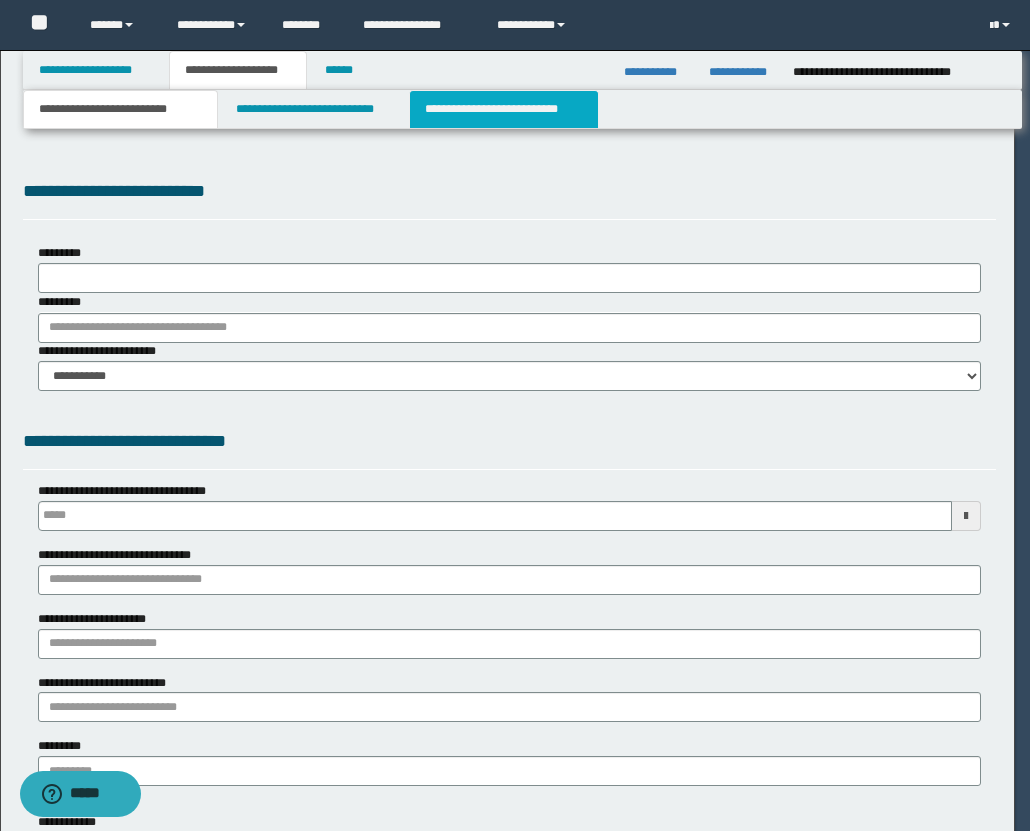 click on "**********" at bounding box center [504, 109] 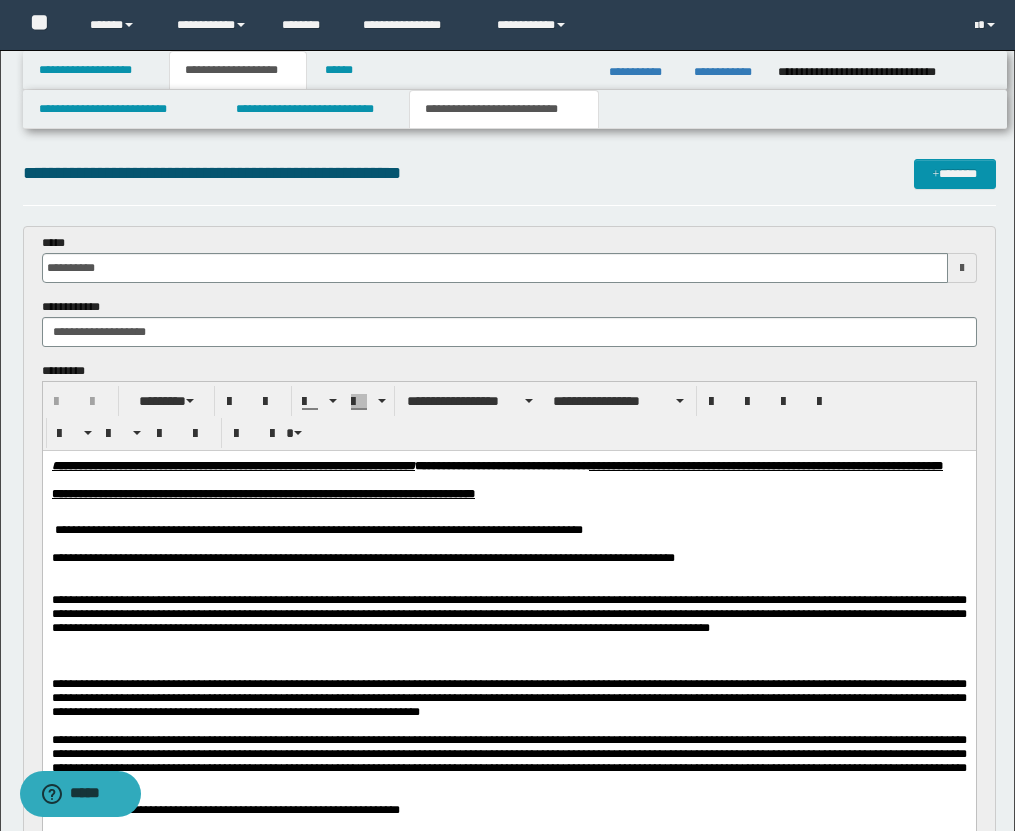 scroll, scrollTop: 0, scrollLeft: 0, axis: both 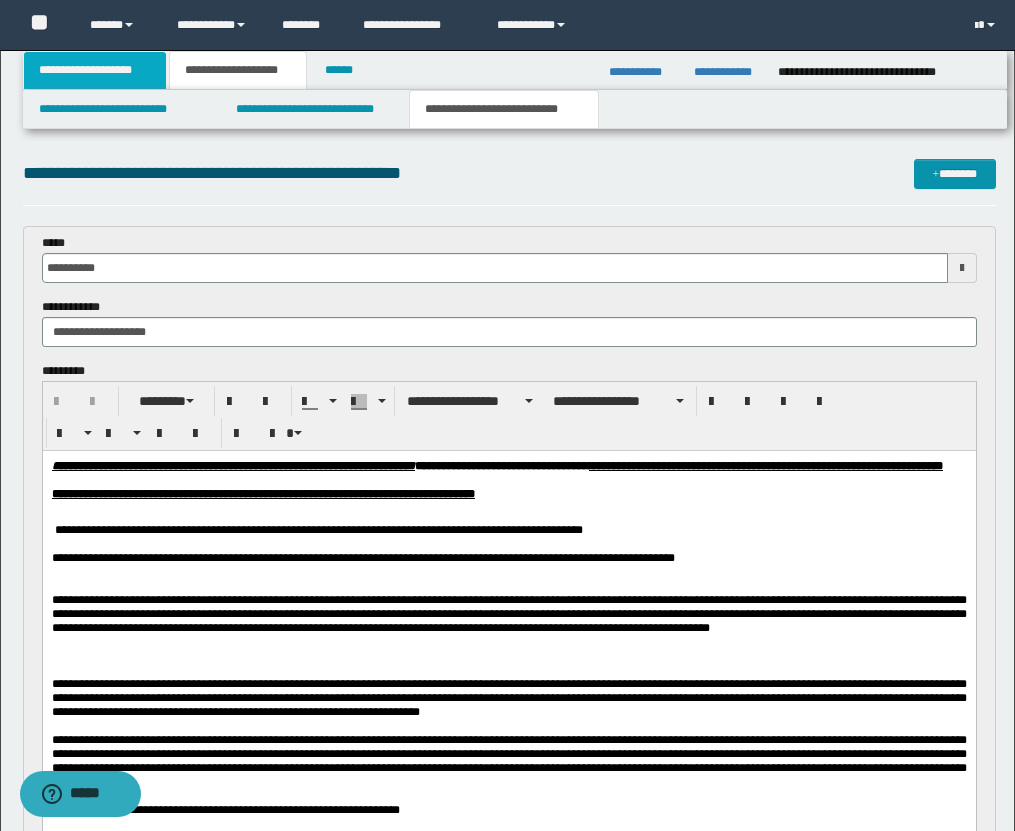 click on "**********" at bounding box center [95, 70] 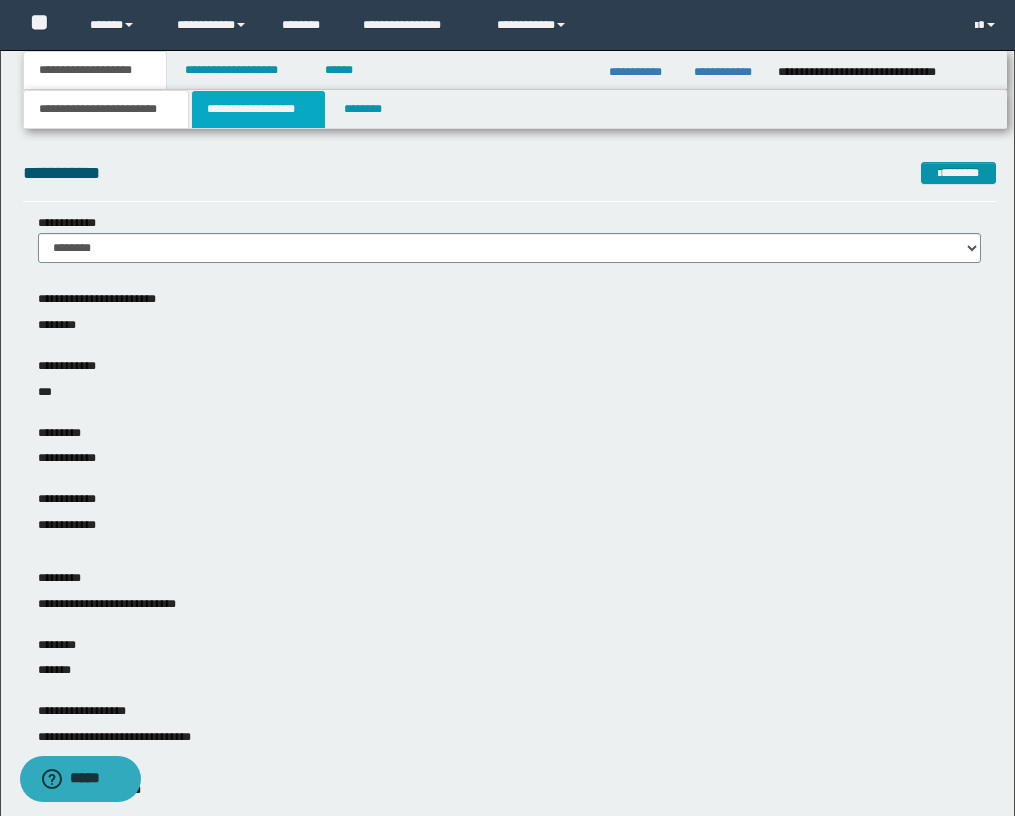 click on "**********" at bounding box center (258, 109) 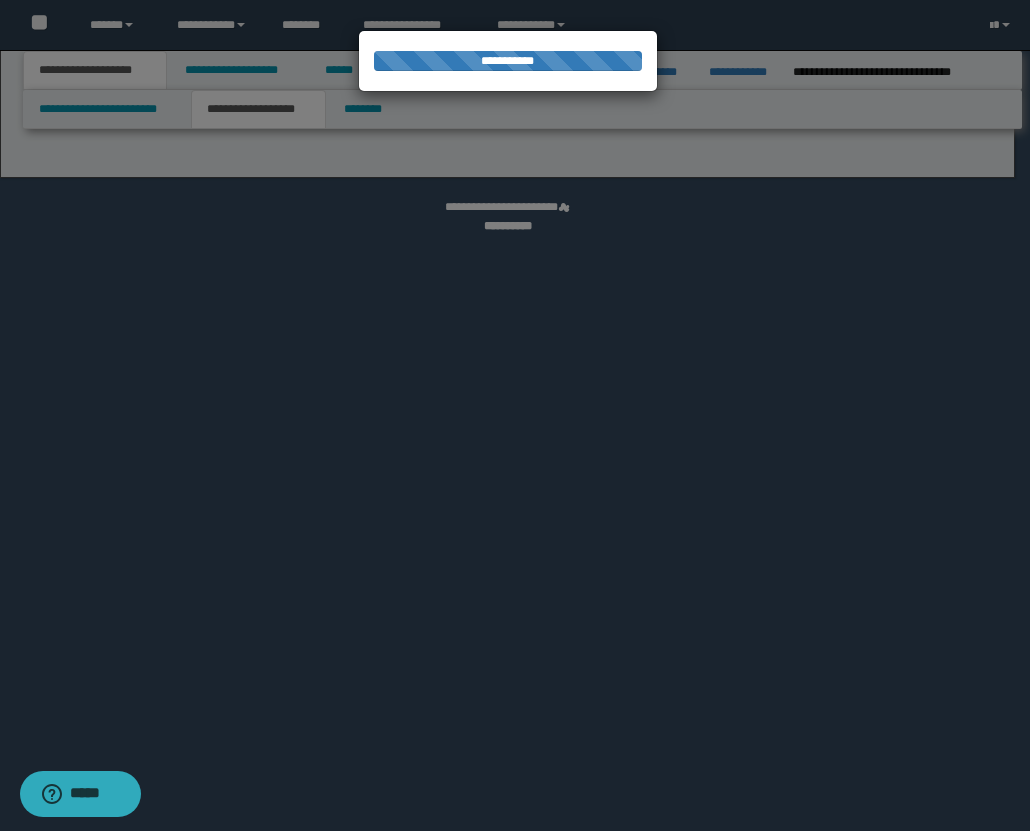 select on "*" 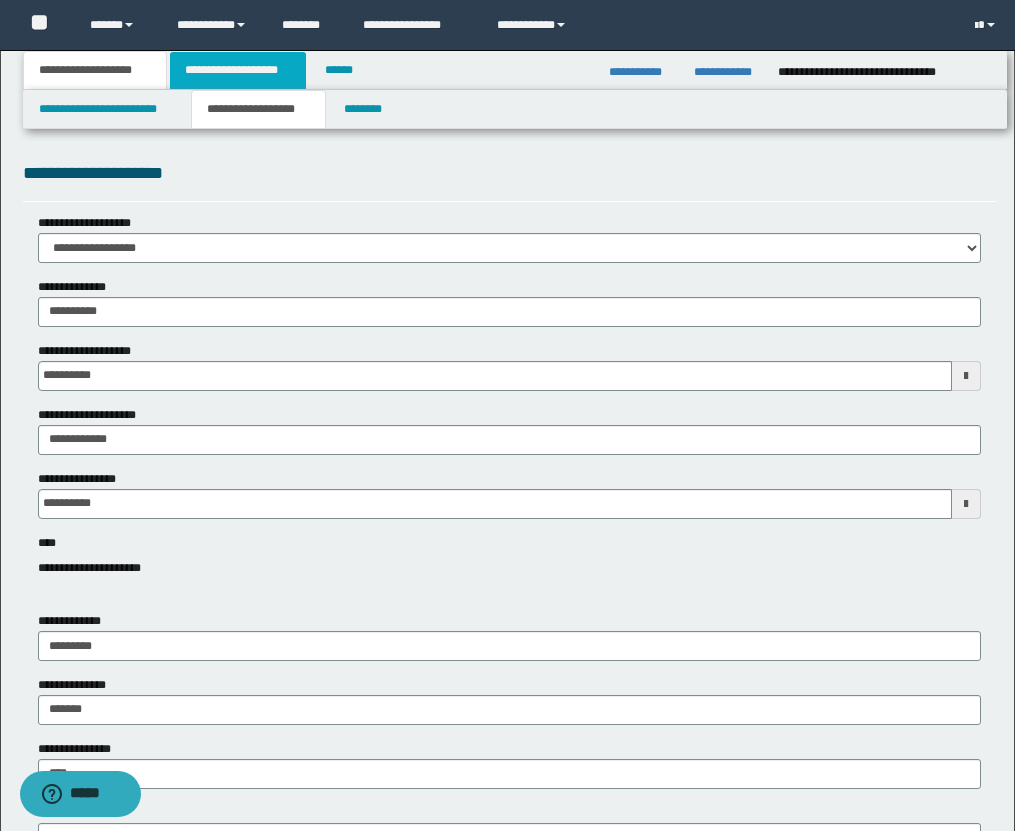 click on "**********" at bounding box center [238, 70] 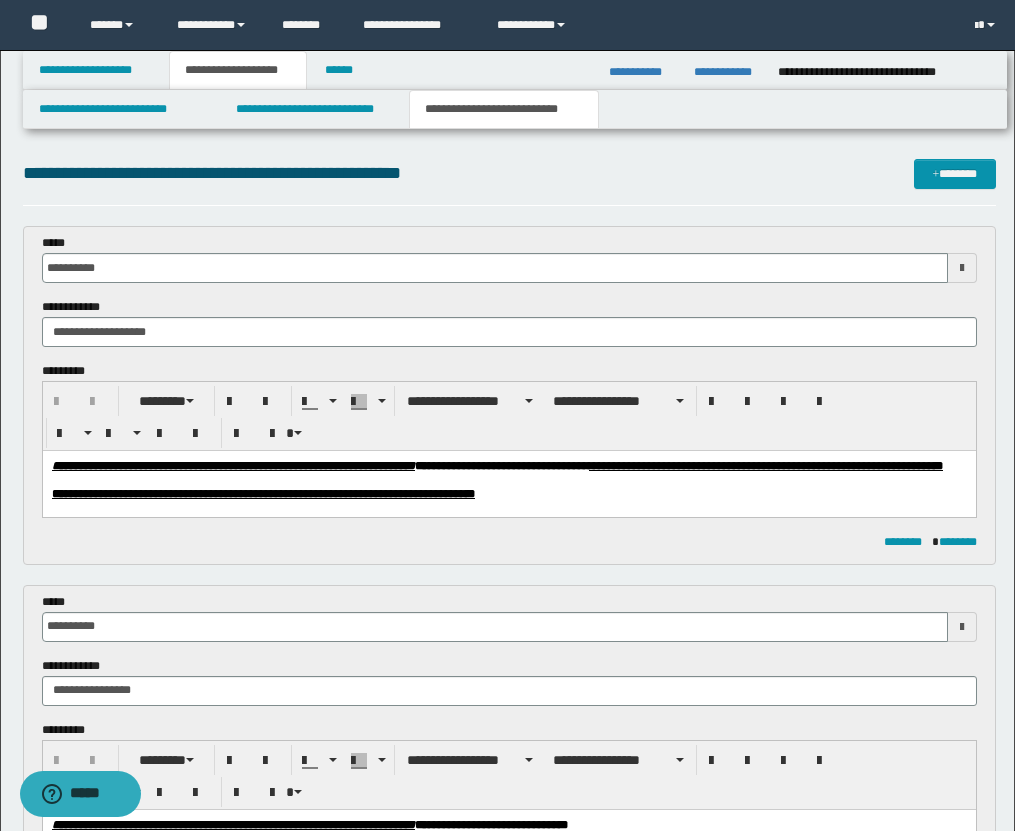 click on "**********" at bounding box center (504, 109) 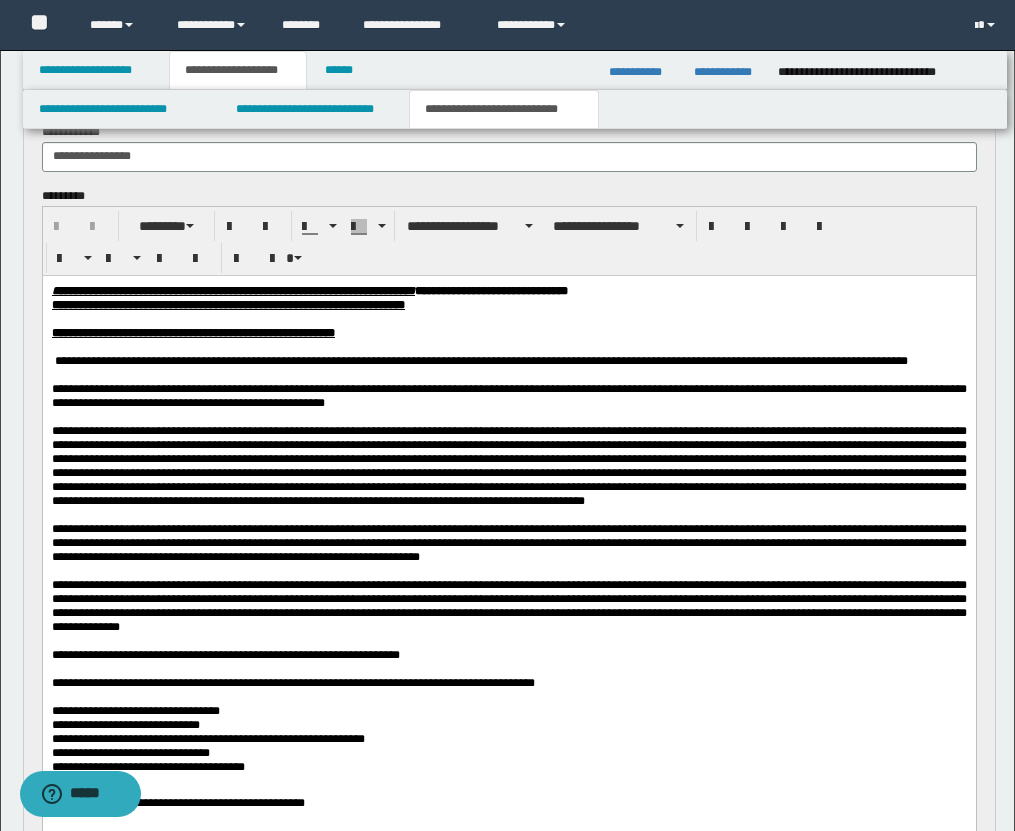 scroll, scrollTop: 1017, scrollLeft: 0, axis: vertical 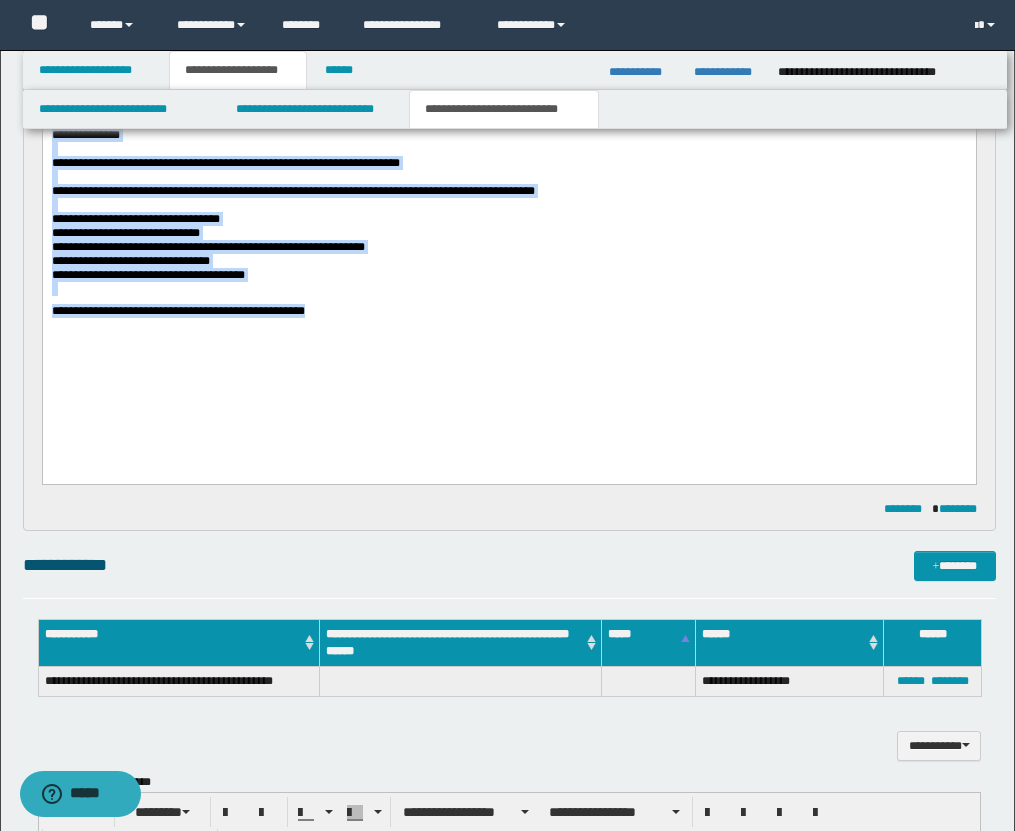 drag, startPoint x: 54, startPoint y: -203, endPoint x: 362, endPoint y: 457, distance: 728.3296 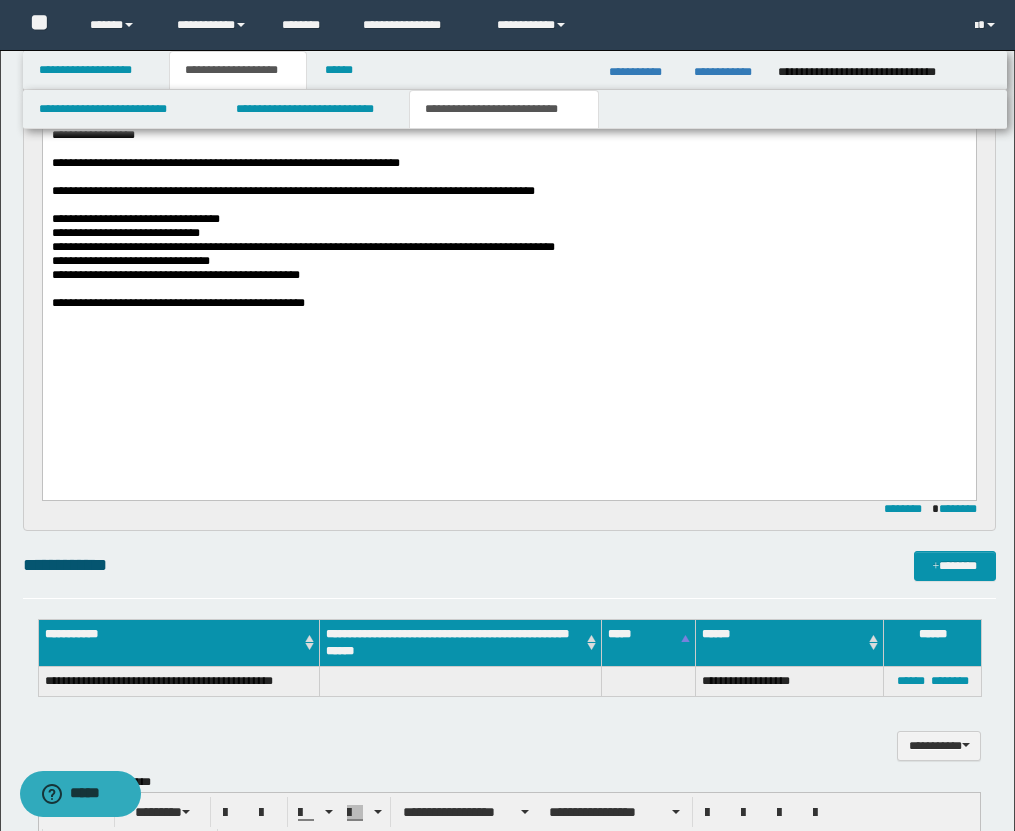 scroll, scrollTop: 1293, scrollLeft: 0, axis: vertical 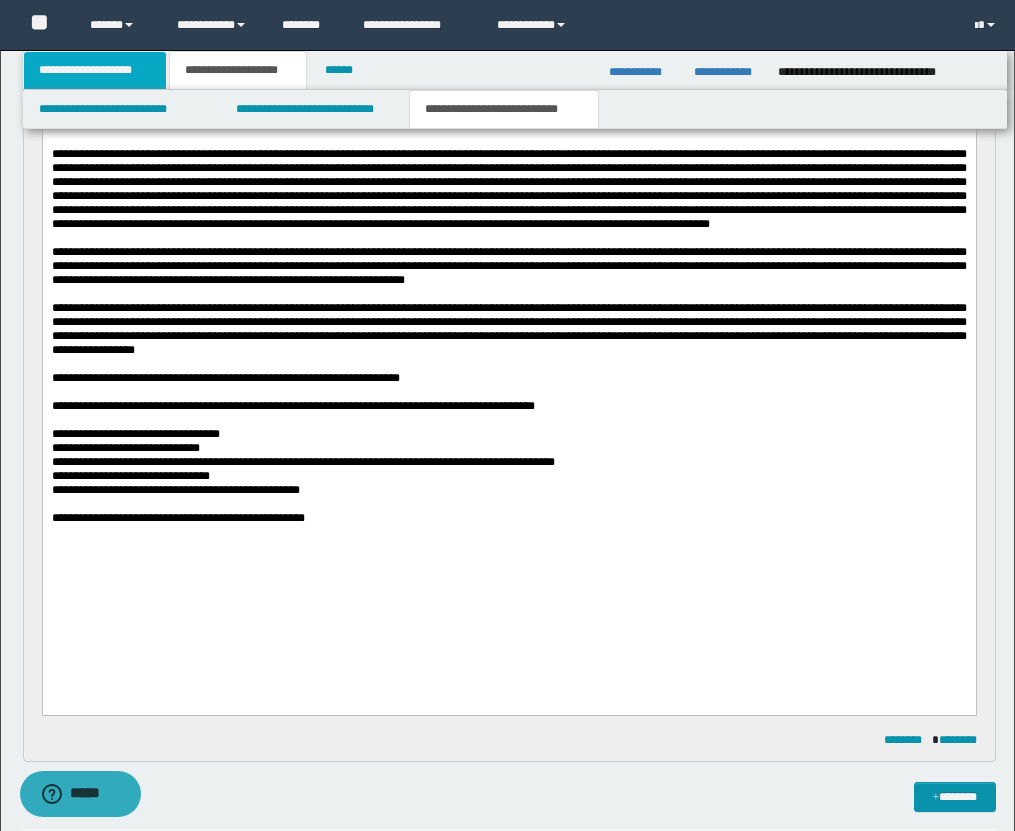 click on "**********" at bounding box center (95, 70) 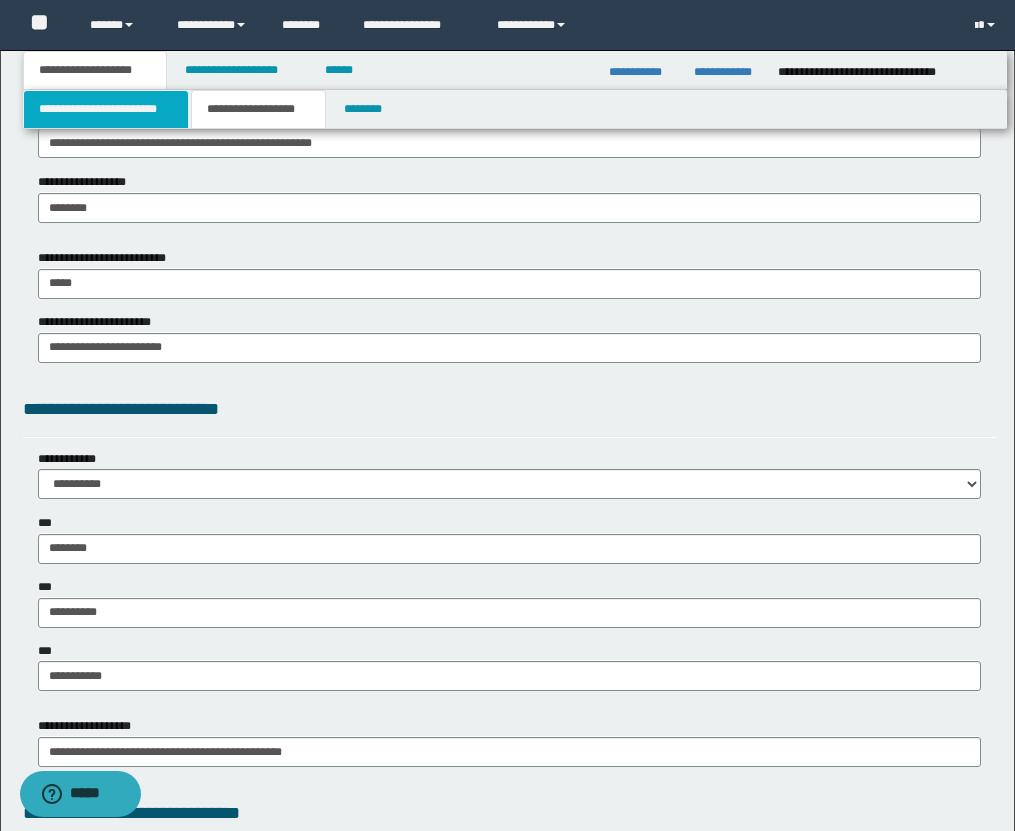 click on "**********" at bounding box center (106, 109) 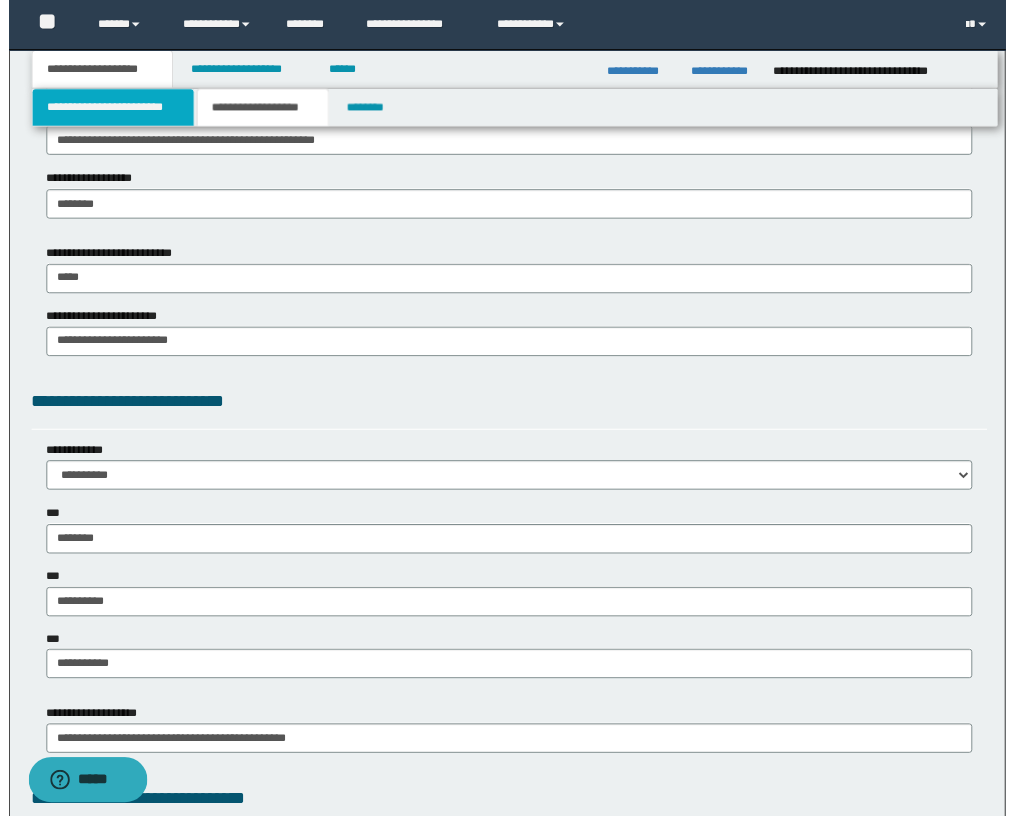scroll, scrollTop: 976, scrollLeft: 0, axis: vertical 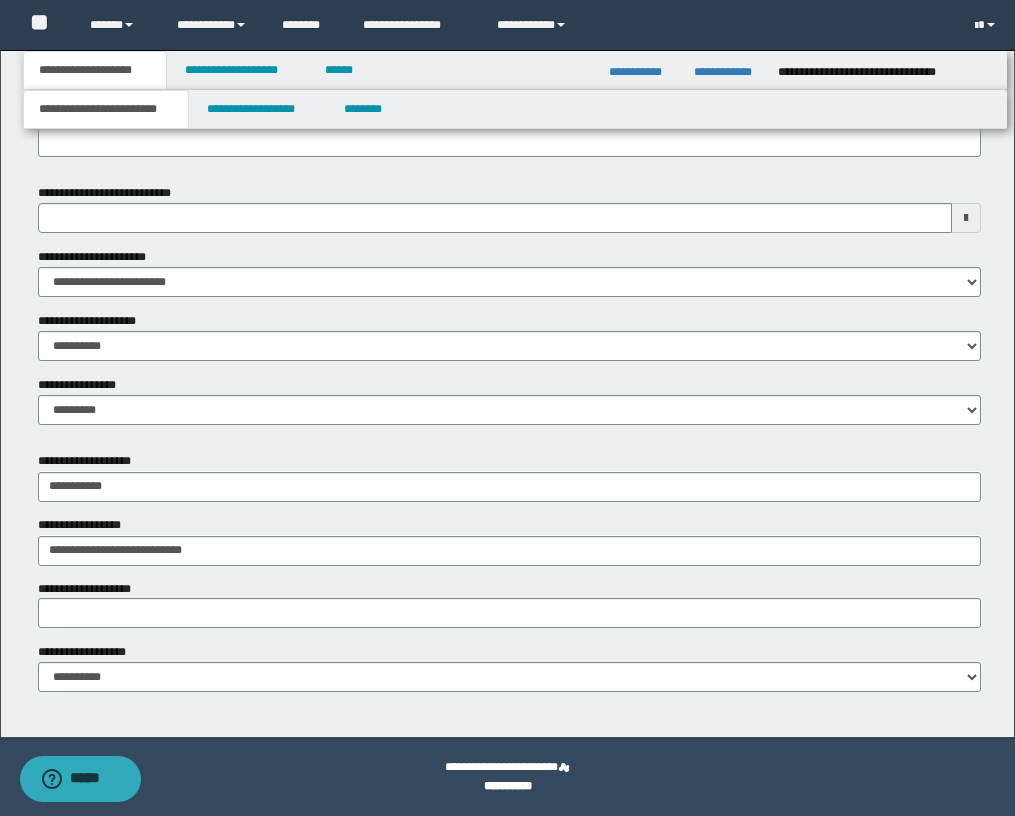 click at bounding box center [966, 218] 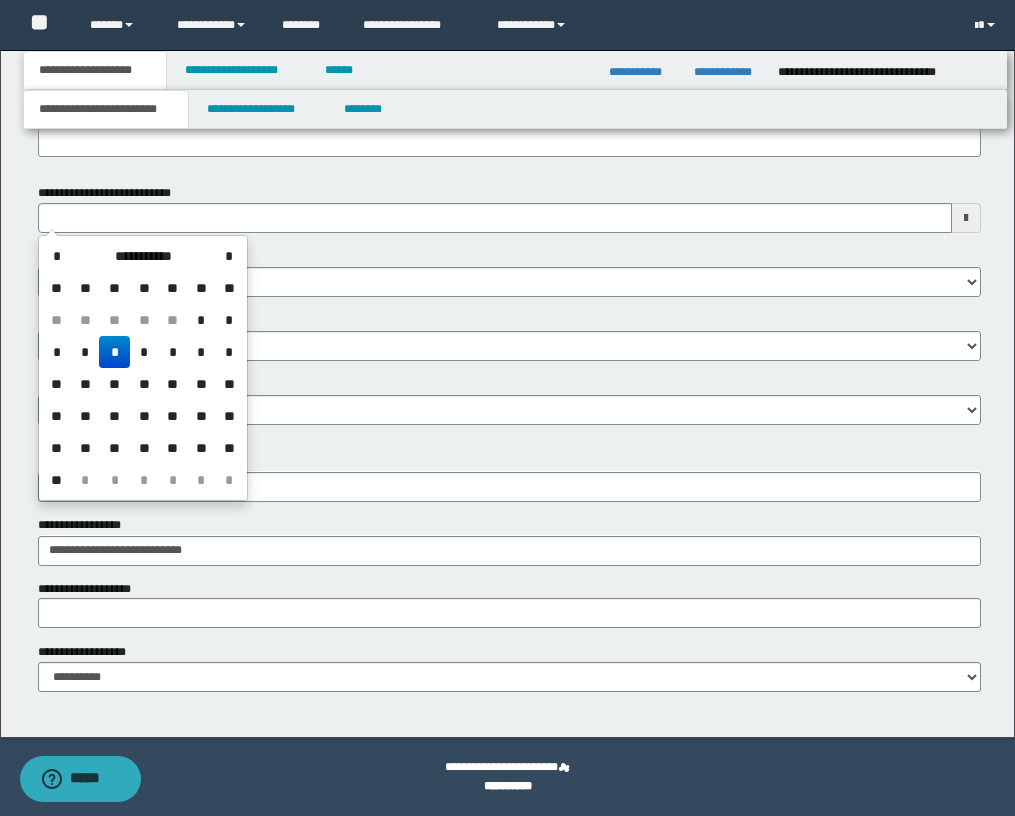 click on "*" at bounding box center [114, 352] 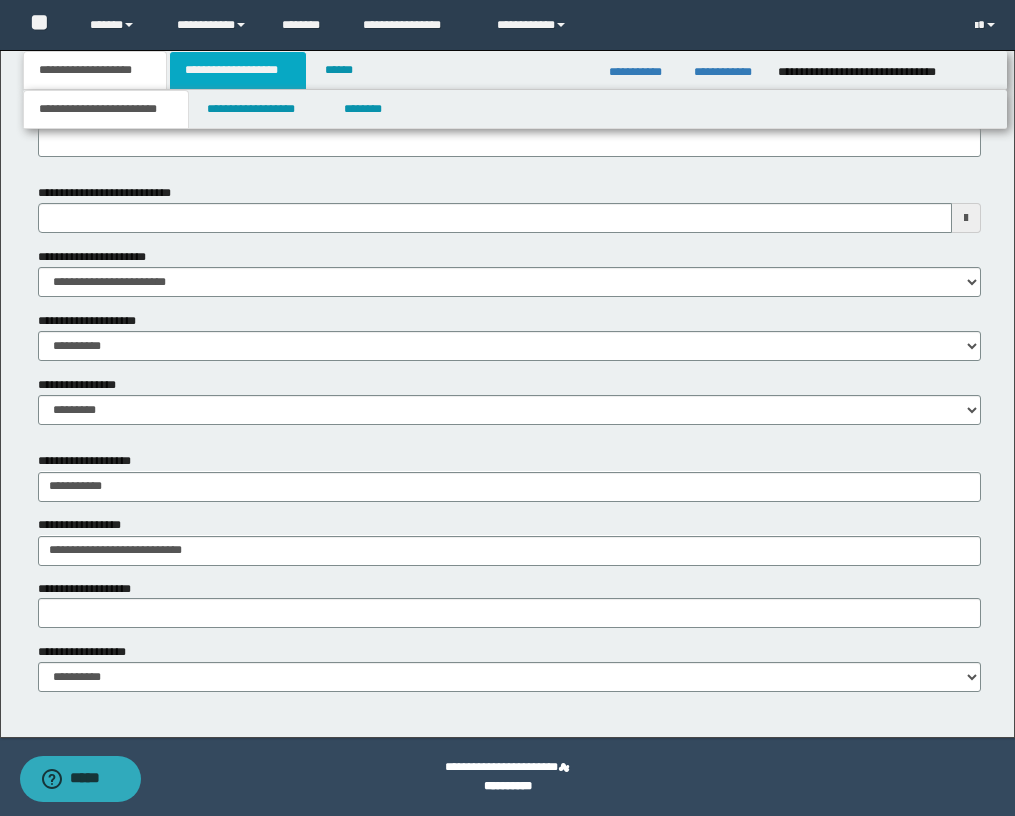 click on "**********" at bounding box center [238, 70] 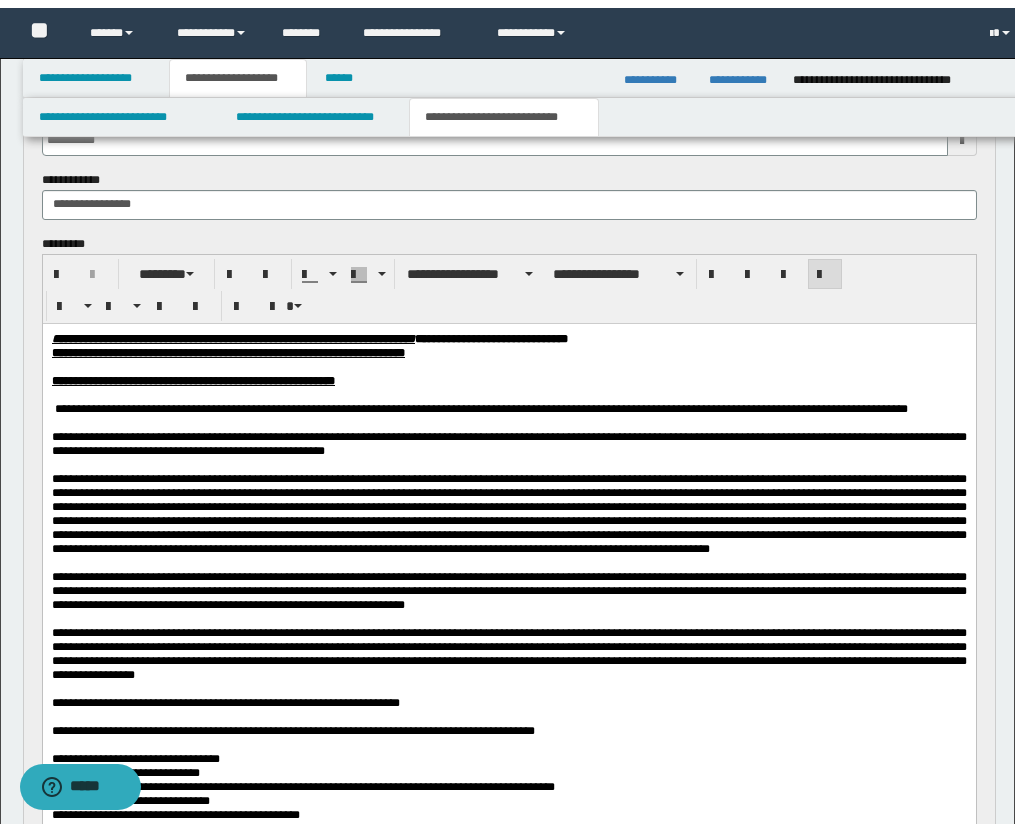 scroll, scrollTop: 961, scrollLeft: 0, axis: vertical 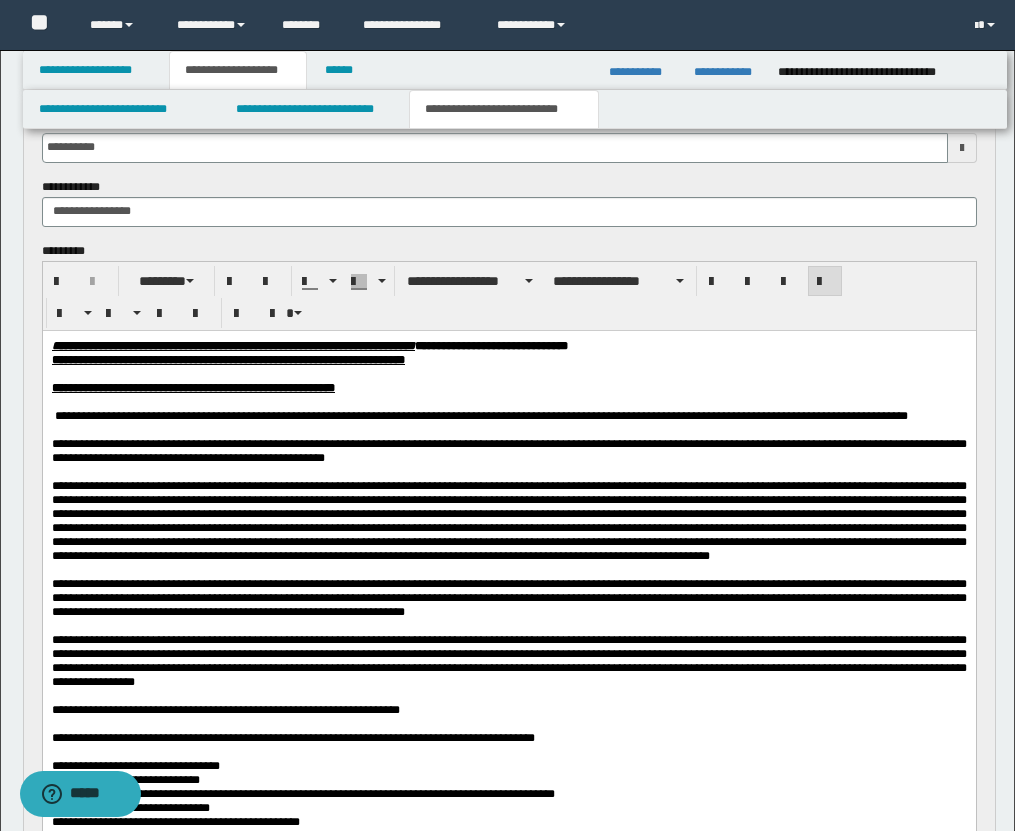 click on "**********" at bounding box center (504, 109) 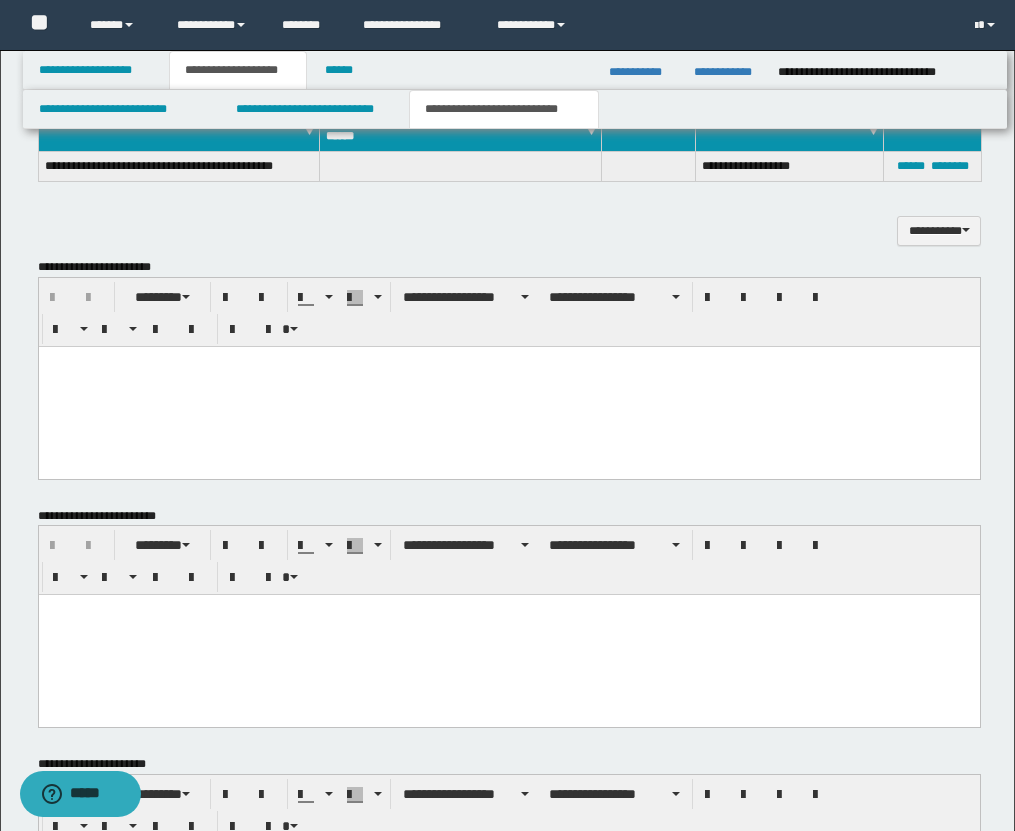 scroll, scrollTop: 1869, scrollLeft: 0, axis: vertical 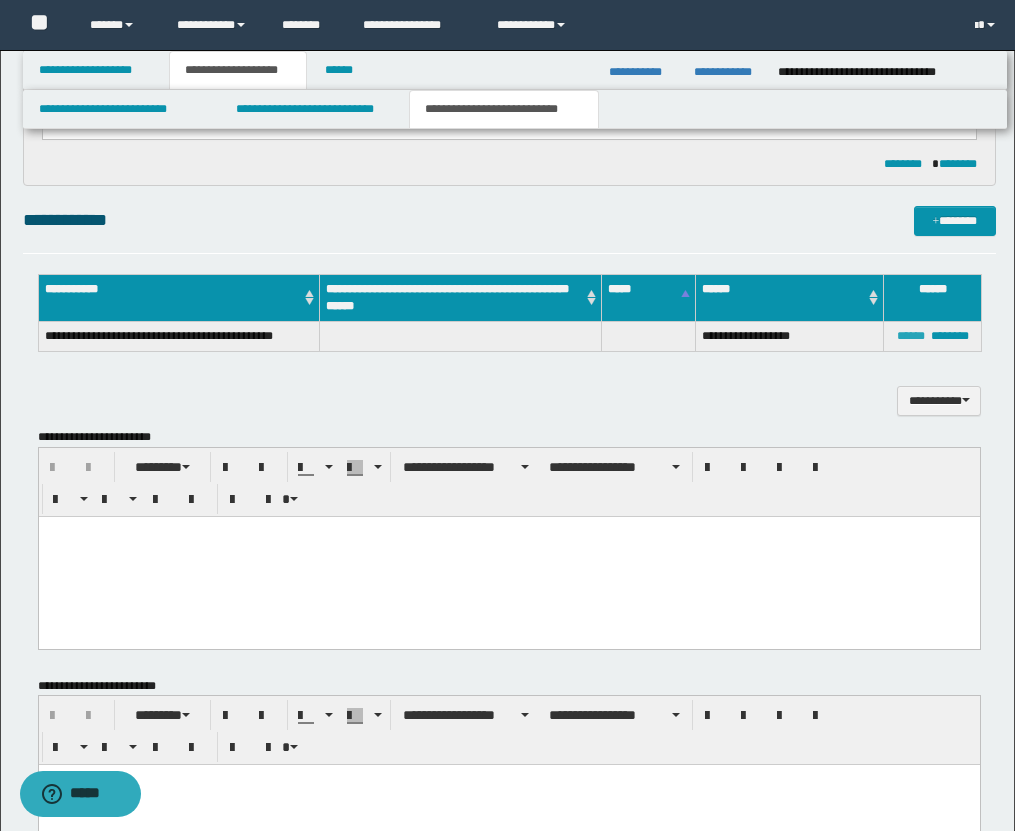 click on "******" at bounding box center (911, 336) 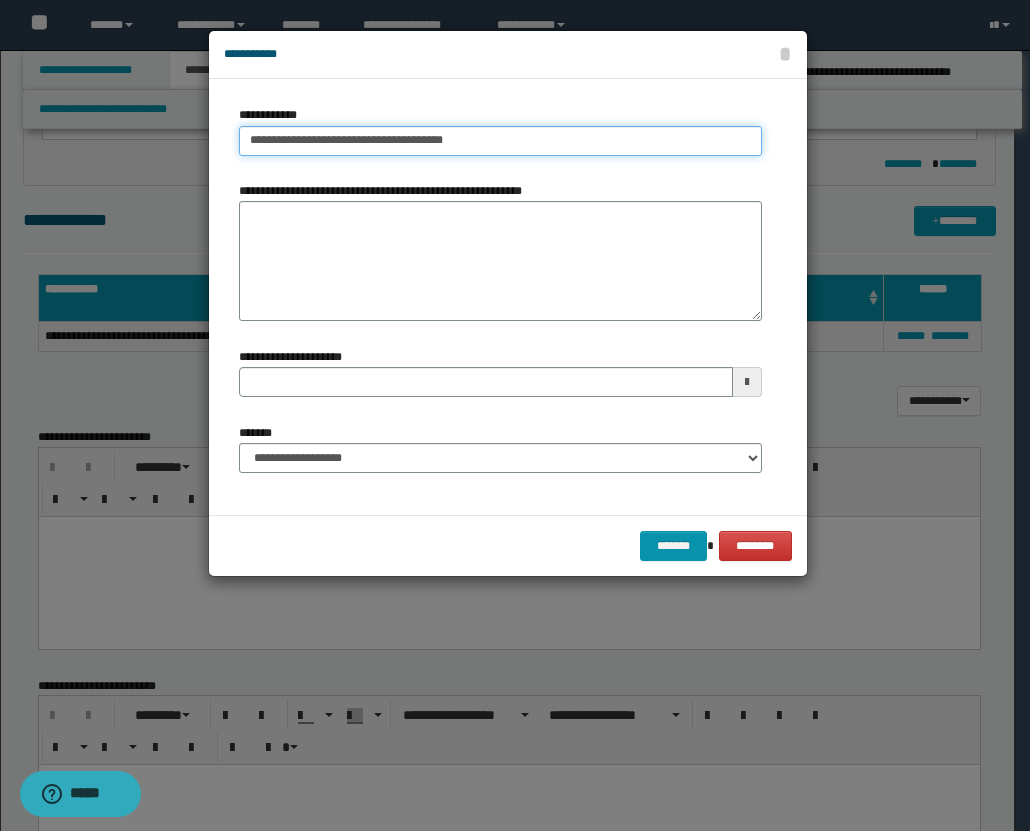 type on "**********" 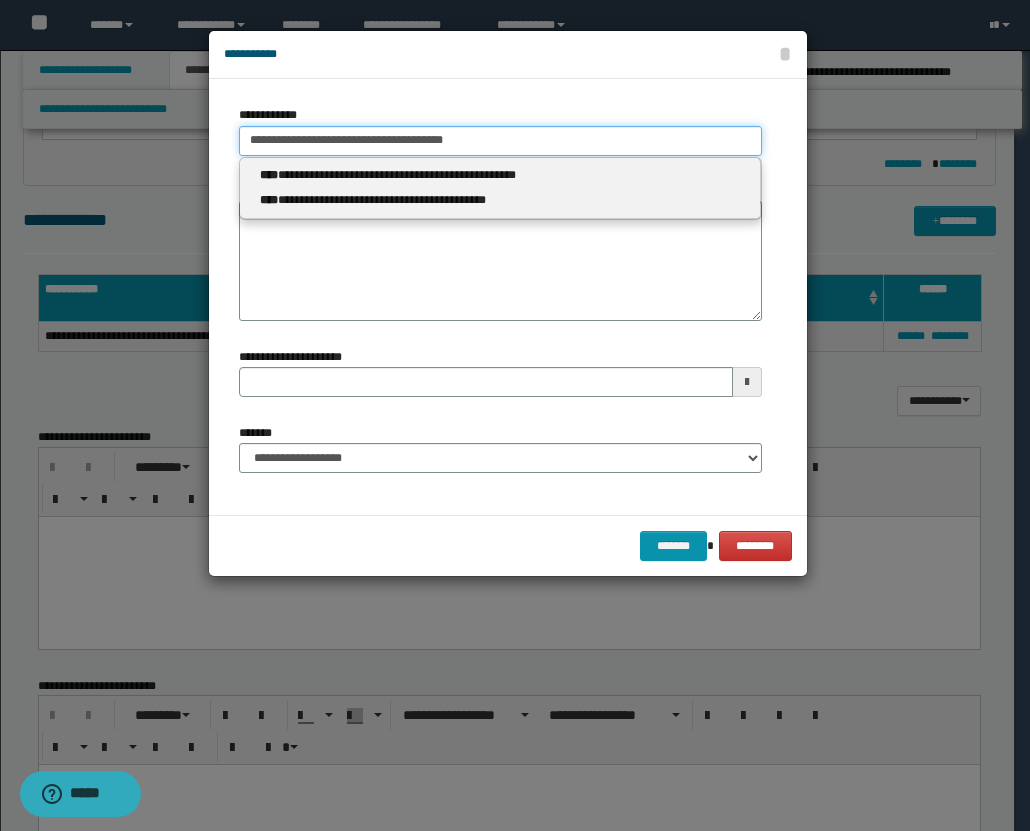drag, startPoint x: 488, startPoint y: 141, endPoint x: 188, endPoint y: 140, distance: 300.00168 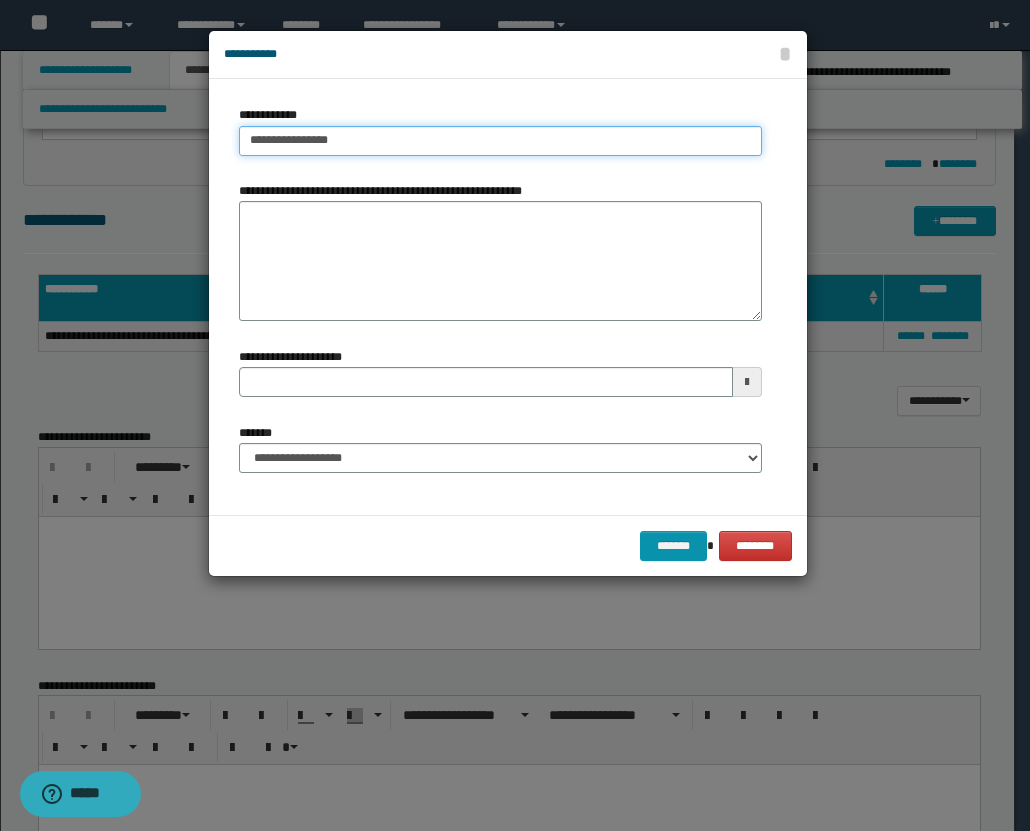type on "**********" 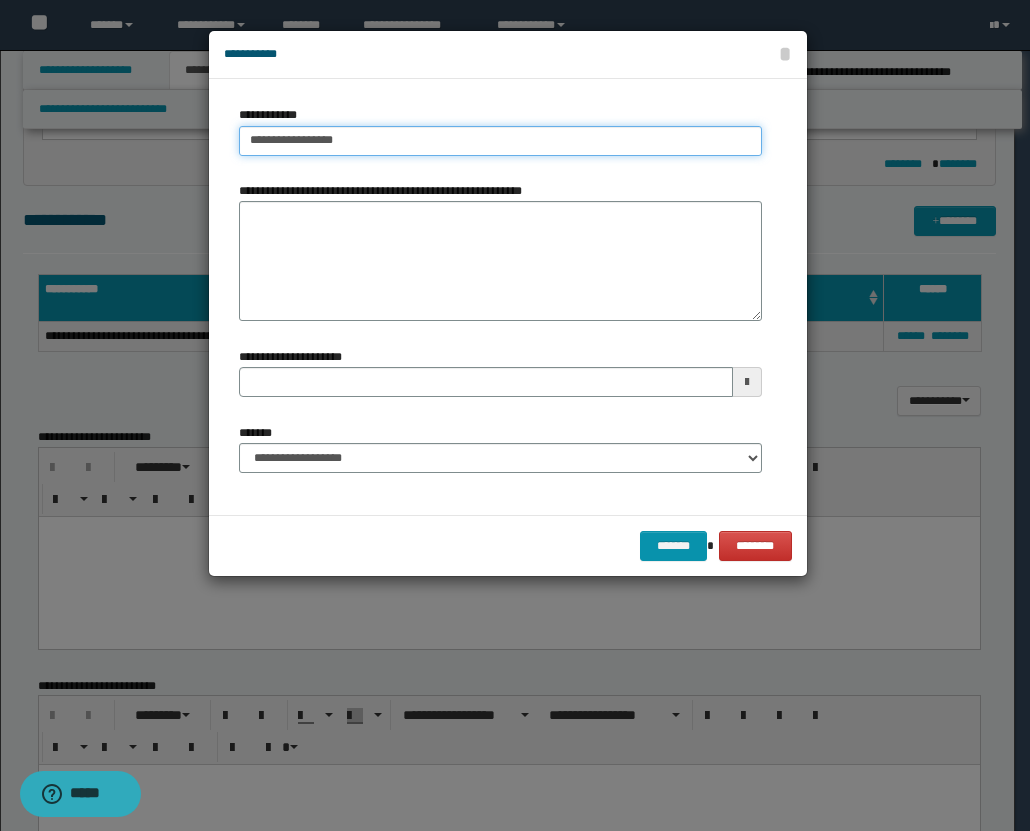 type on "**********" 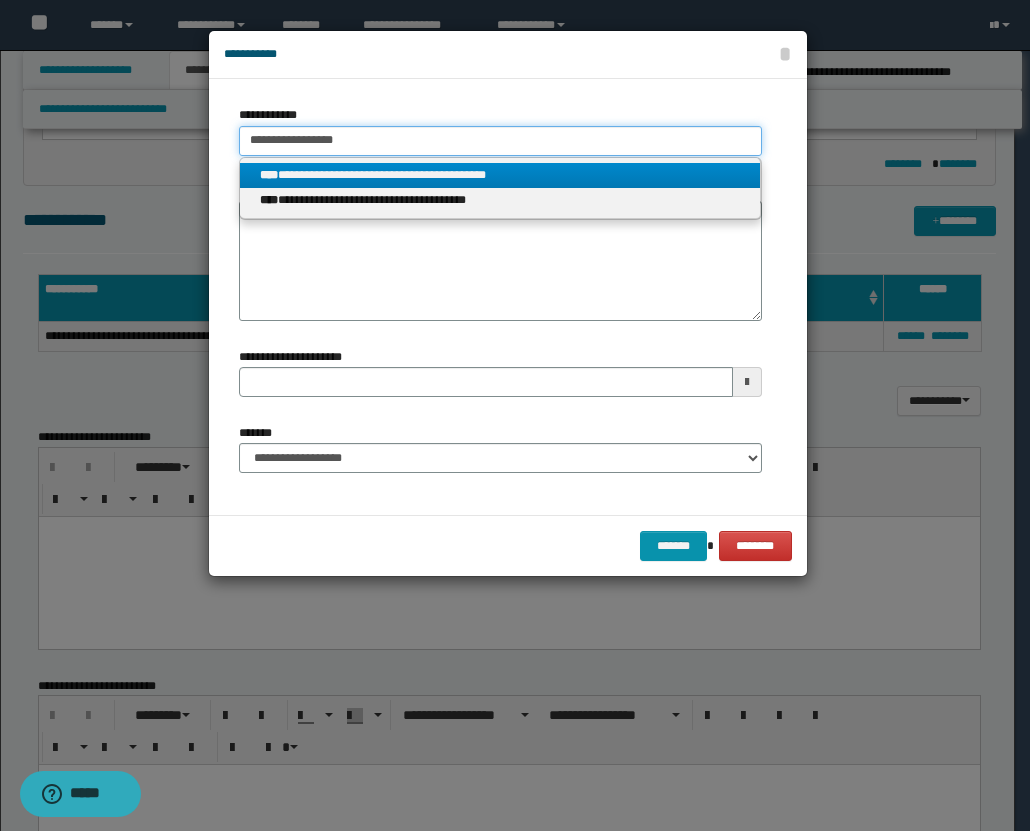 type on "**********" 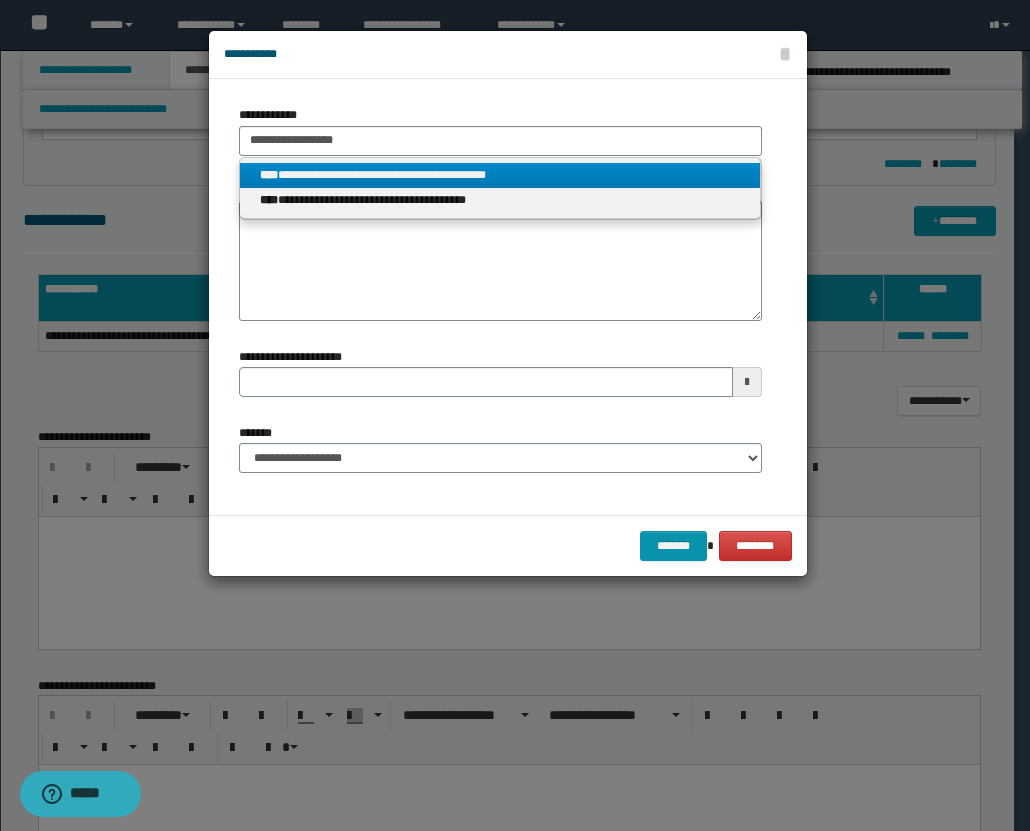 click on "**********" at bounding box center (500, 175) 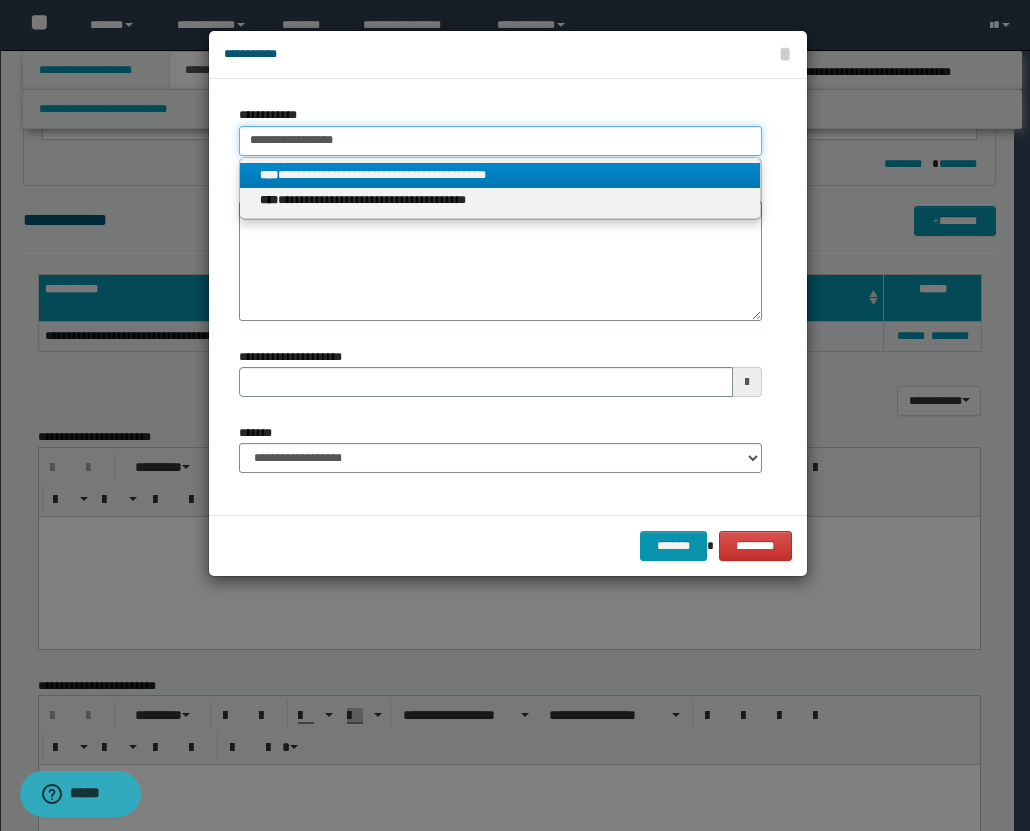 type 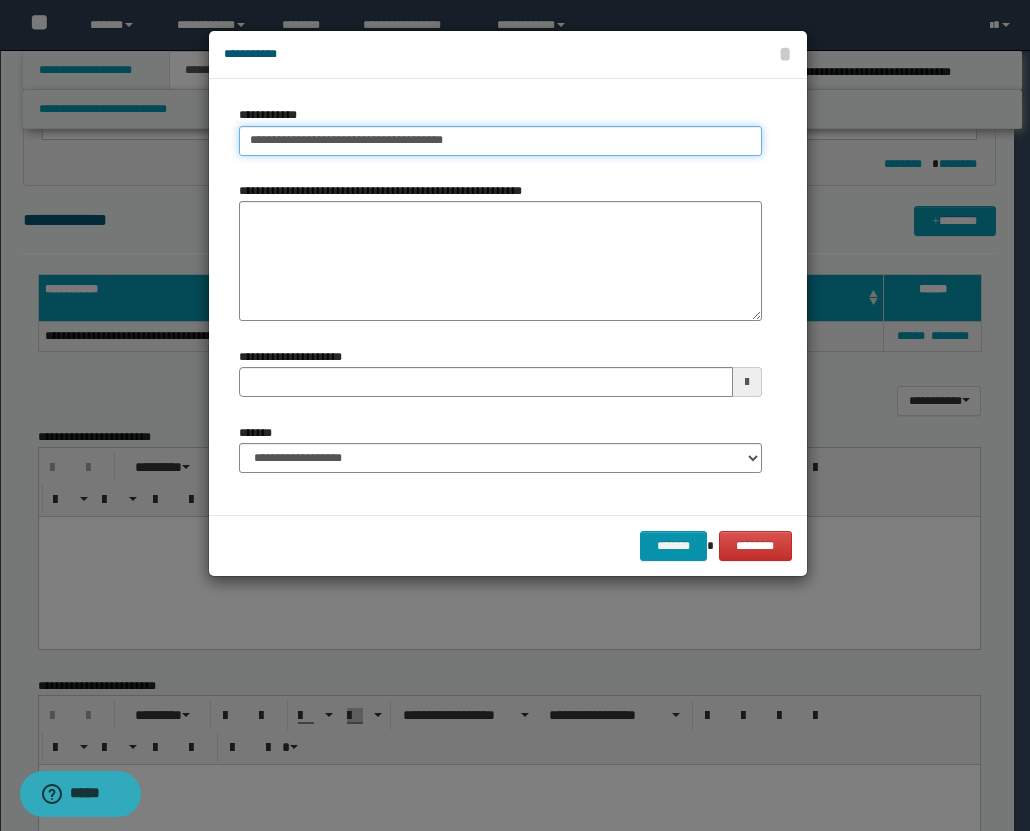type 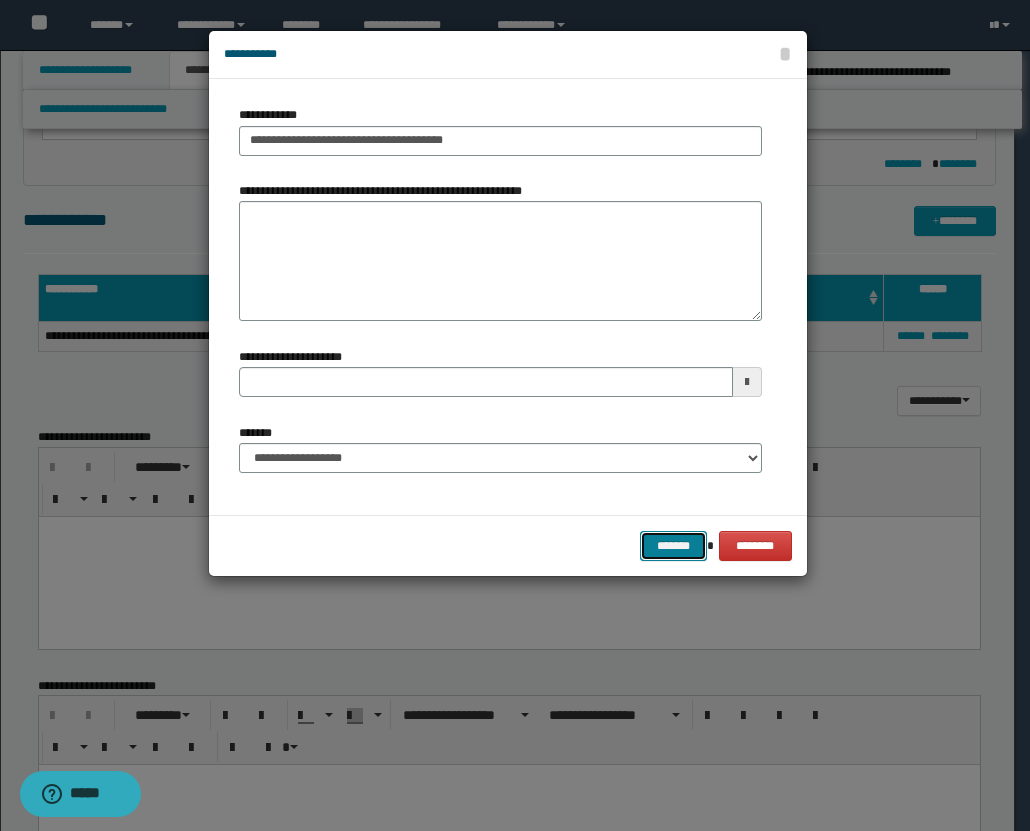 click on "*******" at bounding box center (674, 546) 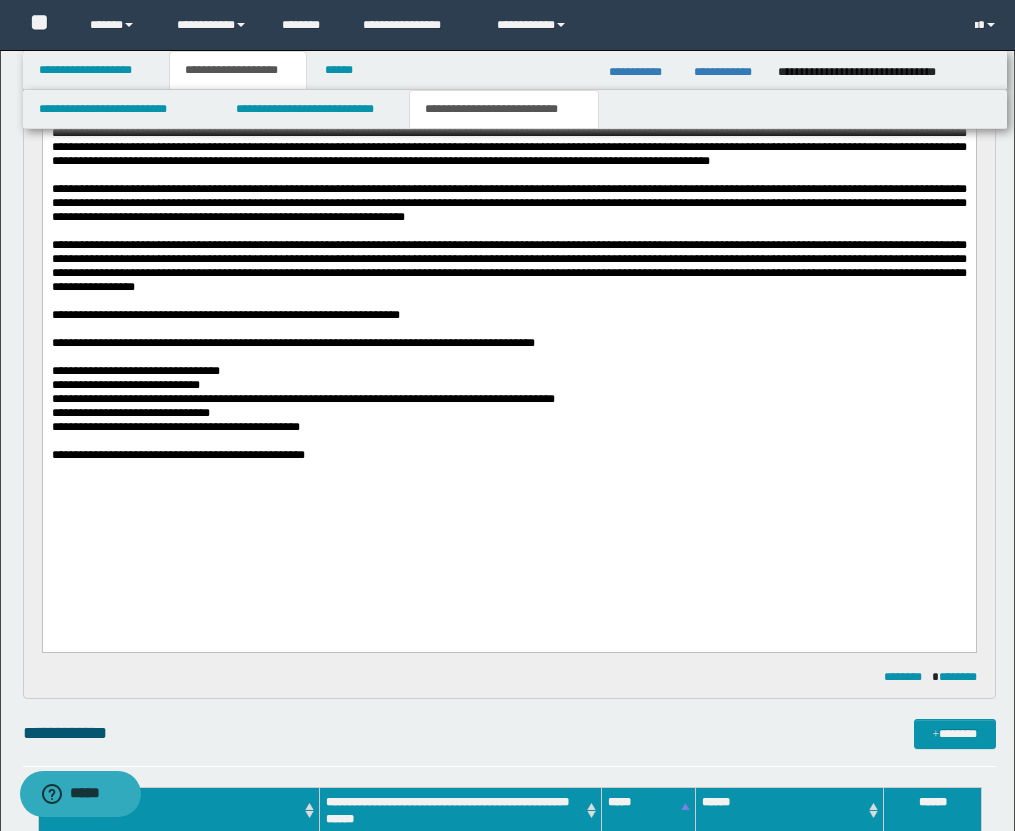 scroll, scrollTop: 1174, scrollLeft: 0, axis: vertical 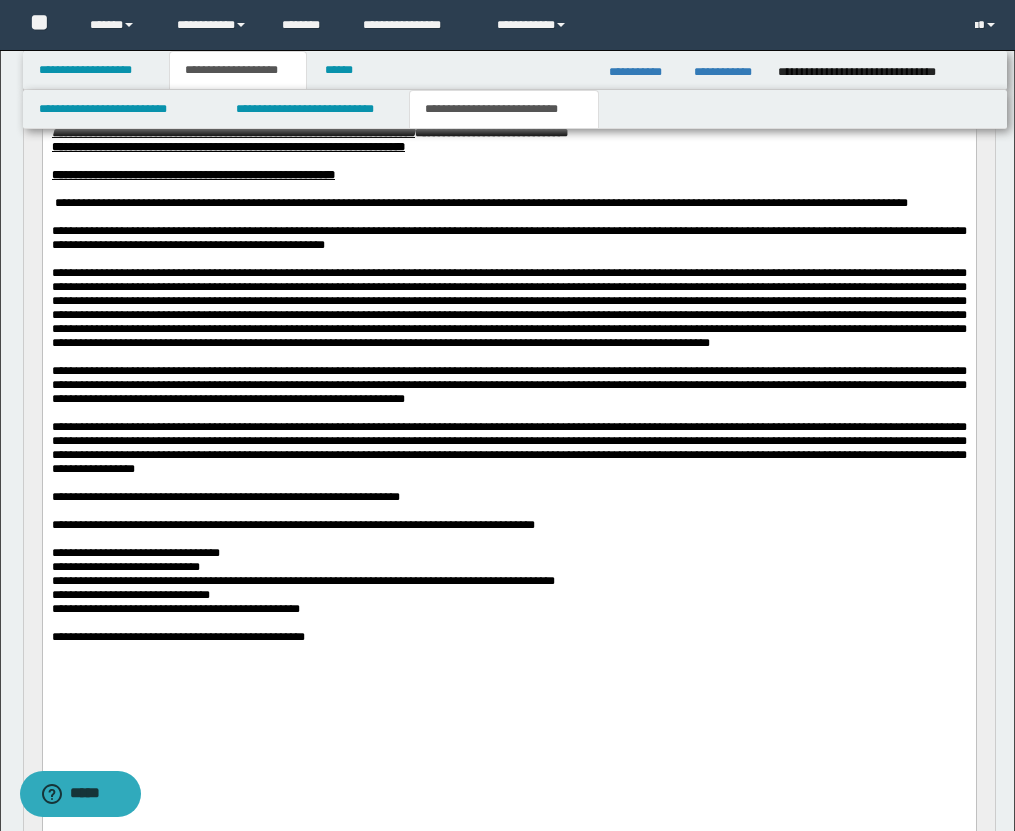 click on "**********" at bounding box center (175, 608) 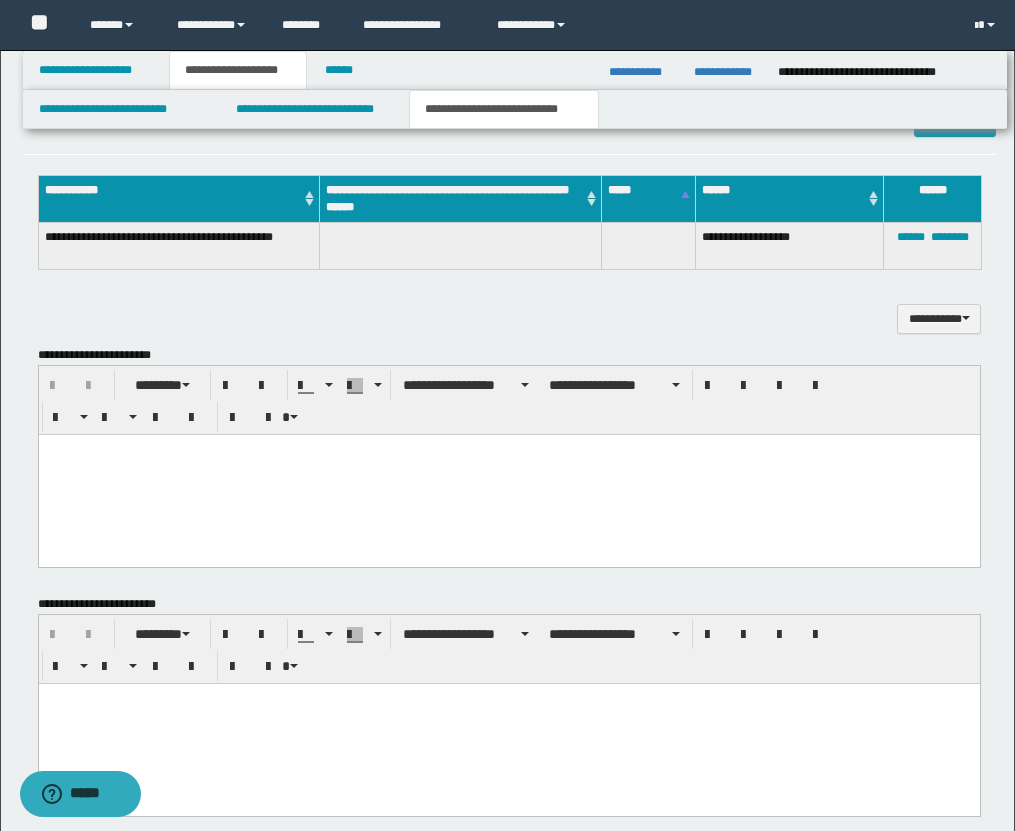 scroll, scrollTop: 2118, scrollLeft: 0, axis: vertical 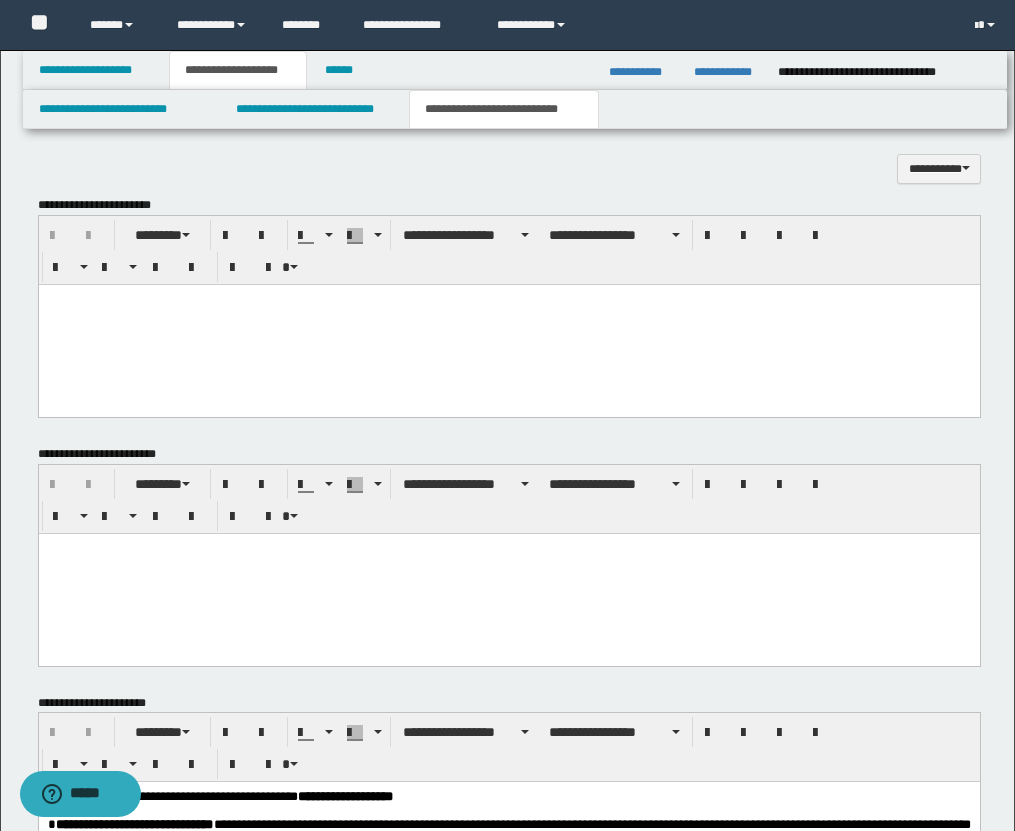 click at bounding box center [508, 324] 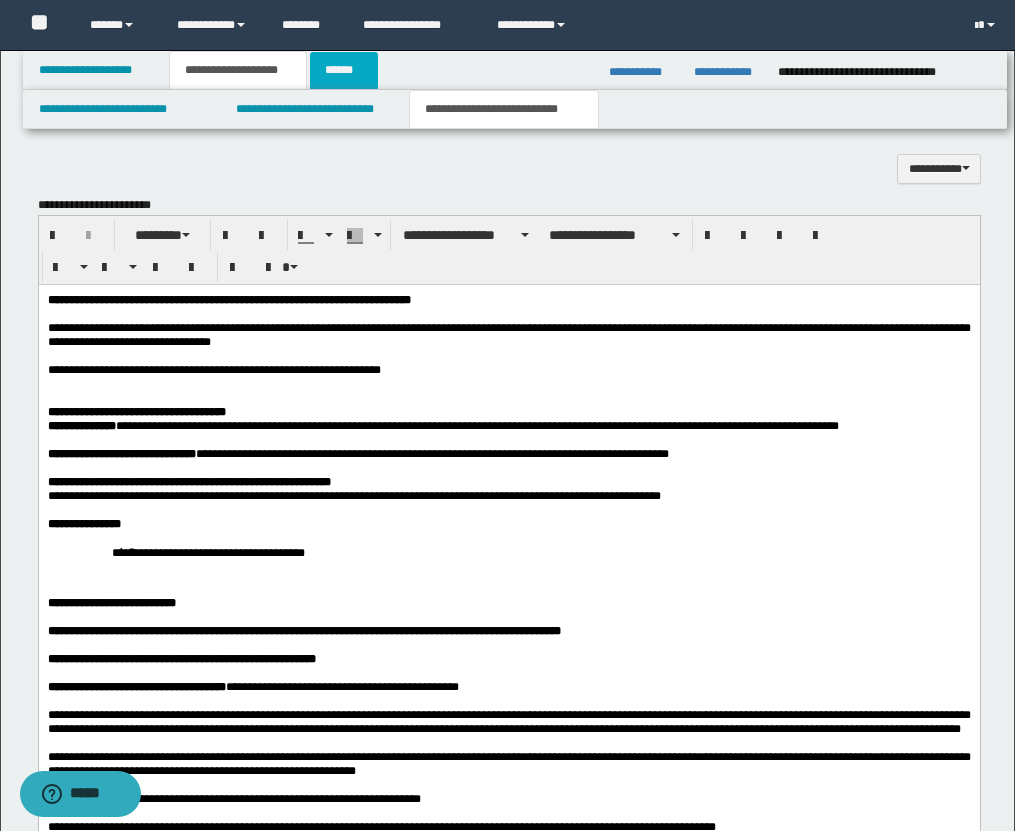 click on "******" at bounding box center [344, 70] 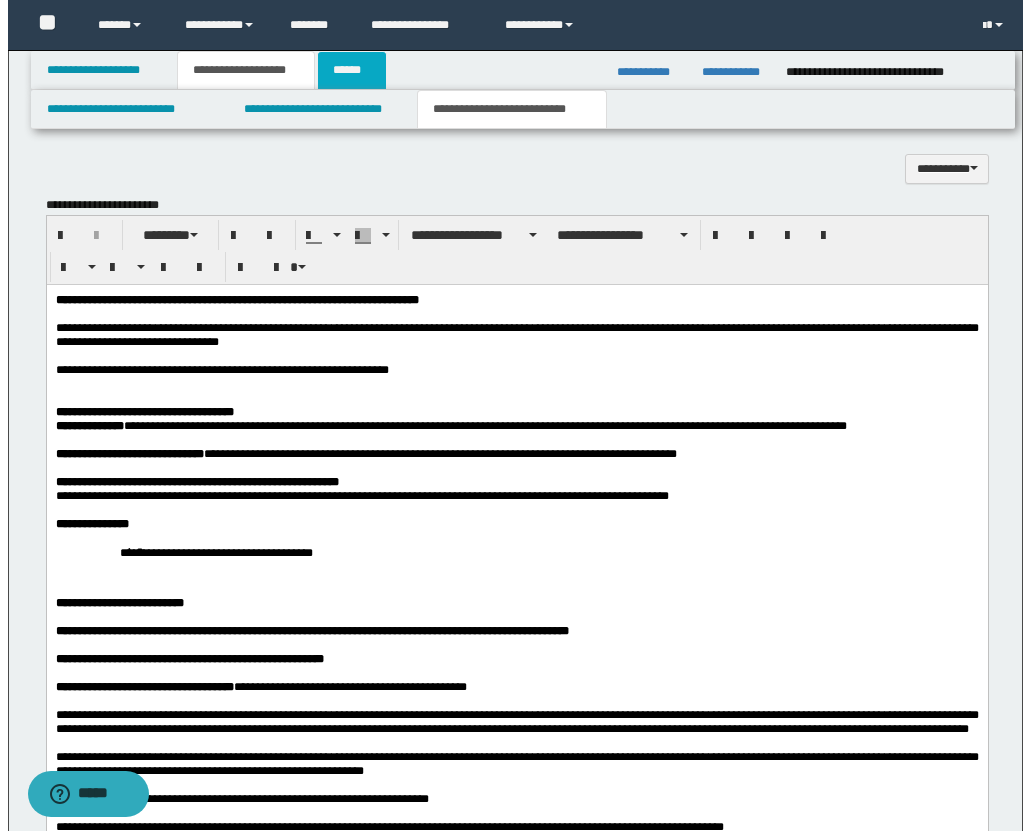scroll, scrollTop: 0, scrollLeft: 0, axis: both 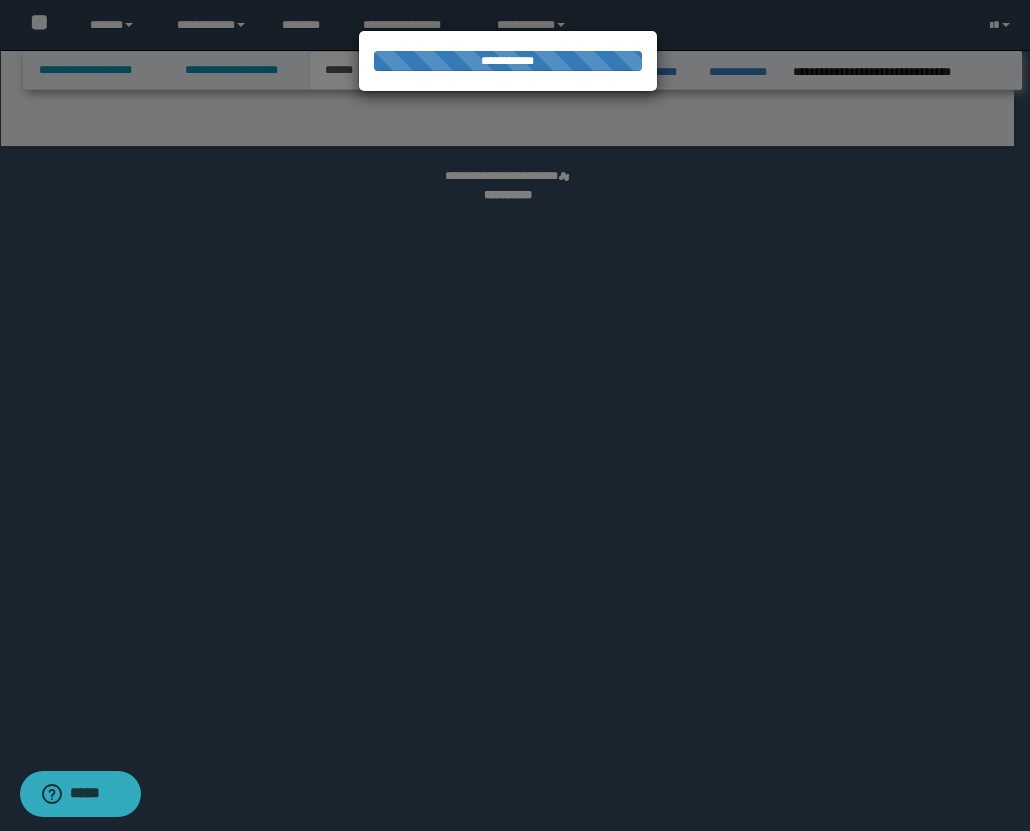 select on "*" 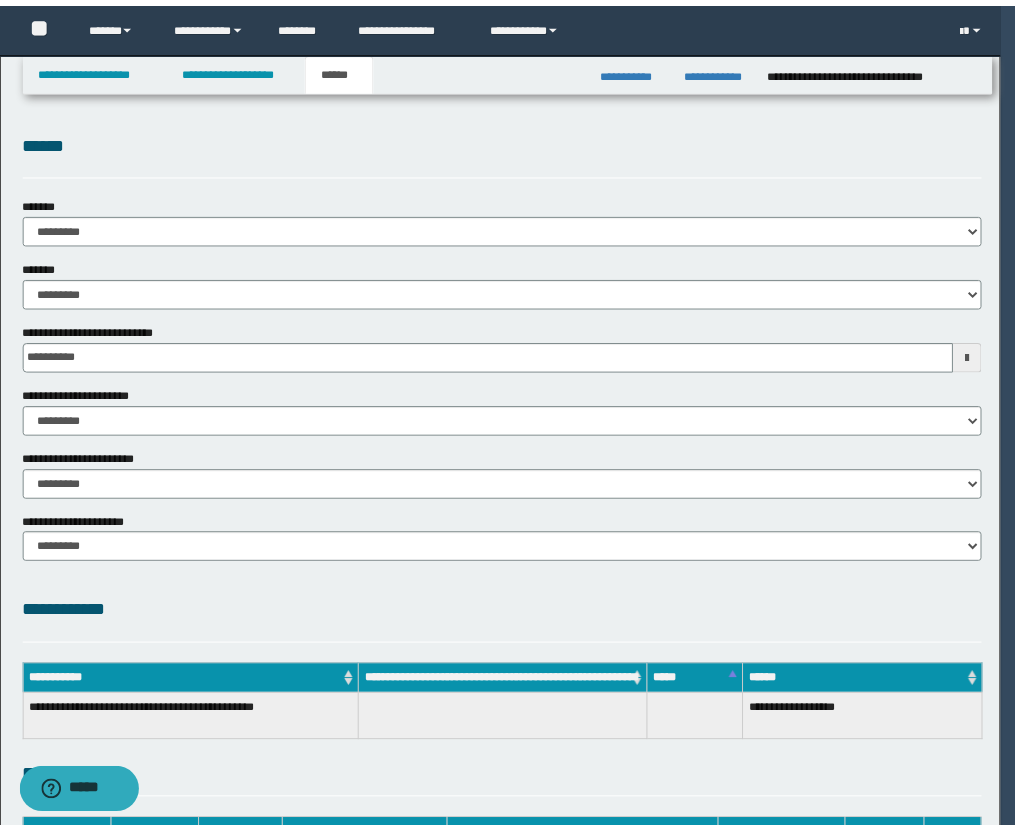 scroll, scrollTop: 0, scrollLeft: 0, axis: both 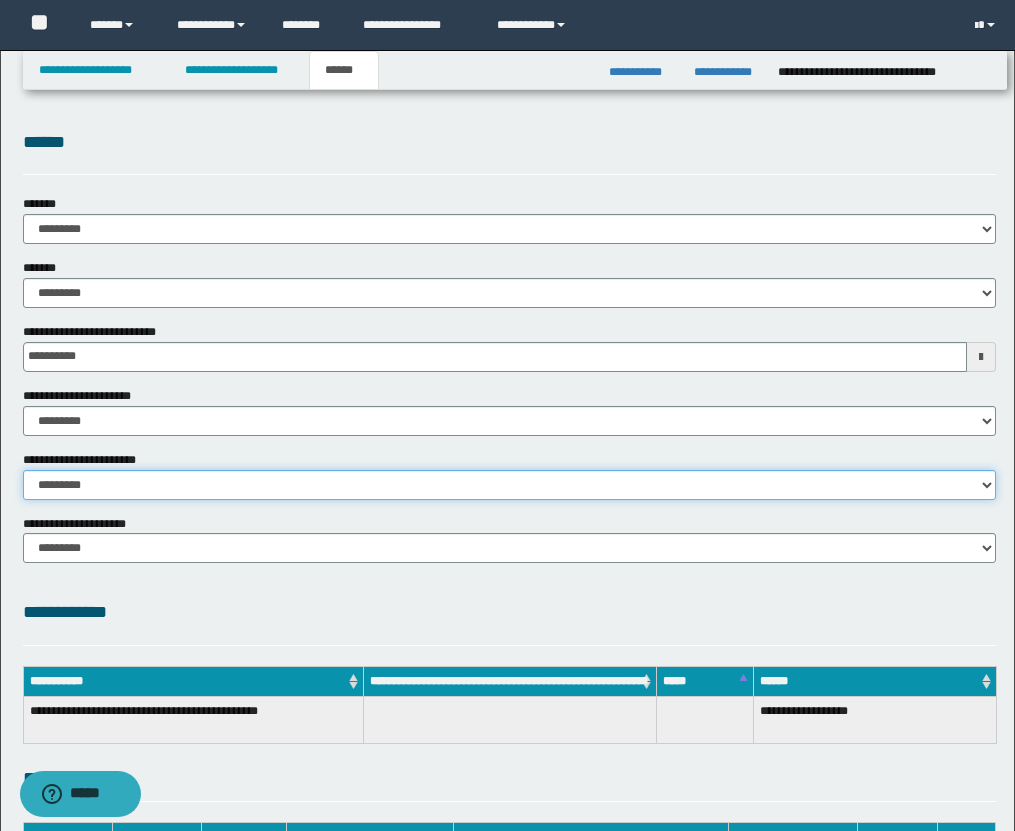 click on "*********
*********
*********" at bounding box center (509, 485) 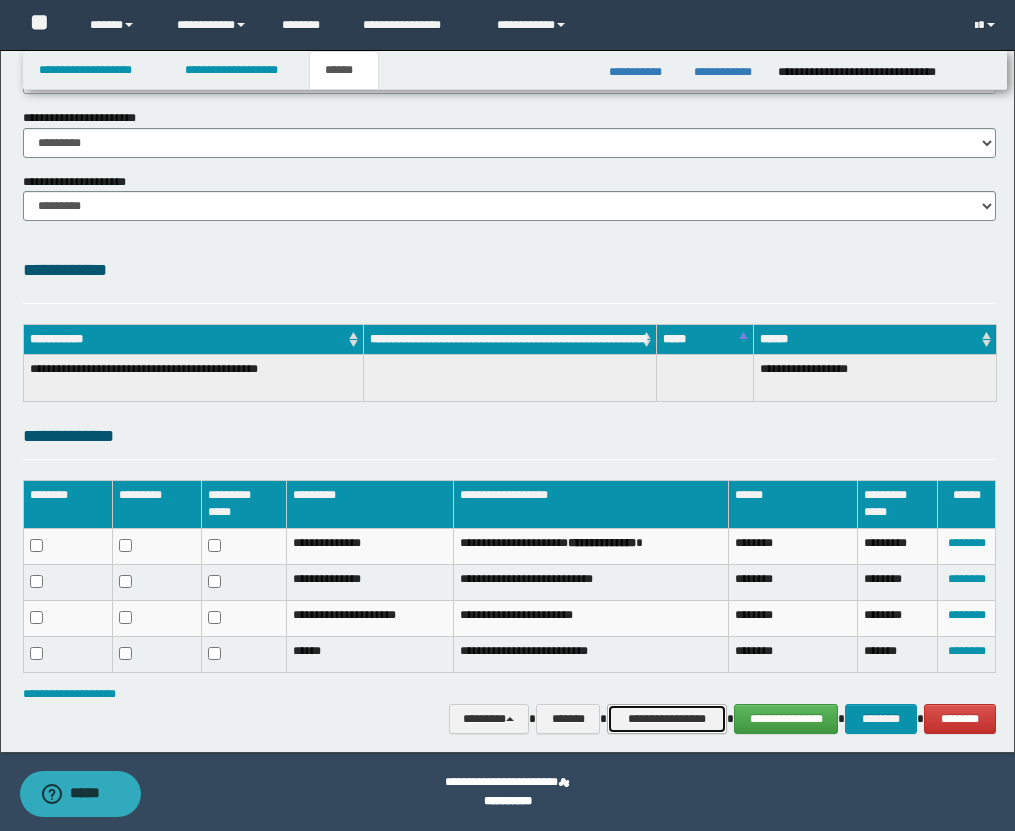 click on "**********" at bounding box center [667, 719] 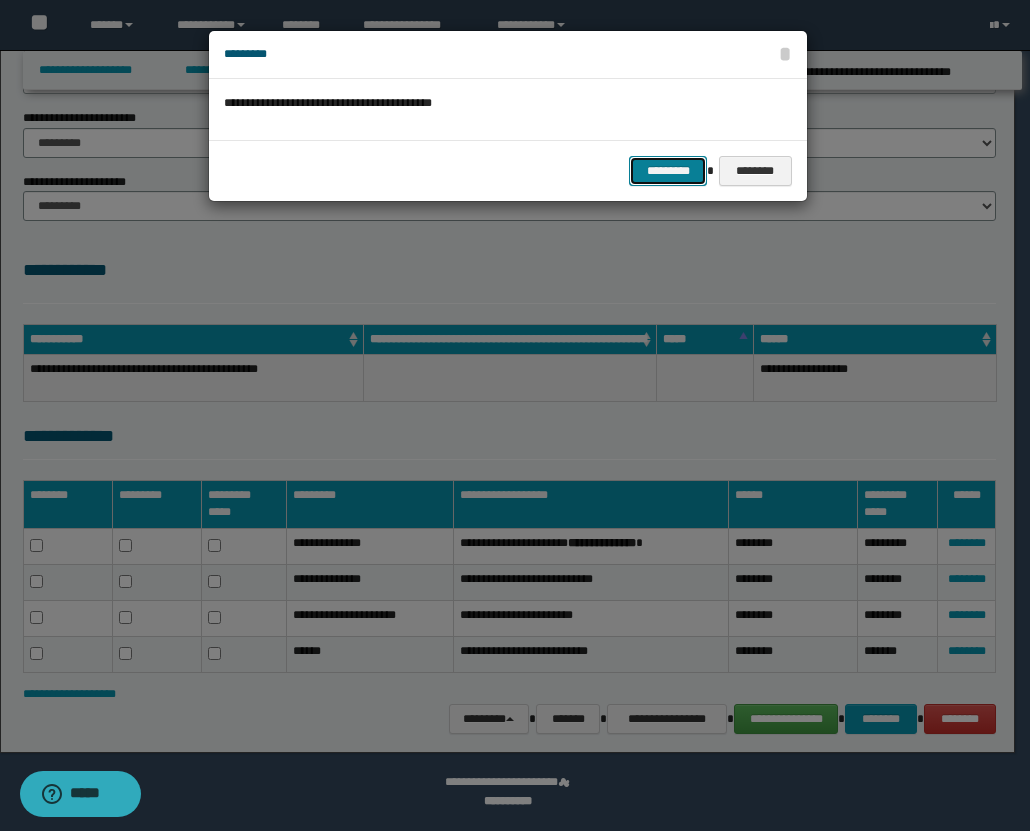 click on "*********" at bounding box center (668, 171) 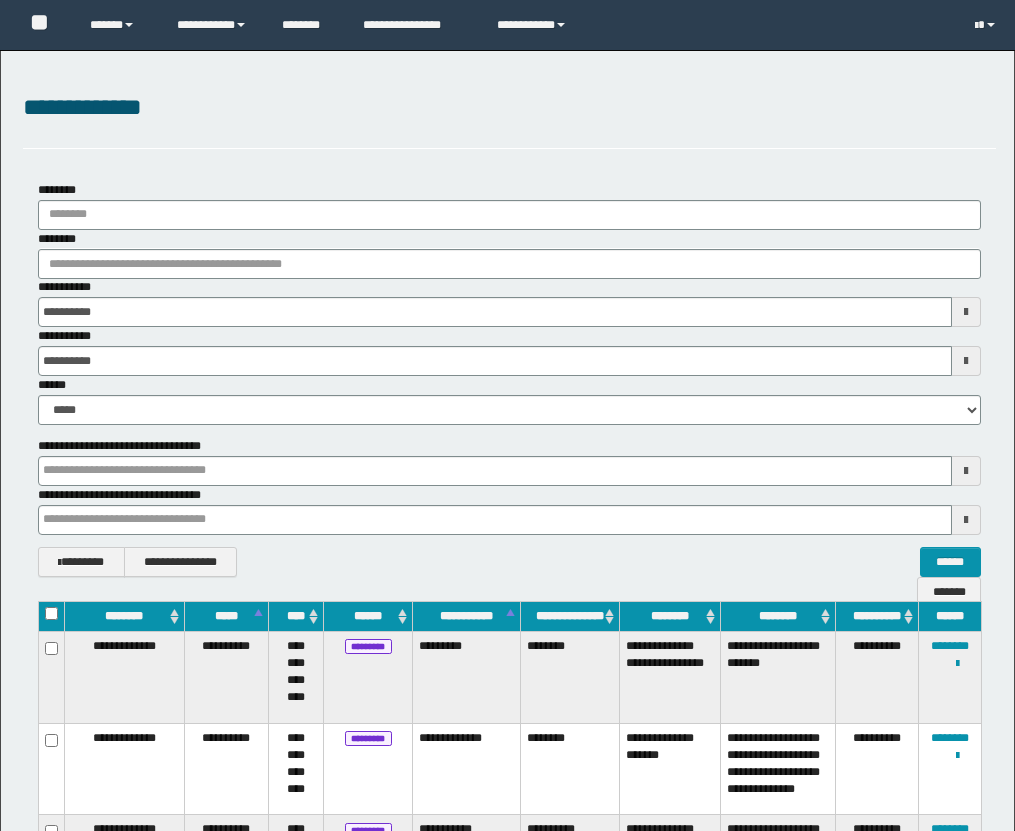 scroll, scrollTop: 343, scrollLeft: 0, axis: vertical 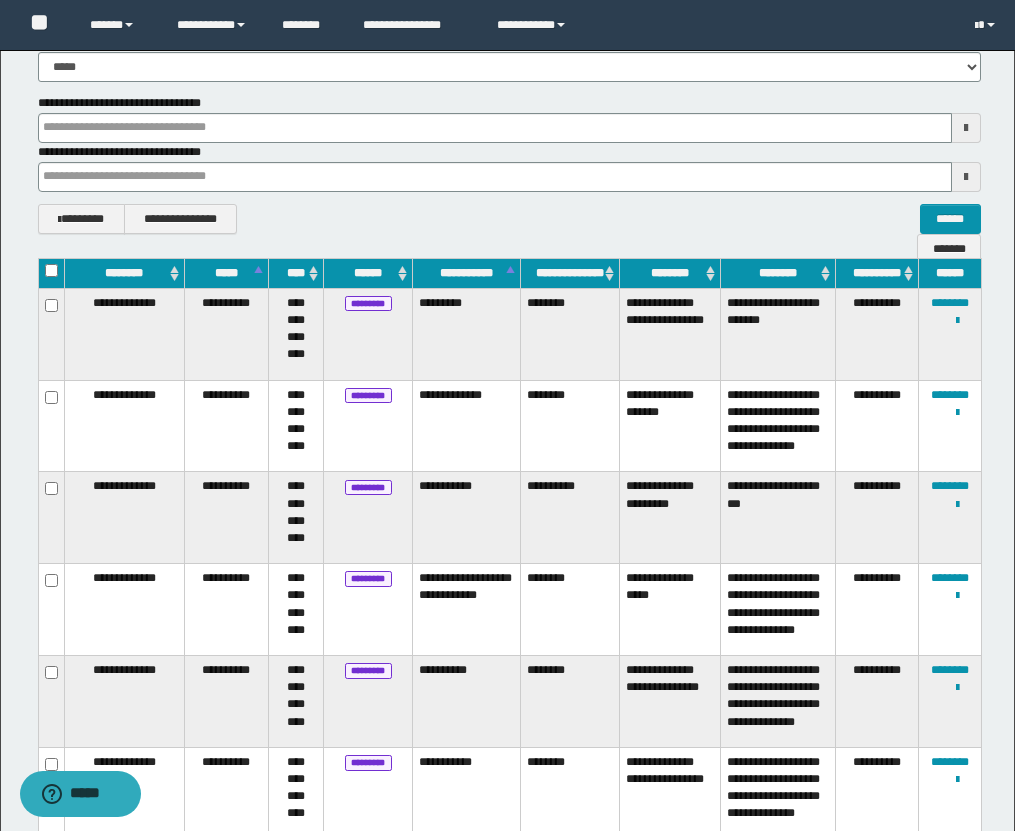 click on "**********" at bounding box center [509, 219] 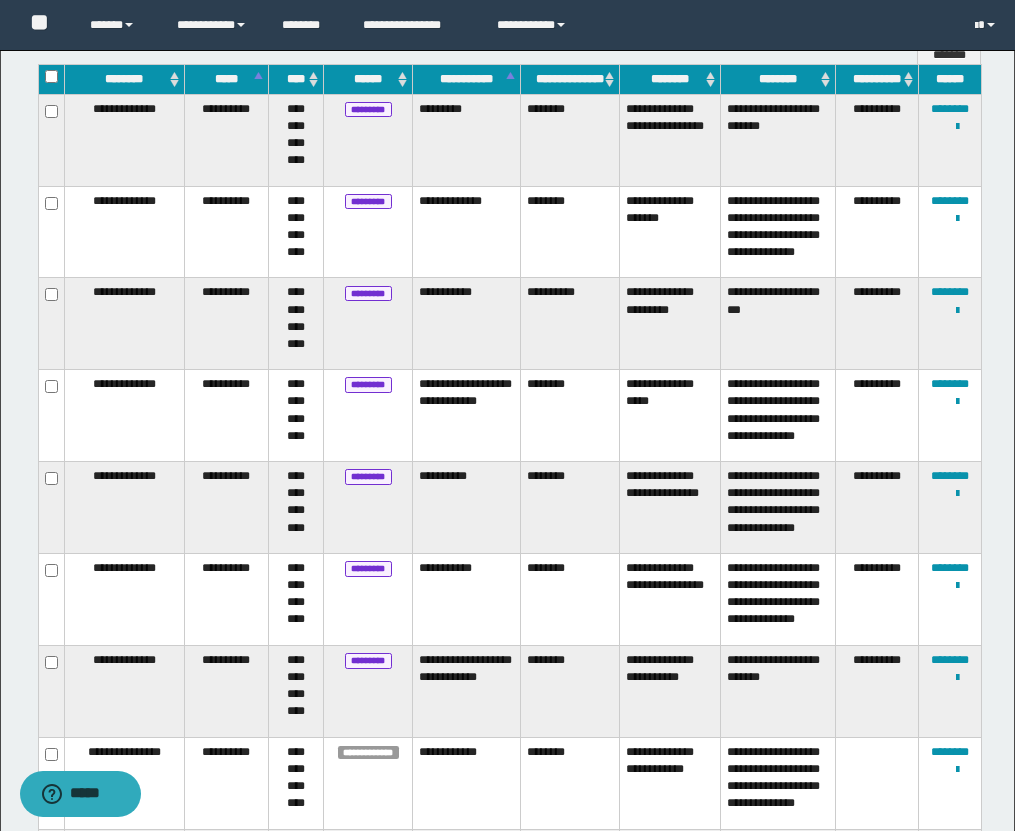 scroll, scrollTop: 0, scrollLeft: 0, axis: both 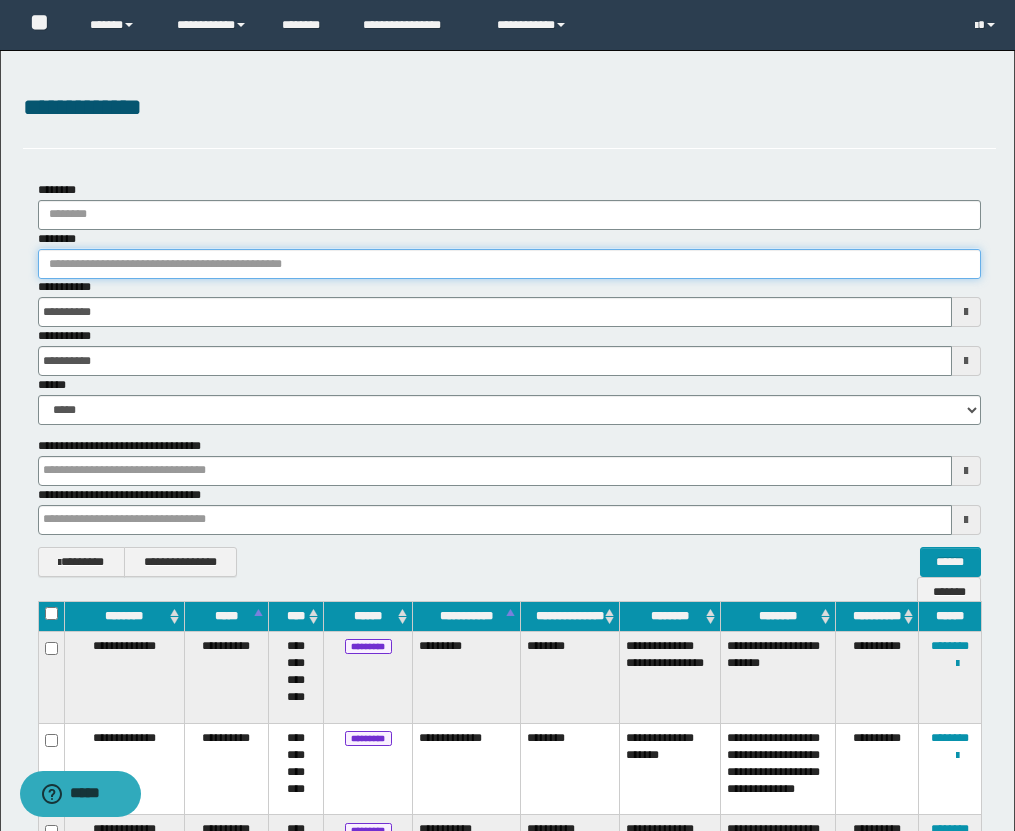 click on "********" at bounding box center [509, 264] 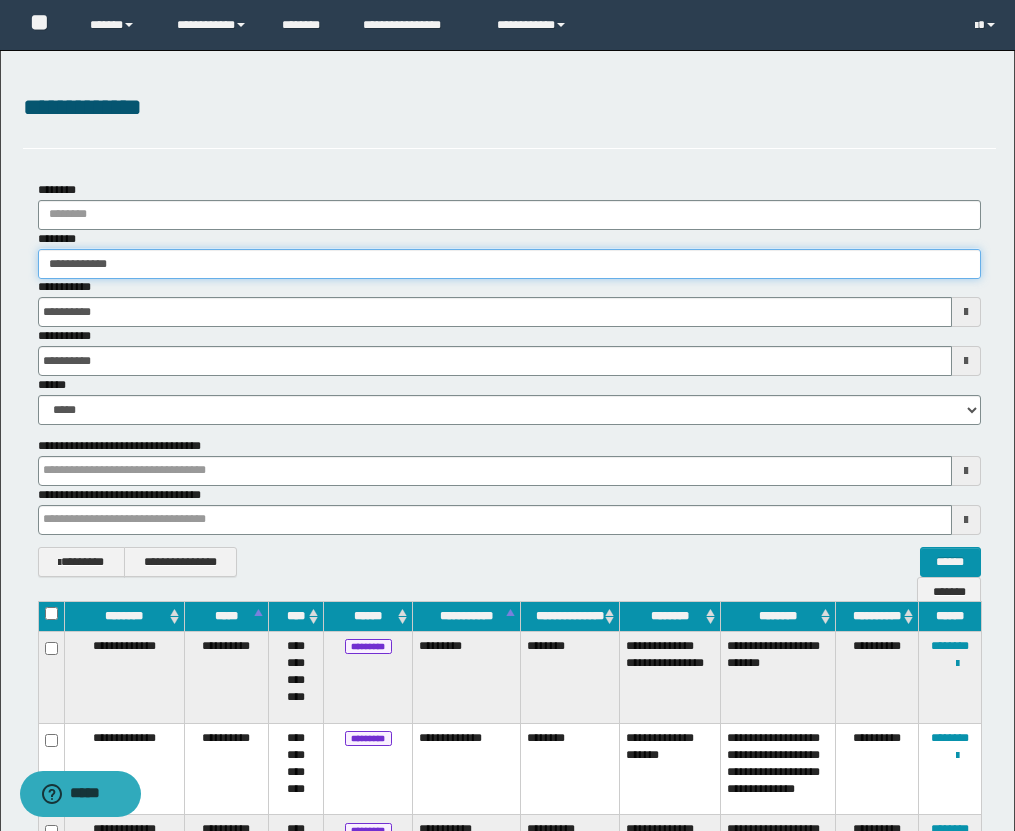 type on "**********" 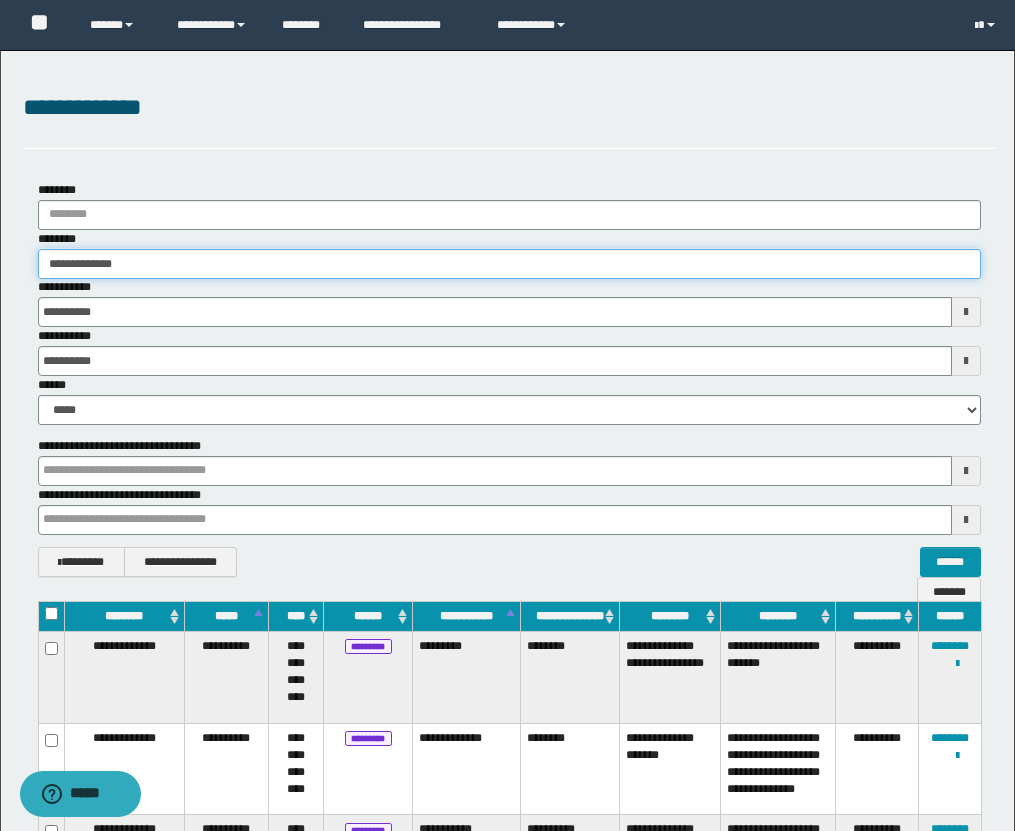 type on "**********" 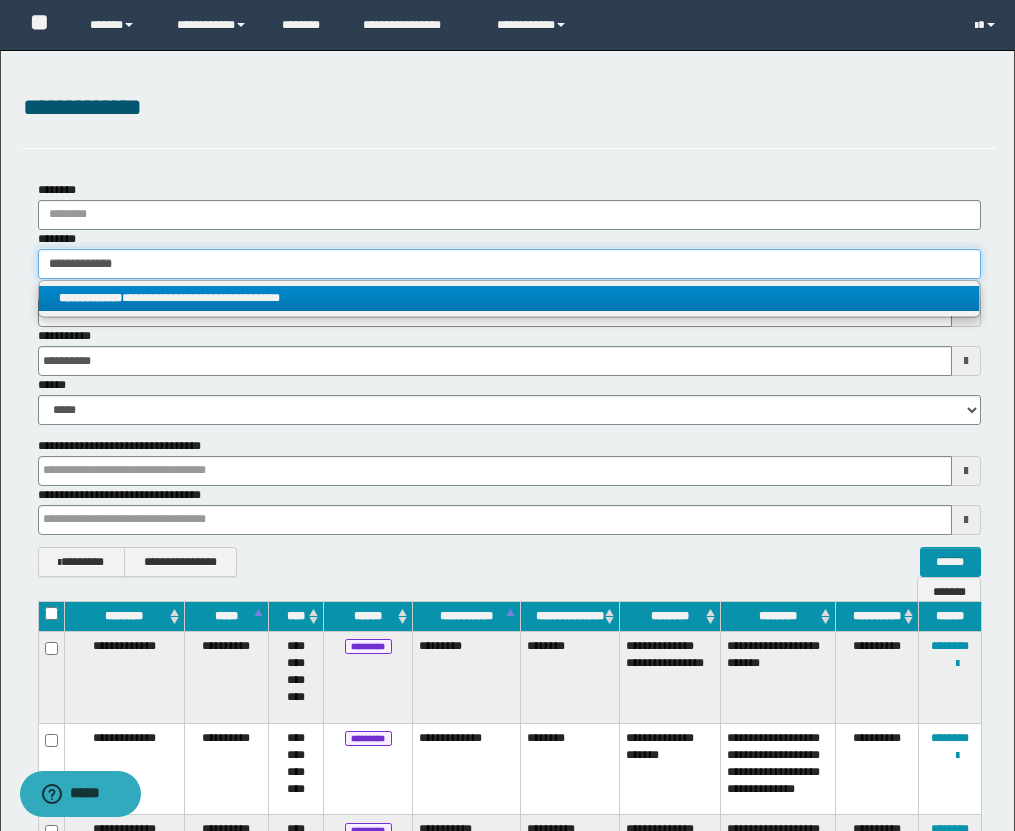 type on "**********" 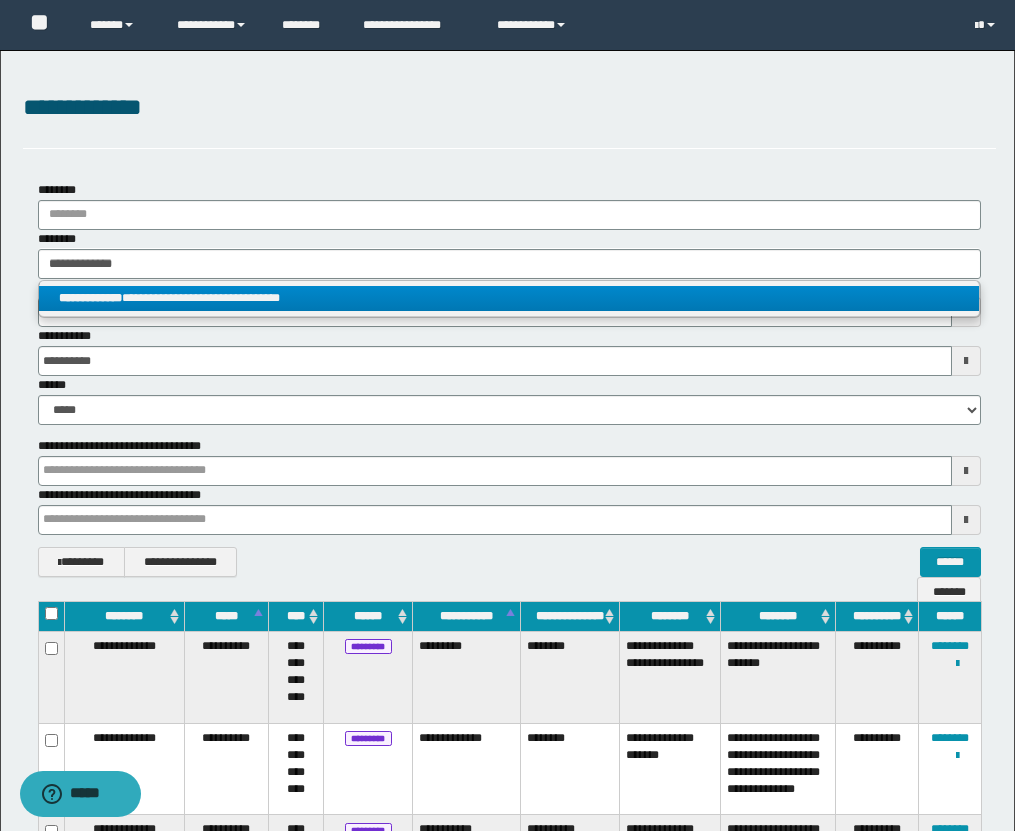 click on "**********" at bounding box center [509, 298] 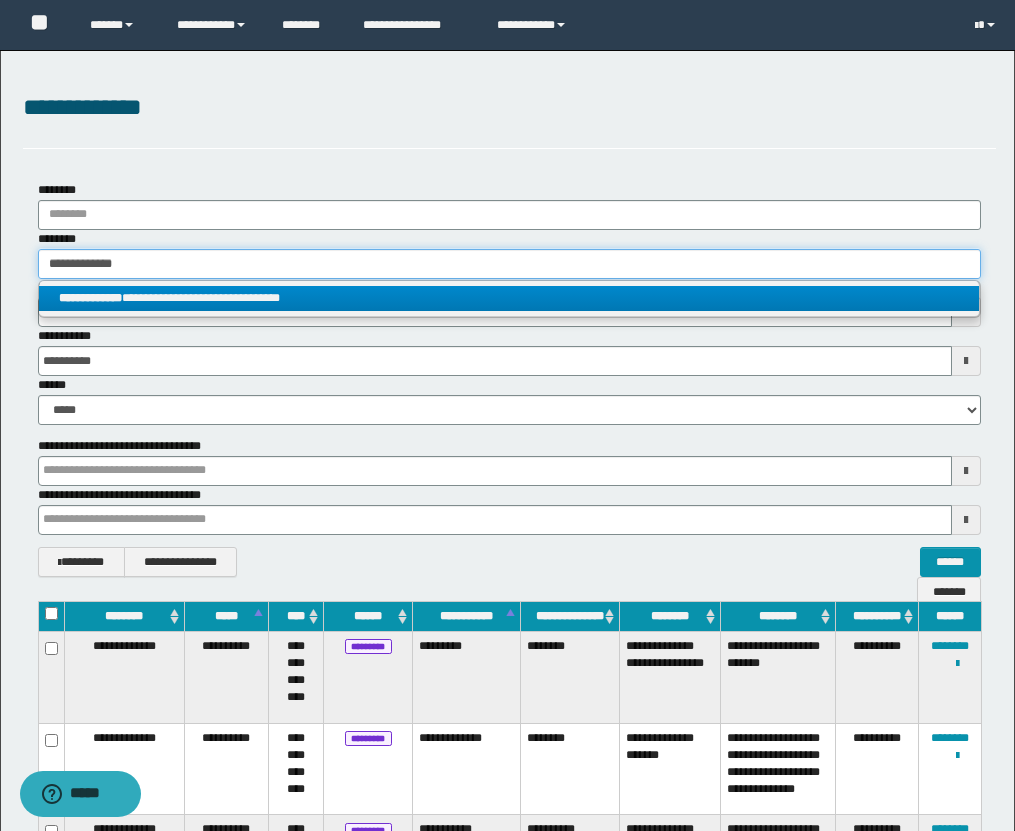 type 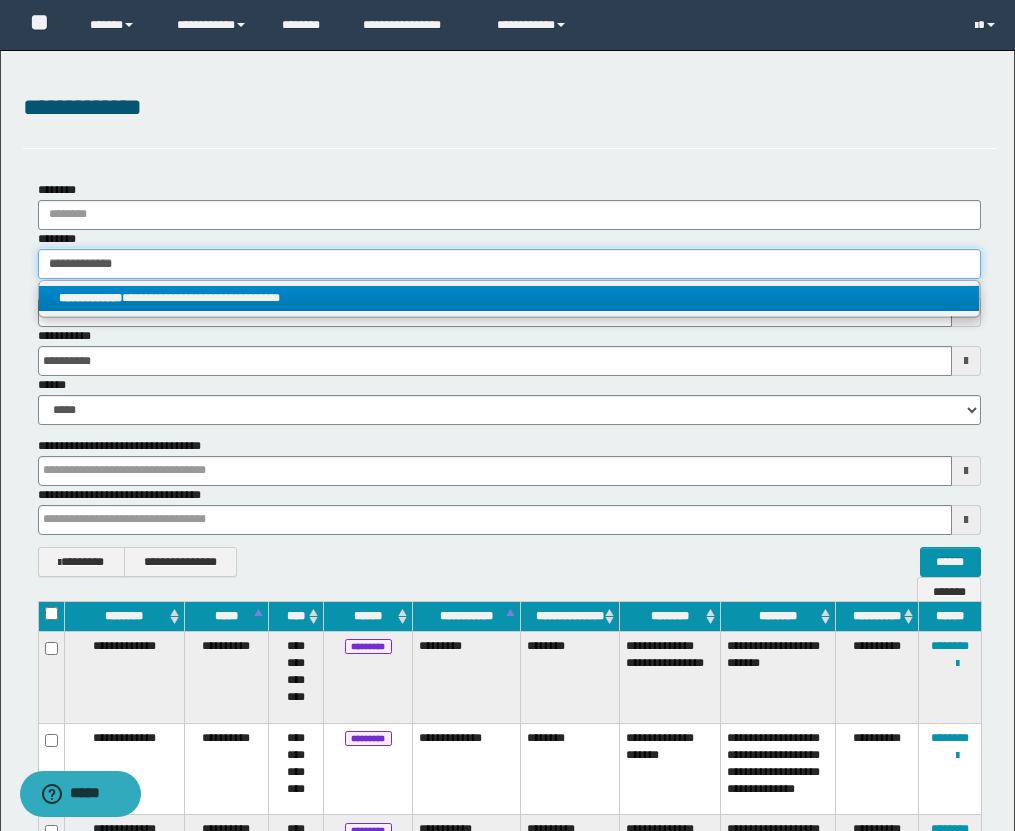 type on "**********" 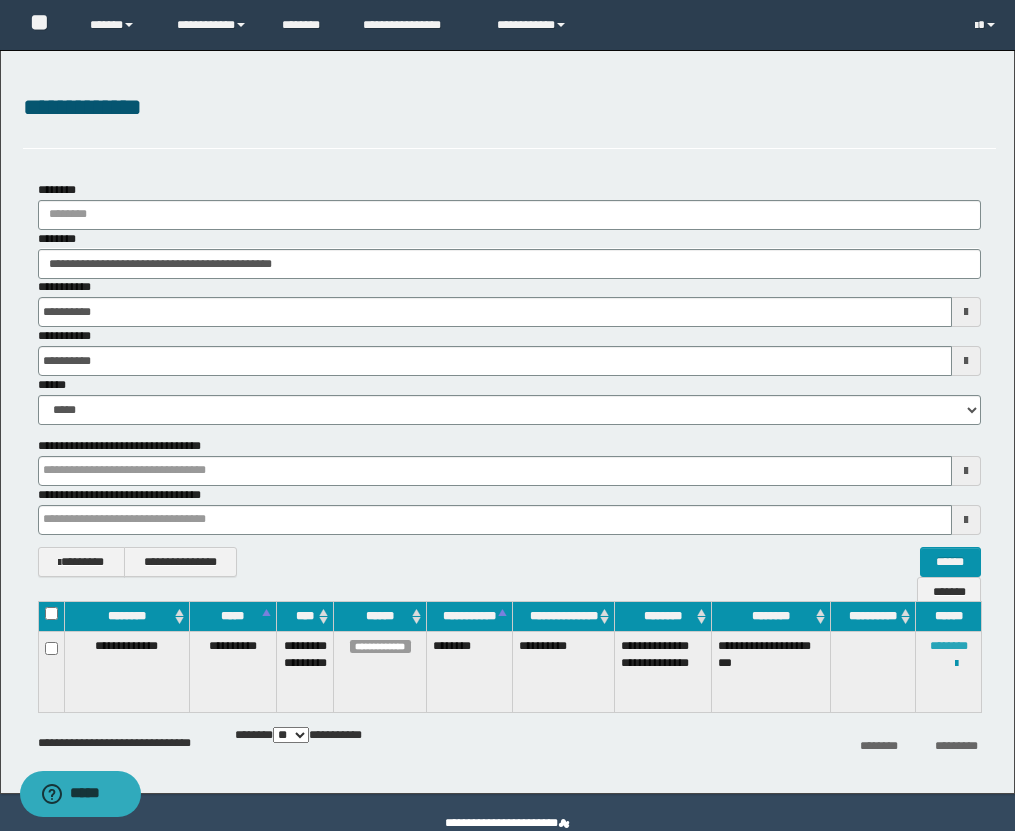 click on "********" at bounding box center [949, 646] 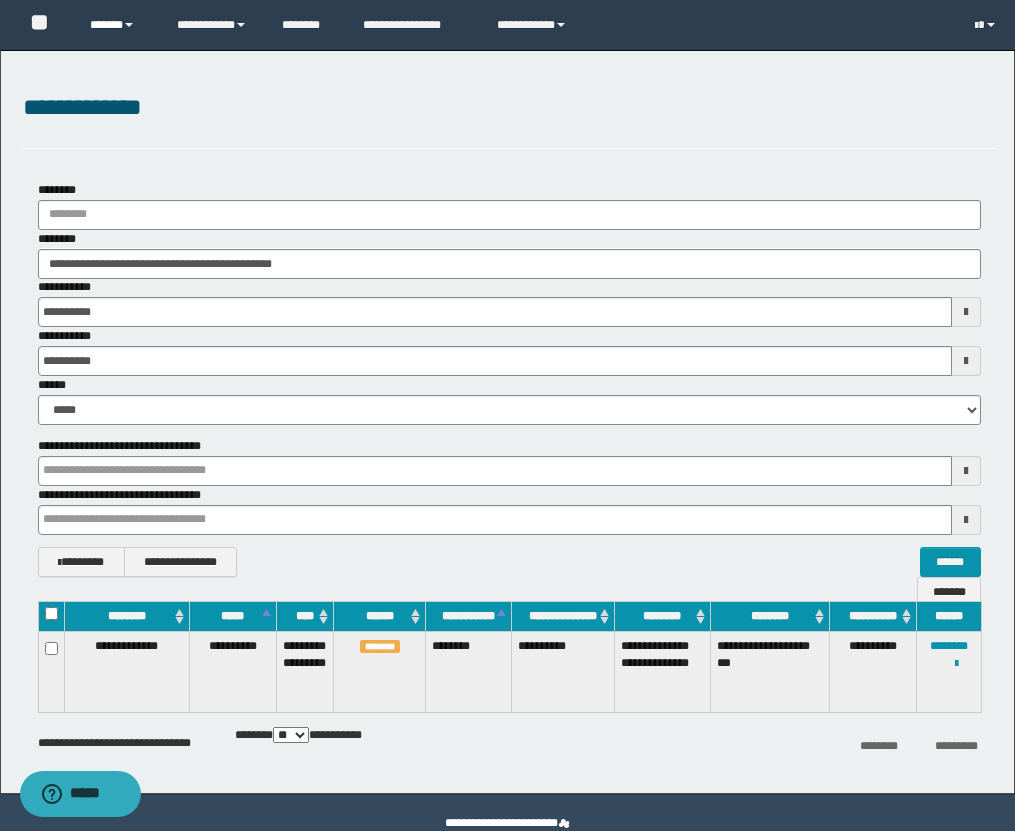 click on "******" at bounding box center (118, 25) 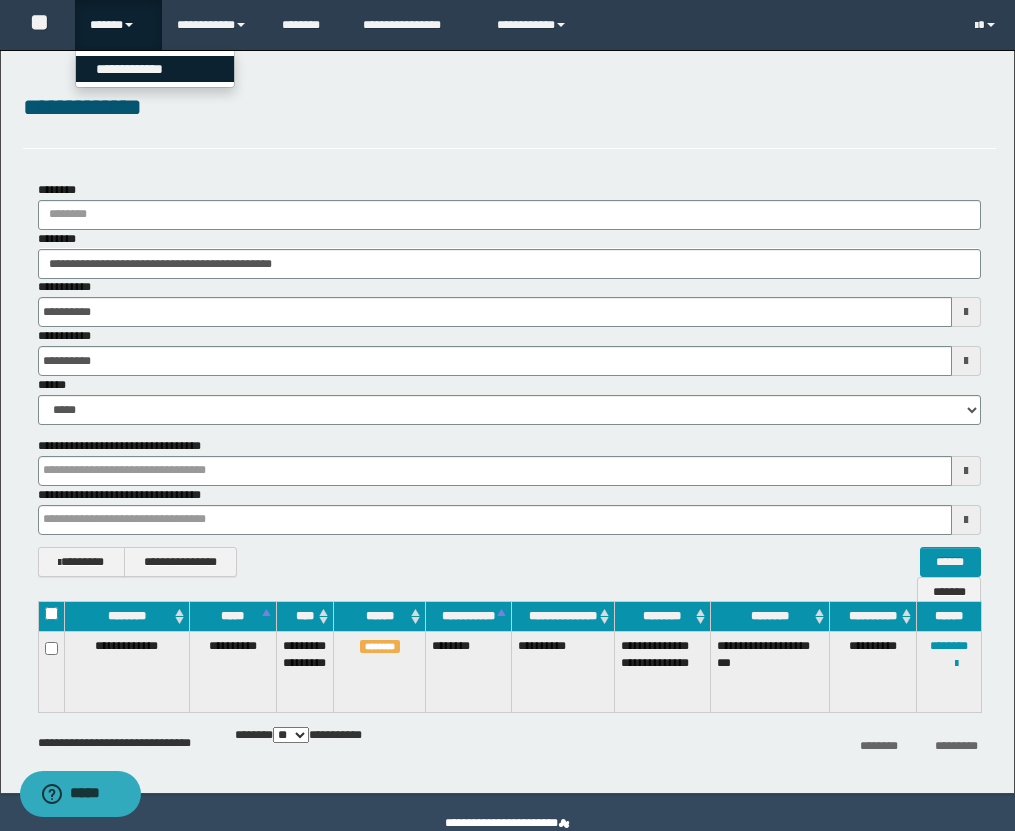 click on "**********" at bounding box center (155, 69) 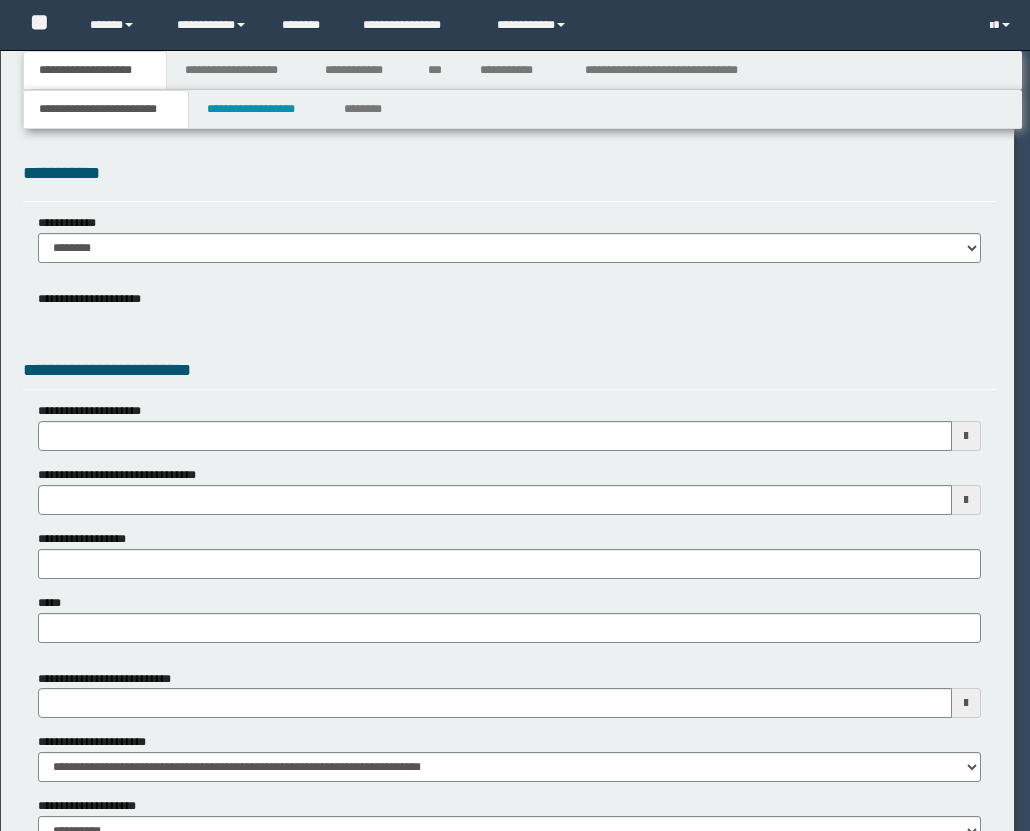 scroll, scrollTop: 0, scrollLeft: 0, axis: both 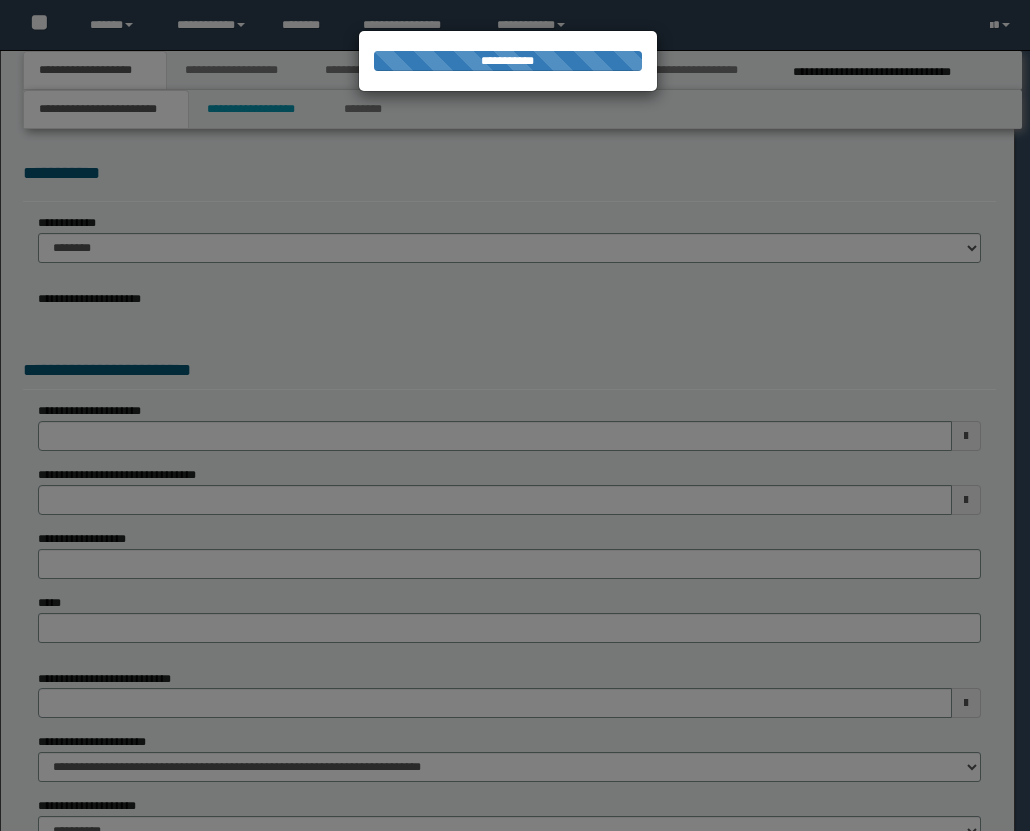 select on "*" 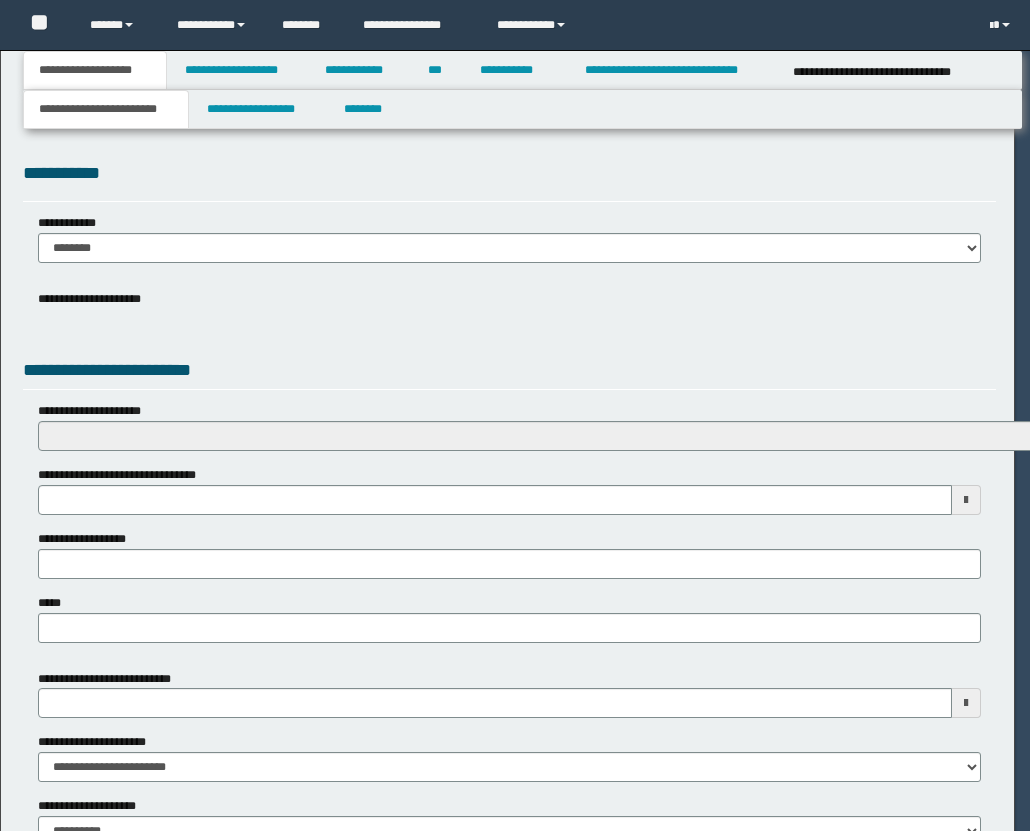 scroll, scrollTop: 0, scrollLeft: 0, axis: both 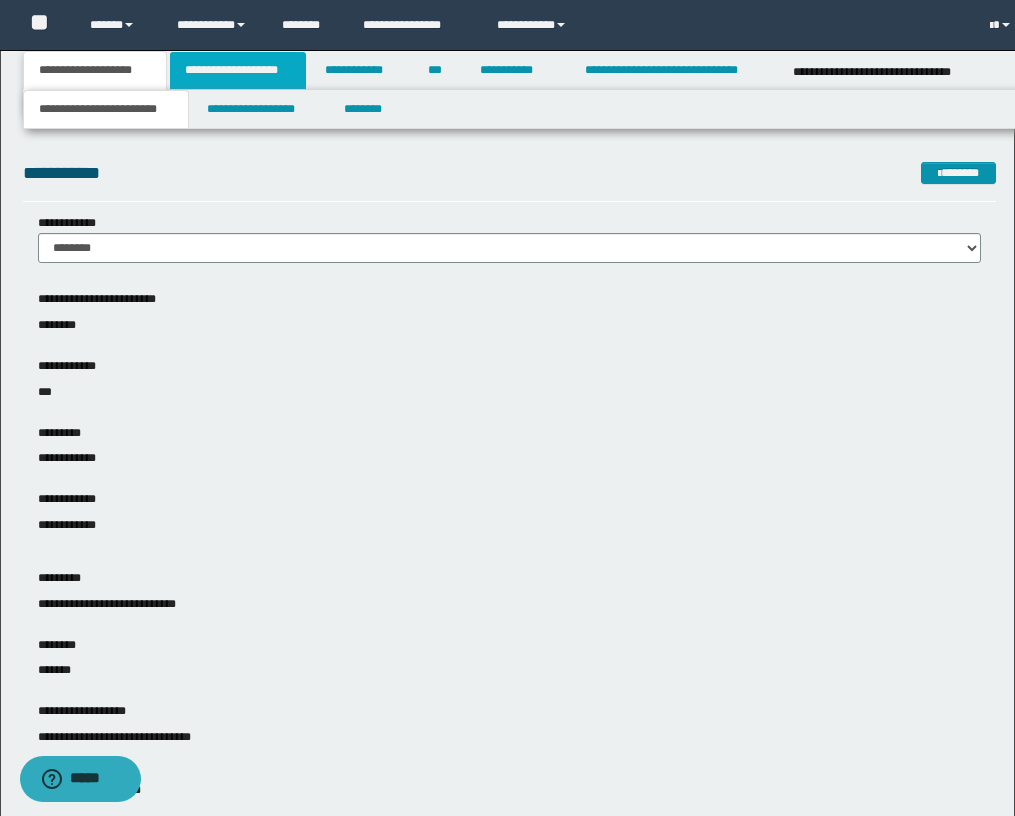 click on "**********" at bounding box center [238, 70] 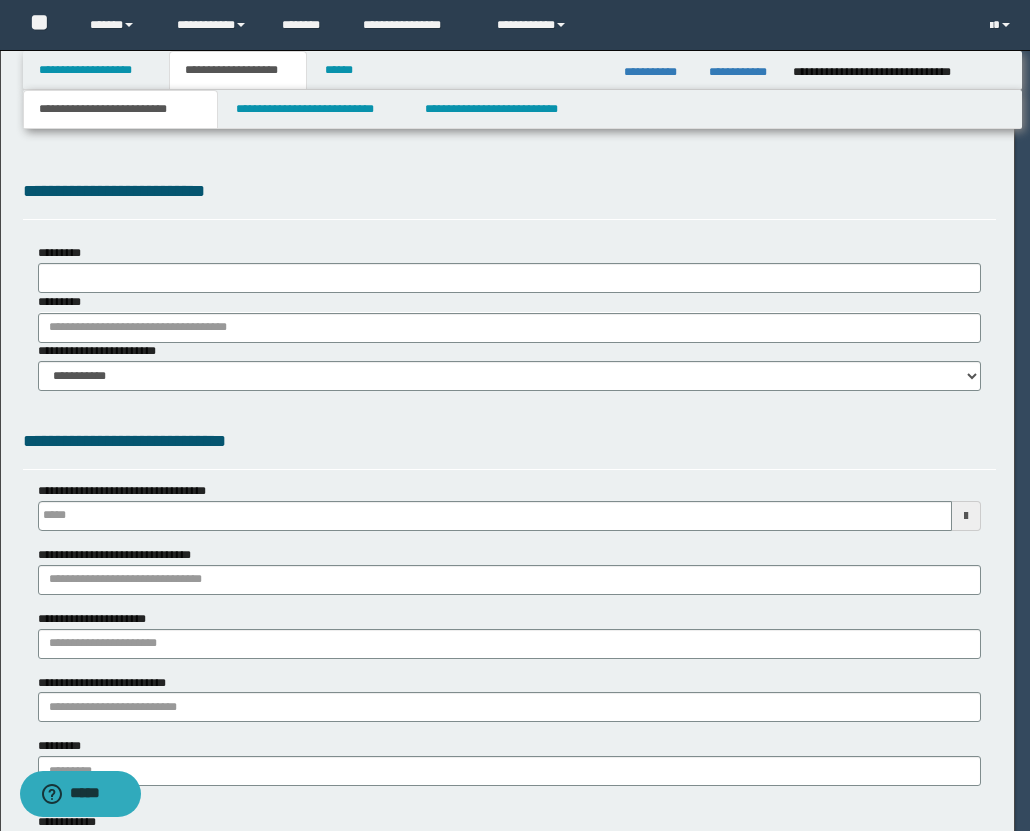 type 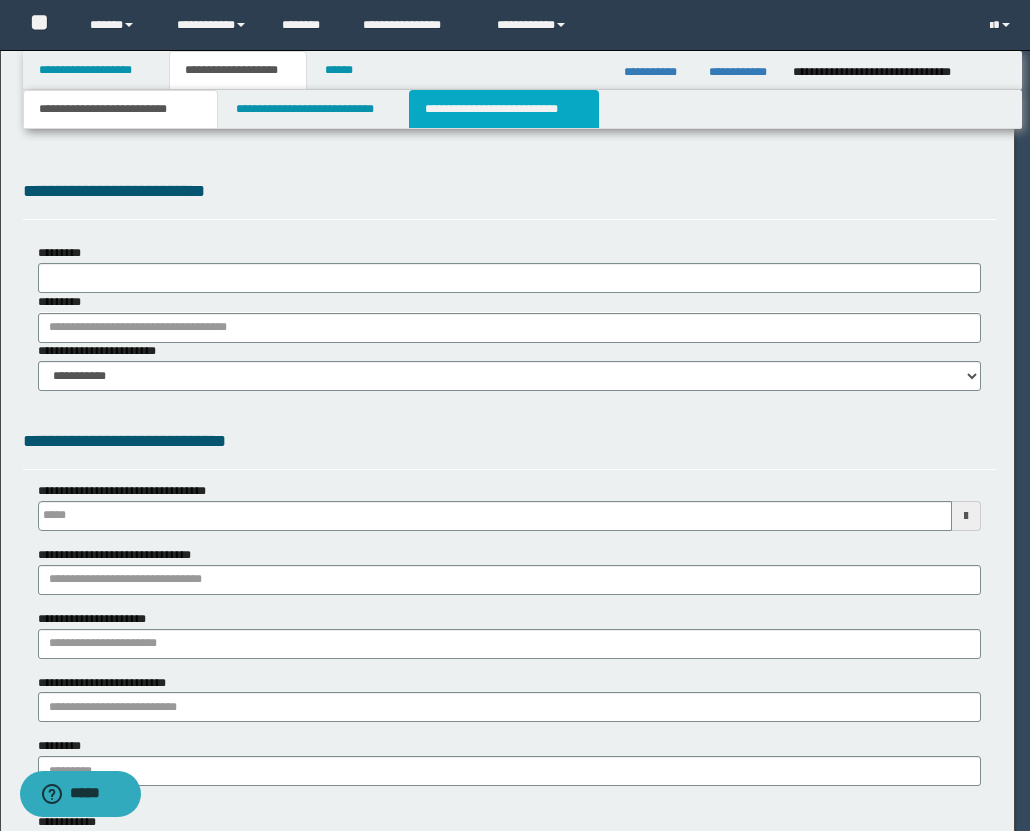 select on "*" 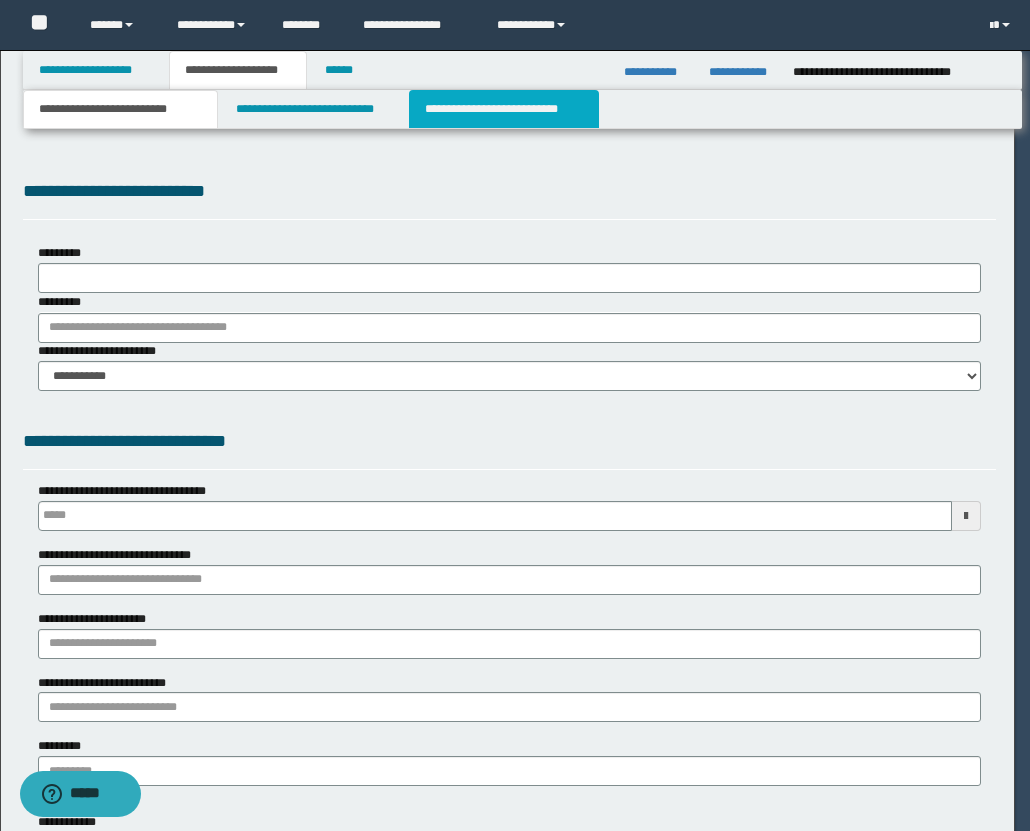 select on "*" 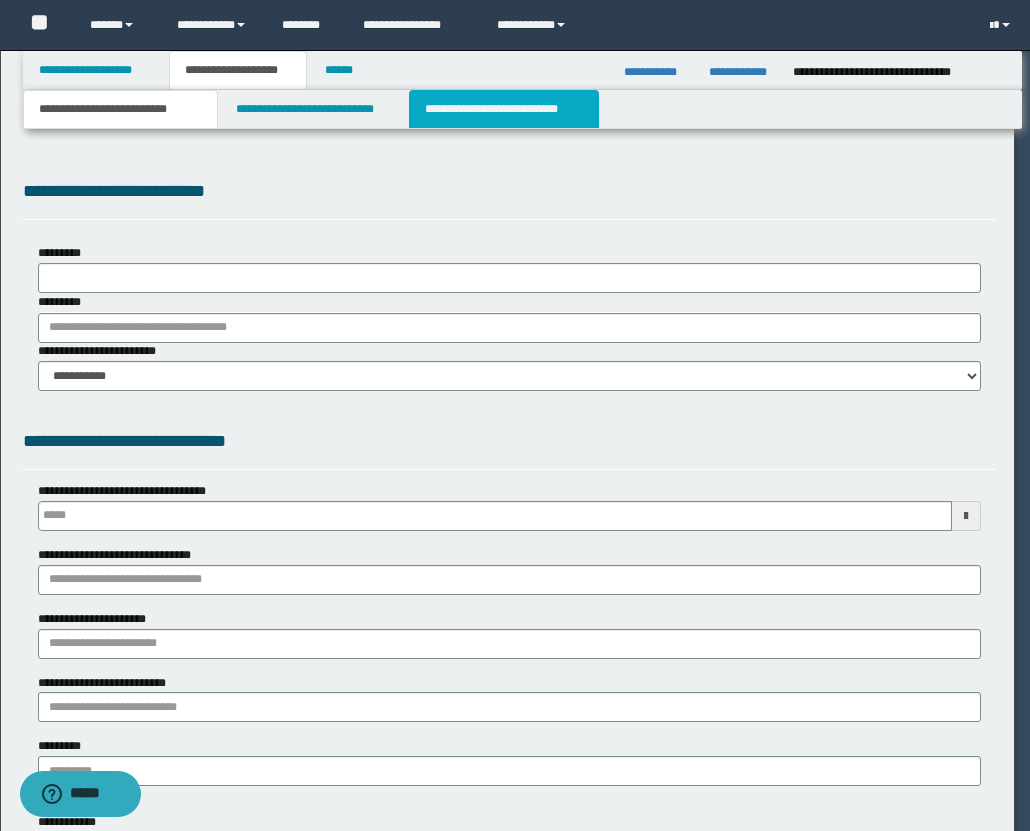 type on "**********" 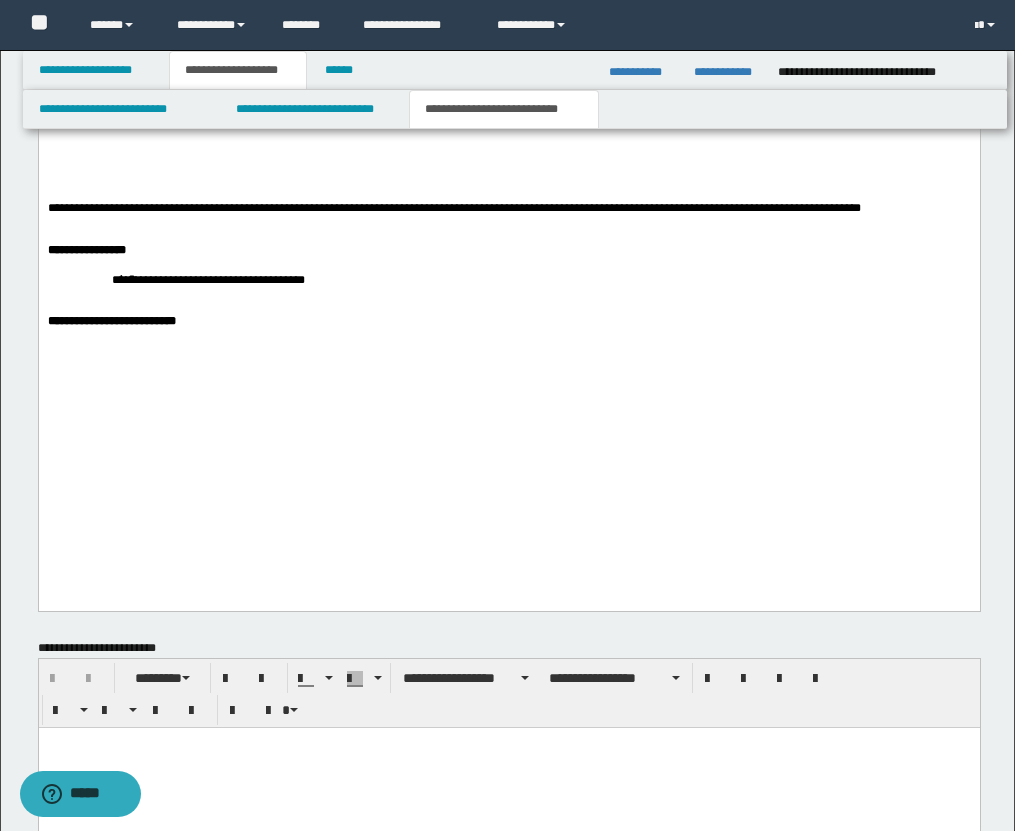 scroll, scrollTop: 3120, scrollLeft: 0, axis: vertical 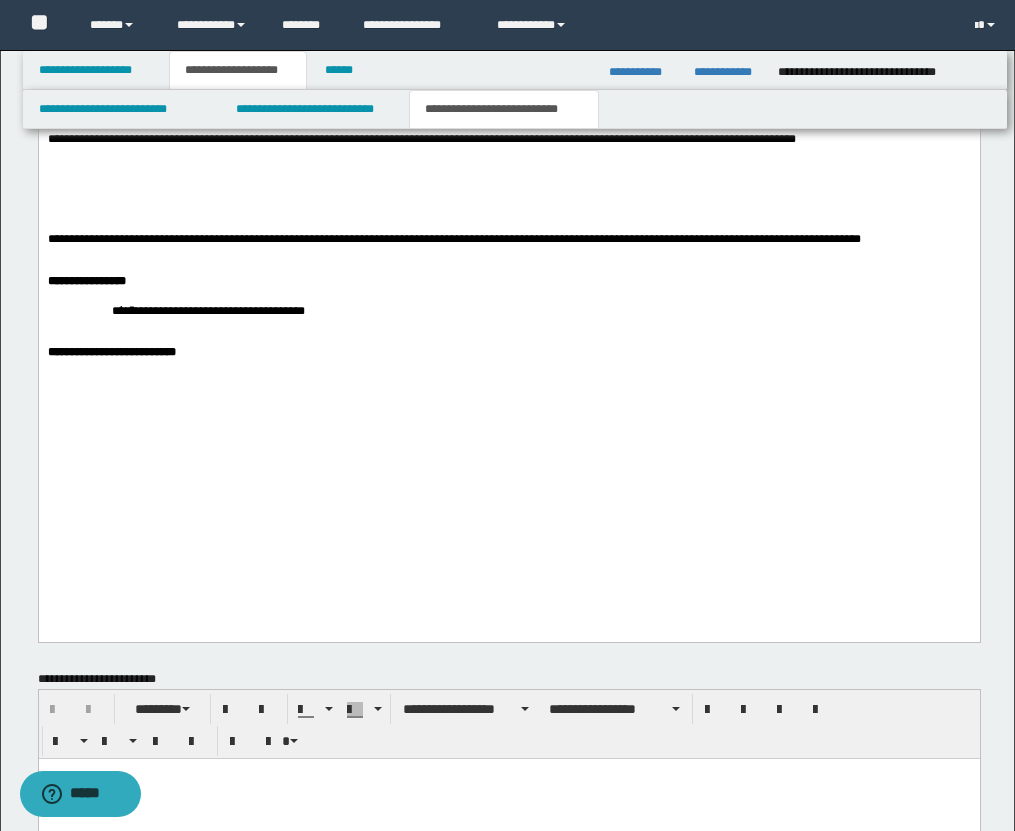 click at bounding box center (508, 197) 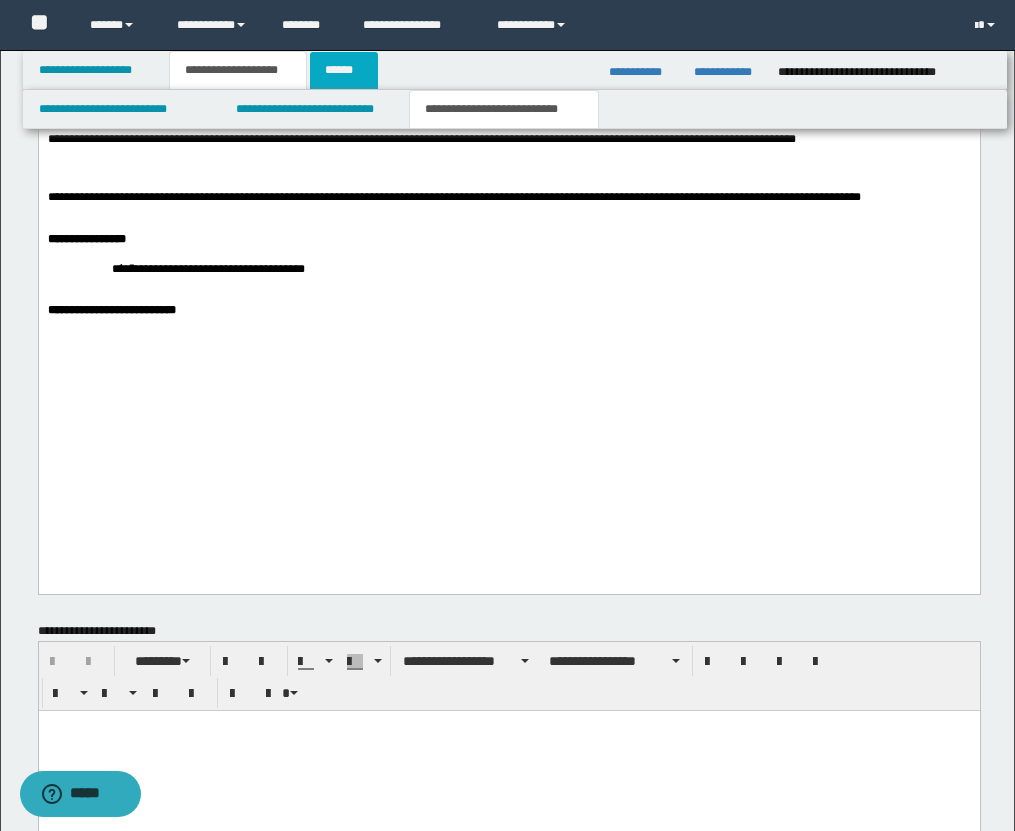 click on "******" at bounding box center [344, 70] 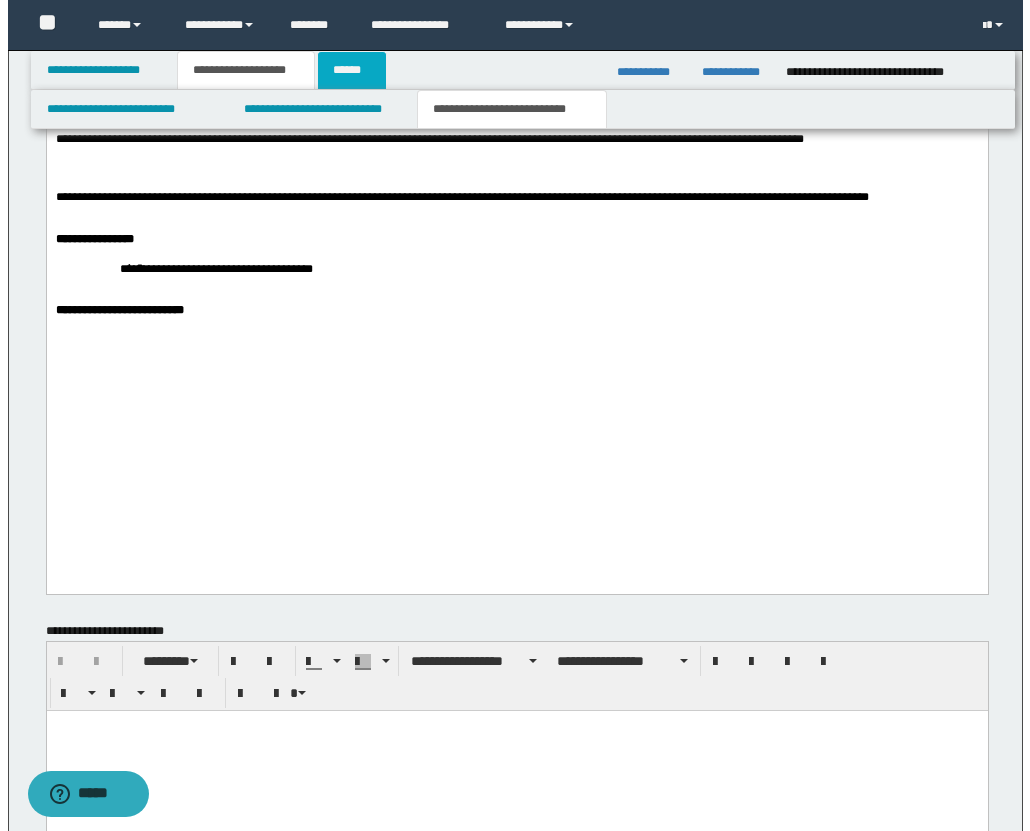 scroll, scrollTop: 0, scrollLeft: 0, axis: both 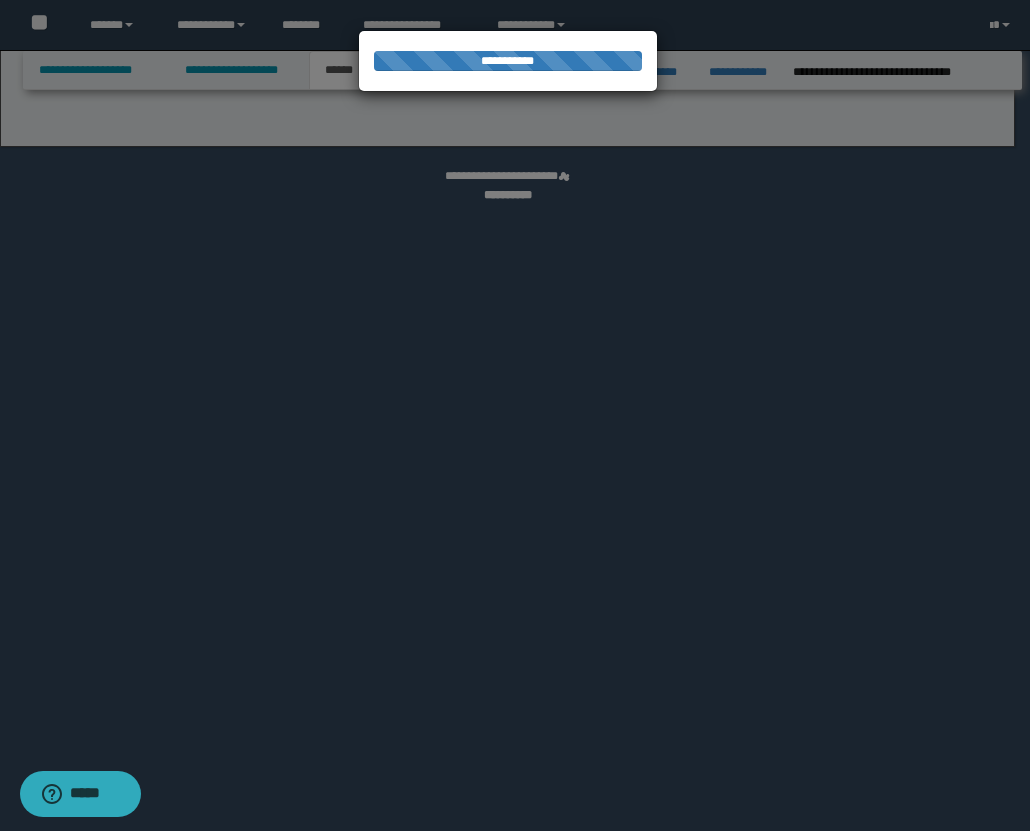 select on "*" 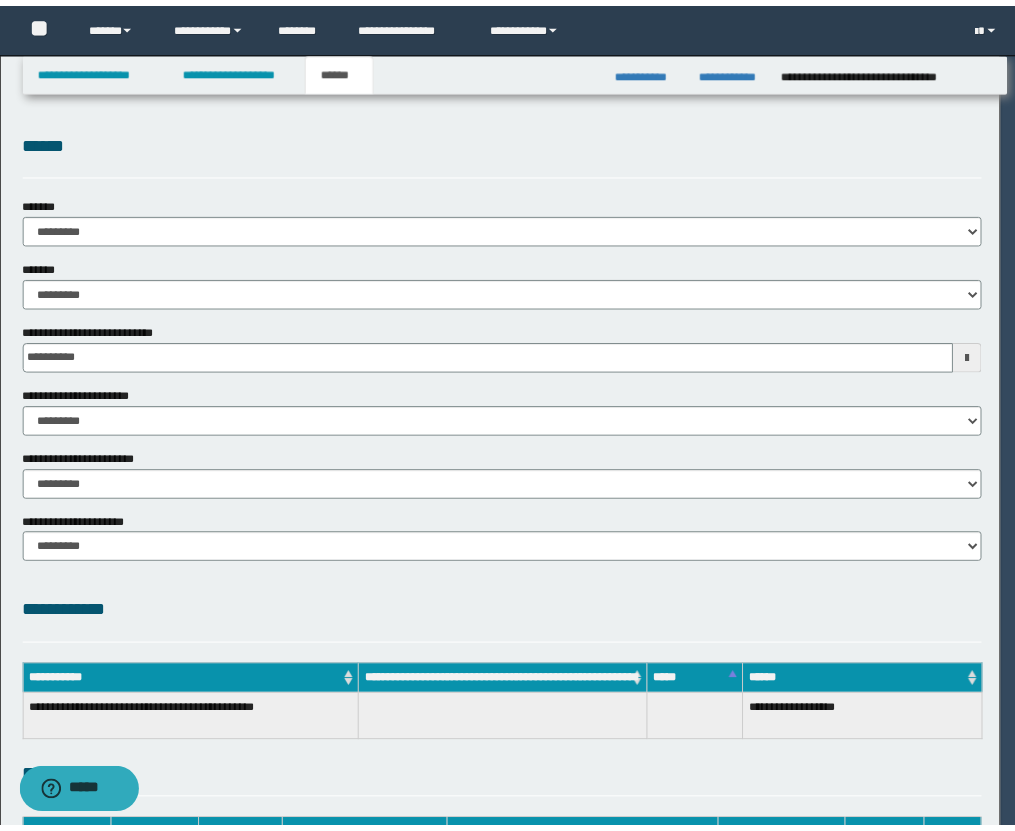scroll, scrollTop: 0, scrollLeft: 0, axis: both 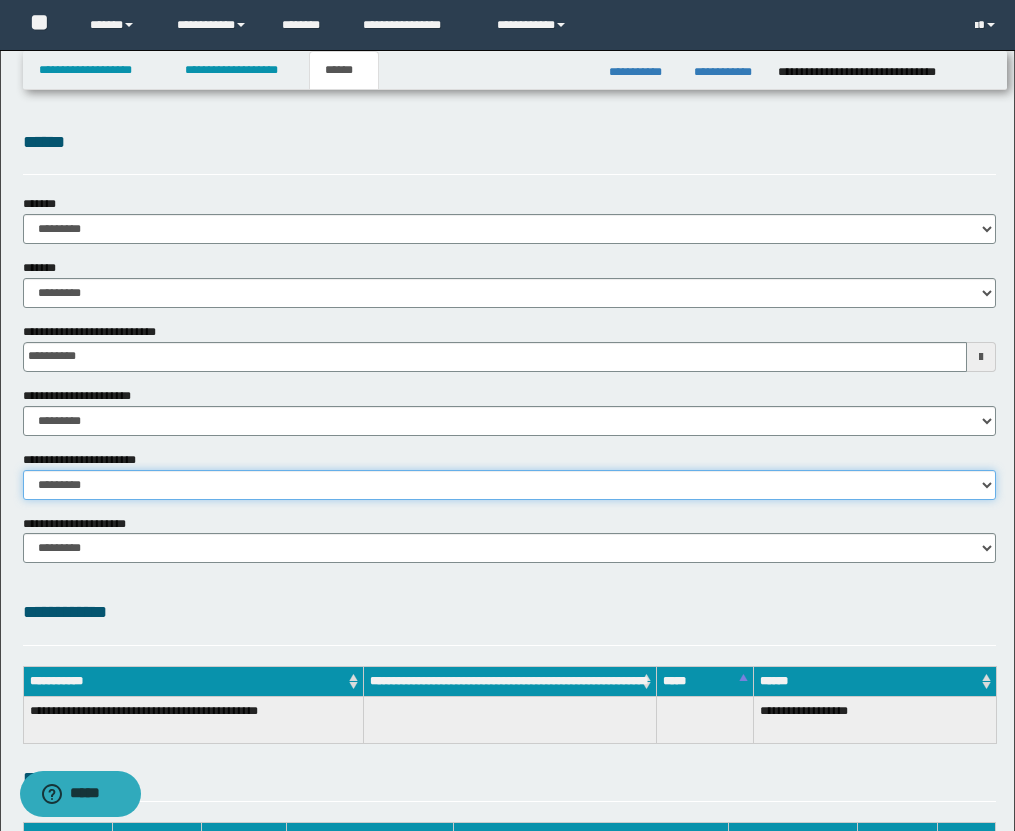 click on "*********
*********
*********" at bounding box center (509, 485) 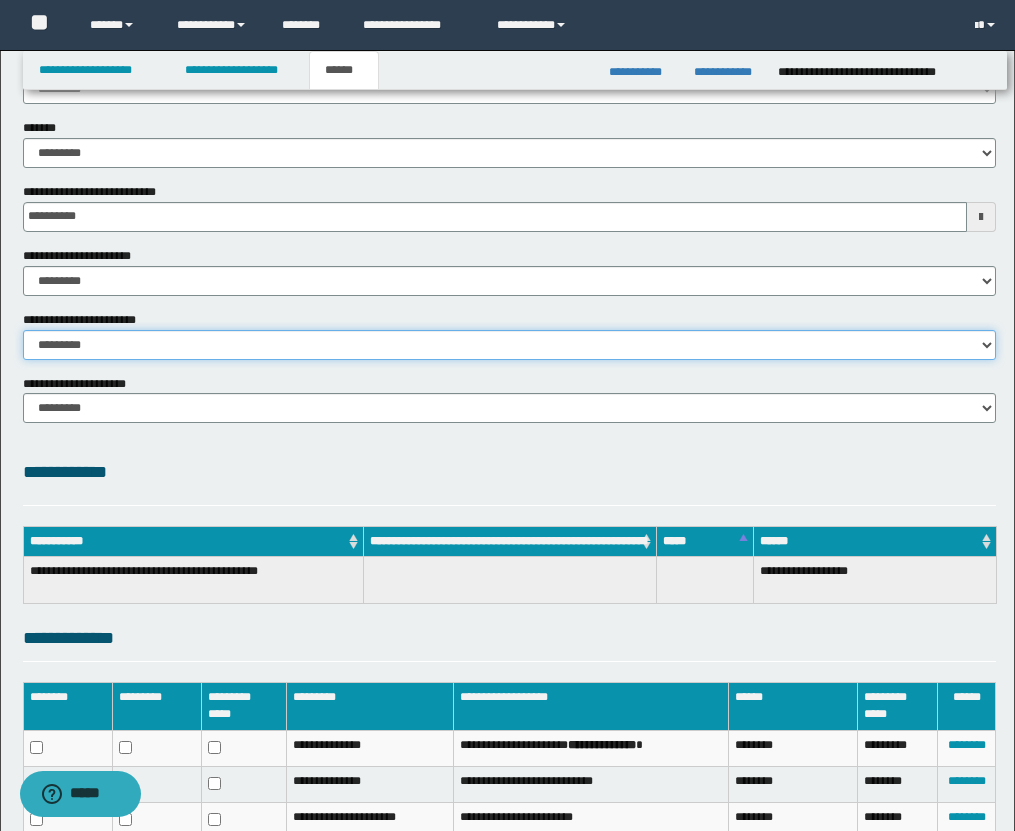scroll, scrollTop: 342, scrollLeft: 0, axis: vertical 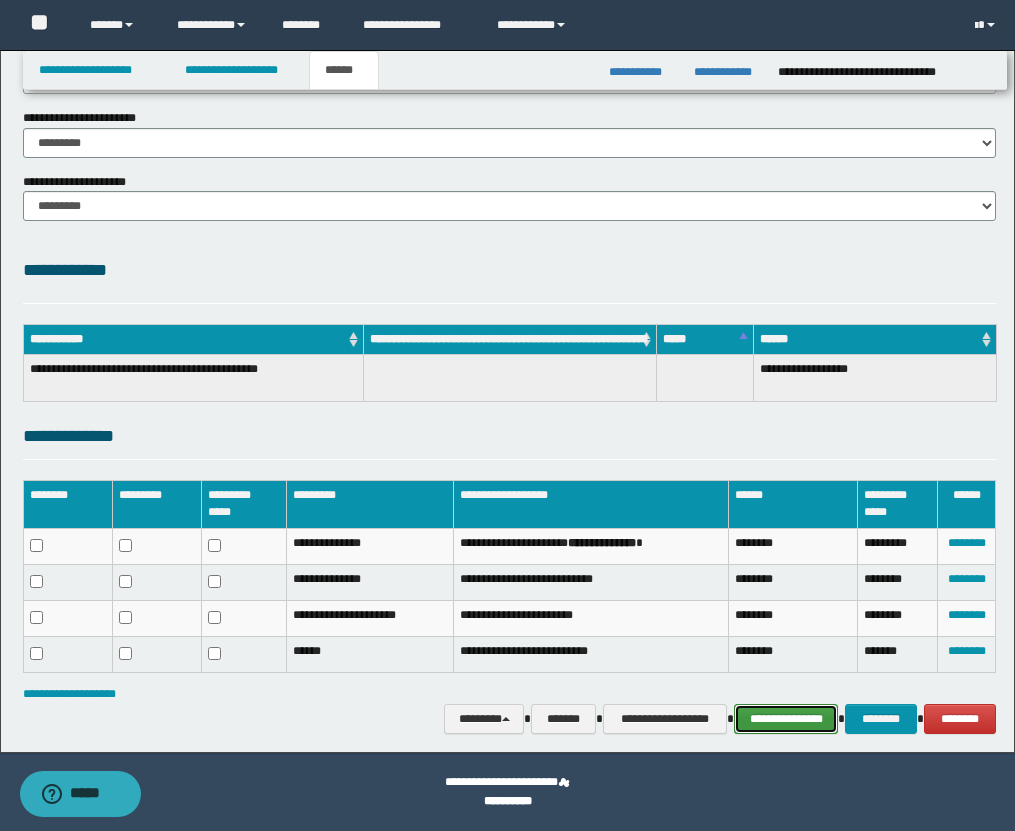 click on "**********" at bounding box center [786, 719] 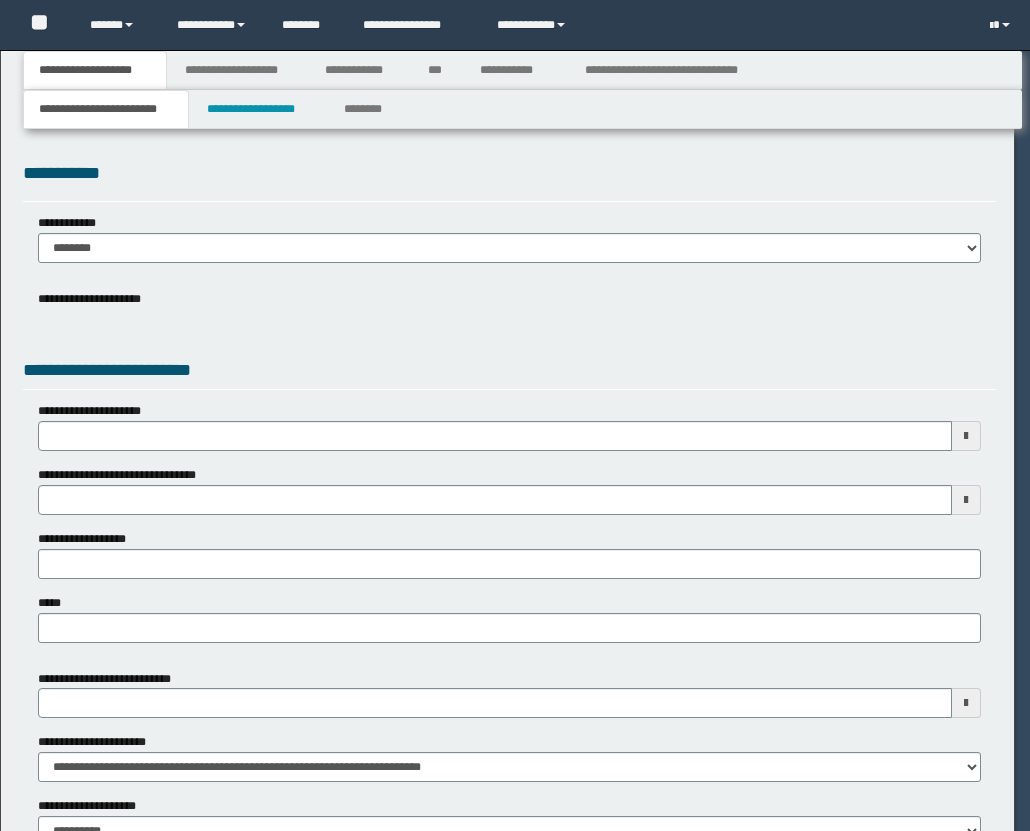 scroll, scrollTop: 0, scrollLeft: 0, axis: both 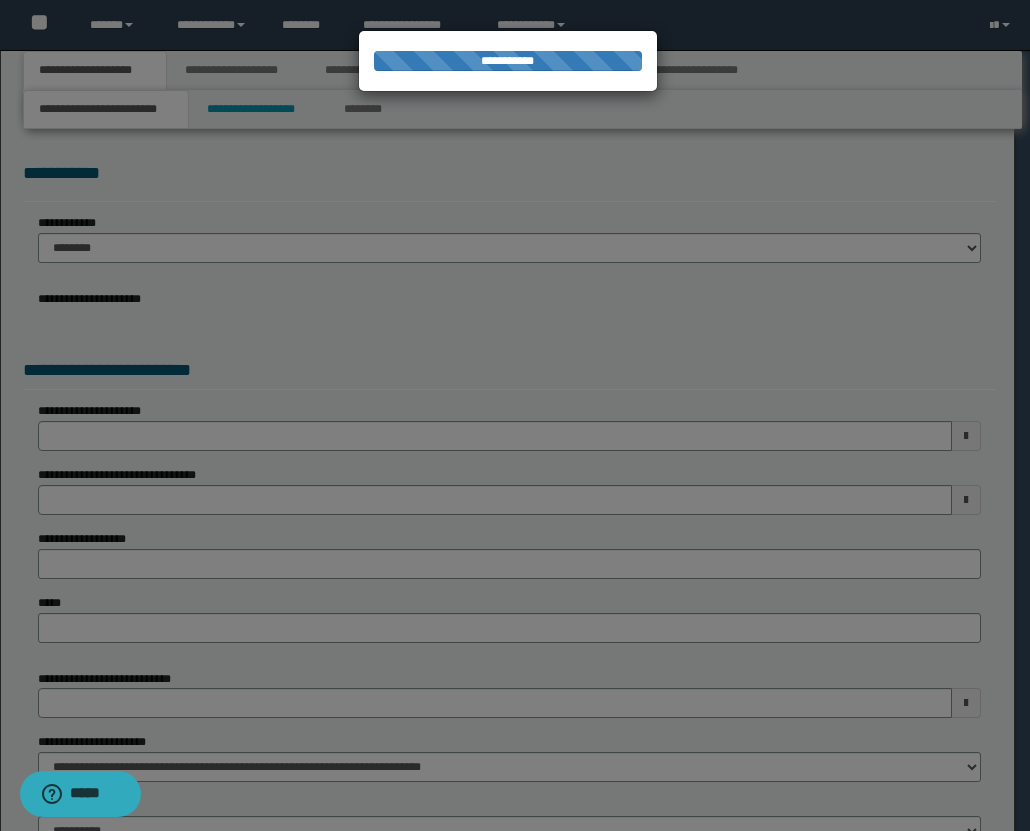 select on "*" 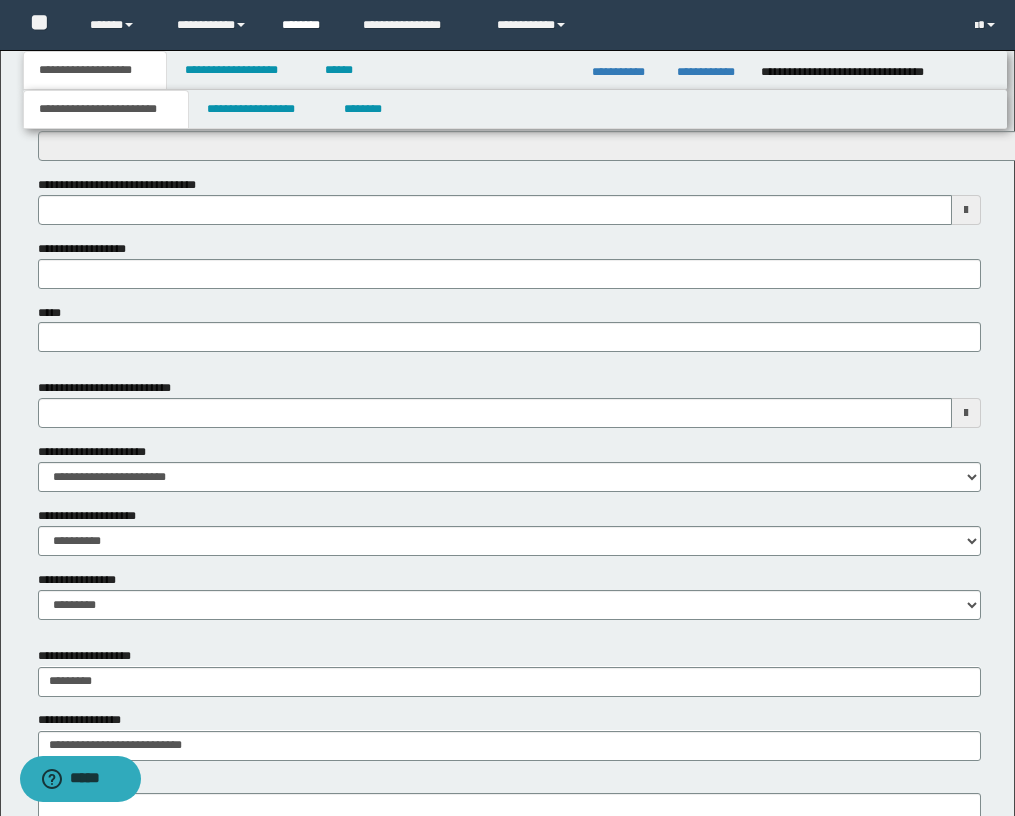 scroll, scrollTop: 795, scrollLeft: 0, axis: vertical 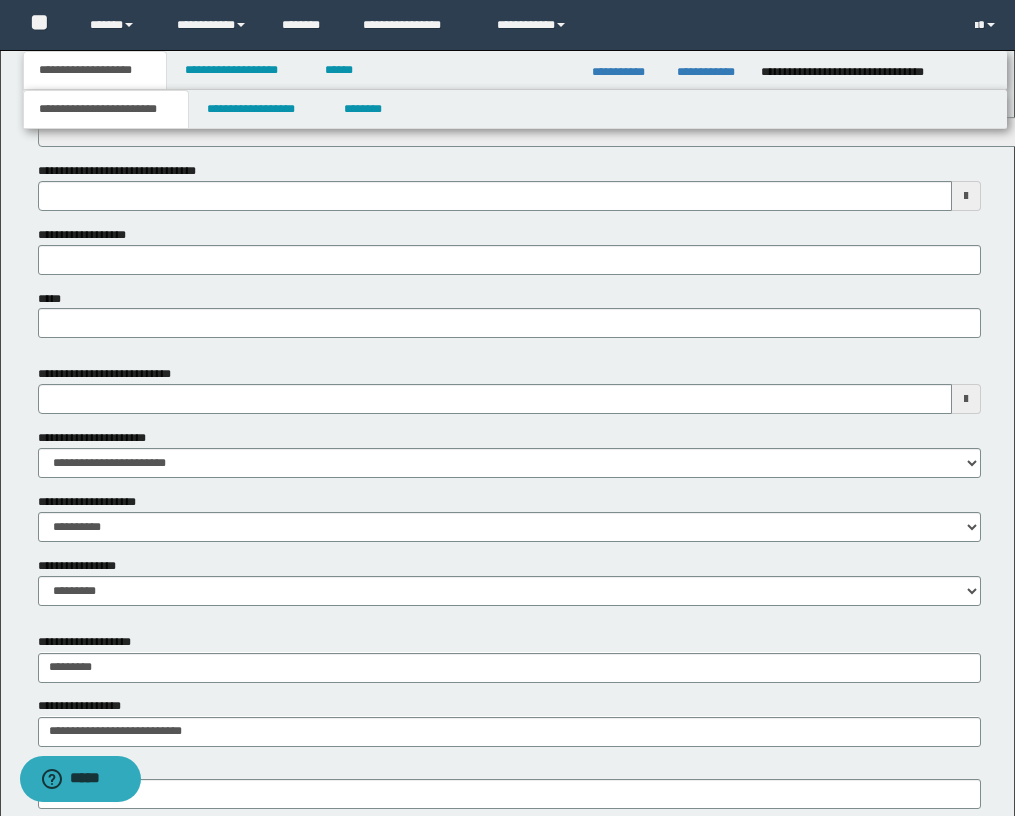 click at bounding box center [966, 399] 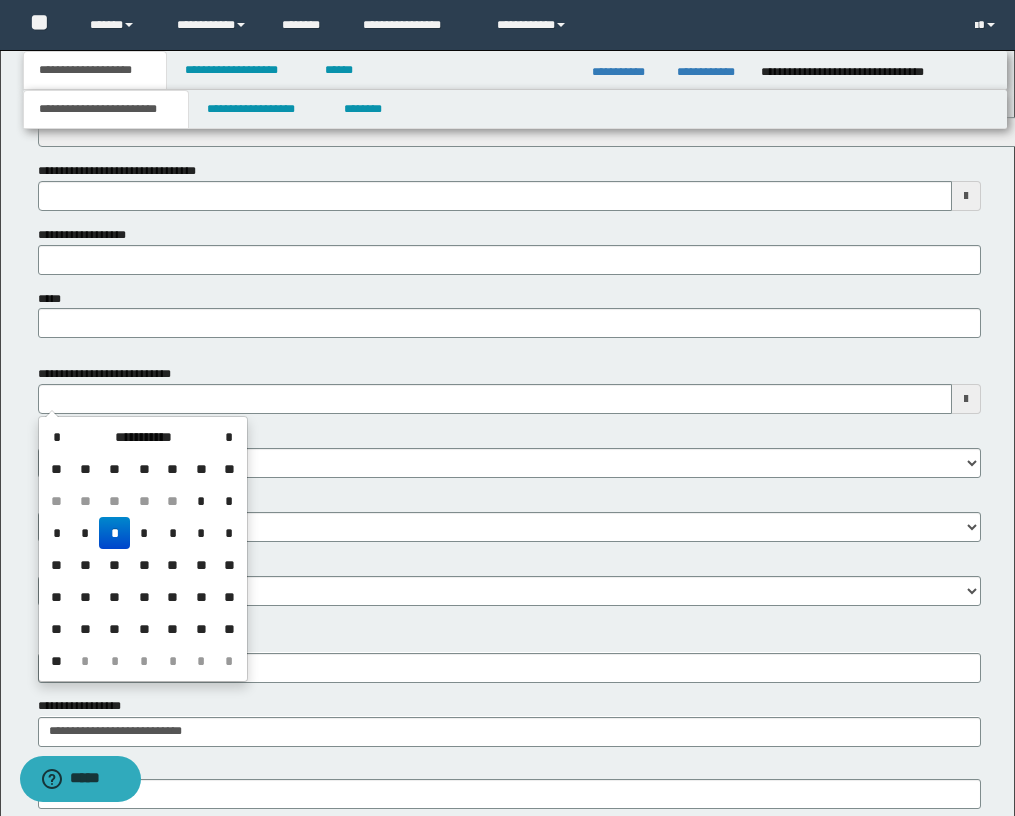 click on "*" at bounding box center [114, 533] 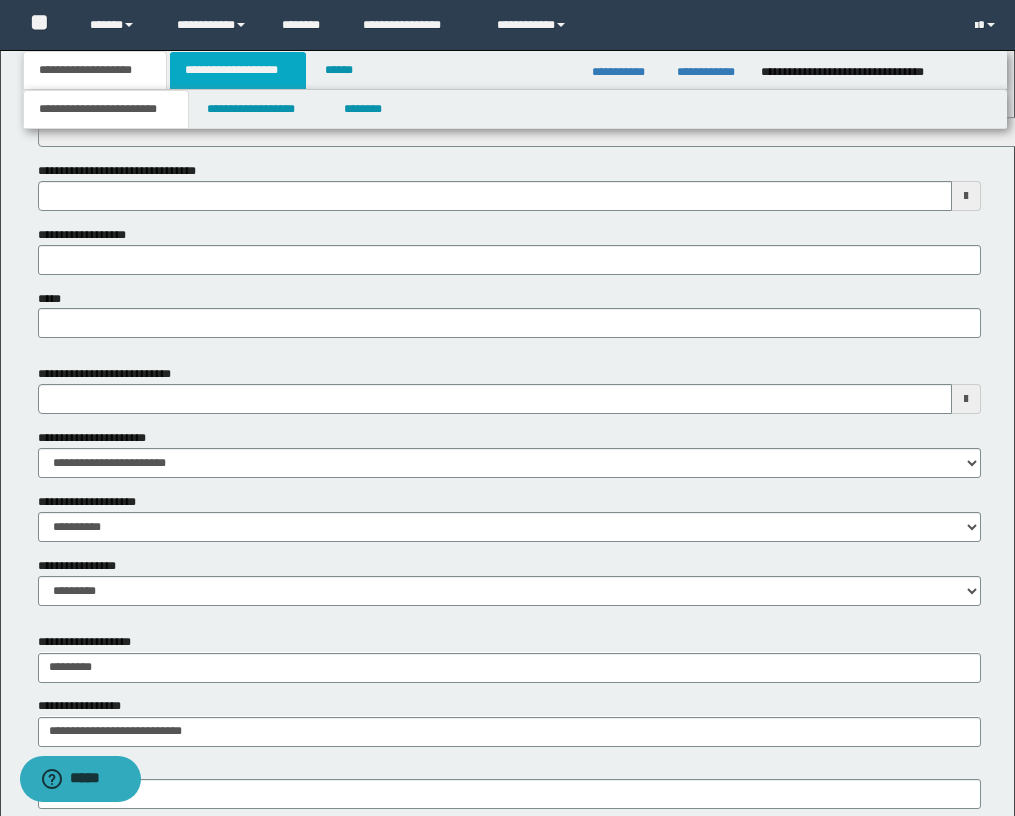 click on "**********" at bounding box center [238, 70] 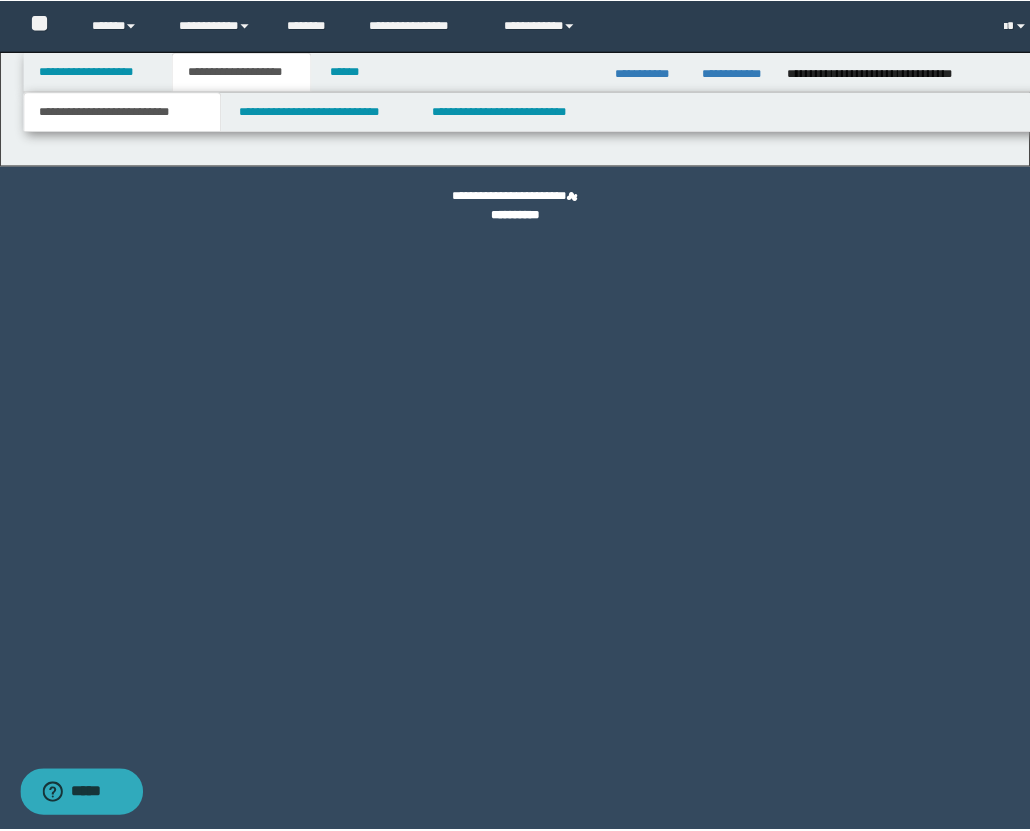 scroll, scrollTop: 0, scrollLeft: 0, axis: both 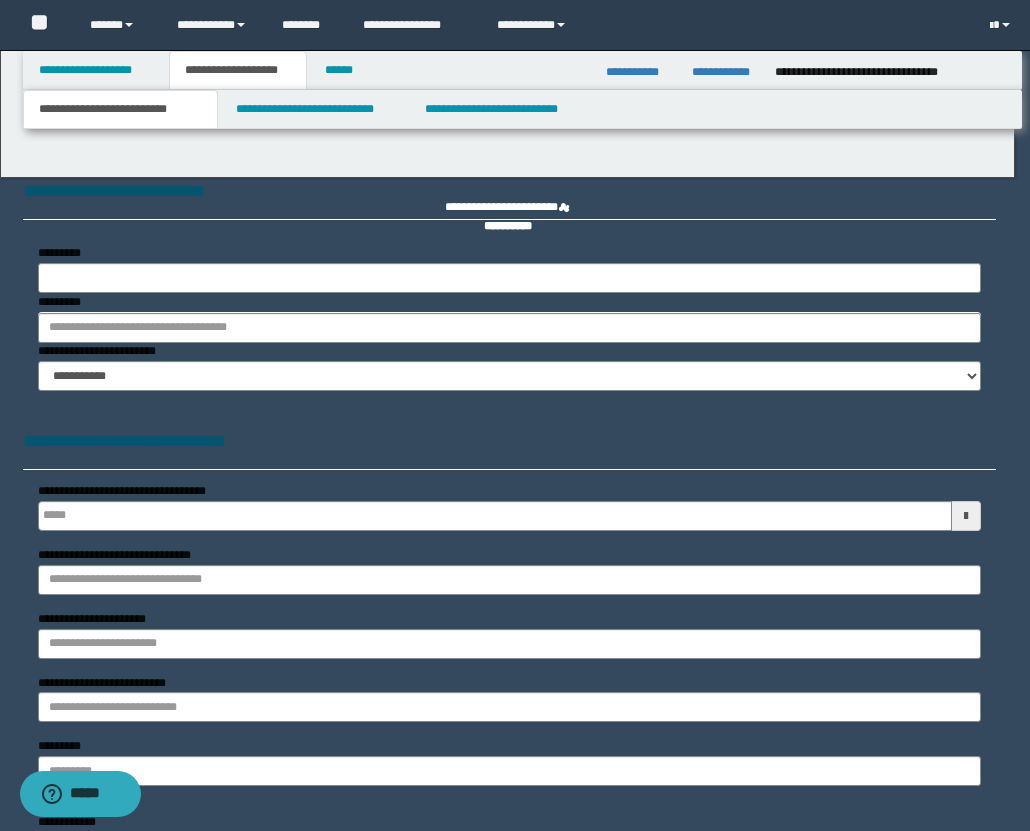 type 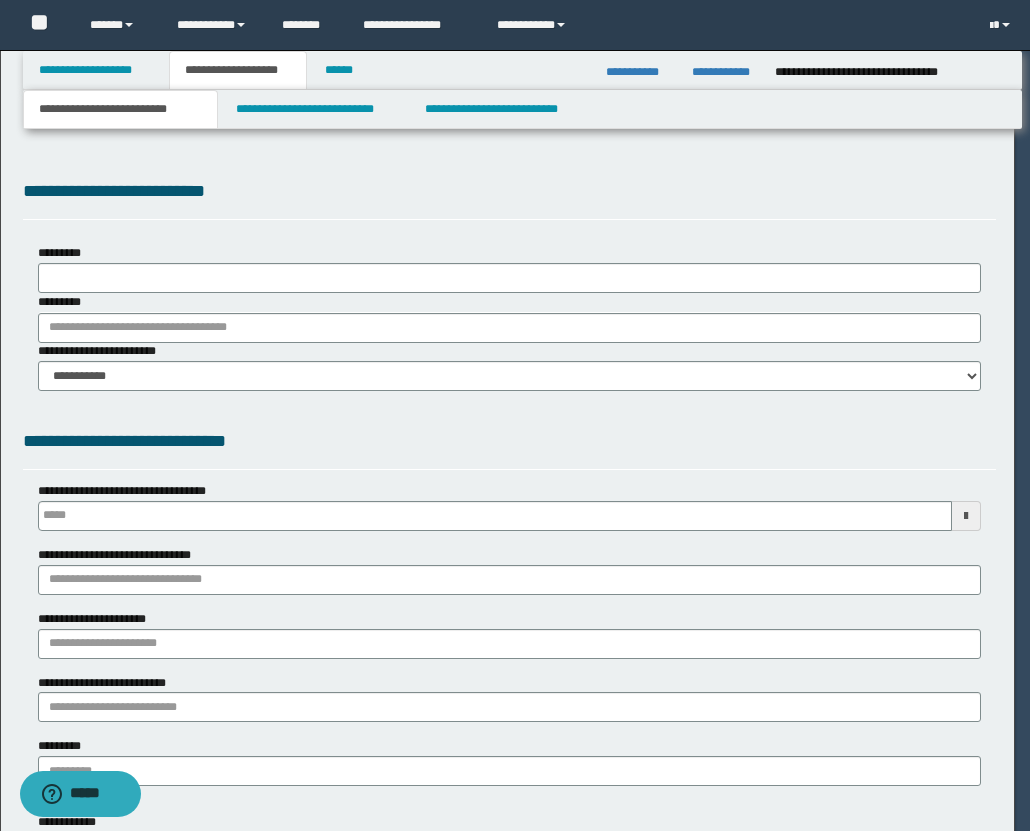 scroll, scrollTop: 0, scrollLeft: 0, axis: both 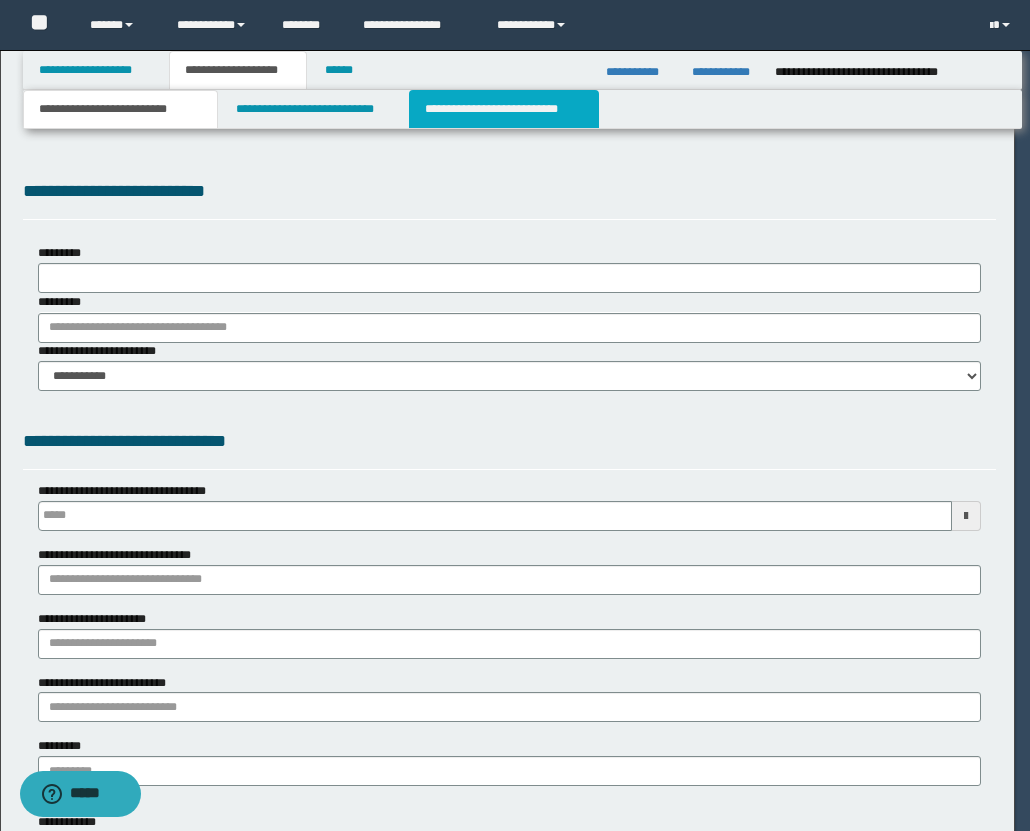 type on "**********" 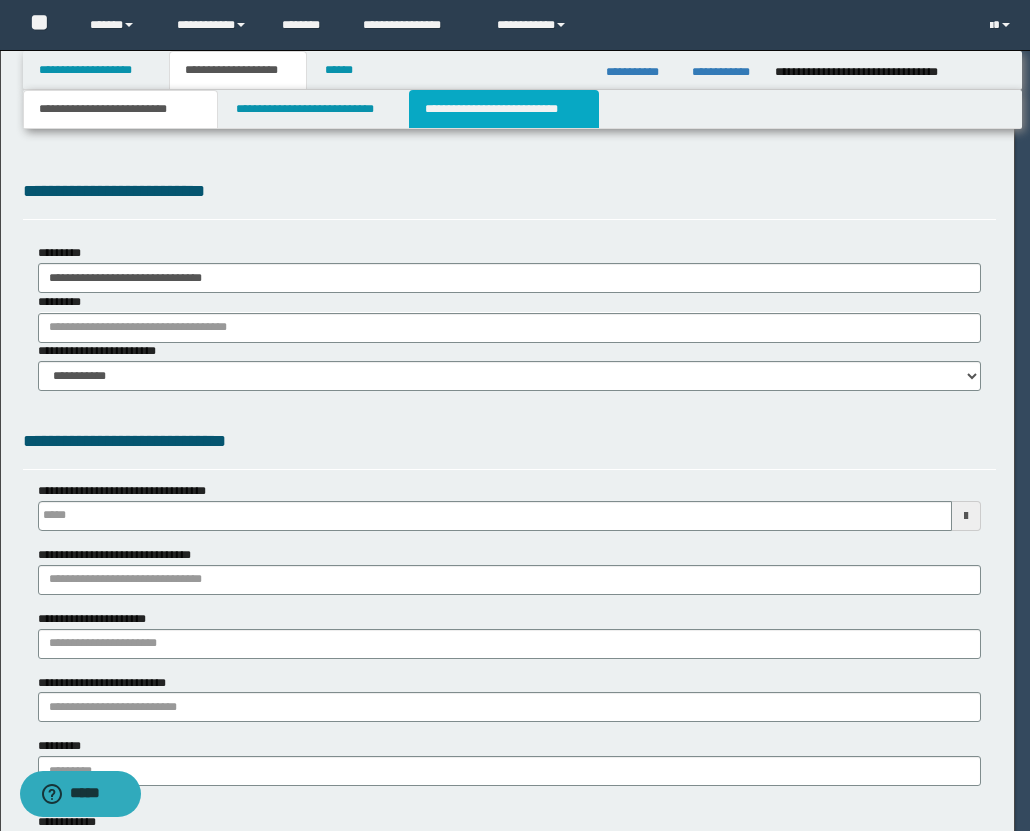 click on "**********" at bounding box center (504, 109) 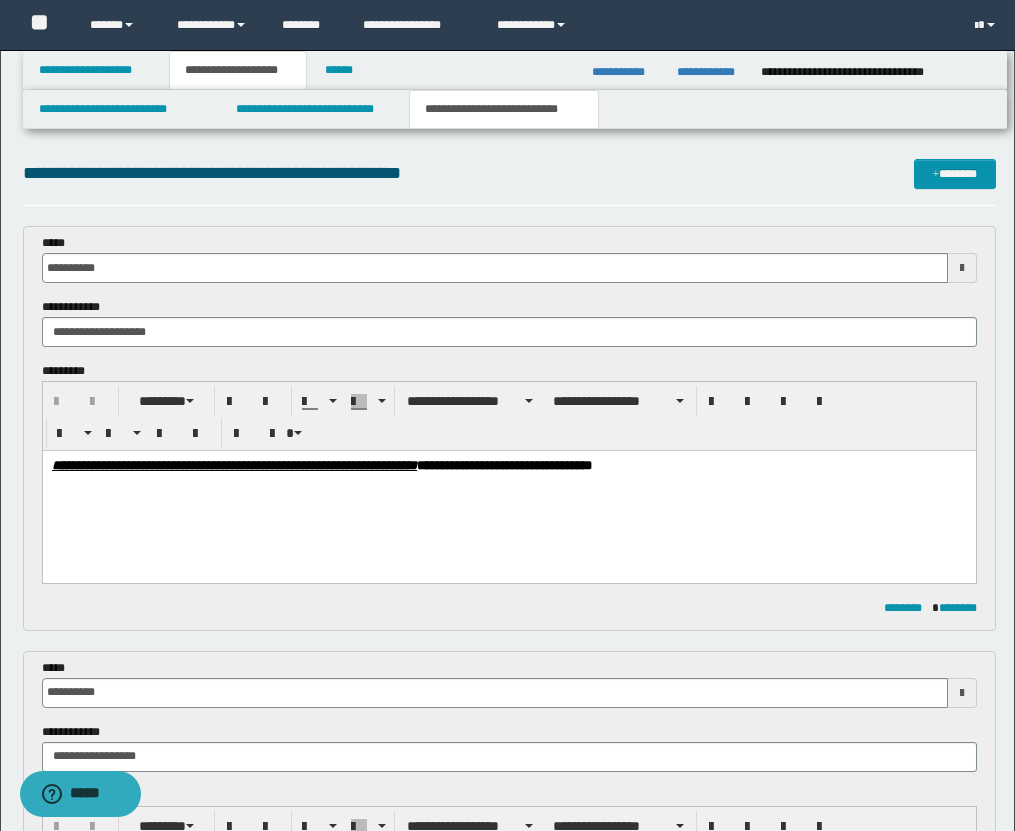 scroll, scrollTop: 0, scrollLeft: 0, axis: both 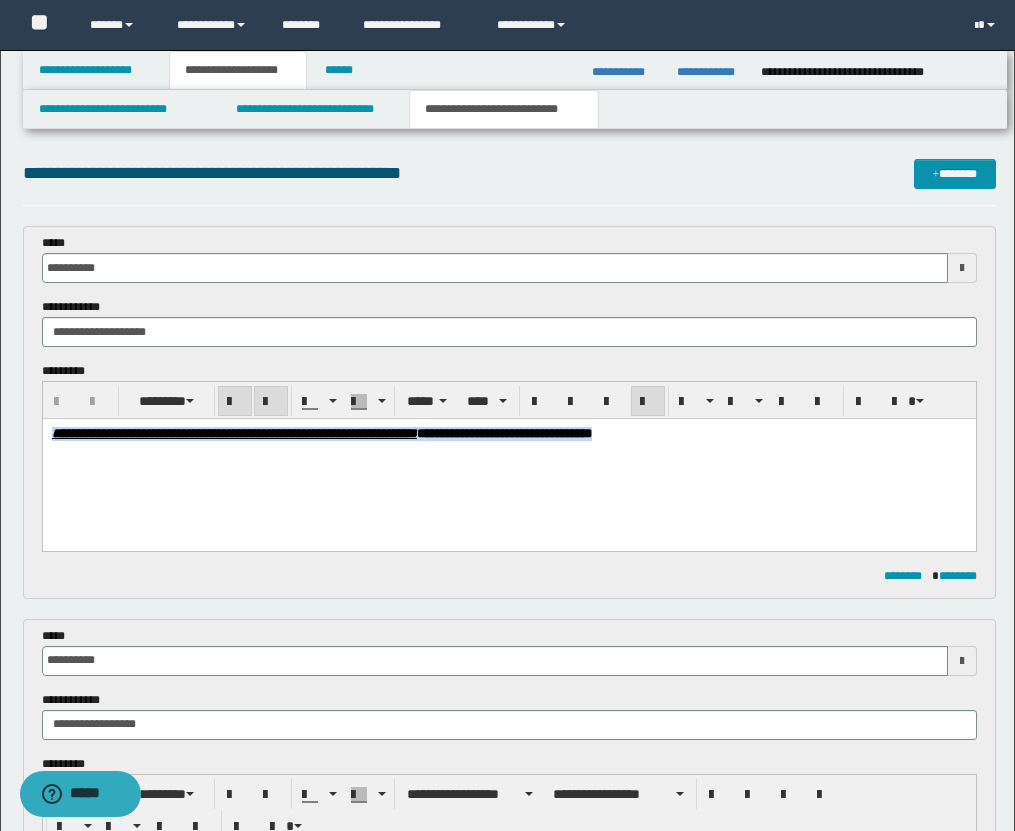 drag, startPoint x: 52, startPoint y: 431, endPoint x: 705, endPoint y: 574, distance: 668.47437 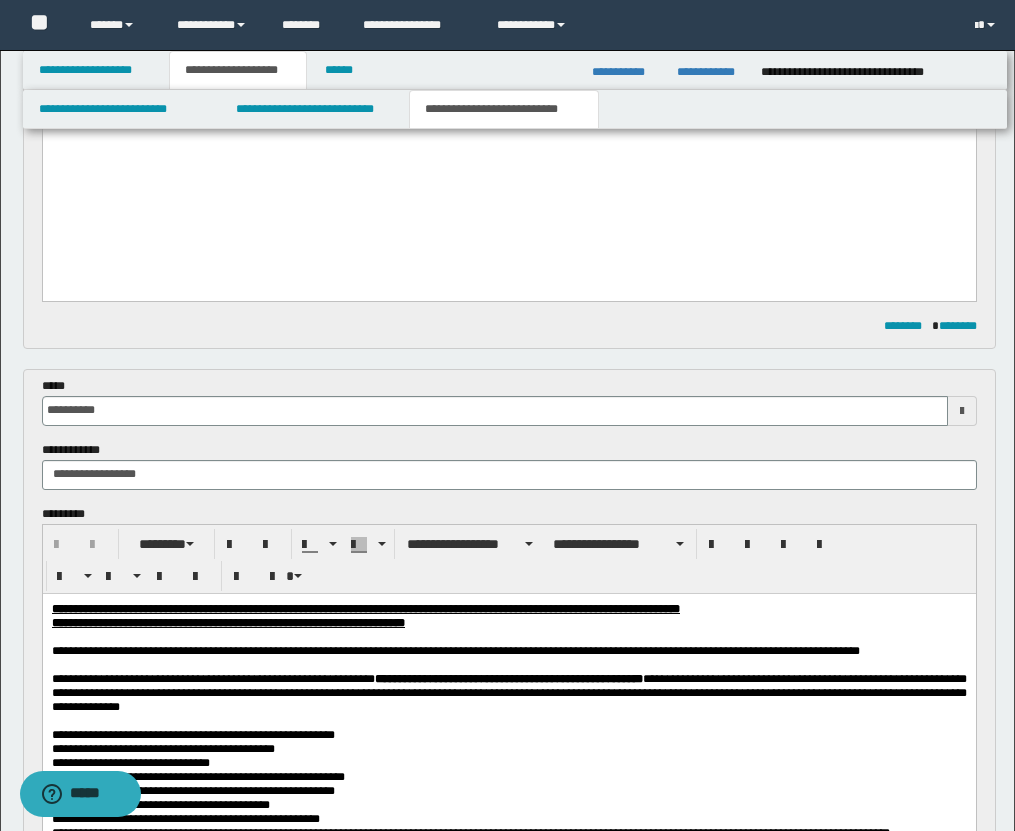 scroll, scrollTop: 2261, scrollLeft: 0, axis: vertical 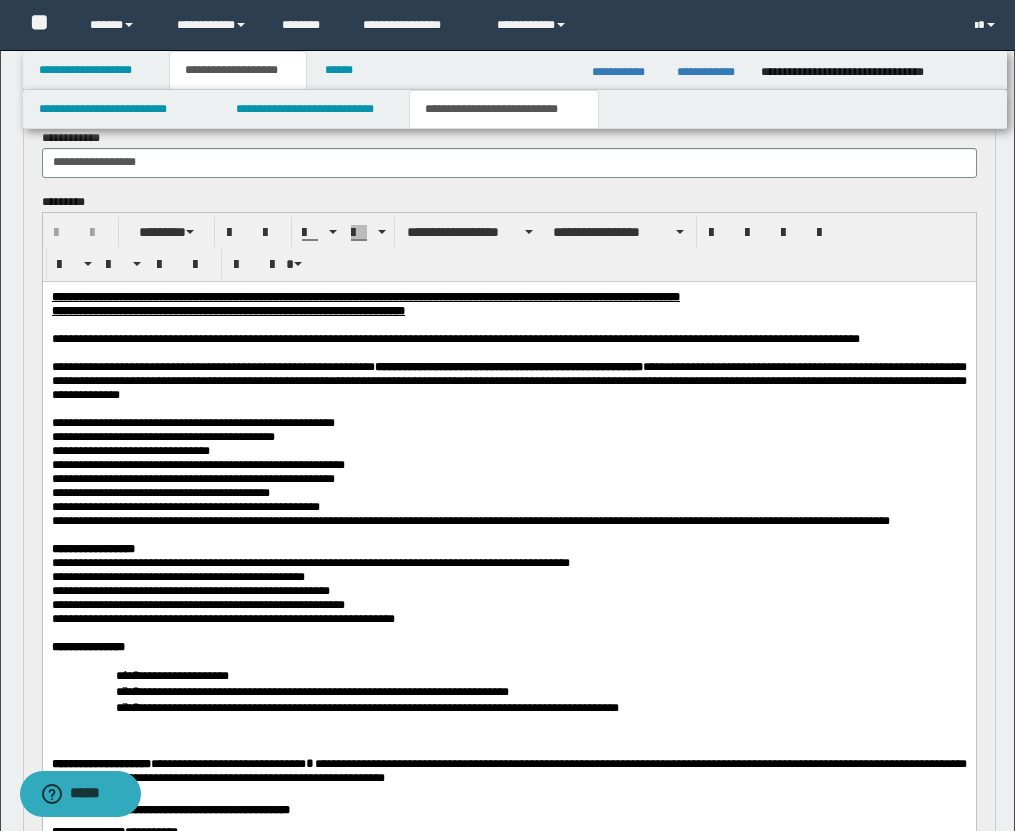 click on "**********" at bounding box center (508, 380) 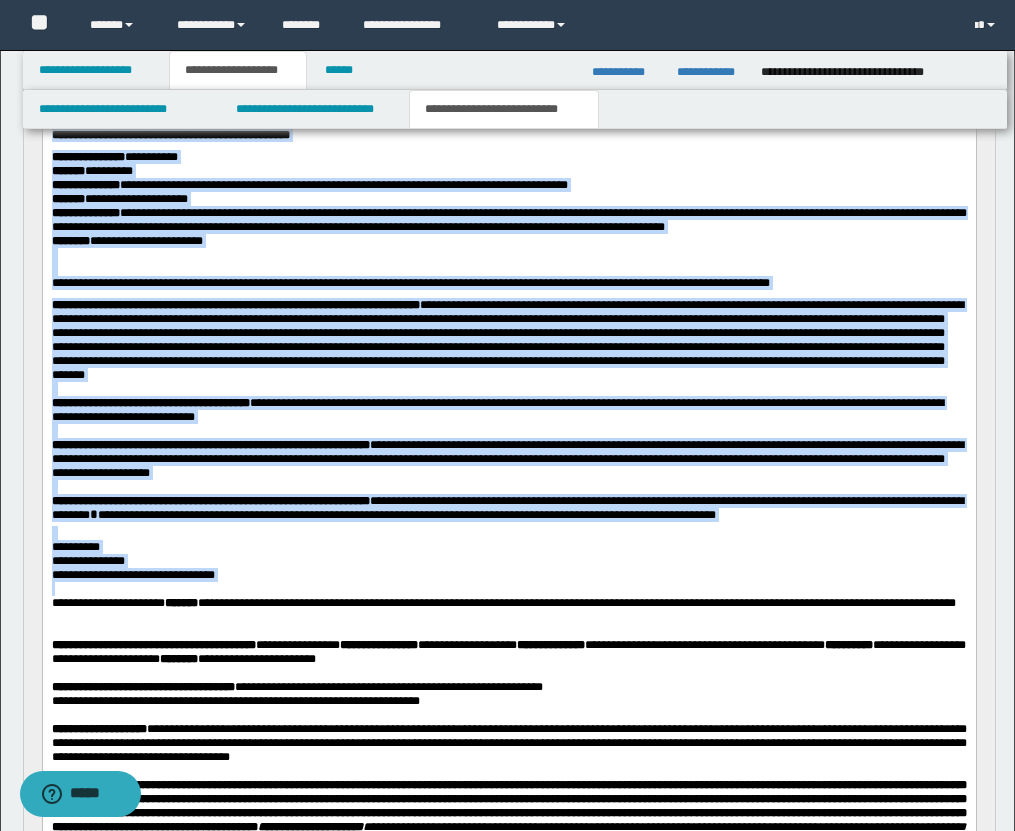 scroll, scrollTop: 3466, scrollLeft: 0, axis: vertical 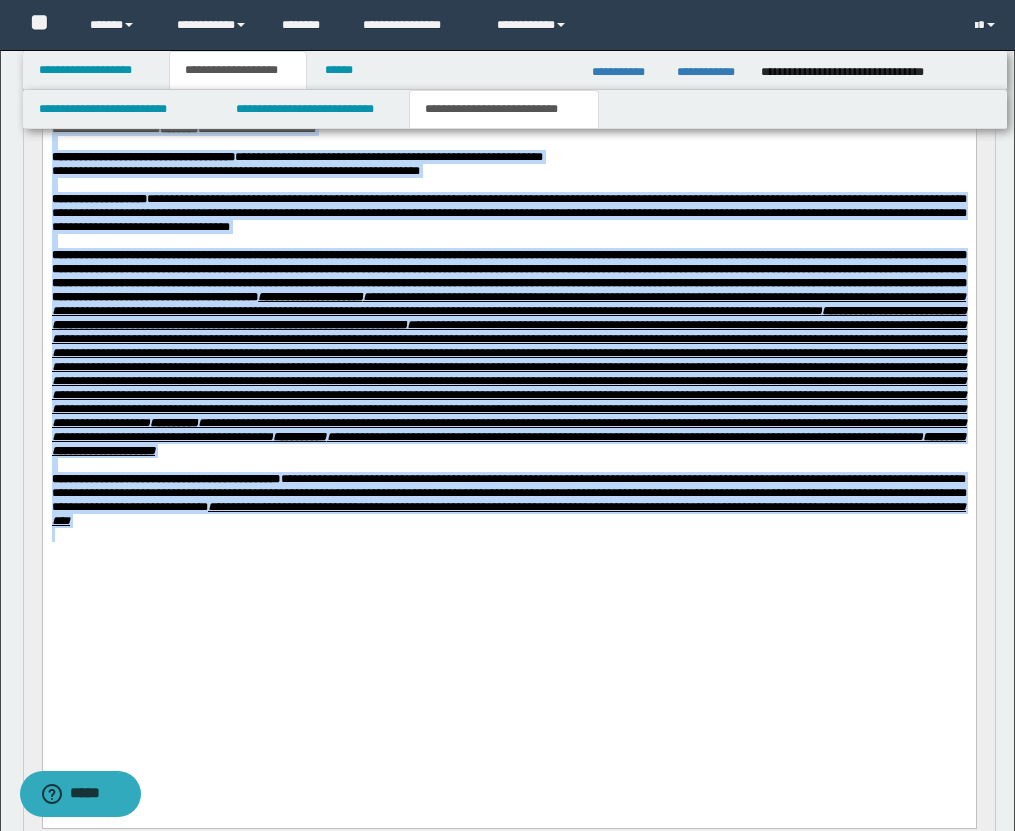 drag, startPoint x: 51, startPoint y: -906, endPoint x: 295, endPoint y: 776, distance: 1699.6058 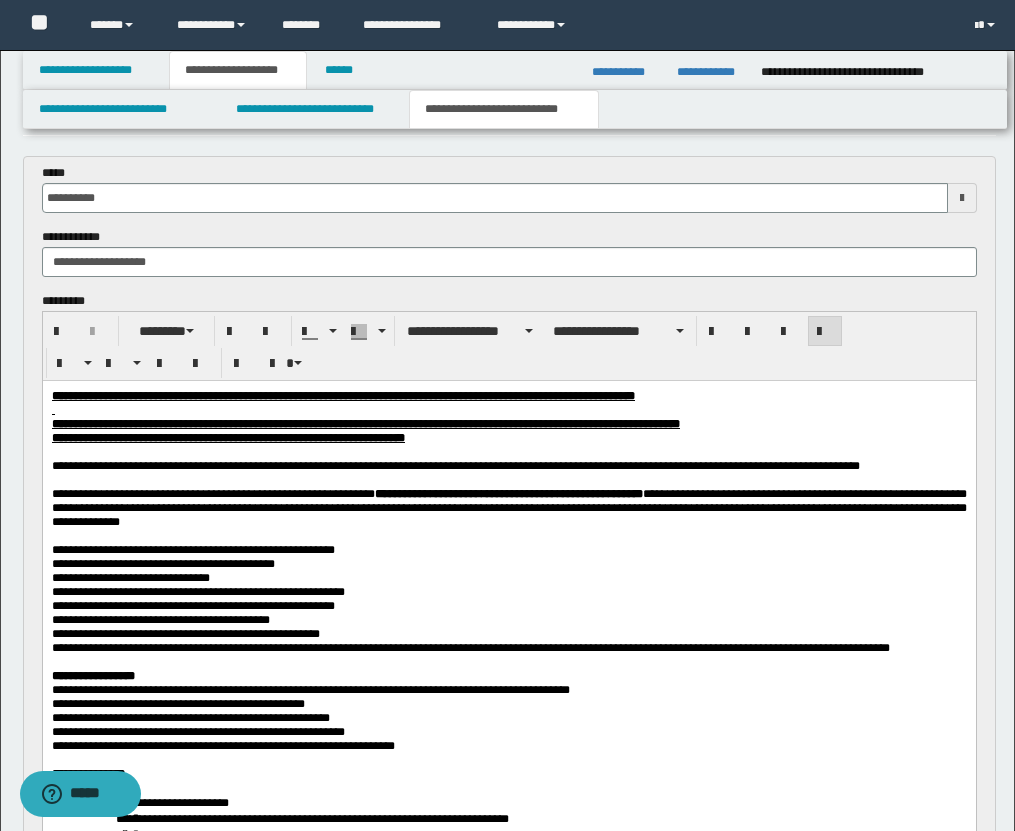 scroll, scrollTop: 0, scrollLeft: 0, axis: both 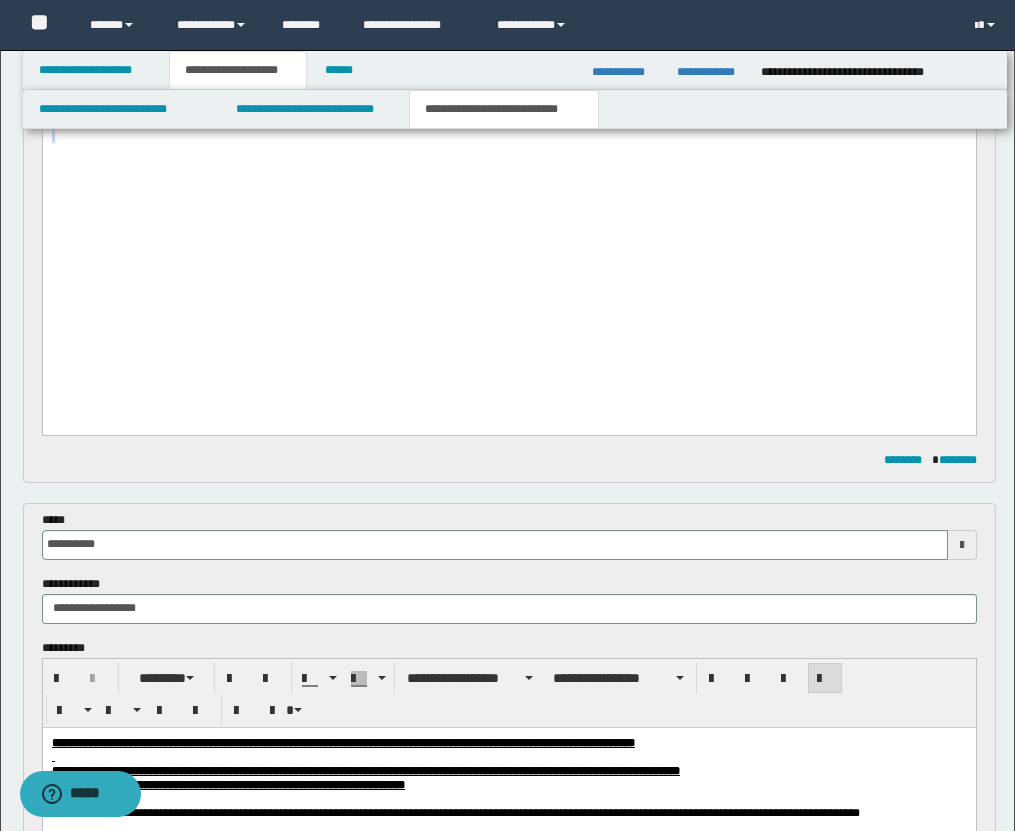 drag, startPoint x: 52, startPoint y: -1349, endPoint x: 645, endPoint y: 332, distance: 1782.529 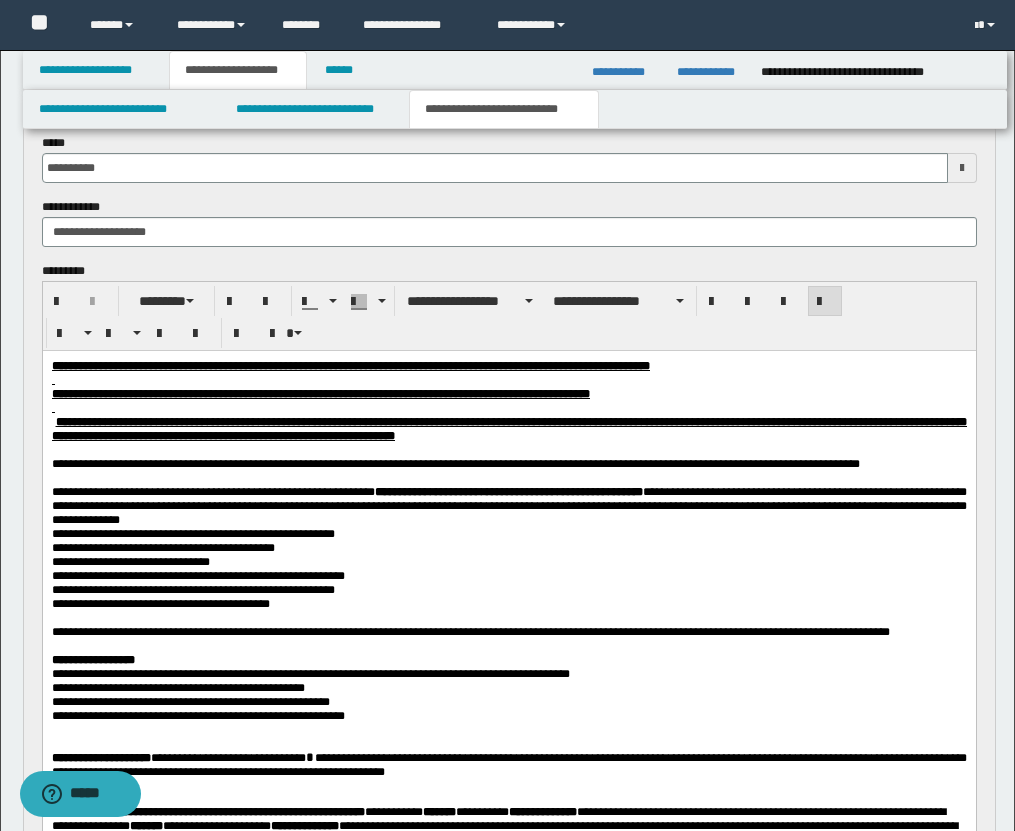 scroll, scrollTop: 110, scrollLeft: 0, axis: vertical 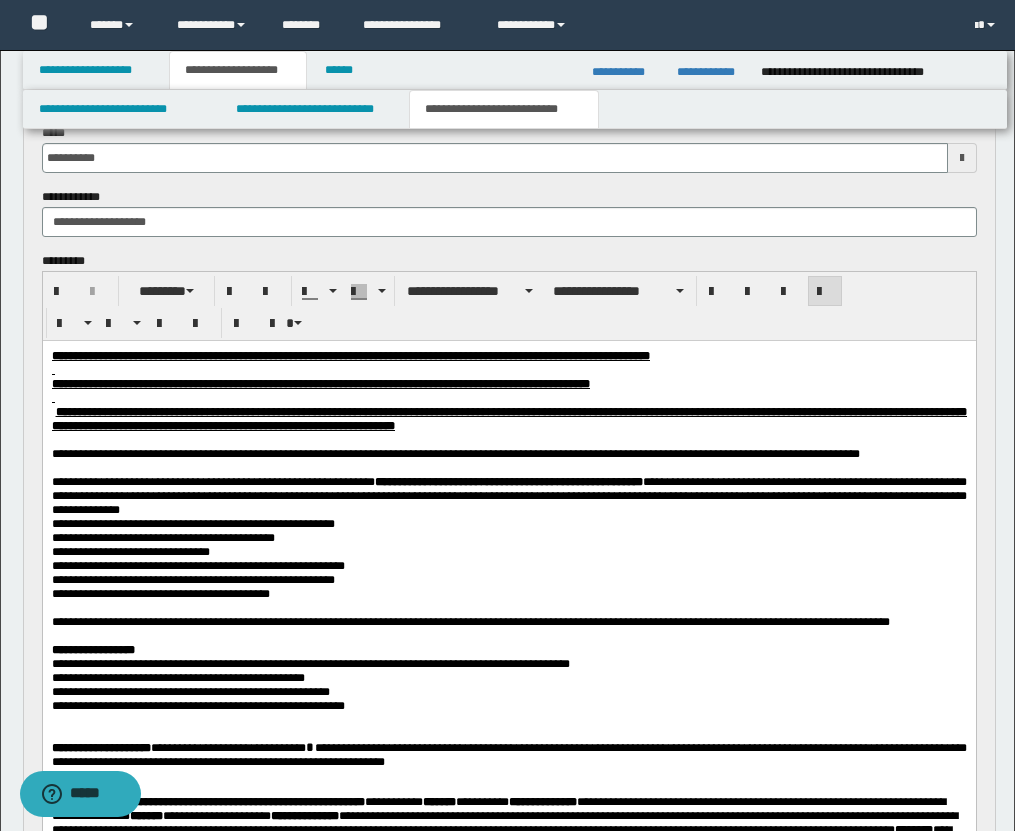 click at bounding box center (508, 440) 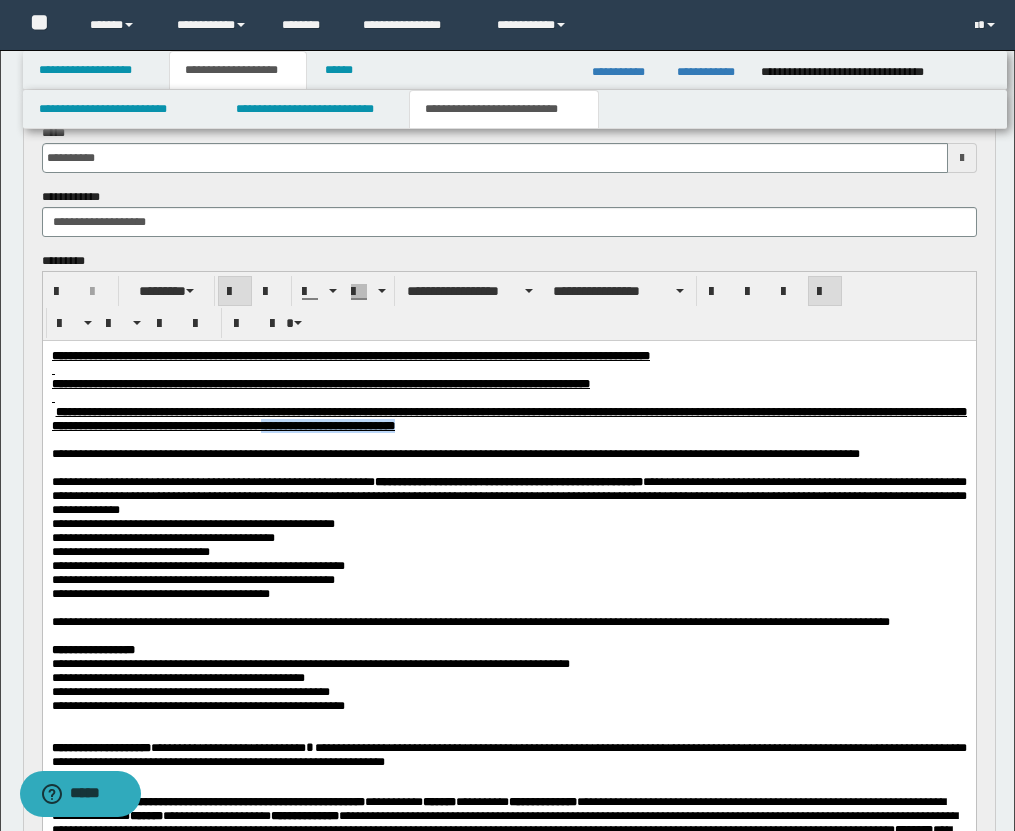 drag, startPoint x: 265, startPoint y: 436, endPoint x: 468, endPoint y: 434, distance: 203.00986 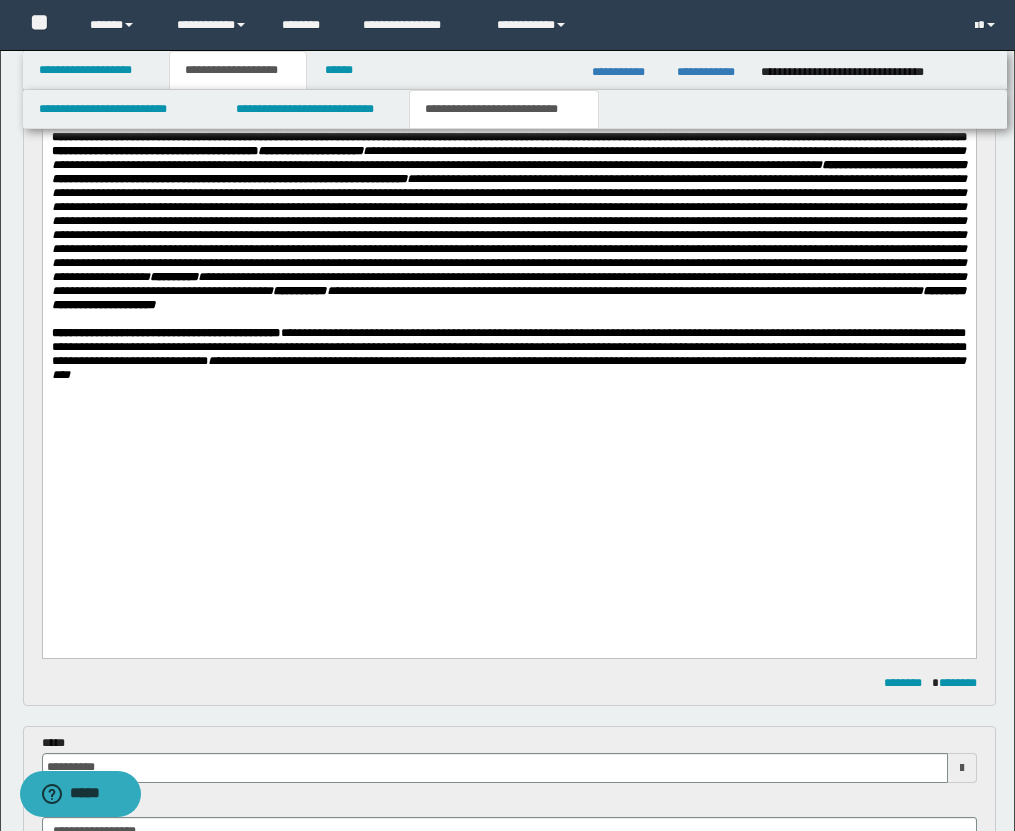 scroll, scrollTop: 1045, scrollLeft: 0, axis: vertical 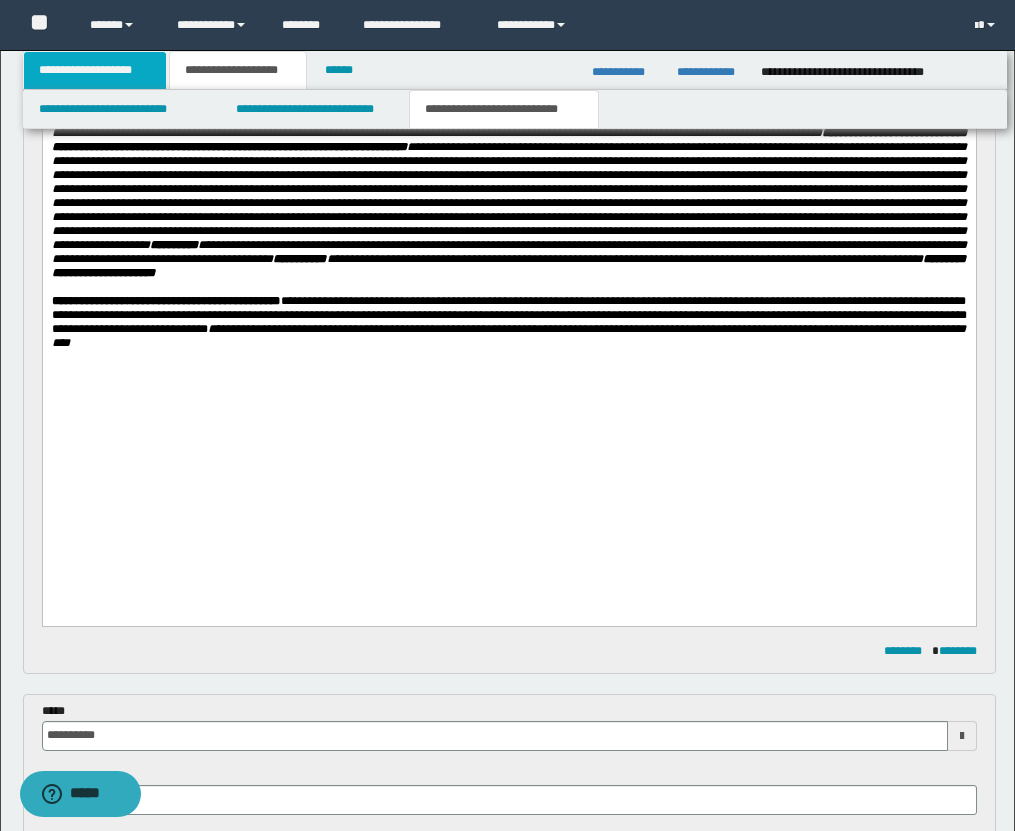 click on "**********" at bounding box center (95, 70) 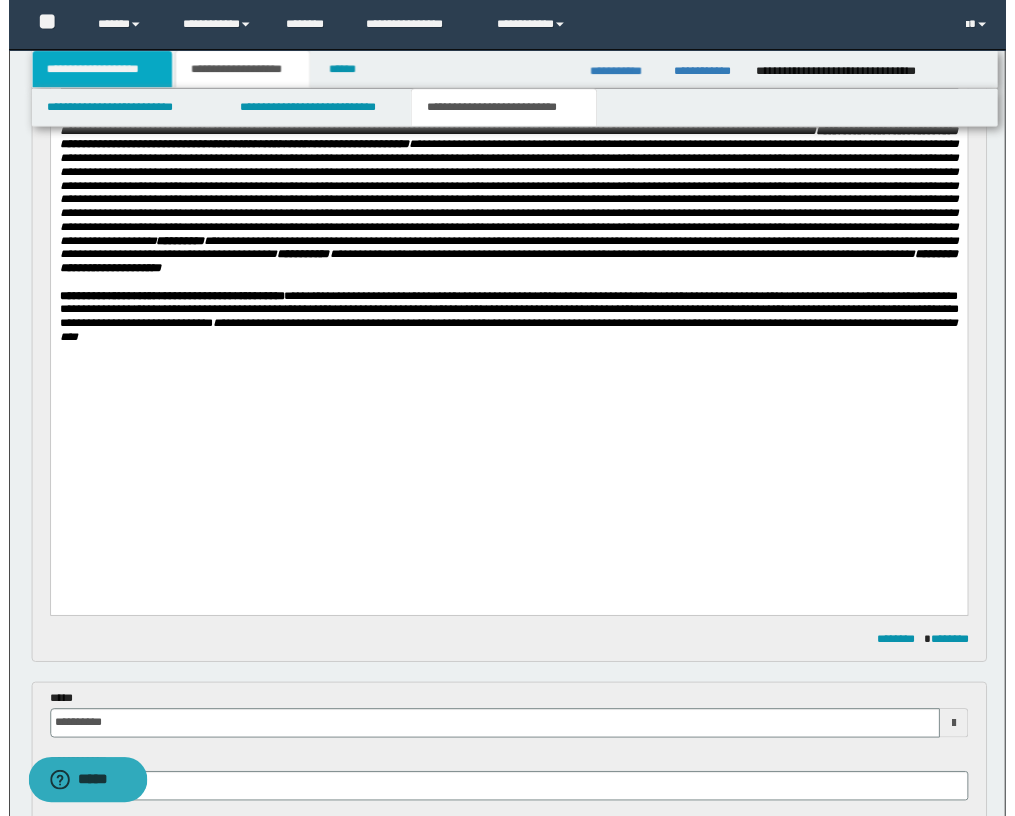 scroll, scrollTop: 976, scrollLeft: 0, axis: vertical 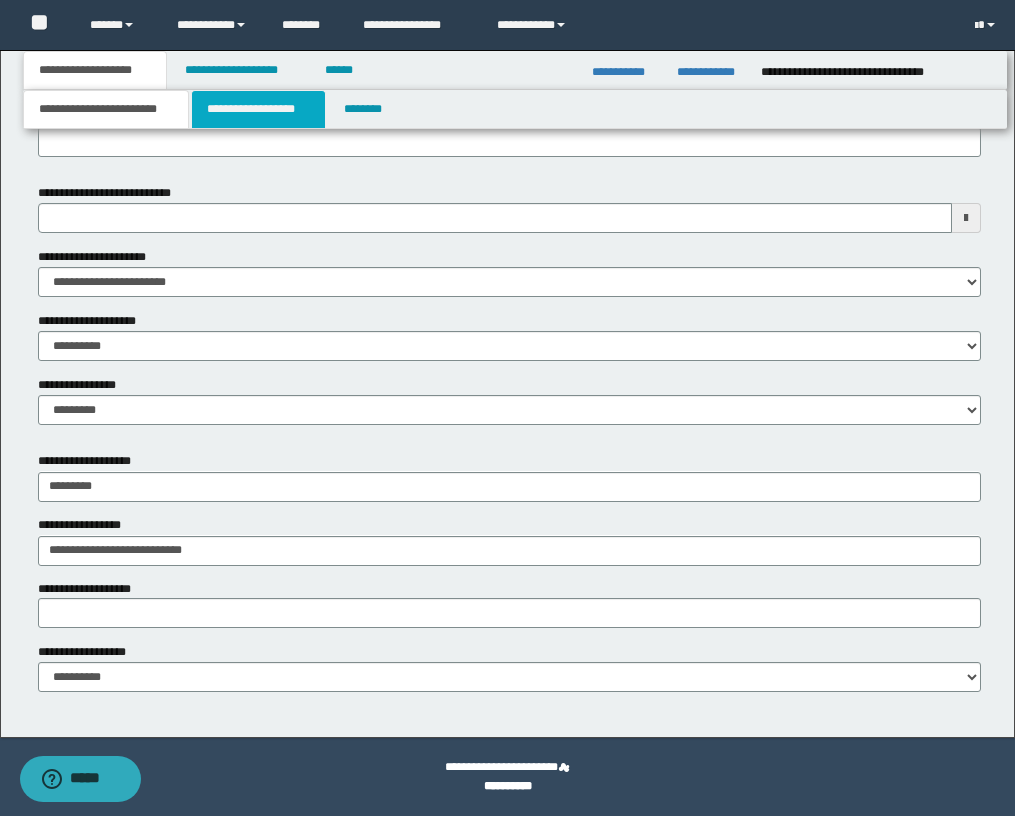 click on "**********" at bounding box center (258, 109) 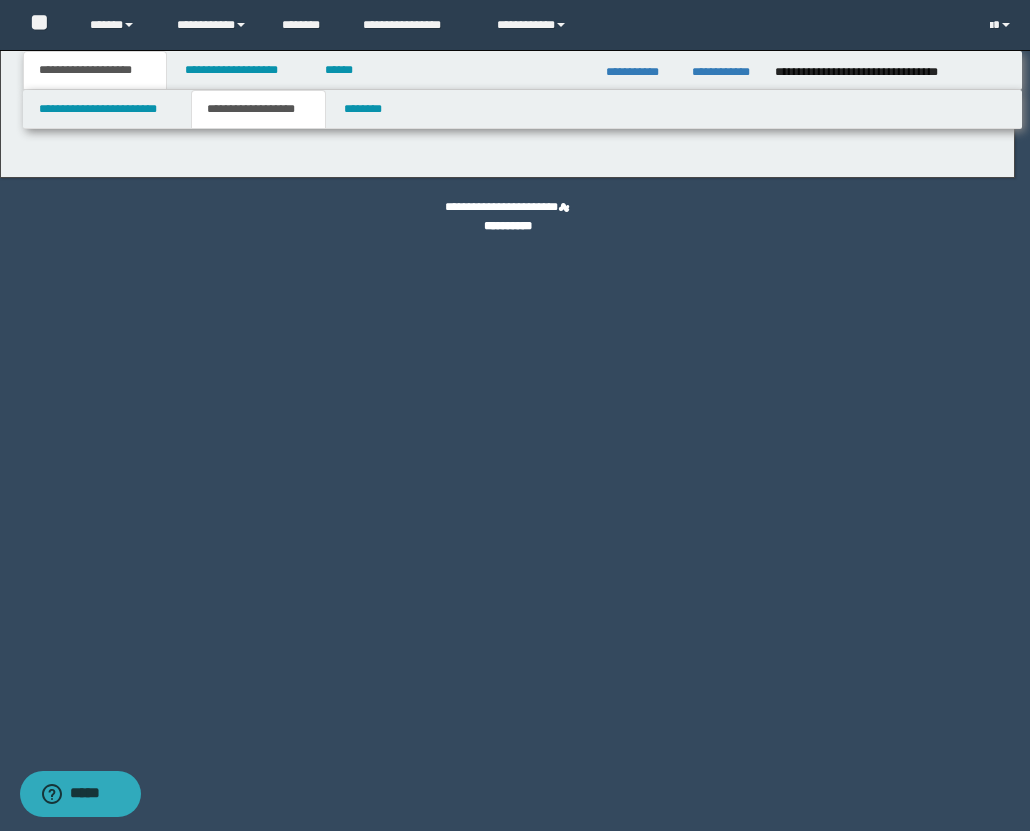 type on "**********" 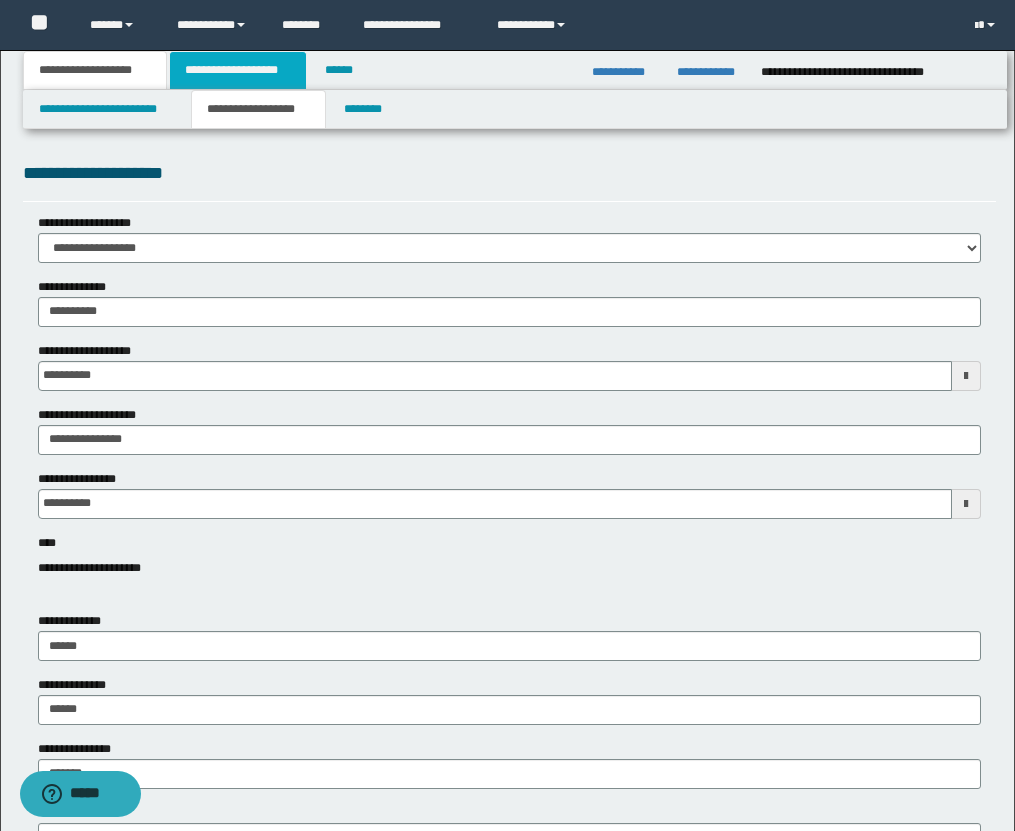click on "**********" at bounding box center [238, 70] 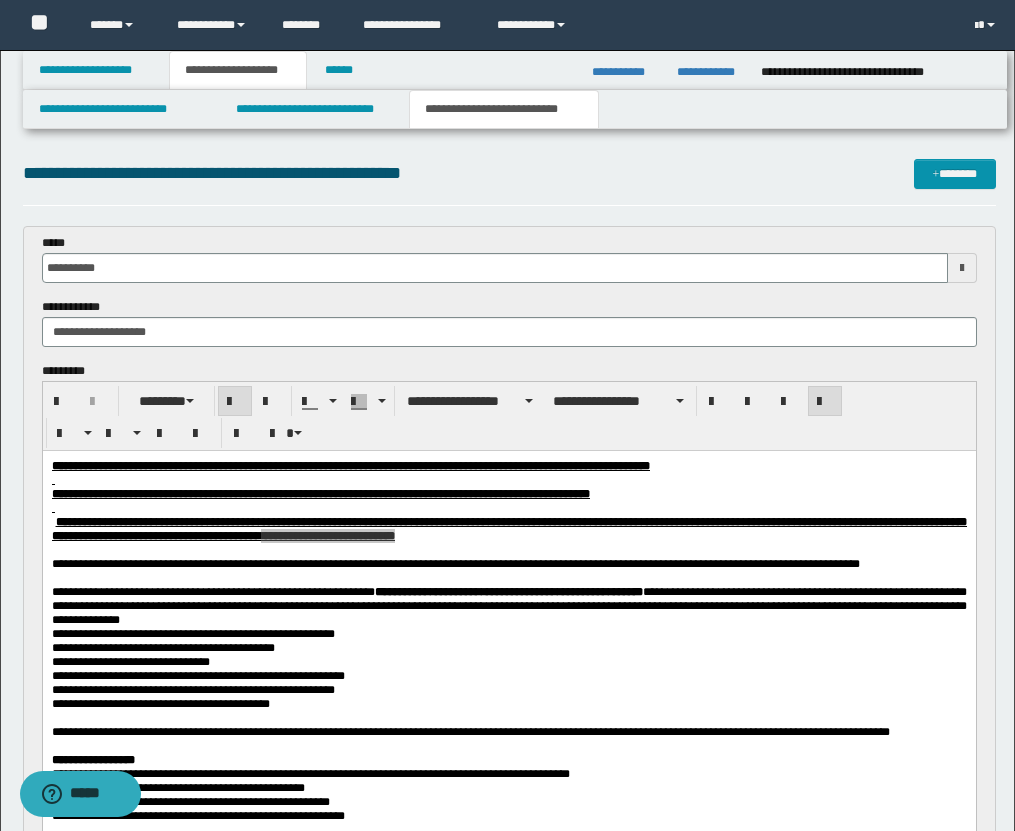 click on "**********" at bounding box center (504, 109) 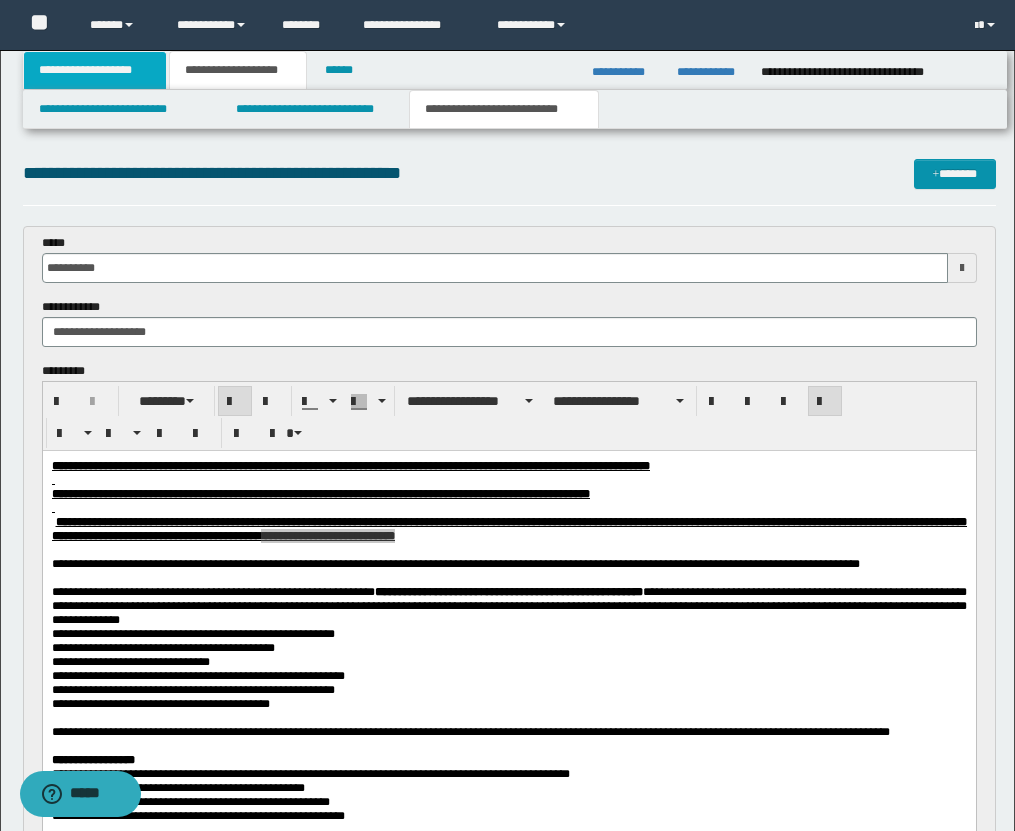 click on "**********" at bounding box center (95, 70) 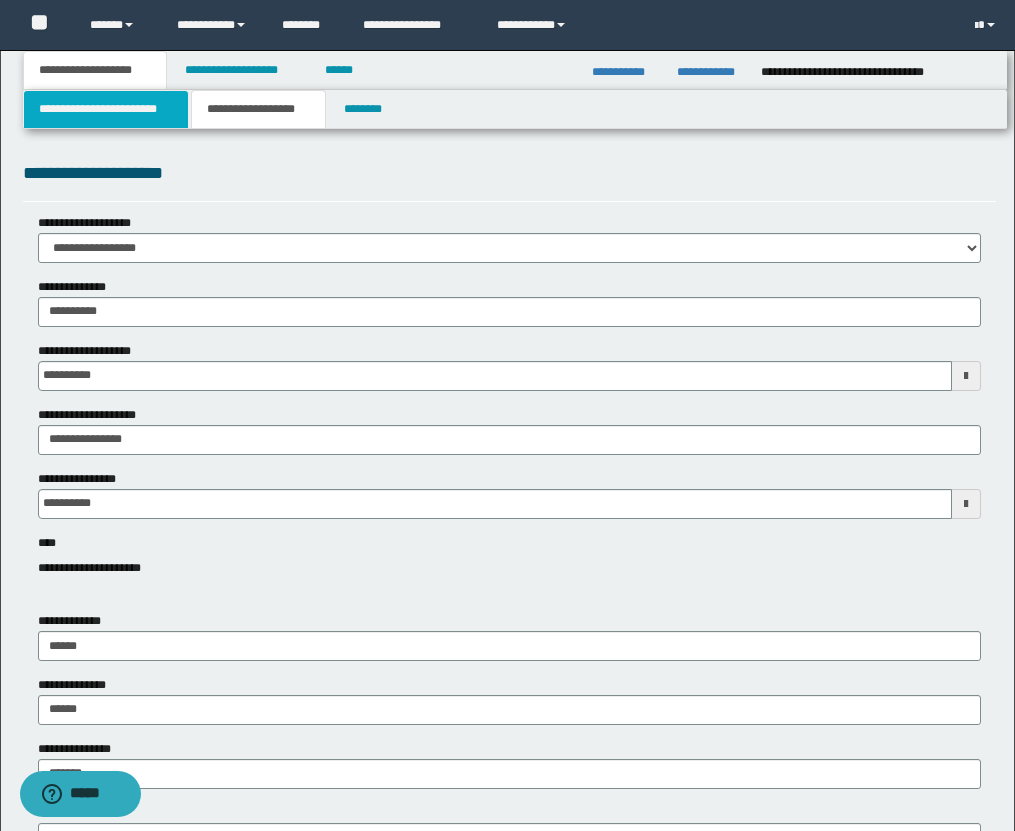 click on "**********" at bounding box center (106, 109) 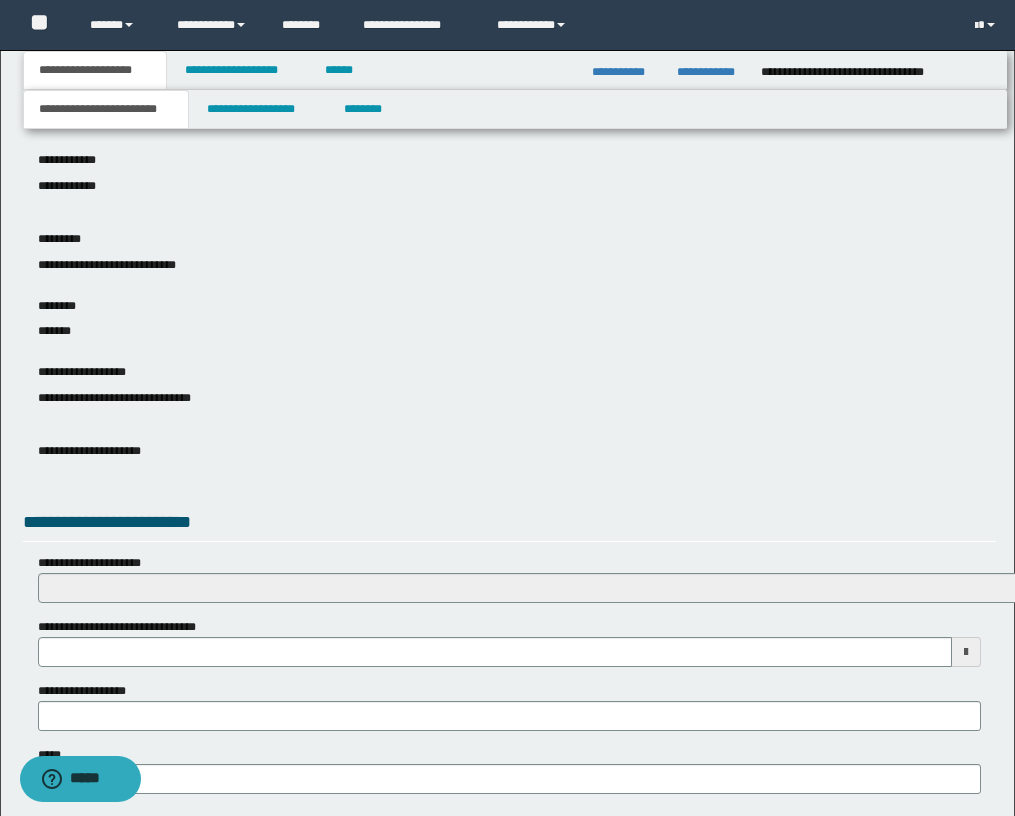 scroll, scrollTop: 976, scrollLeft: 0, axis: vertical 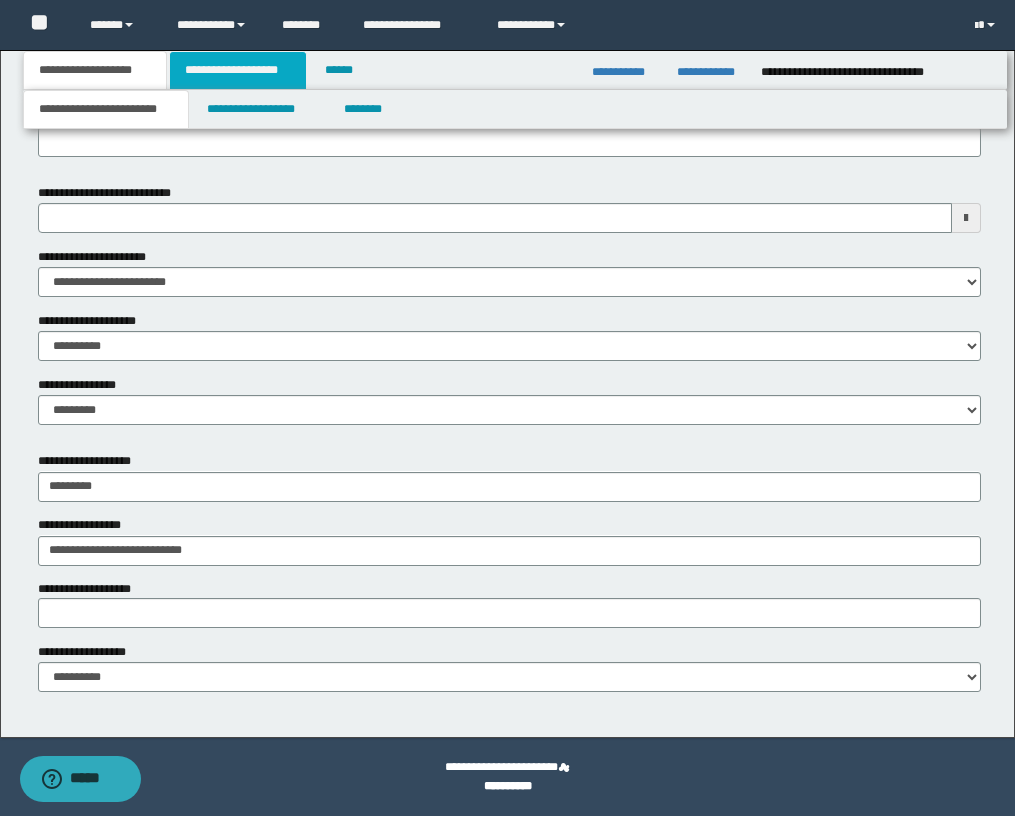 click on "**********" at bounding box center [238, 70] 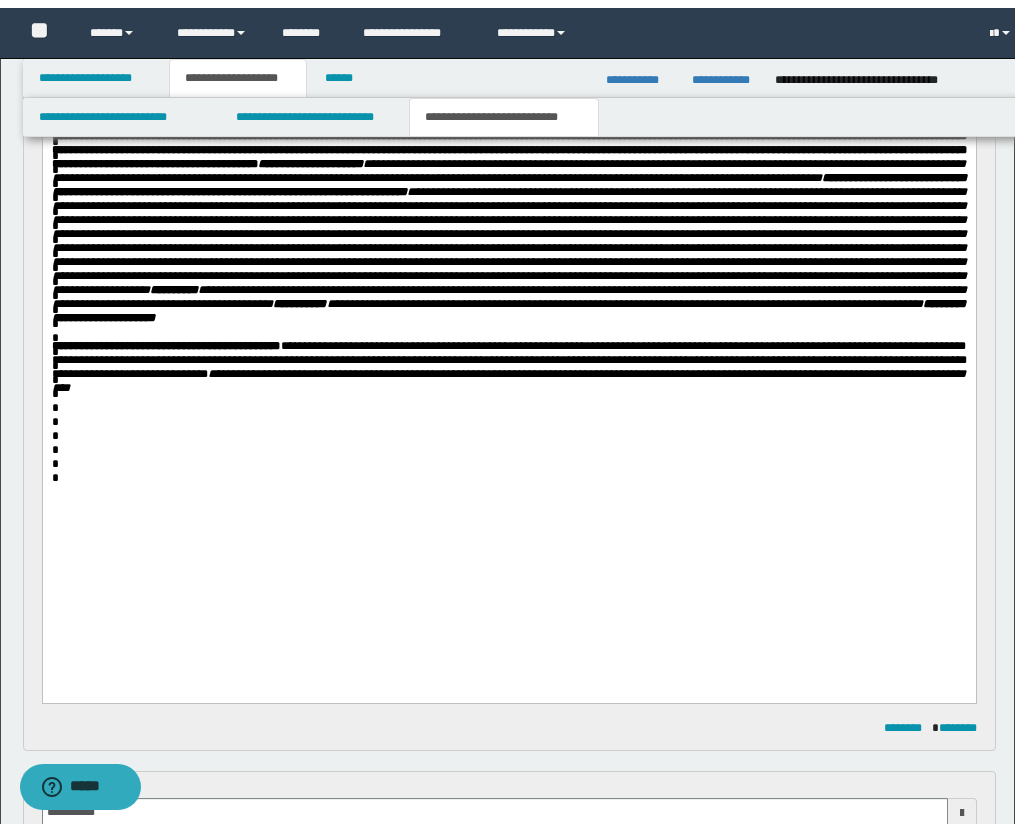 scroll, scrollTop: 961, scrollLeft: 0, axis: vertical 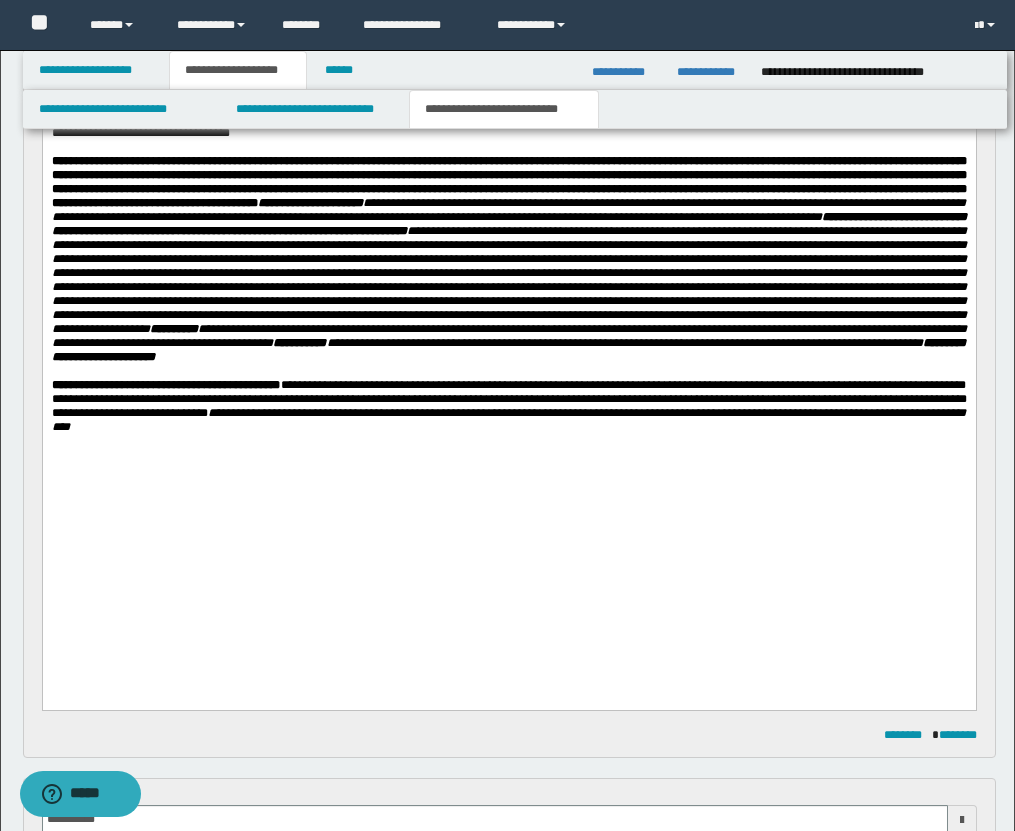 click on "**********" at bounding box center [504, 109] 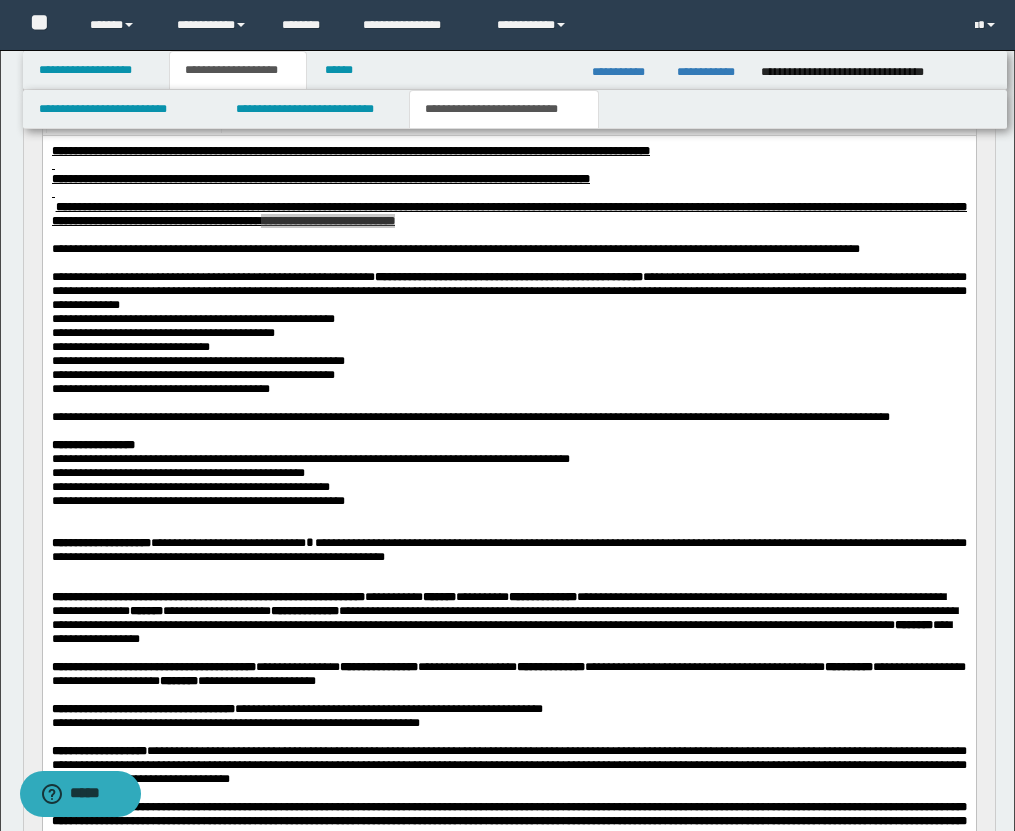 scroll, scrollTop: 0, scrollLeft: 0, axis: both 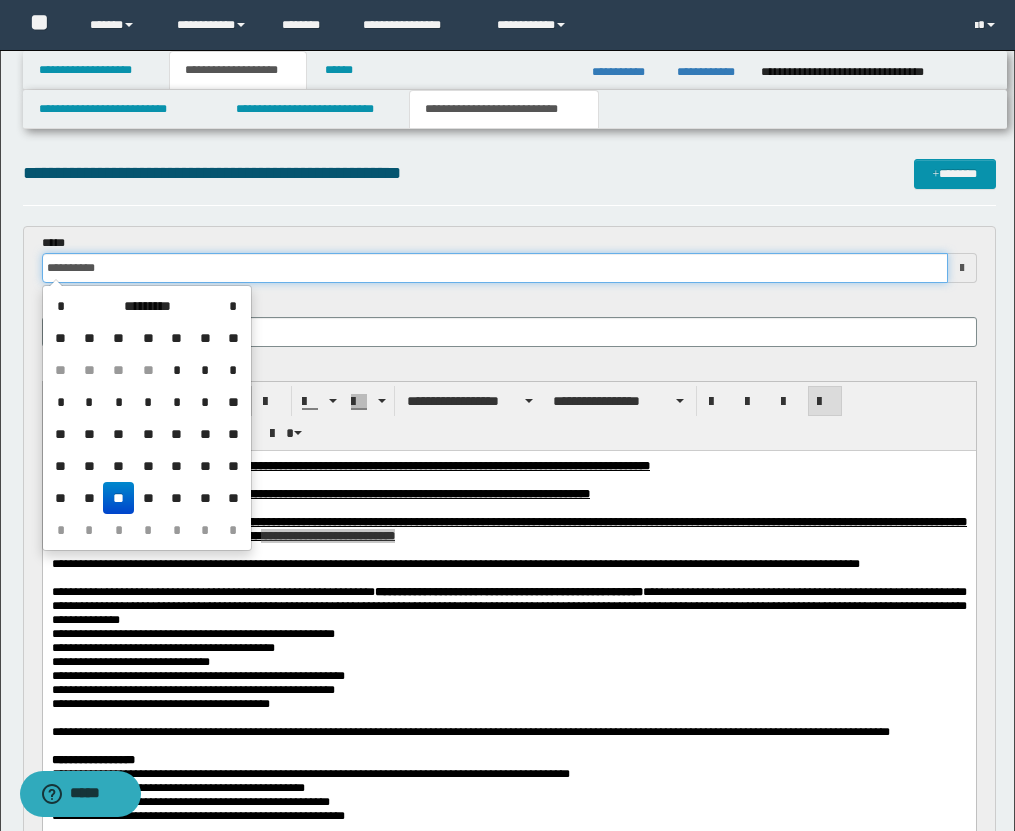 drag, startPoint x: 129, startPoint y: 269, endPoint x: 15, endPoint y: 268, distance: 114.00439 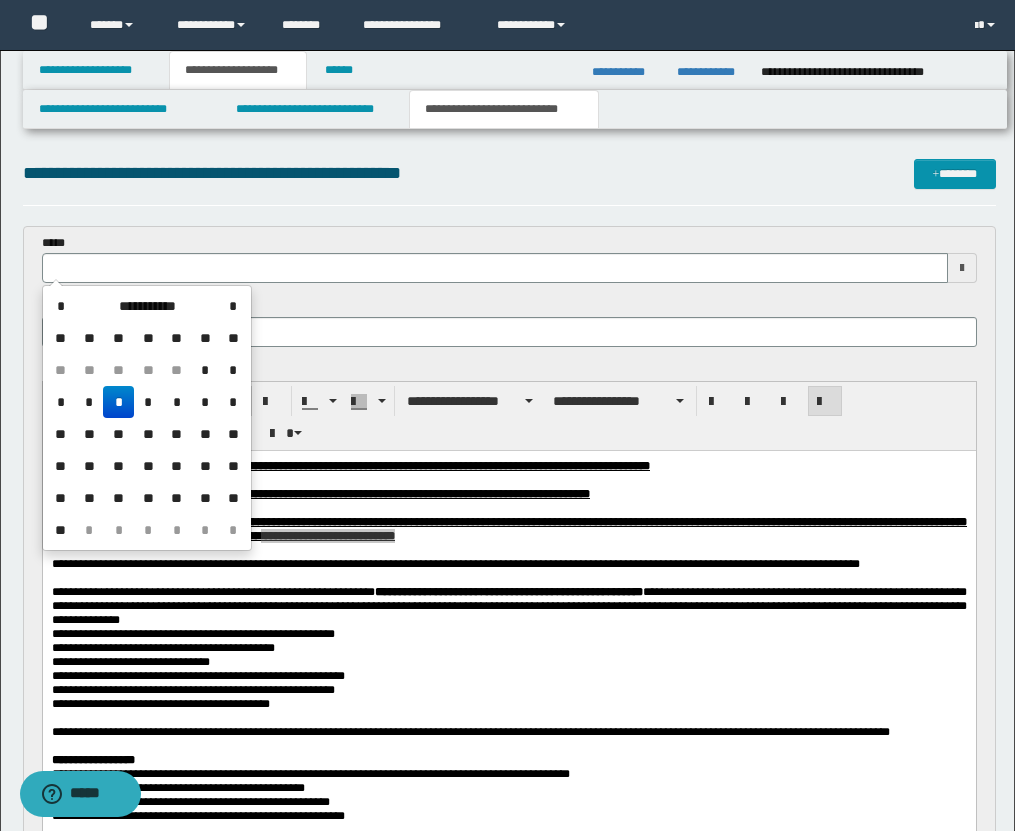 click on "**********" at bounding box center [509, 3084] 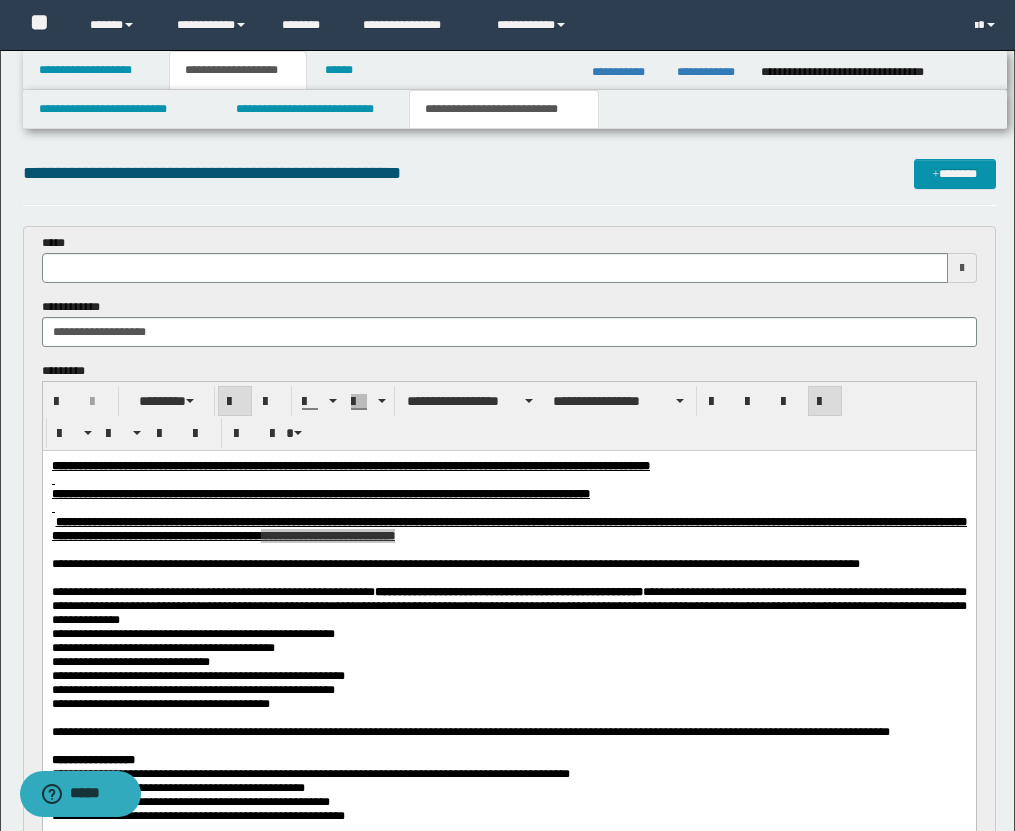type 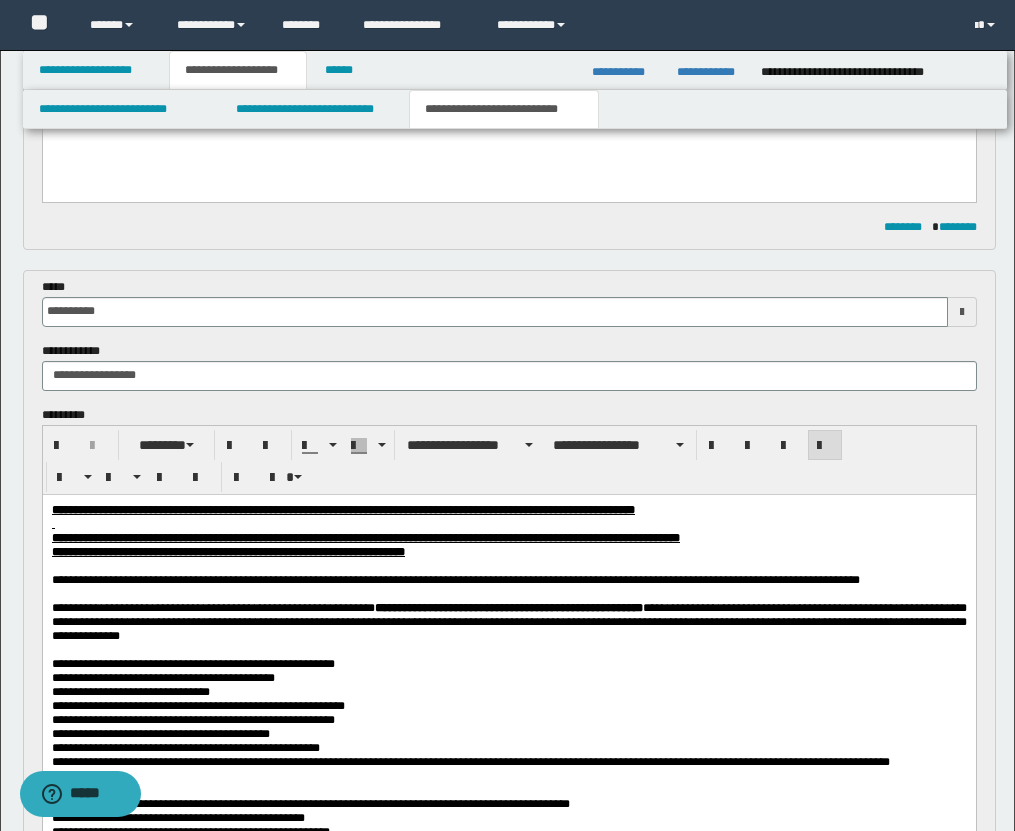 scroll, scrollTop: 1478, scrollLeft: 0, axis: vertical 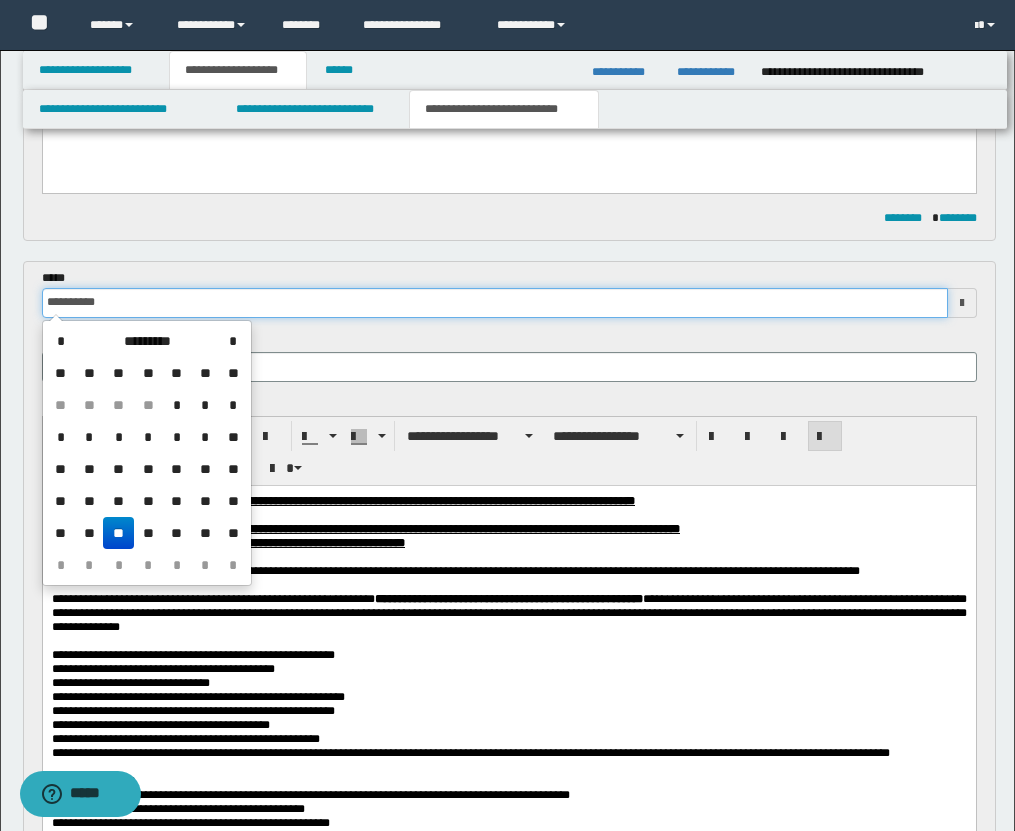 drag, startPoint x: 144, startPoint y: 309, endPoint x: 0, endPoint y: 278, distance: 147.29901 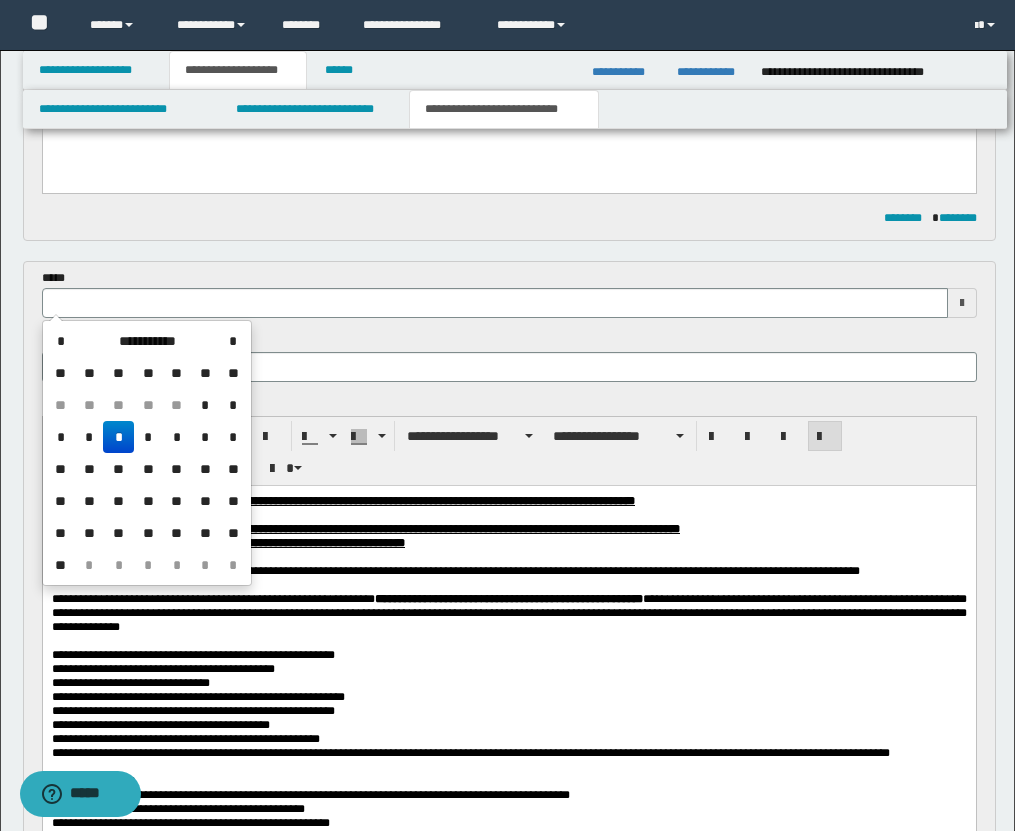 click on "**********" at bounding box center [508, -508] 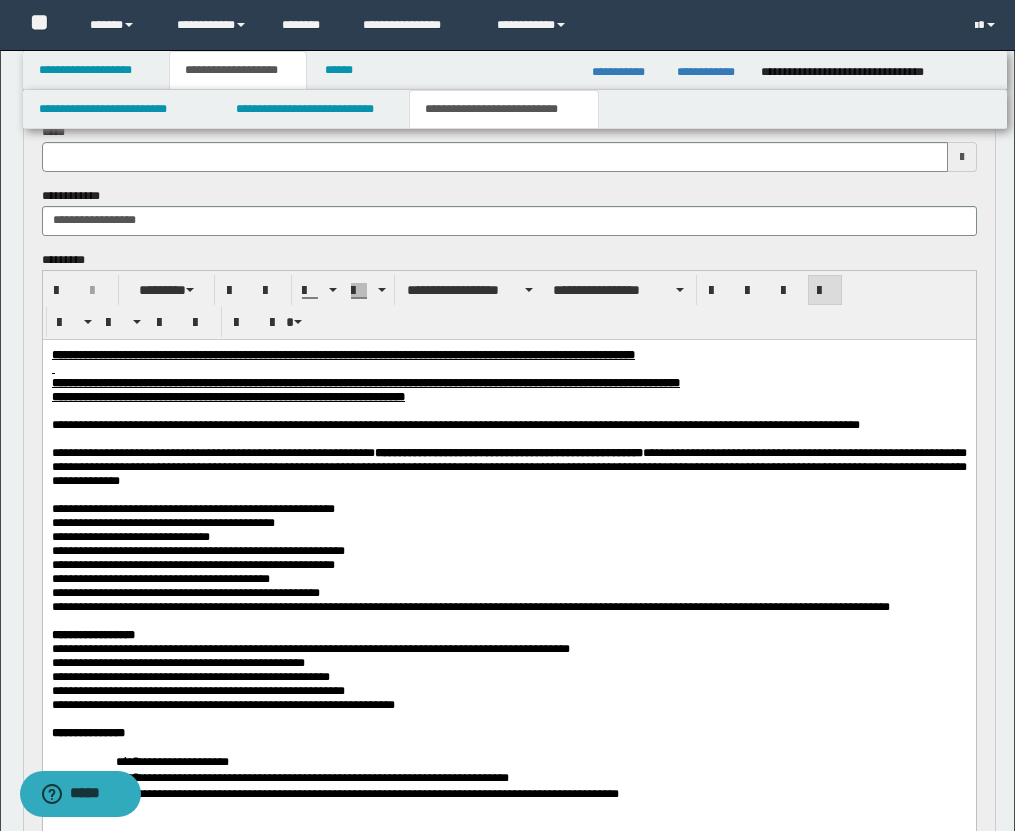 scroll, scrollTop: 1642, scrollLeft: 0, axis: vertical 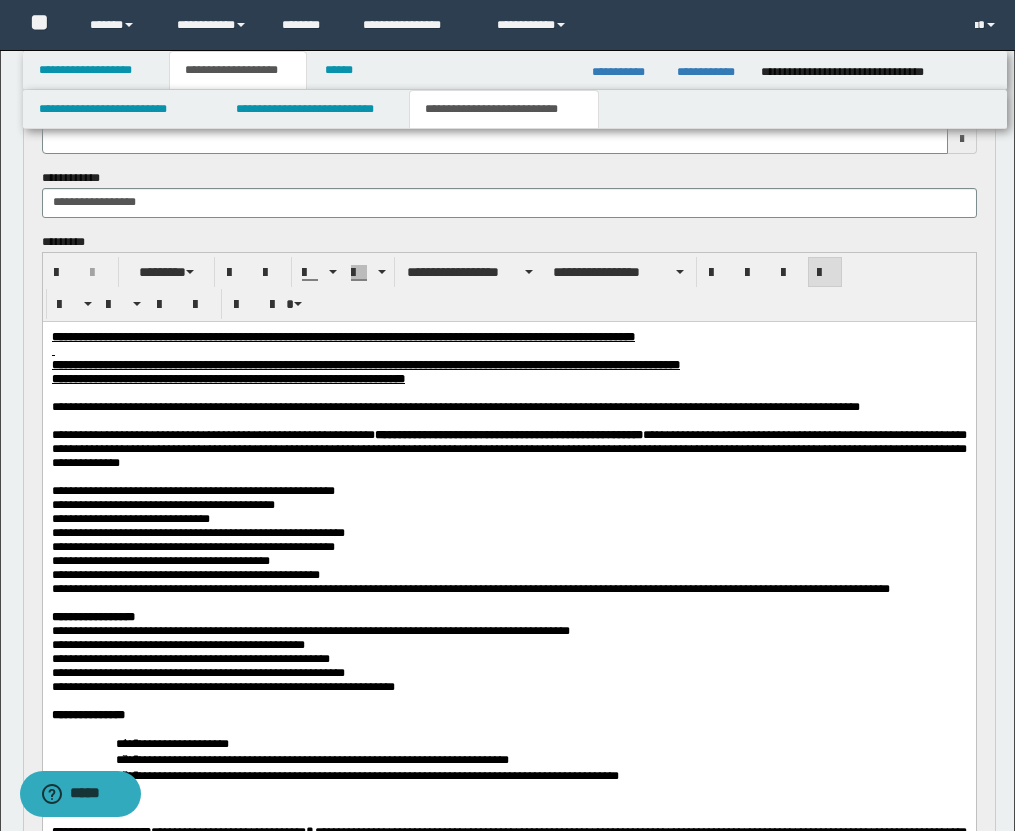 click on "**********" at bounding box center [508, 378] 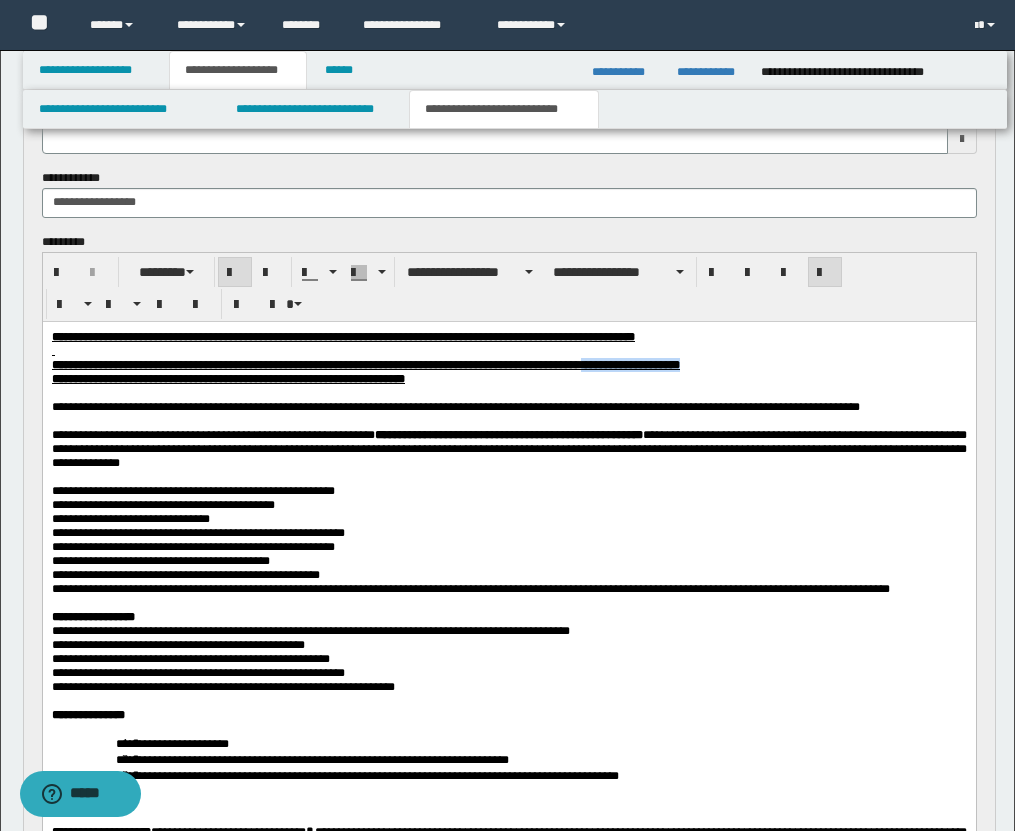 drag, startPoint x: 752, startPoint y: 366, endPoint x: 923, endPoint y: 364, distance: 171.01169 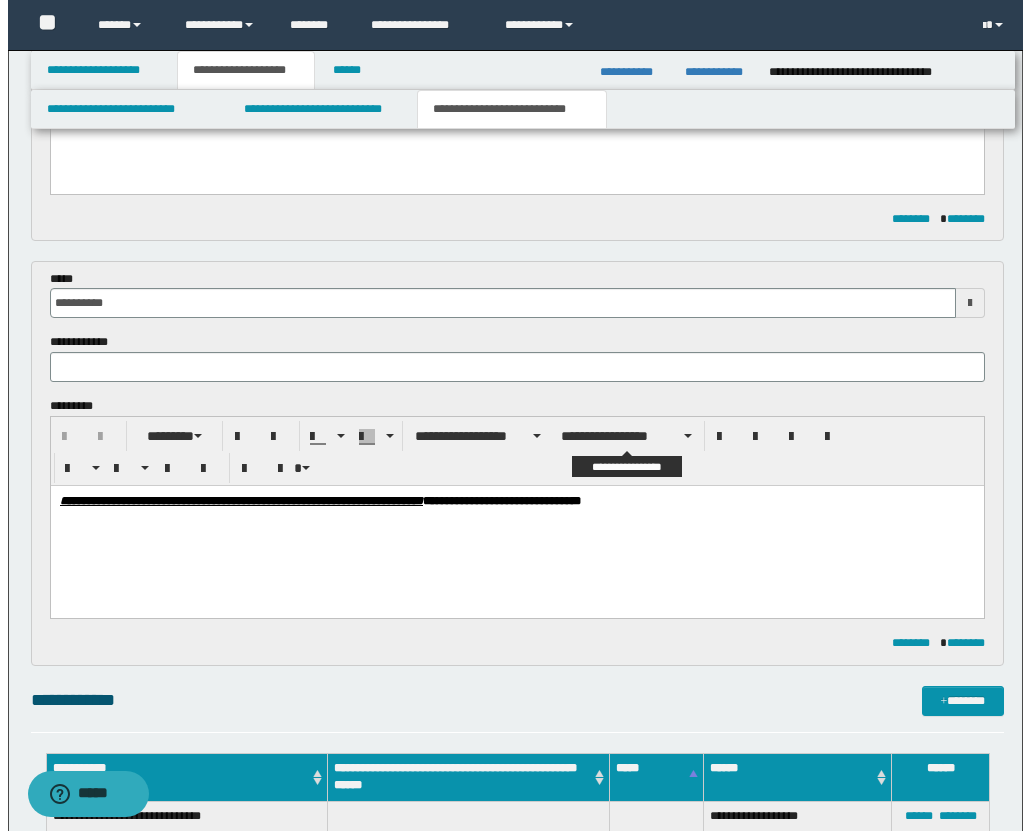 scroll, scrollTop: 3581, scrollLeft: 0, axis: vertical 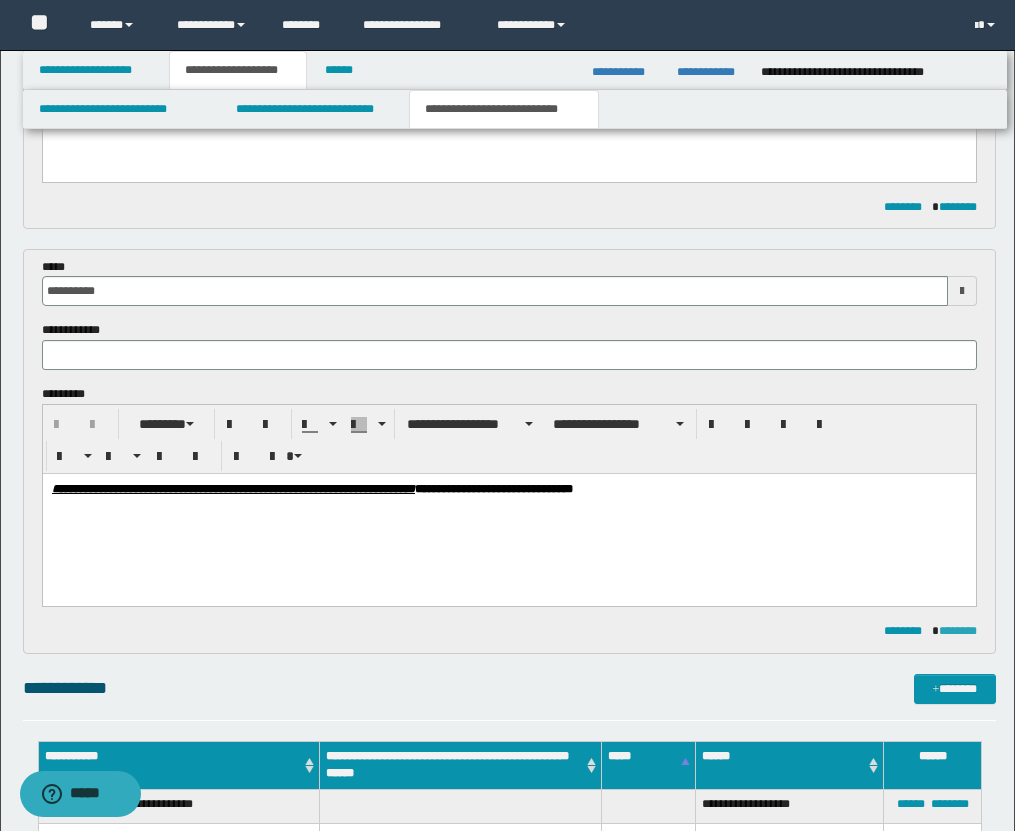 click on "********" at bounding box center (958, 631) 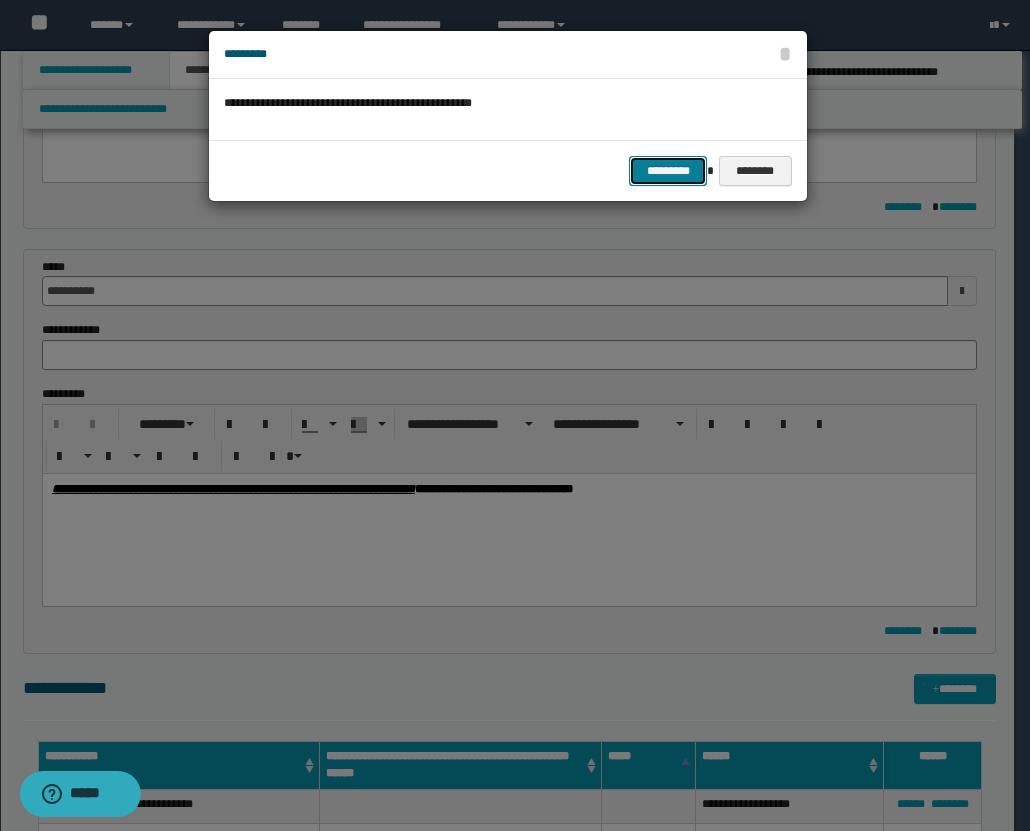 click on "*********" at bounding box center [668, 171] 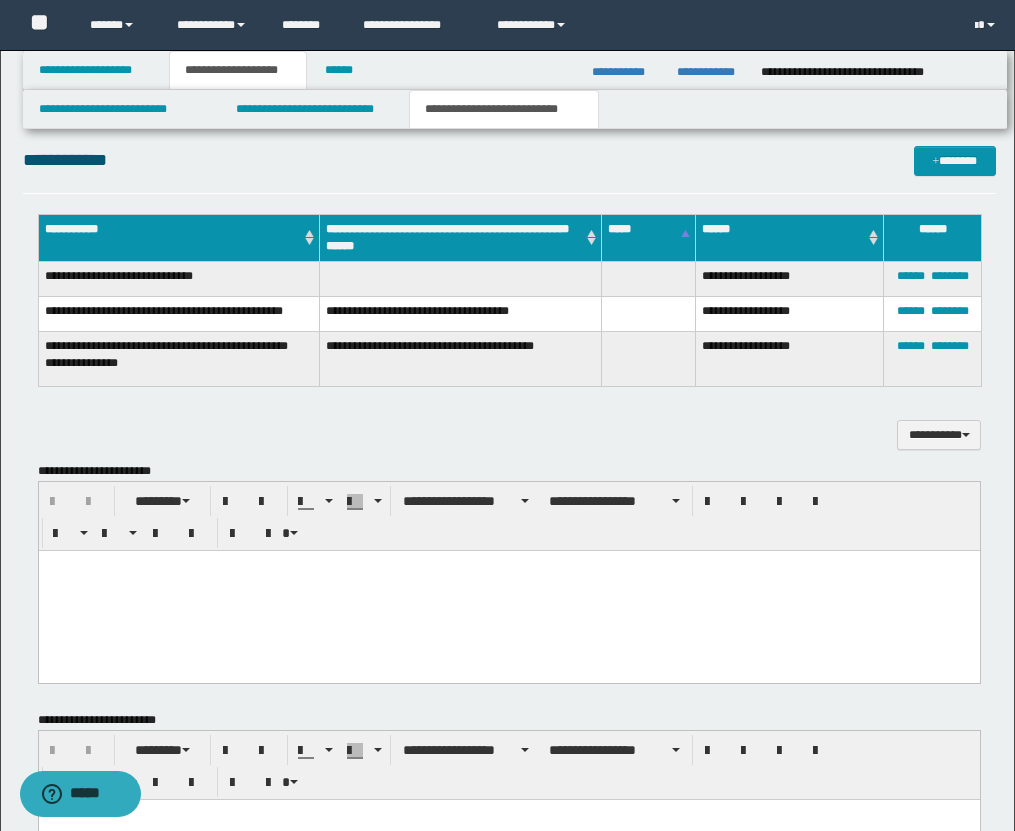 scroll, scrollTop: 3714, scrollLeft: 0, axis: vertical 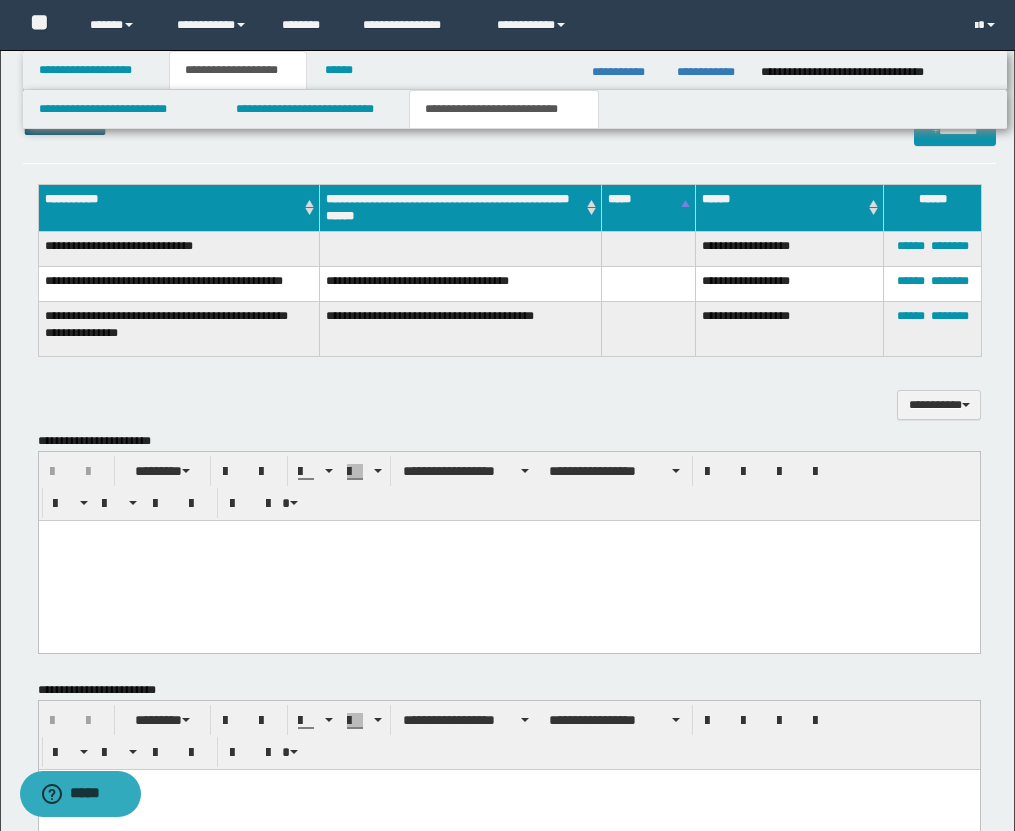 click at bounding box center [508, 561] 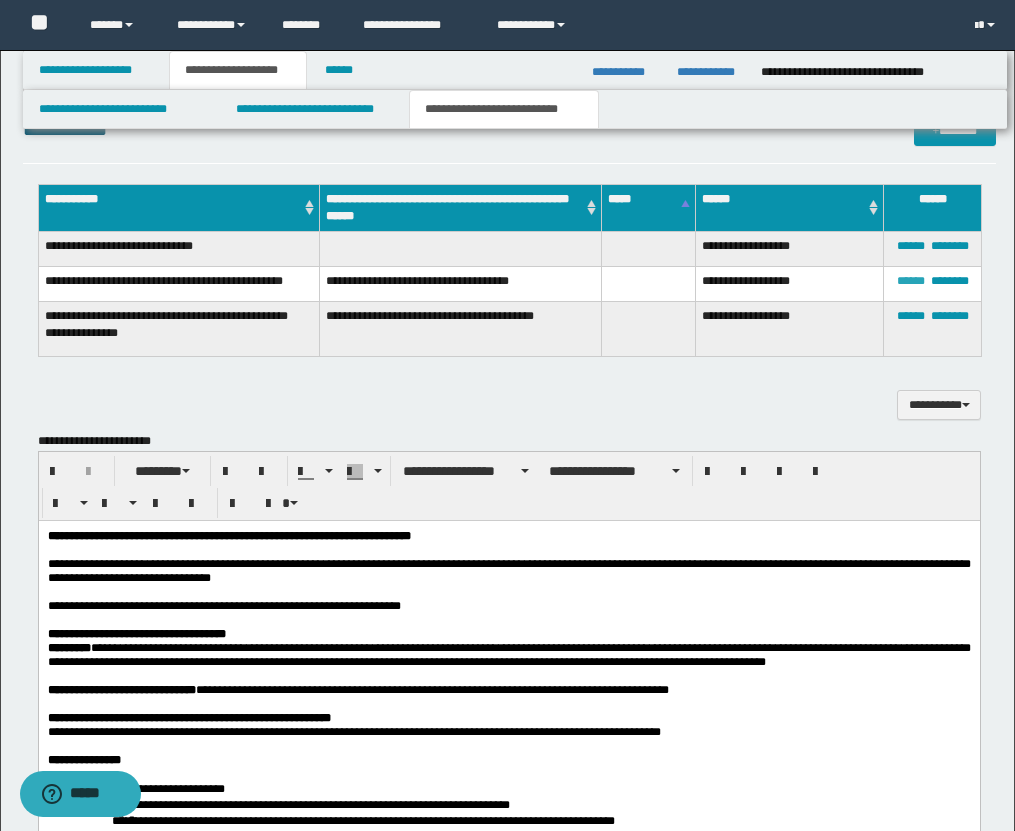 click on "******" at bounding box center (911, 281) 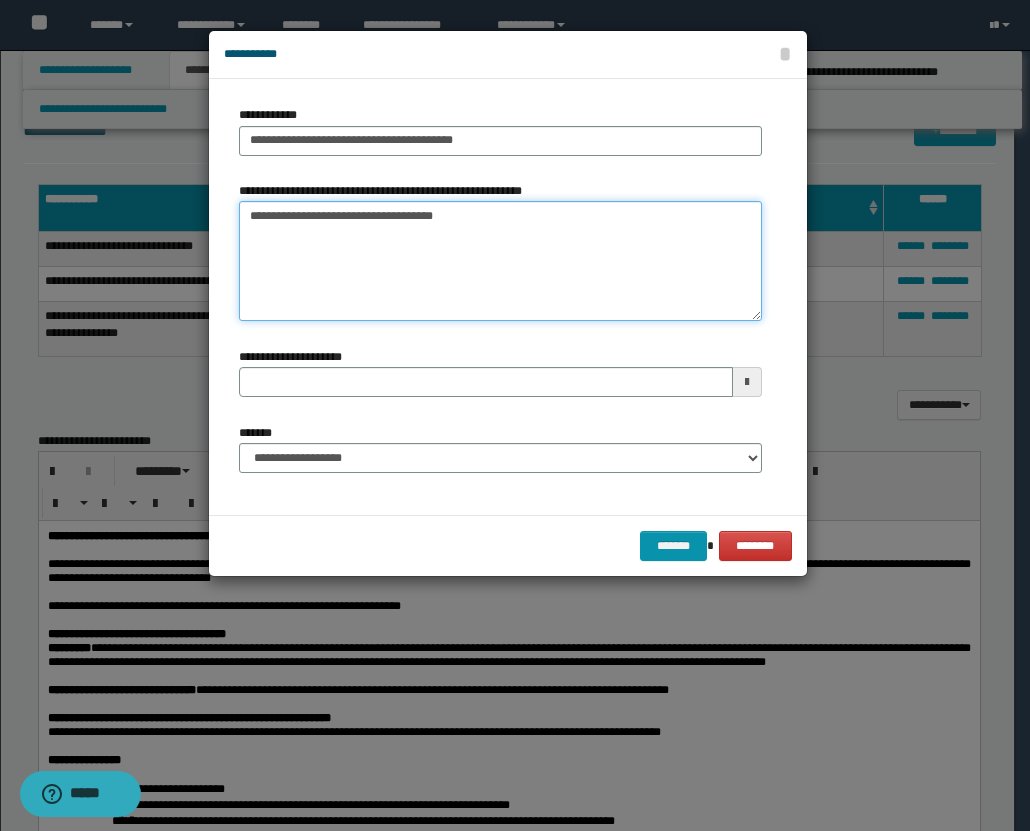click on "**********" at bounding box center (500, 261) 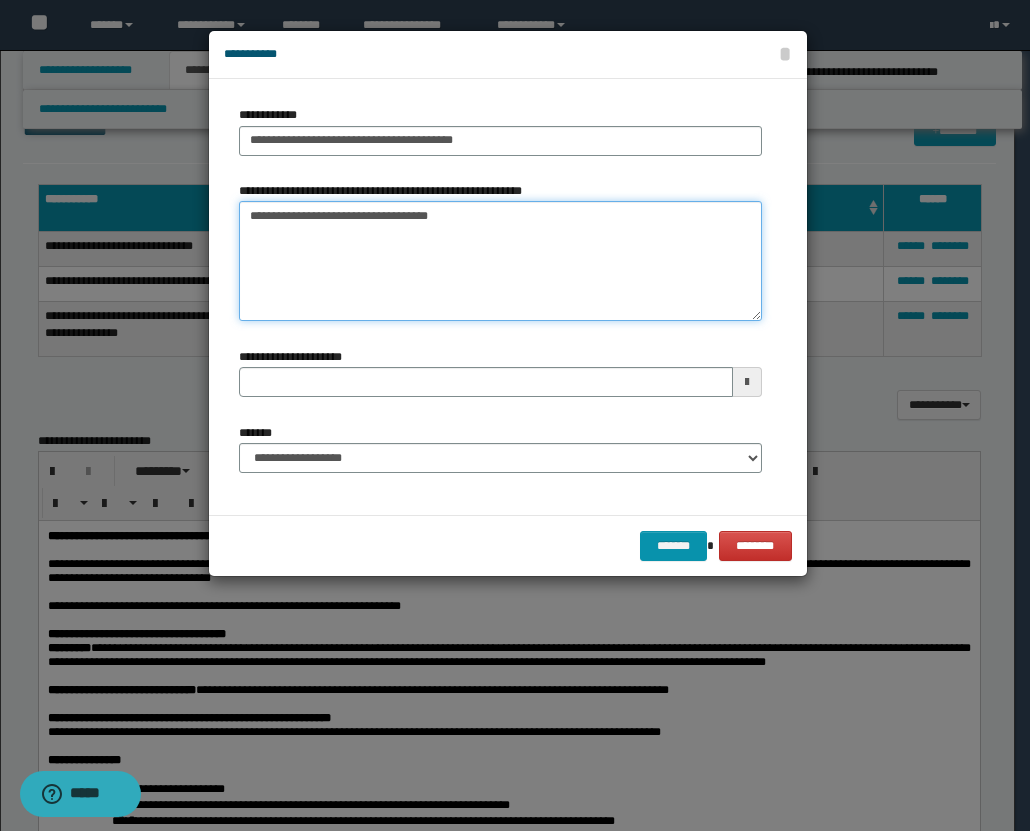 type on "**********" 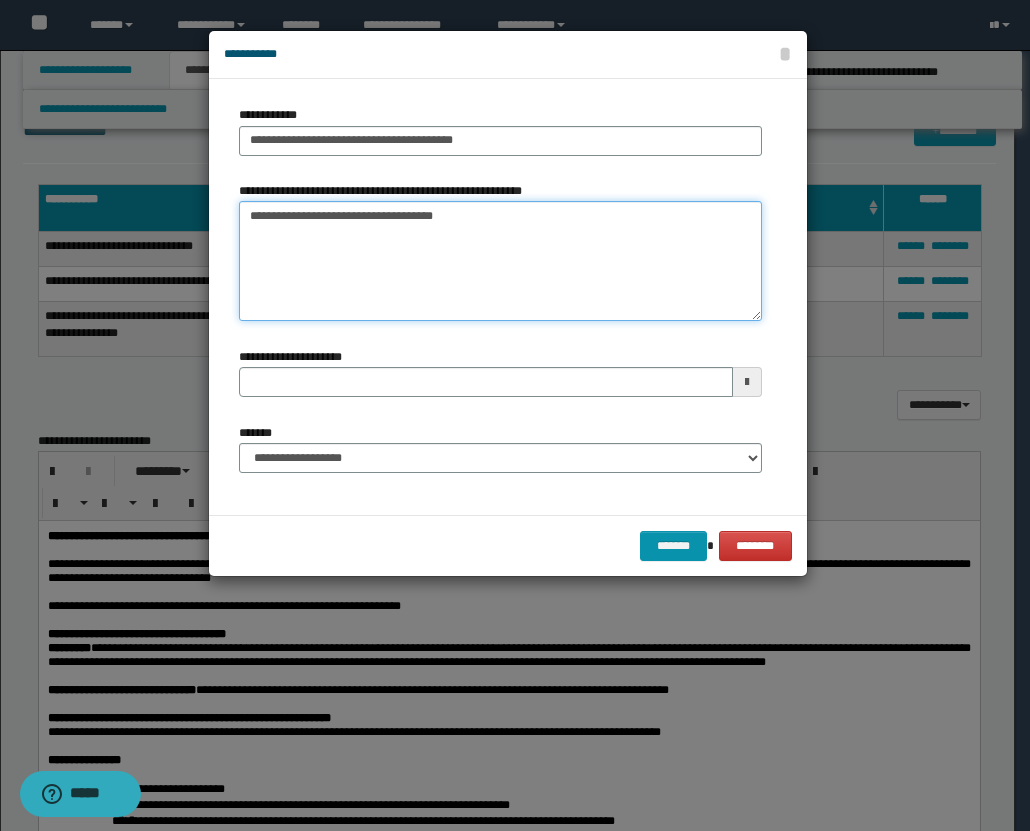 type 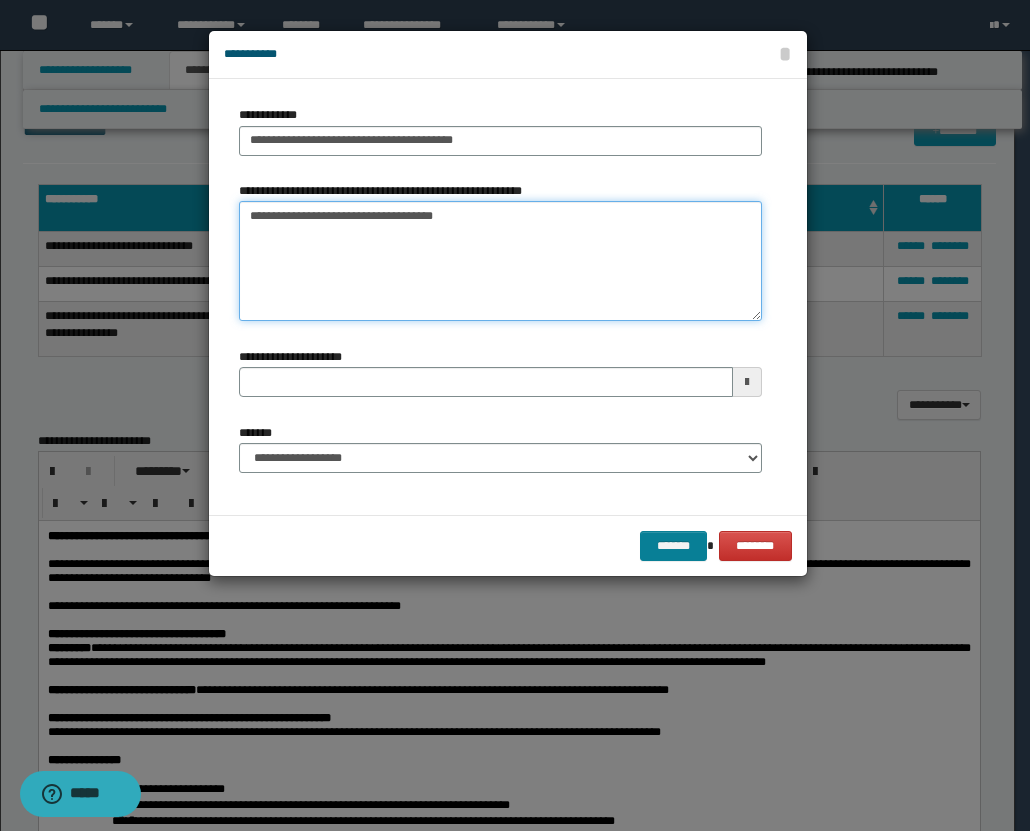 type on "**********" 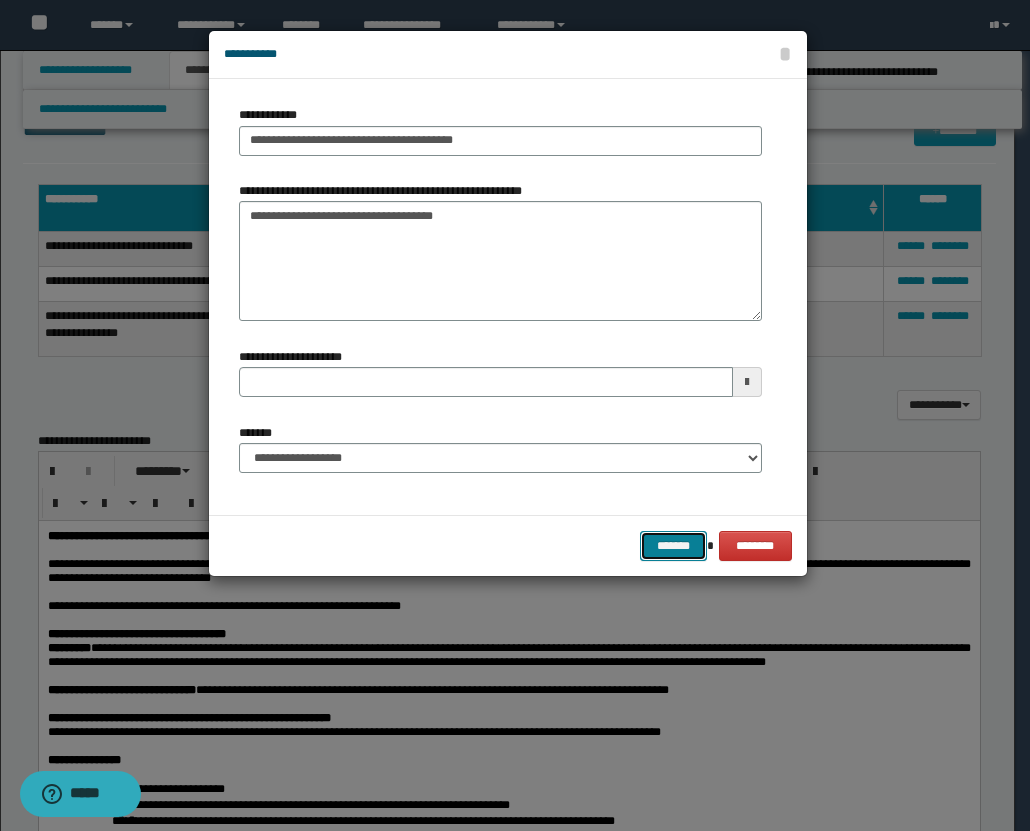 click on "*******" at bounding box center [674, 546] 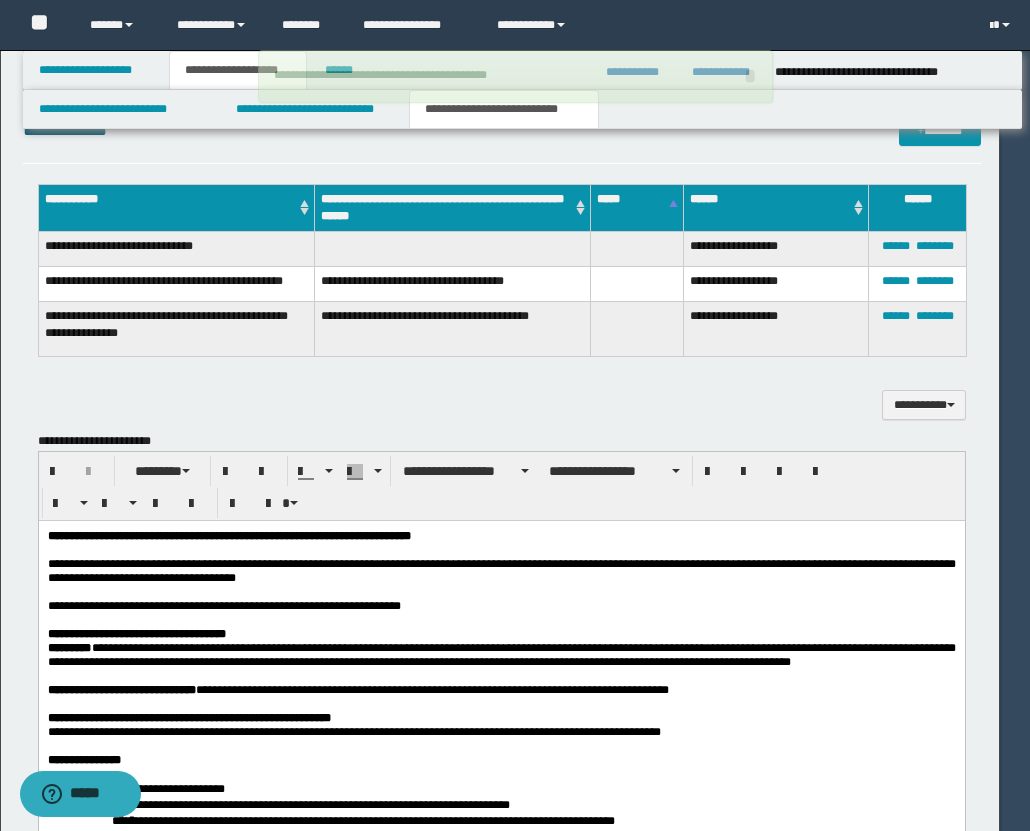 type 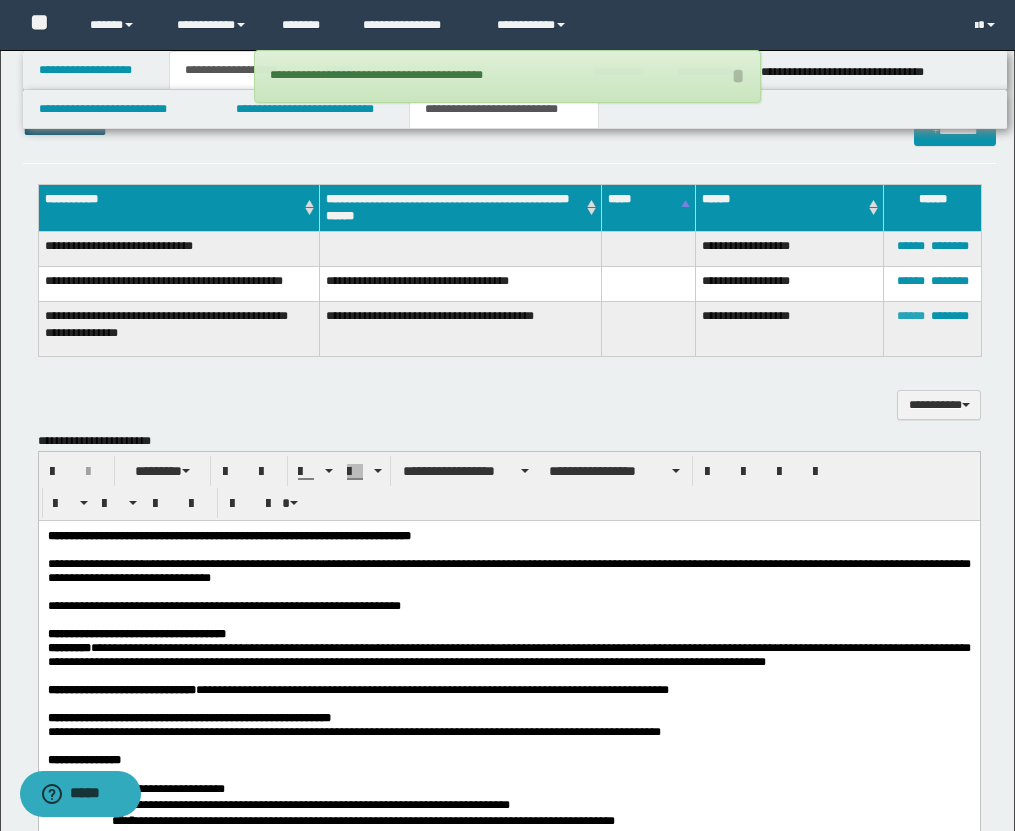 click on "******" at bounding box center [911, 316] 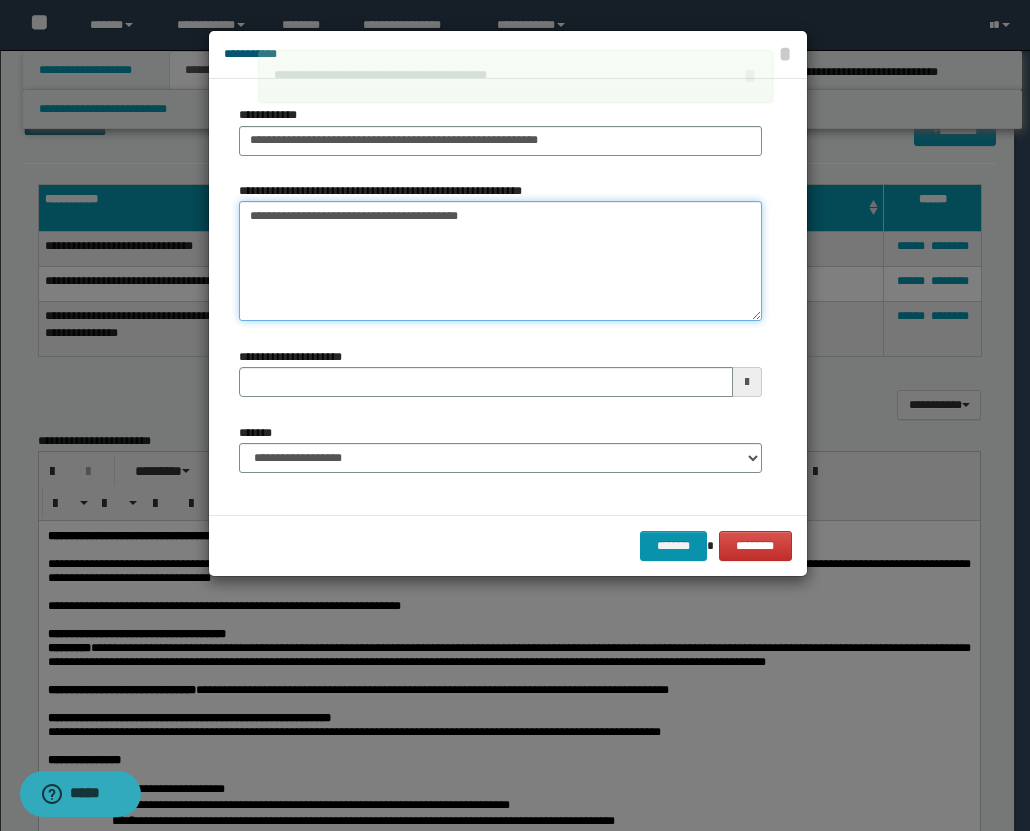 click on "**********" at bounding box center (500, 261) 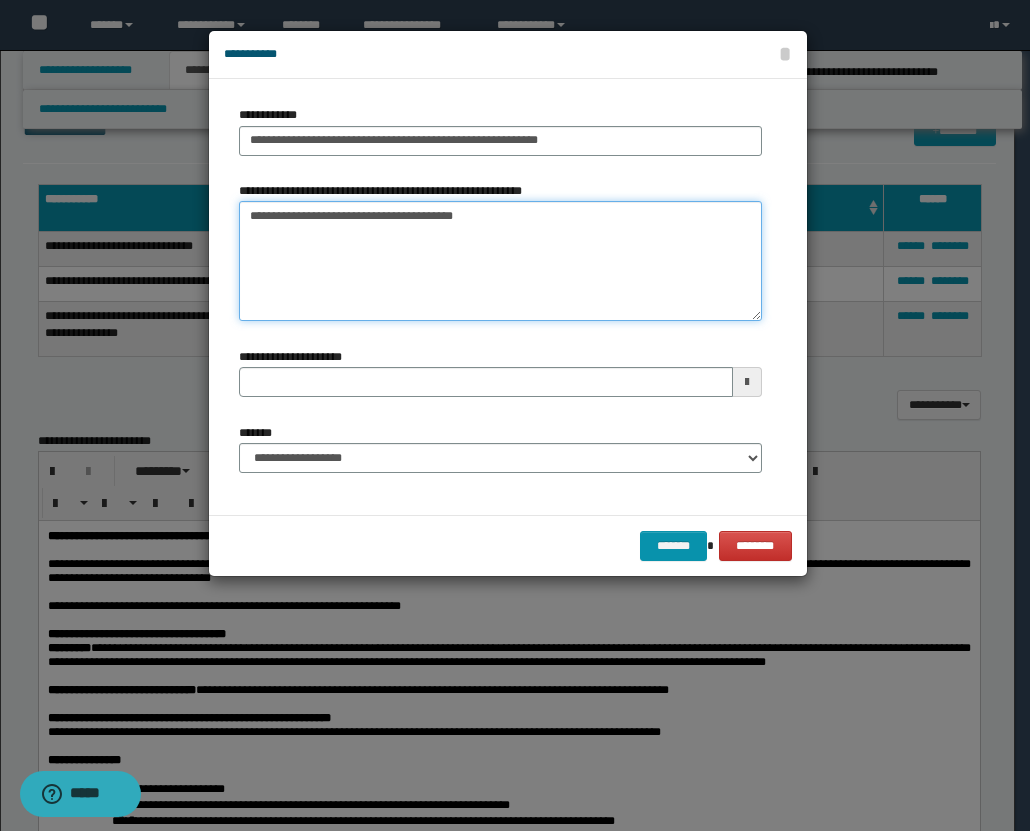 type on "**********" 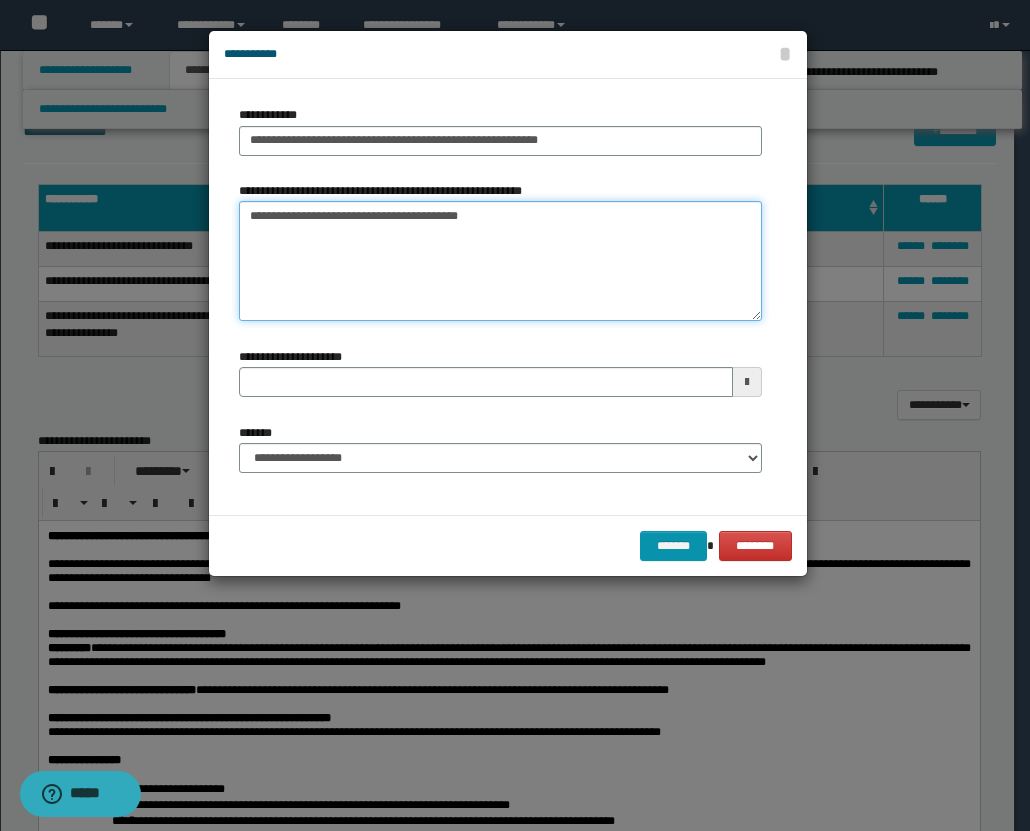 type 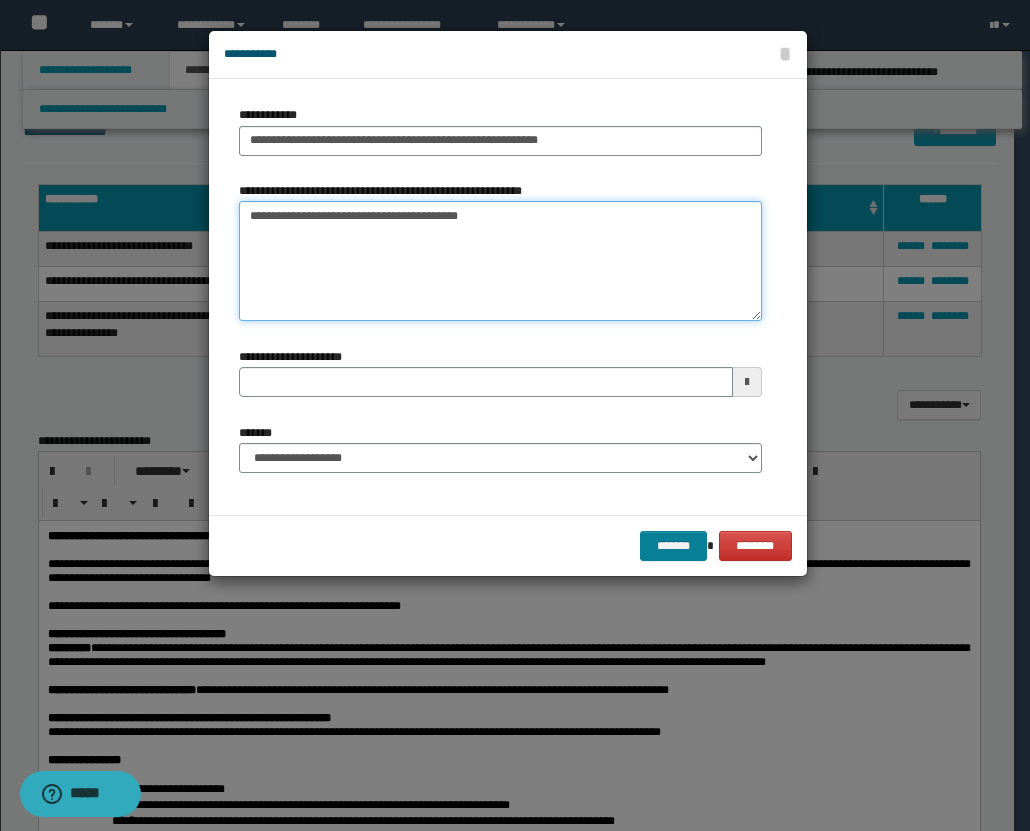 type on "**********" 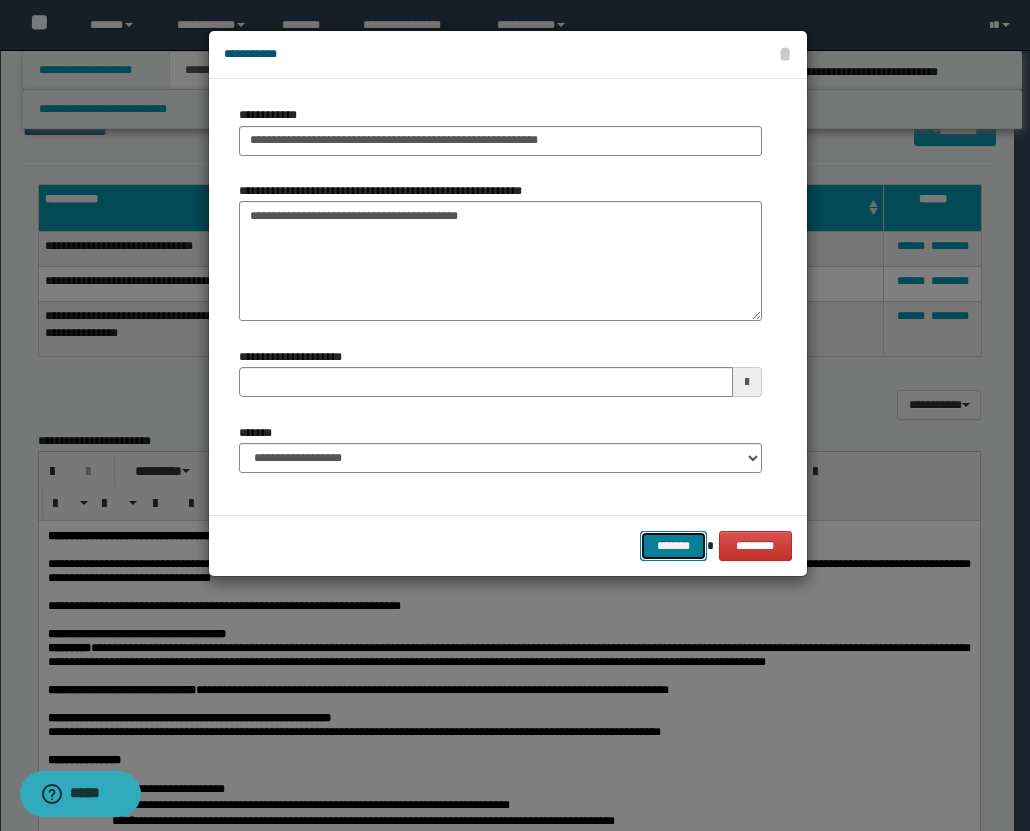 click on "*******" at bounding box center (674, 546) 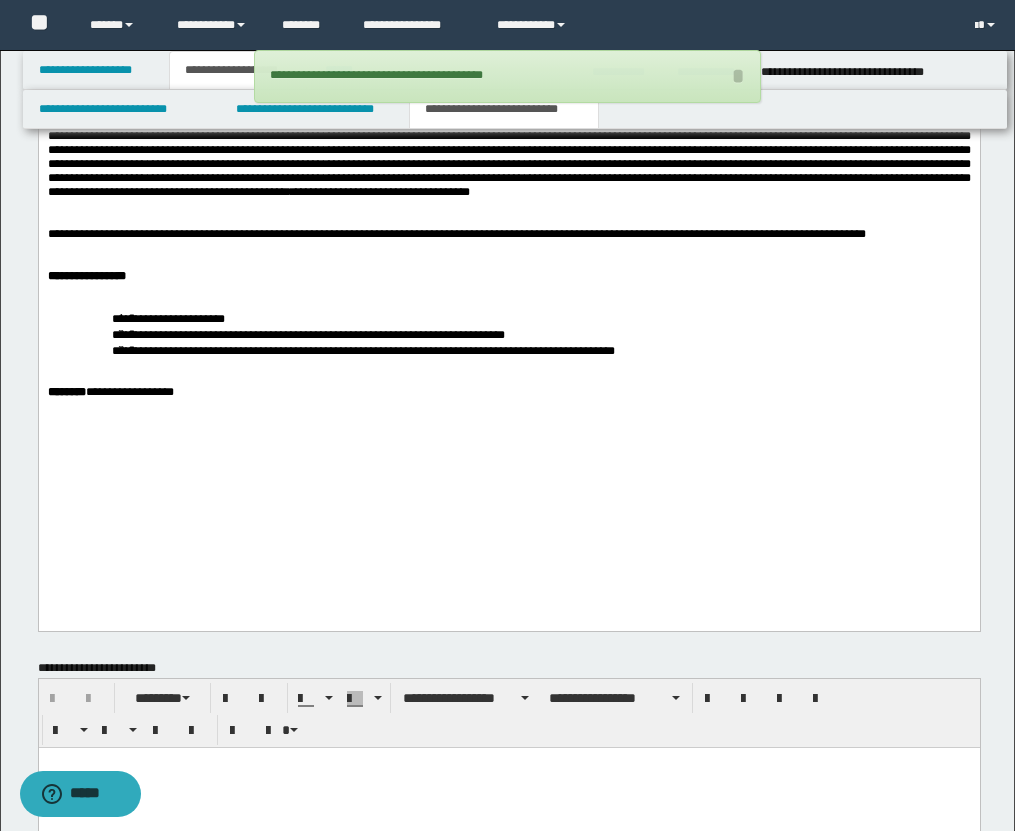 scroll, scrollTop: 4592, scrollLeft: 0, axis: vertical 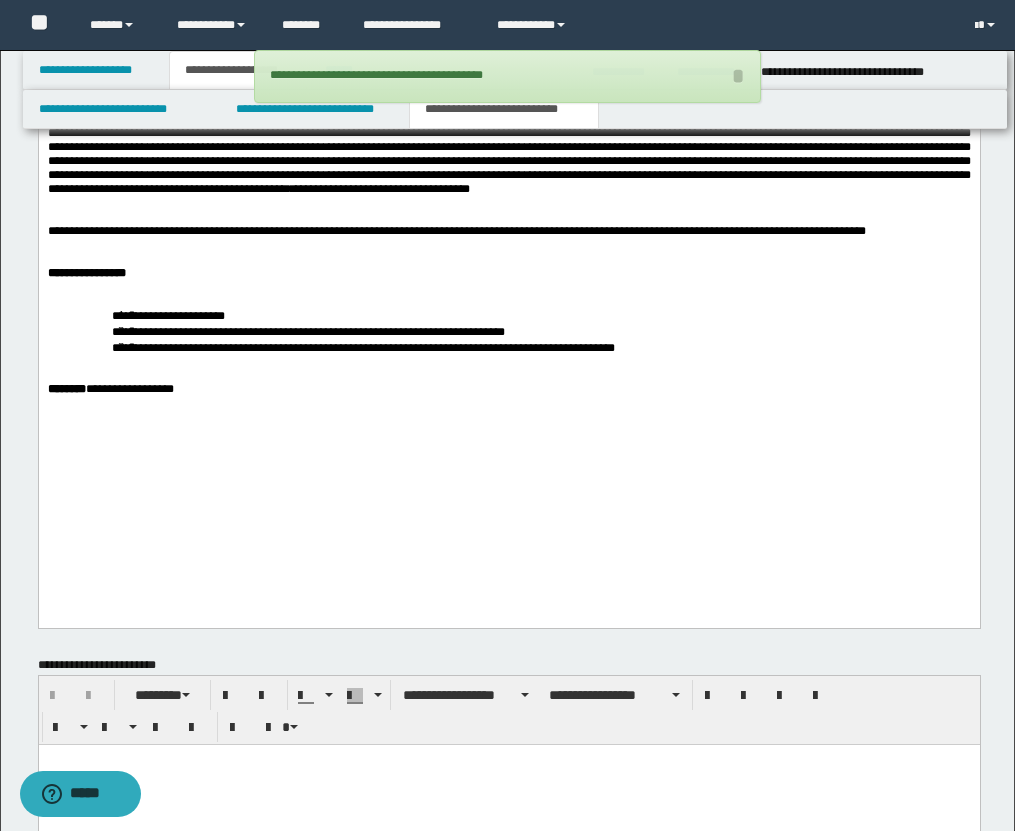 click on "**********" at bounding box center [508, 67] 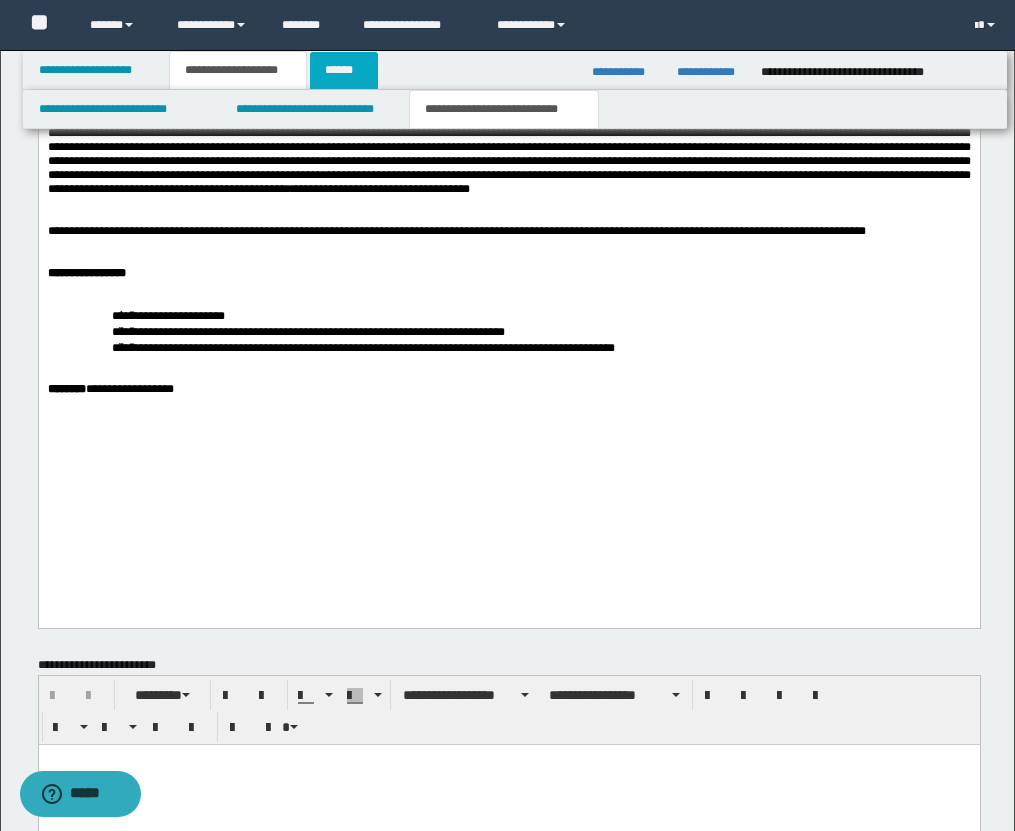 click on "******" at bounding box center [344, 70] 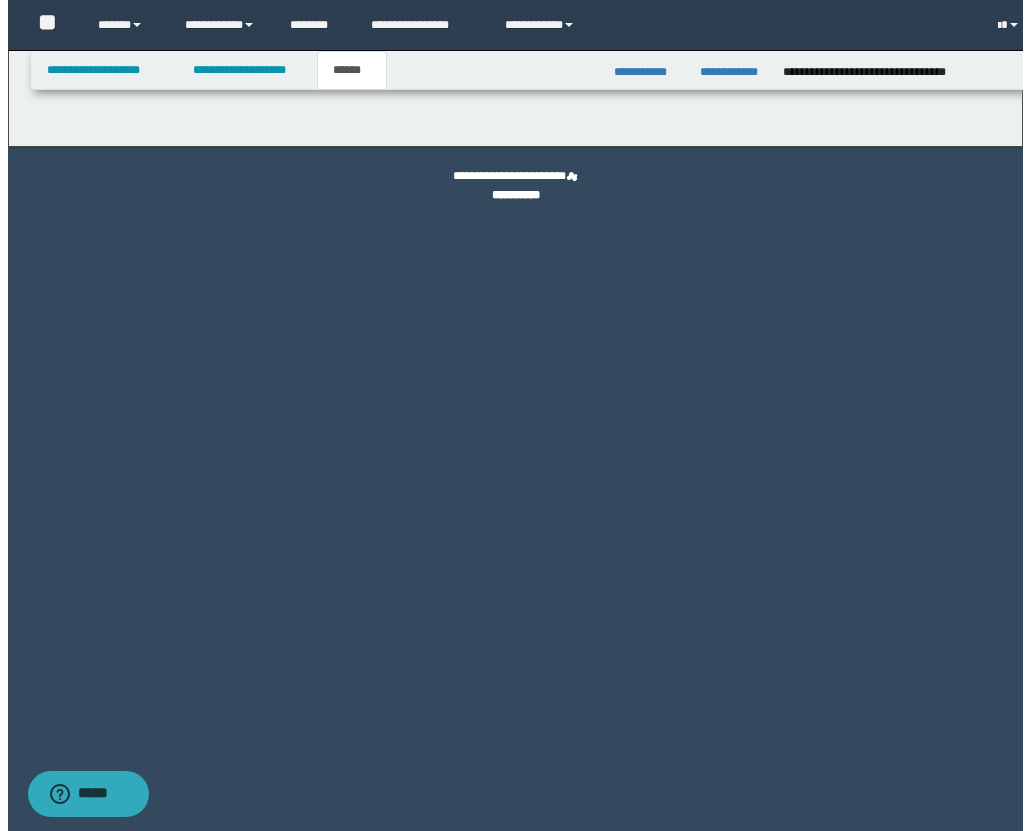 scroll, scrollTop: 0, scrollLeft: 0, axis: both 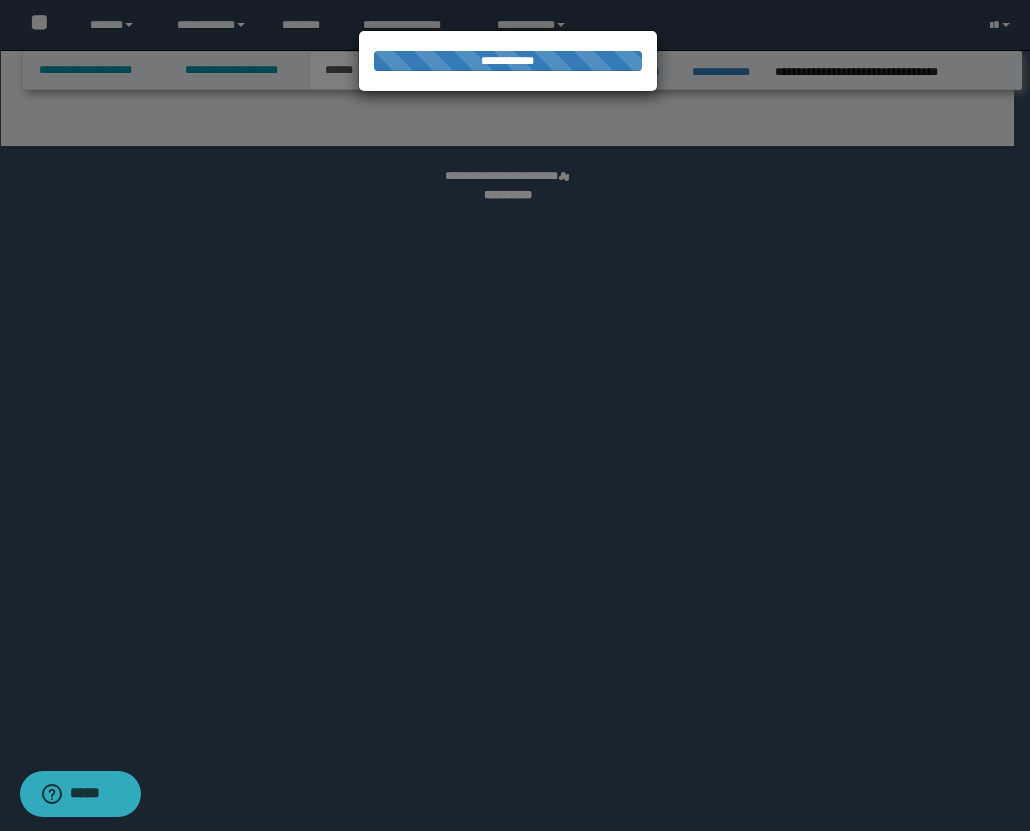 select on "*" 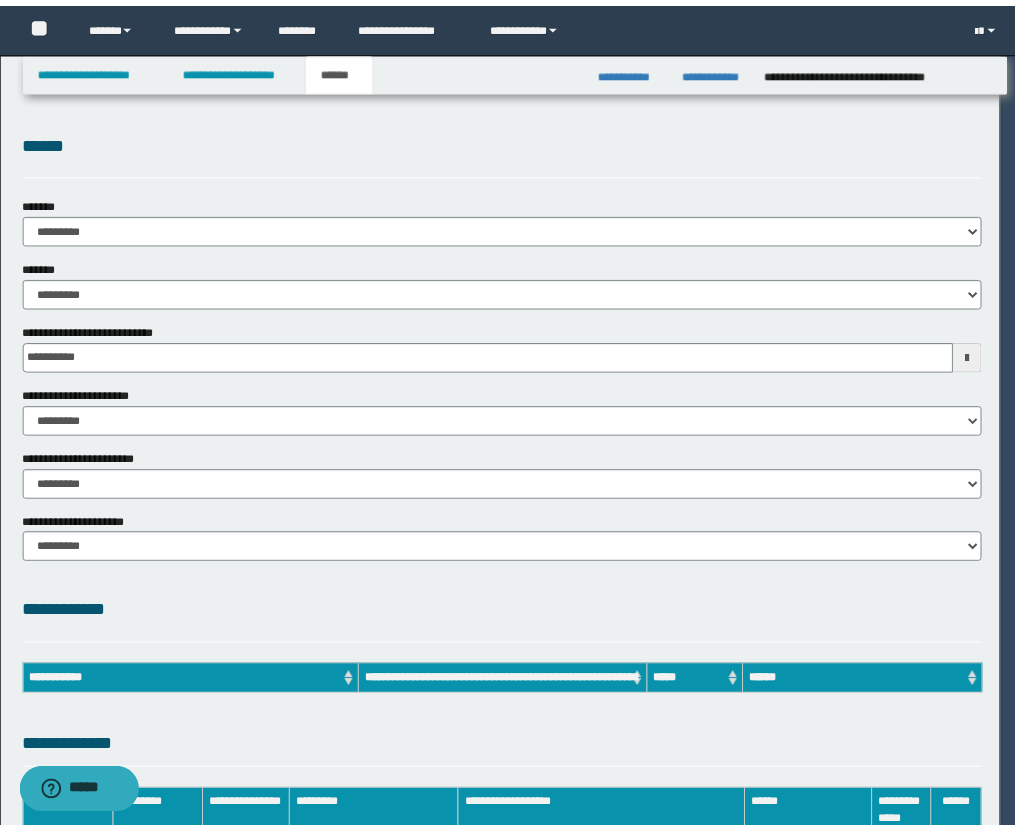 scroll, scrollTop: 0, scrollLeft: 0, axis: both 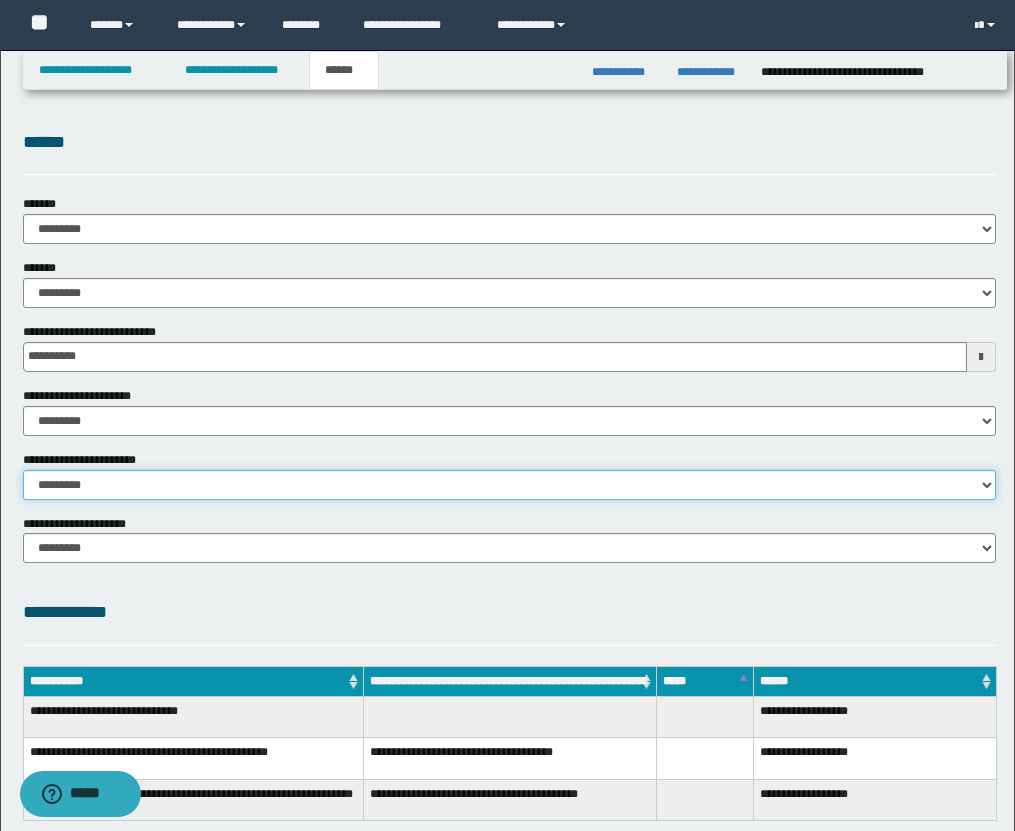 click on "*********
*********
*********" at bounding box center (509, 485) 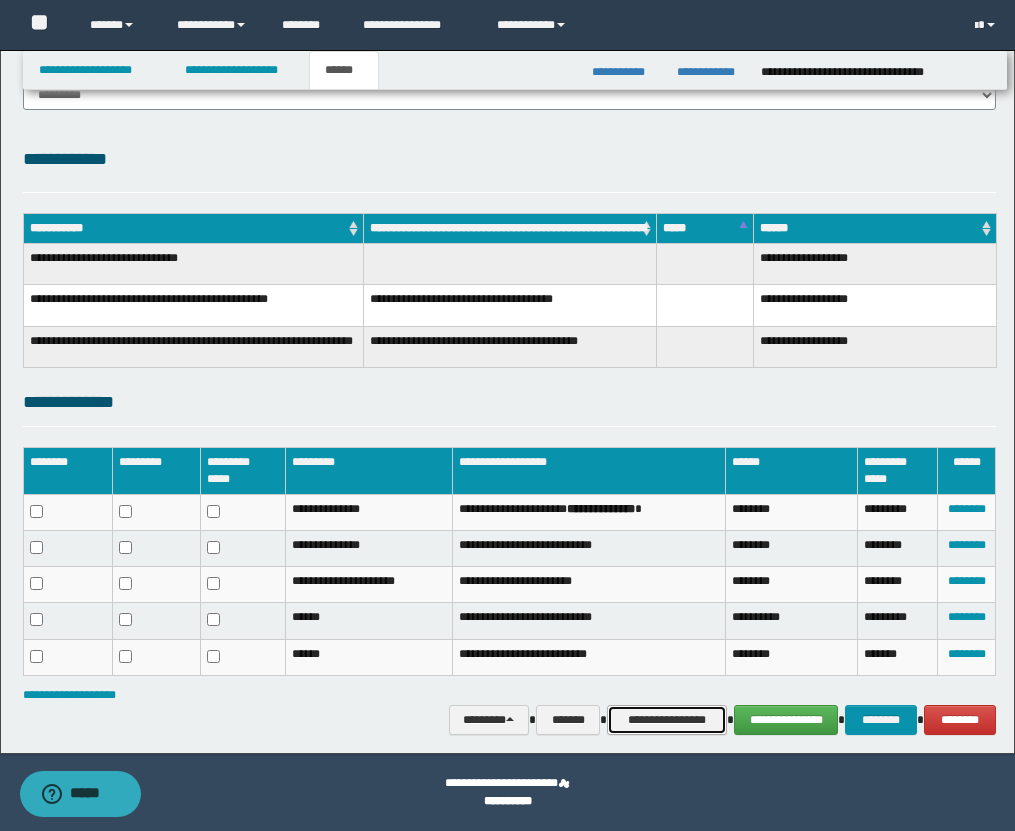 click on "**********" at bounding box center (667, 720) 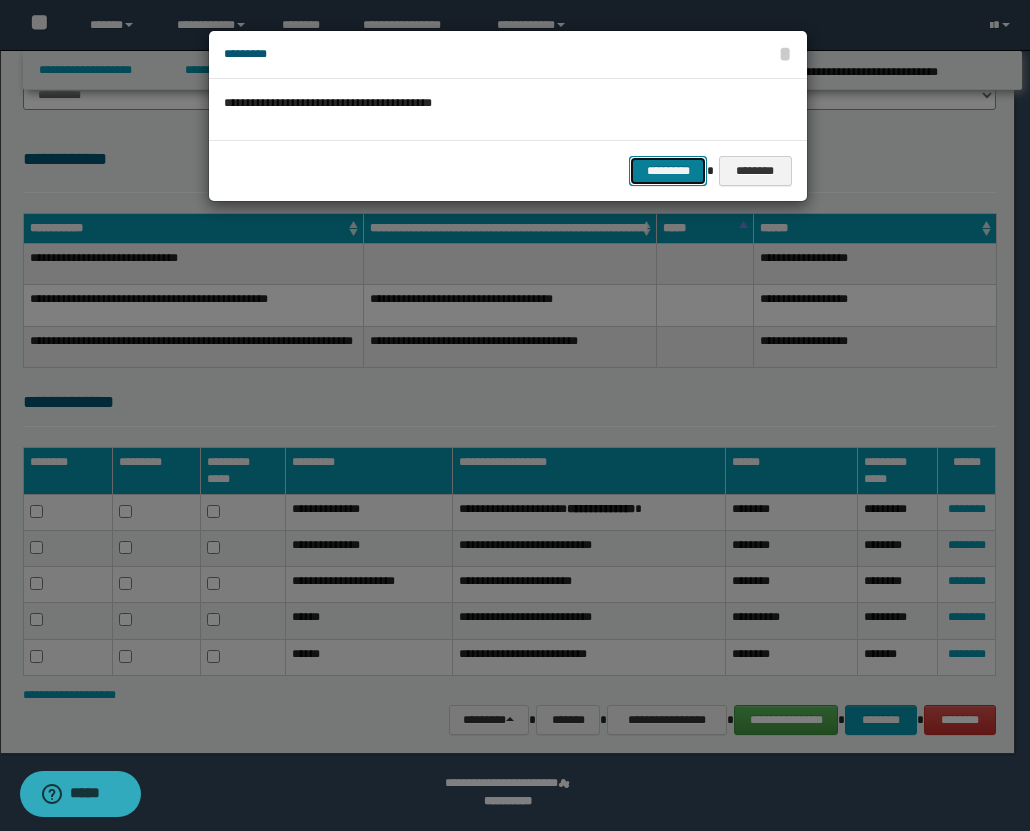 click on "*********" at bounding box center [668, 171] 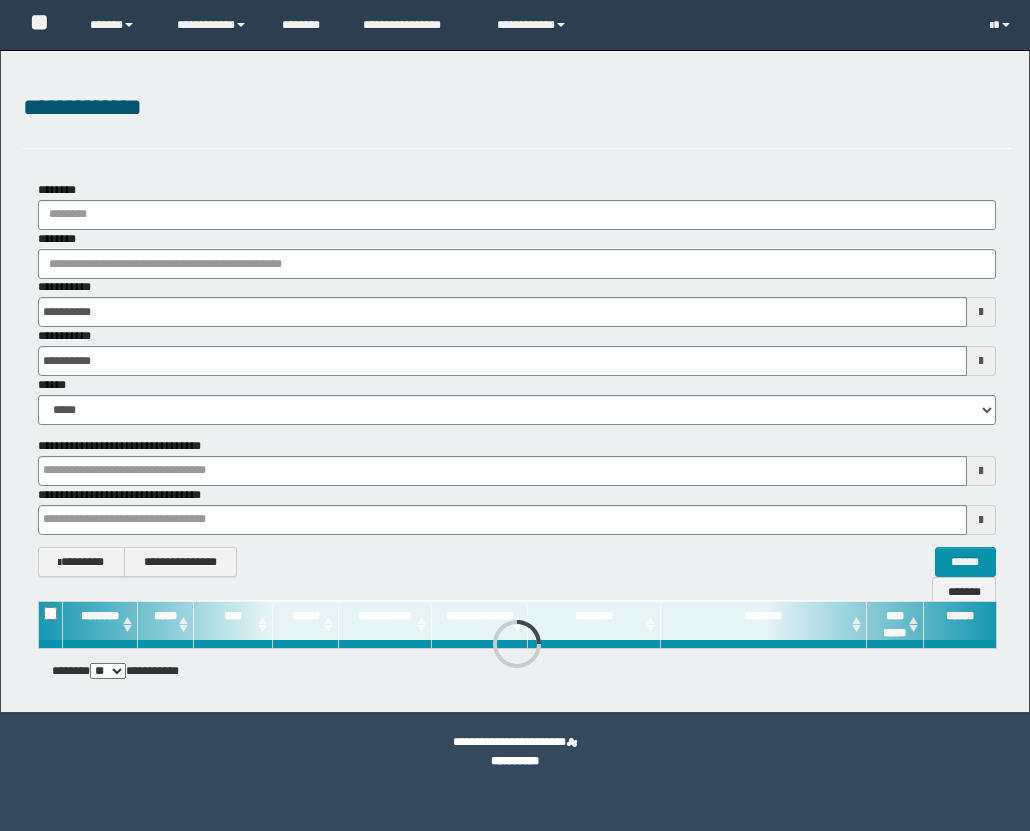 scroll, scrollTop: 0, scrollLeft: 0, axis: both 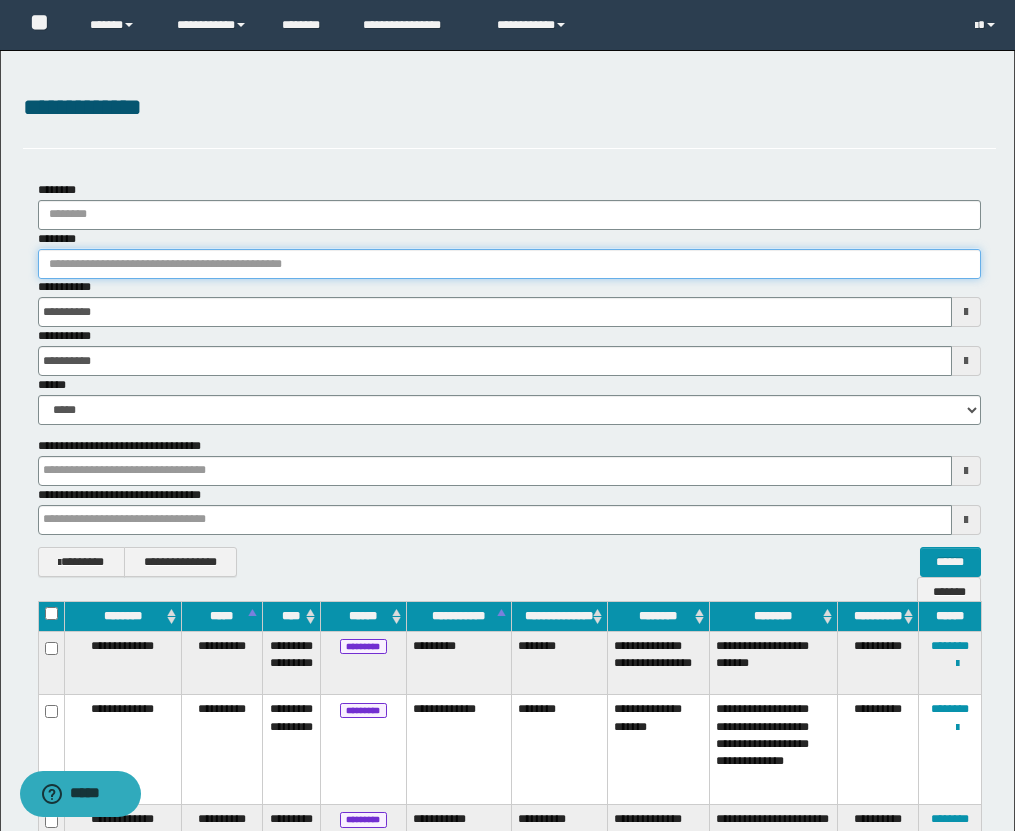 click on "********" at bounding box center (509, 264) 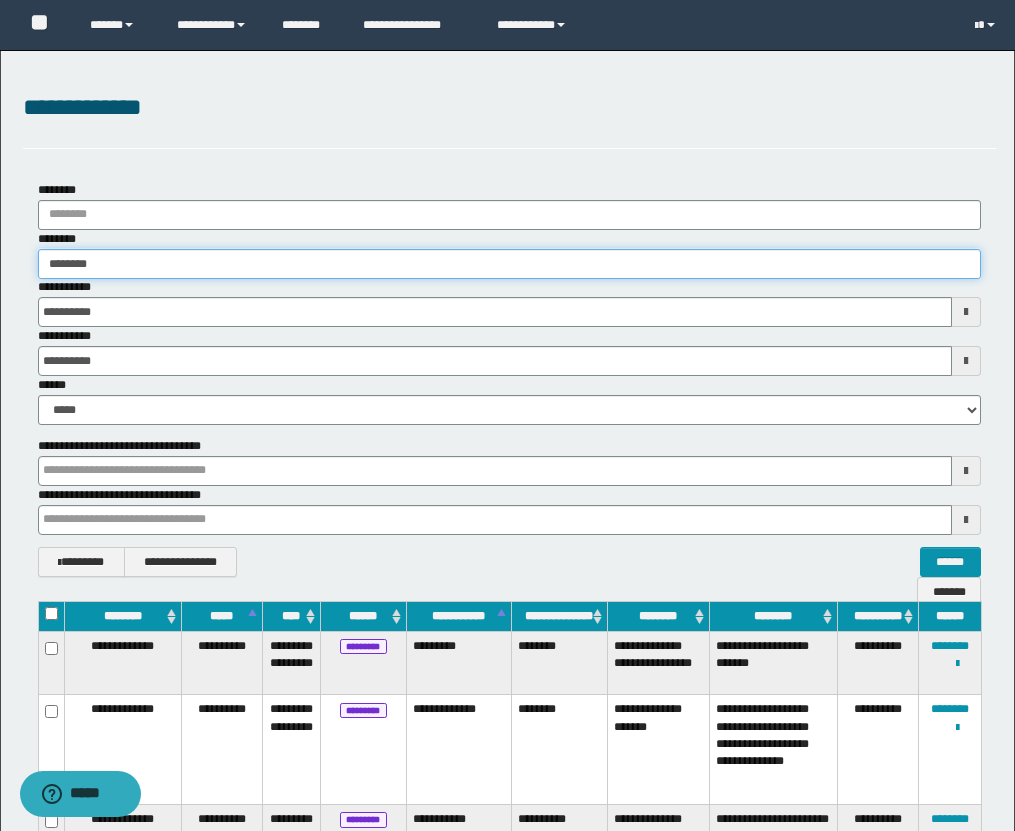 type on "********" 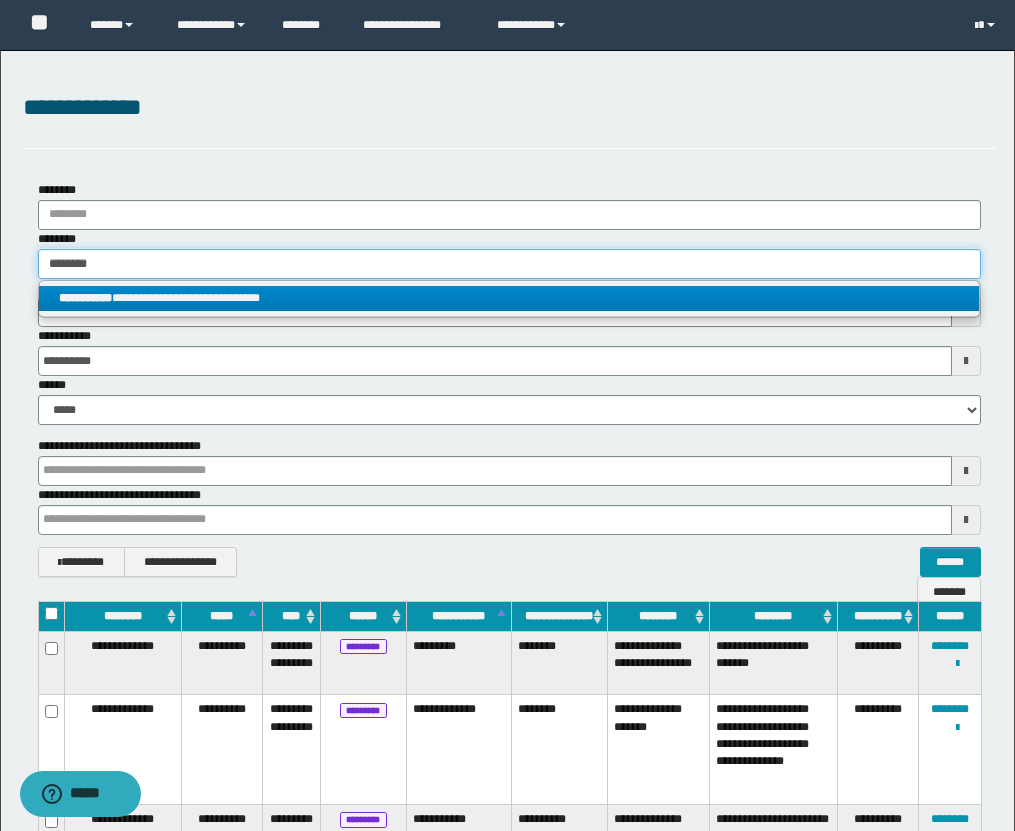 type on "********" 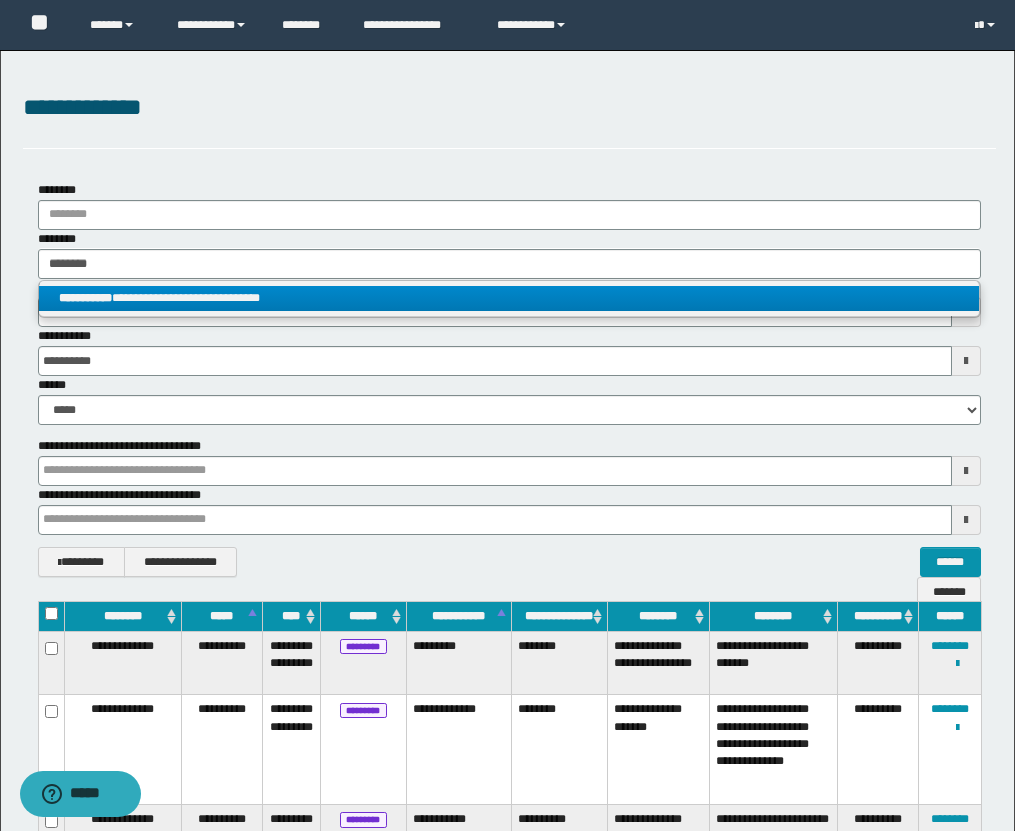 click on "**********" at bounding box center [509, 298] 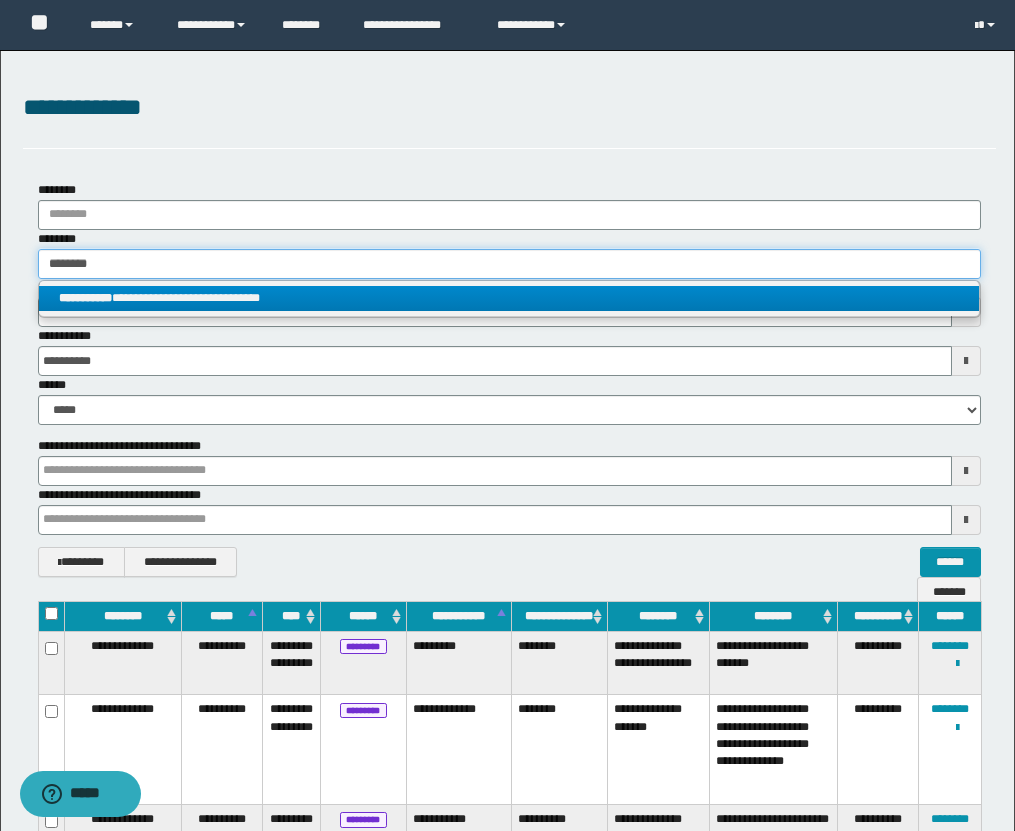 type 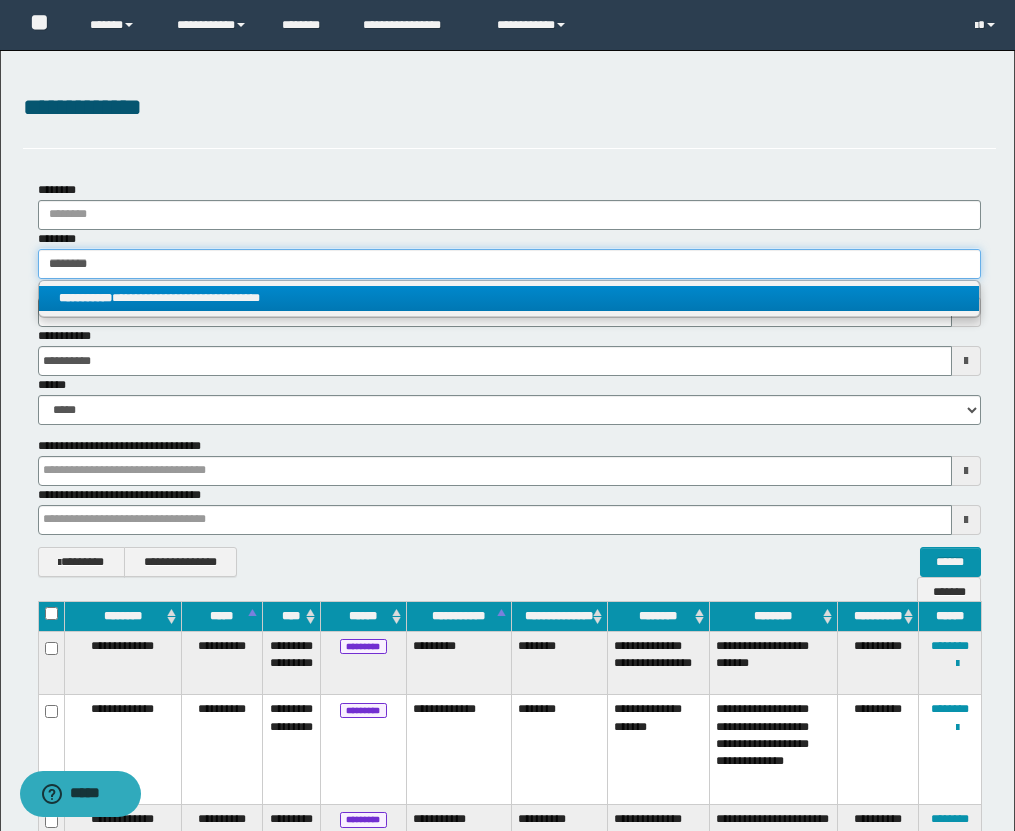 type on "**********" 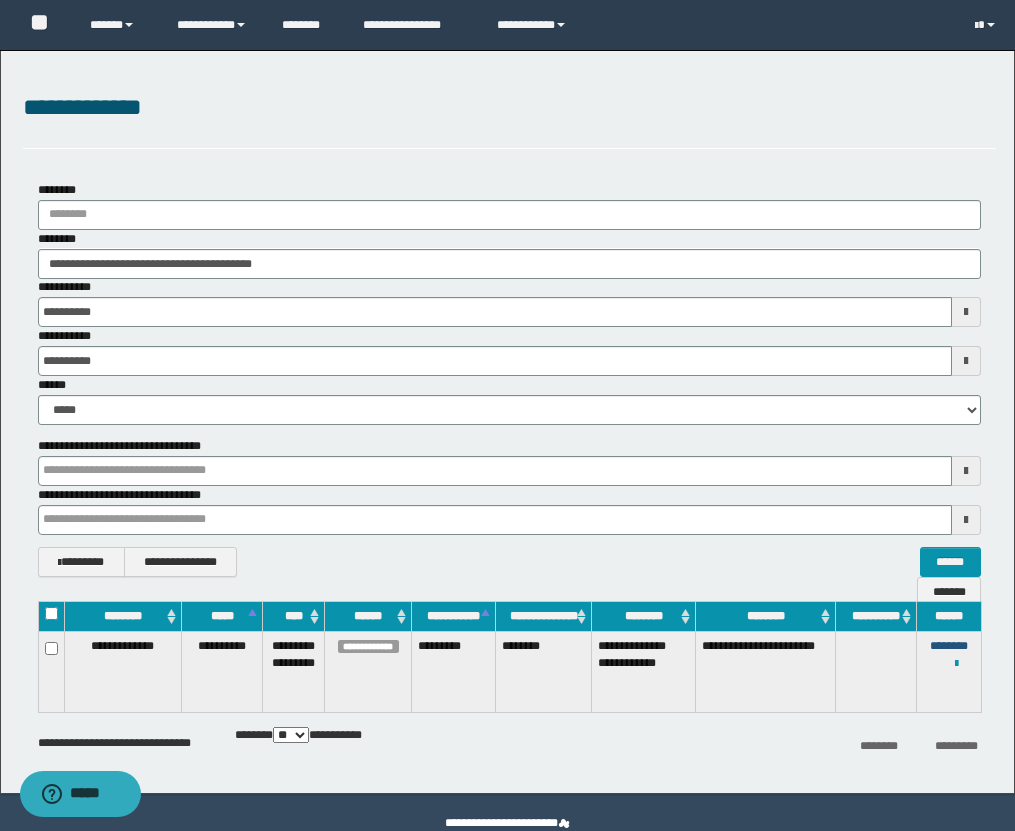 click on "********" at bounding box center [949, 646] 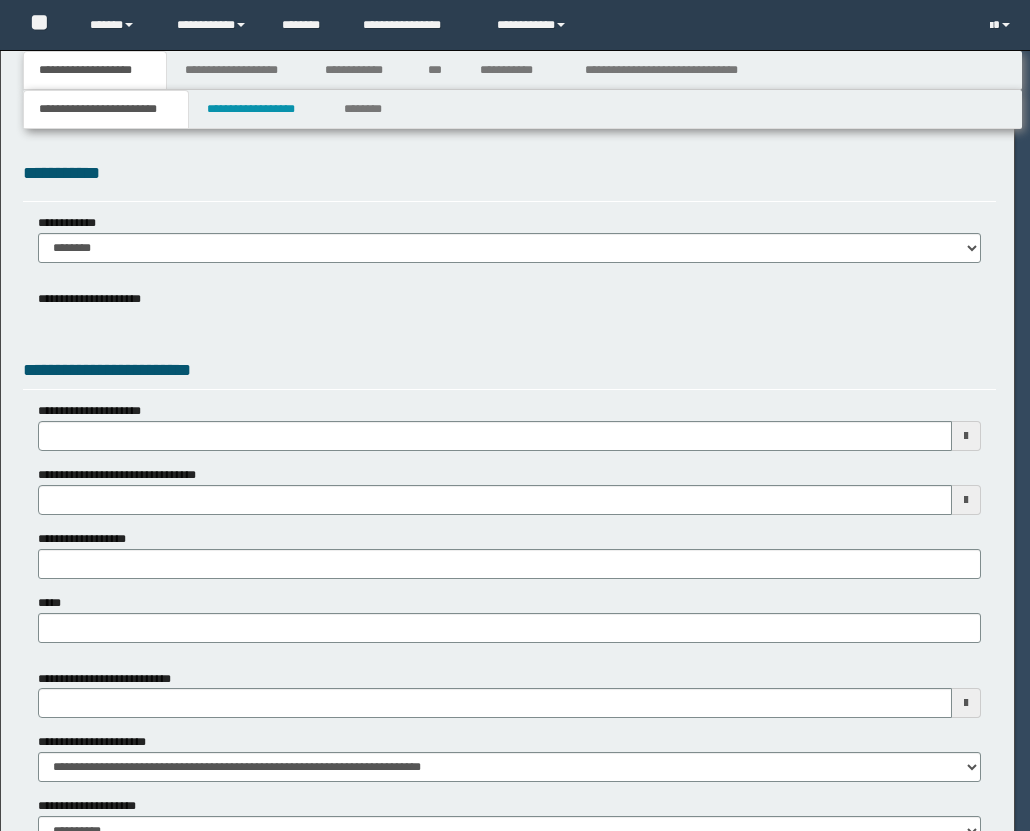 scroll, scrollTop: 0, scrollLeft: 0, axis: both 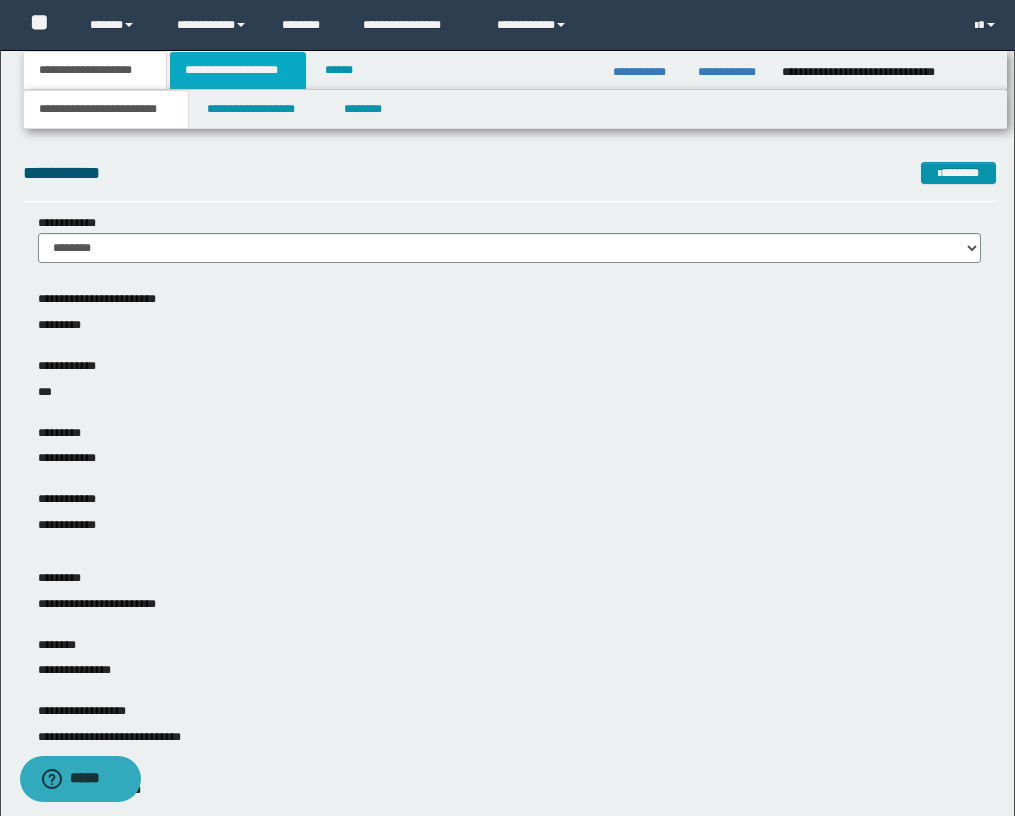 click on "**********" at bounding box center (238, 70) 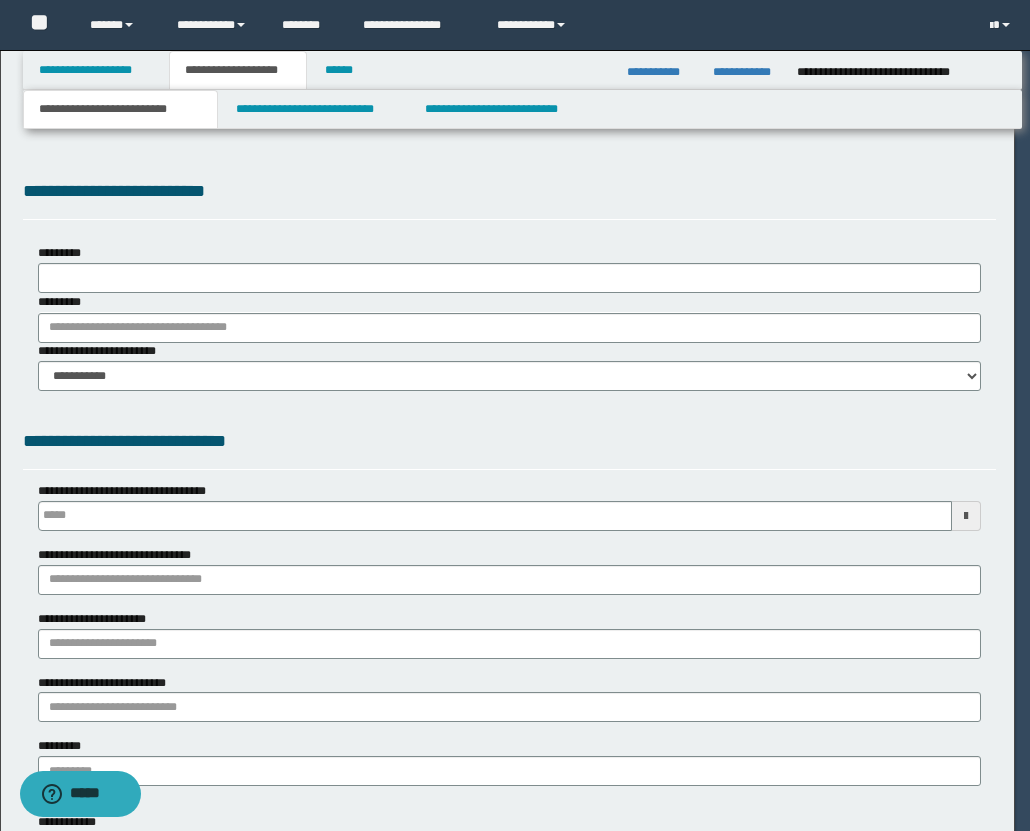 type 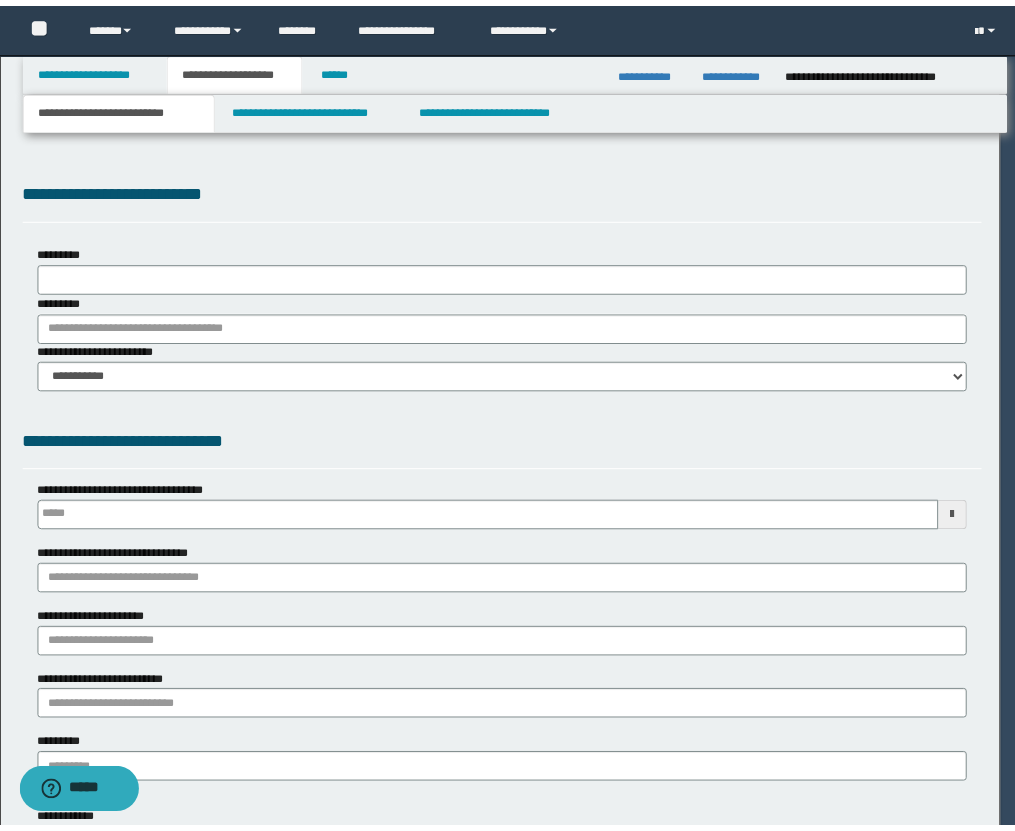 scroll, scrollTop: 0, scrollLeft: 0, axis: both 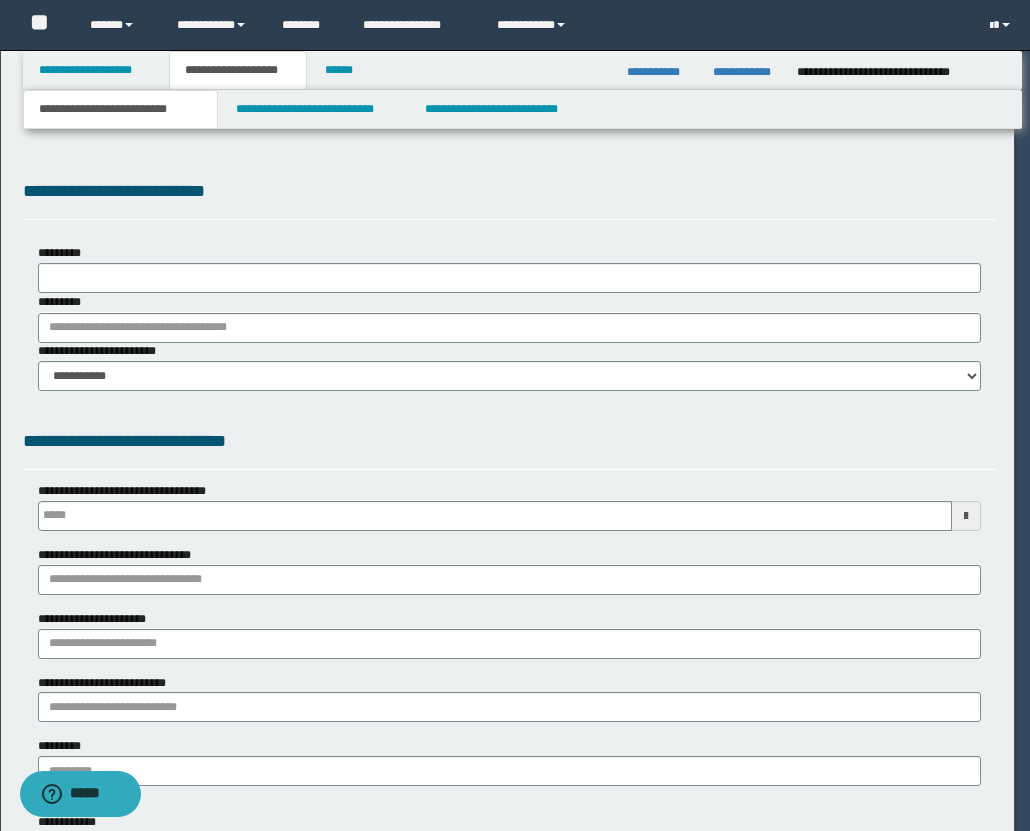 select on "*" 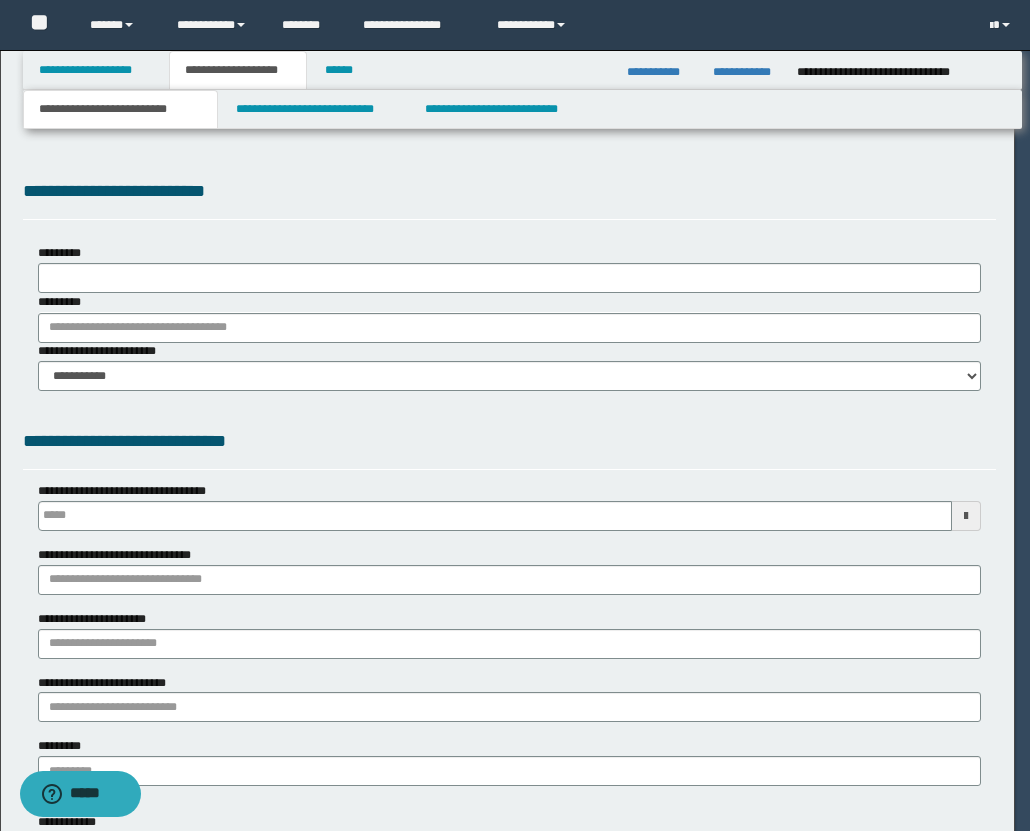 type 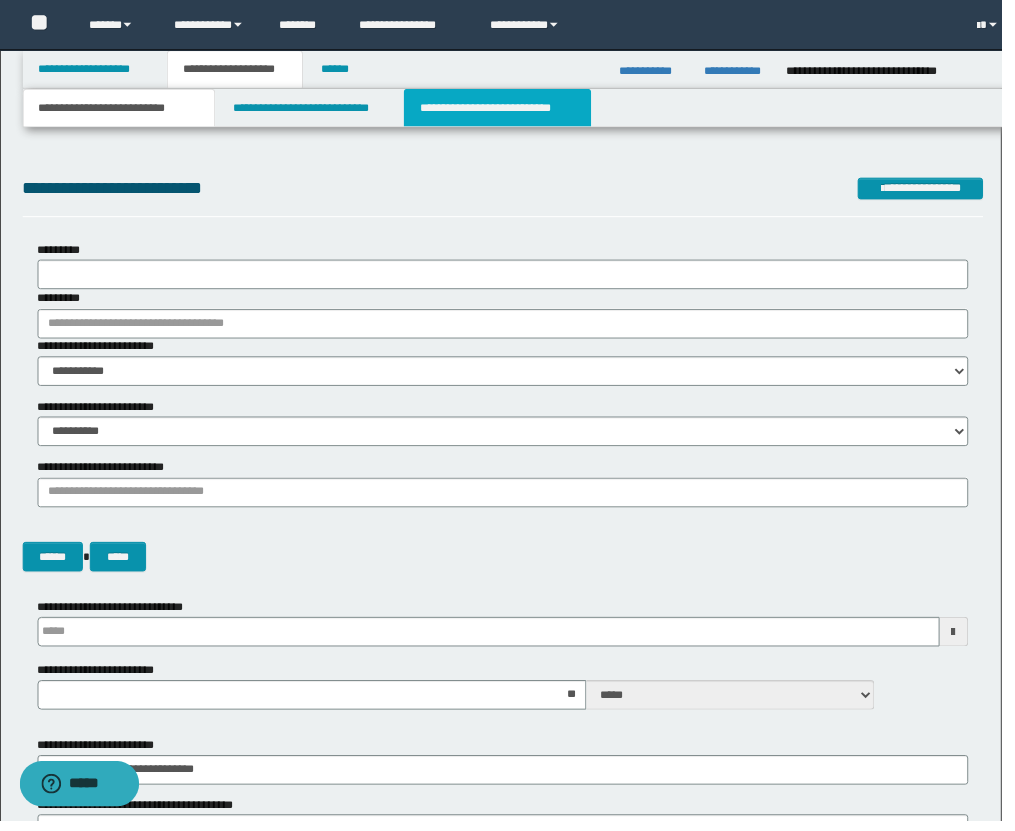 click on "**********" at bounding box center [504, 109] 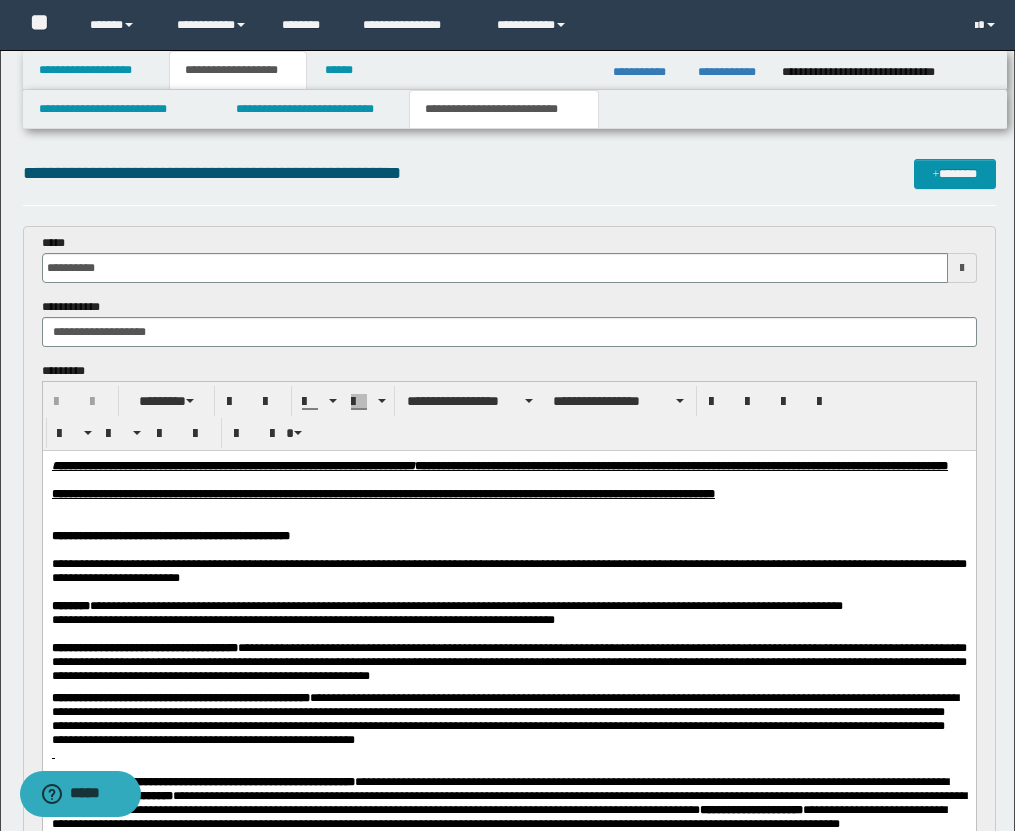 scroll, scrollTop: 0, scrollLeft: 0, axis: both 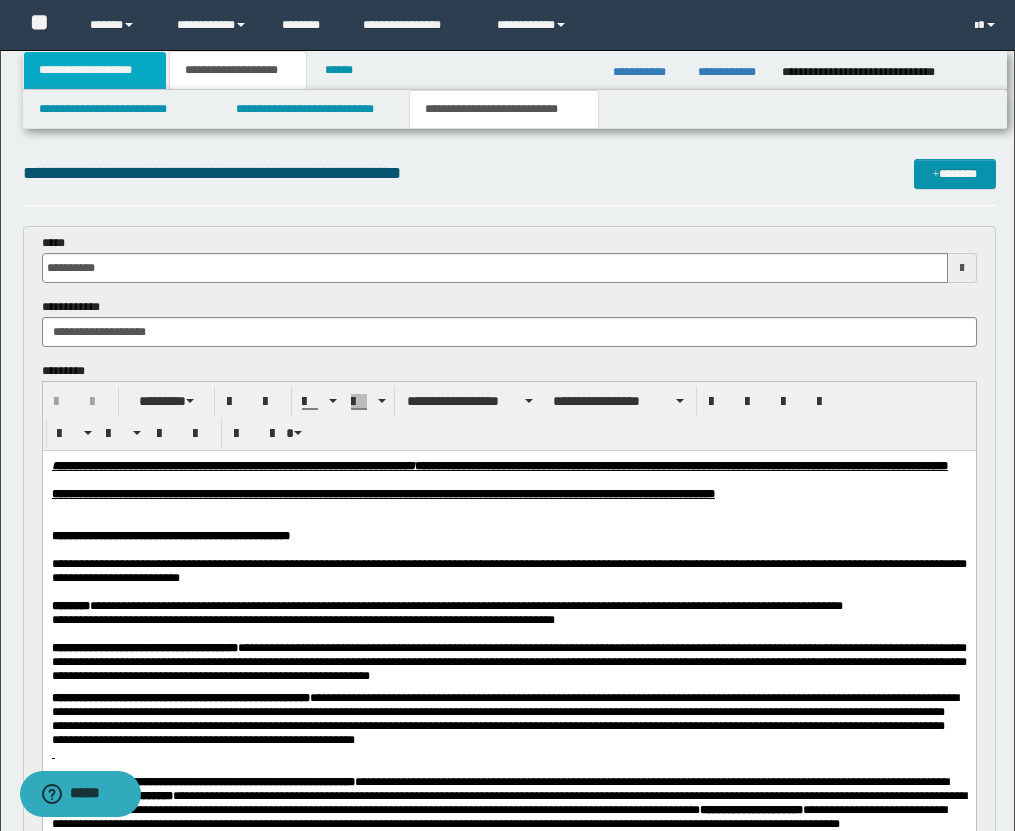 click on "**********" at bounding box center (95, 70) 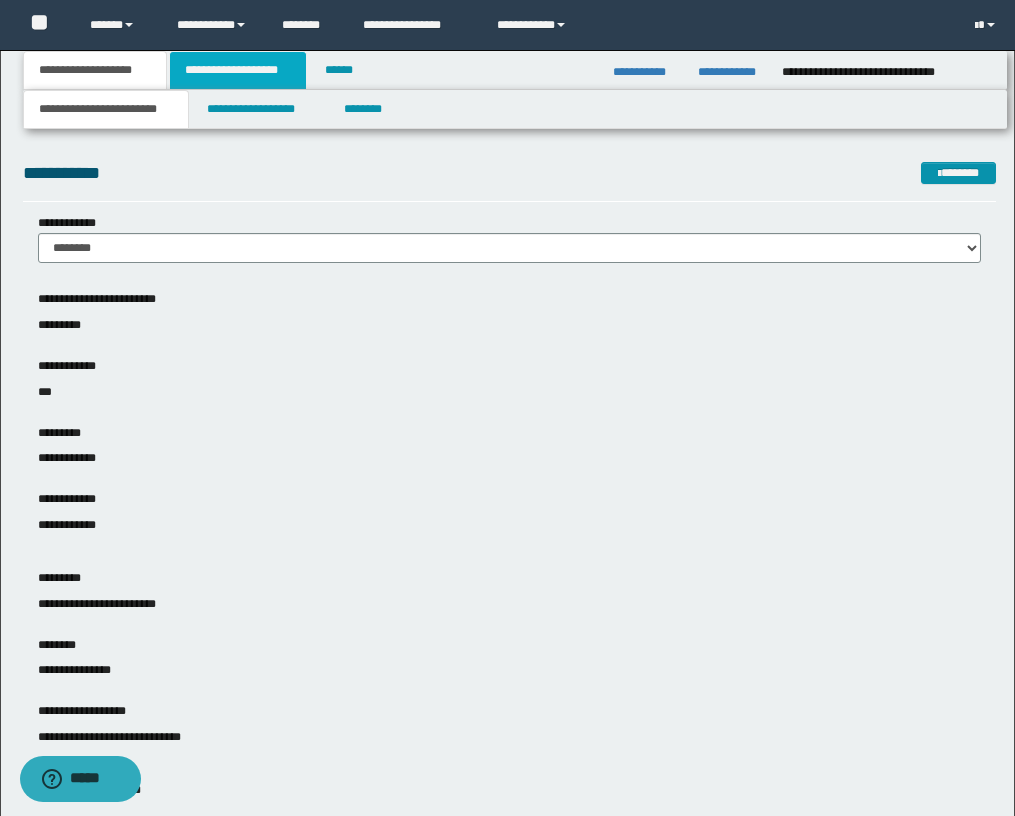 click on "**********" at bounding box center (238, 70) 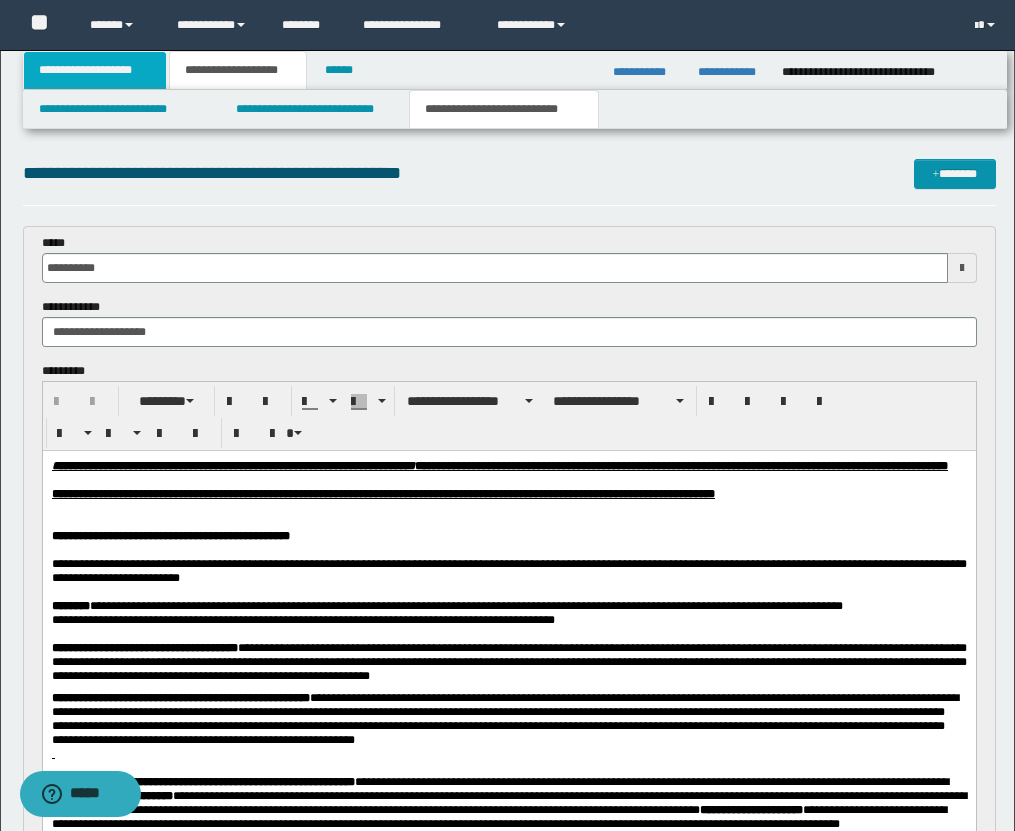 click on "**********" at bounding box center [95, 70] 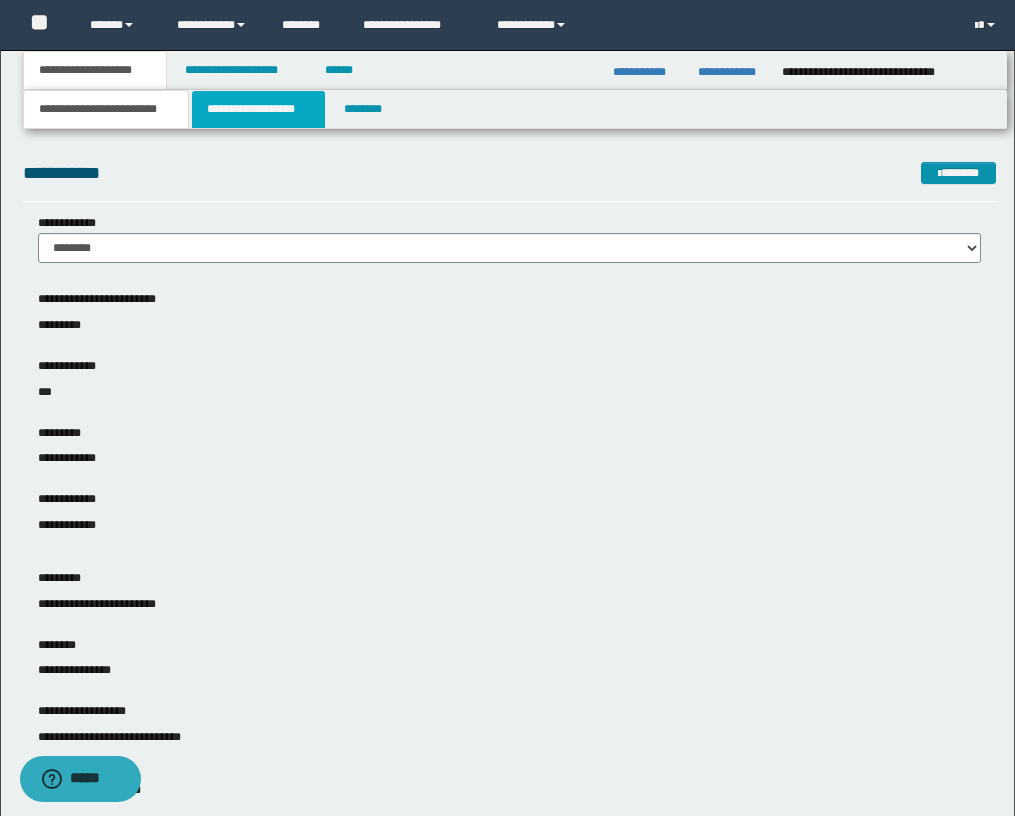 click on "**********" at bounding box center (258, 109) 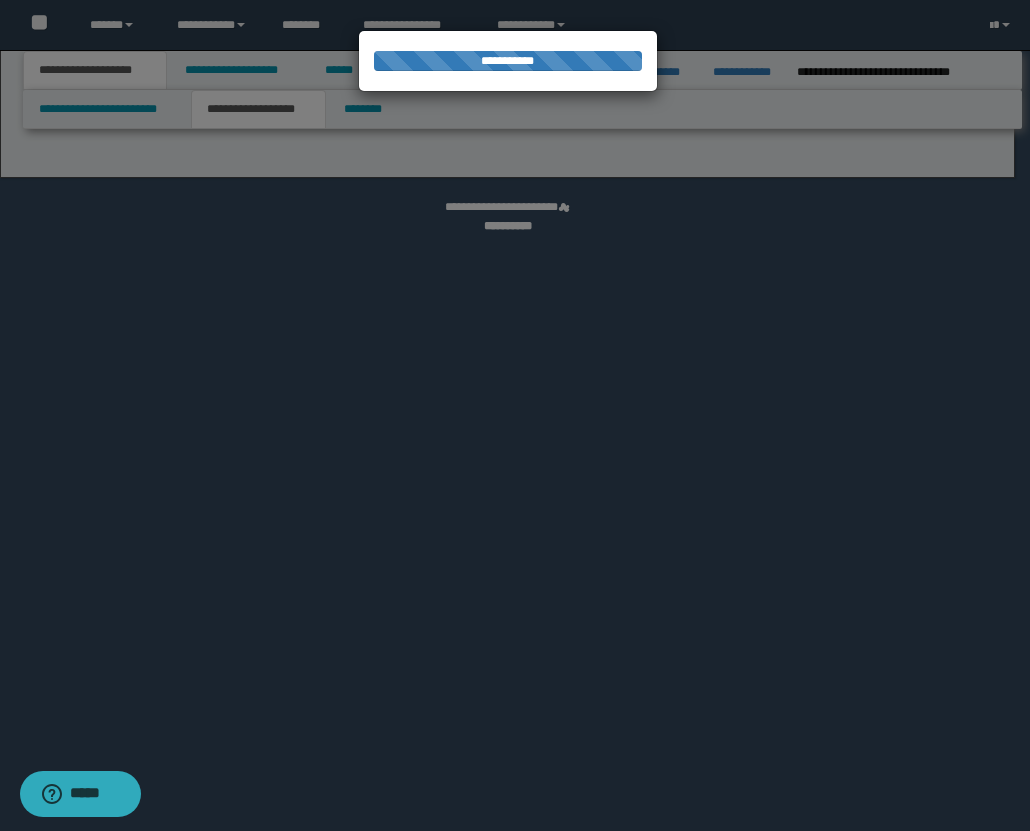 select on "*" 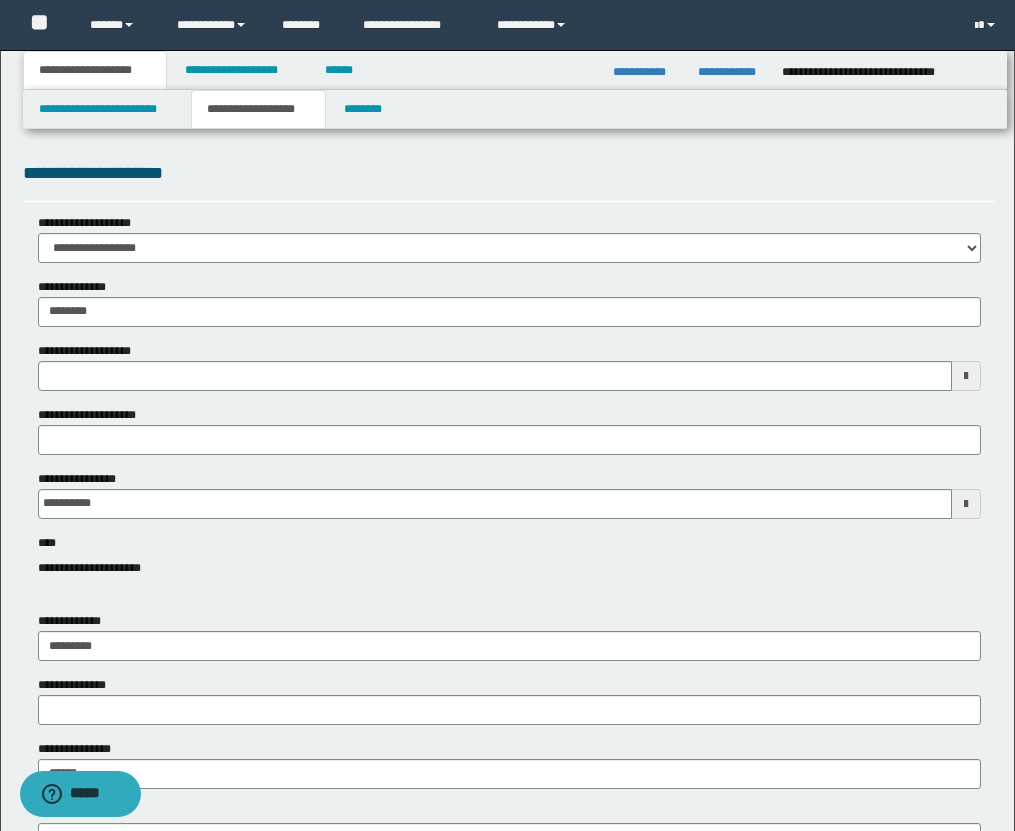 type 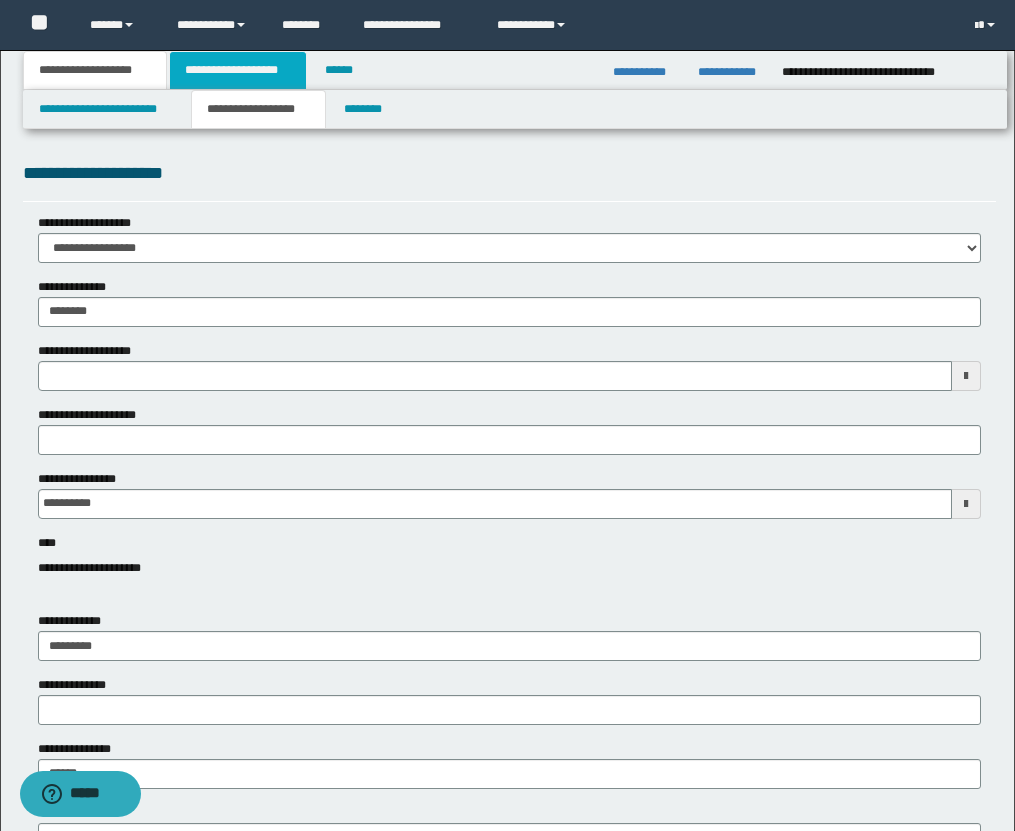 click on "**********" at bounding box center [238, 70] 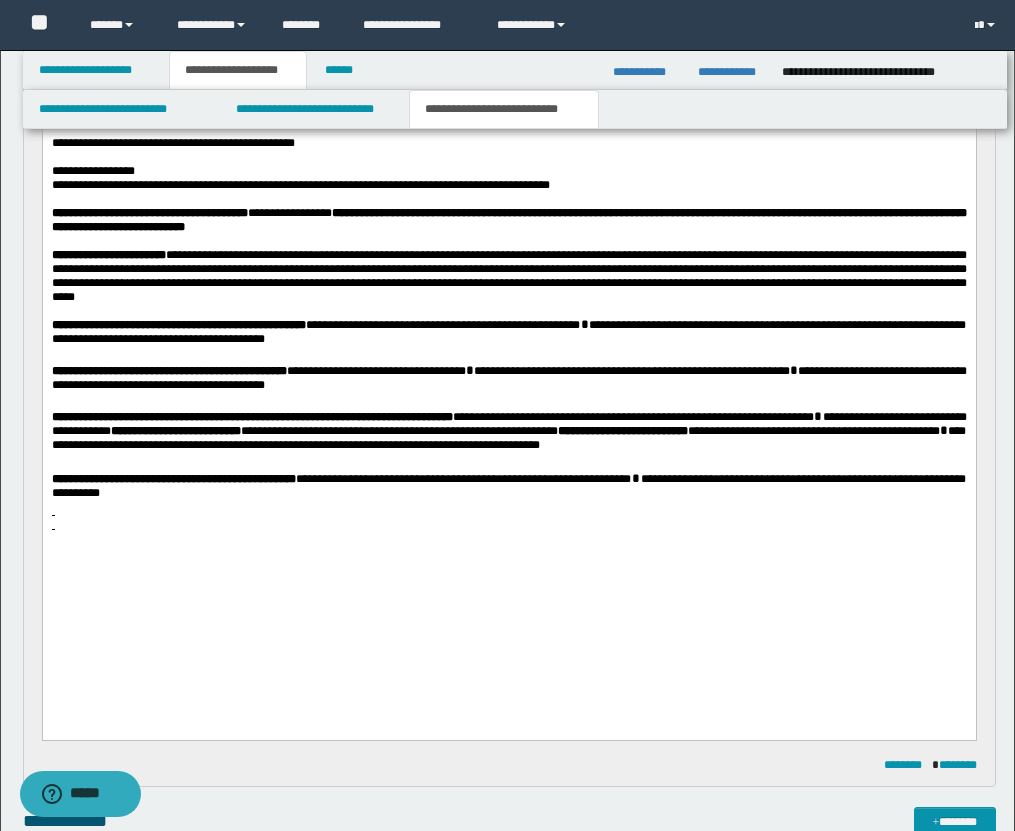 scroll, scrollTop: 1241, scrollLeft: 0, axis: vertical 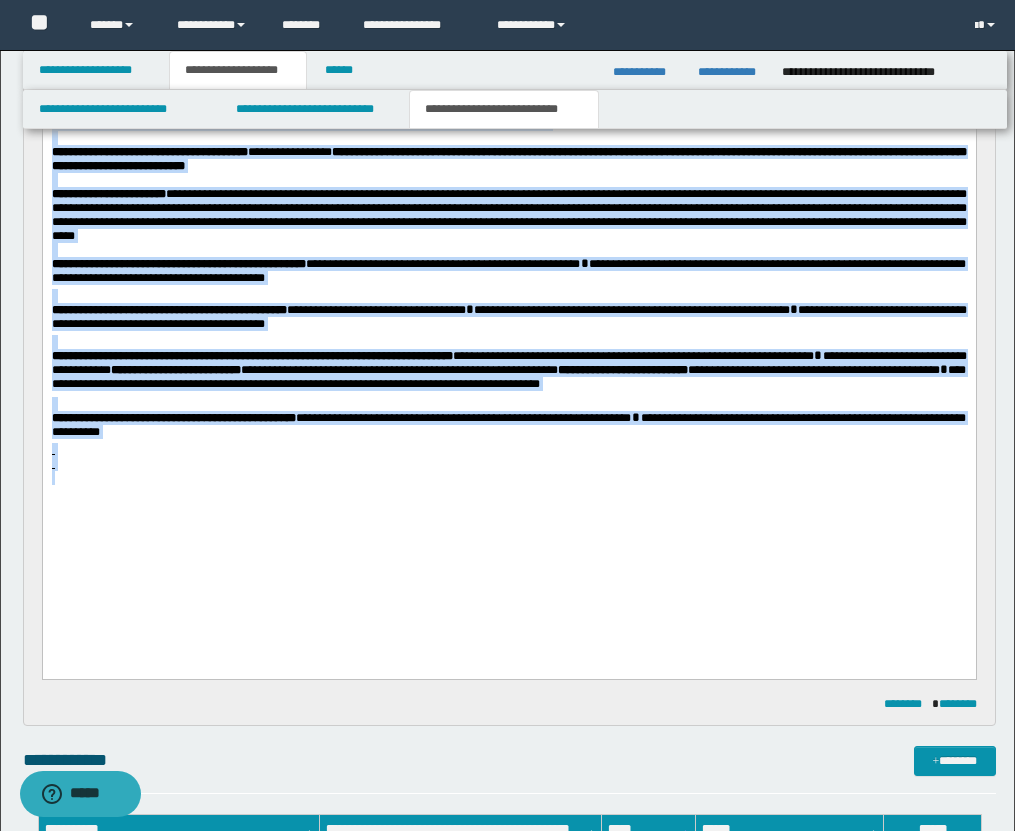 drag, startPoint x: 52, startPoint y: -375, endPoint x: 356, endPoint y: 563, distance: 986.0325 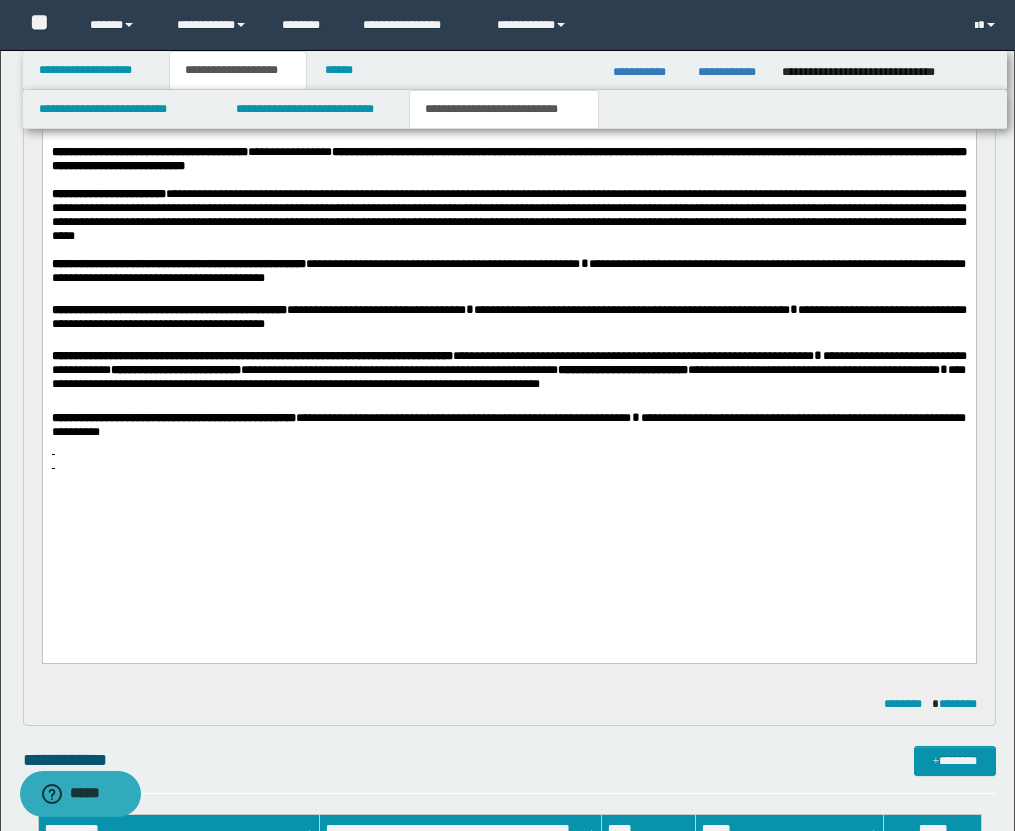 scroll, scrollTop: 1629, scrollLeft: 0, axis: vertical 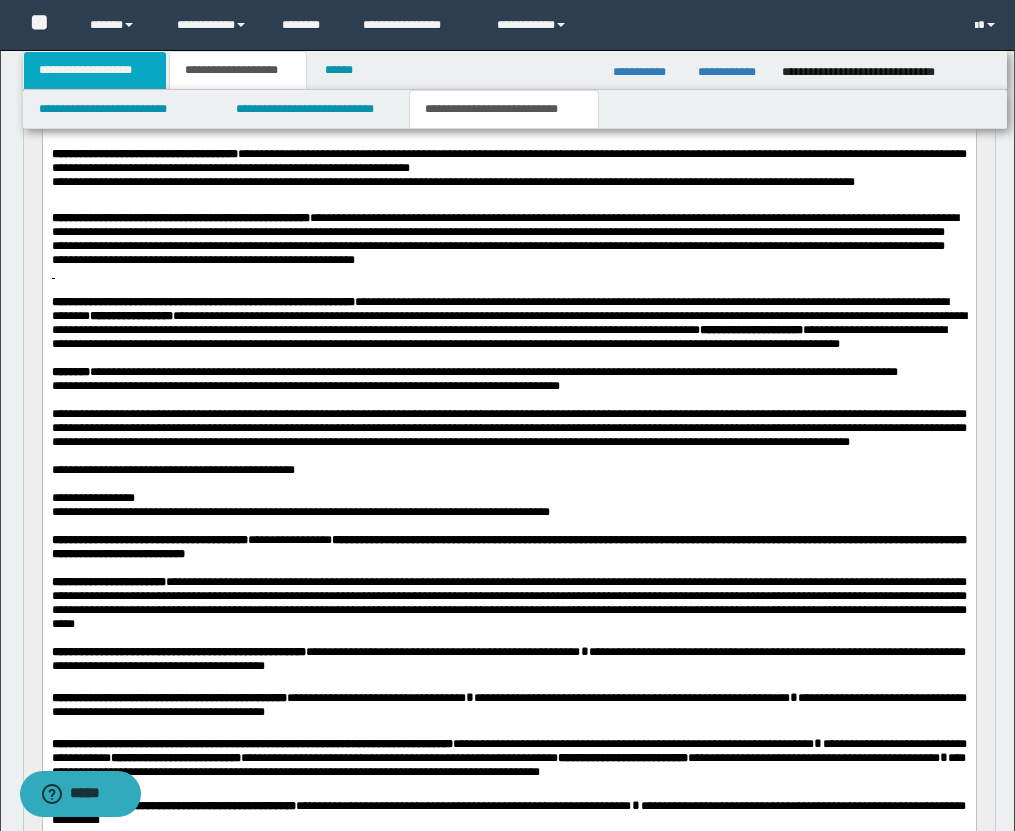 click on "**********" at bounding box center (95, 70) 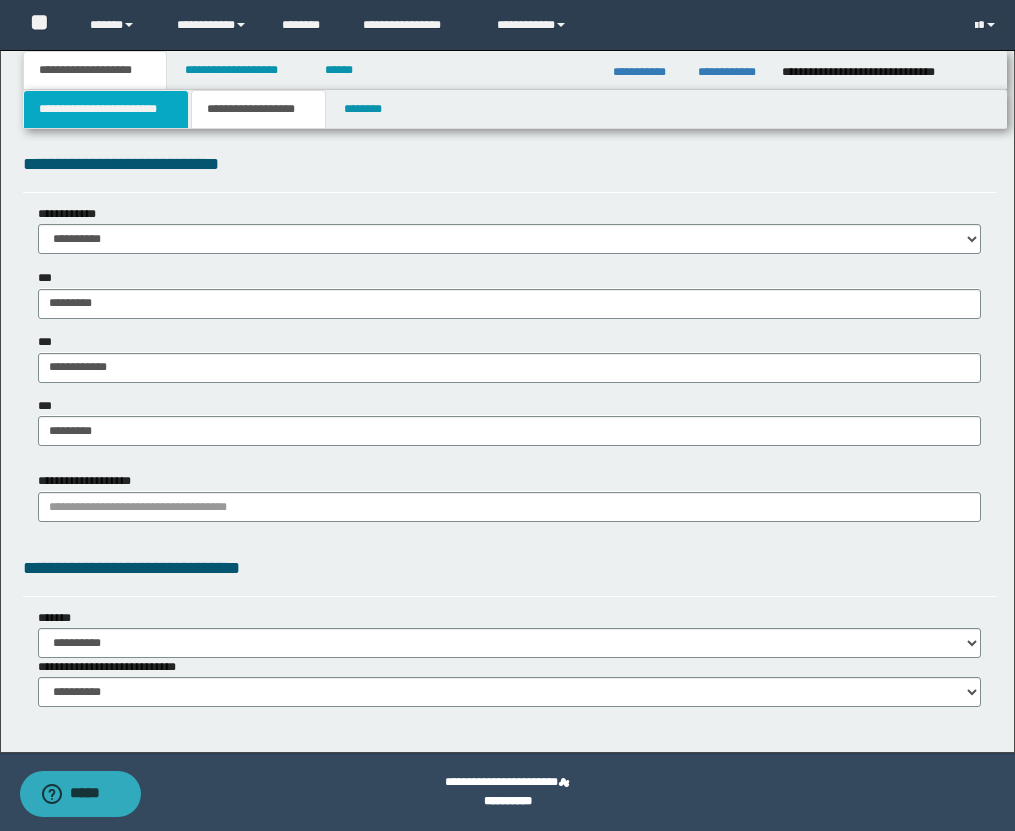 click on "**********" at bounding box center (106, 109) 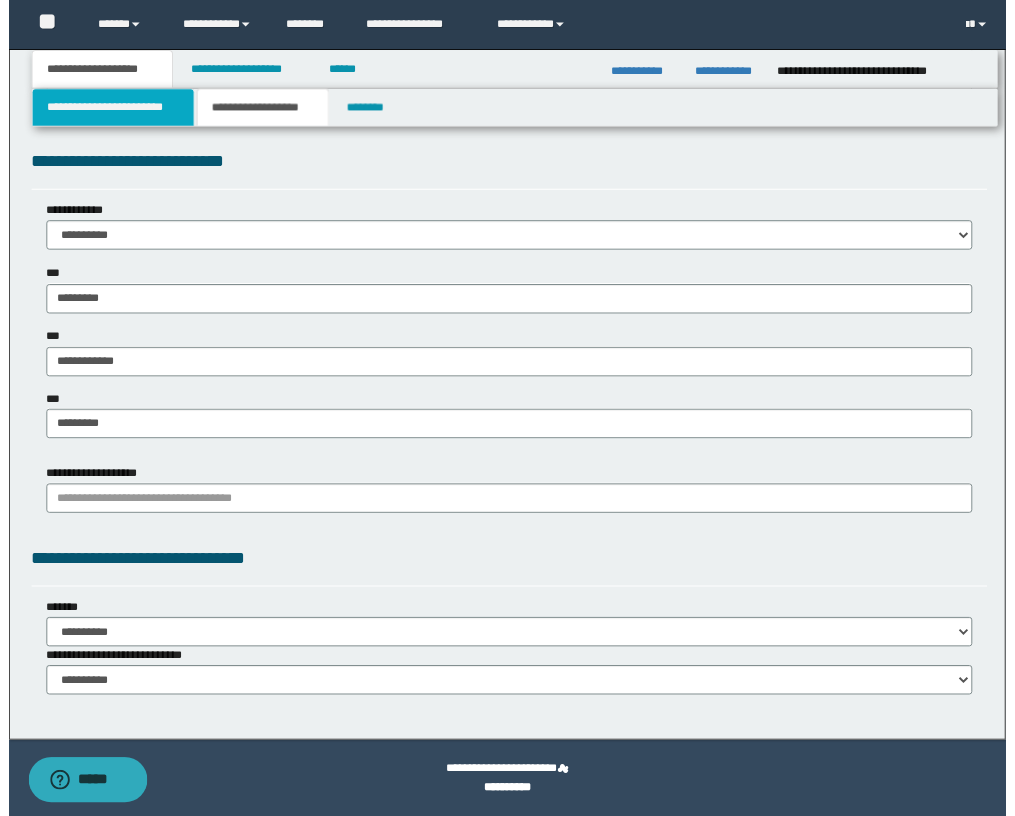 scroll, scrollTop: 976, scrollLeft: 0, axis: vertical 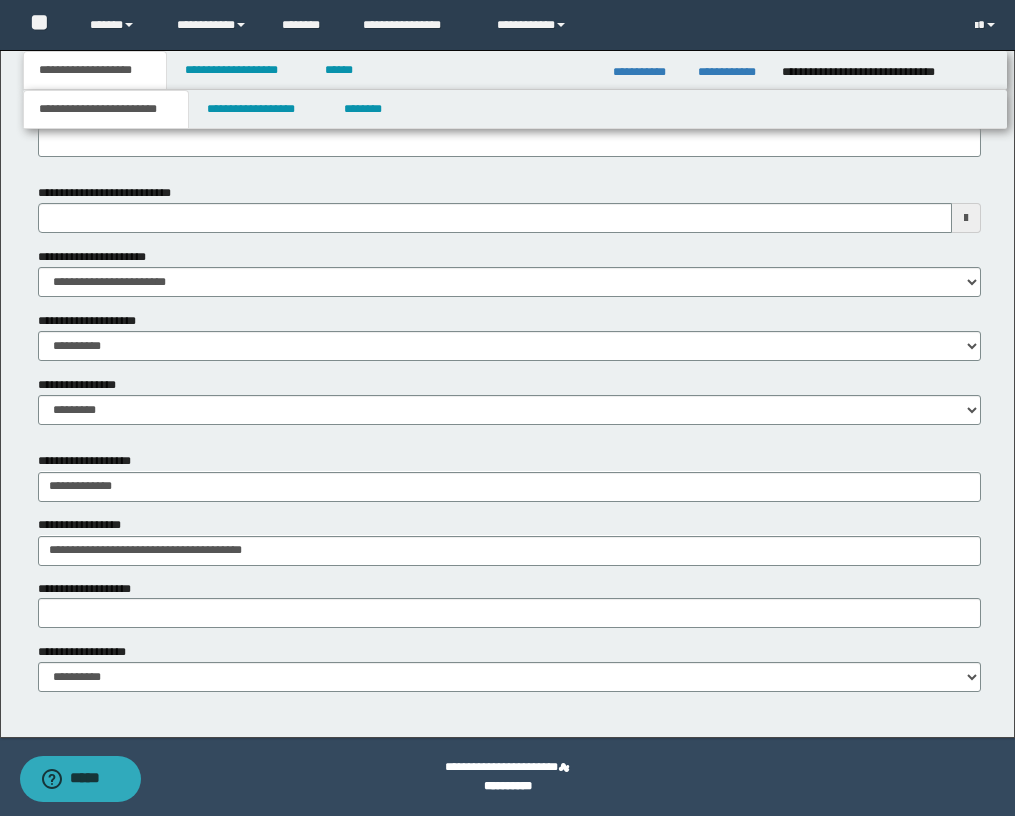 click at bounding box center (966, 218) 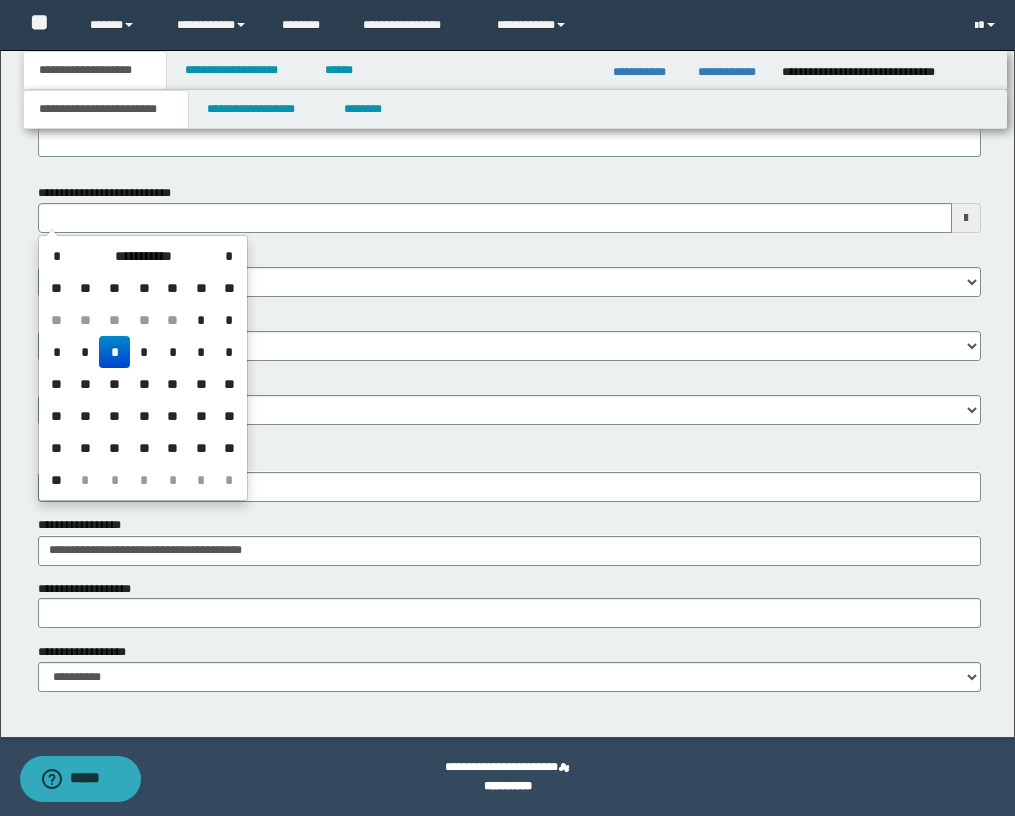 click on "*" at bounding box center (114, 352) 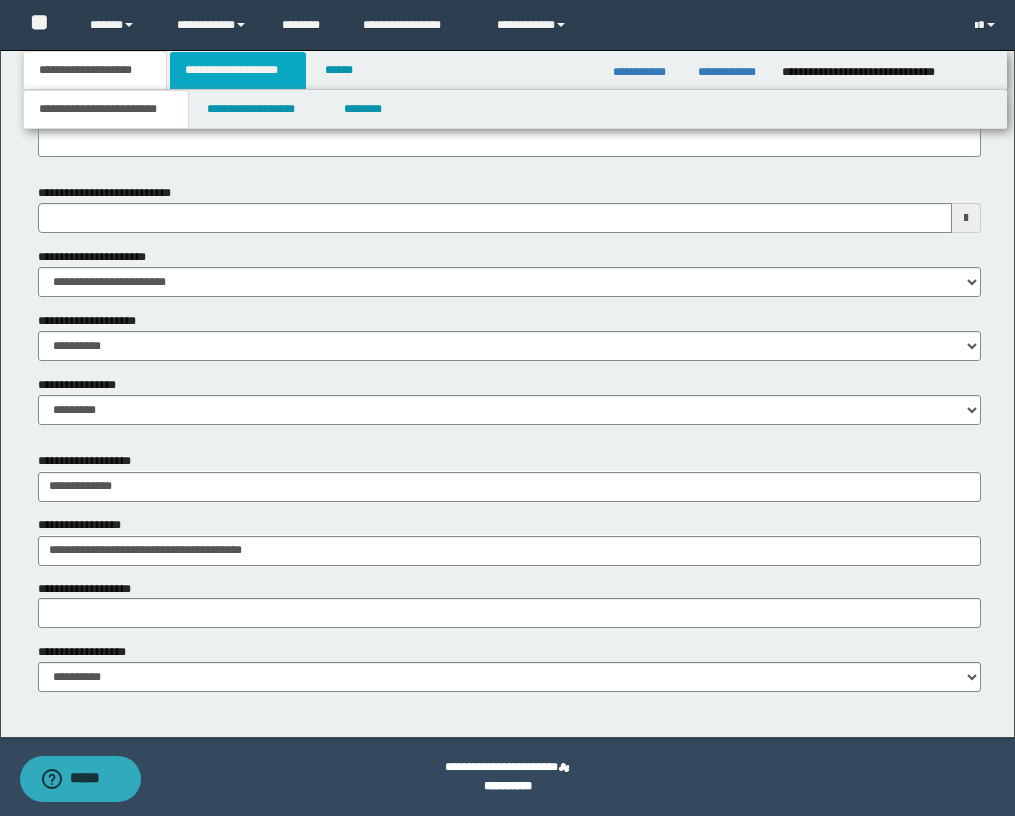 click on "**********" at bounding box center (238, 70) 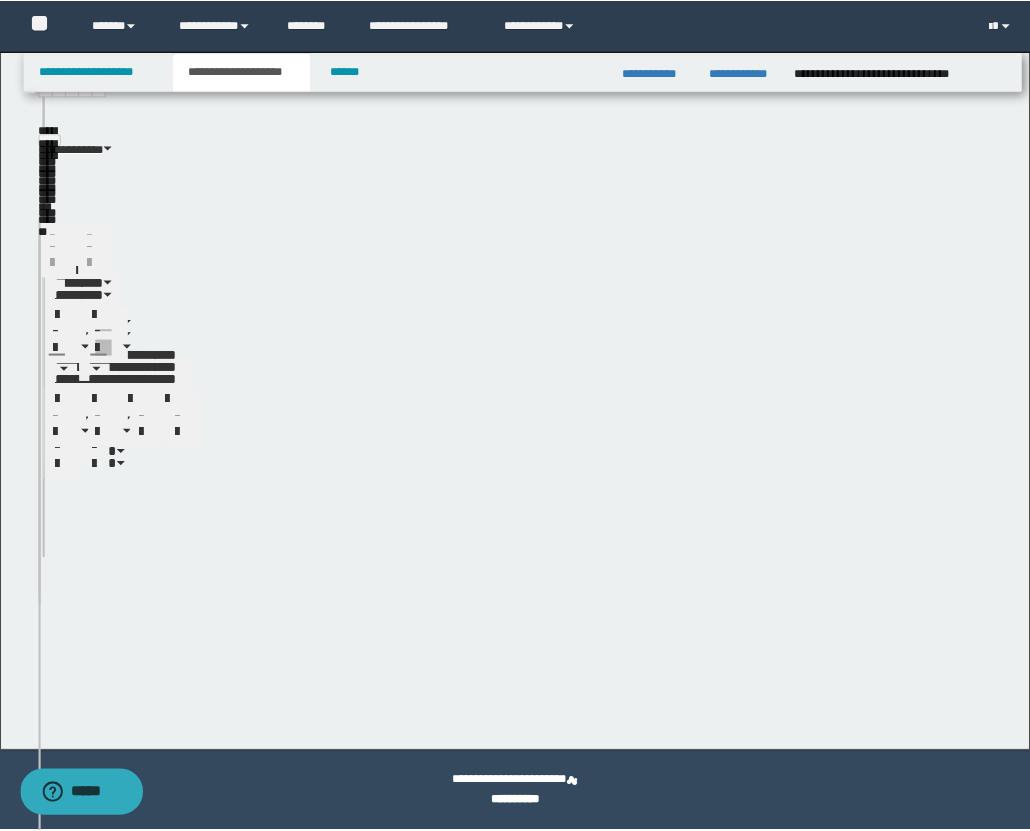 scroll, scrollTop: 961, scrollLeft: 0, axis: vertical 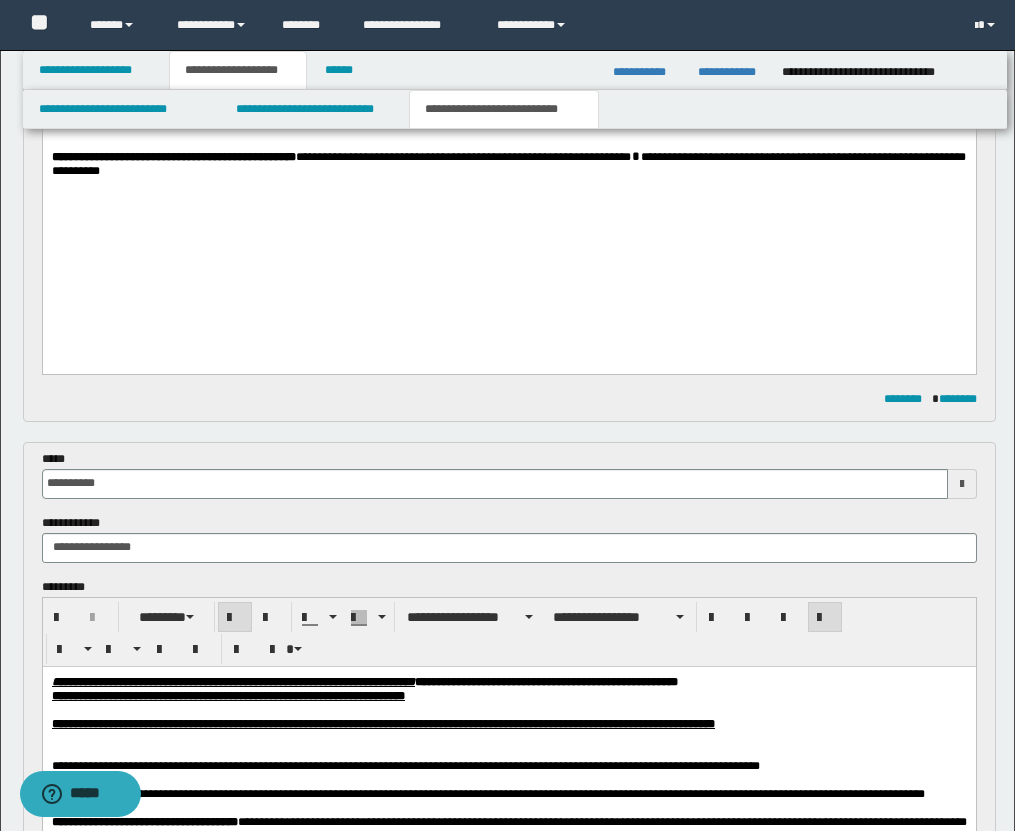 click on "**********" at bounding box center [504, 109] 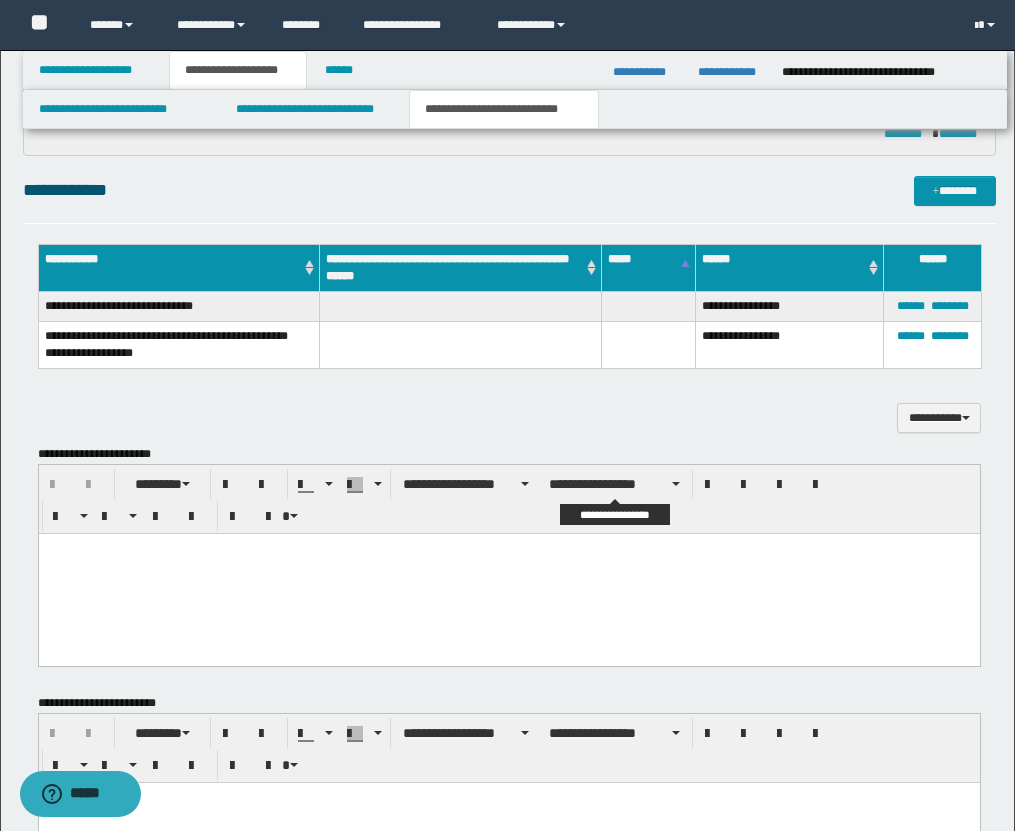 scroll, scrollTop: 2587, scrollLeft: 0, axis: vertical 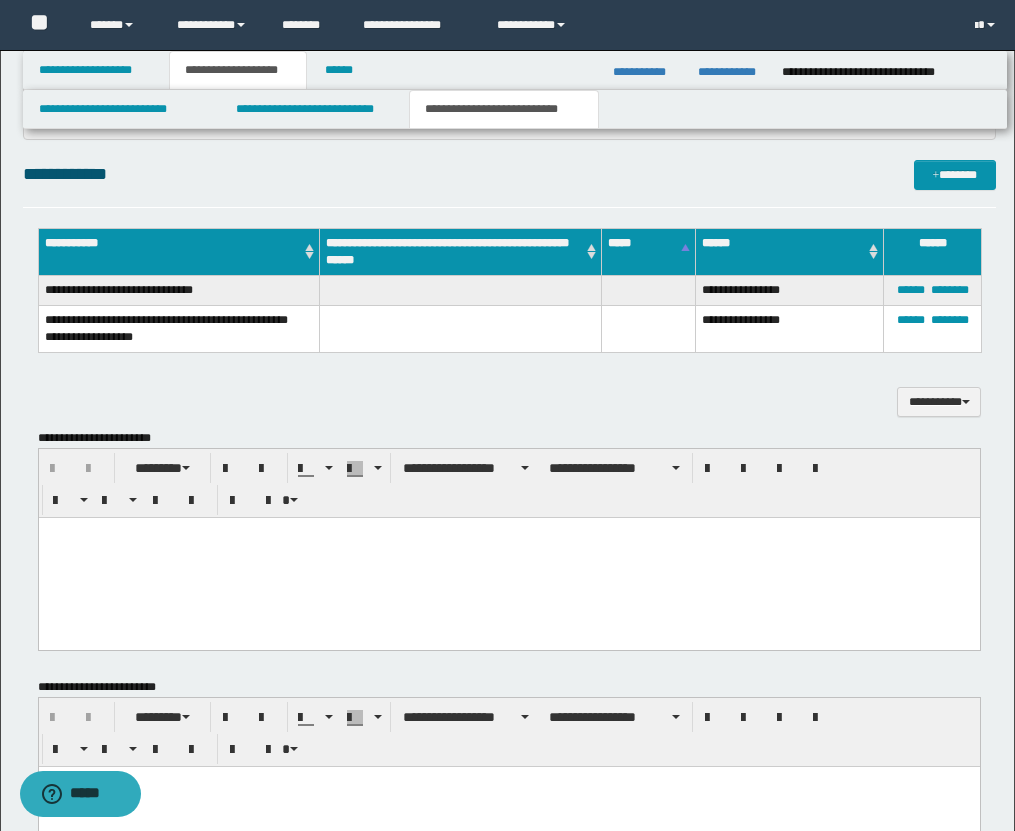 click at bounding box center [508, 557] 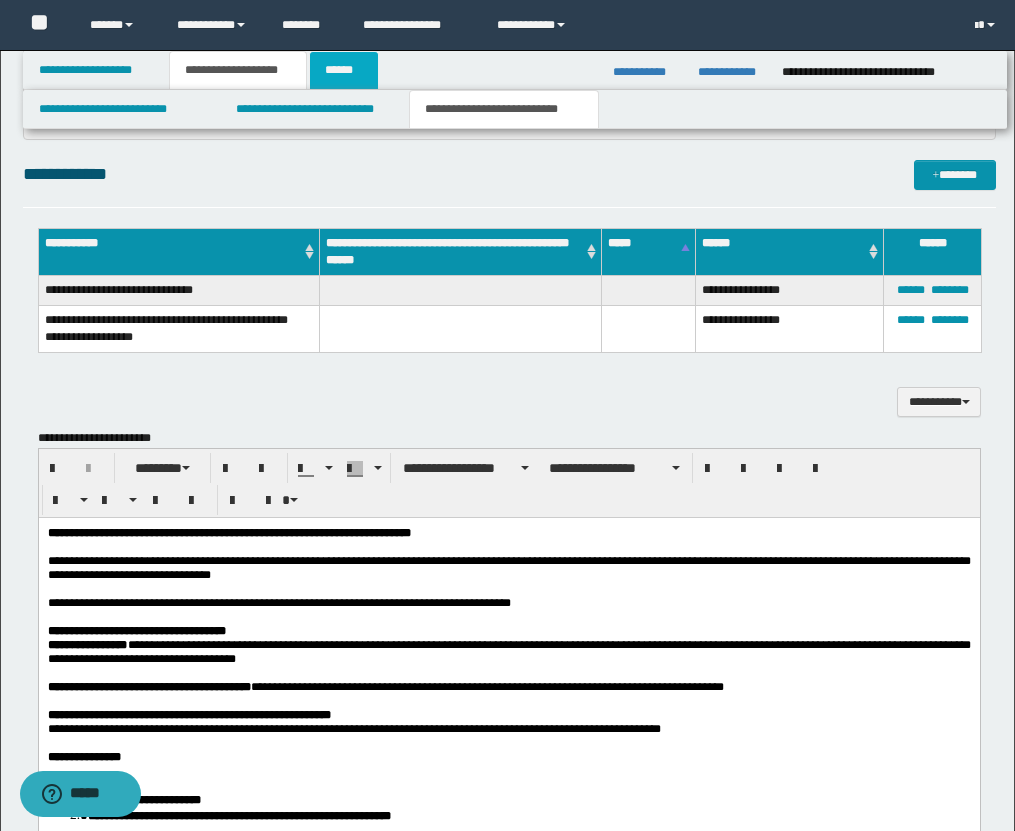 click on "******" at bounding box center [344, 70] 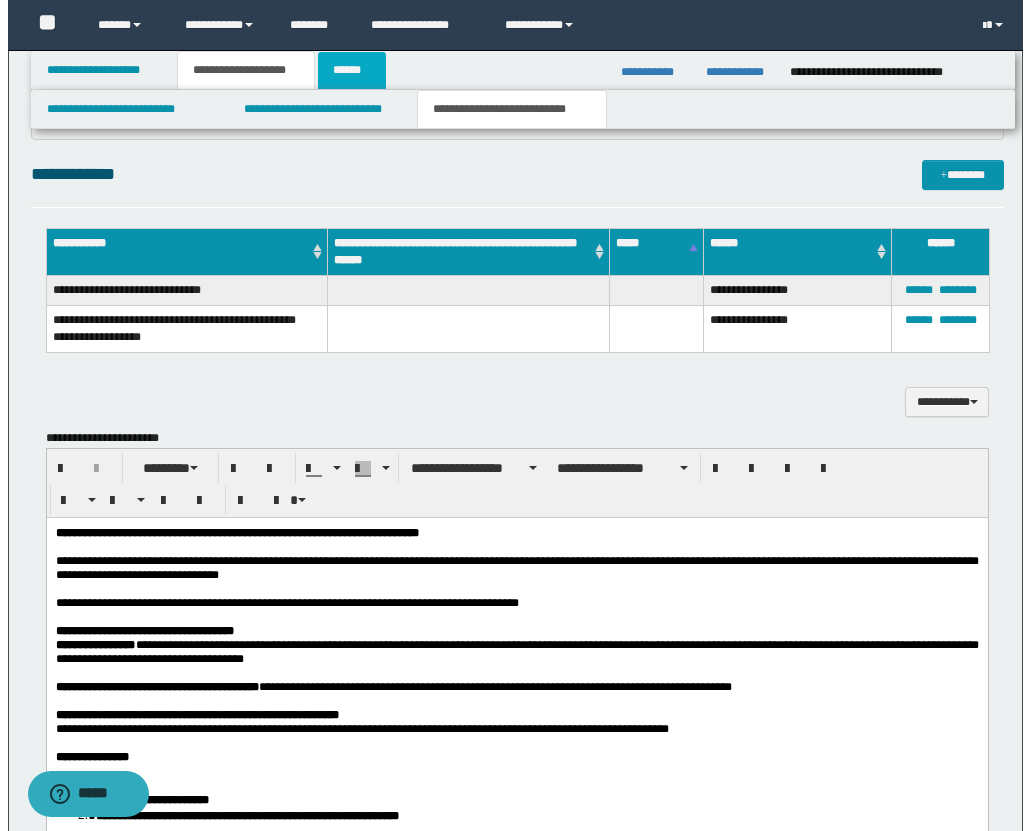 scroll, scrollTop: 0, scrollLeft: 0, axis: both 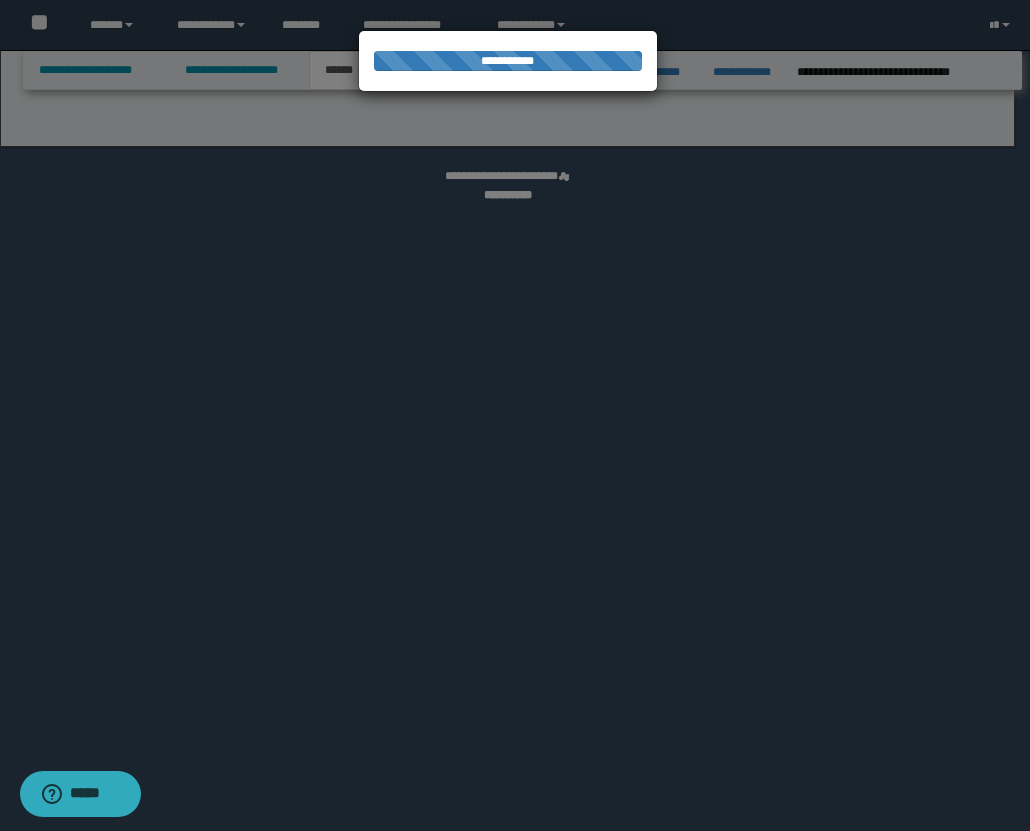 select on "*" 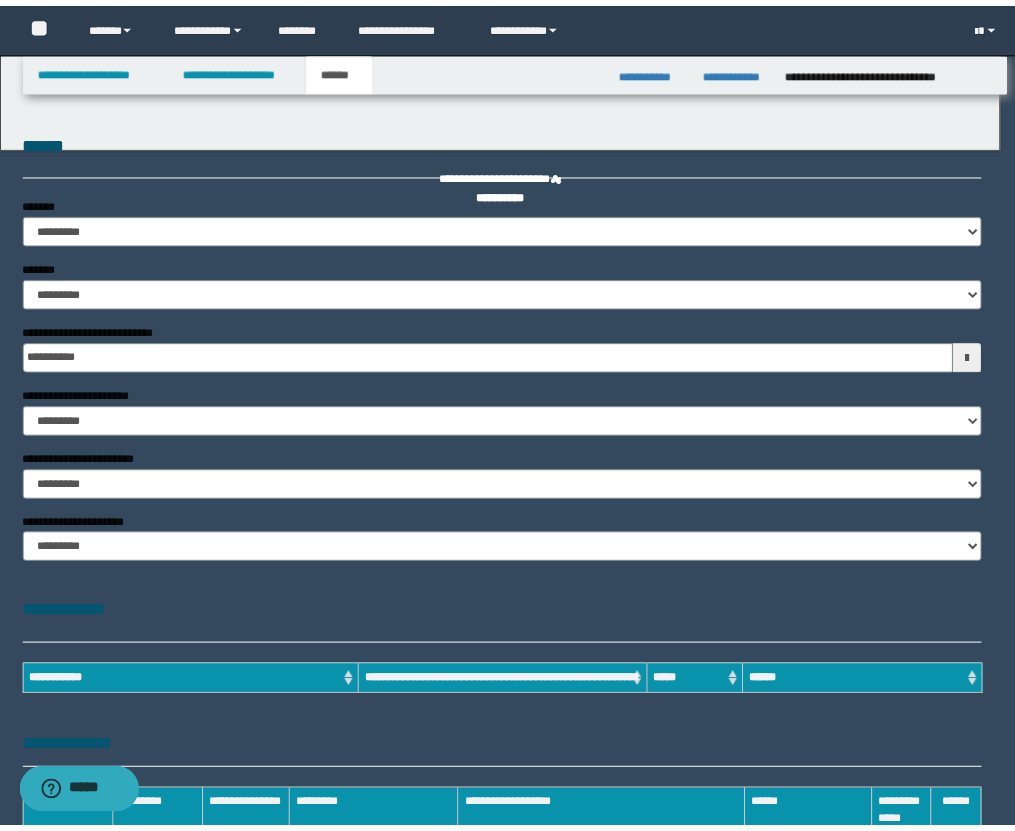 scroll, scrollTop: 0, scrollLeft: 0, axis: both 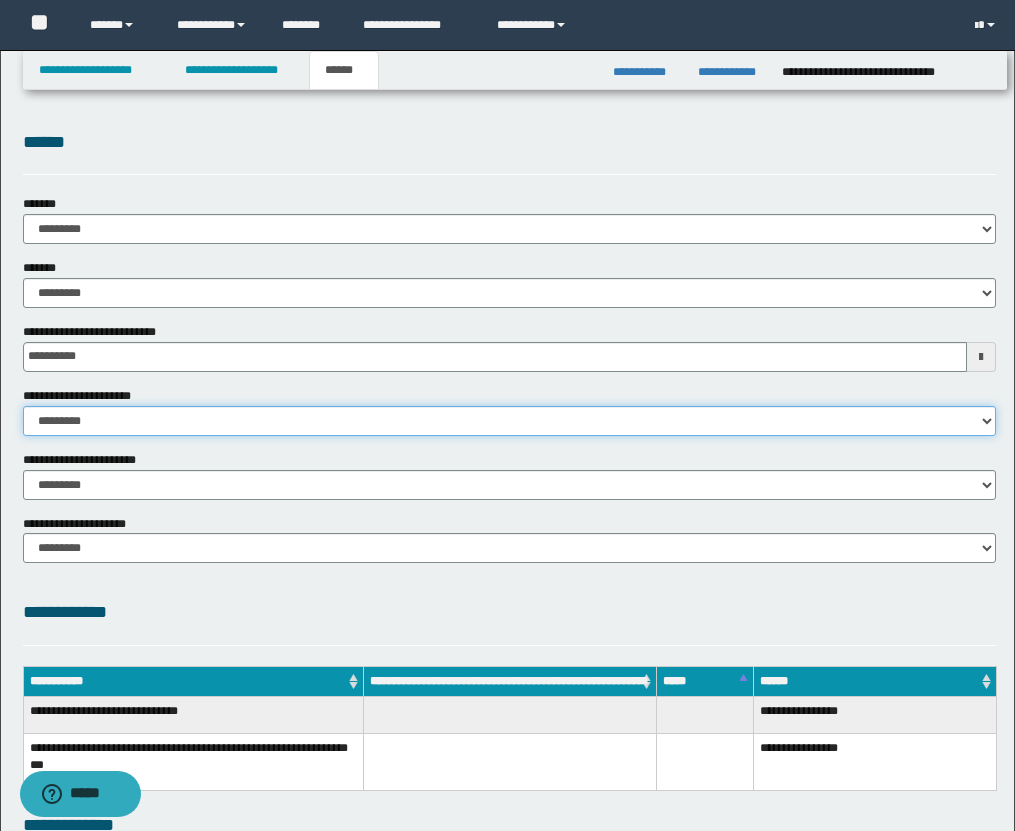 click on "*********
**
**" at bounding box center [509, 421] 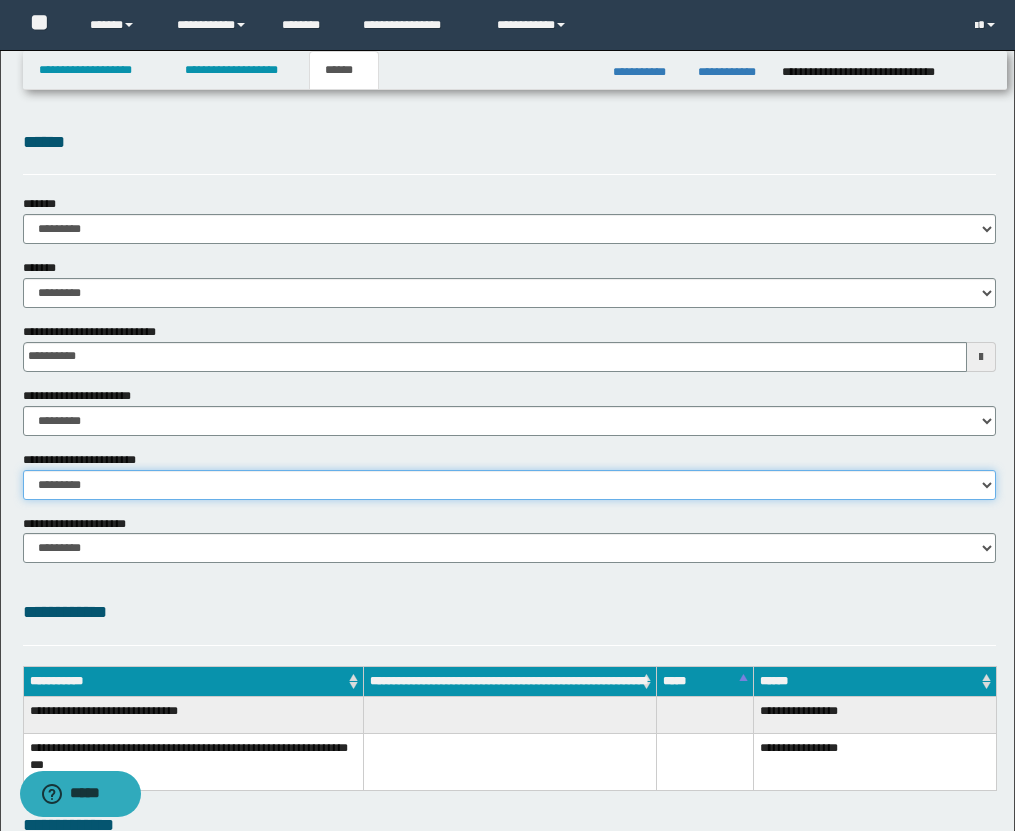 click on "*********
*********
*********" at bounding box center (509, 485) 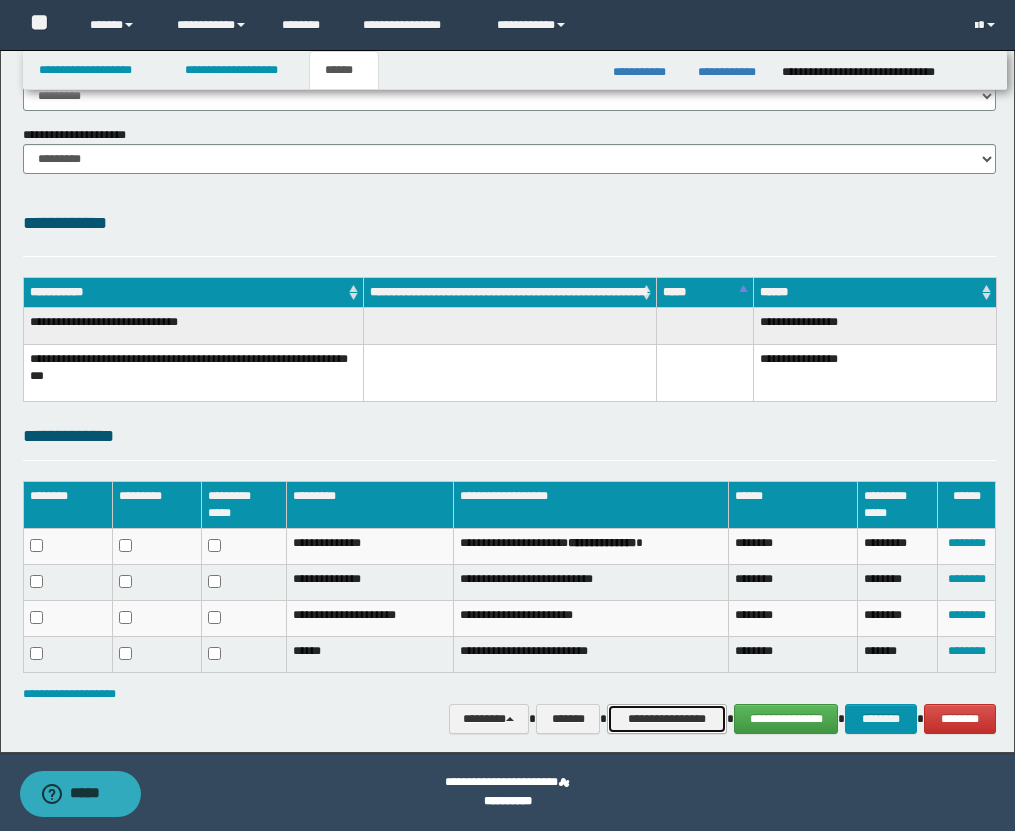 click on "**********" at bounding box center [667, 719] 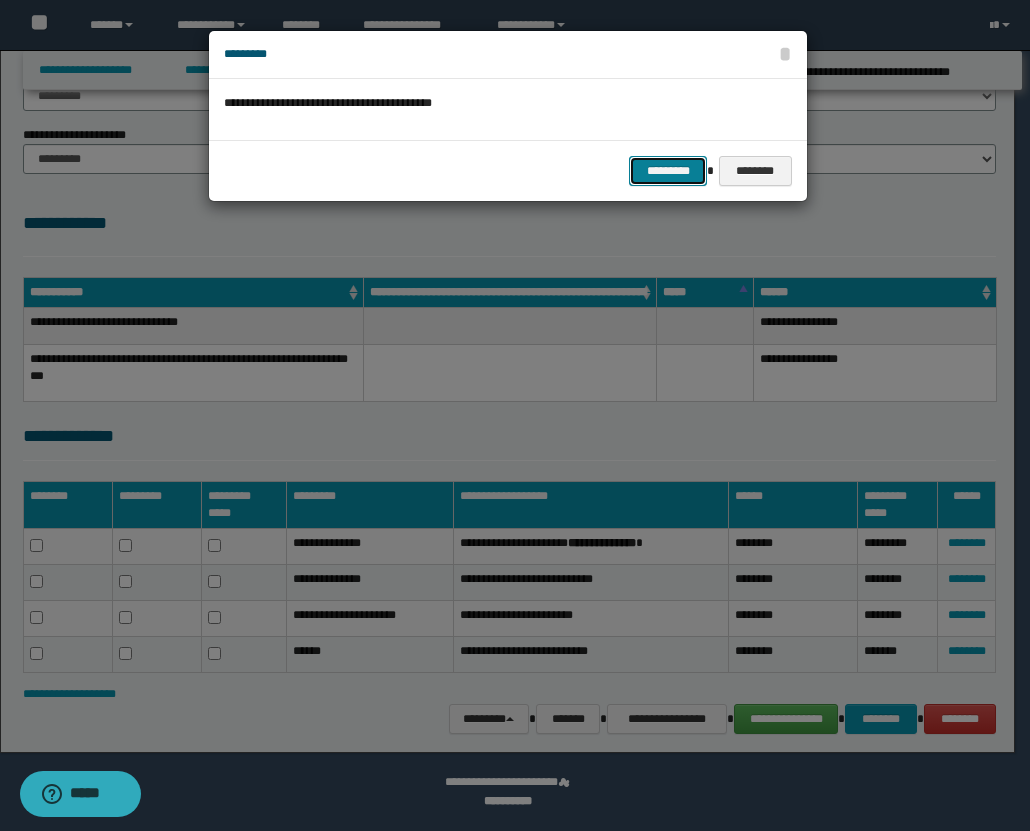 click on "*********" at bounding box center [668, 171] 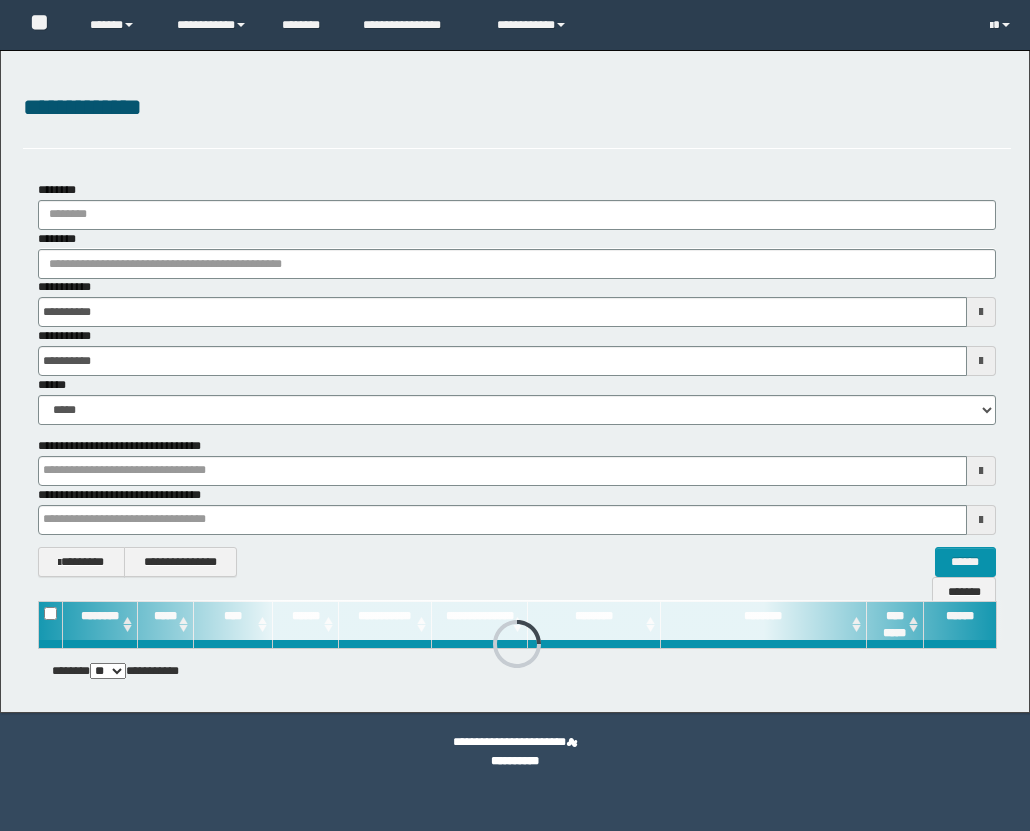 scroll, scrollTop: 0, scrollLeft: 0, axis: both 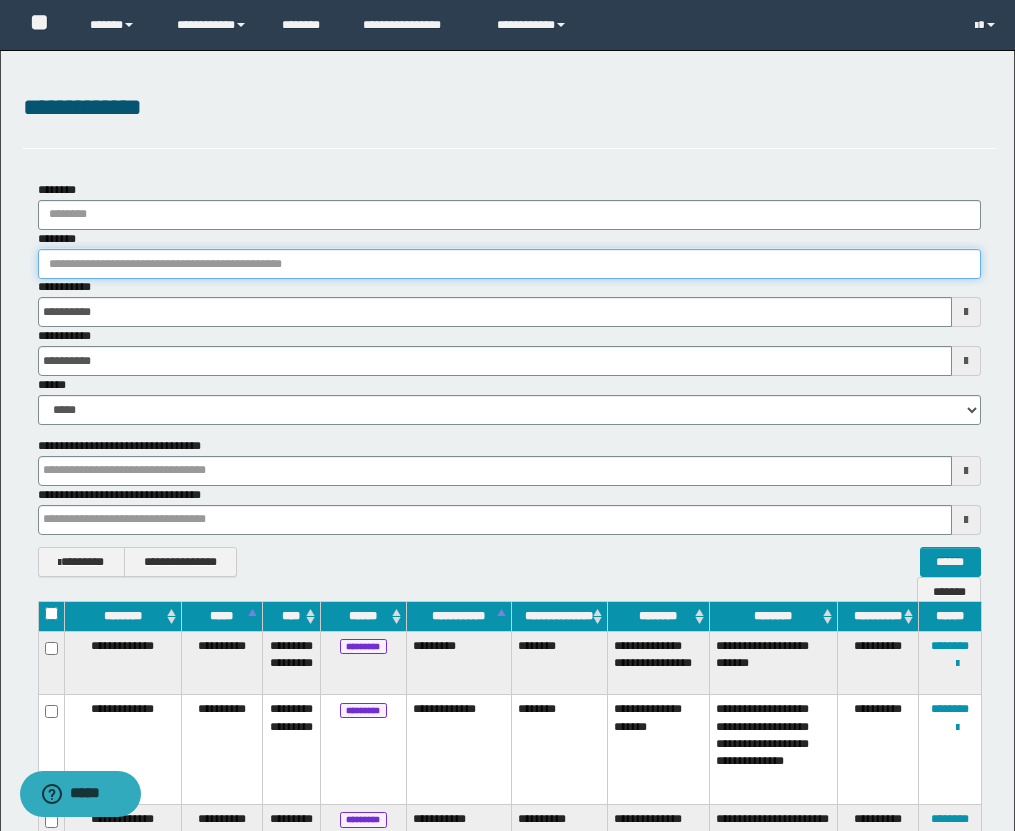 click on "********" at bounding box center (509, 264) 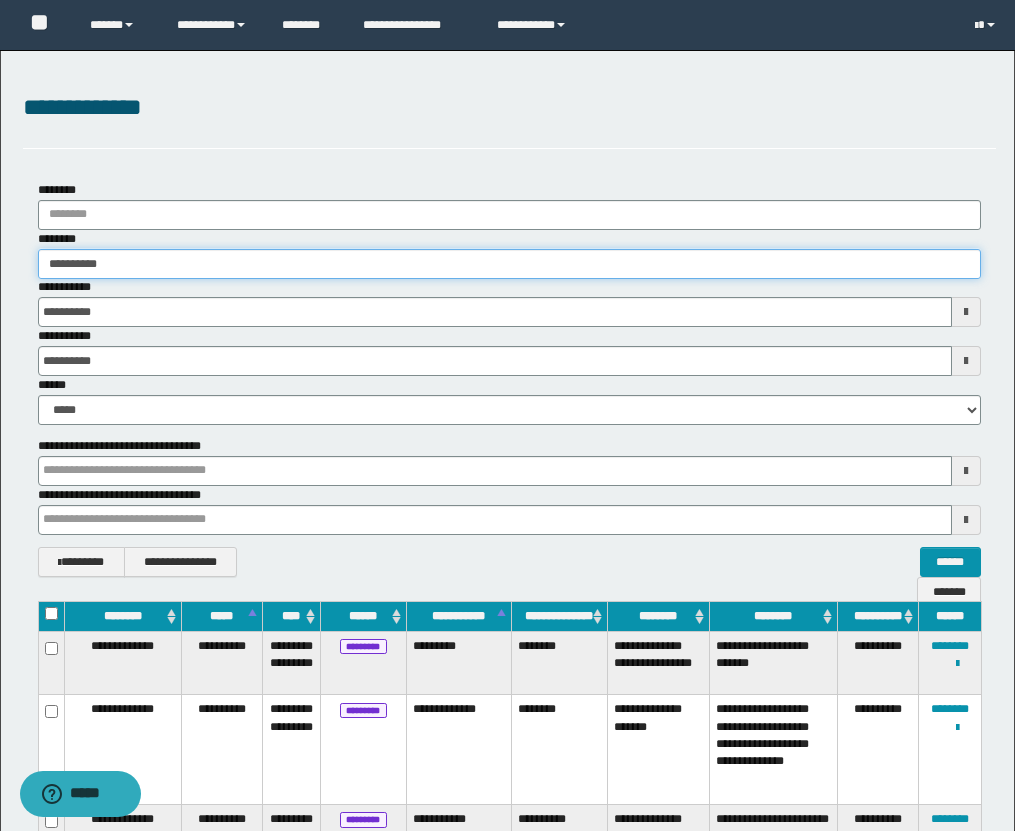 type on "**********" 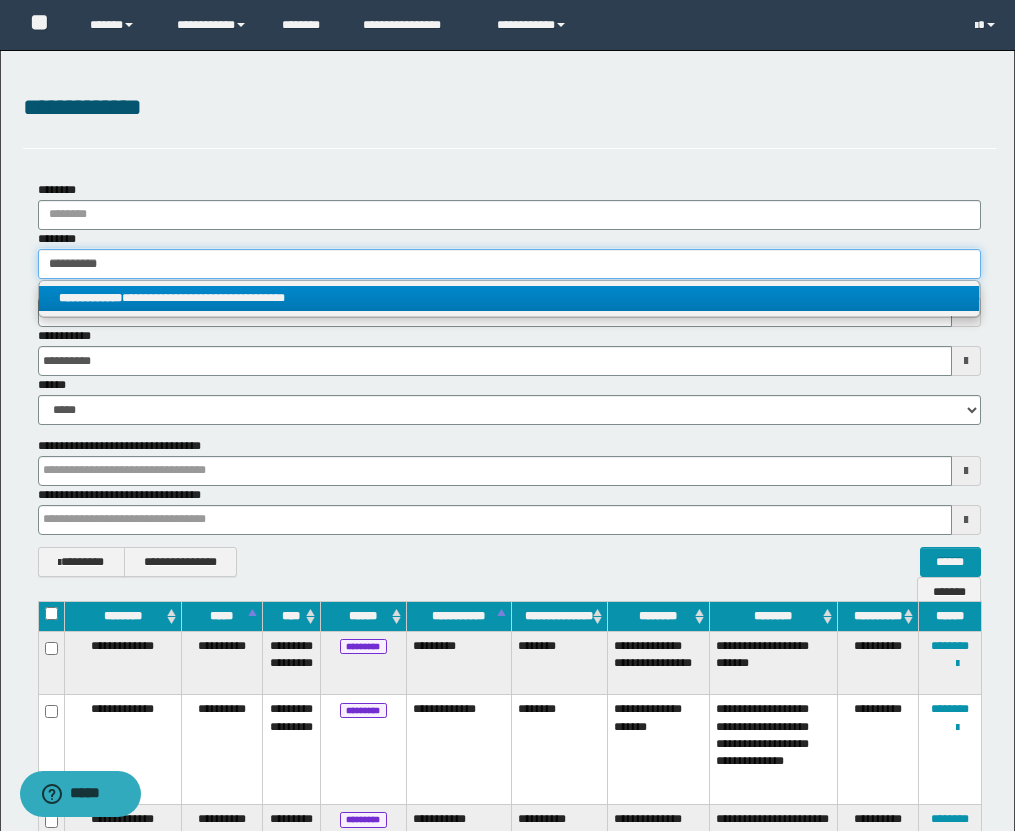 type on "**********" 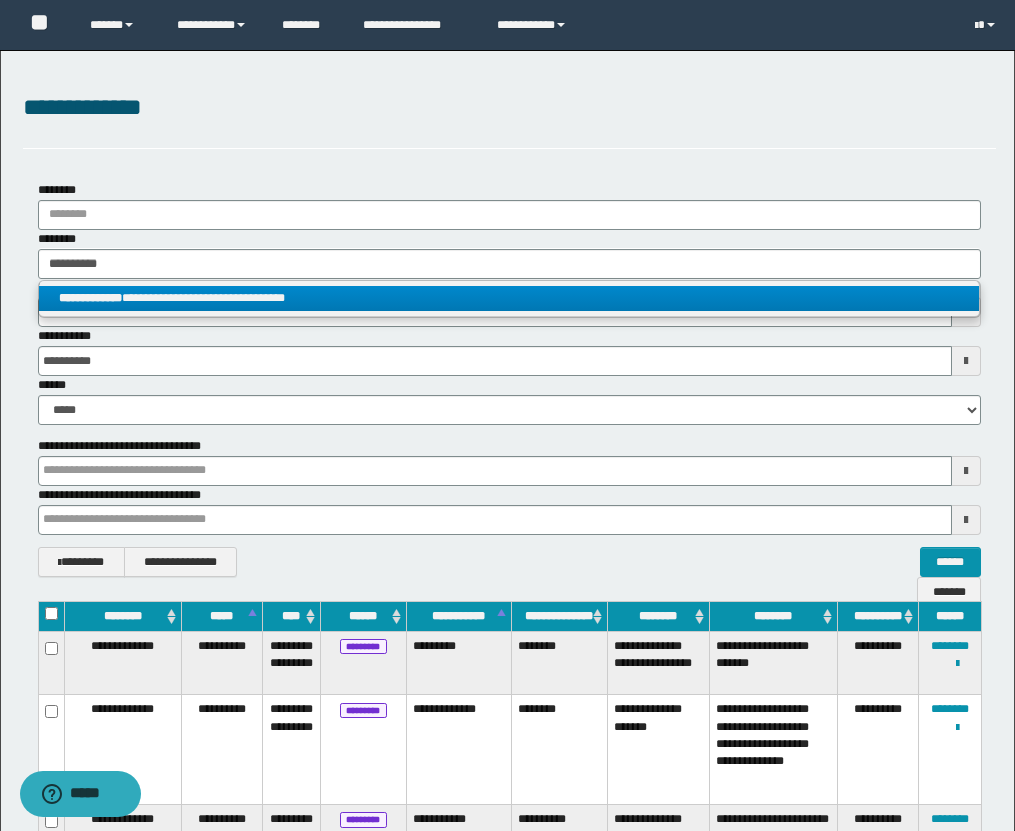 click on "**********" at bounding box center [509, 298] 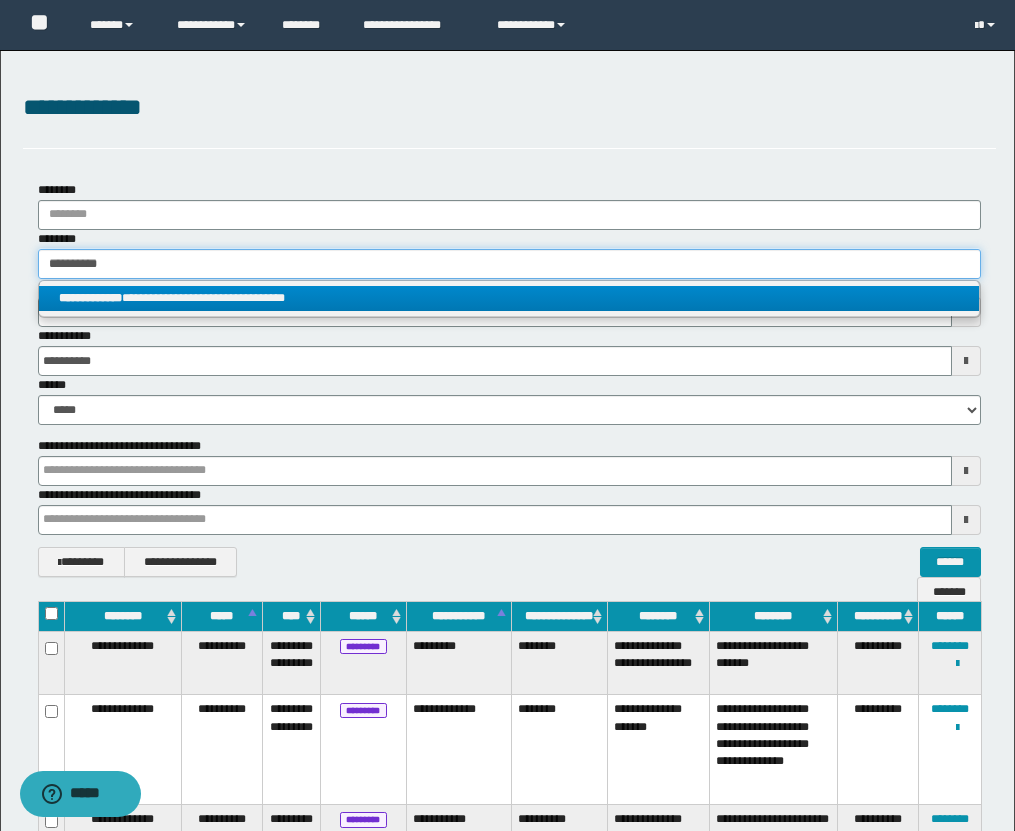 type 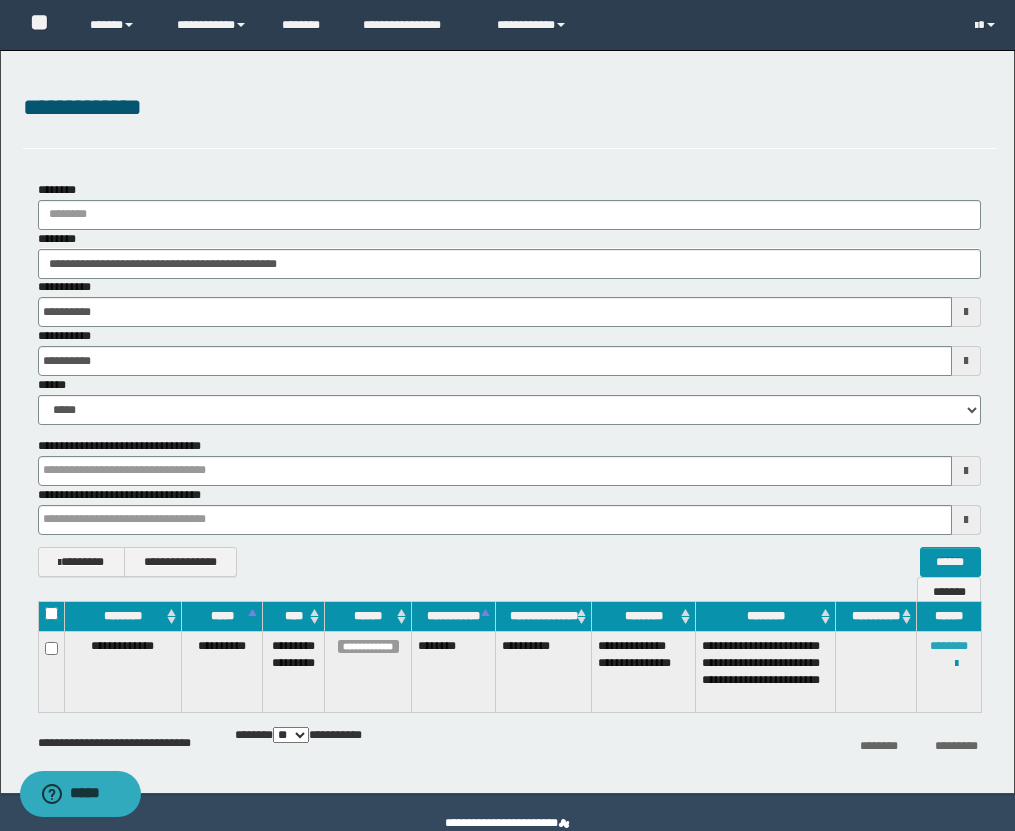 click on "********" at bounding box center (949, 646) 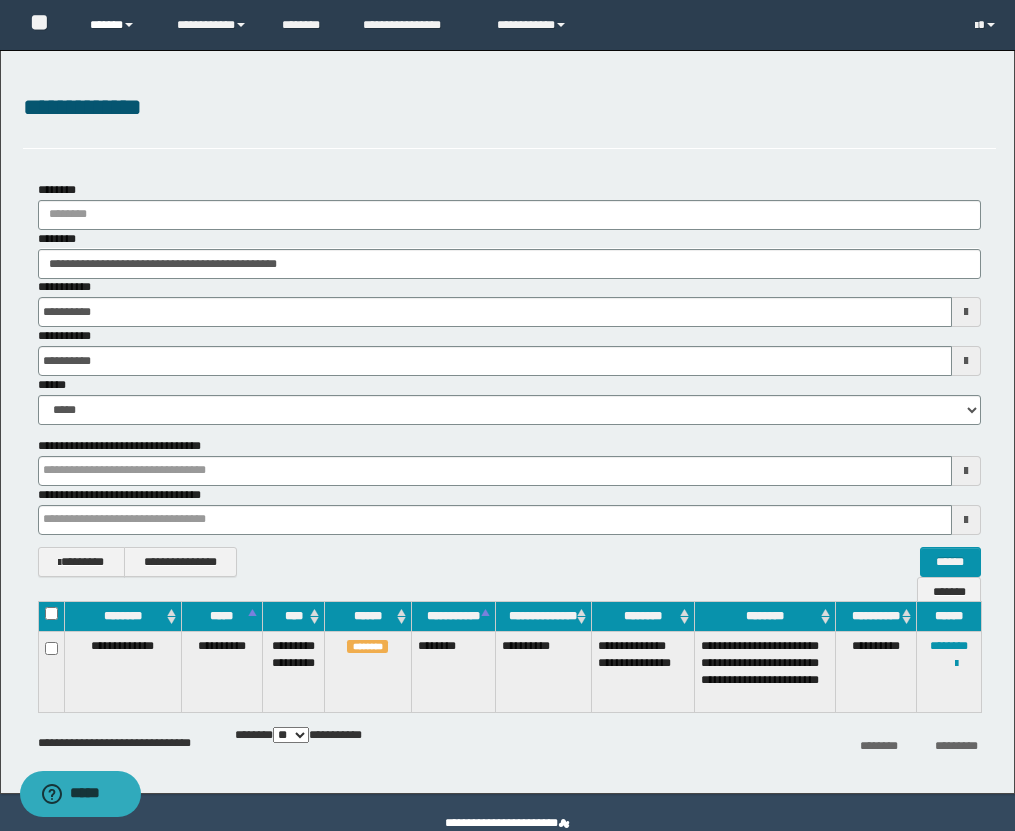 click on "******" at bounding box center (118, 25) 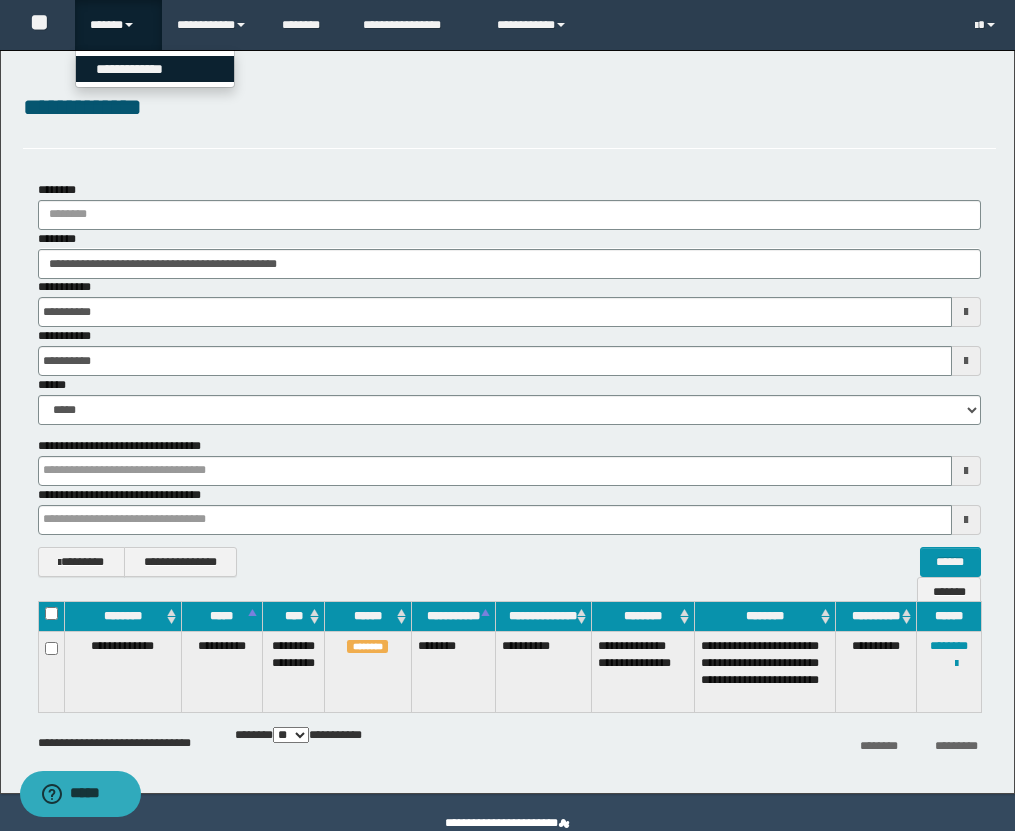 click on "**********" at bounding box center (155, 69) 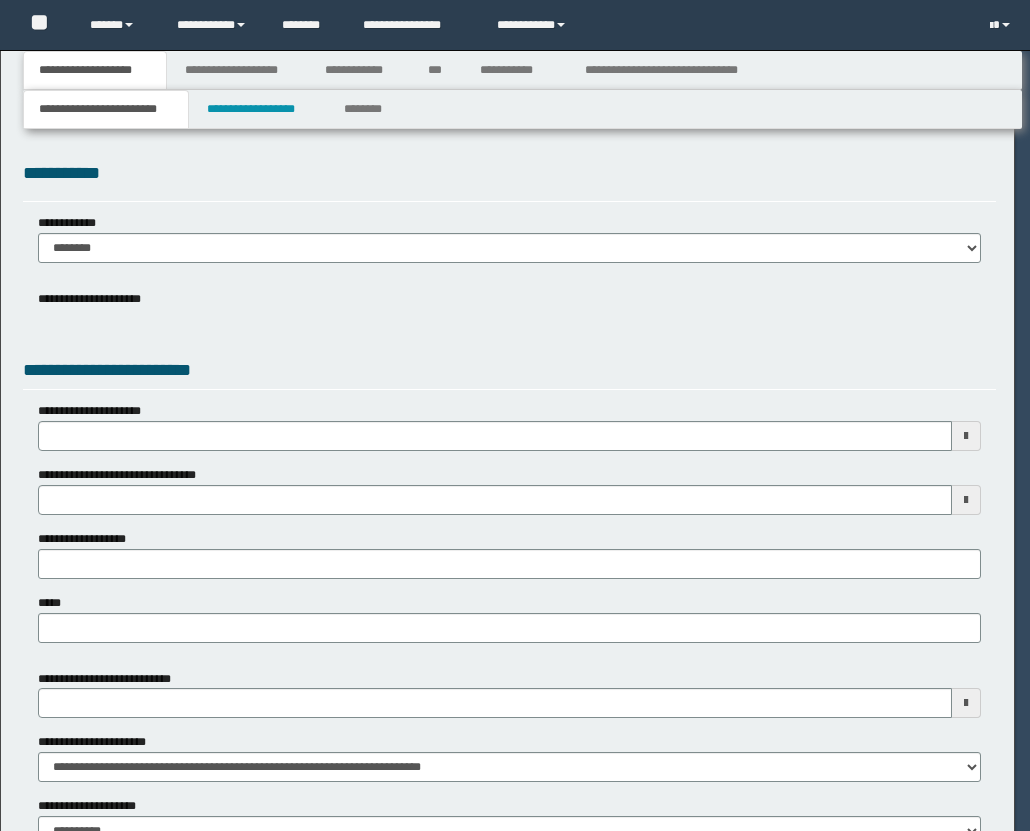 scroll, scrollTop: 0, scrollLeft: 0, axis: both 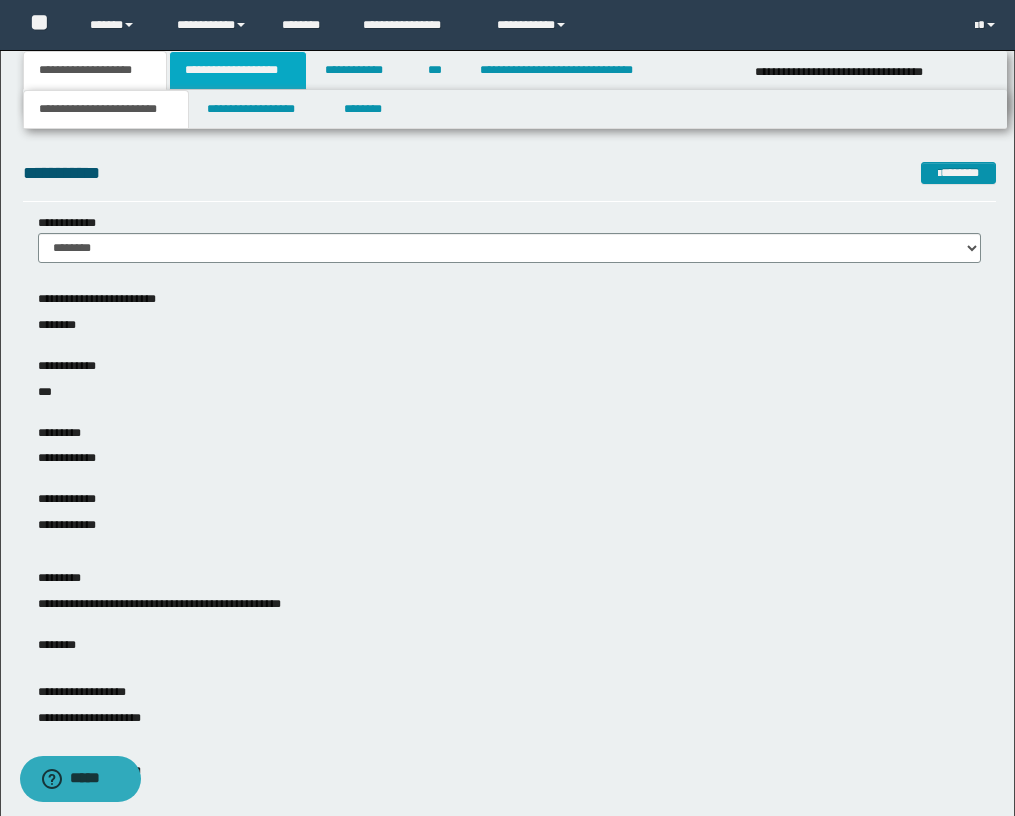 click on "**********" at bounding box center (238, 70) 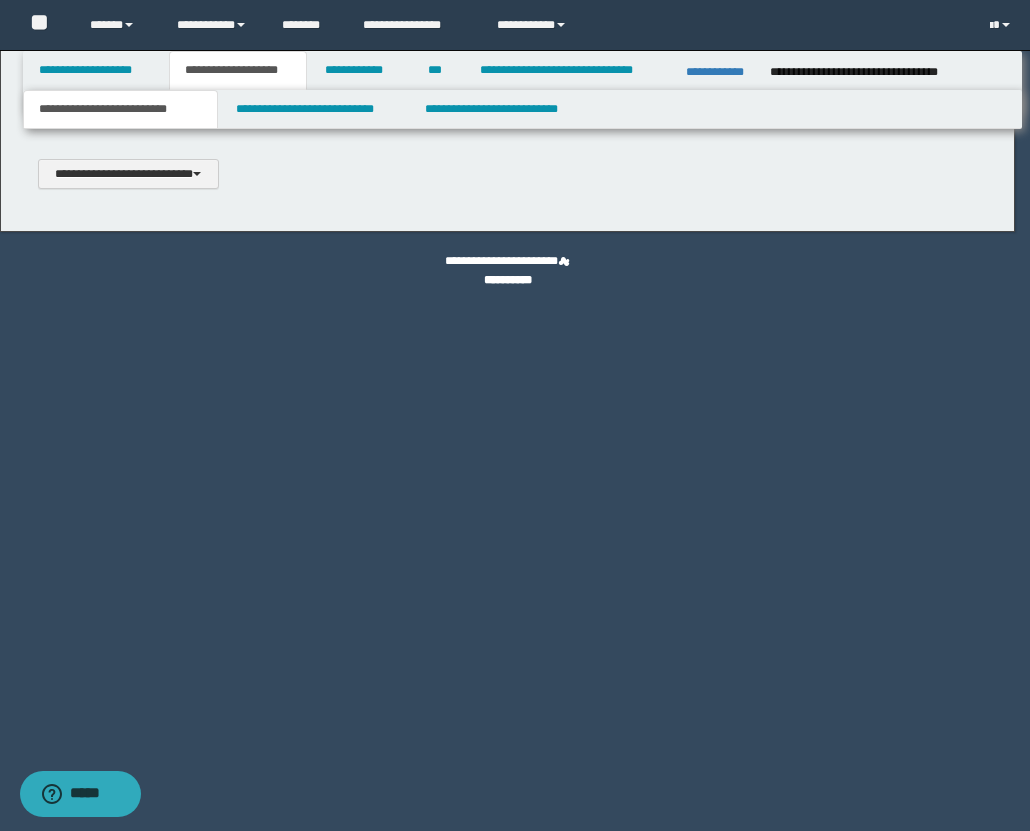 scroll, scrollTop: 0, scrollLeft: 0, axis: both 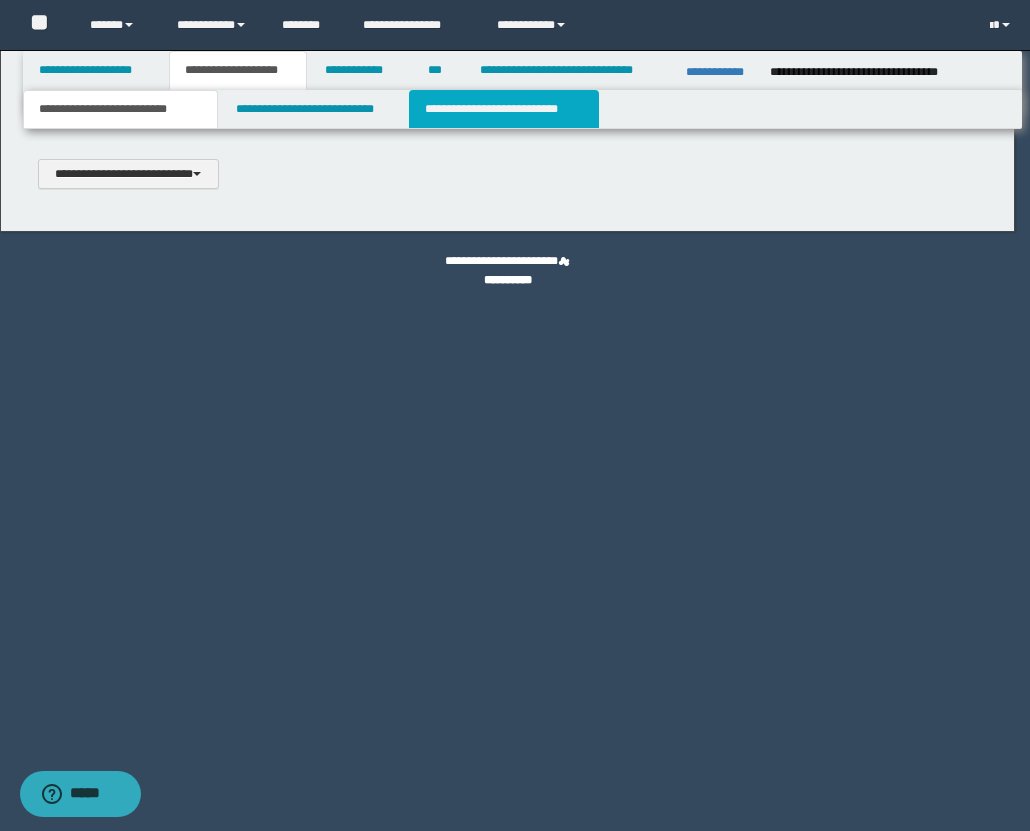 click on "**********" at bounding box center [504, 109] 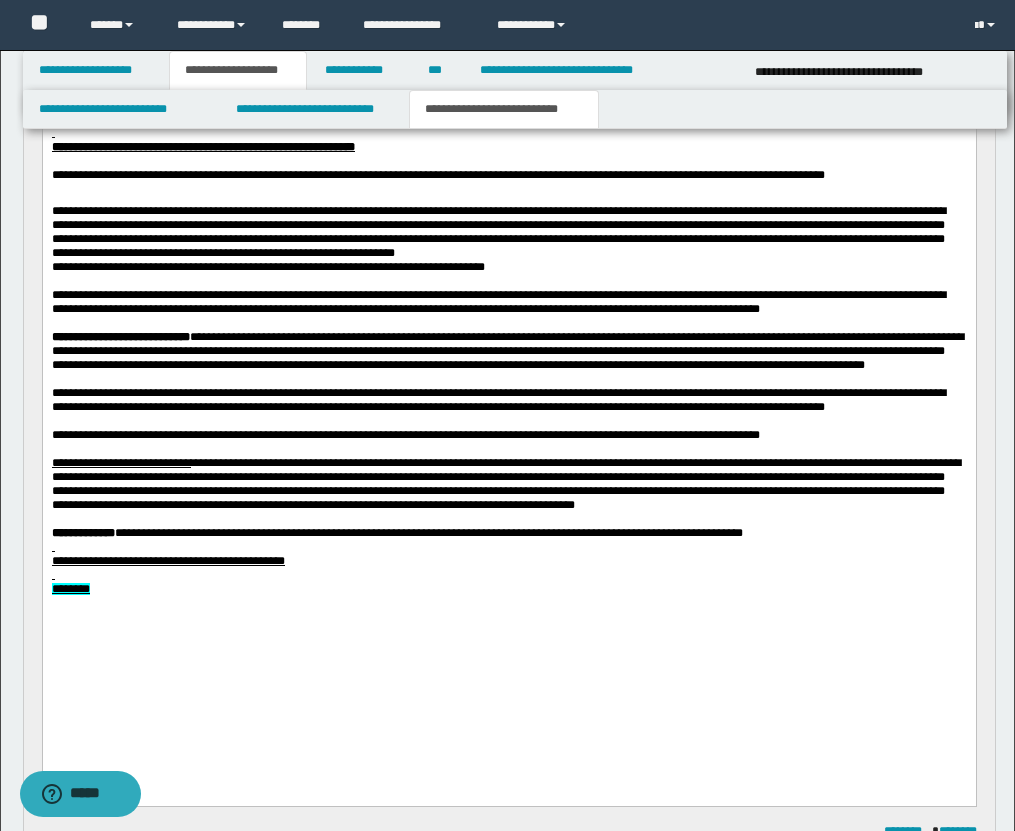 scroll, scrollTop: 985, scrollLeft: 0, axis: vertical 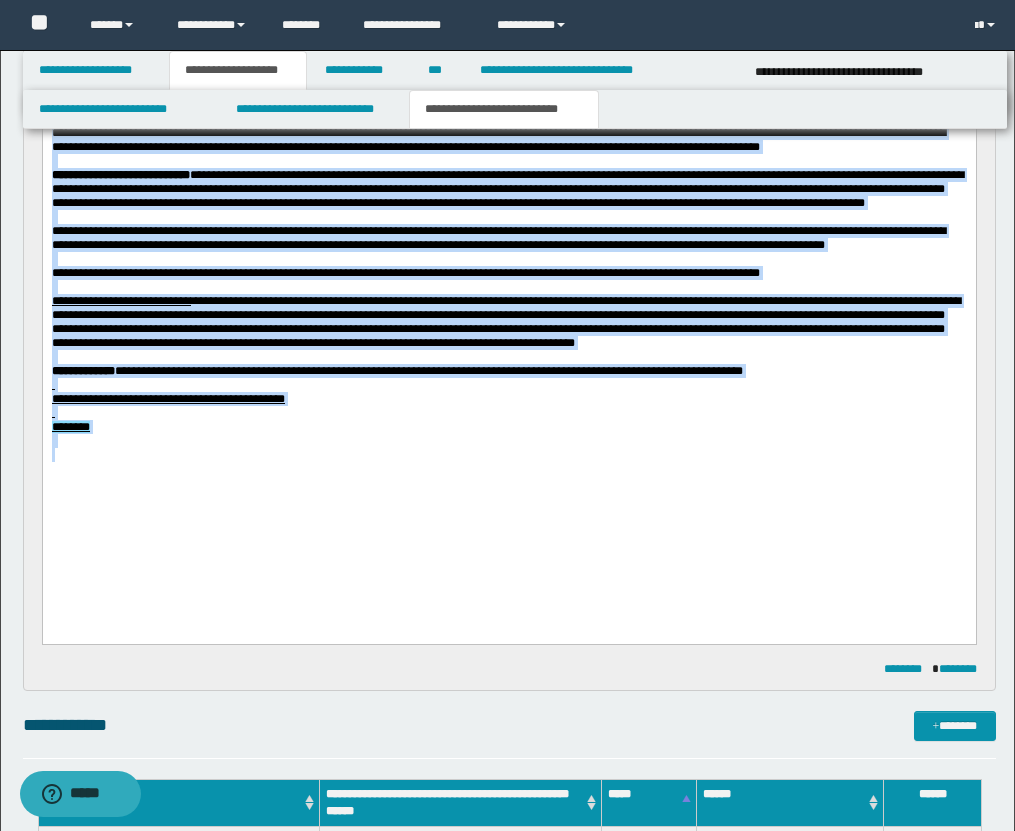 drag, startPoint x: 54, startPoint y: -60, endPoint x: 299, endPoint y: 521, distance: 630.5442 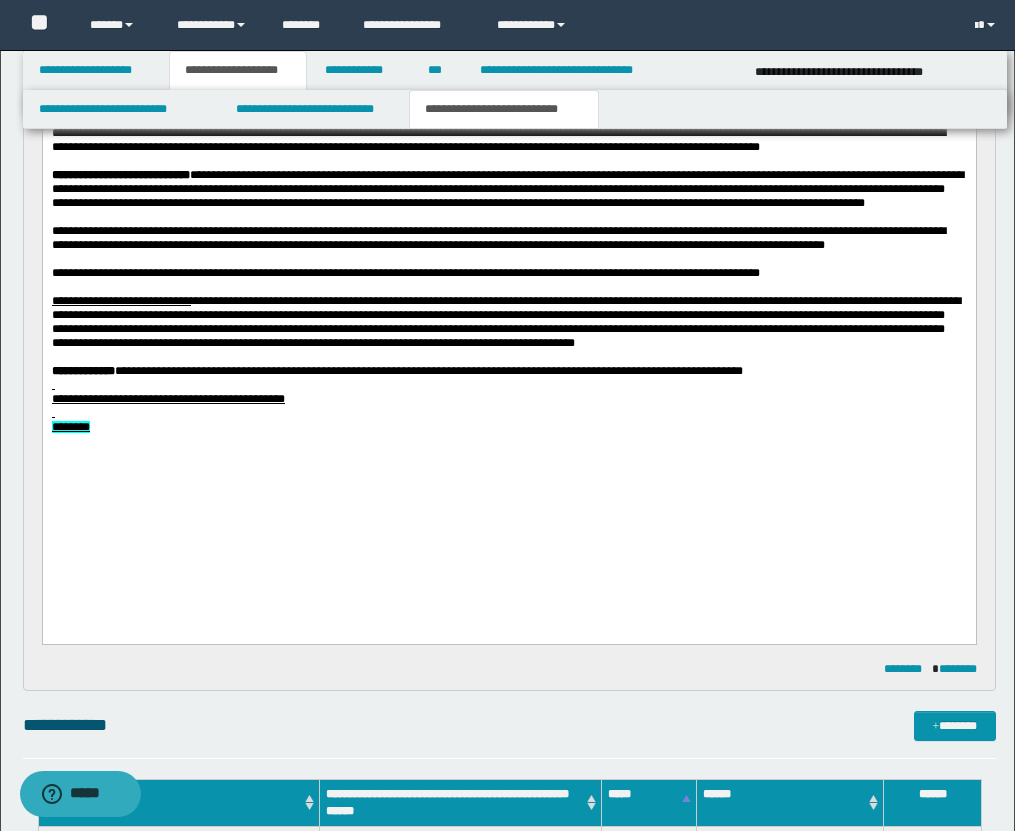 type 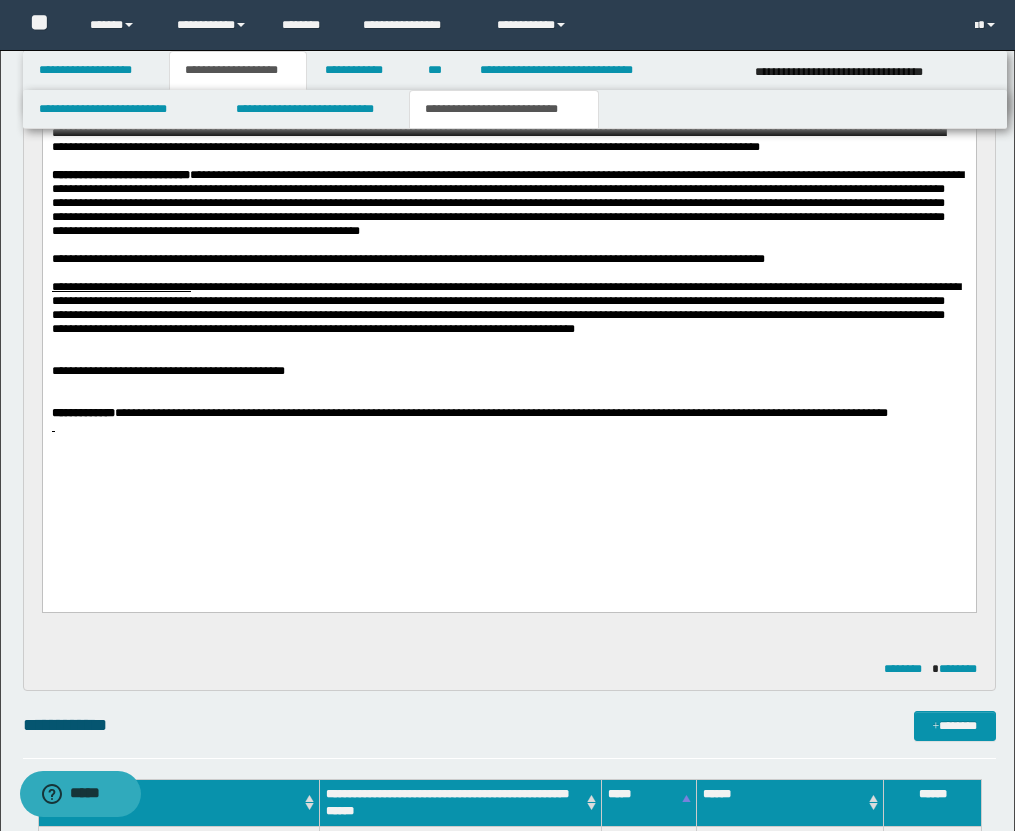 scroll, scrollTop: 1333, scrollLeft: 0, axis: vertical 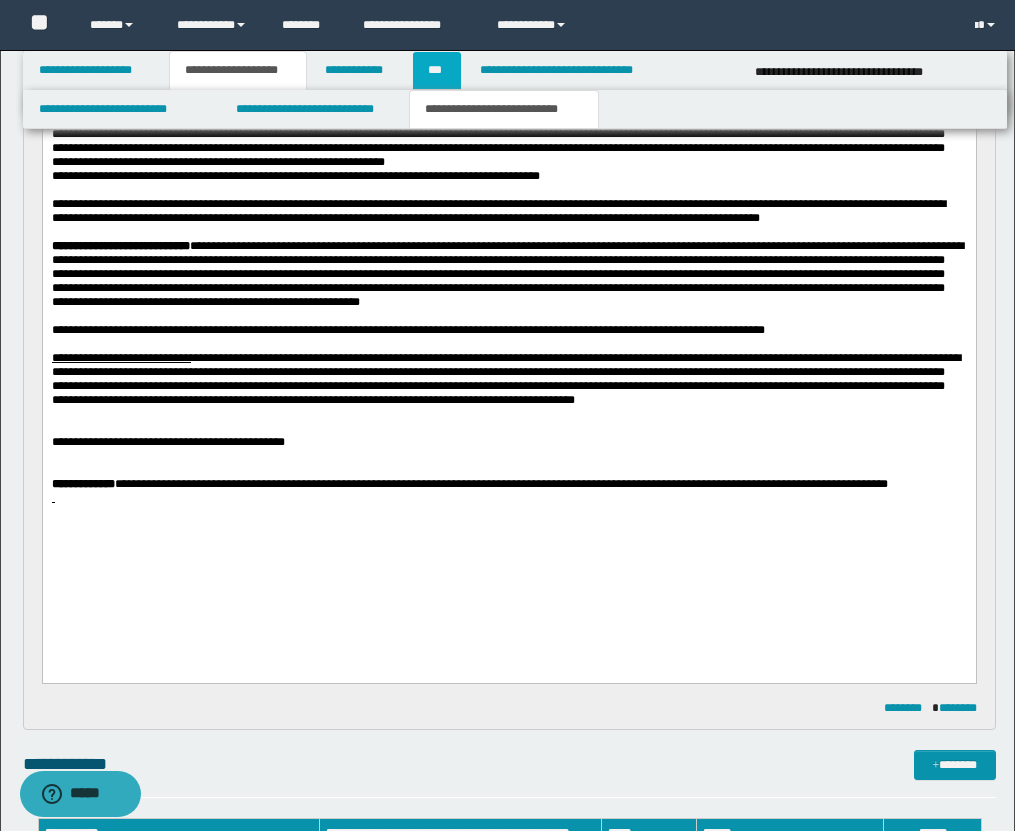 click on "***" at bounding box center [437, 70] 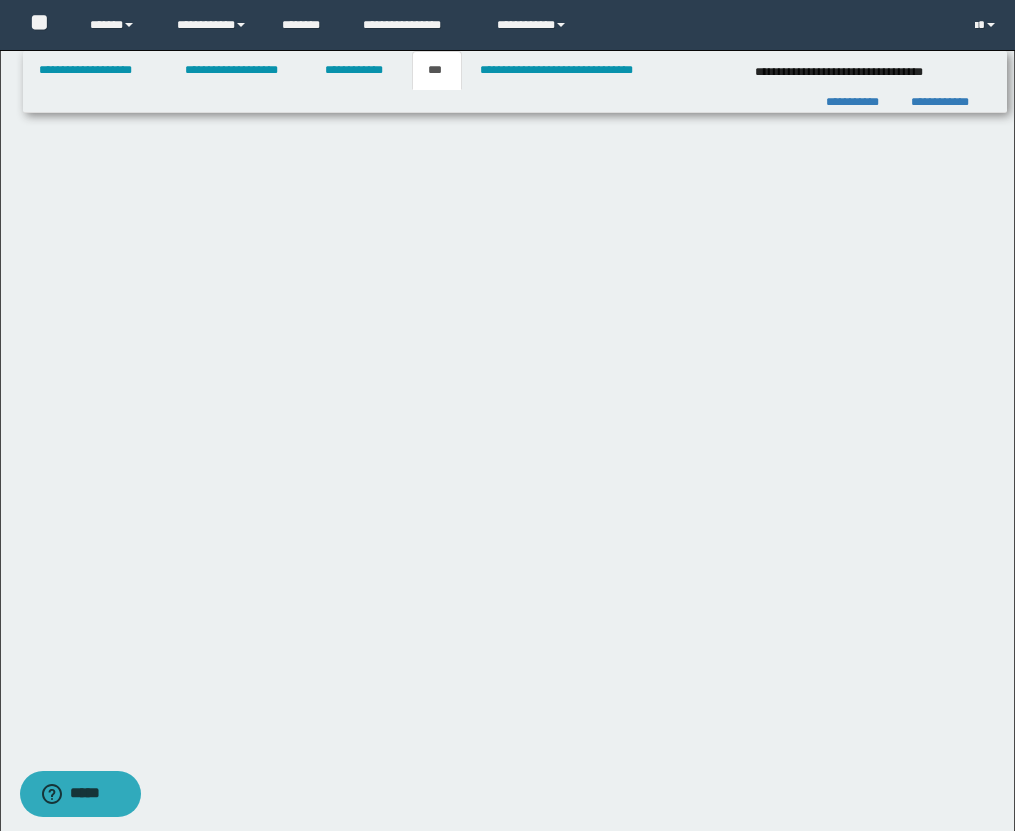 scroll, scrollTop: 0, scrollLeft: 0, axis: both 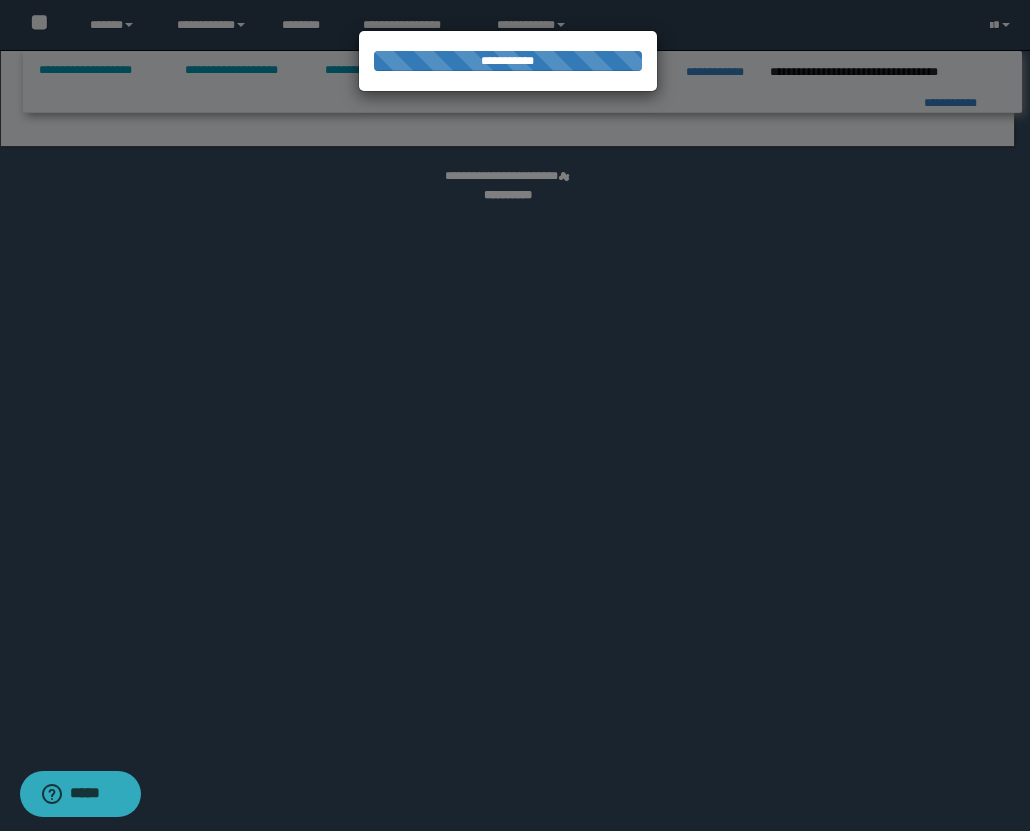 select on "*" 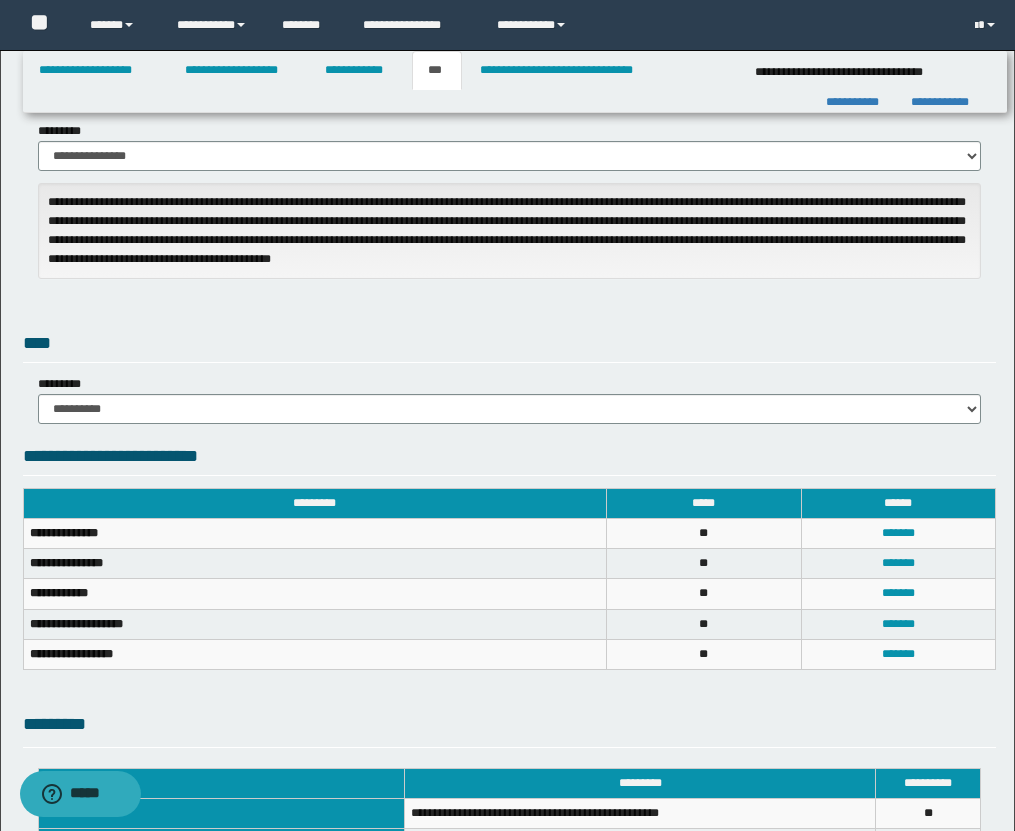 scroll, scrollTop: 404, scrollLeft: 0, axis: vertical 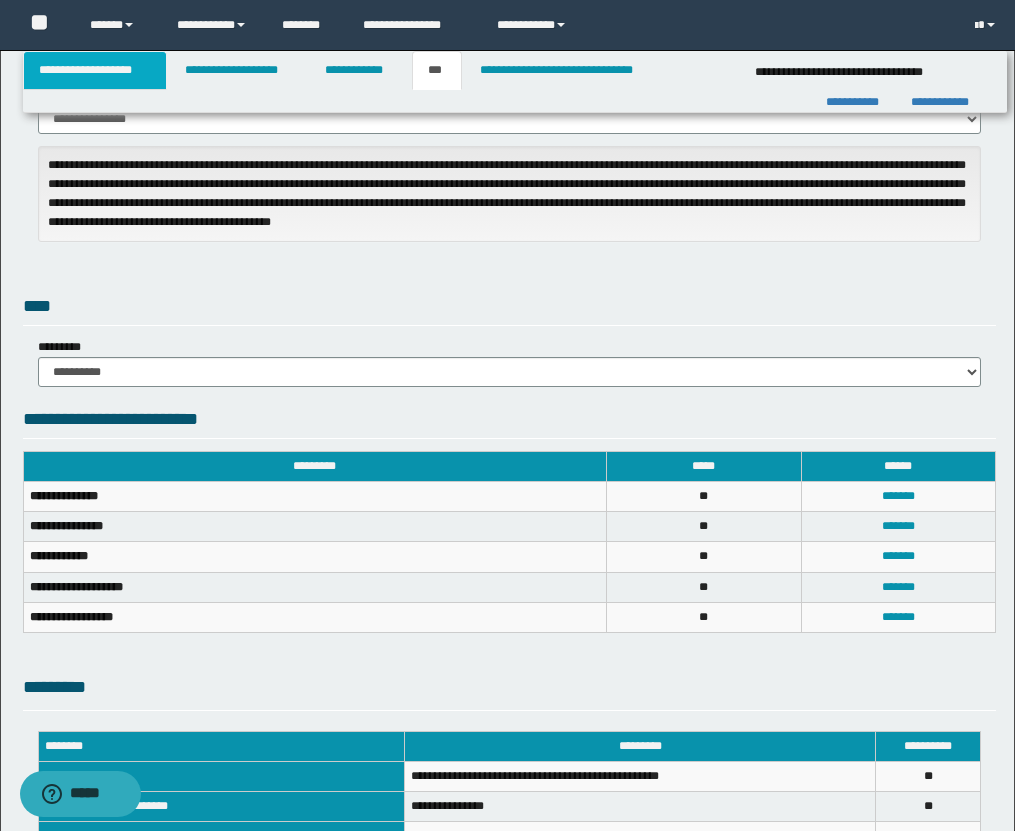 click on "**********" at bounding box center [95, 70] 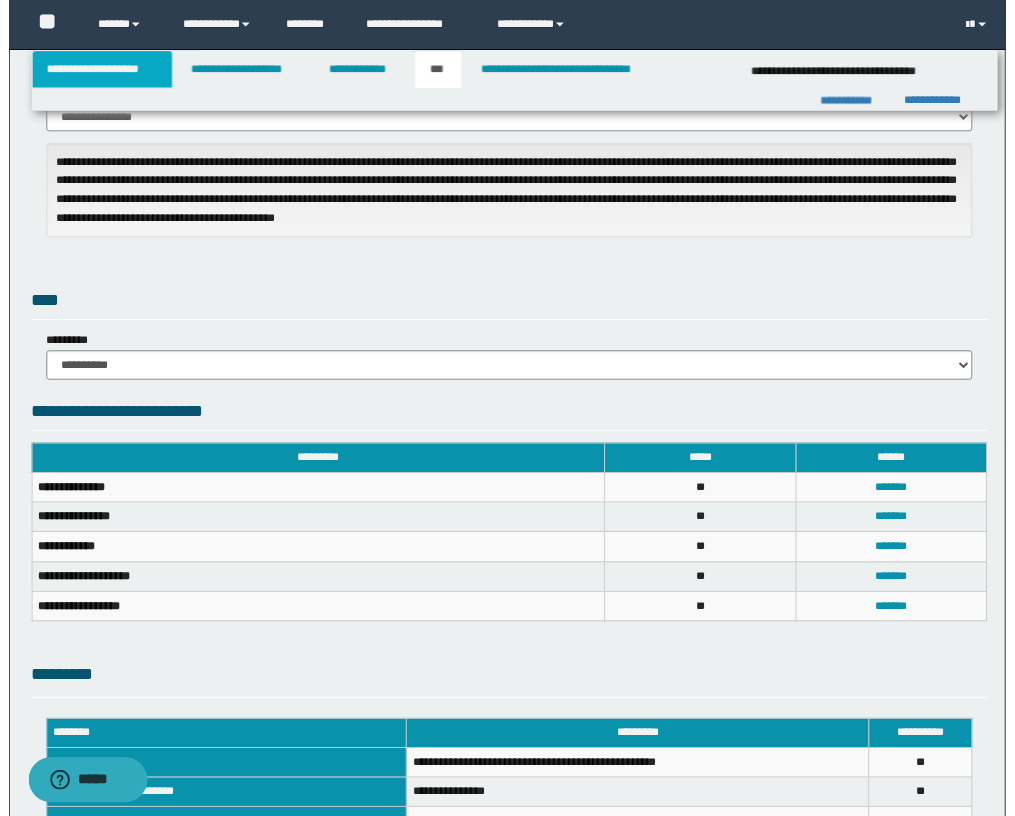 scroll, scrollTop: 435, scrollLeft: 0, axis: vertical 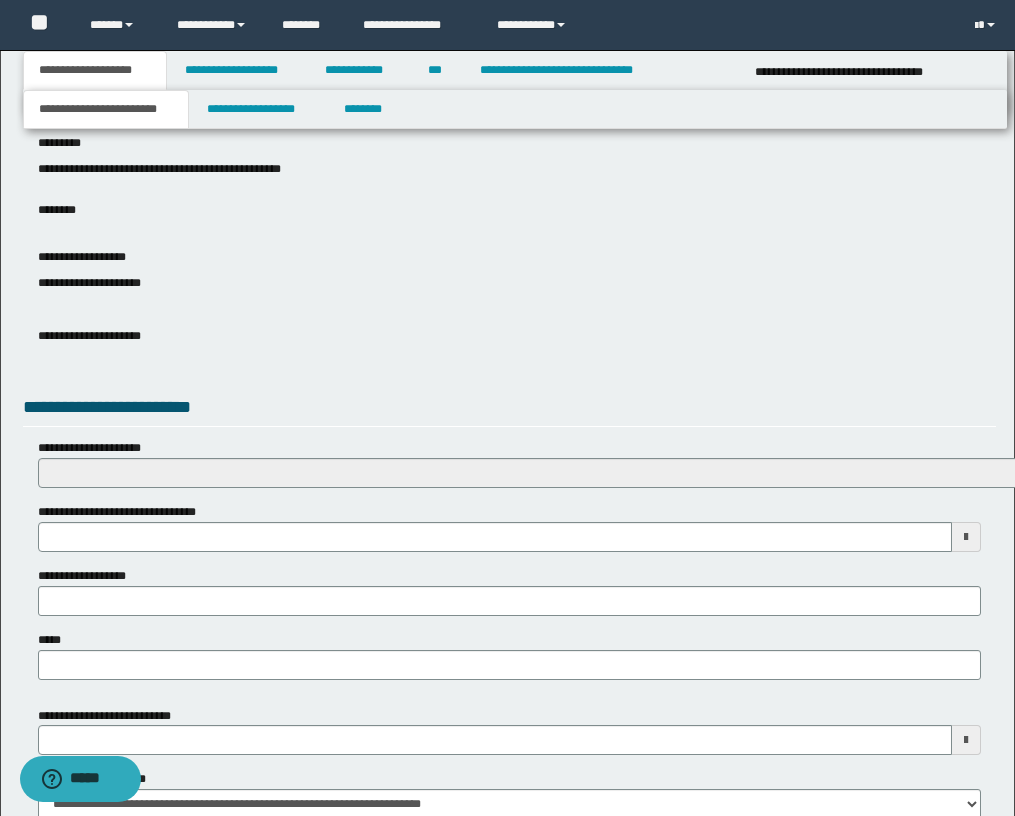 click on "**********" at bounding box center (106, 109) 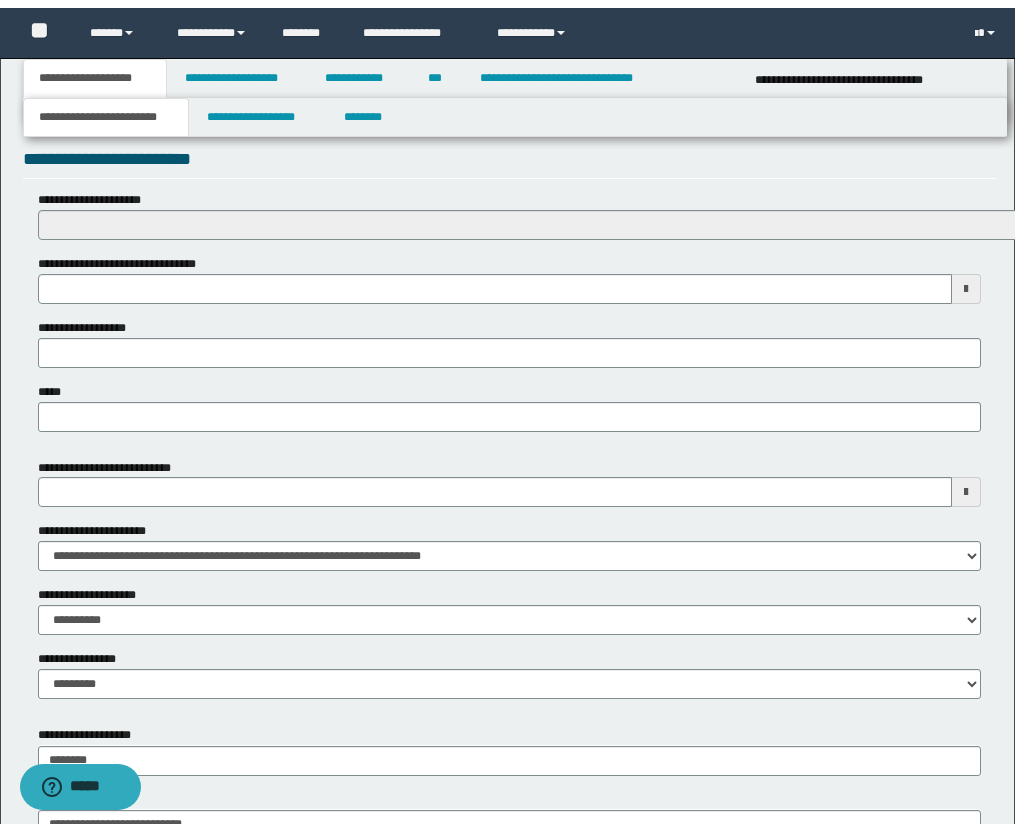 scroll, scrollTop: 838, scrollLeft: 0, axis: vertical 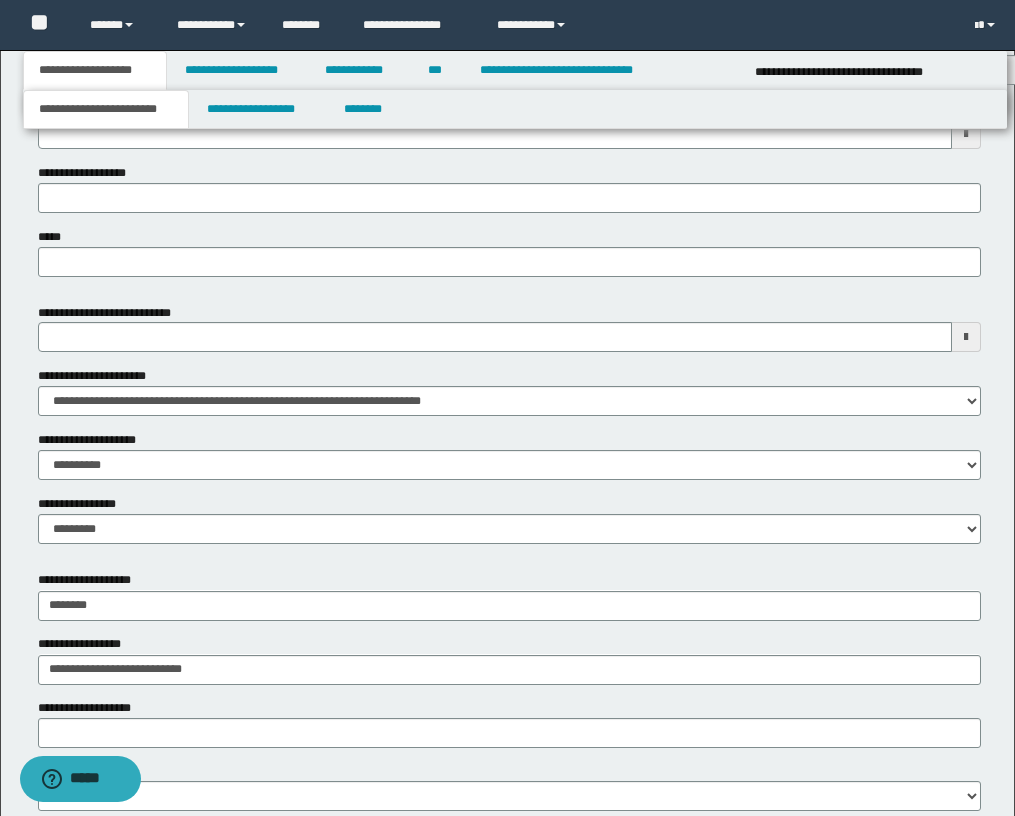 click at bounding box center (966, 337) 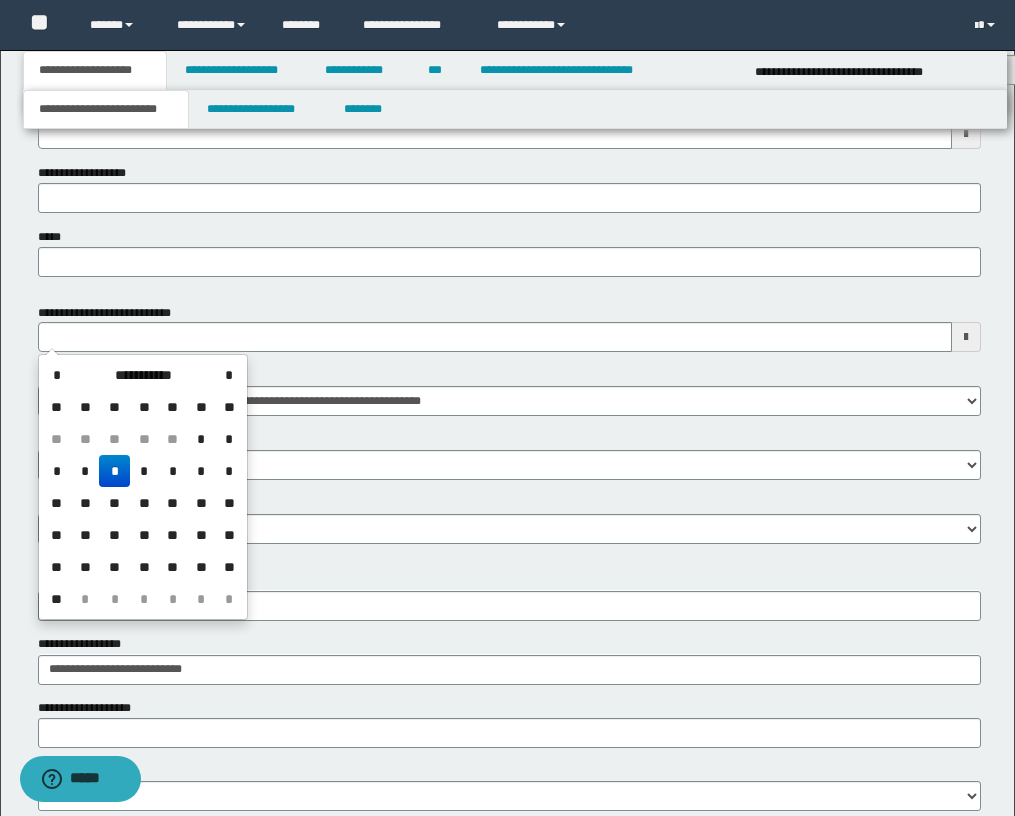 click on "*" at bounding box center (114, 471) 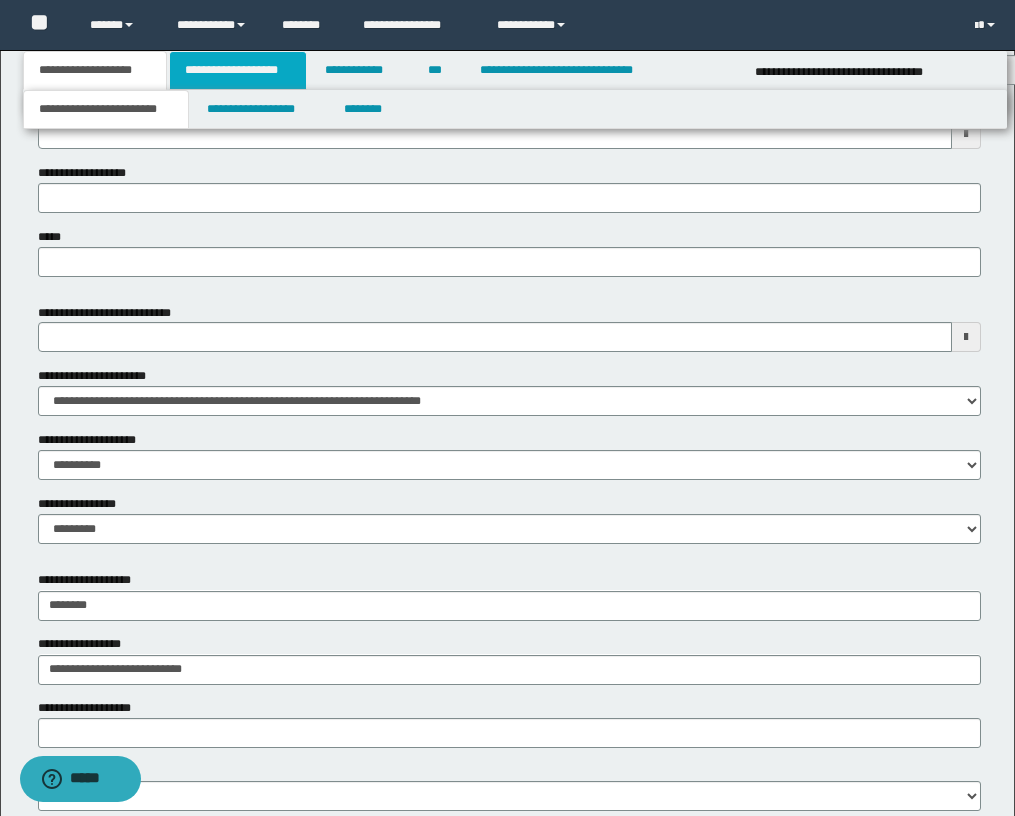 click on "**********" at bounding box center [238, 70] 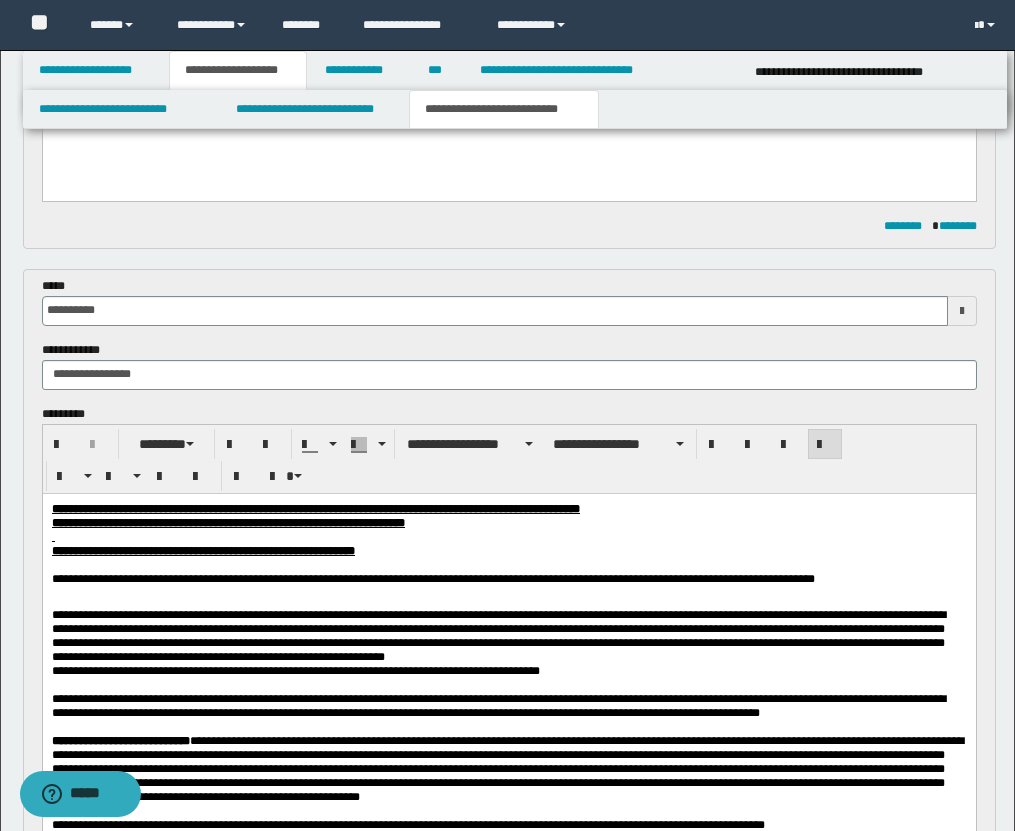 click on "**********" at bounding box center [504, 109] 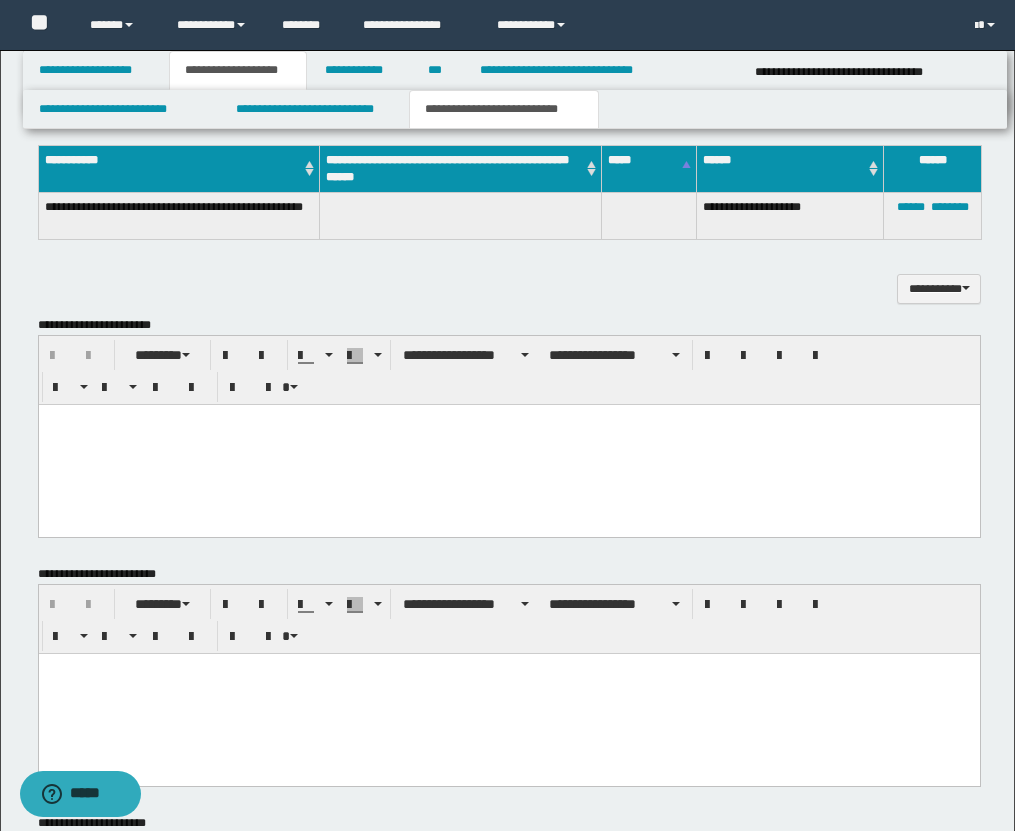 scroll, scrollTop: 2022, scrollLeft: 0, axis: vertical 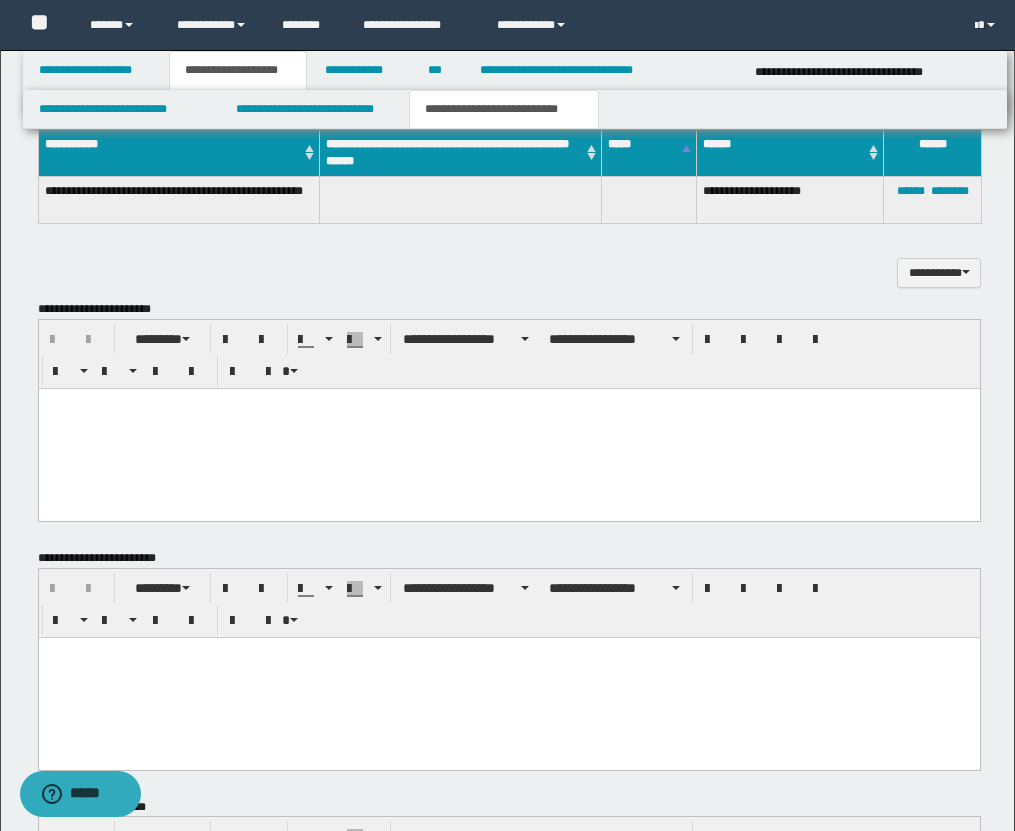 click at bounding box center [508, 428] 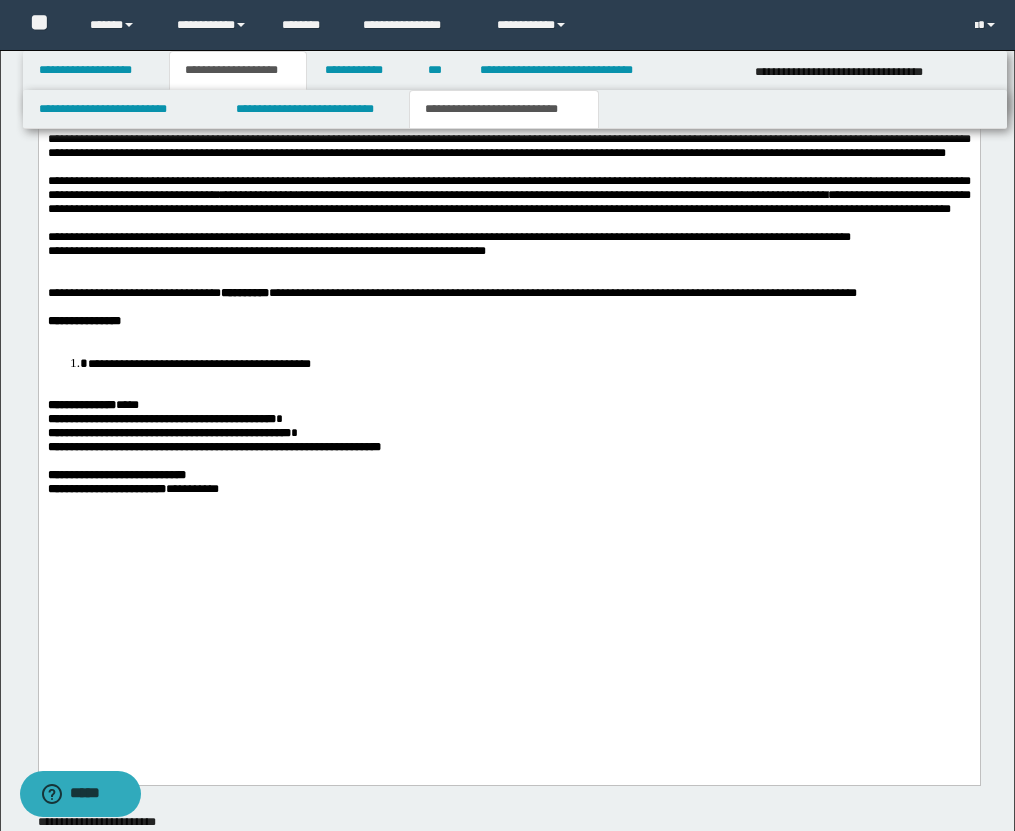 scroll, scrollTop: 3133, scrollLeft: 0, axis: vertical 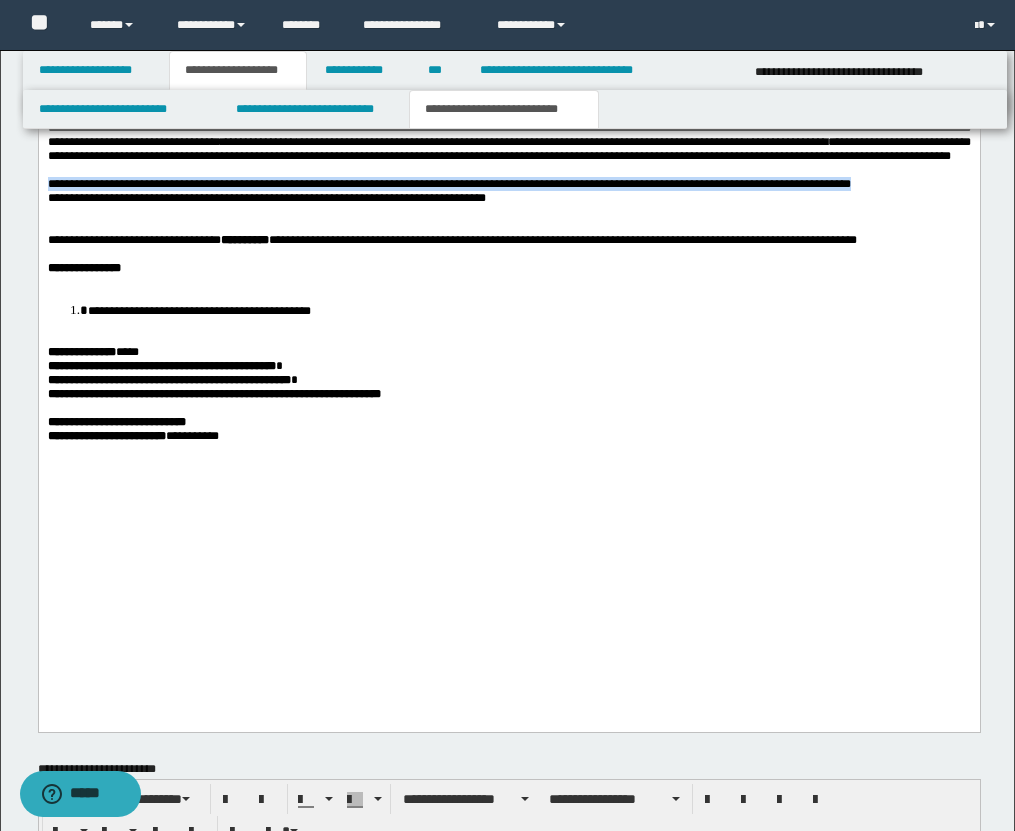 drag, startPoint x: 48, startPoint y: 315, endPoint x: 850, endPoint y: 321, distance: 802.02246 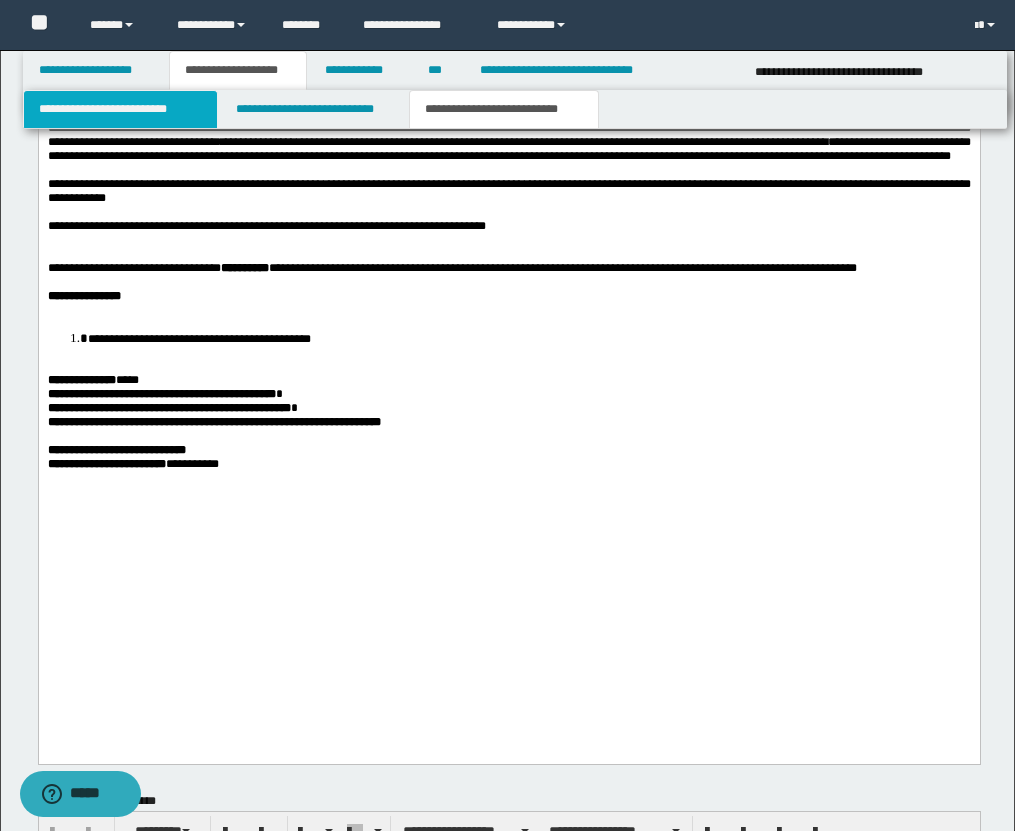 click on "**********" at bounding box center (120, 109) 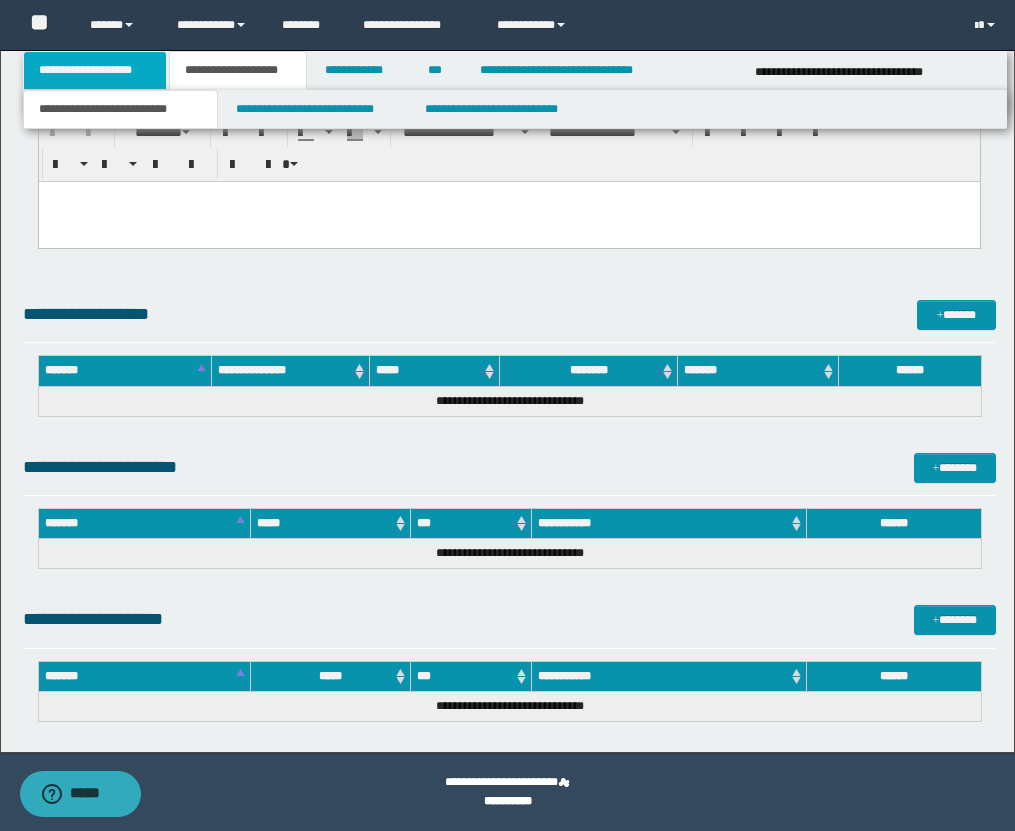 click on "**********" at bounding box center [95, 70] 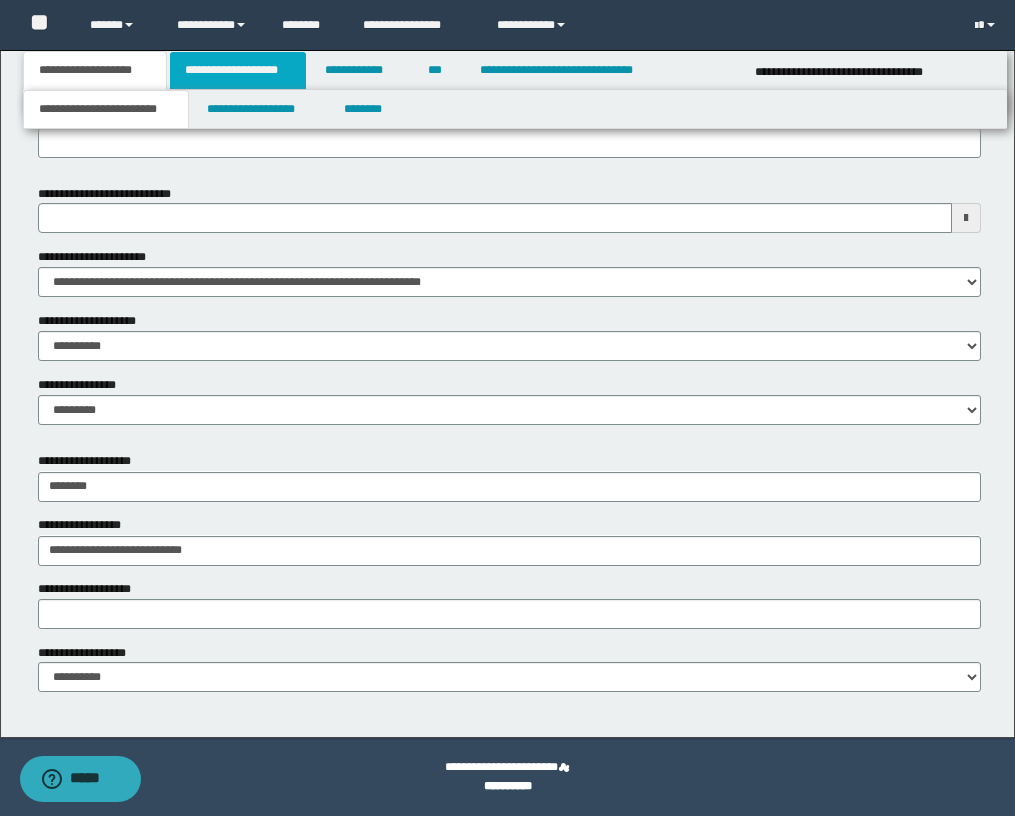 click on "**********" at bounding box center (238, 70) 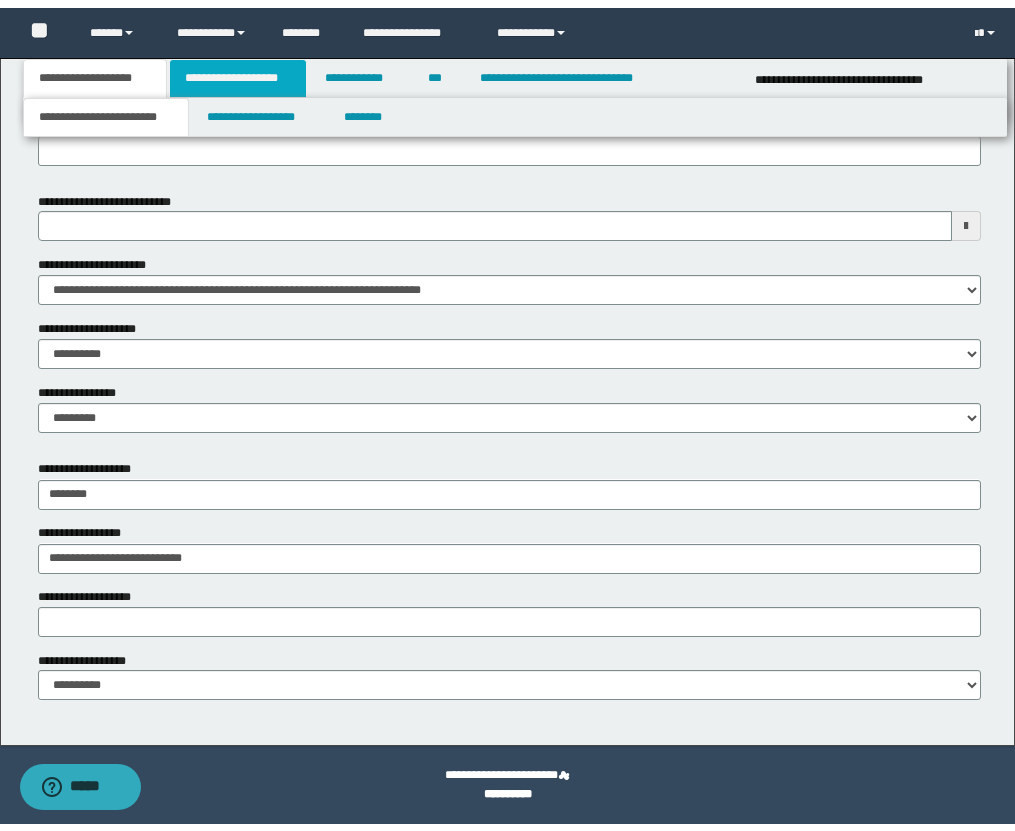scroll, scrollTop: 942, scrollLeft: 0, axis: vertical 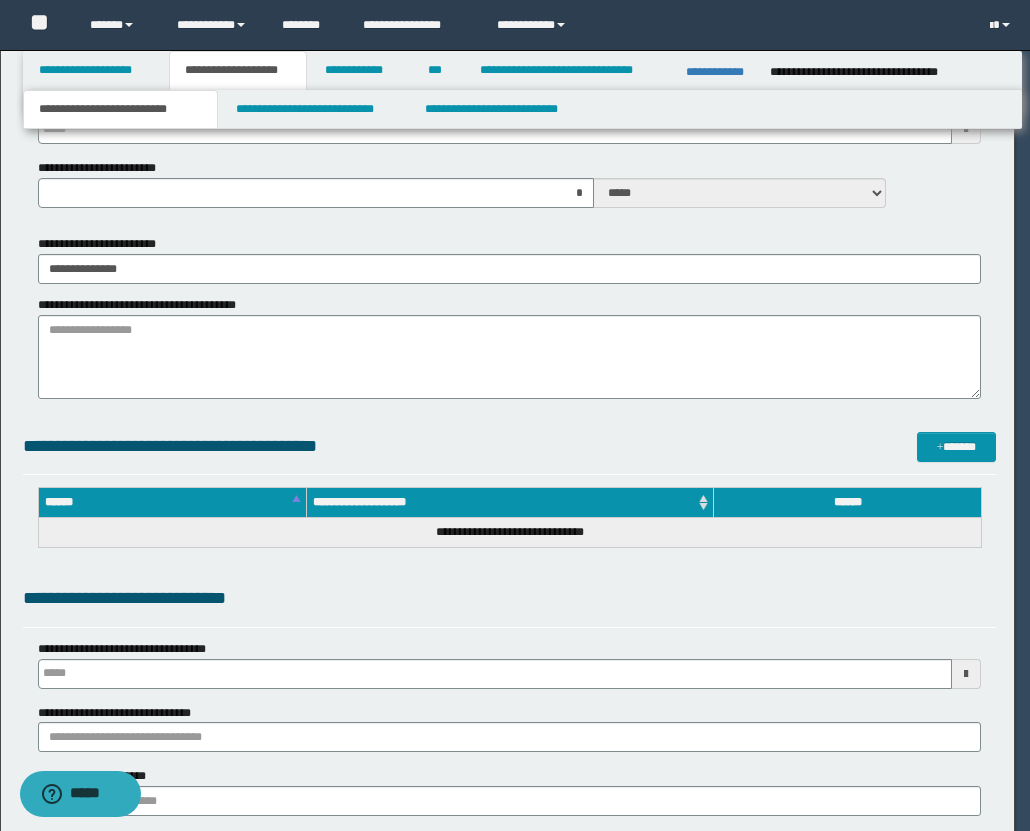 type 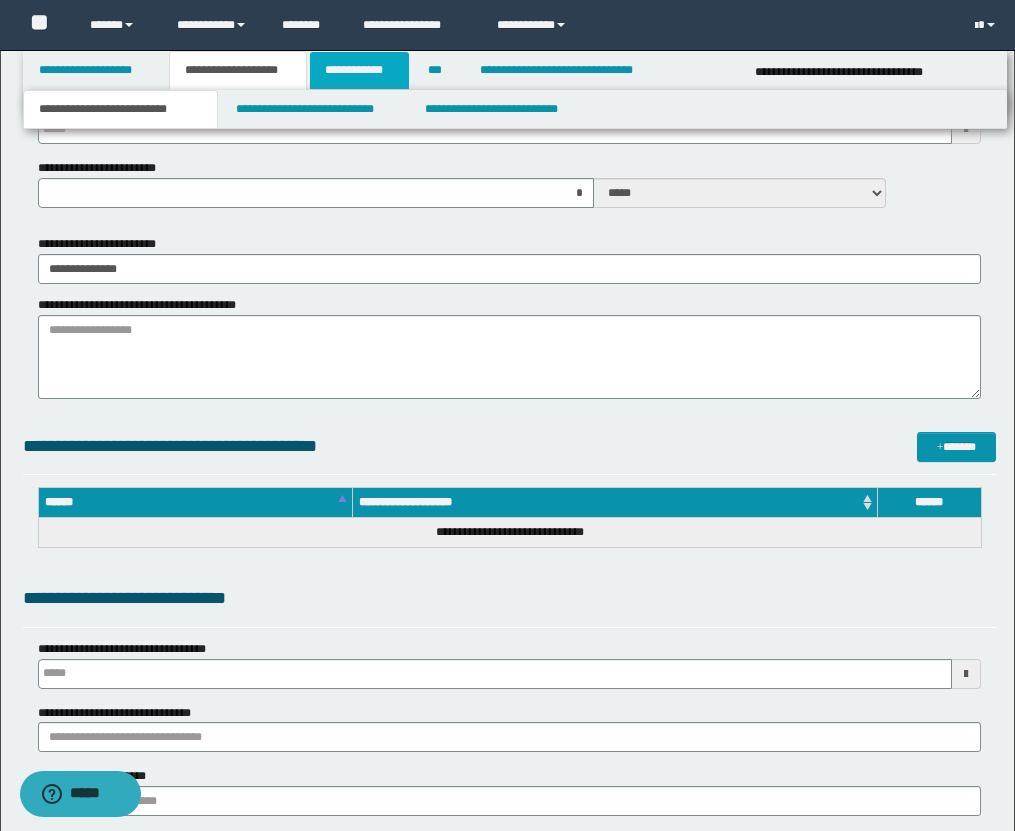 click on "**********" at bounding box center (359, 70) 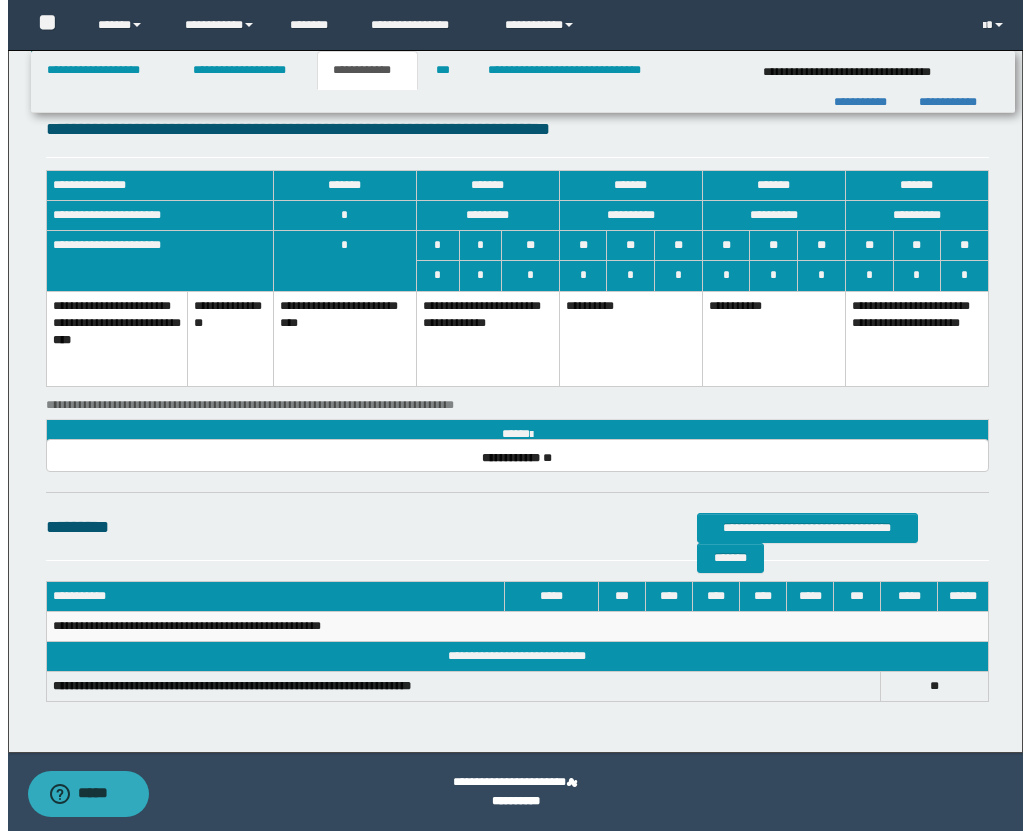 scroll, scrollTop: 0, scrollLeft: 0, axis: both 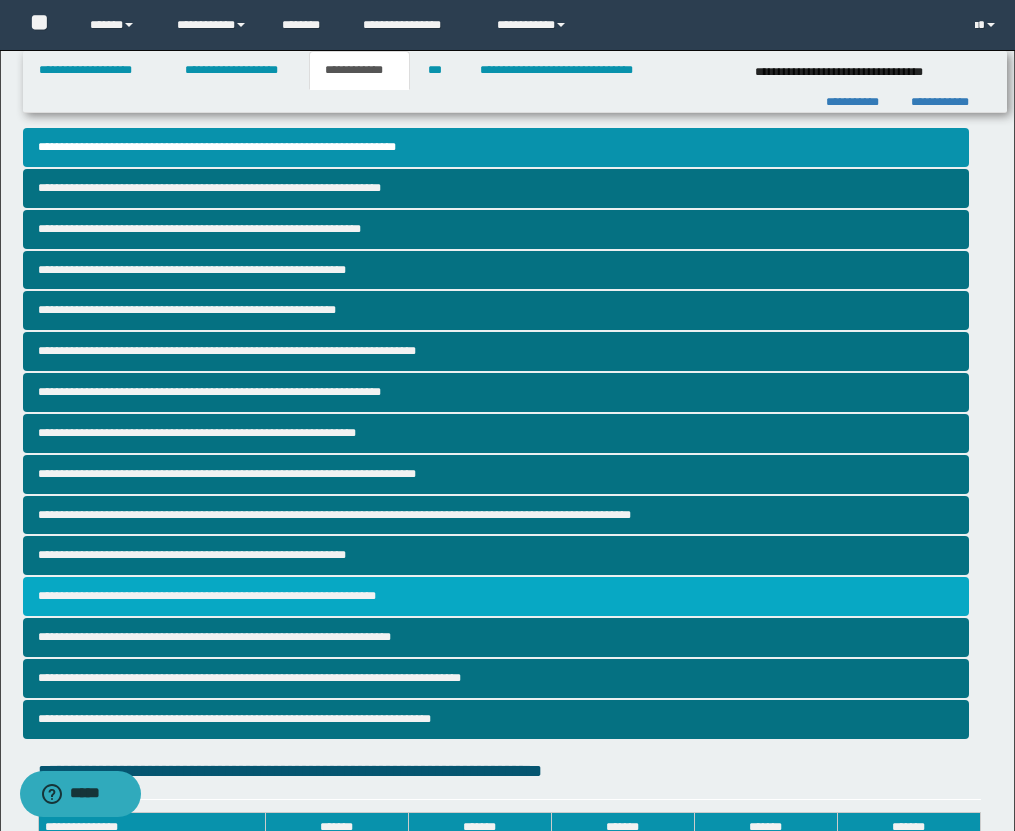 click on "**********" at bounding box center [496, 596] 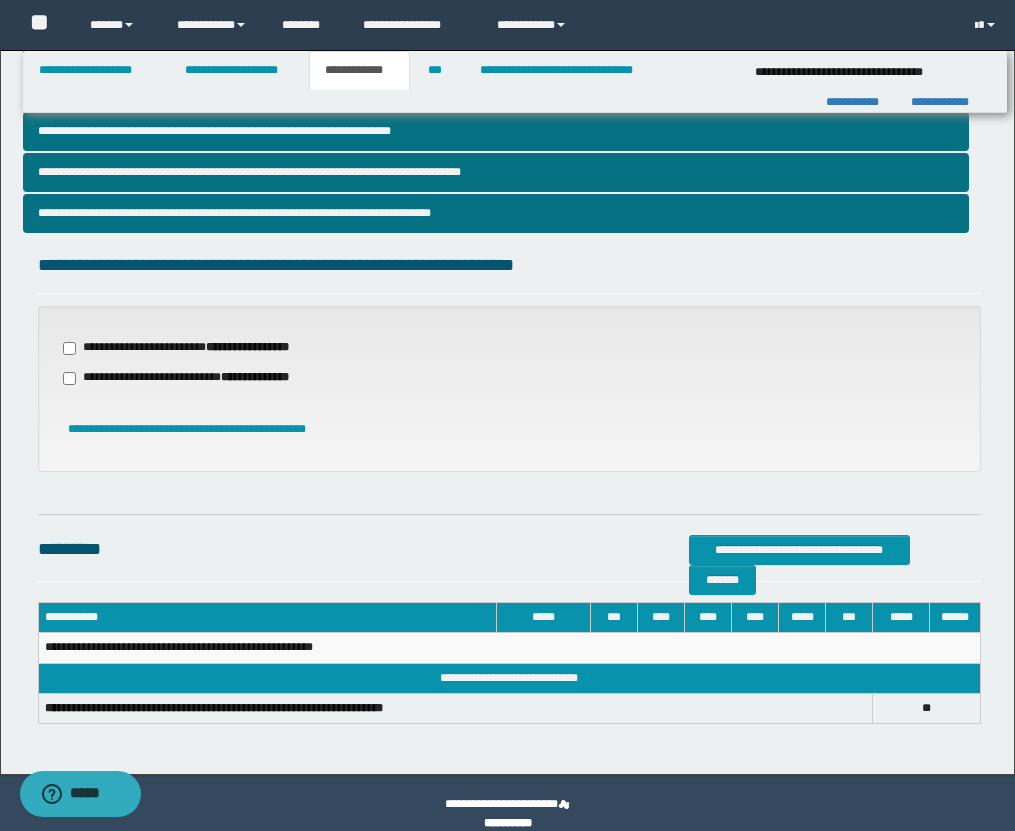click on "**********" at bounding box center [198, 348] 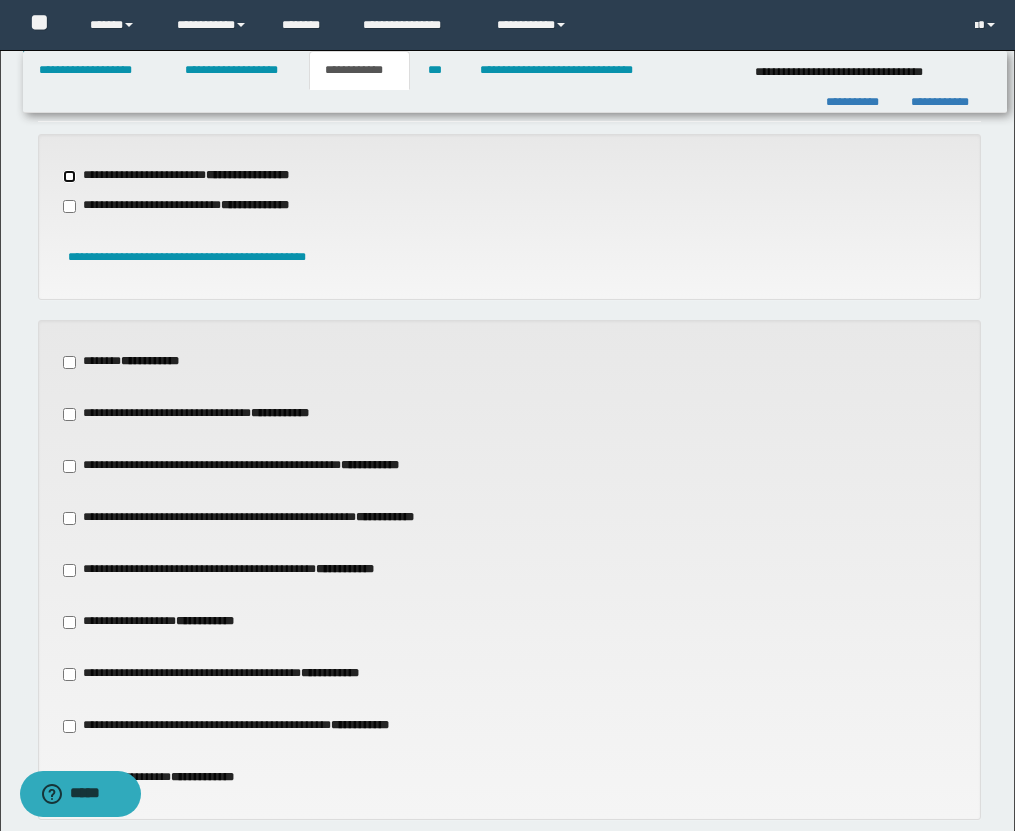 scroll, scrollTop: 787, scrollLeft: 0, axis: vertical 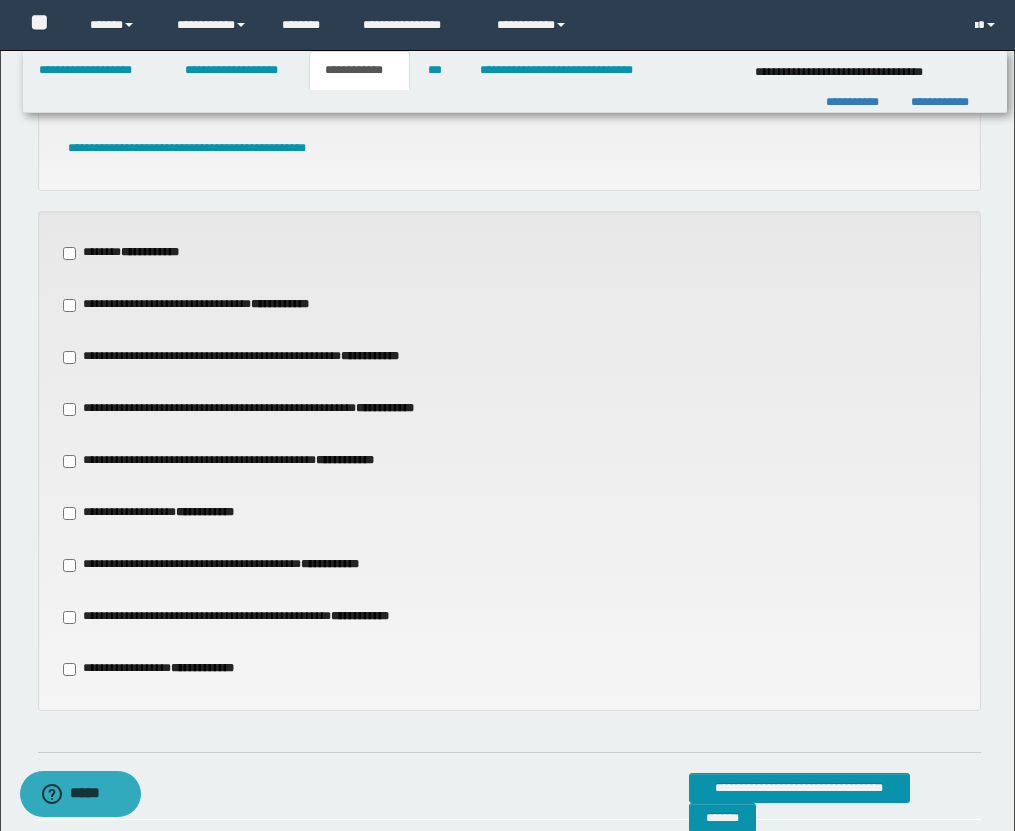 click on "**********" at bounding box center [254, 409] 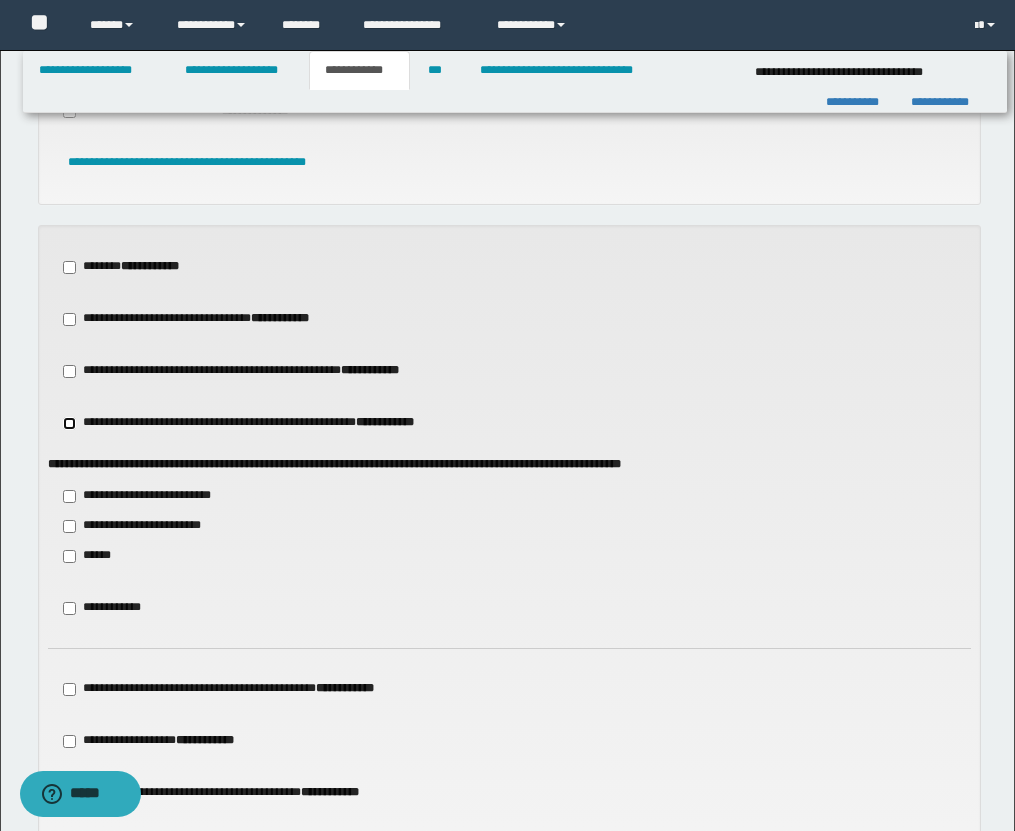 scroll, scrollTop: 772, scrollLeft: 0, axis: vertical 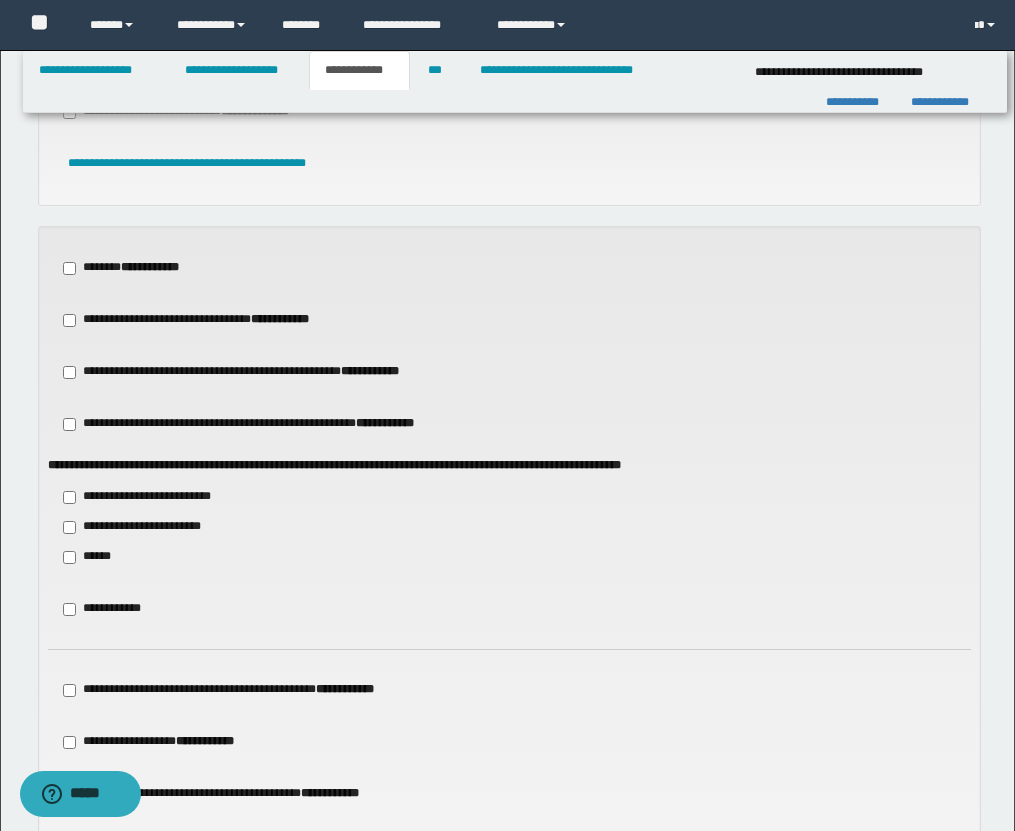 click on "**********" at bounding box center [254, 424] 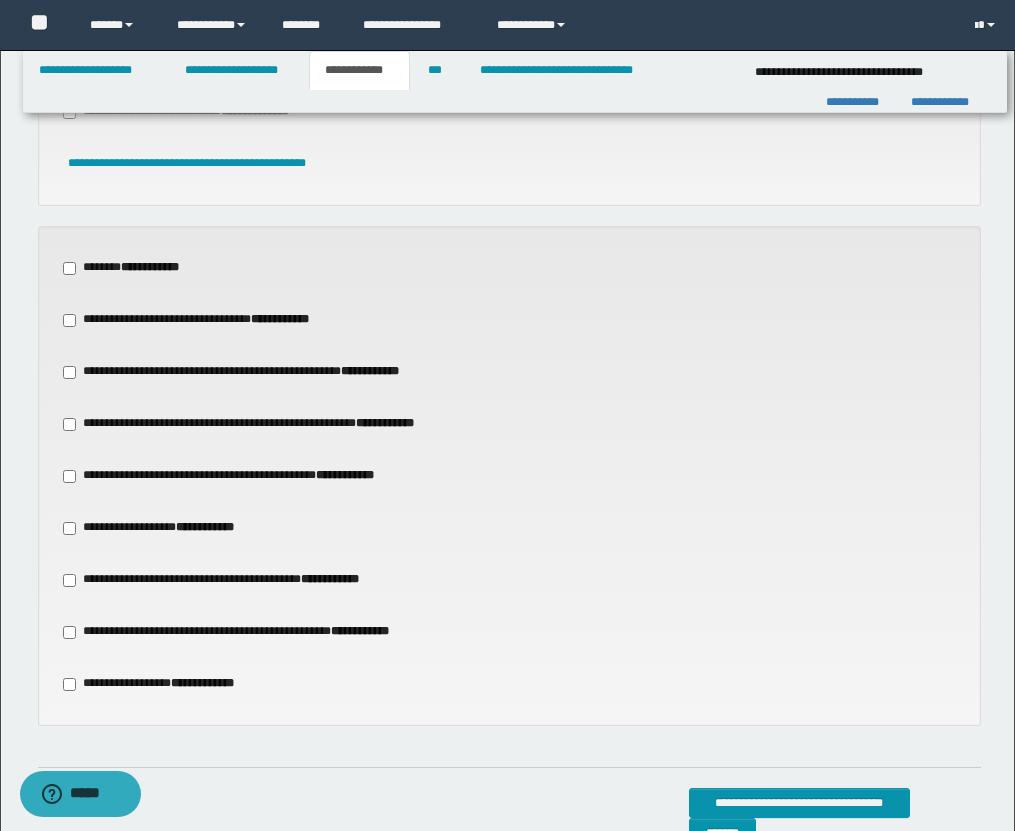 click on "**********" at bounding box center (245, 476) 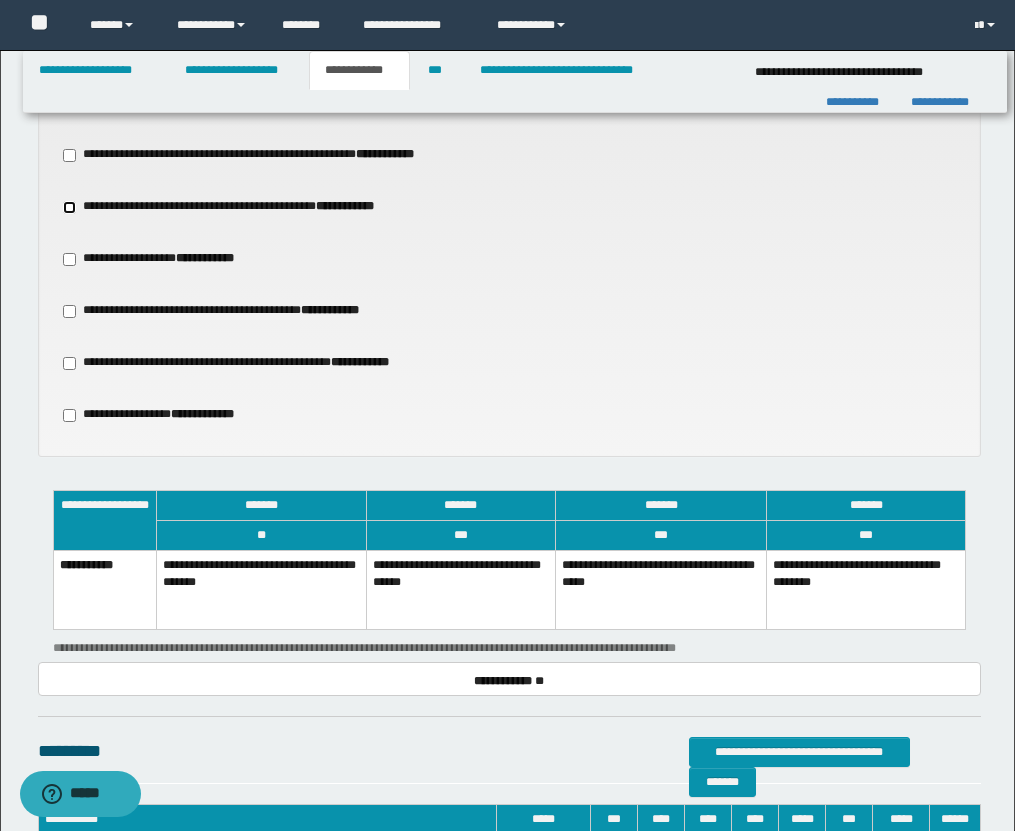 scroll, scrollTop: 1243, scrollLeft: 0, axis: vertical 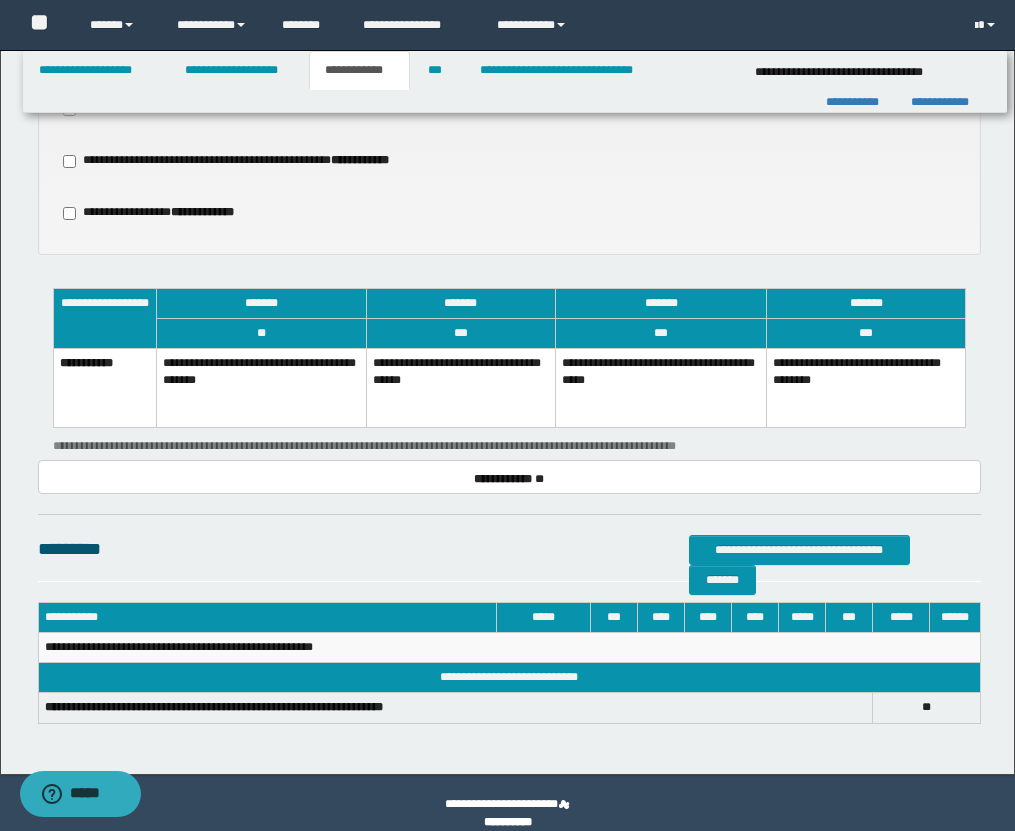 click on "**********" at bounding box center (460, 388) 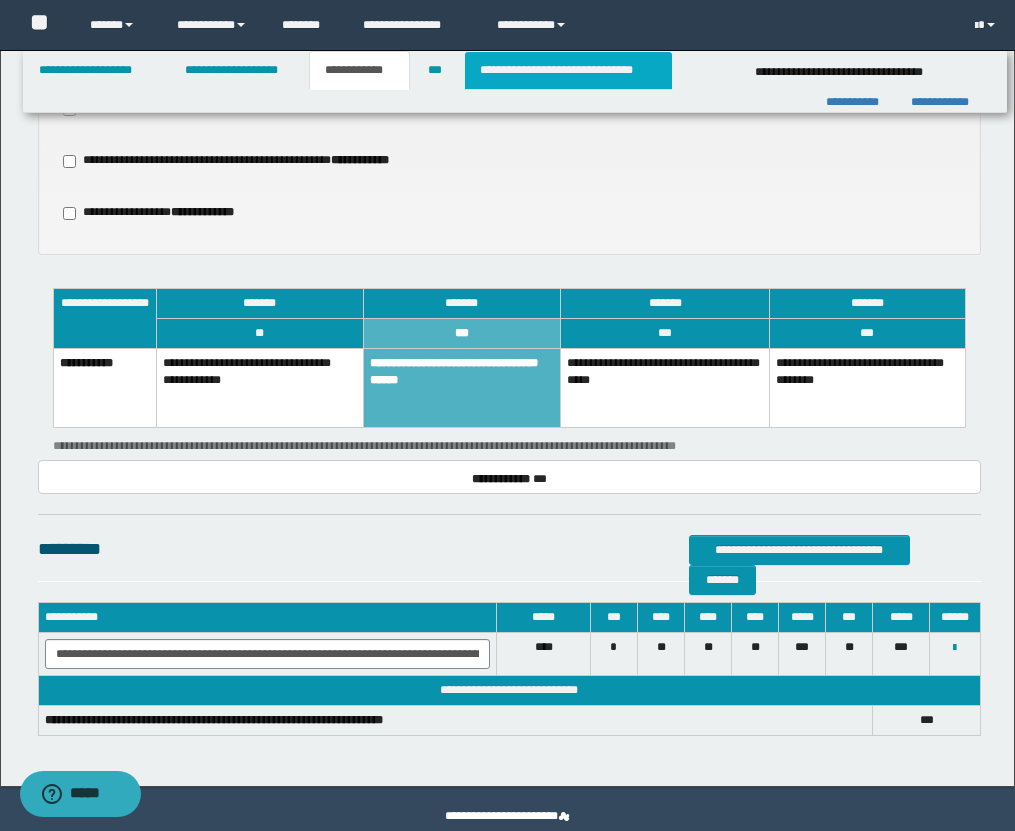 click on "**********" at bounding box center [568, 70] 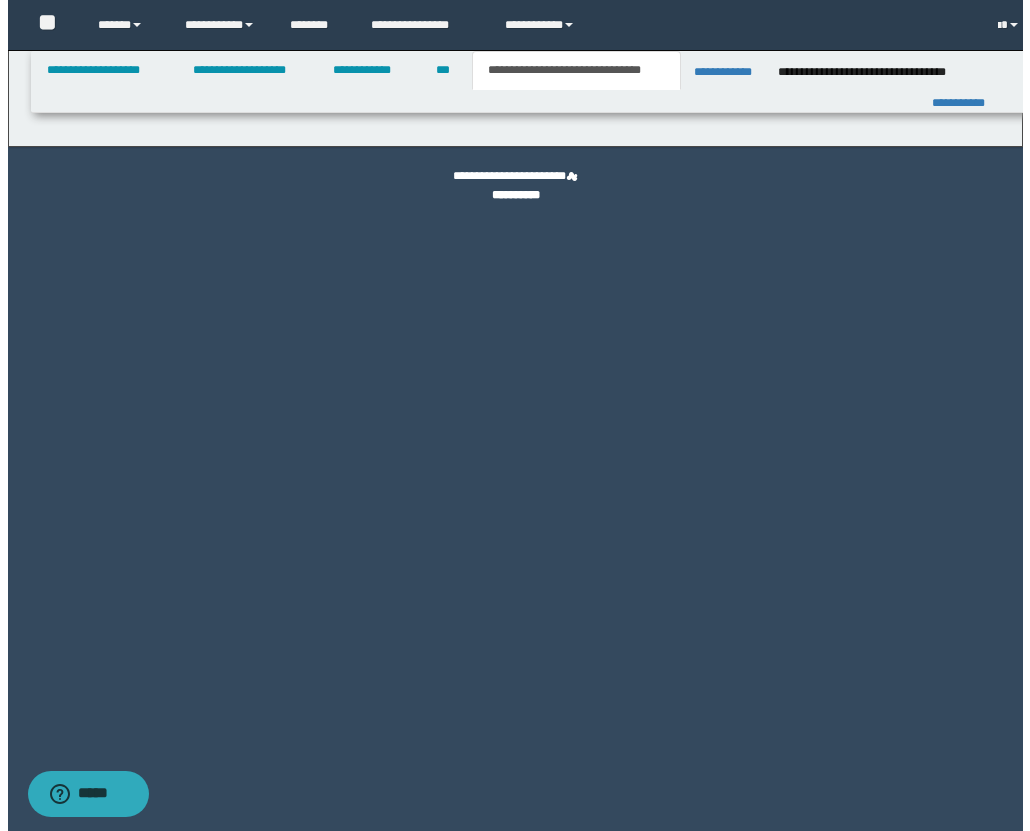 scroll, scrollTop: 0, scrollLeft: 0, axis: both 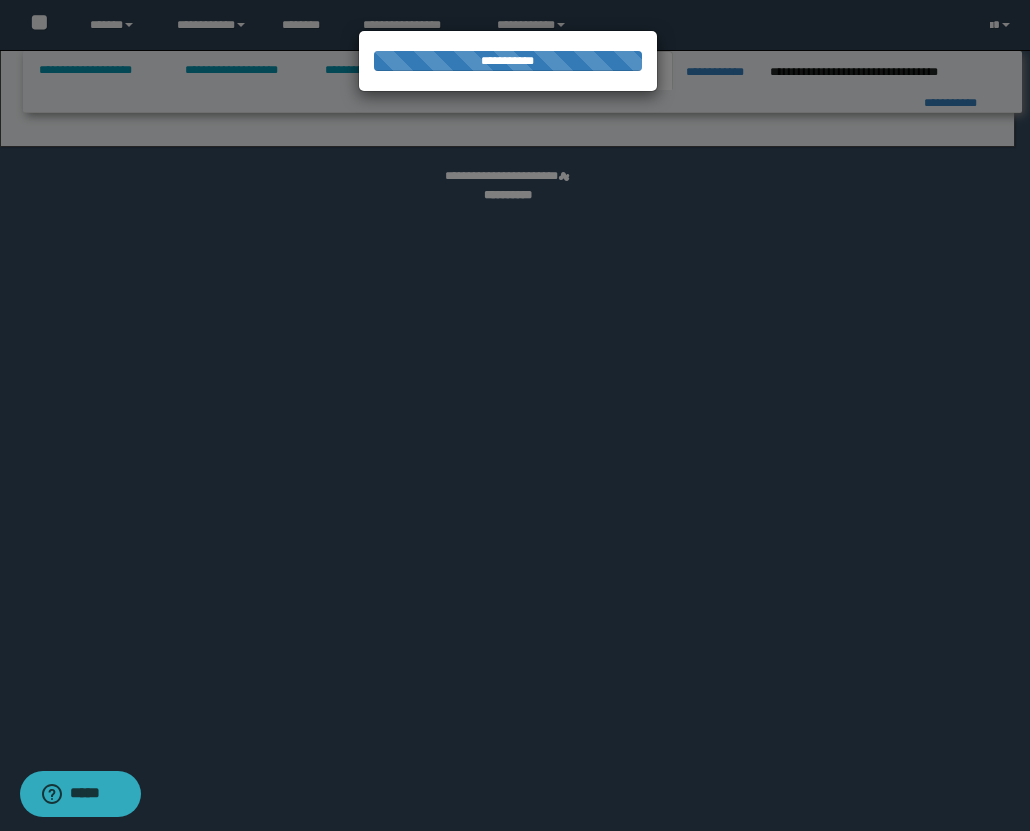 select on "*" 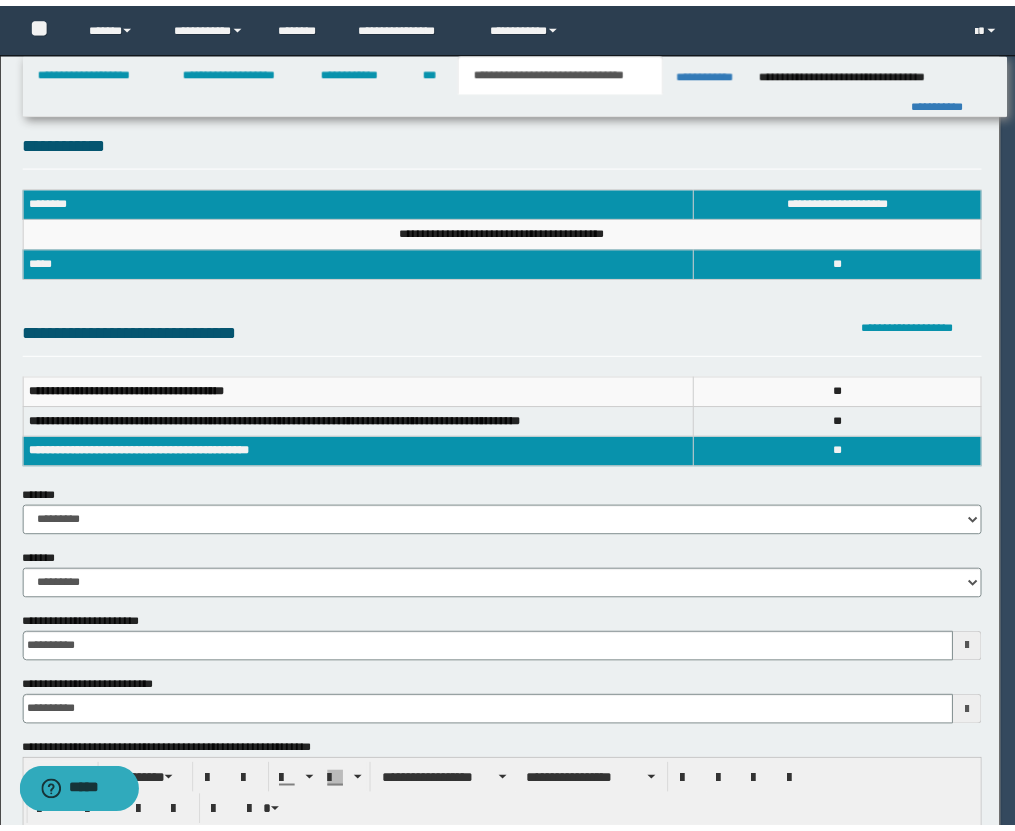 scroll, scrollTop: 0, scrollLeft: 0, axis: both 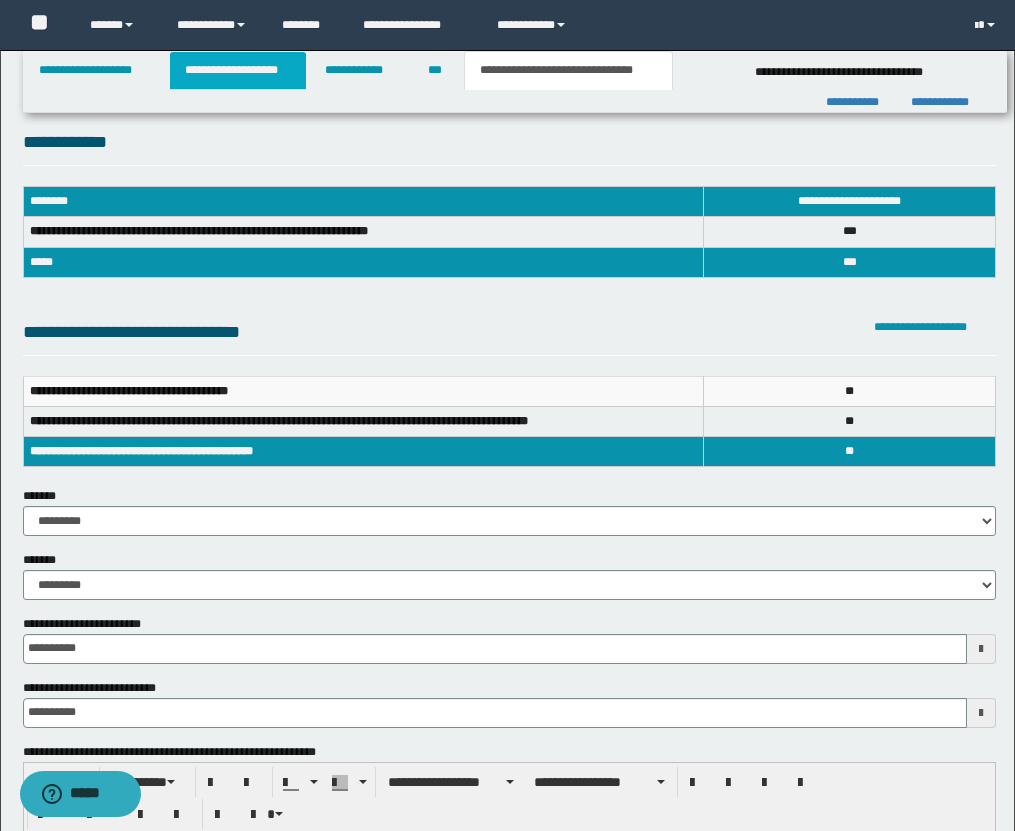 click on "**********" at bounding box center (238, 70) 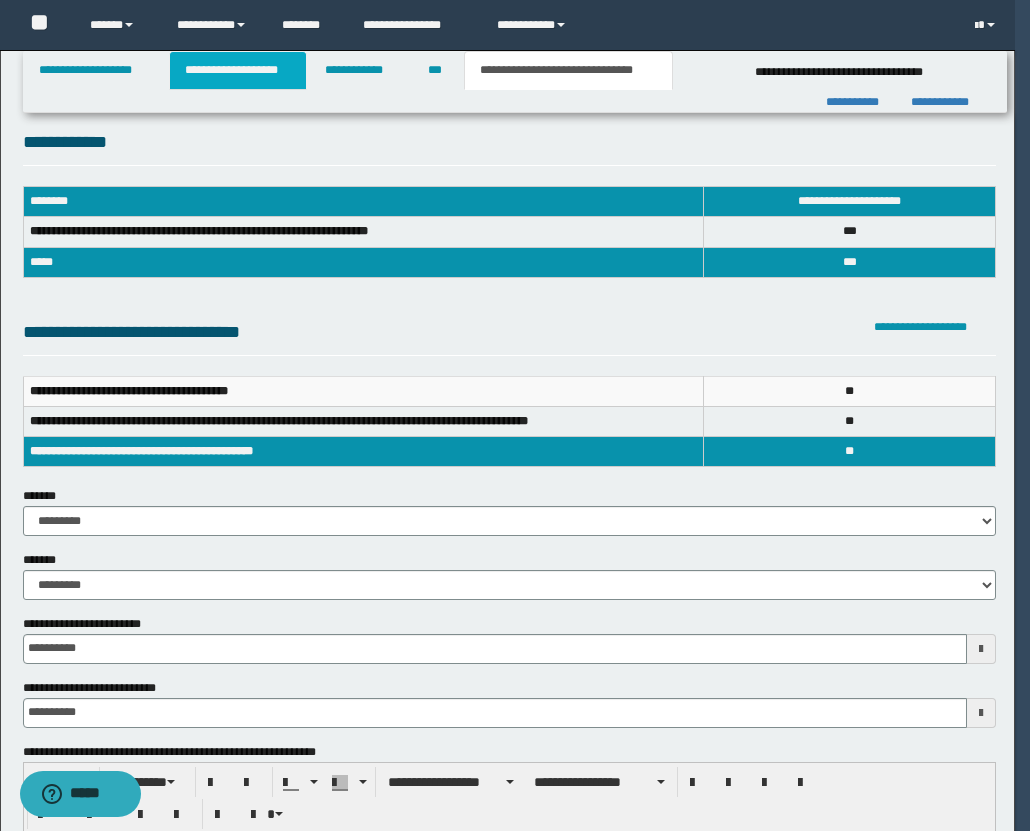 type 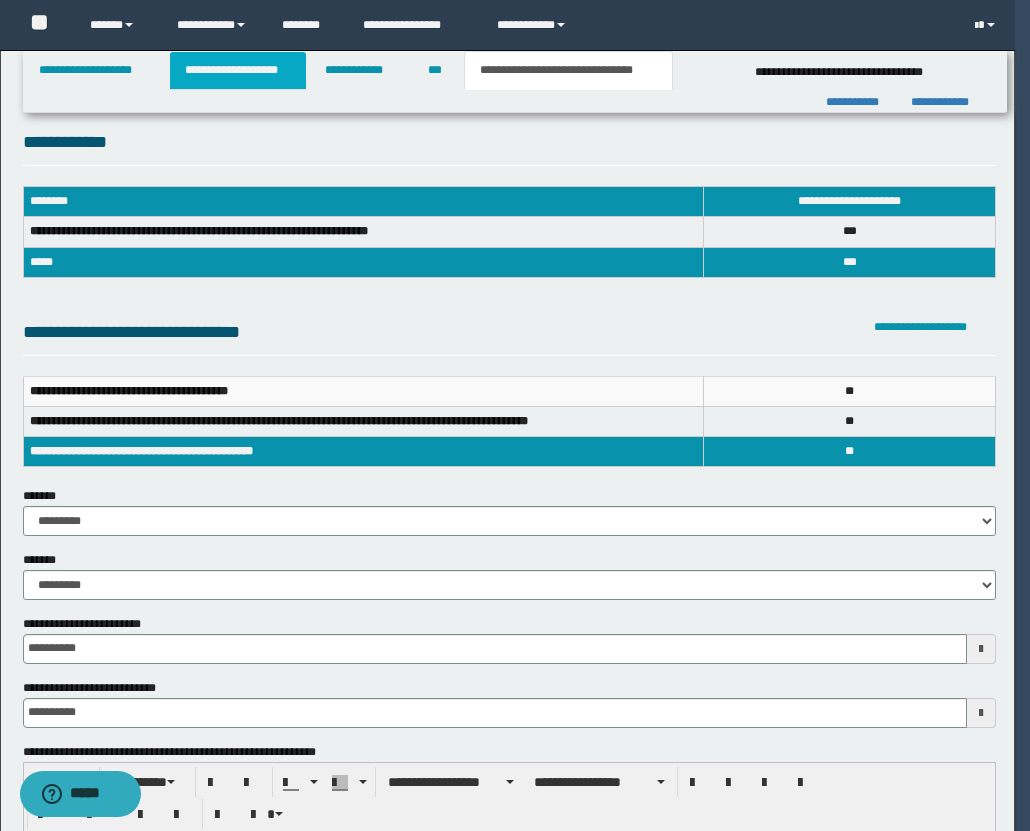 type on "*" 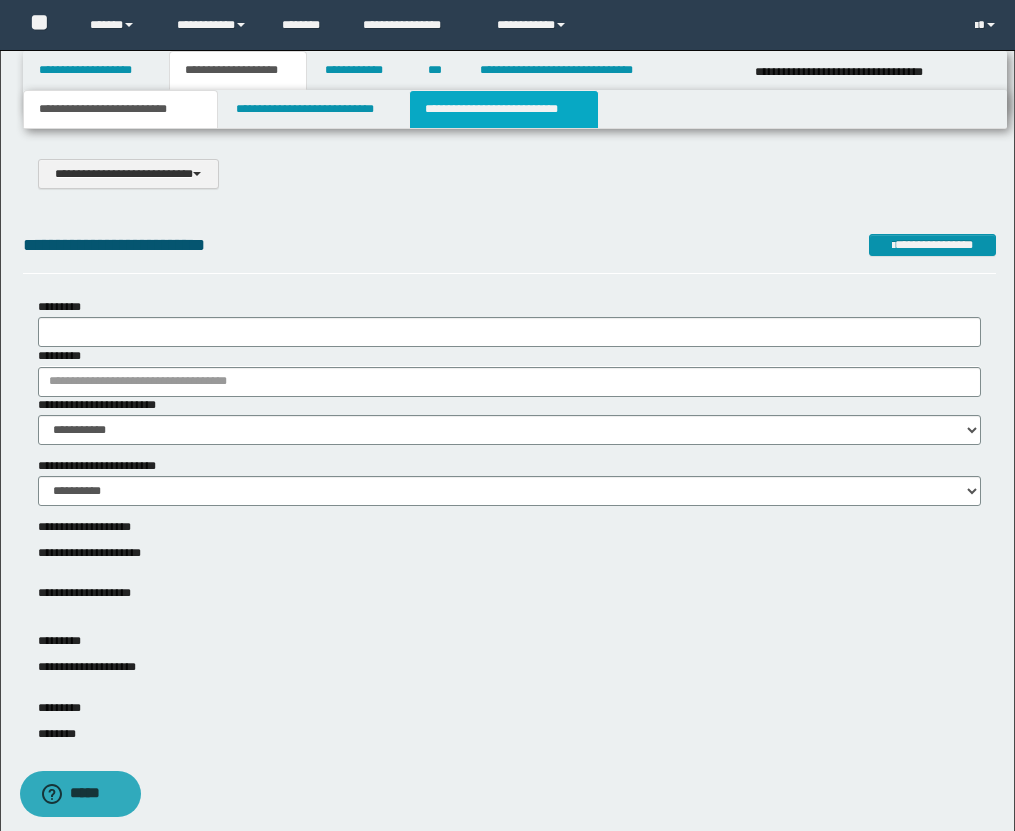 click on "**********" at bounding box center (504, 109) 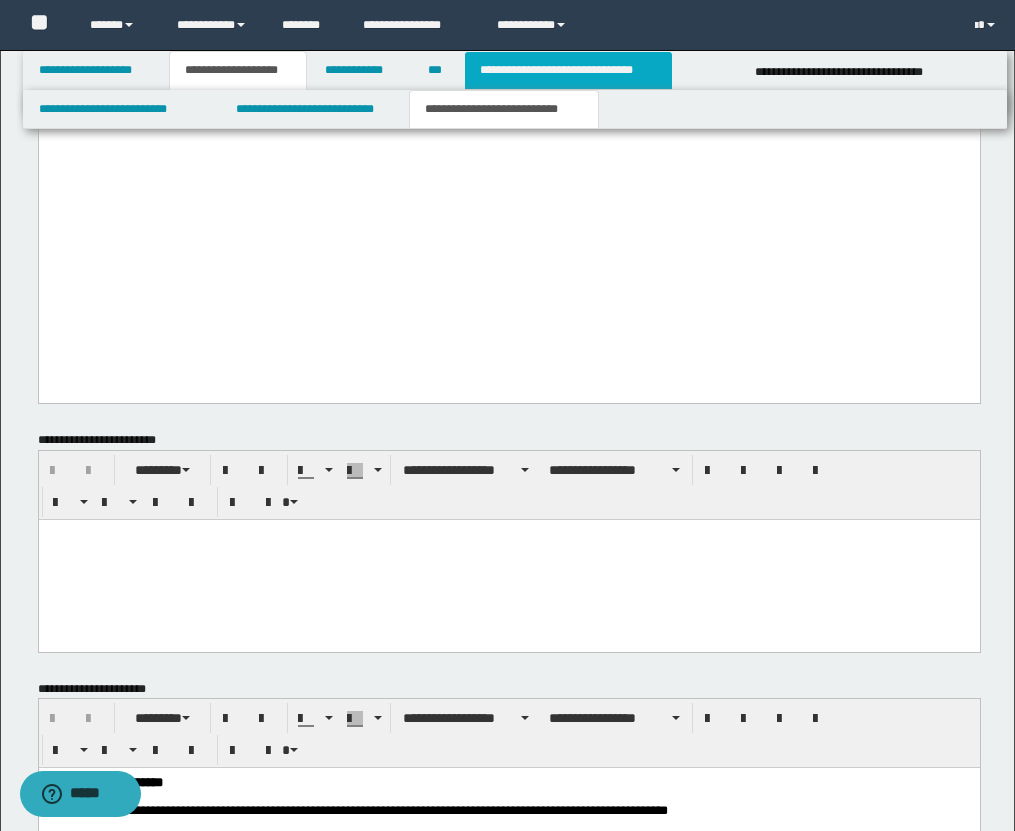 click on "**********" at bounding box center [568, 70] 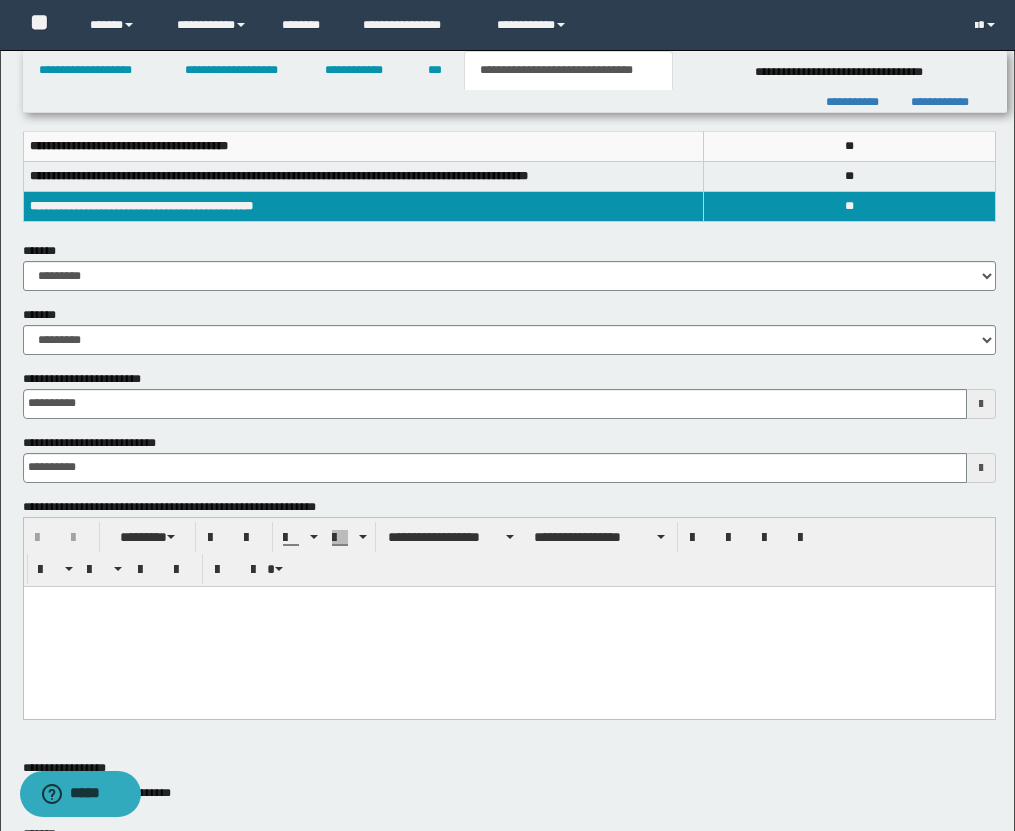scroll, scrollTop: 246, scrollLeft: 0, axis: vertical 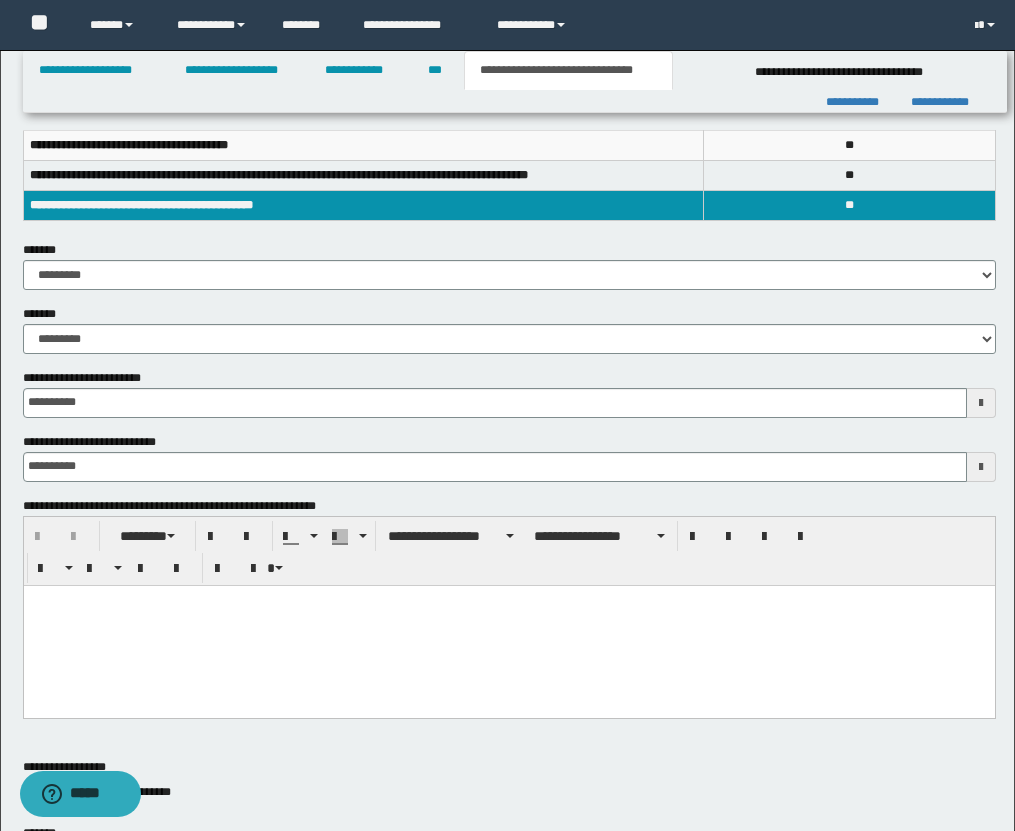 click at bounding box center (508, 625) 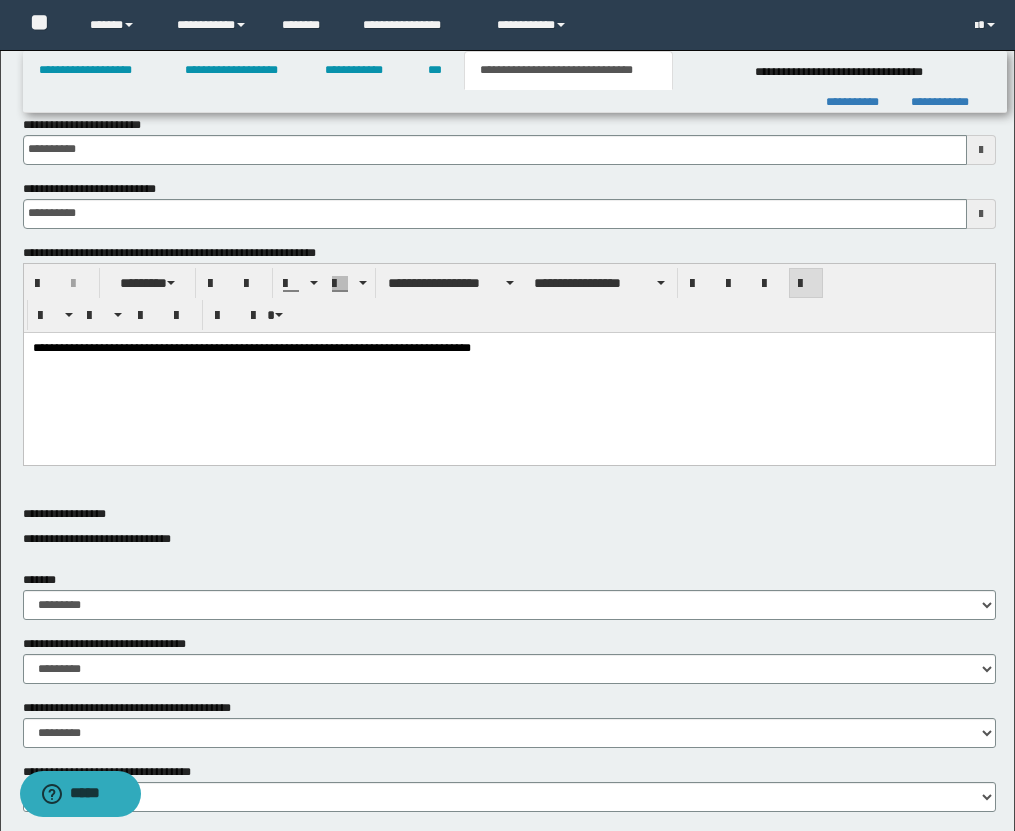 scroll, scrollTop: 784, scrollLeft: 0, axis: vertical 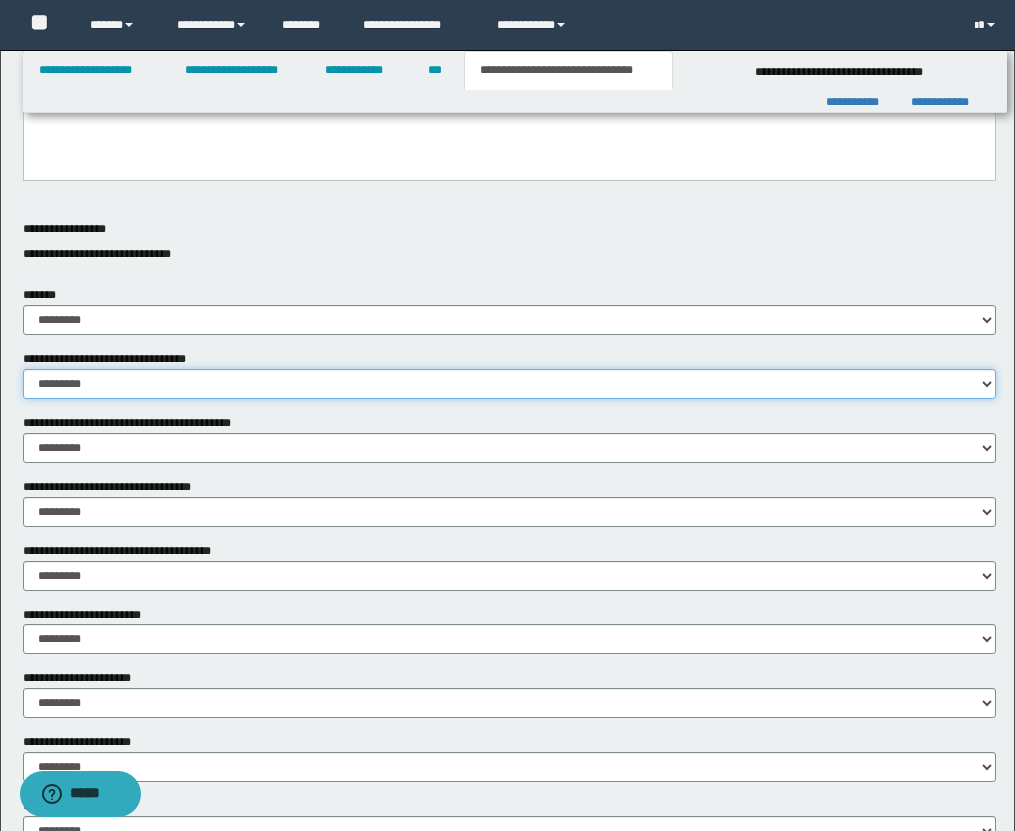 click on "*********
**
**" at bounding box center (509, 384) 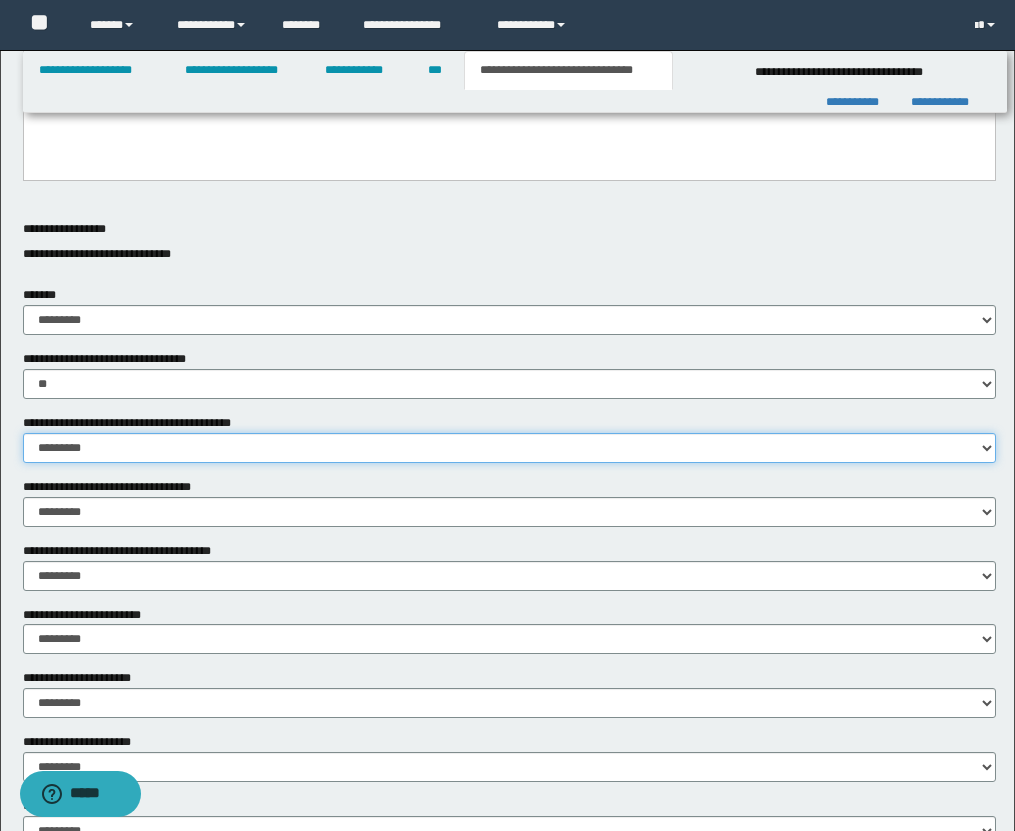 click on "*********
**
**" at bounding box center [509, 448] 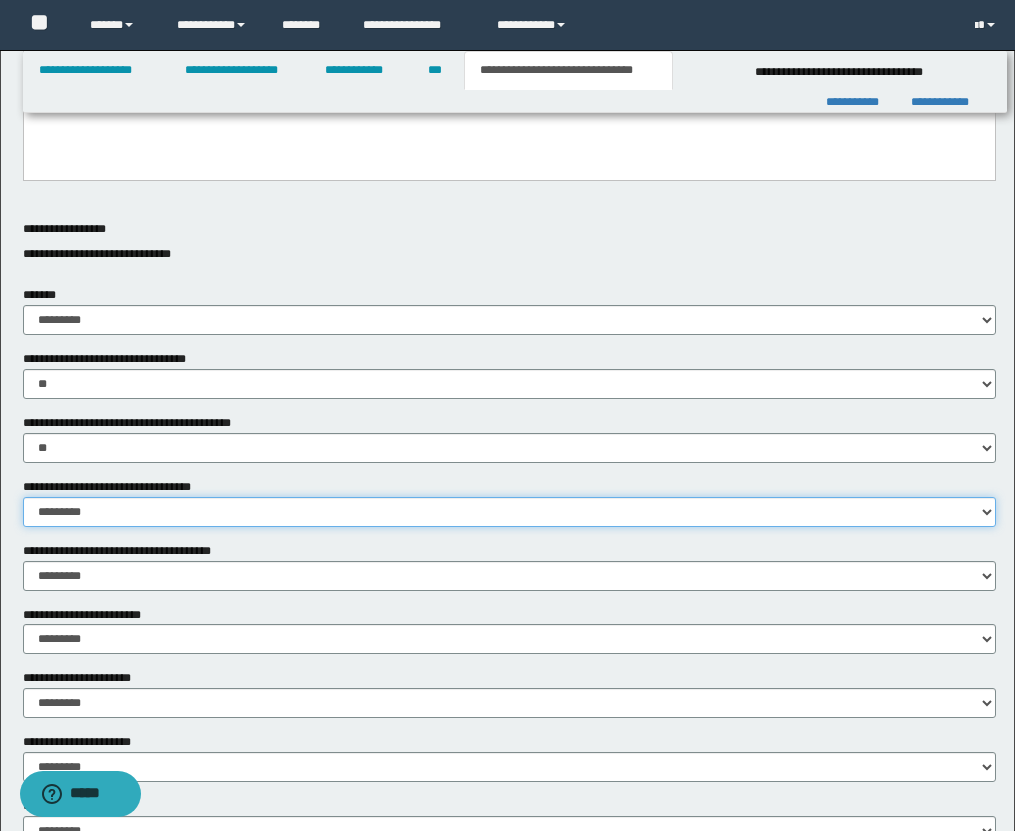 click on "*********
**
**" at bounding box center (509, 512) 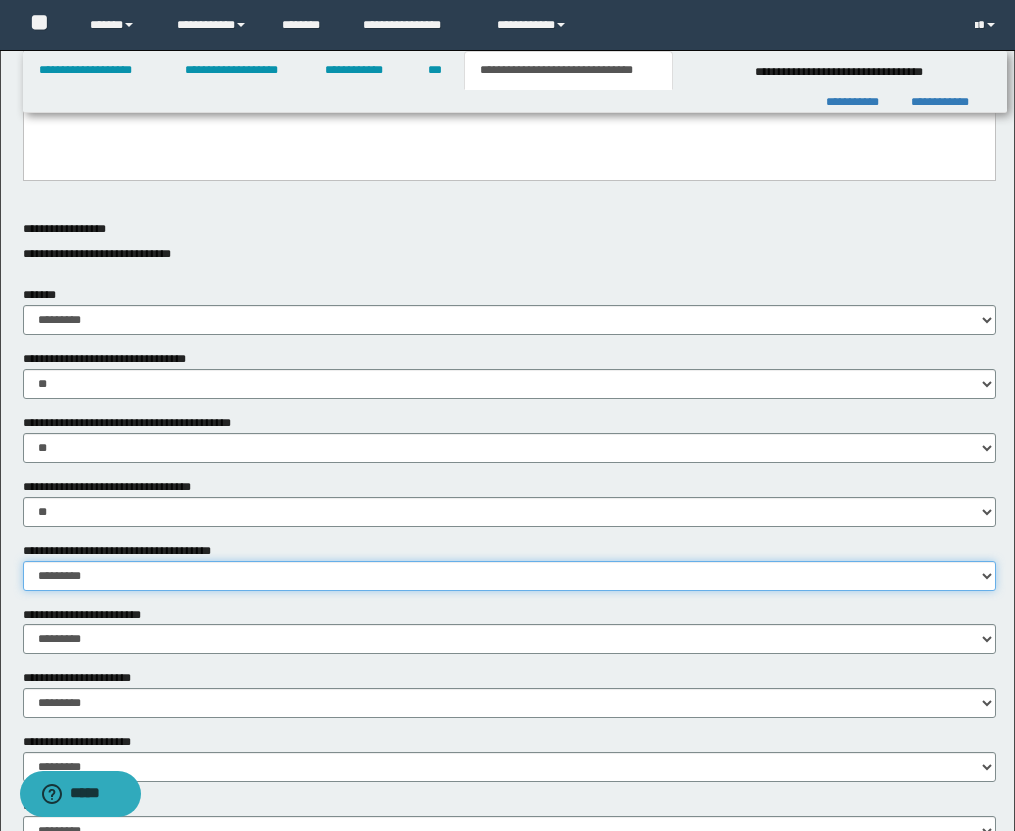 click on "*********
**
**" at bounding box center (509, 576) 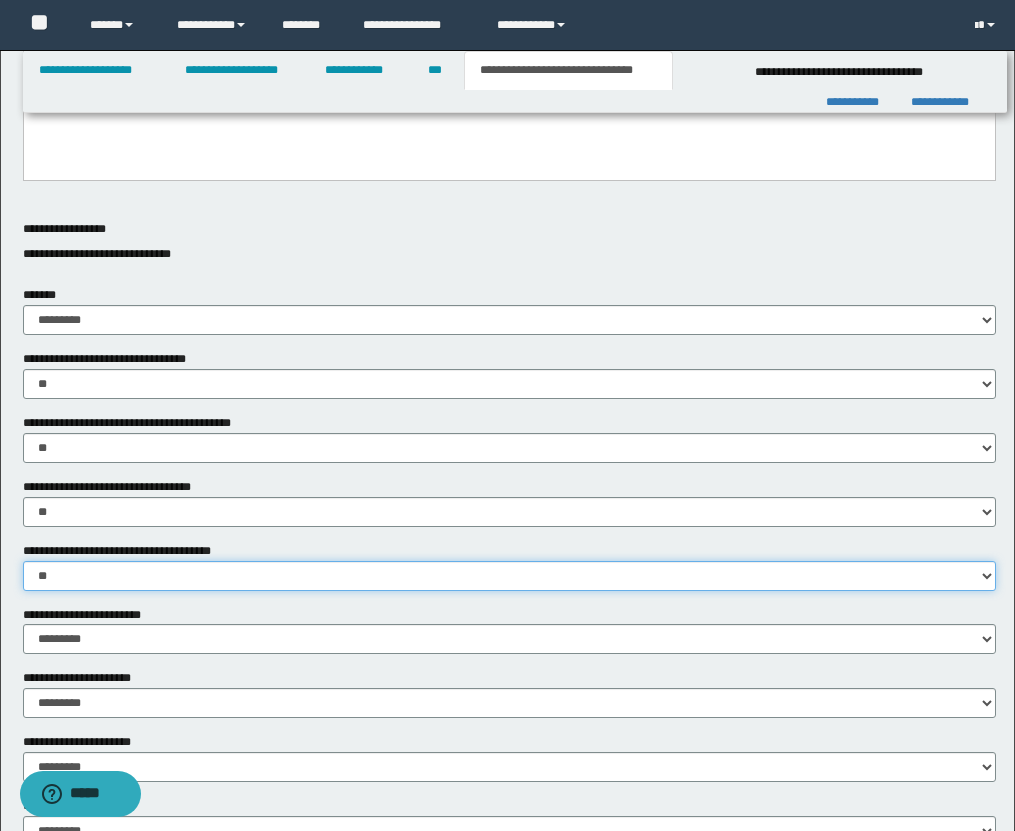 click on "*********
**
**" at bounding box center [509, 576] 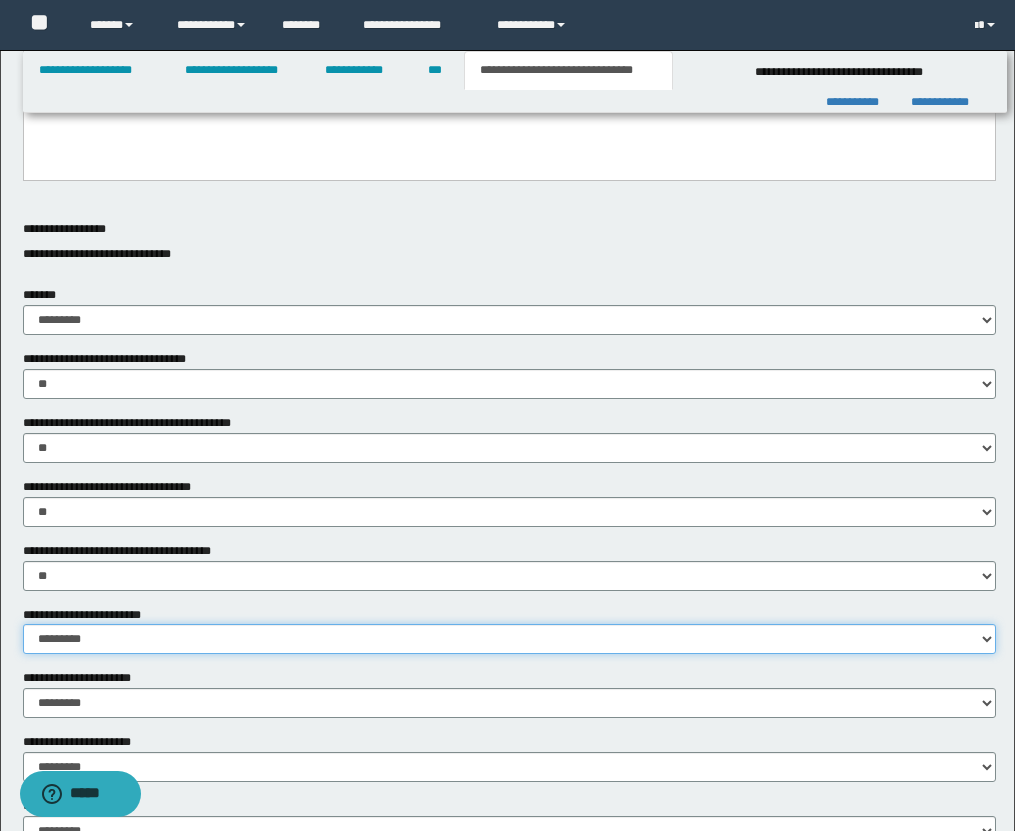 click on "*********
**
**" at bounding box center (509, 639) 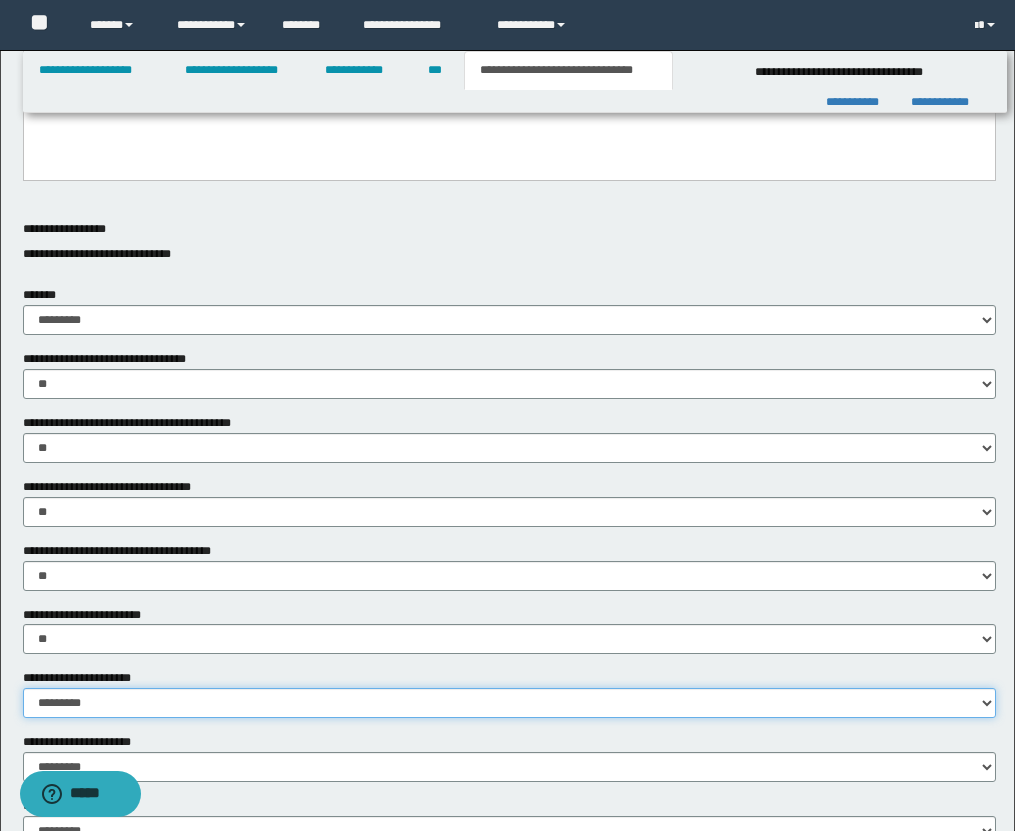 click on "*********
**
**" at bounding box center [509, 703] 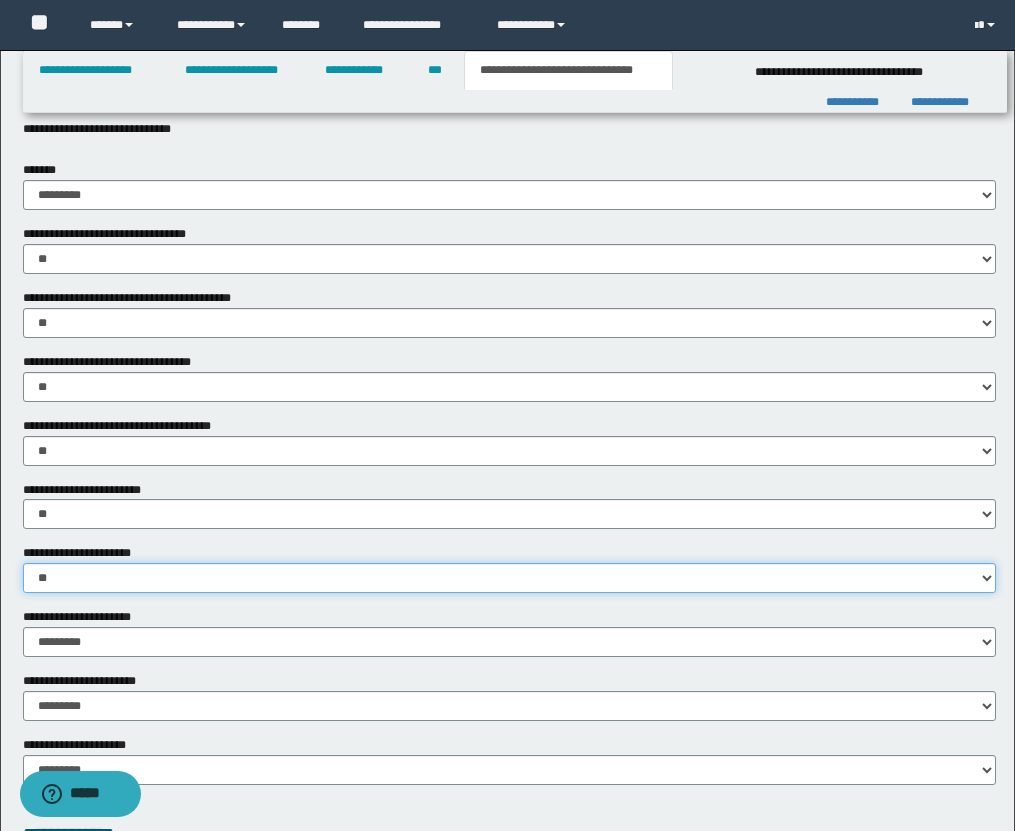 scroll, scrollTop: 969, scrollLeft: 0, axis: vertical 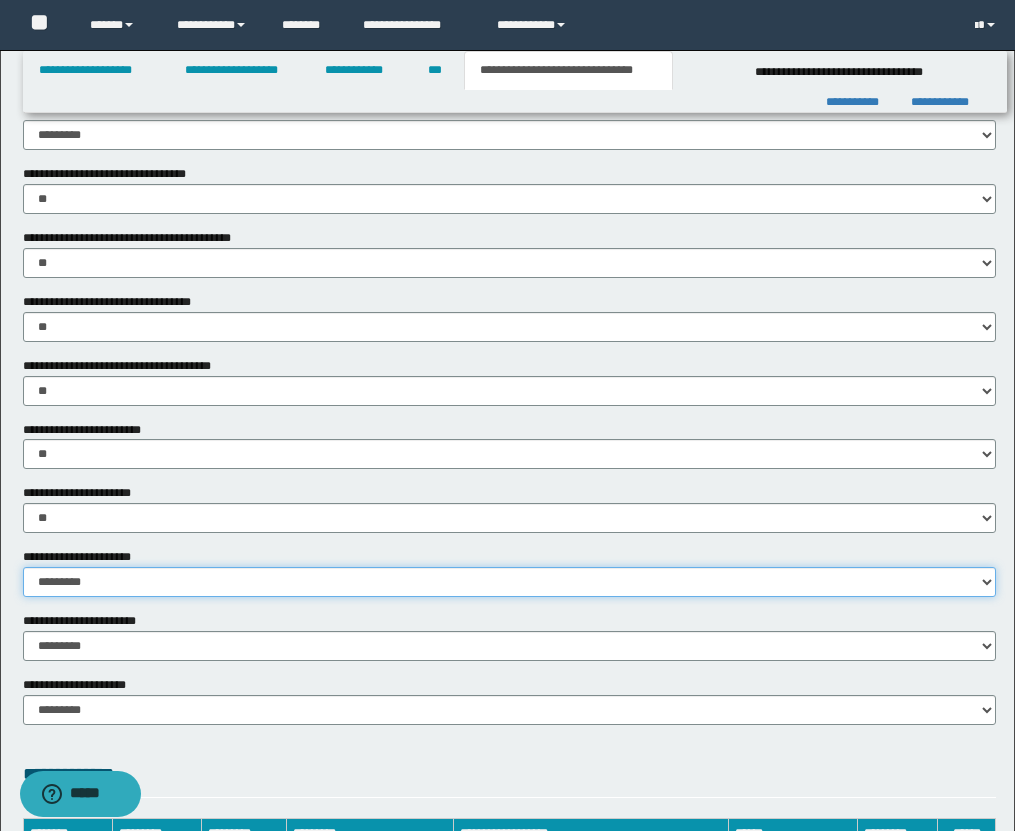 click on "*********
**
**" at bounding box center [509, 582] 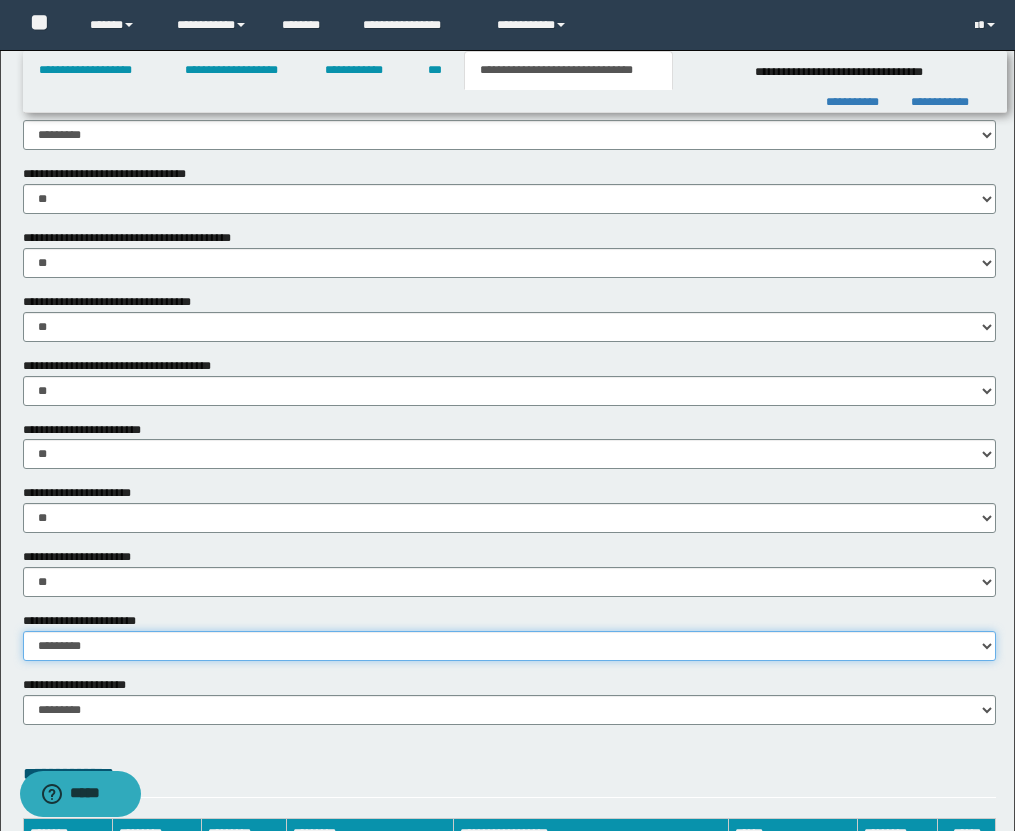 click on "*********
*********
*********" at bounding box center (509, 646) 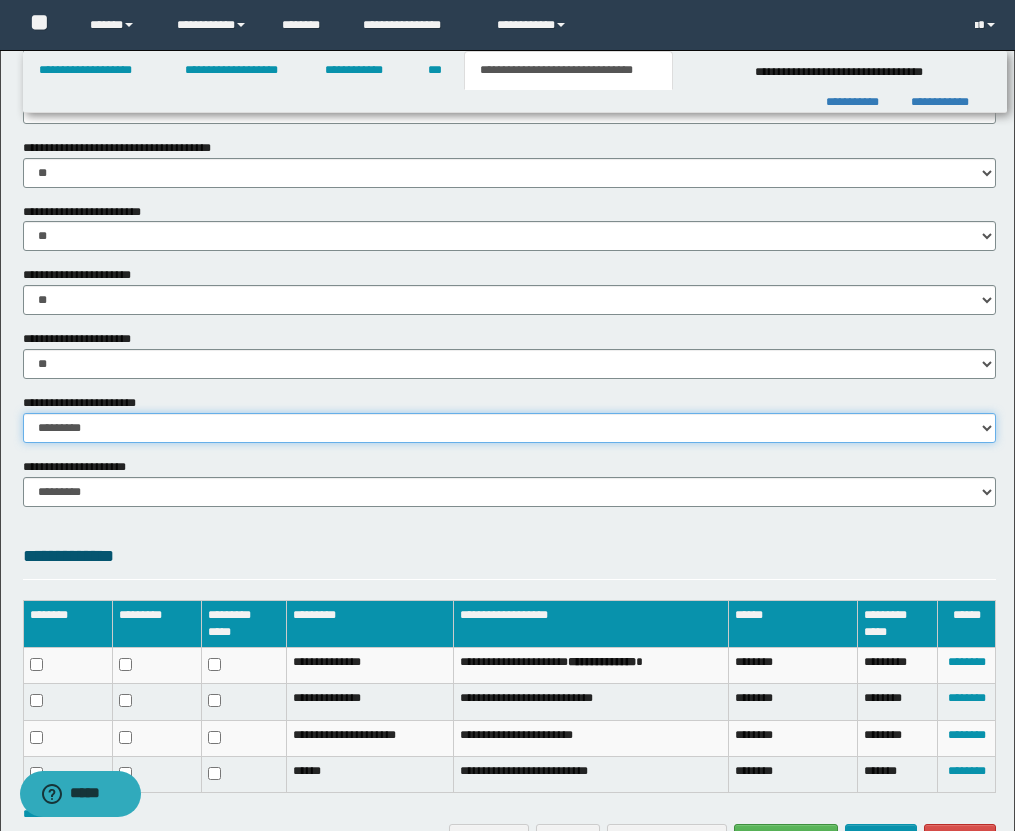 scroll, scrollTop: 1306, scrollLeft: 0, axis: vertical 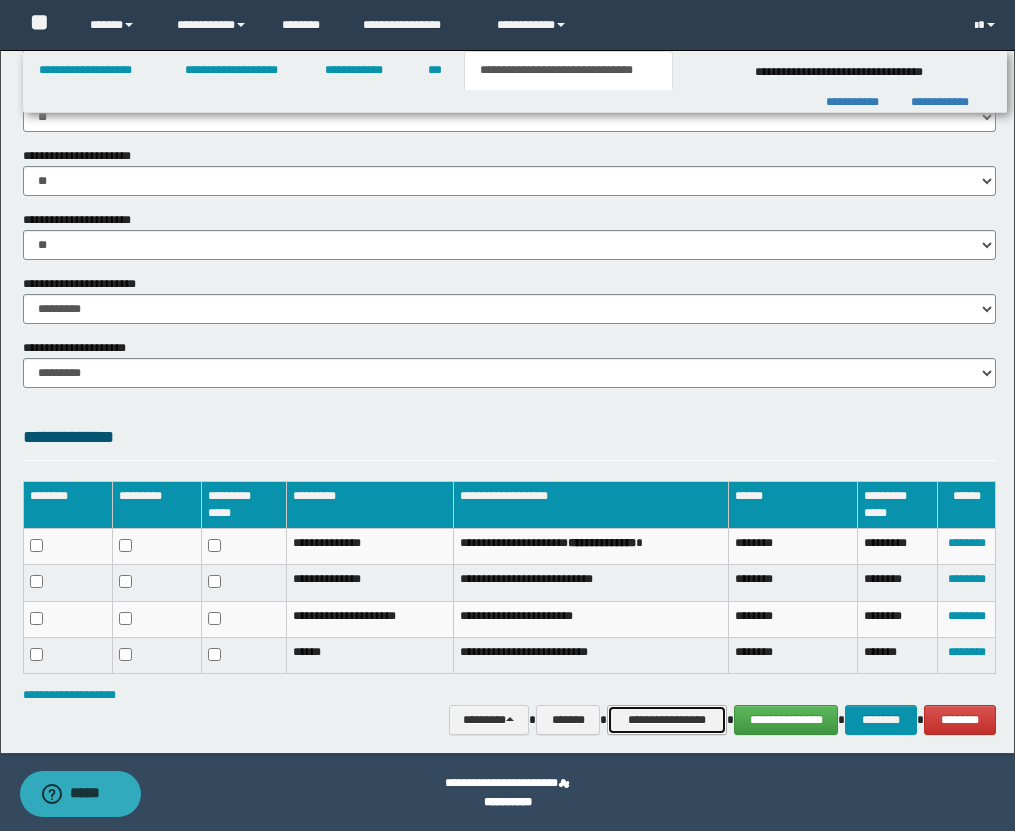 click on "**********" at bounding box center (667, 720) 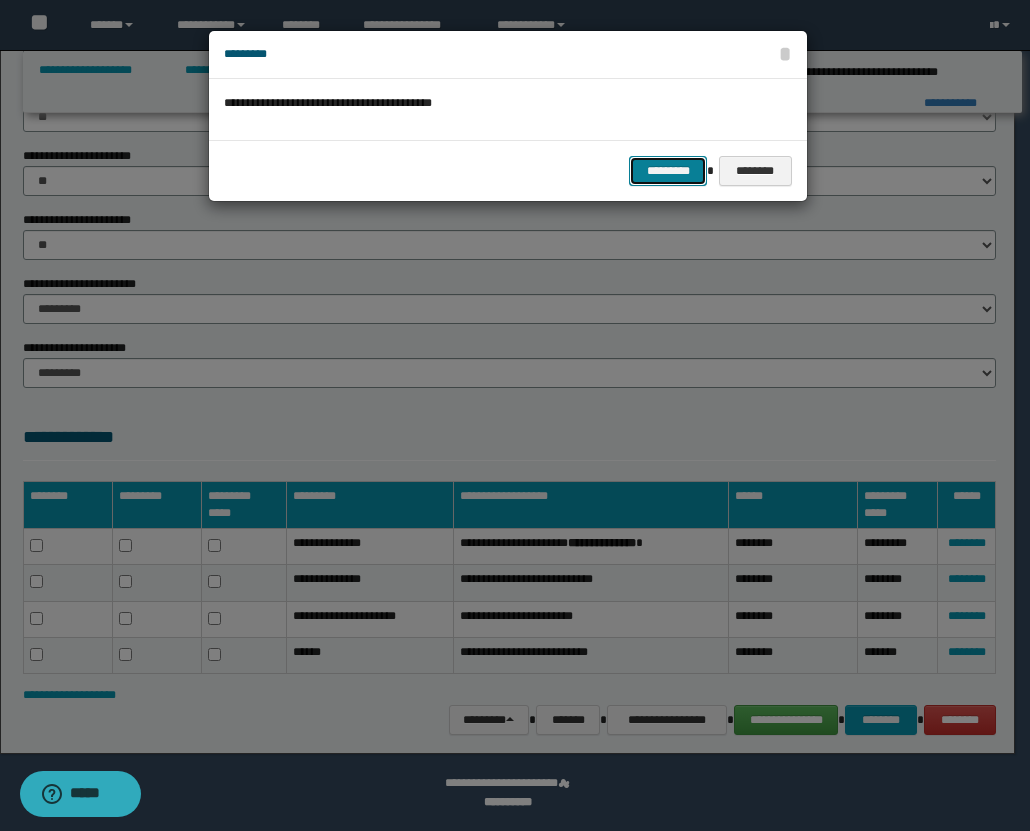 click on "*********" at bounding box center [668, 171] 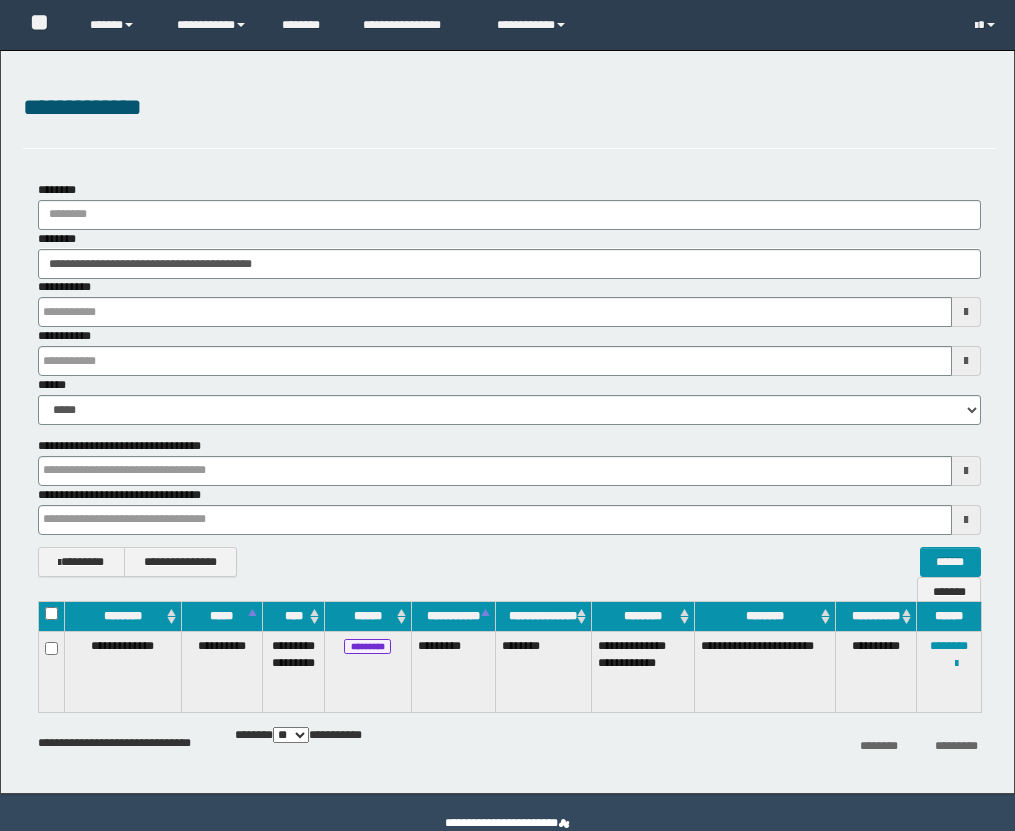 scroll, scrollTop: 0, scrollLeft: 0, axis: both 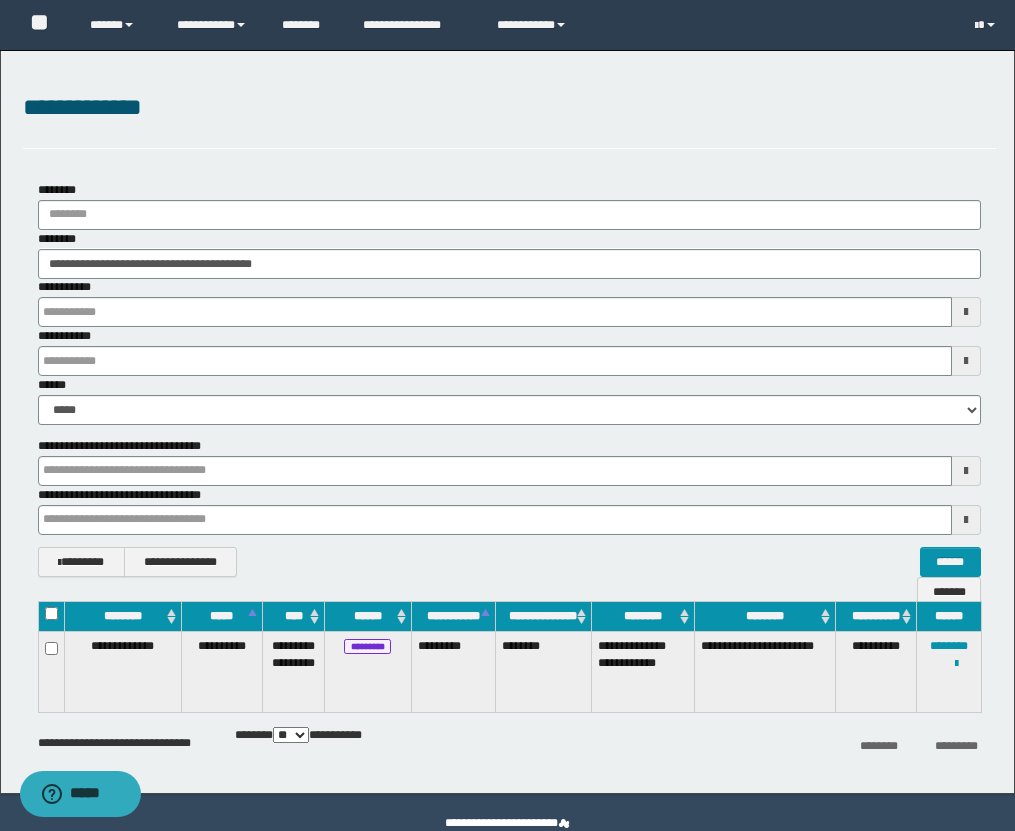 click on "**********" at bounding box center [509, 108] 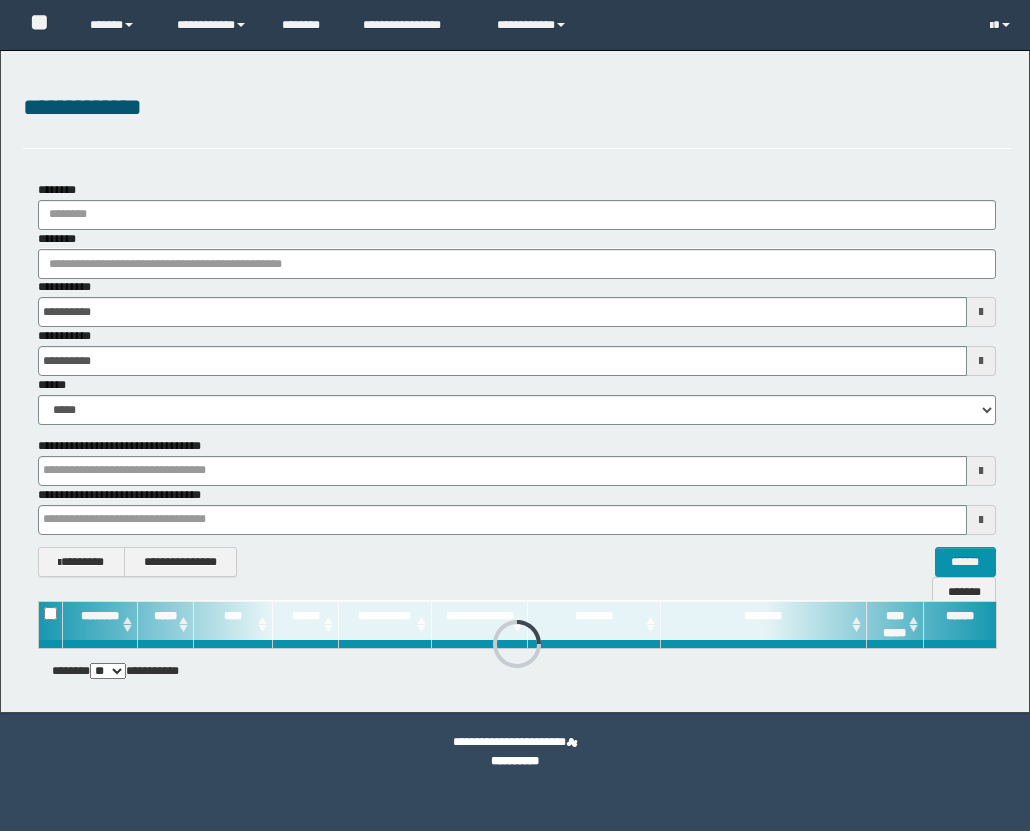 scroll, scrollTop: 0, scrollLeft: 0, axis: both 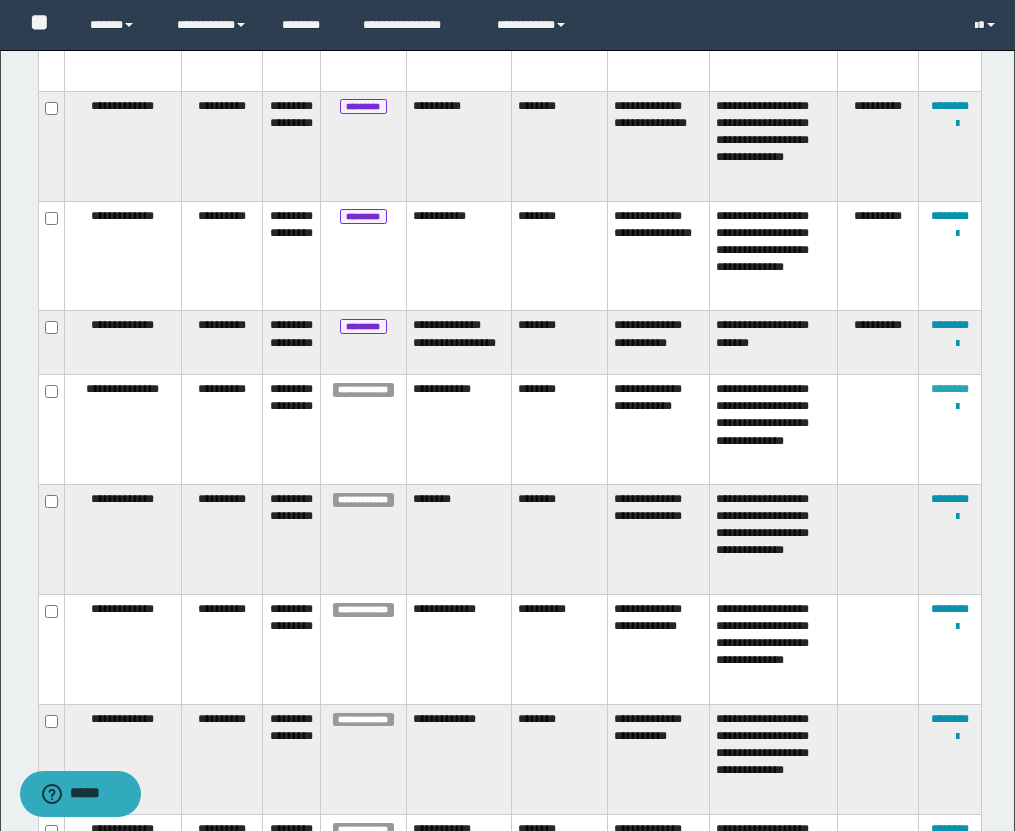click on "********" at bounding box center [950, 389] 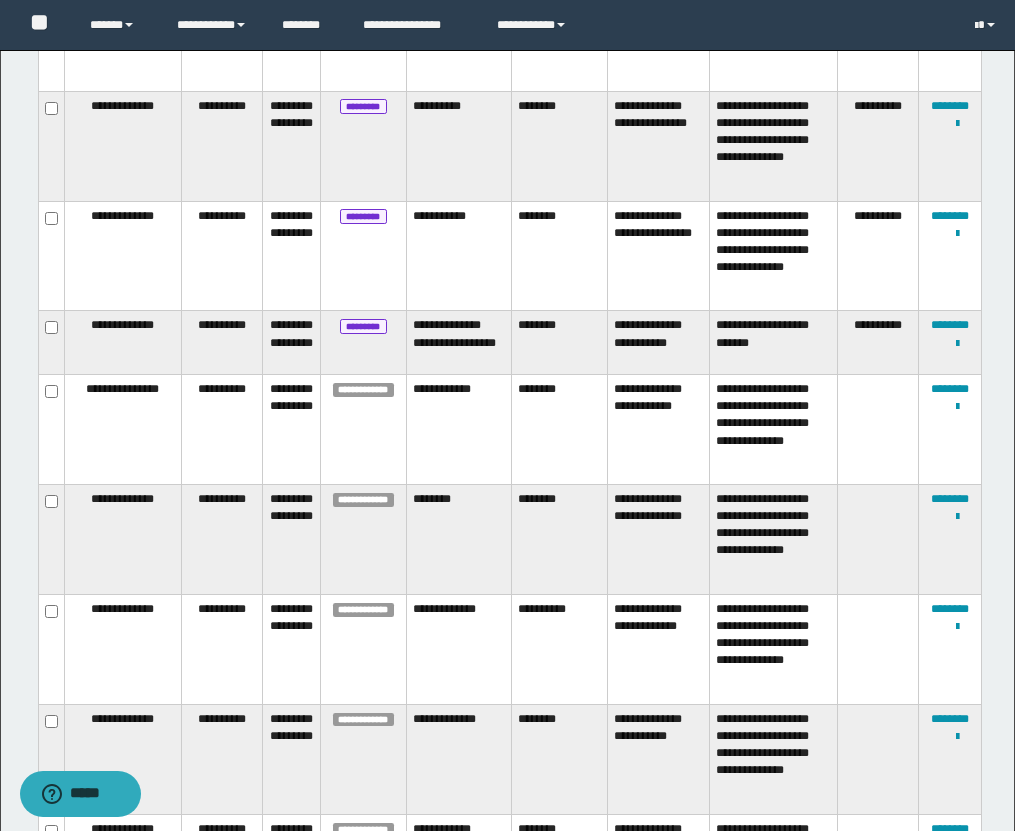 scroll, scrollTop: 247, scrollLeft: 0, axis: vertical 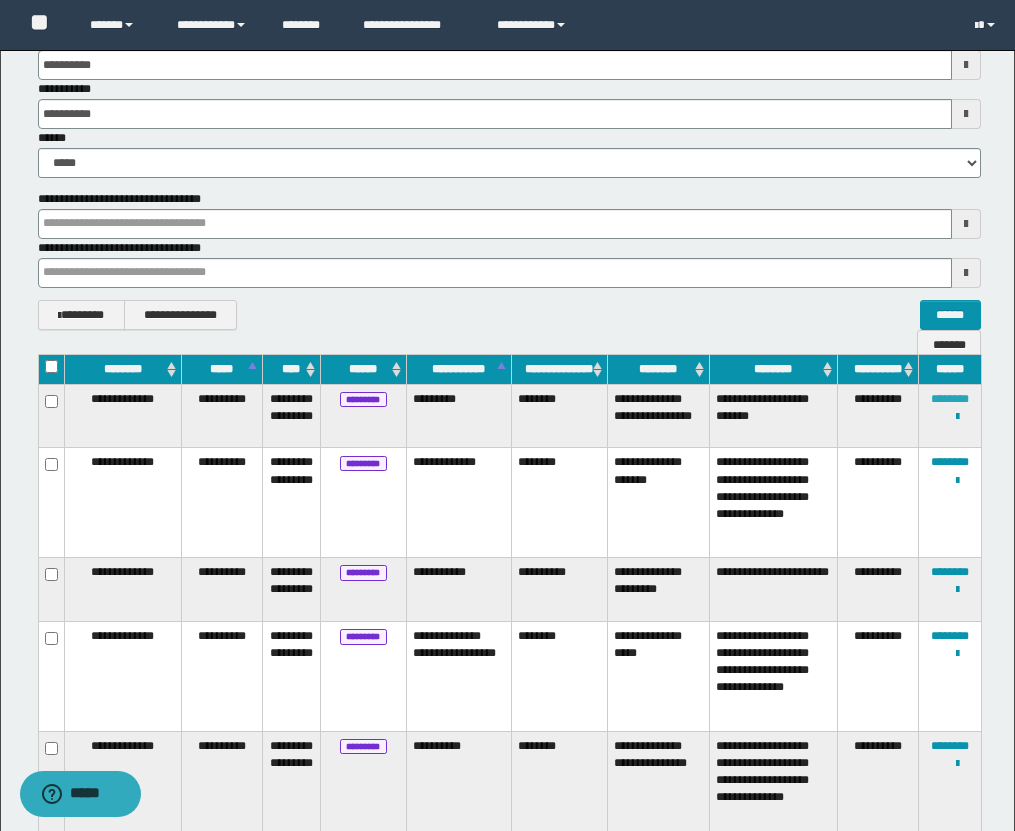 click on "********" at bounding box center [950, 399] 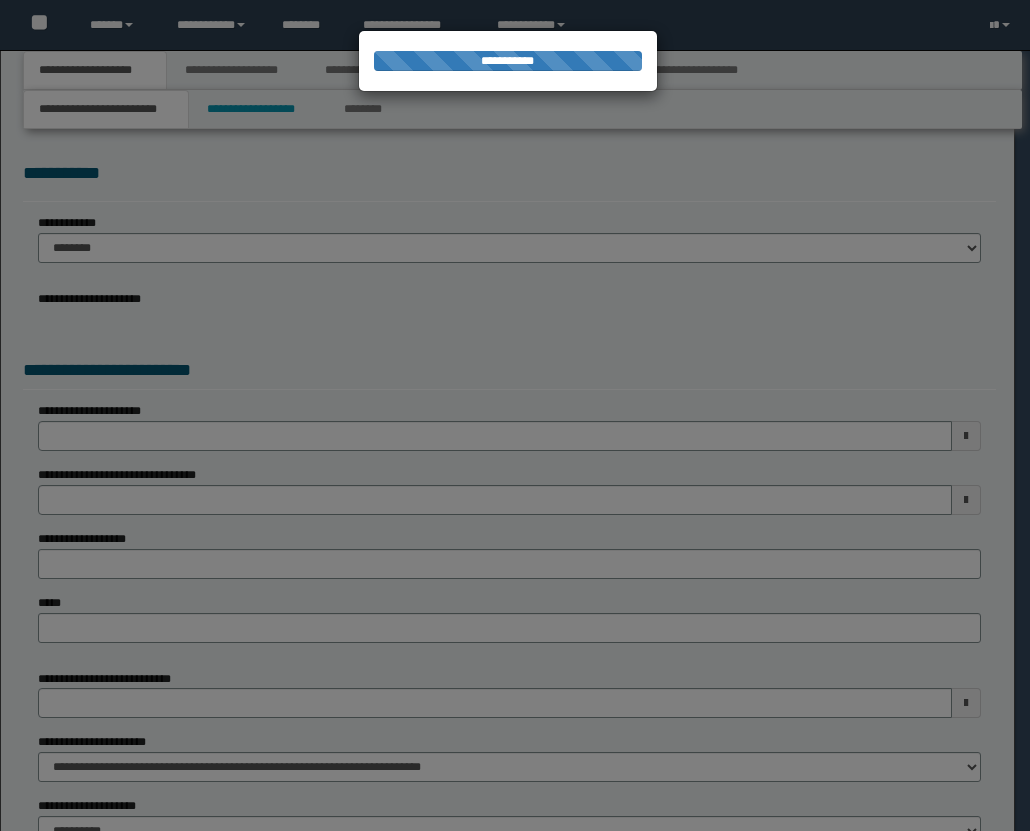 scroll, scrollTop: 0, scrollLeft: 0, axis: both 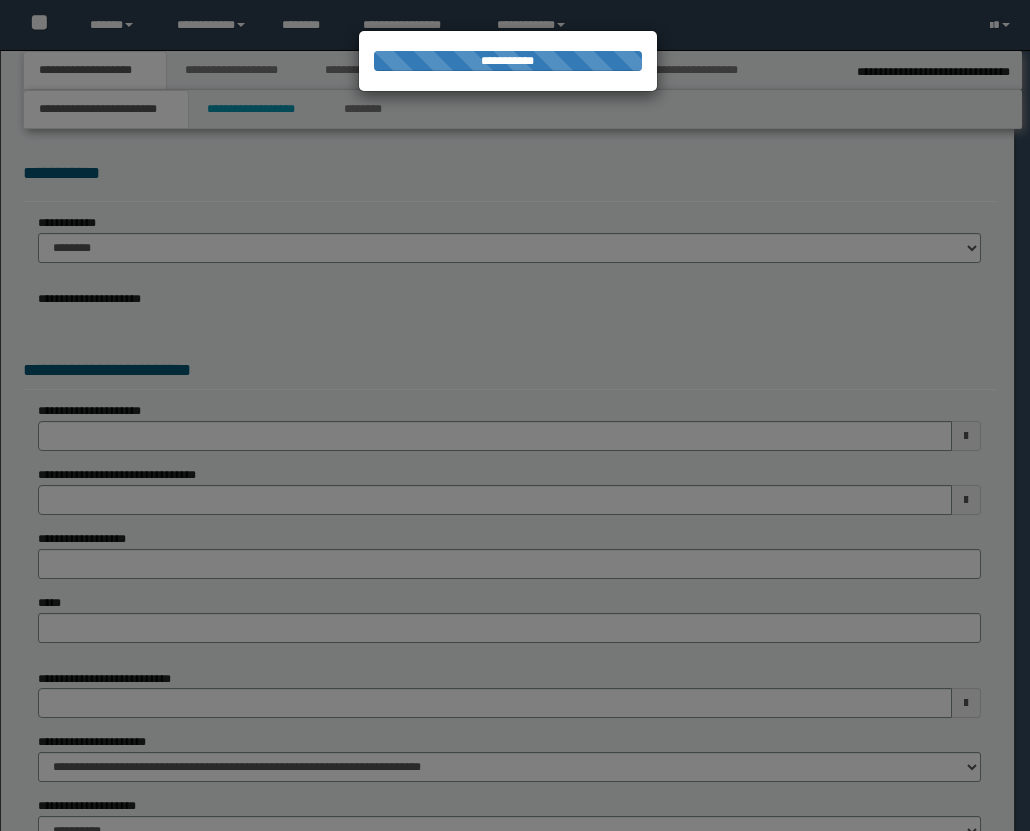 select on "*" 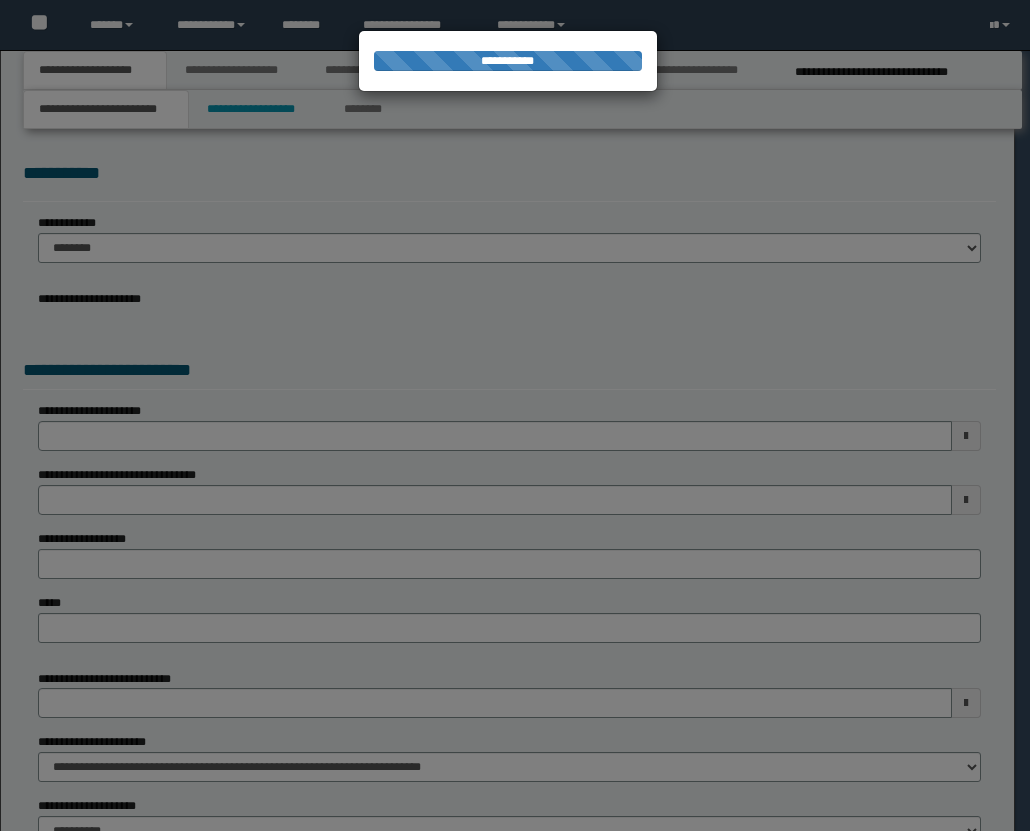 scroll, scrollTop: 0, scrollLeft: 0, axis: both 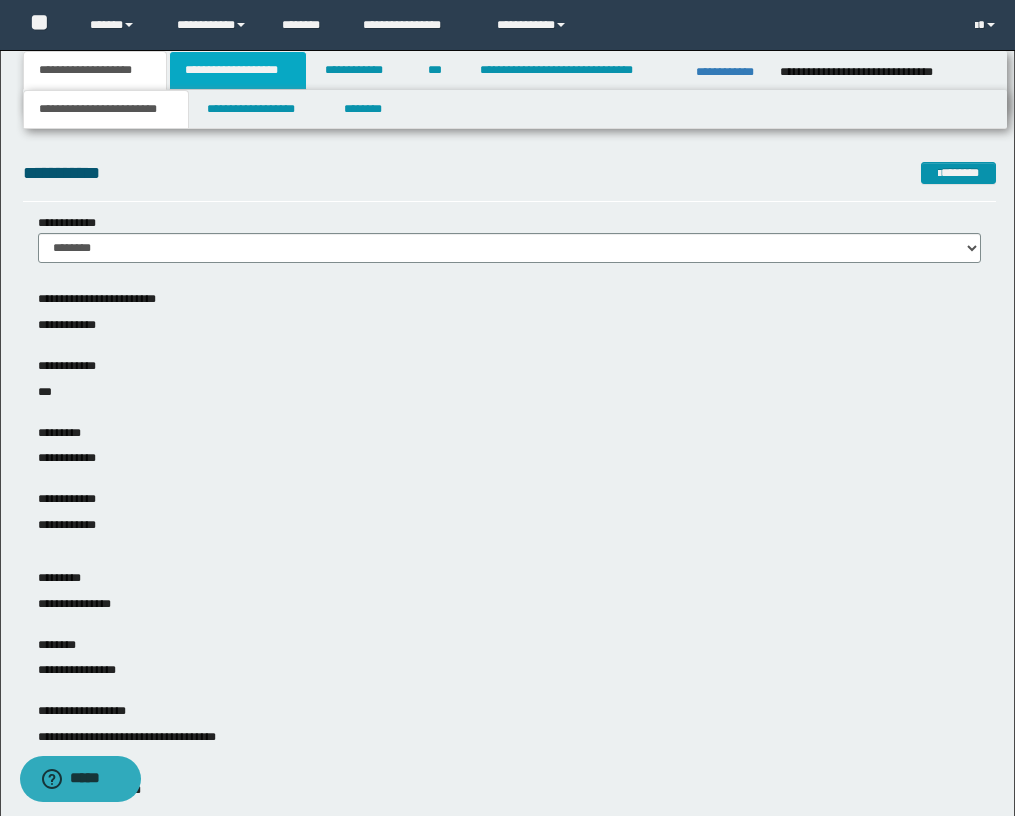 click on "**********" at bounding box center (238, 70) 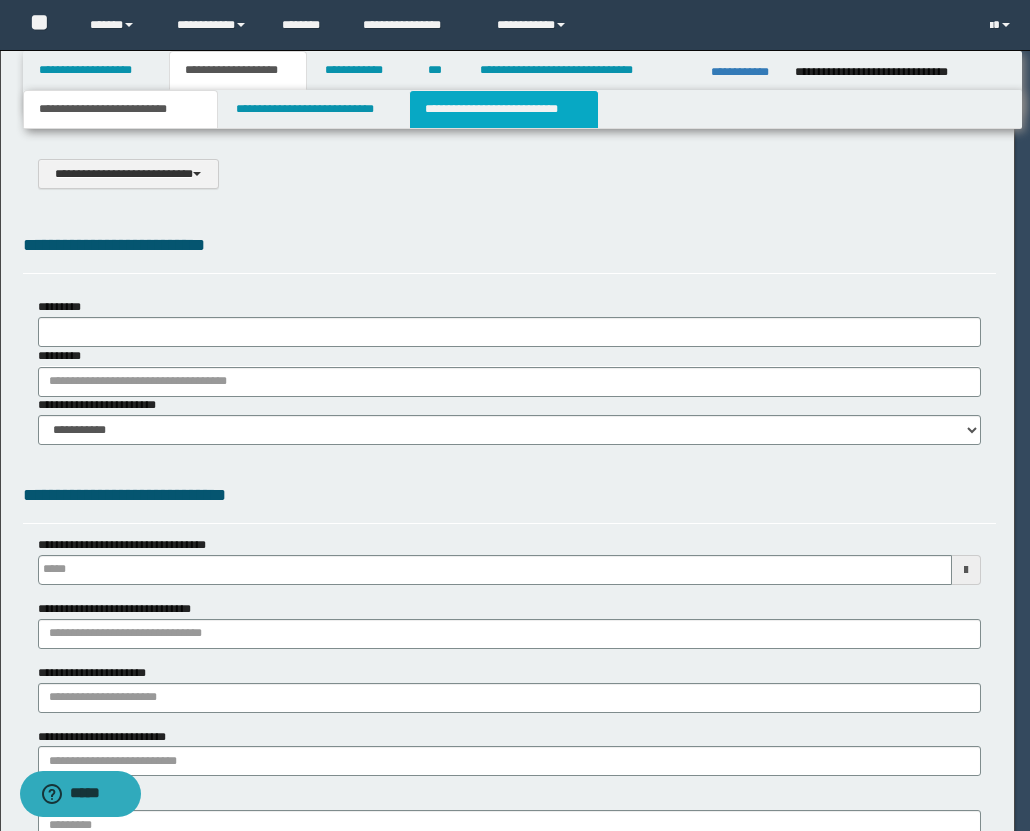 select on "*" 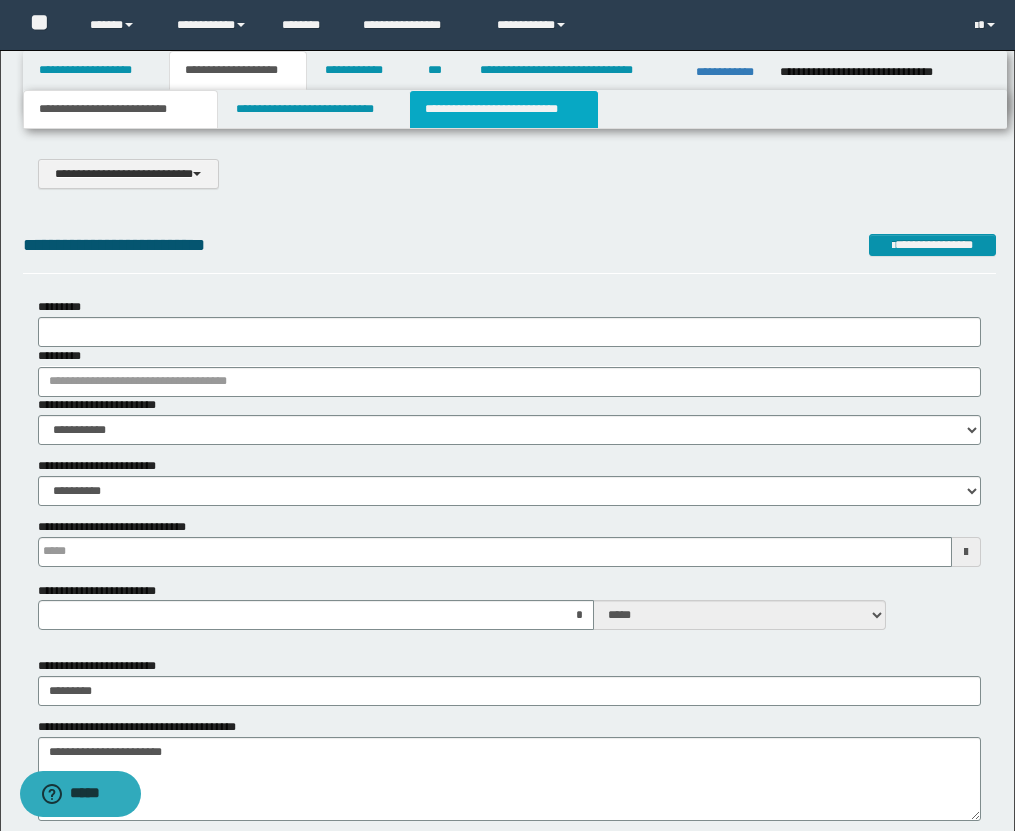 click on "**********" at bounding box center [504, 109] 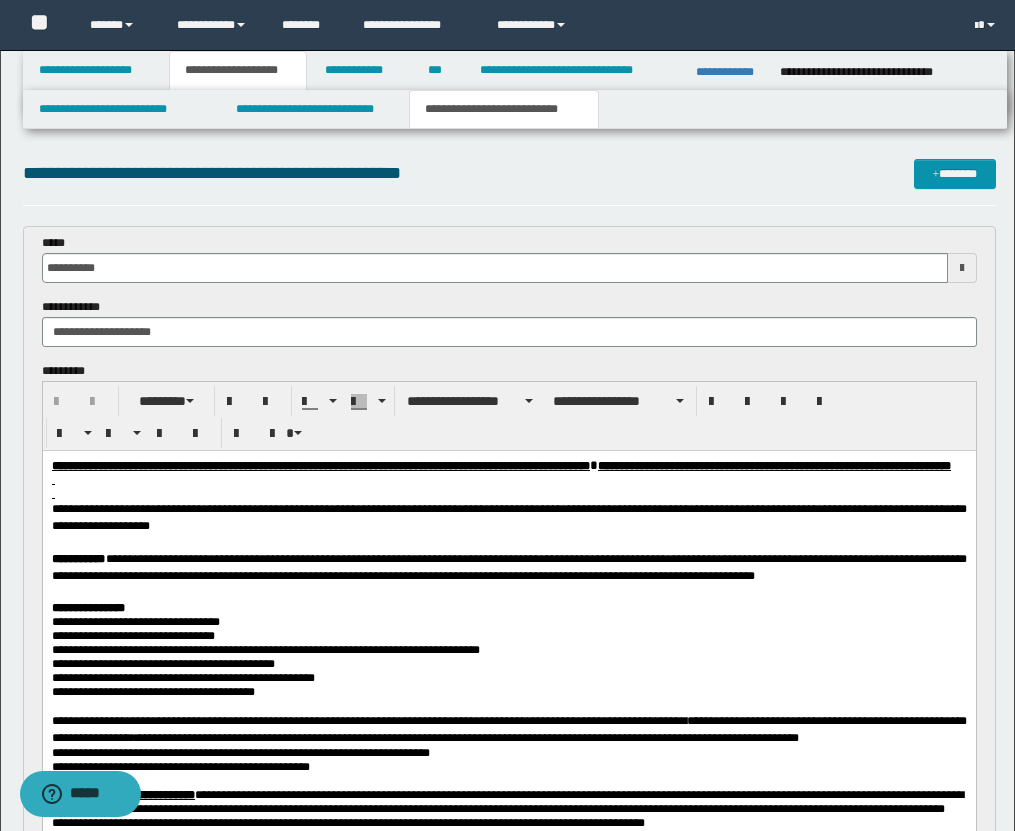 scroll, scrollTop: 0, scrollLeft: 0, axis: both 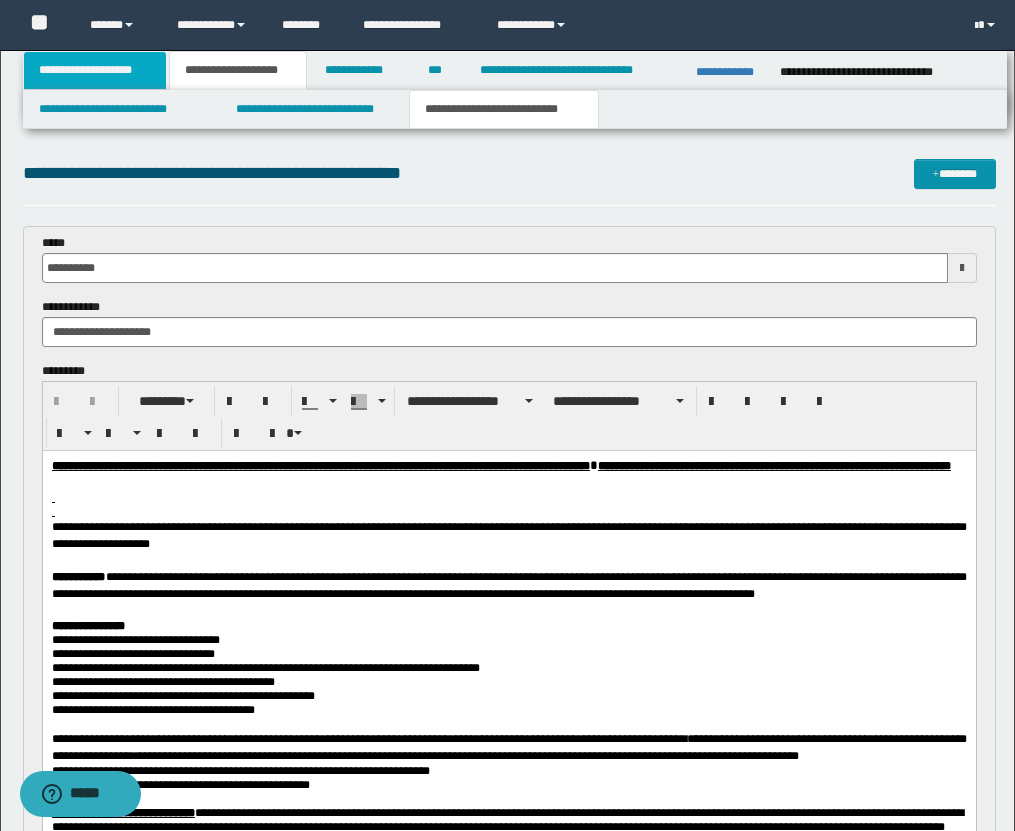 click on "**********" at bounding box center [95, 70] 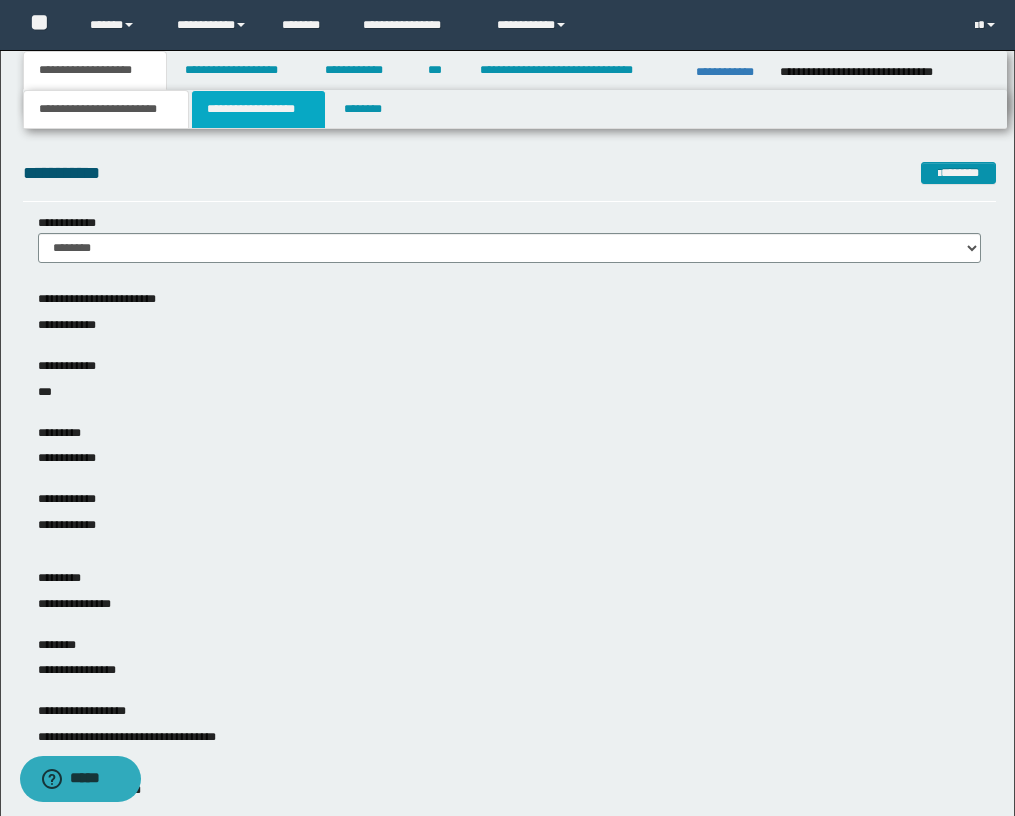 click on "**********" at bounding box center (258, 109) 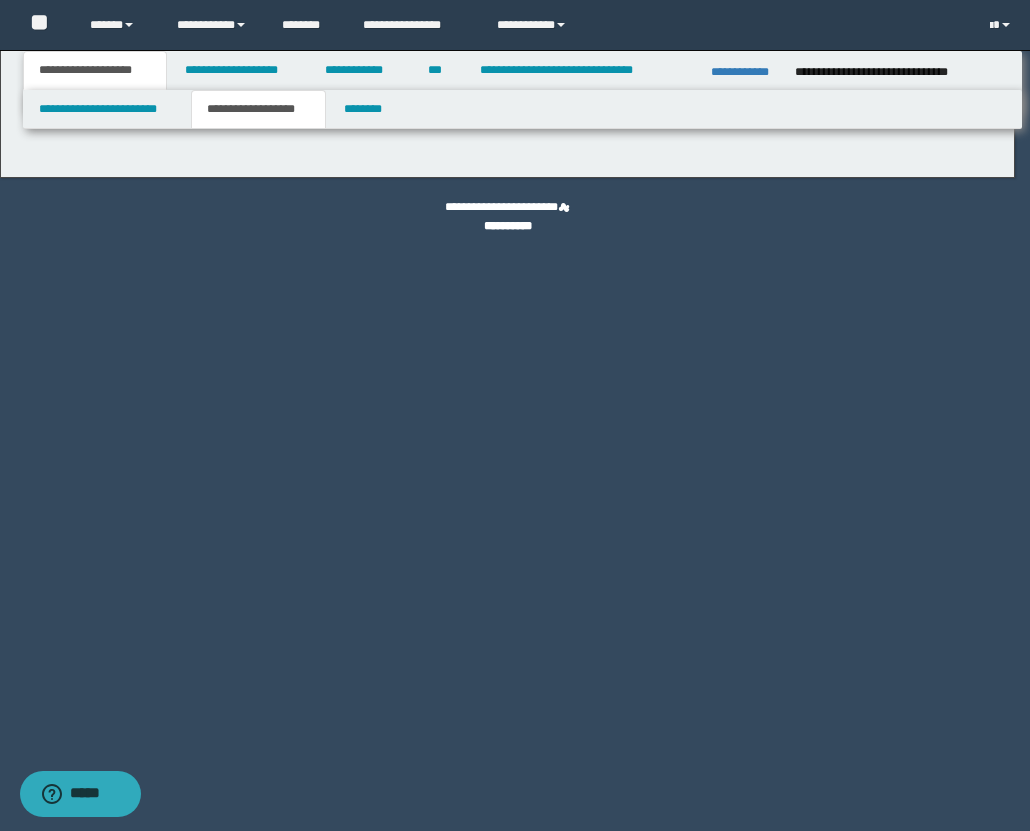 type on "********" 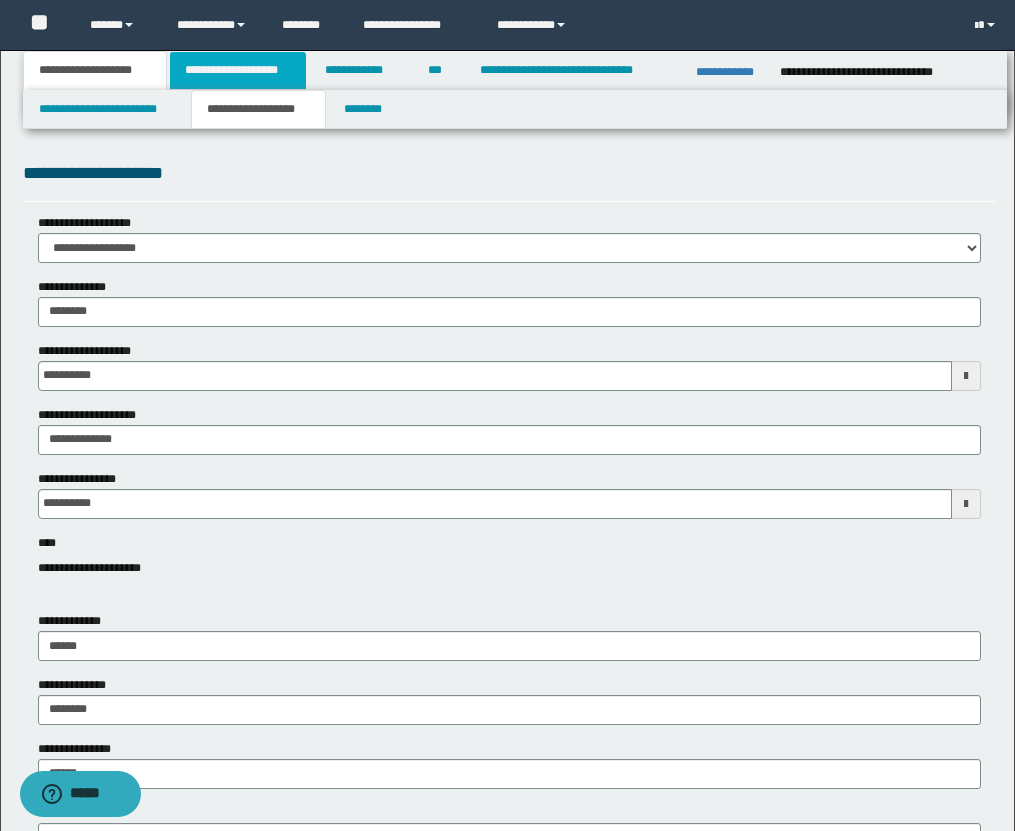 click on "**********" at bounding box center [238, 70] 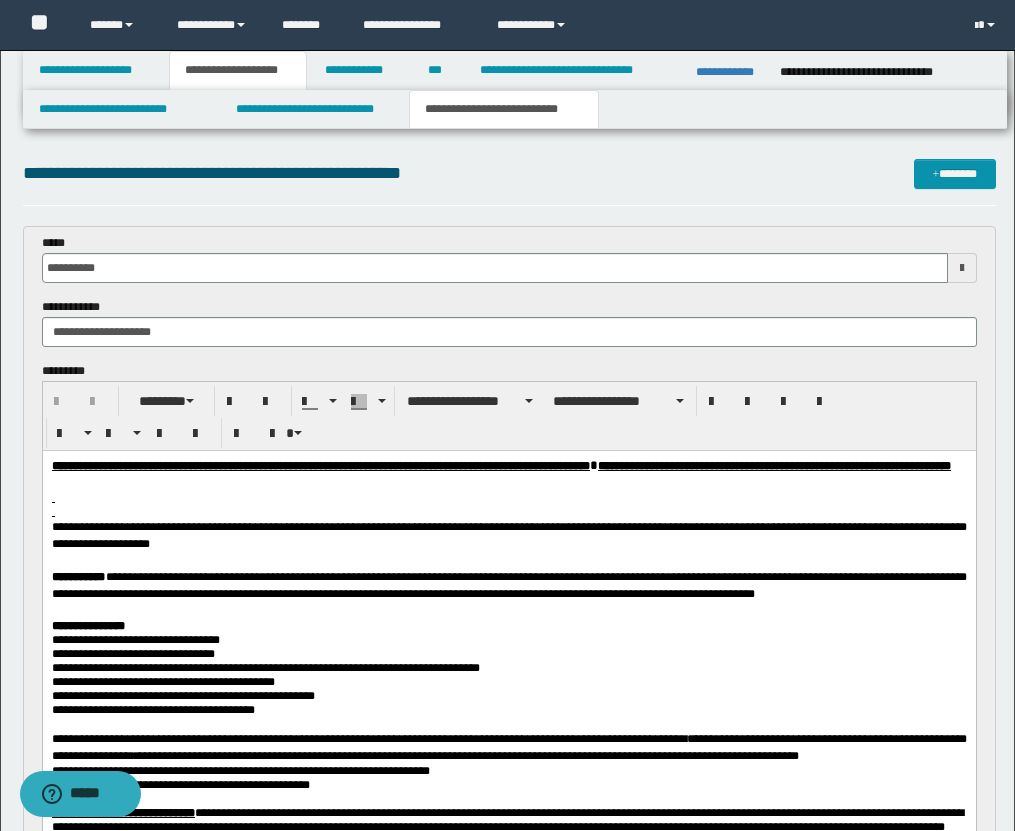 click on "**********" at bounding box center [504, 109] 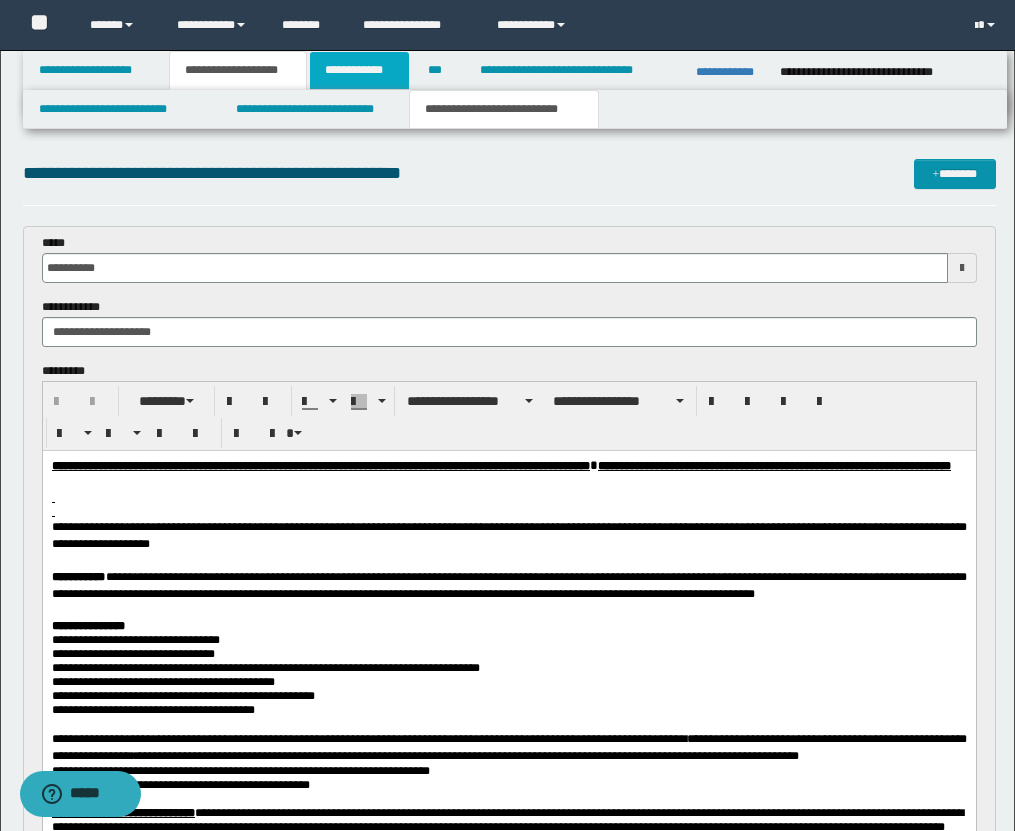 click on "**********" at bounding box center [359, 70] 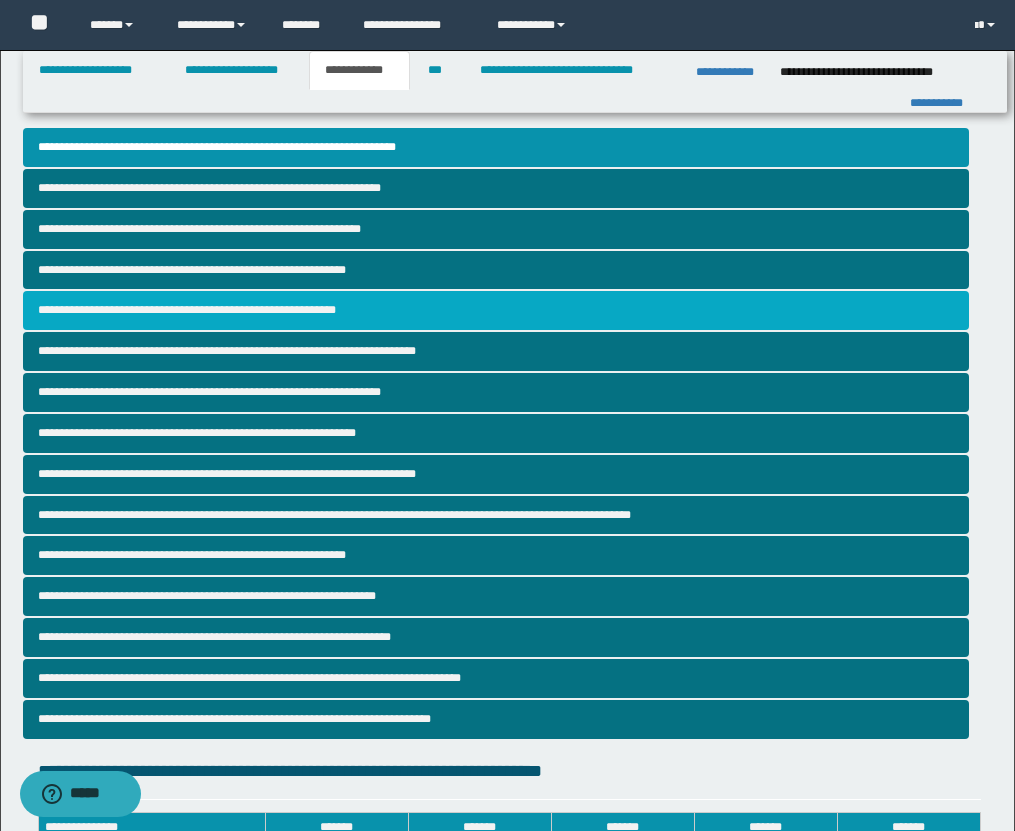 click on "**********" at bounding box center [496, 310] 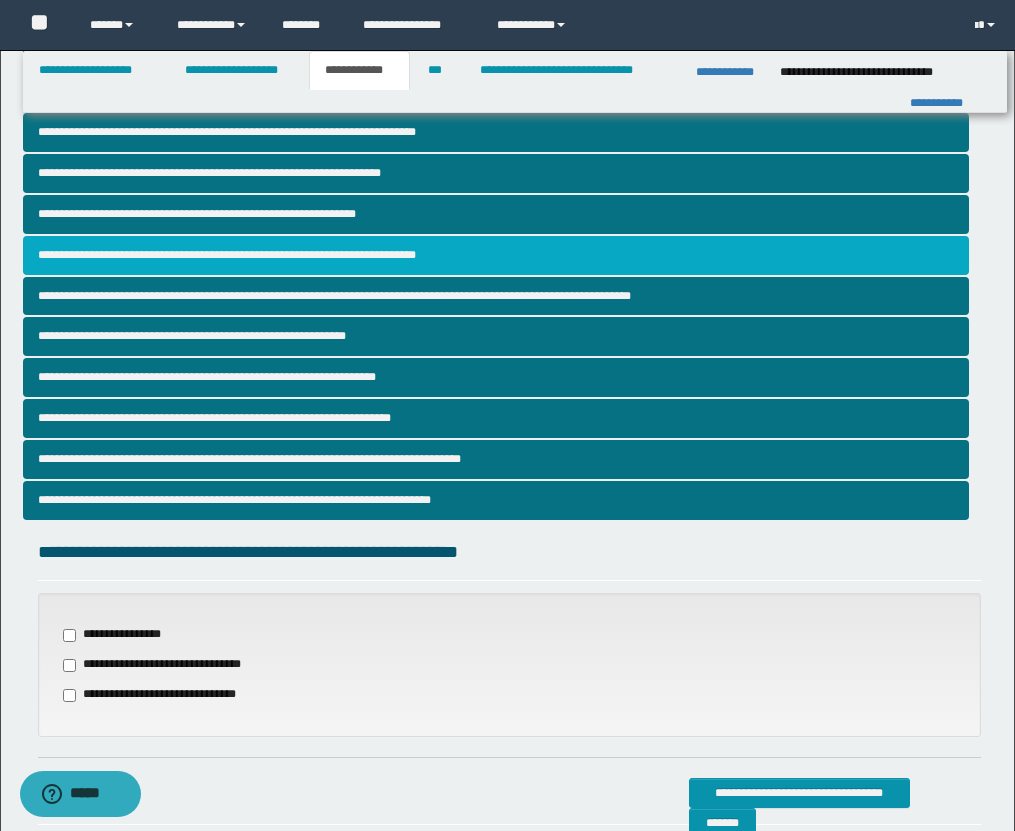 scroll, scrollTop: 483, scrollLeft: 0, axis: vertical 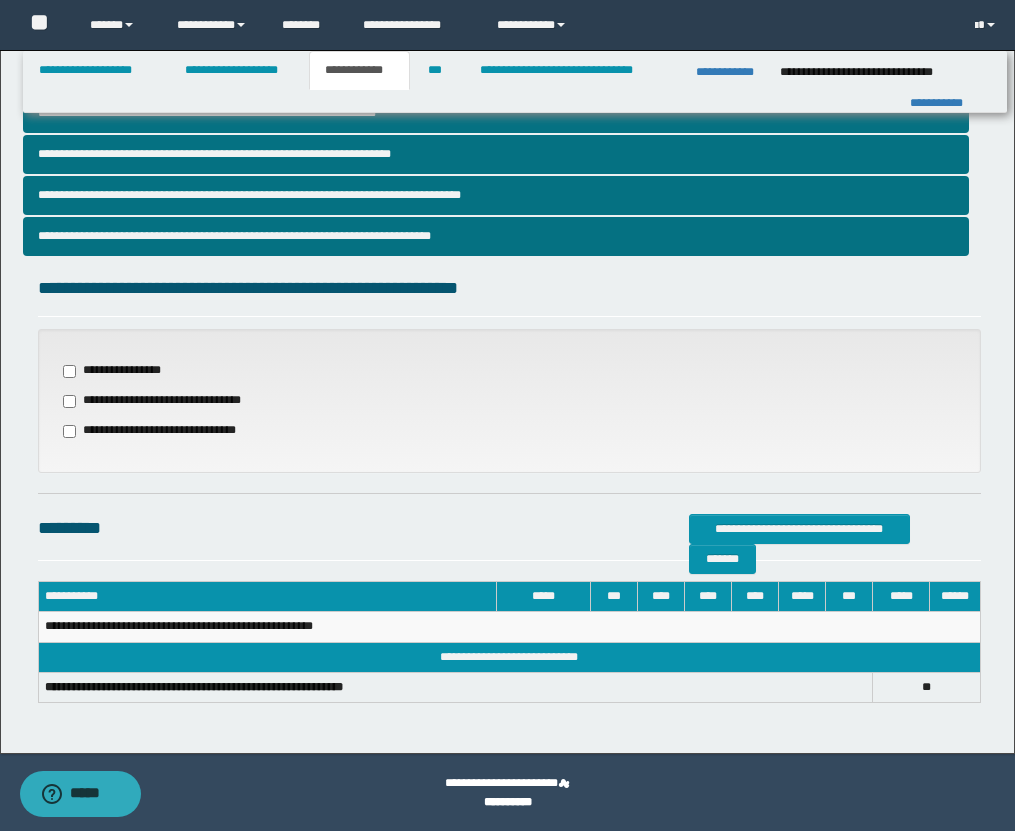 click on "**********" at bounding box center (118, 371) 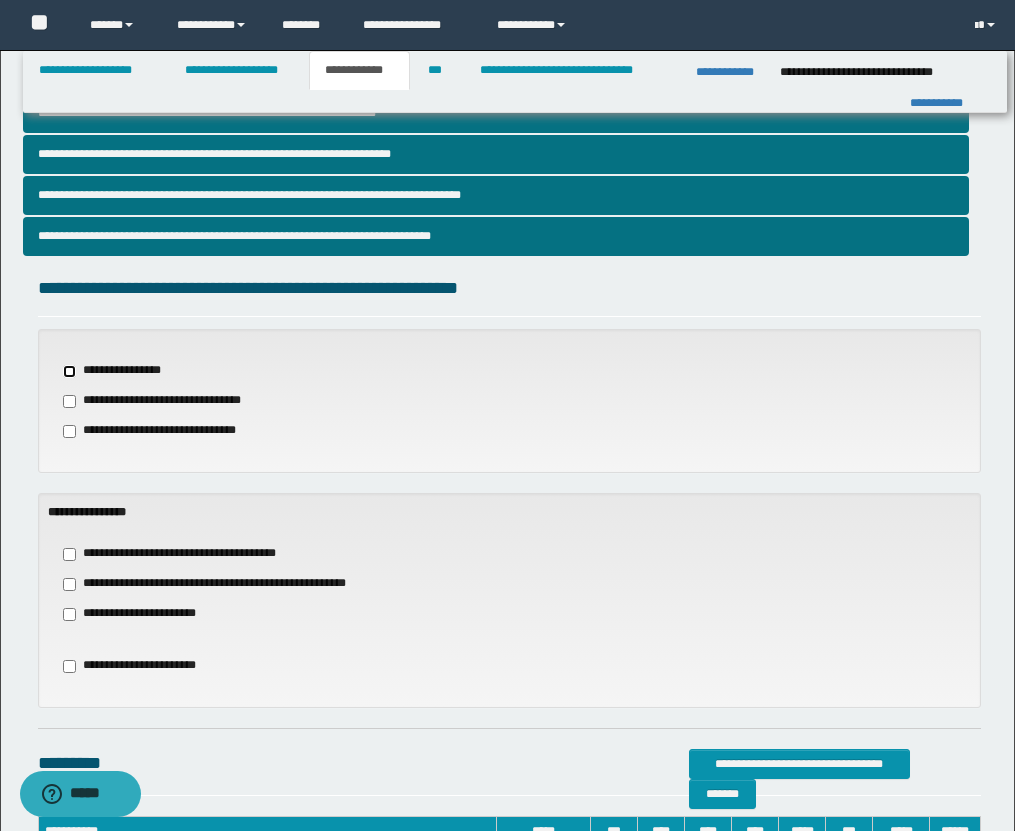 scroll, scrollTop: 718, scrollLeft: 0, axis: vertical 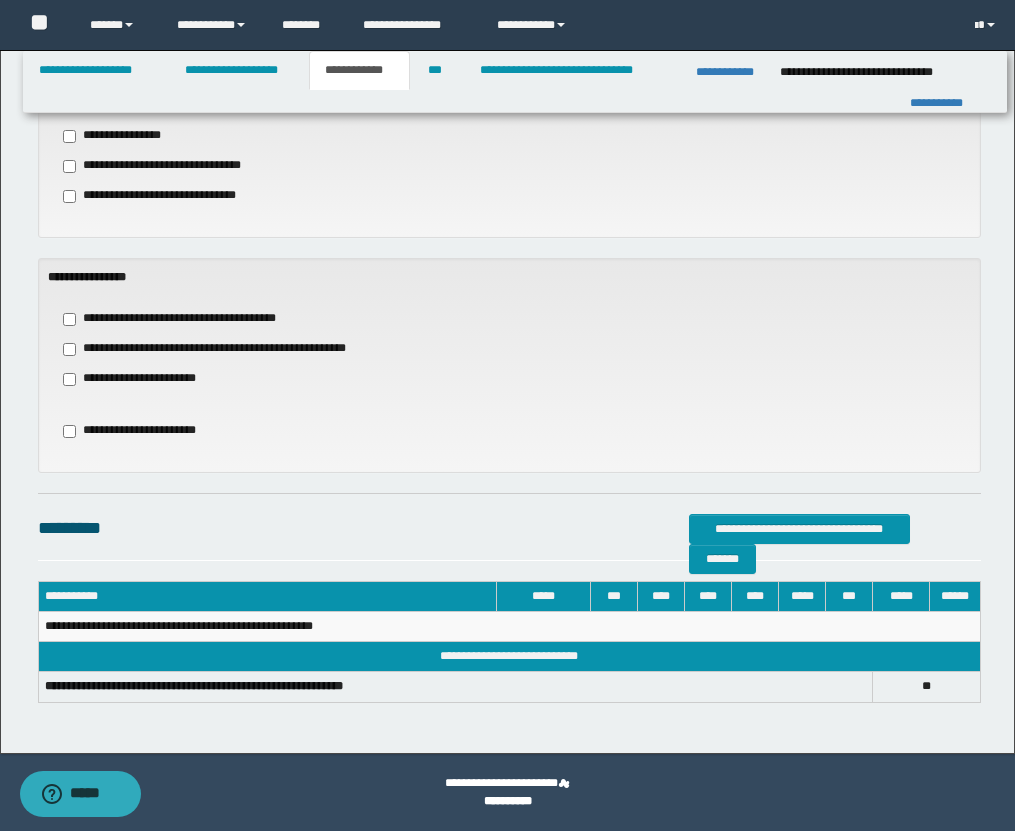 click on "**********" at bounding box center [184, 319] 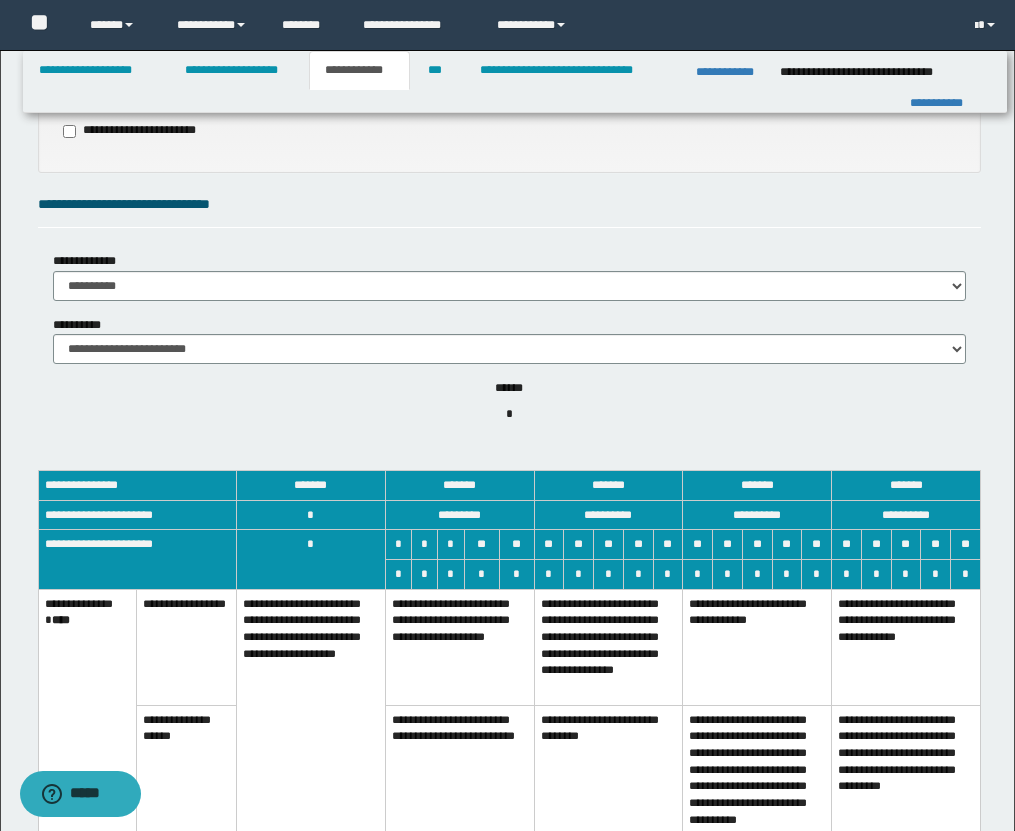 scroll, scrollTop: 1271, scrollLeft: 0, axis: vertical 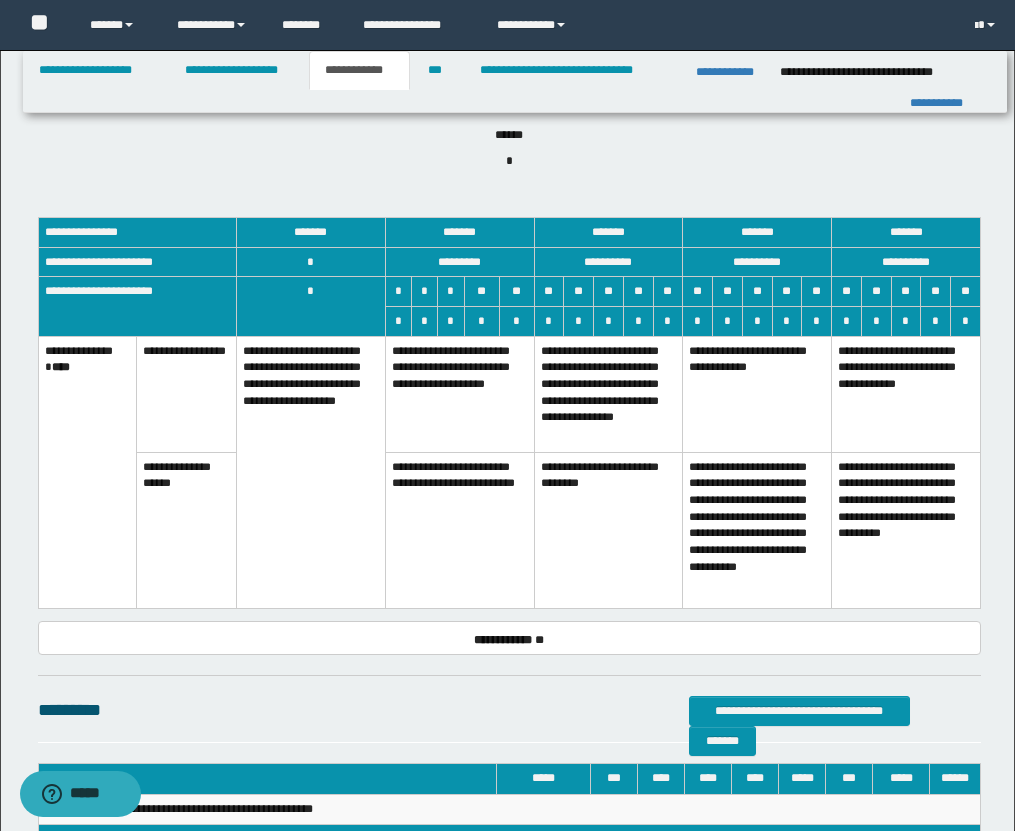 click on "**********" at bounding box center [608, 394] 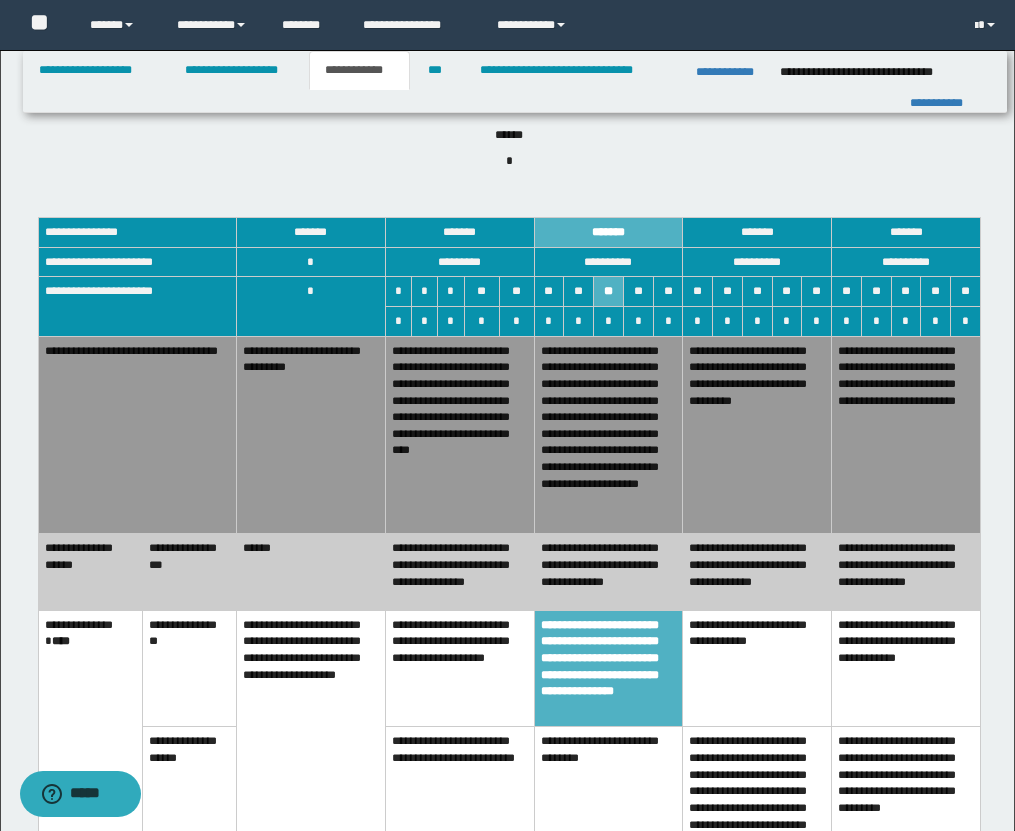 click on "**********" at bounding box center (459, 435) 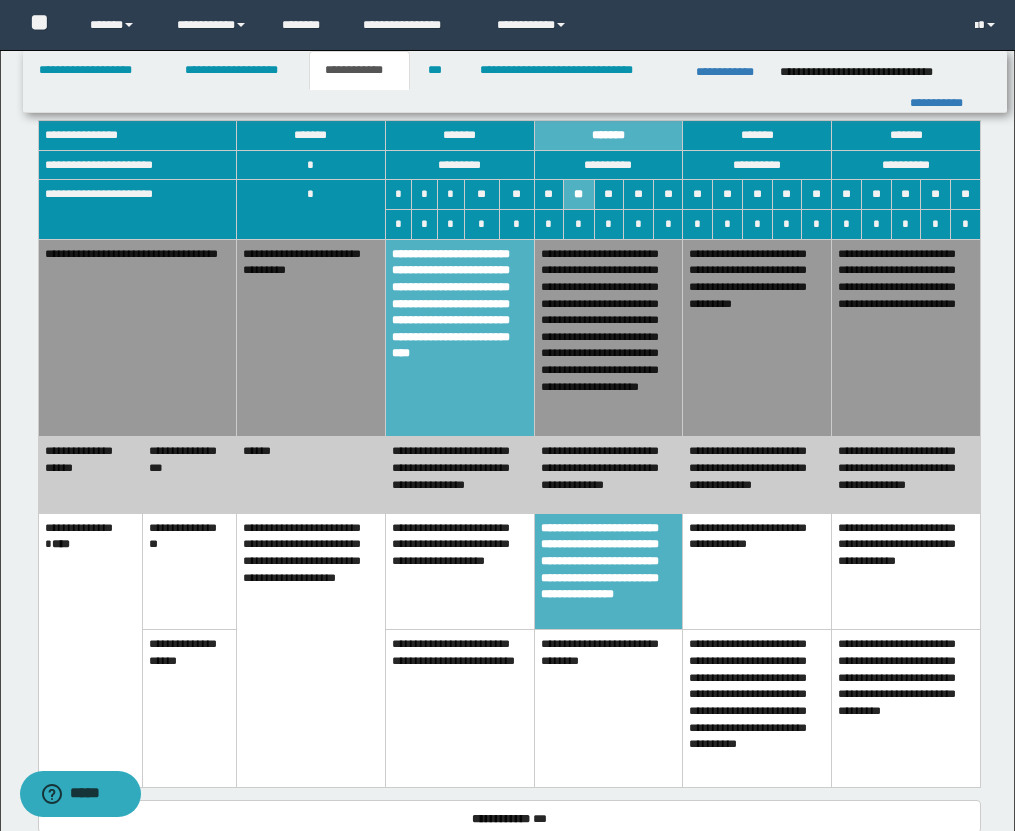 scroll, scrollTop: 1380, scrollLeft: 0, axis: vertical 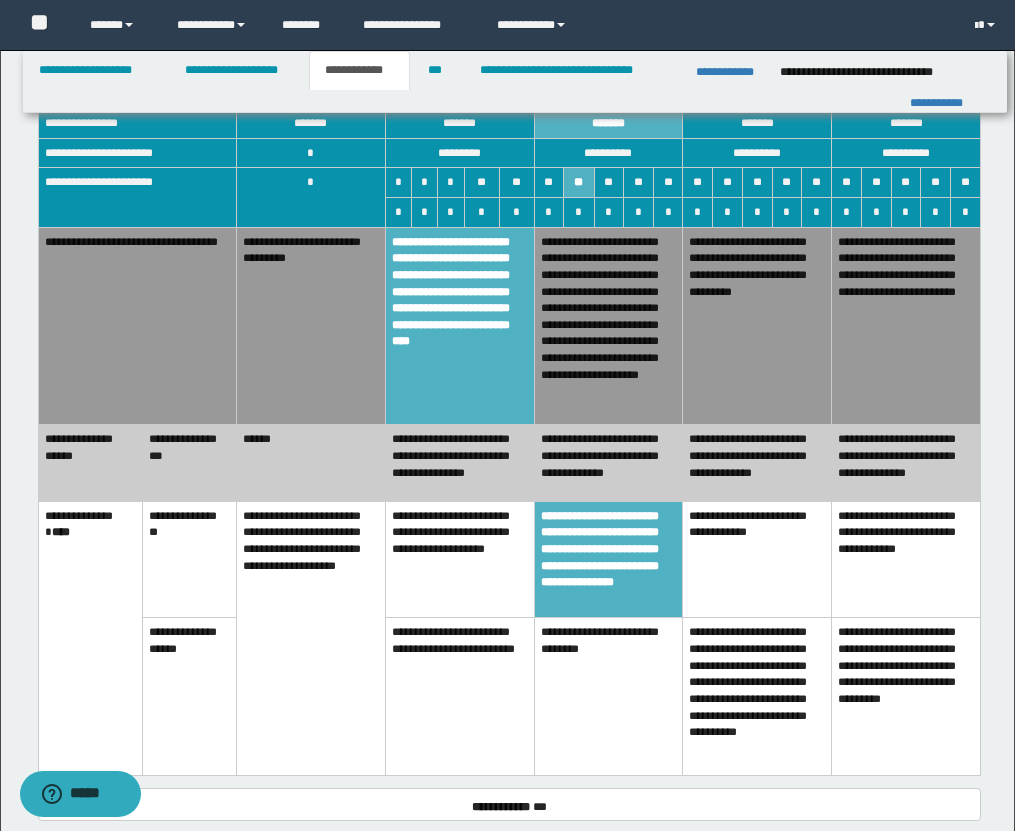 click on "**********" at bounding box center [459, 559] 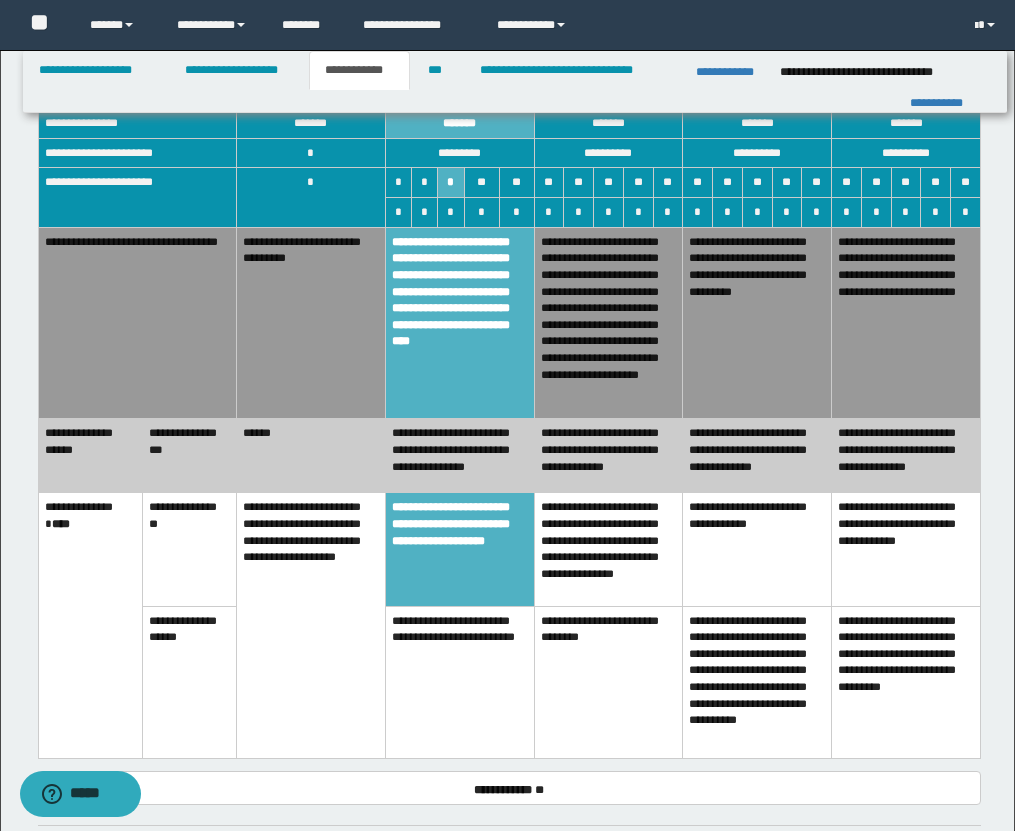 click on "**********" at bounding box center (608, 549) 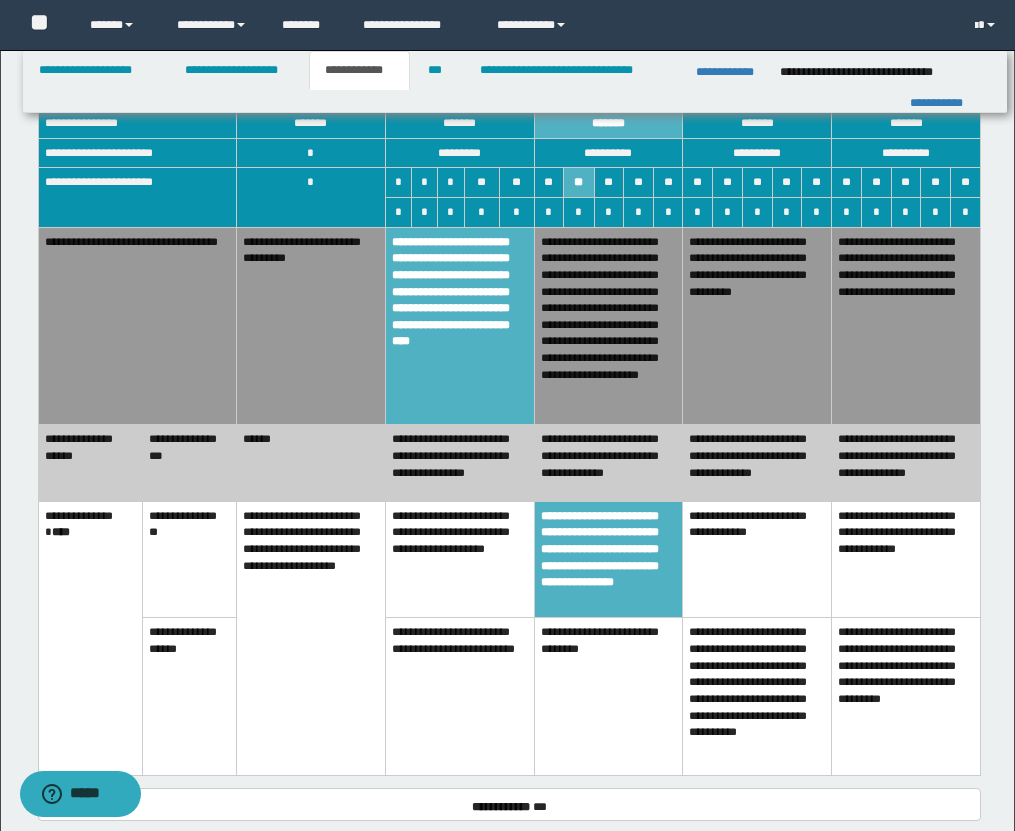 scroll, scrollTop: 0, scrollLeft: 0, axis: both 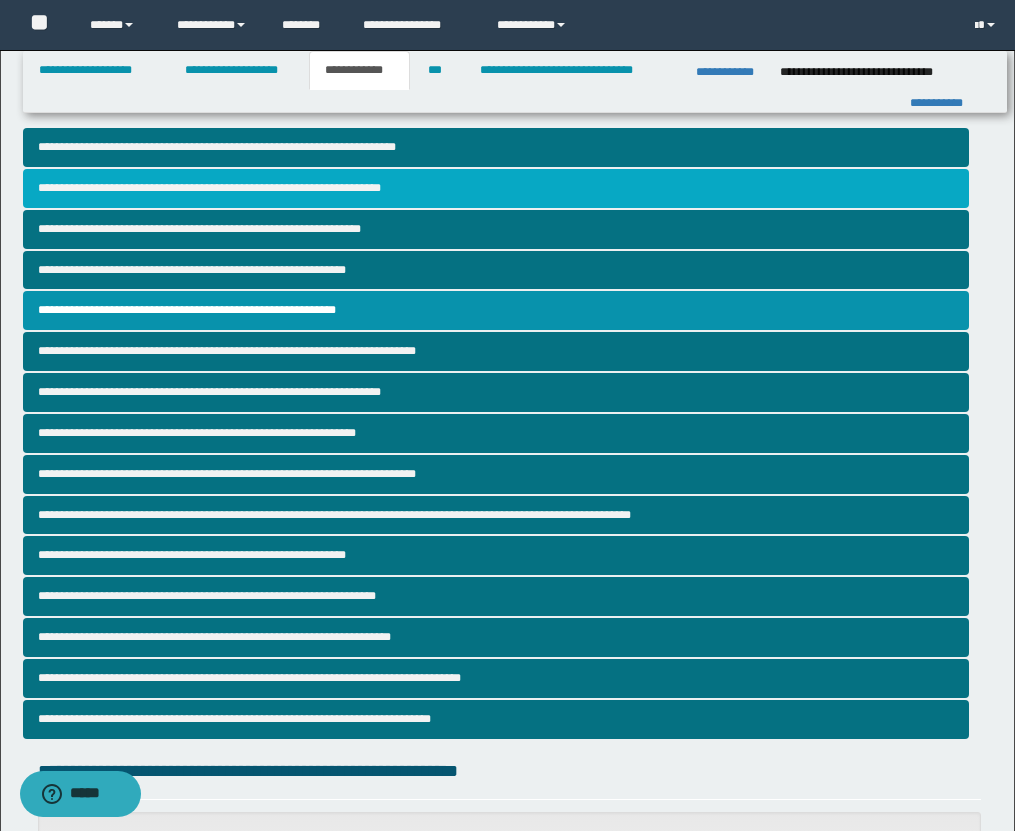 click on "**********" at bounding box center [496, 188] 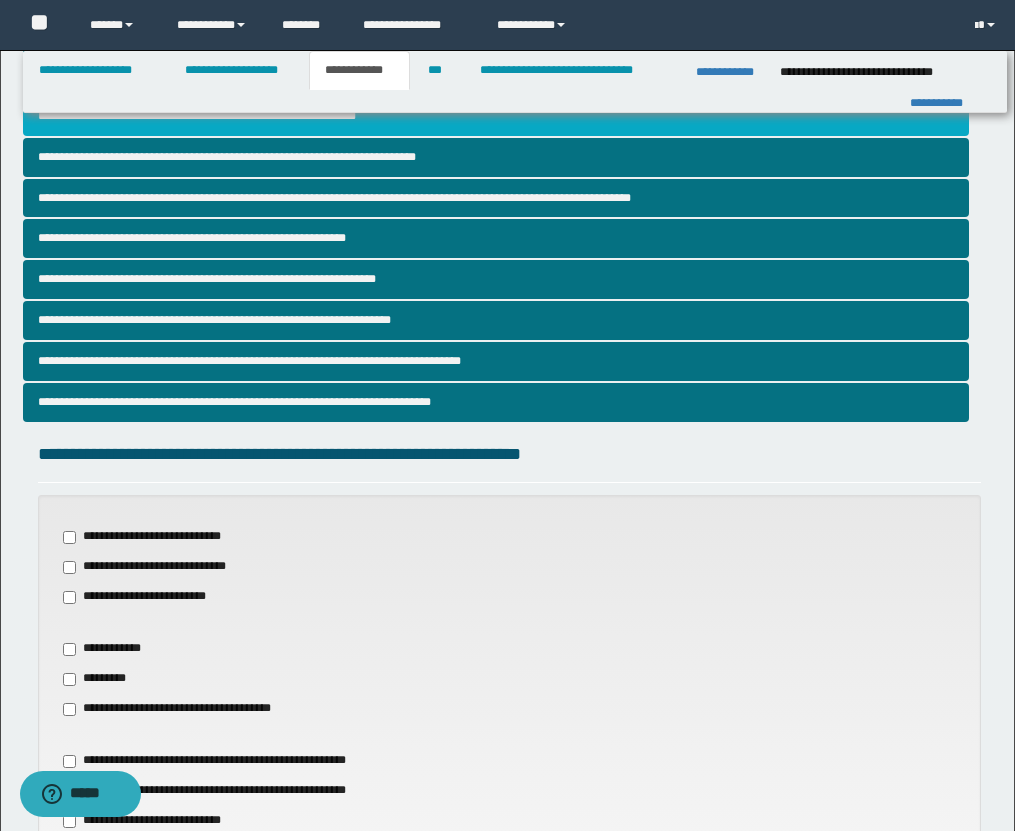 scroll, scrollTop: 707, scrollLeft: 0, axis: vertical 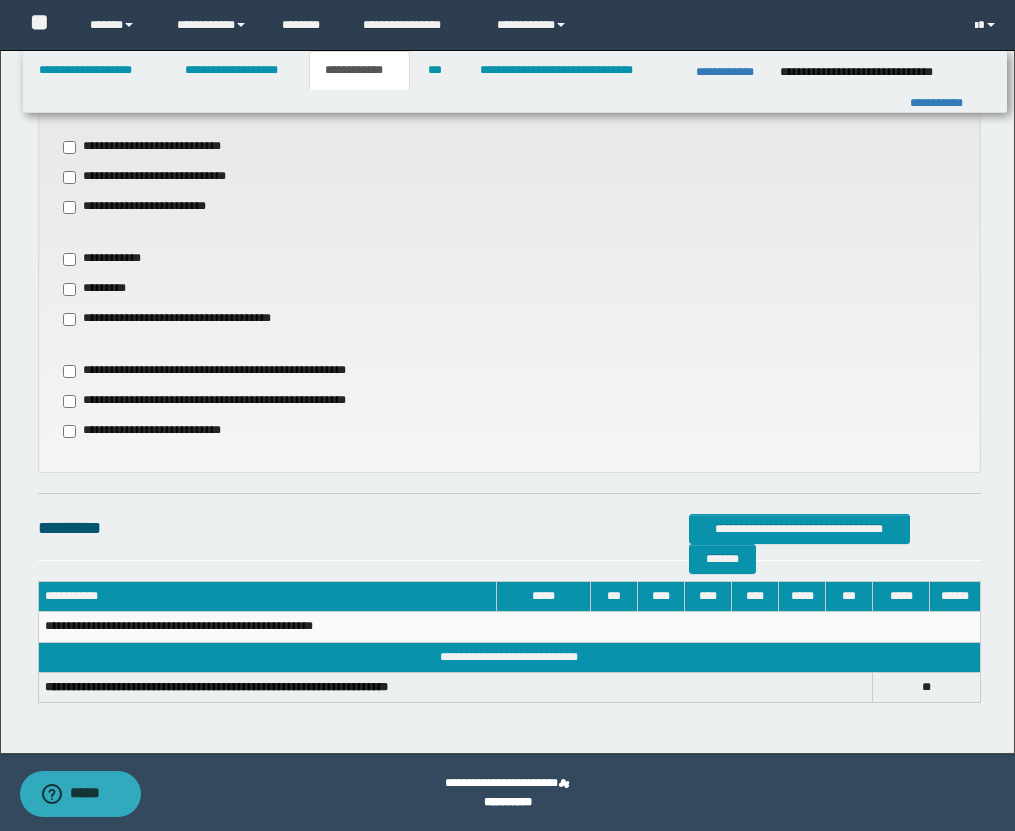 click on "**********" at bounding box center (186, 319) 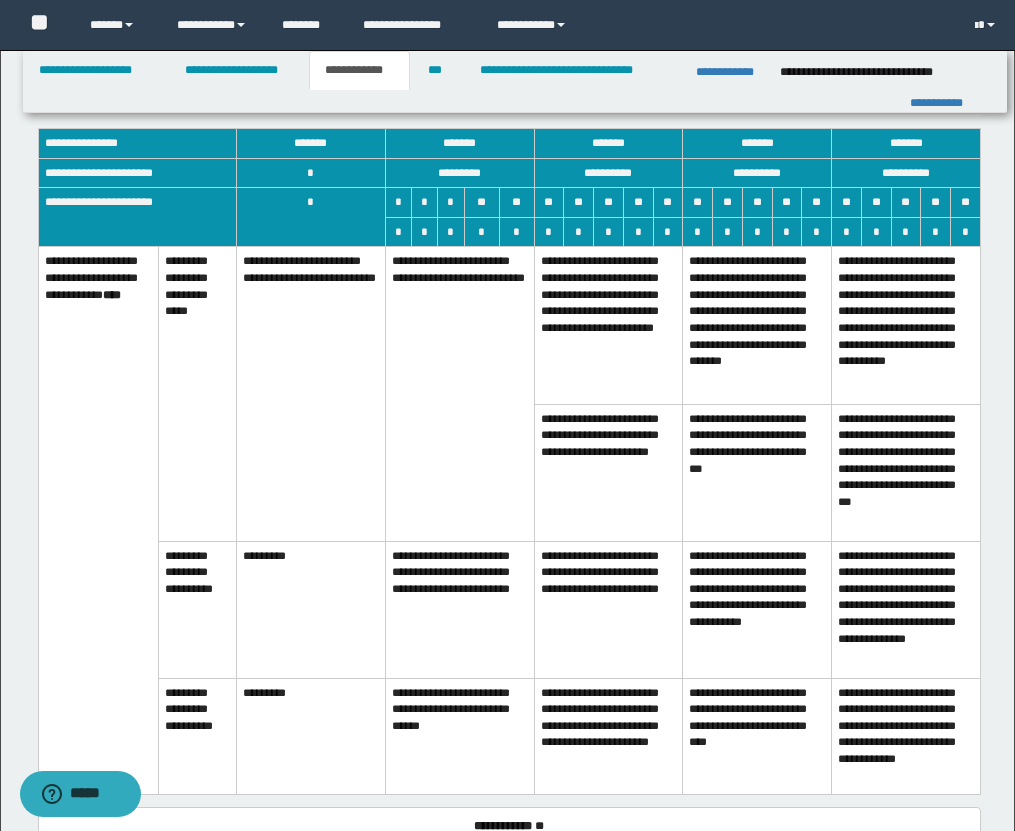 scroll, scrollTop: 1134, scrollLeft: 0, axis: vertical 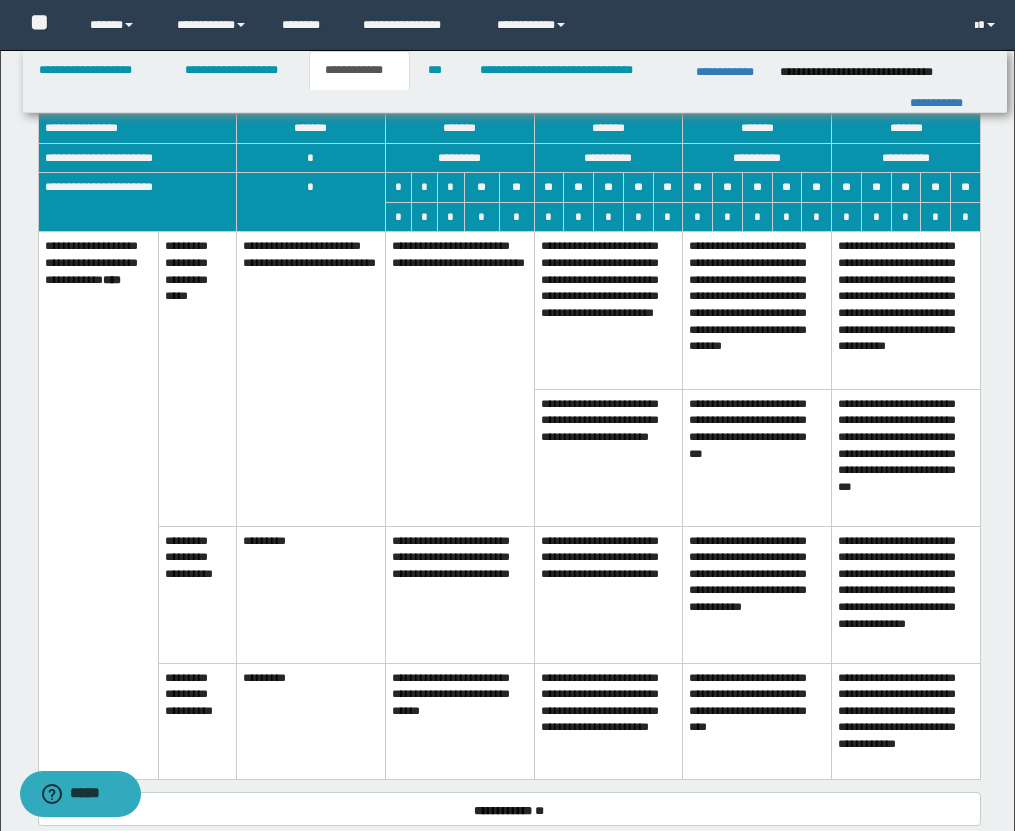 click on "**********" at bounding box center (608, 457) 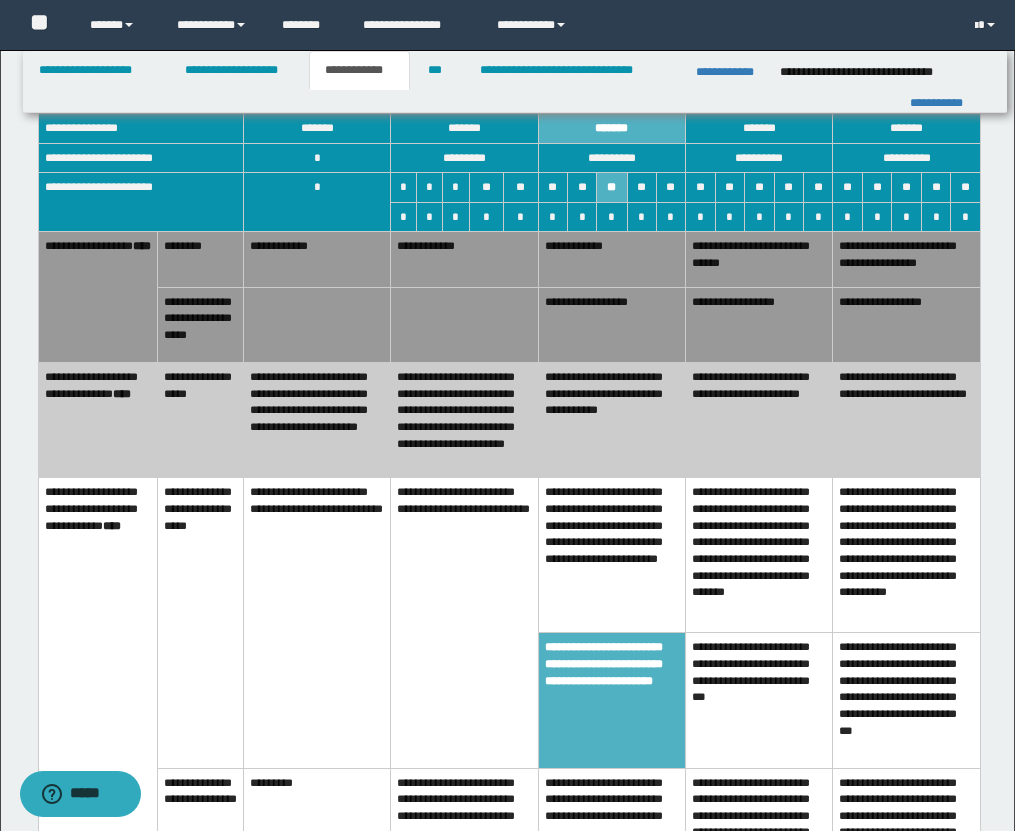 click on "**********" at bounding box center [611, 420] 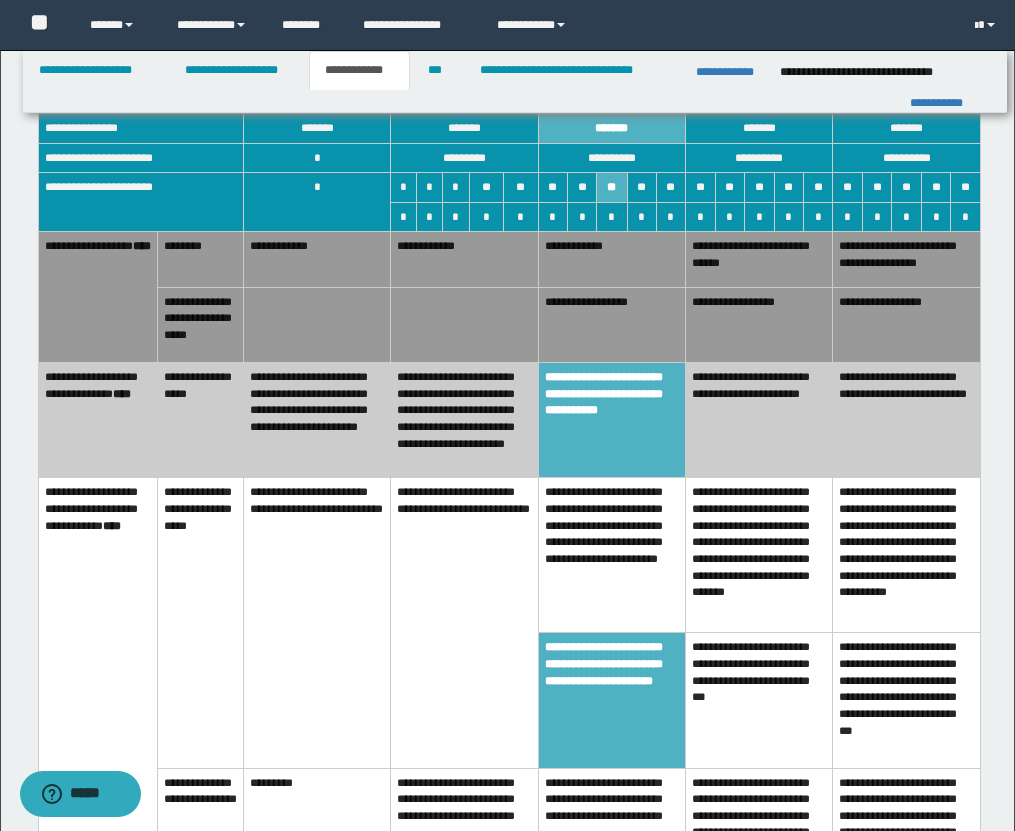 click on "**********" at bounding box center (464, 259) 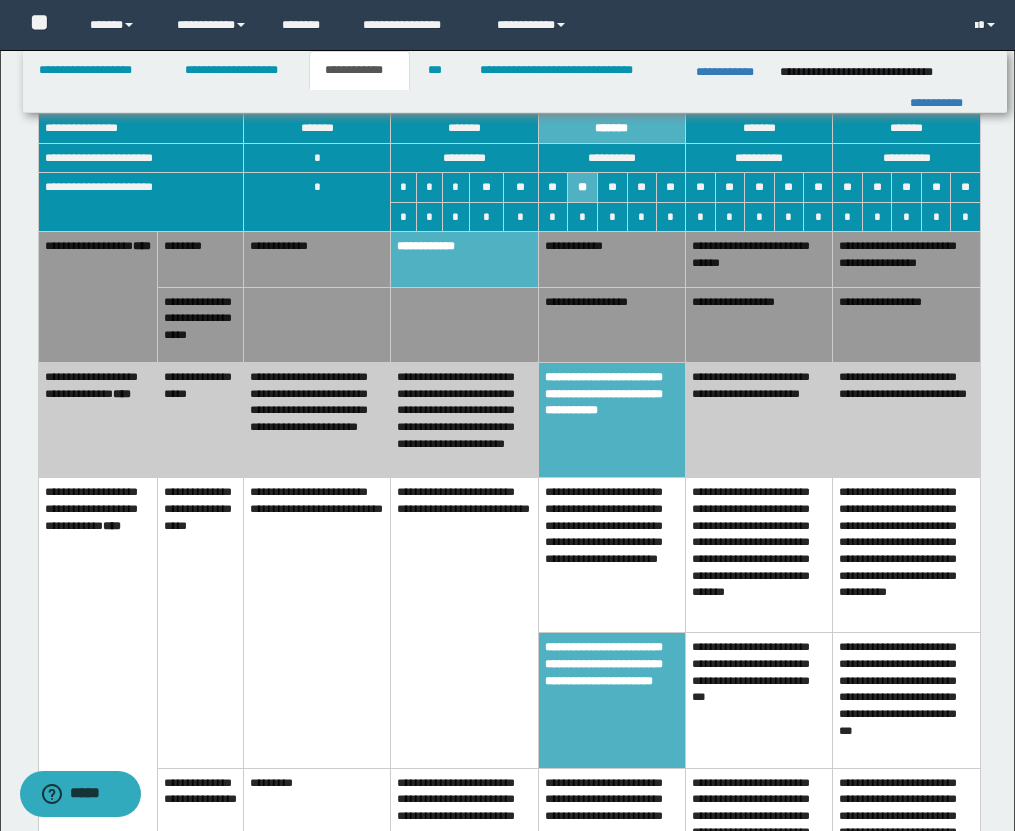 click on "**********" at bounding box center [759, 420] 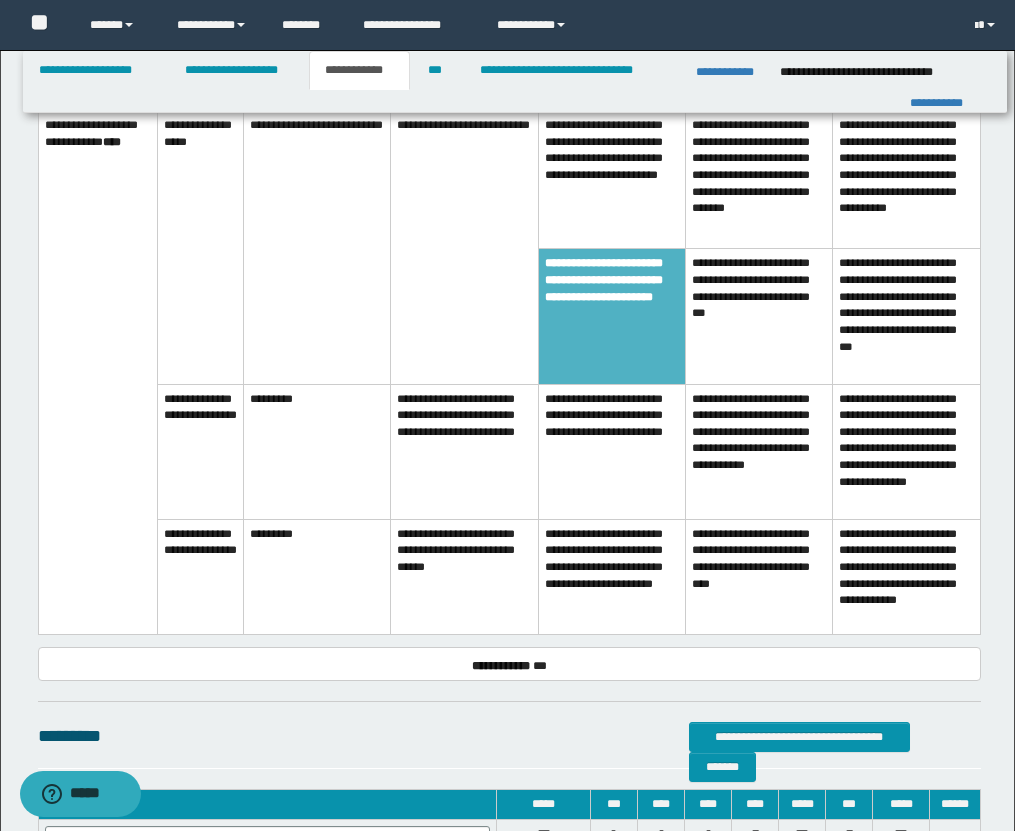 scroll, scrollTop: 1739, scrollLeft: 0, axis: vertical 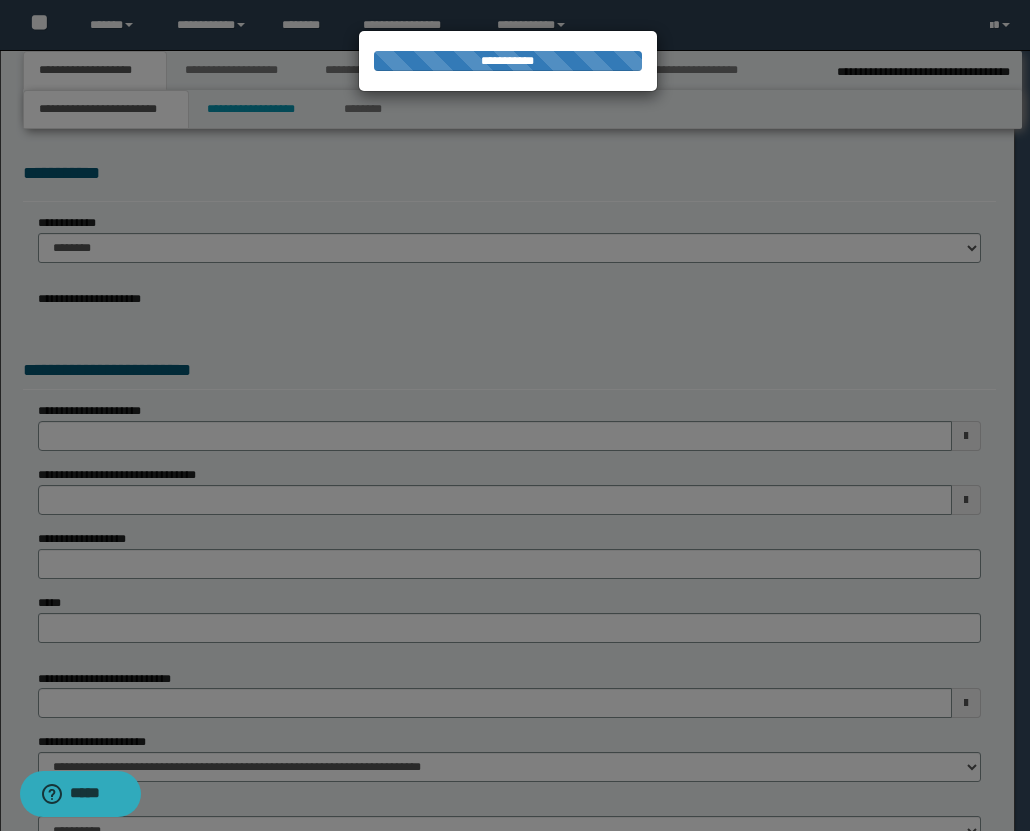 select on "*" 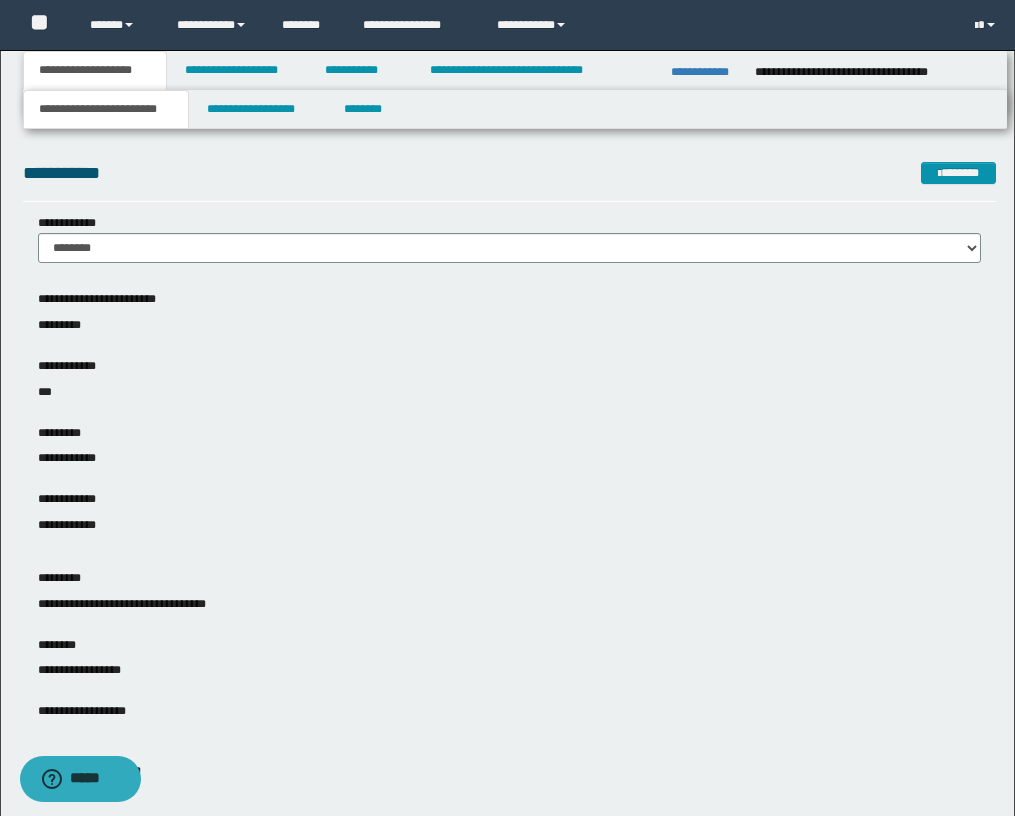 scroll, scrollTop: 957, scrollLeft: 0, axis: vertical 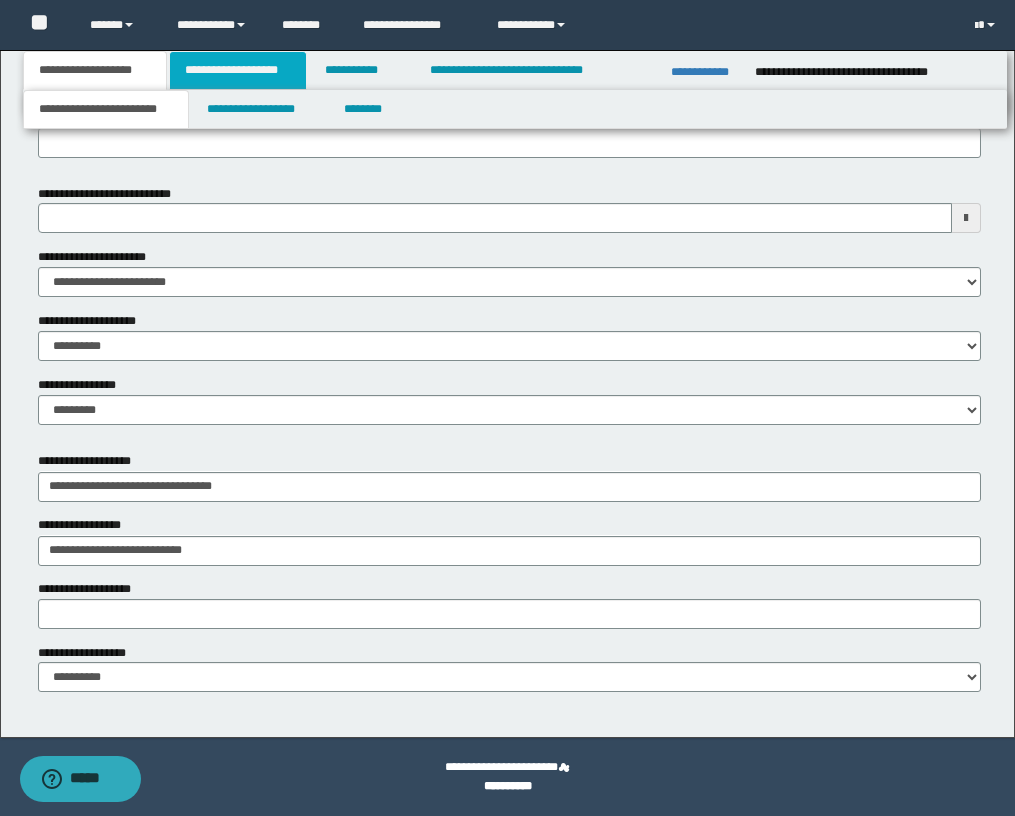 click on "**********" at bounding box center (238, 70) 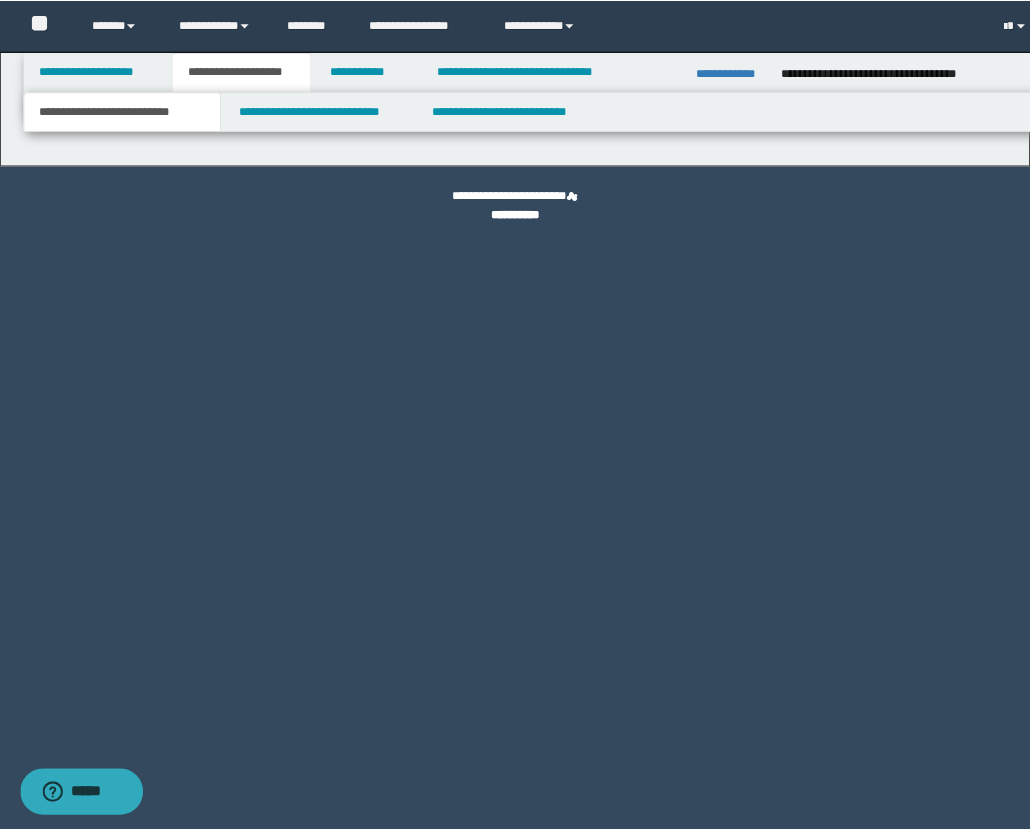 scroll, scrollTop: 0, scrollLeft: 0, axis: both 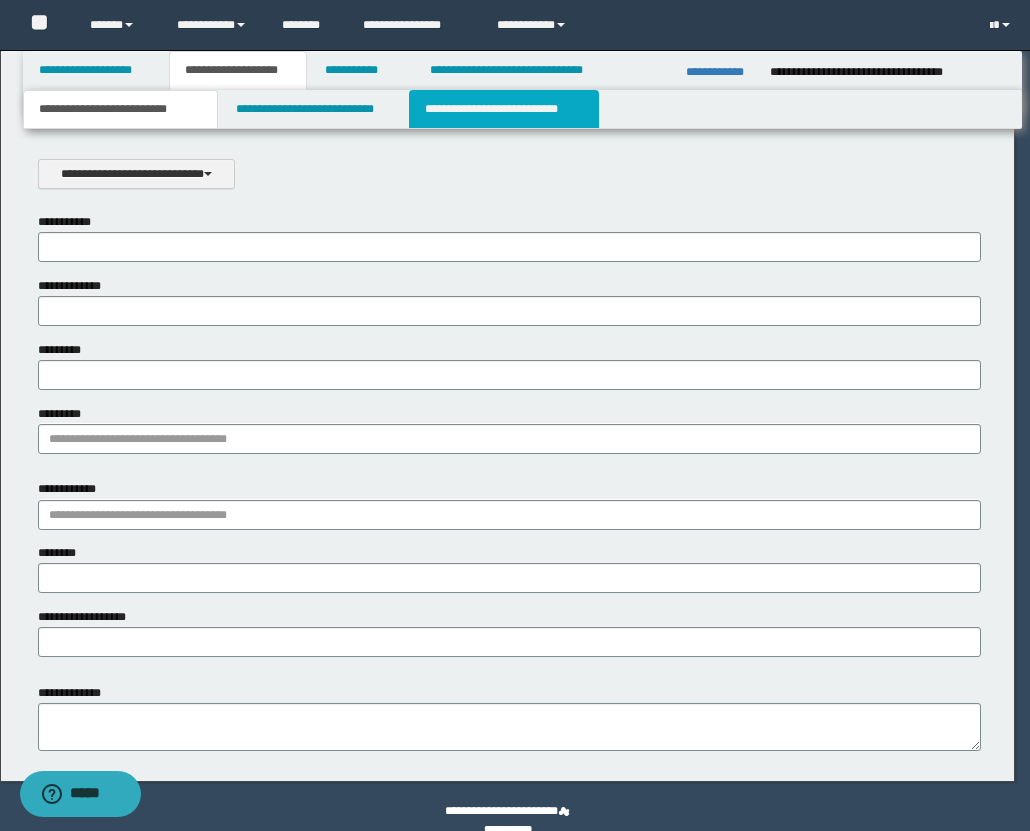 click on "**********" at bounding box center [504, 109] 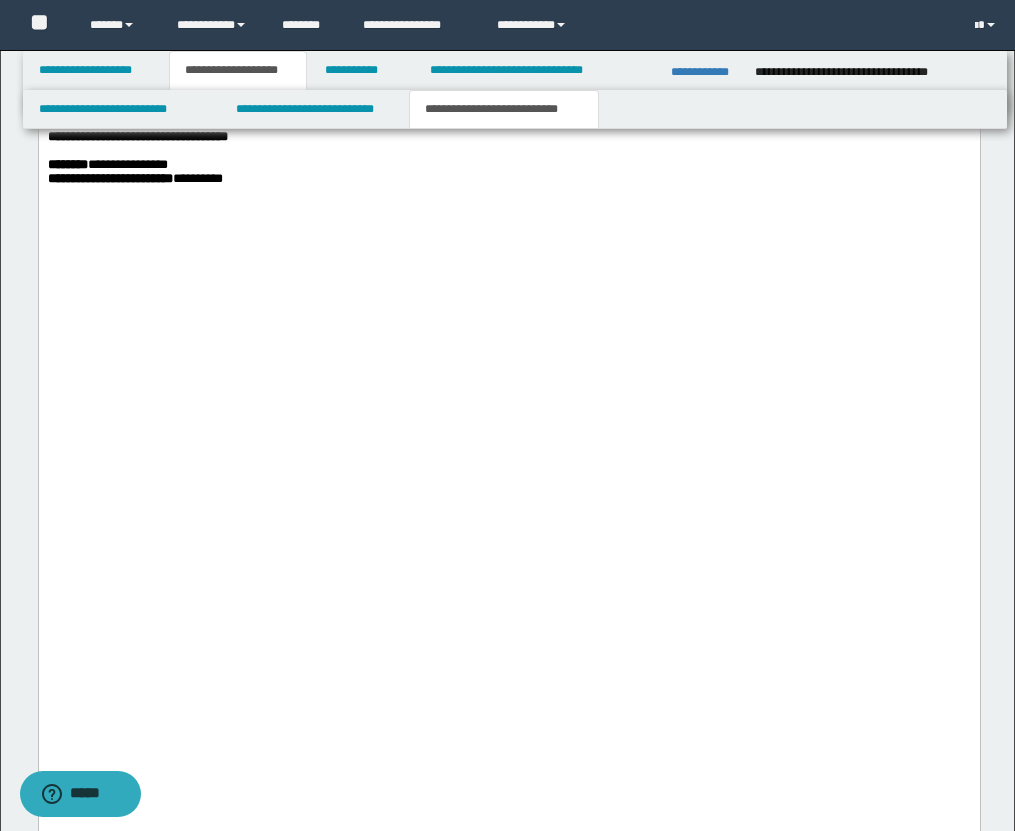 scroll, scrollTop: 4989, scrollLeft: 0, axis: vertical 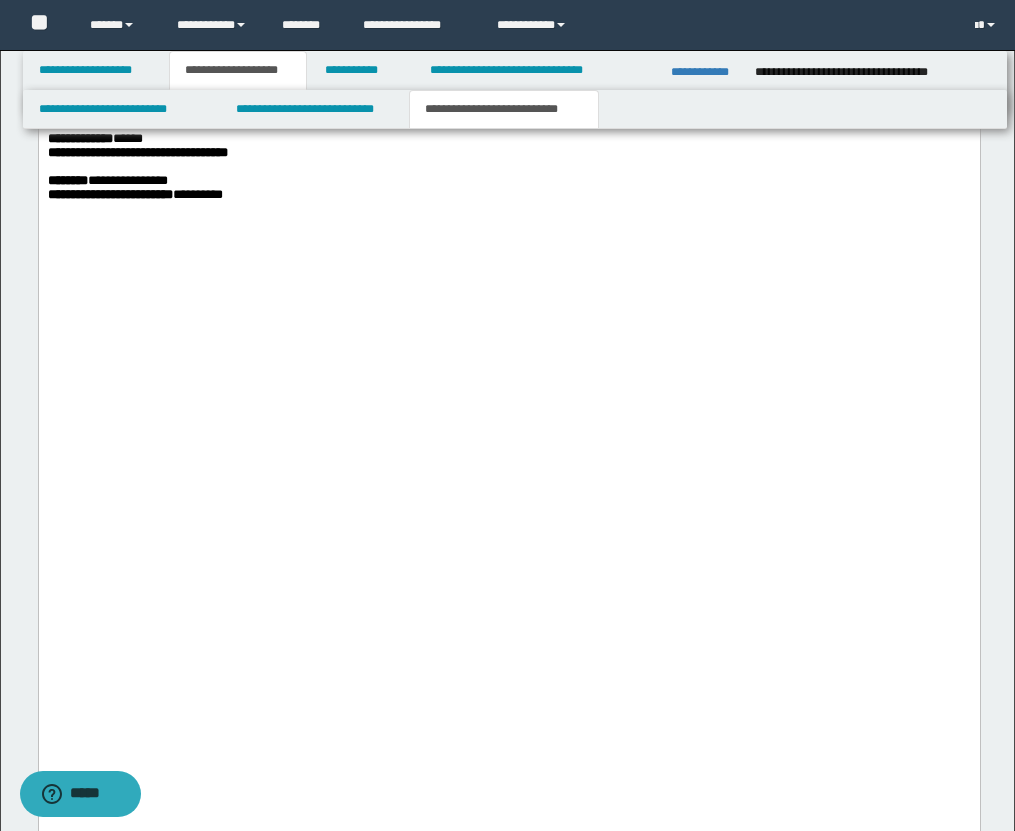 click on "**********" at bounding box center (508, -145) 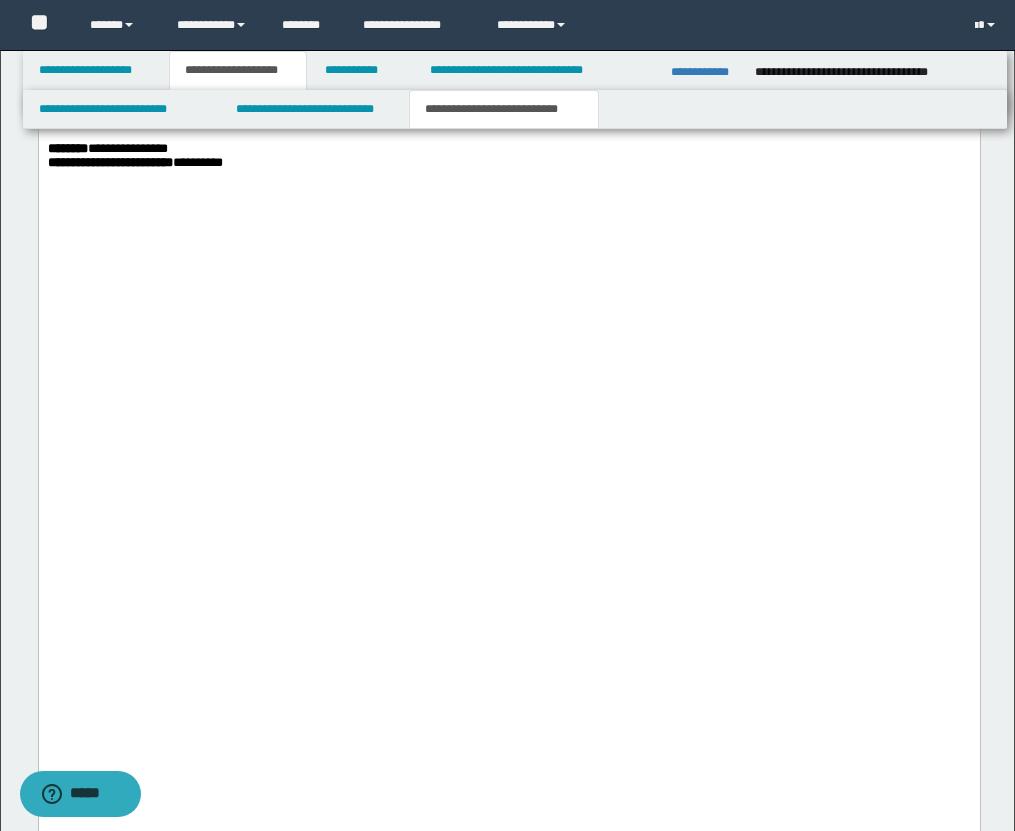 type 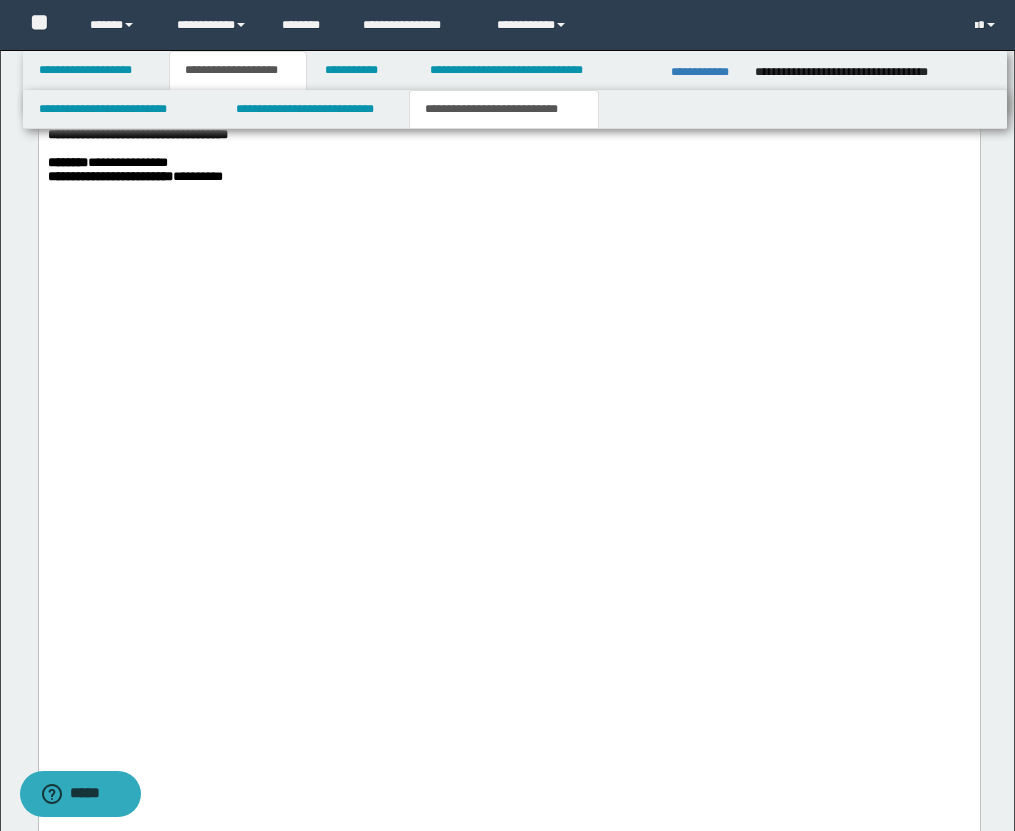 drag, startPoint x: 209, startPoint y: 457, endPoint x: 263, endPoint y: 460, distance: 54.08327 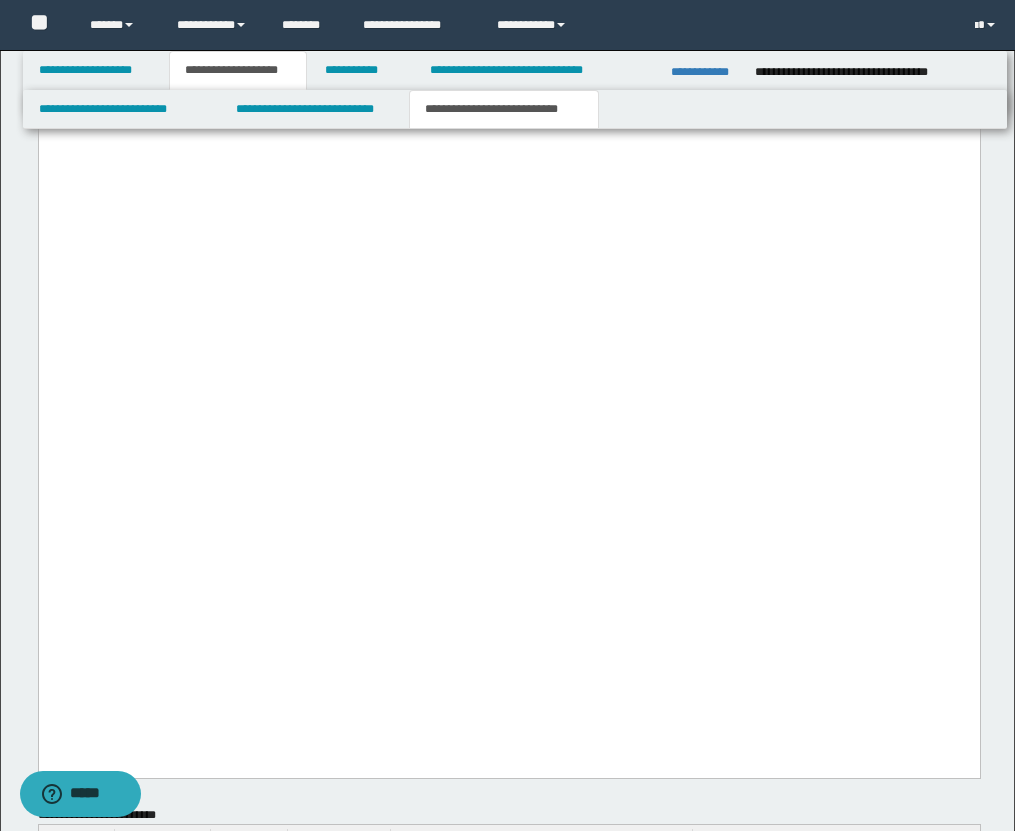 scroll, scrollTop: 5085, scrollLeft: 0, axis: vertical 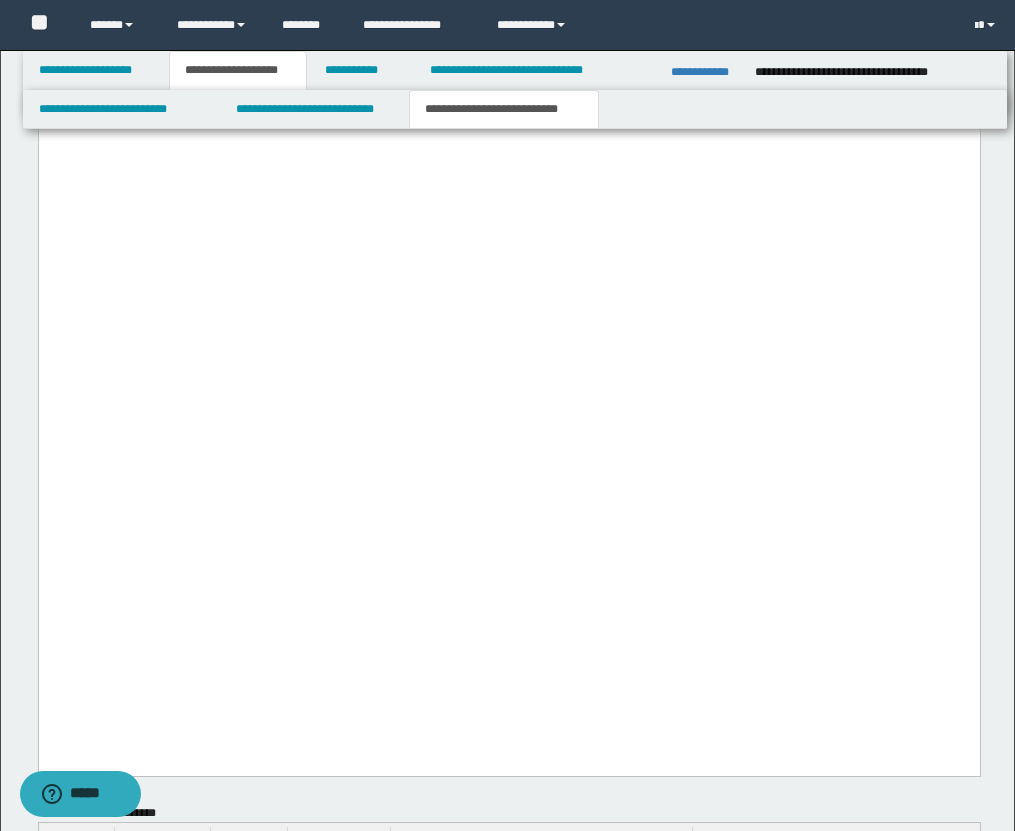 click on "**********" at bounding box center (197, 48) 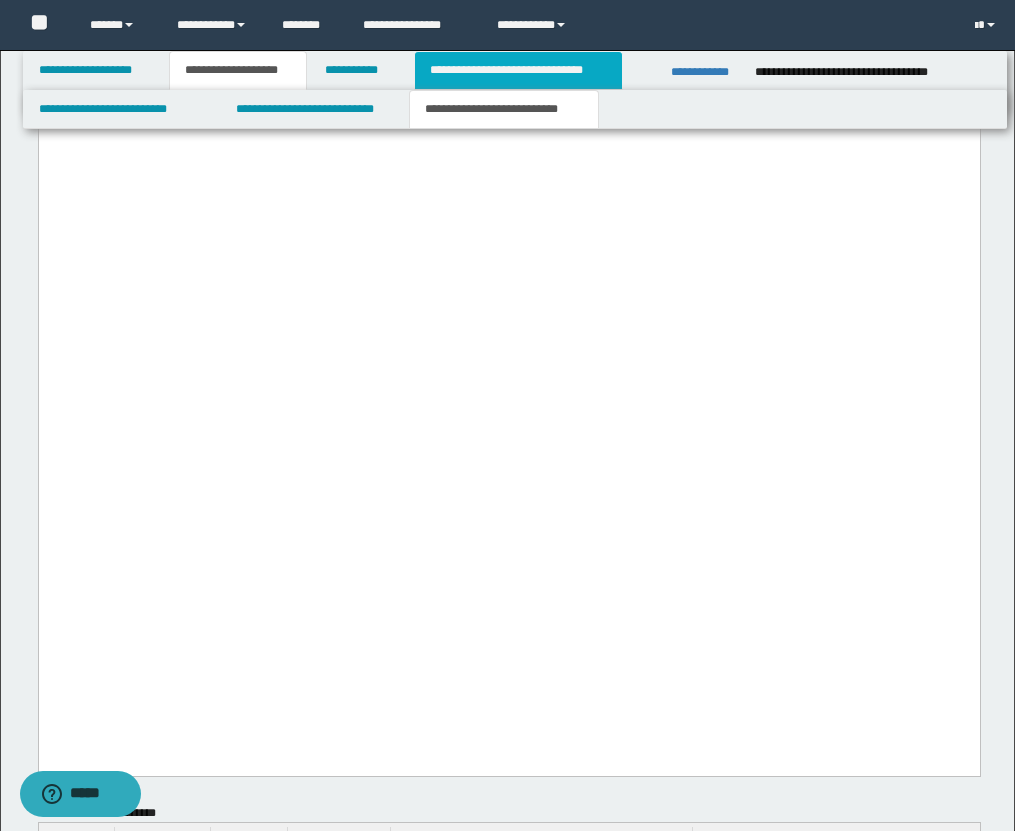 click on "**********" at bounding box center [518, 70] 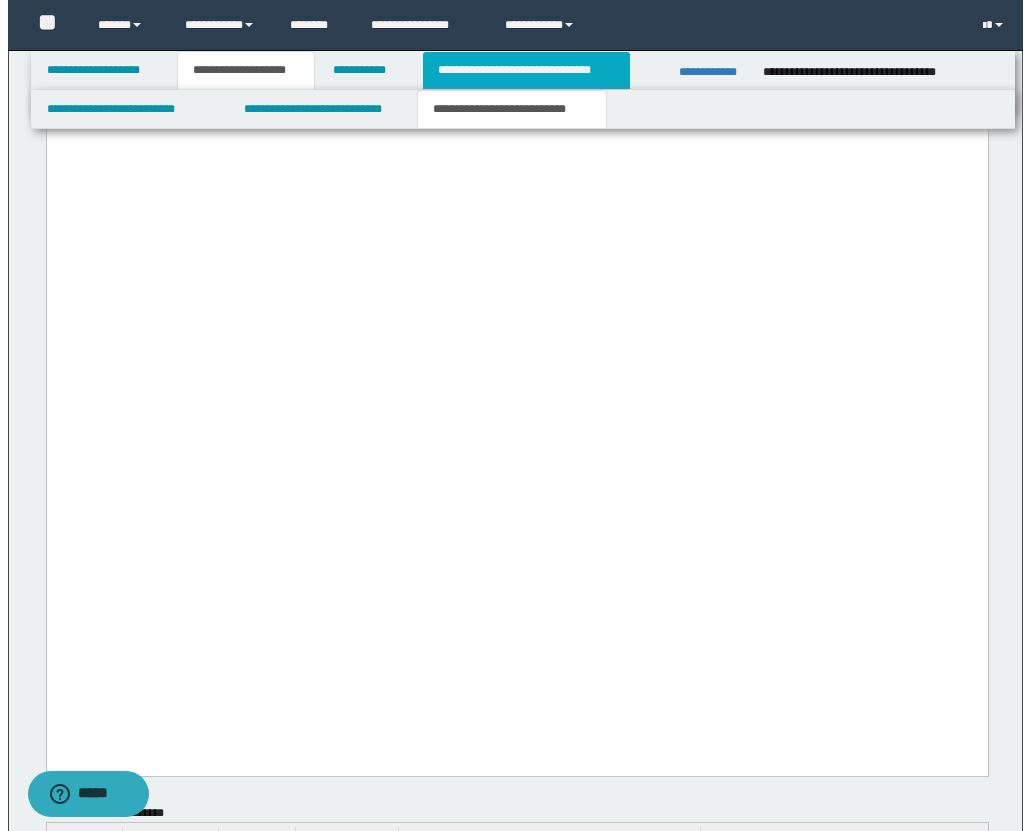 scroll, scrollTop: 0, scrollLeft: 0, axis: both 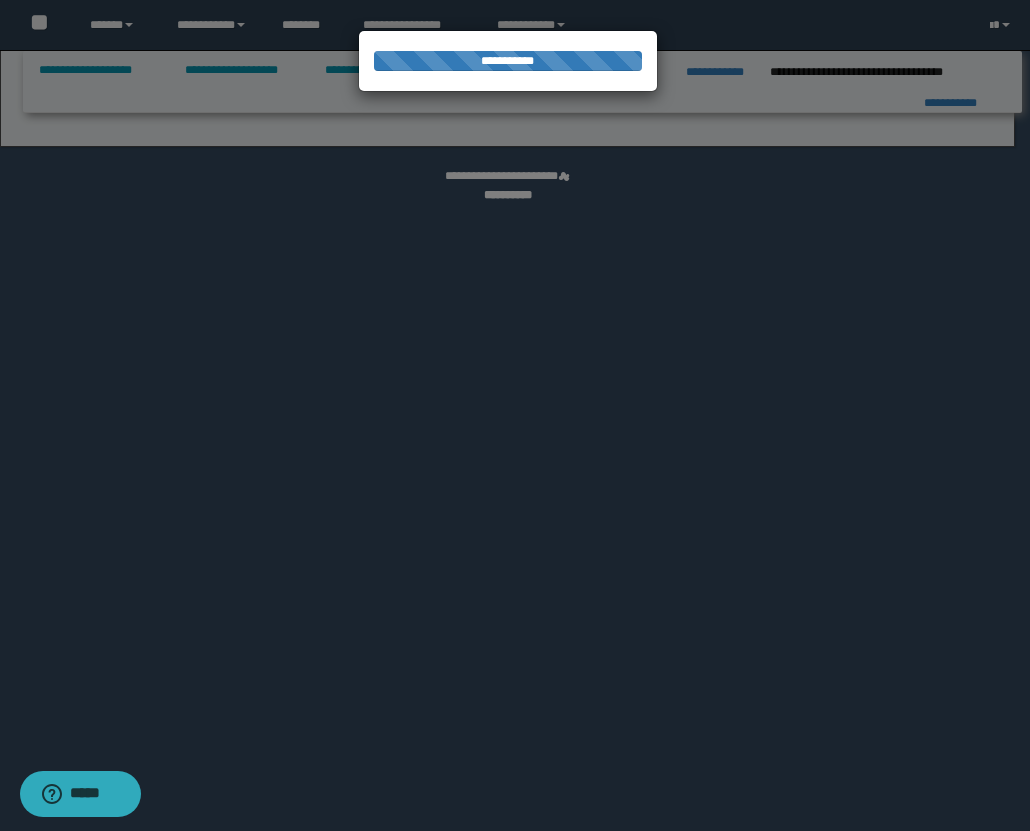 select on "*" 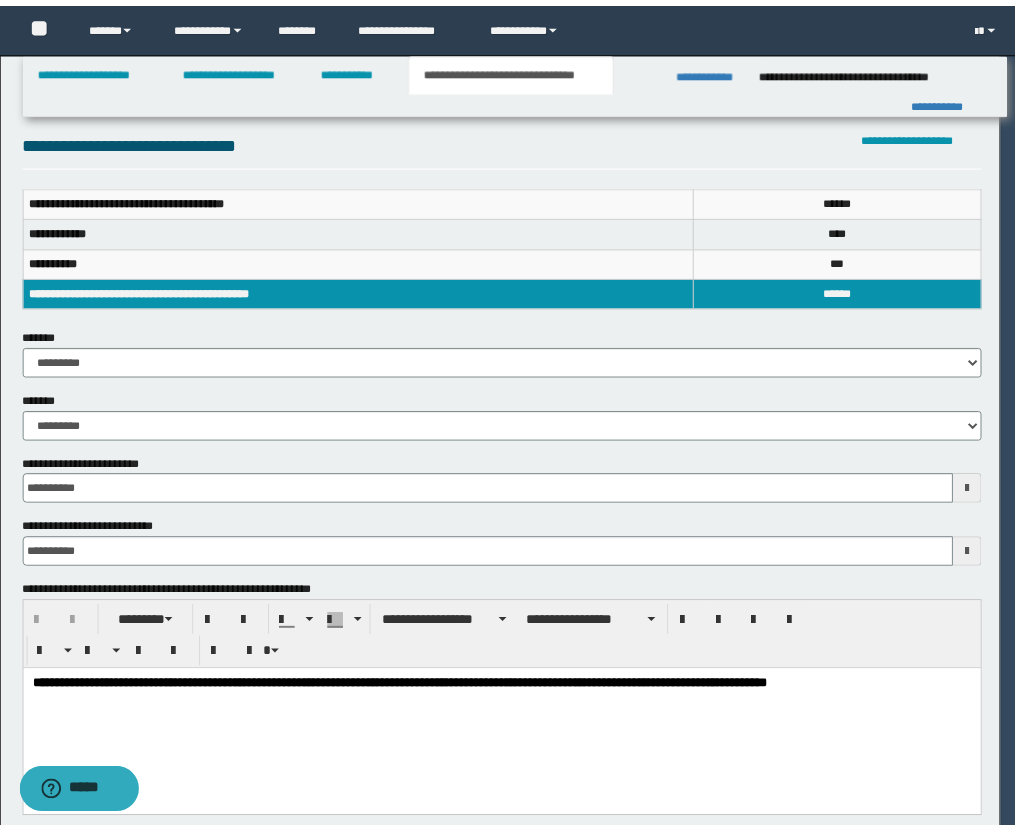 scroll, scrollTop: 0, scrollLeft: 0, axis: both 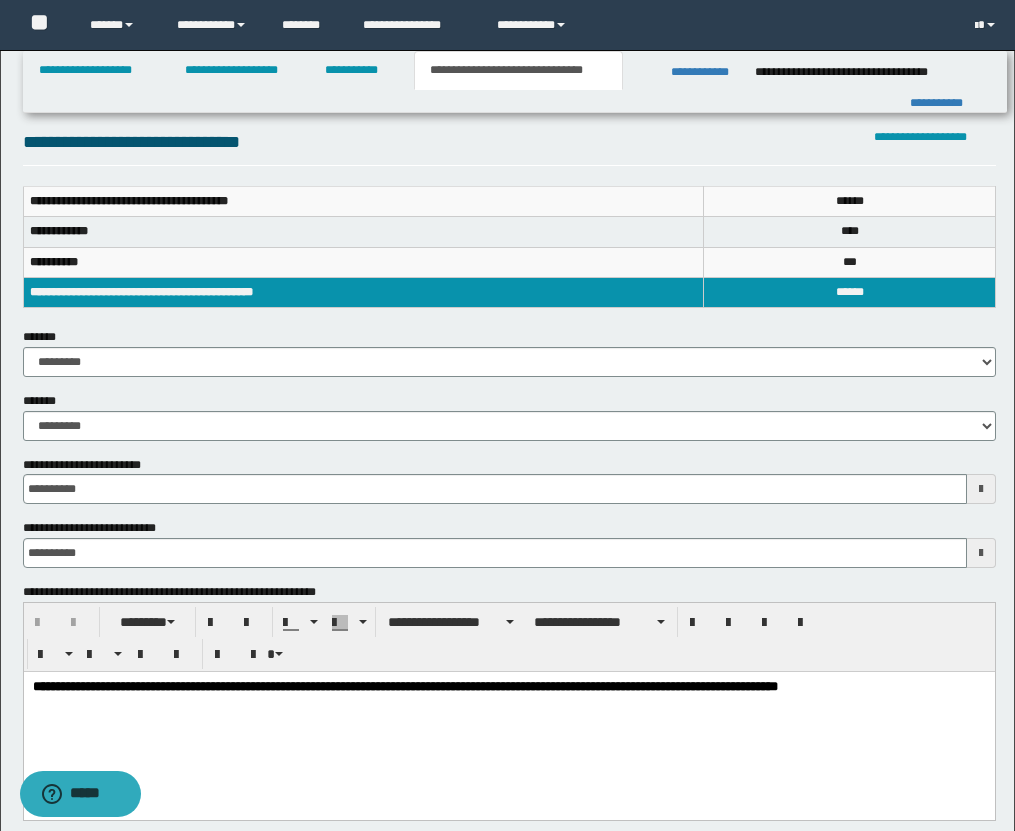 click at bounding box center (981, 489) 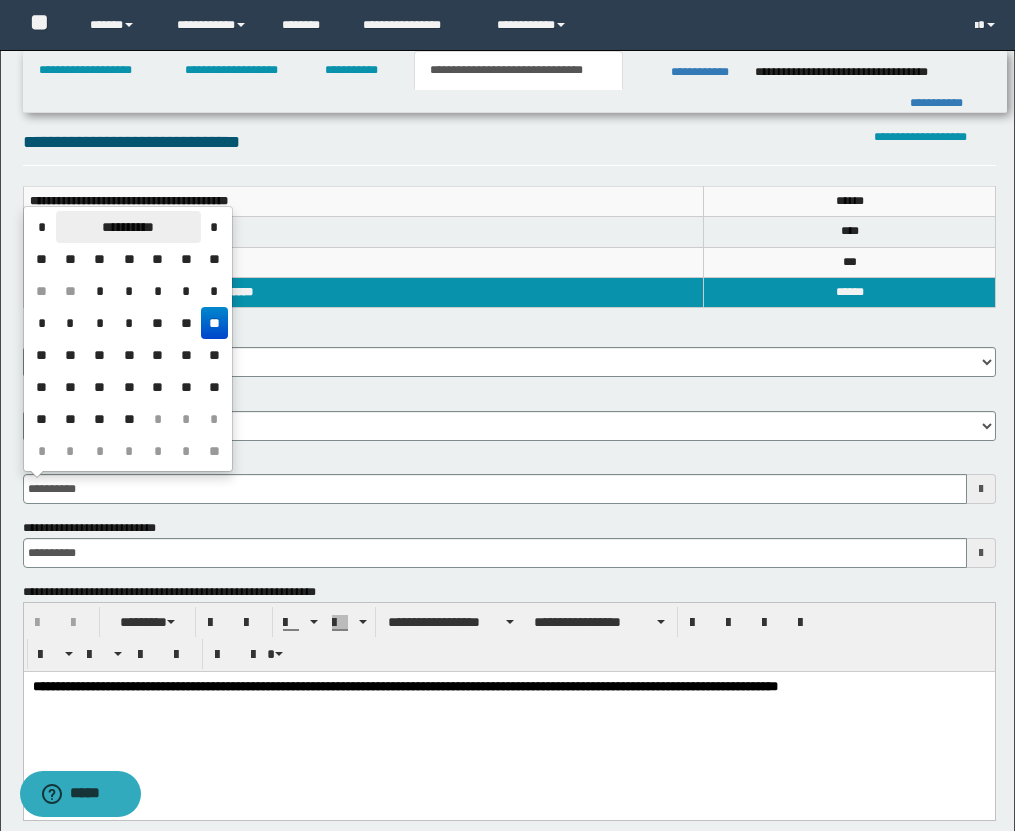 click on "**********" at bounding box center [128, 227] 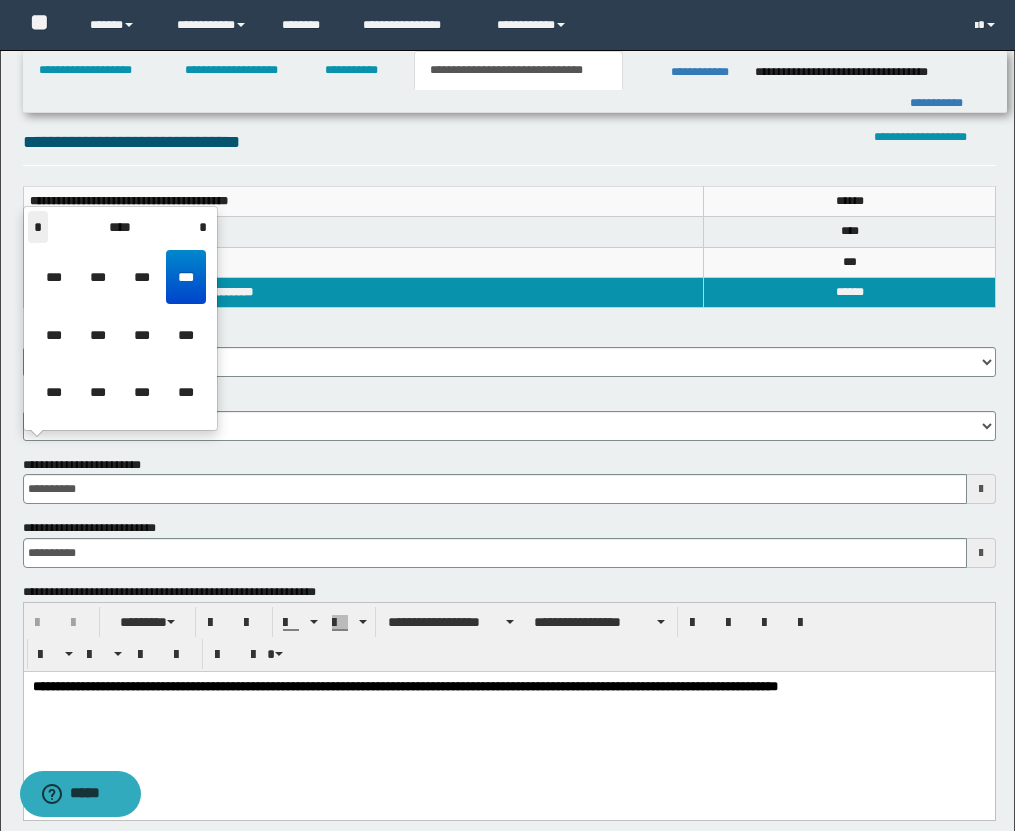 click on "*" at bounding box center [38, 227] 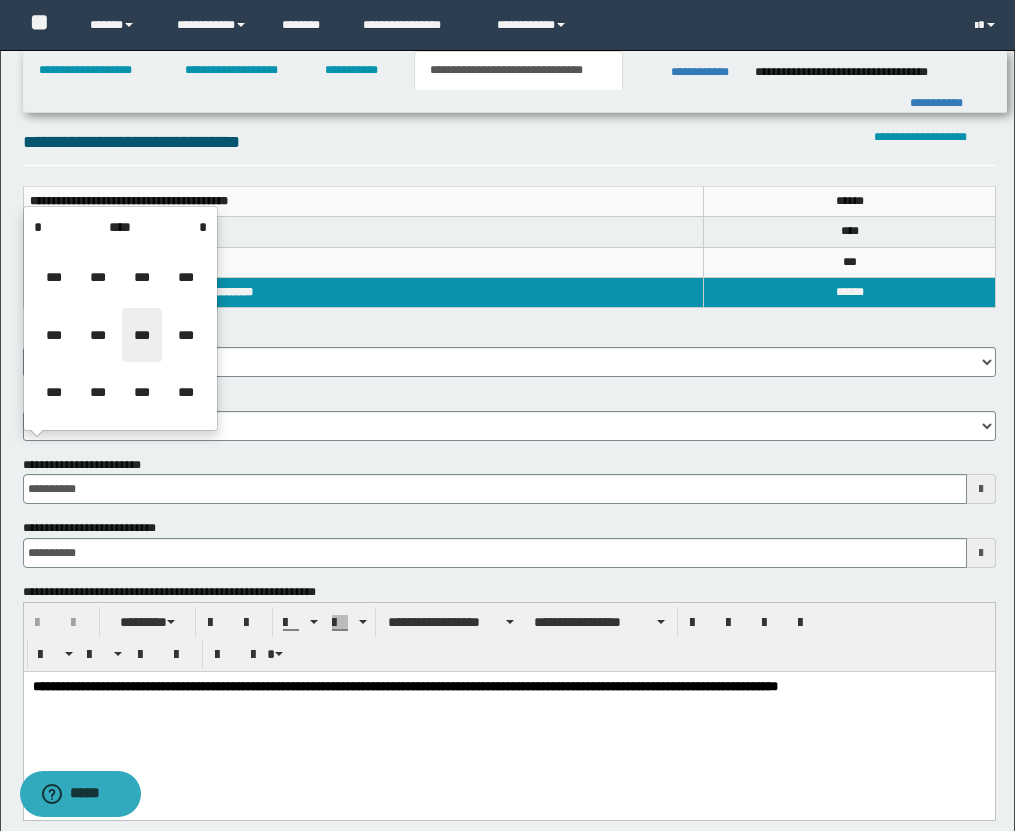 click on "***" at bounding box center [142, 335] 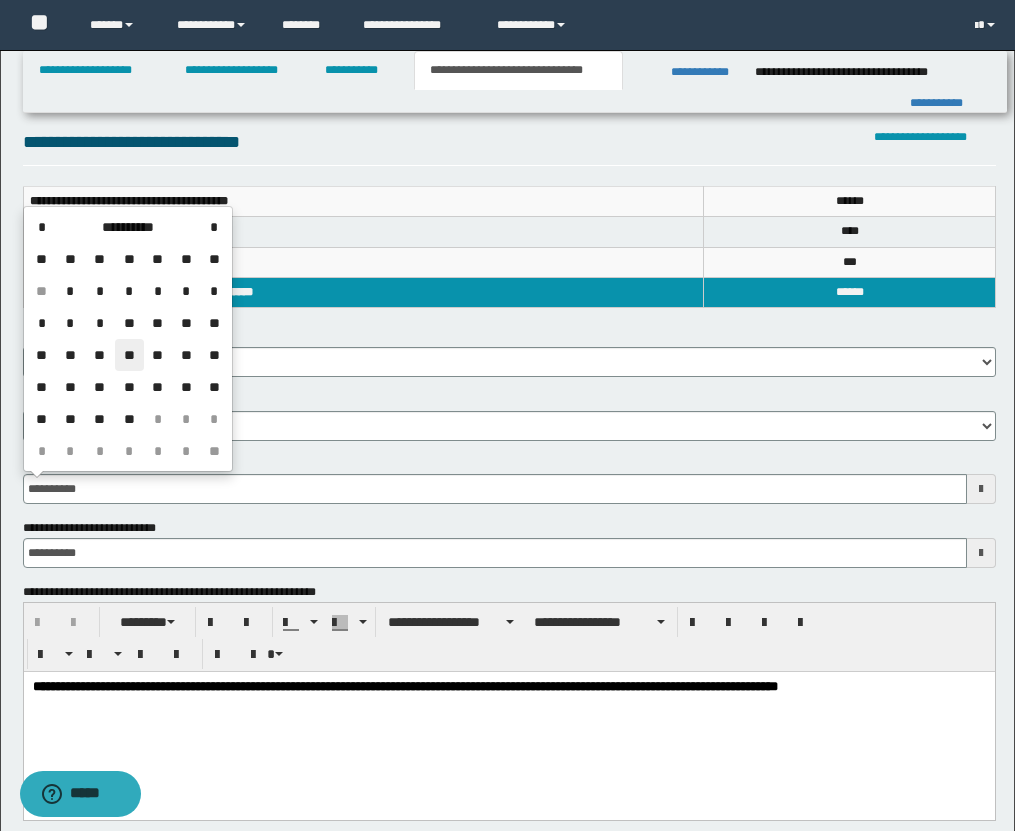 click on "**" at bounding box center [129, 355] 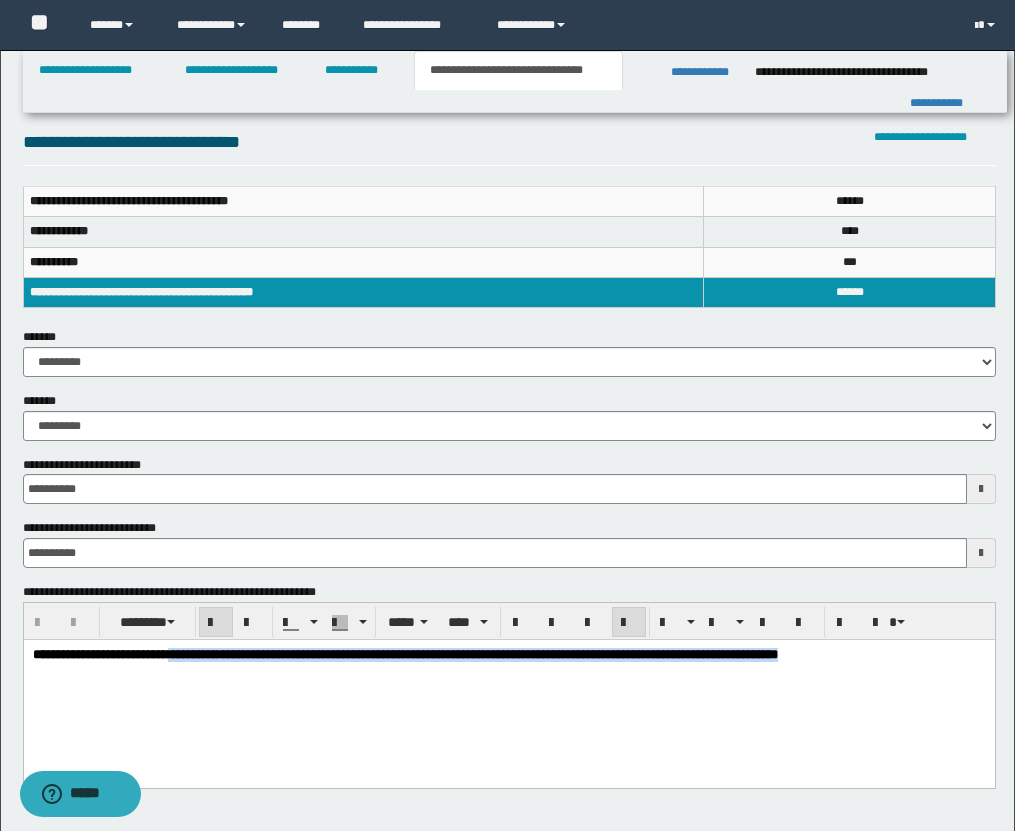 drag, startPoint x: 220, startPoint y: 658, endPoint x: 266, endPoint y: 687, distance: 54.378304 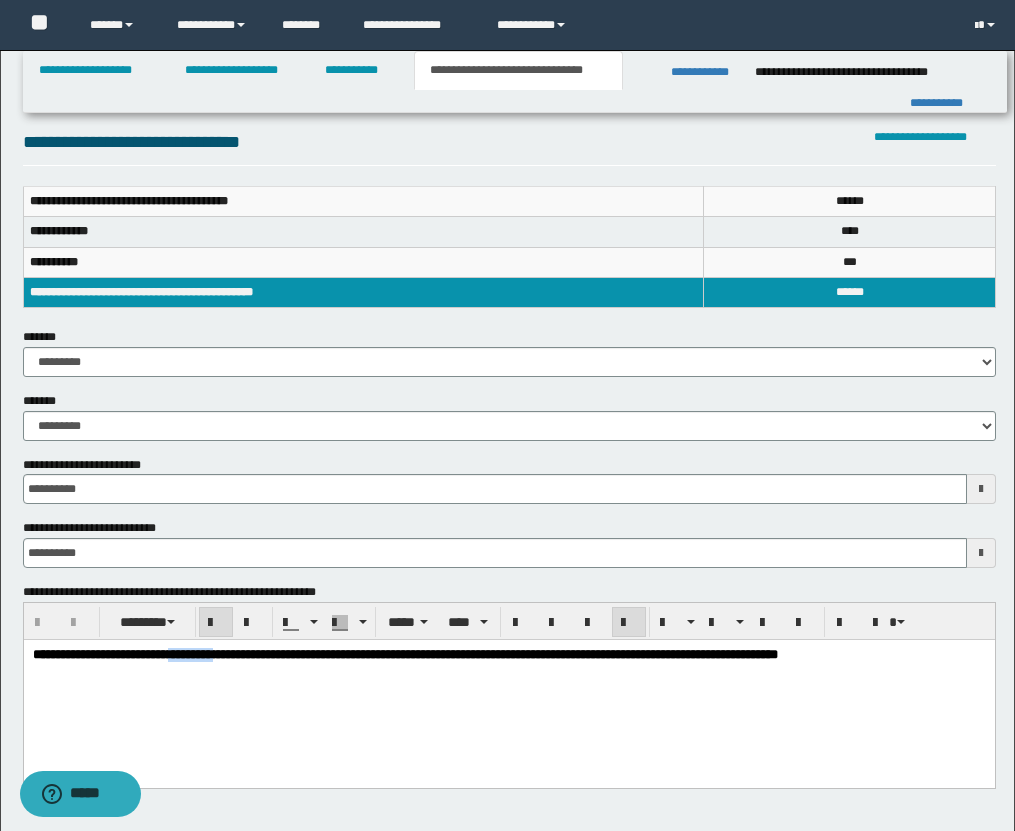 drag, startPoint x: 220, startPoint y: 658, endPoint x: 278, endPoint y: 660, distance: 58.034473 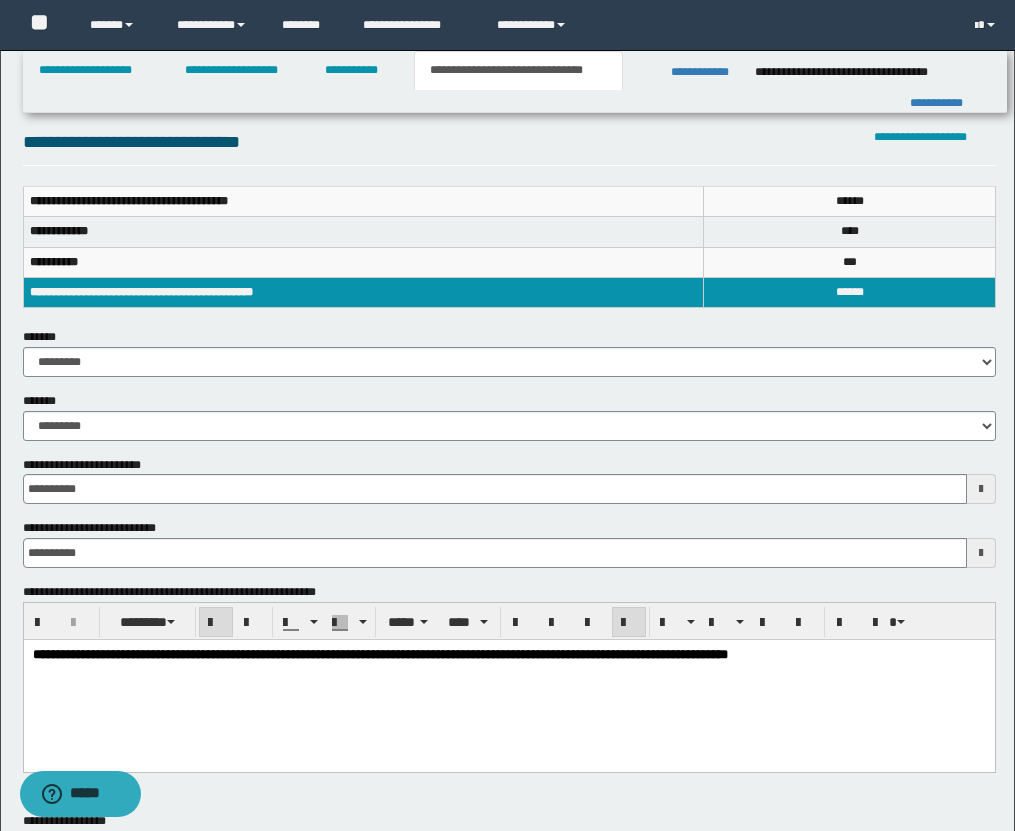 click on "**********" at bounding box center [508, 680] 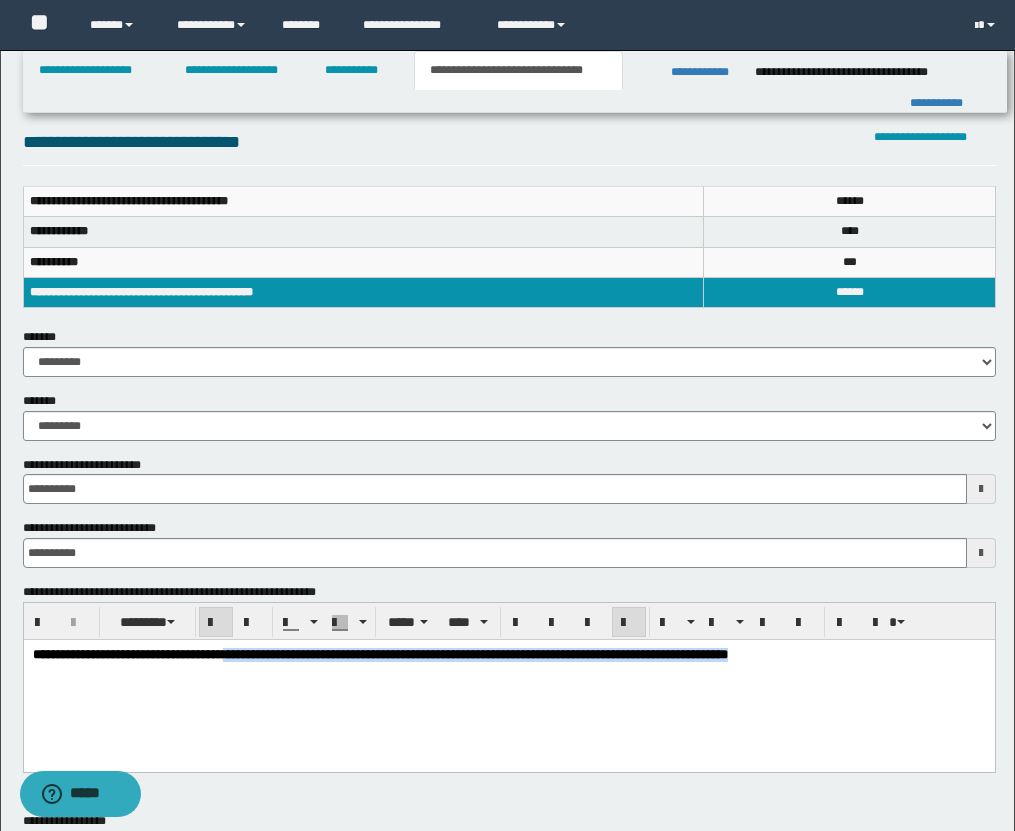 drag, startPoint x: 277, startPoint y: 657, endPoint x: 933, endPoint y: 661, distance: 656.0122 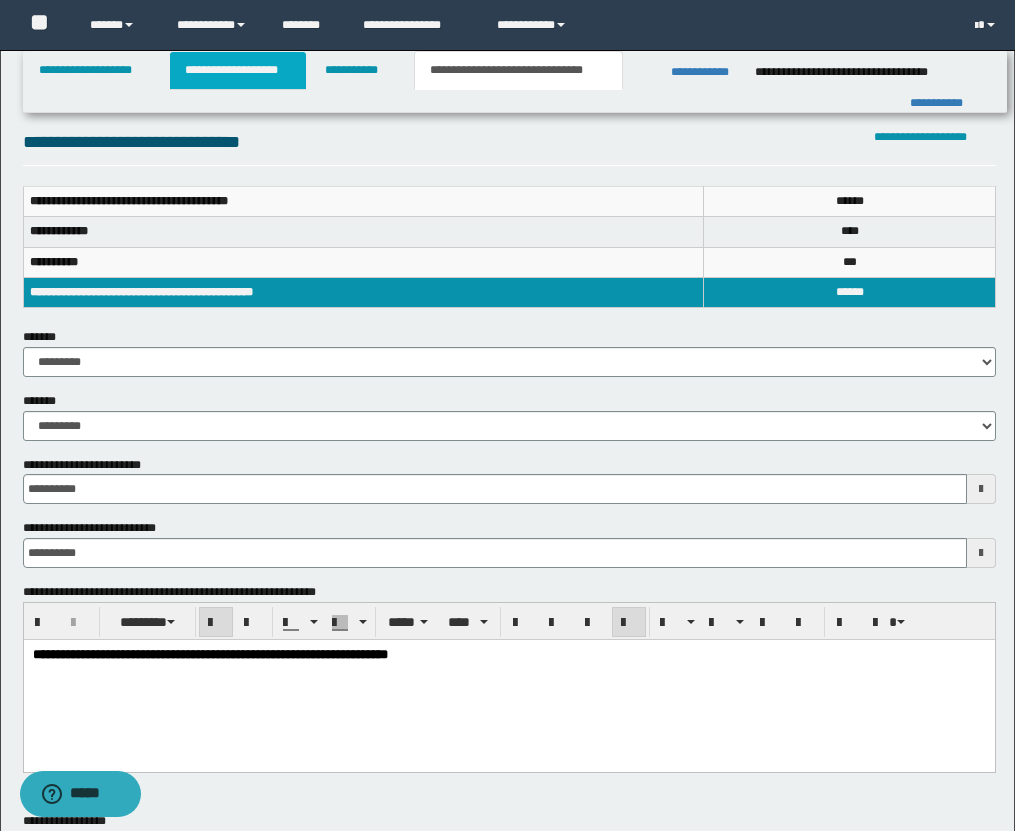 click on "**********" at bounding box center (238, 70) 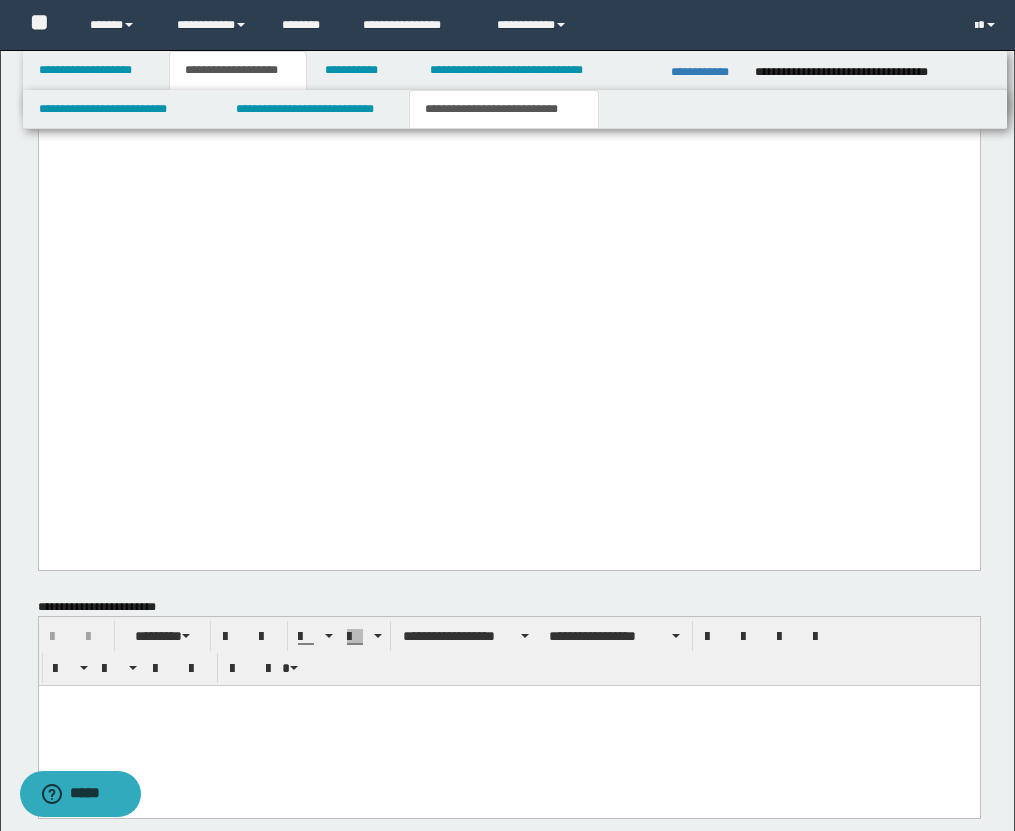 scroll, scrollTop: 5093, scrollLeft: 0, axis: vertical 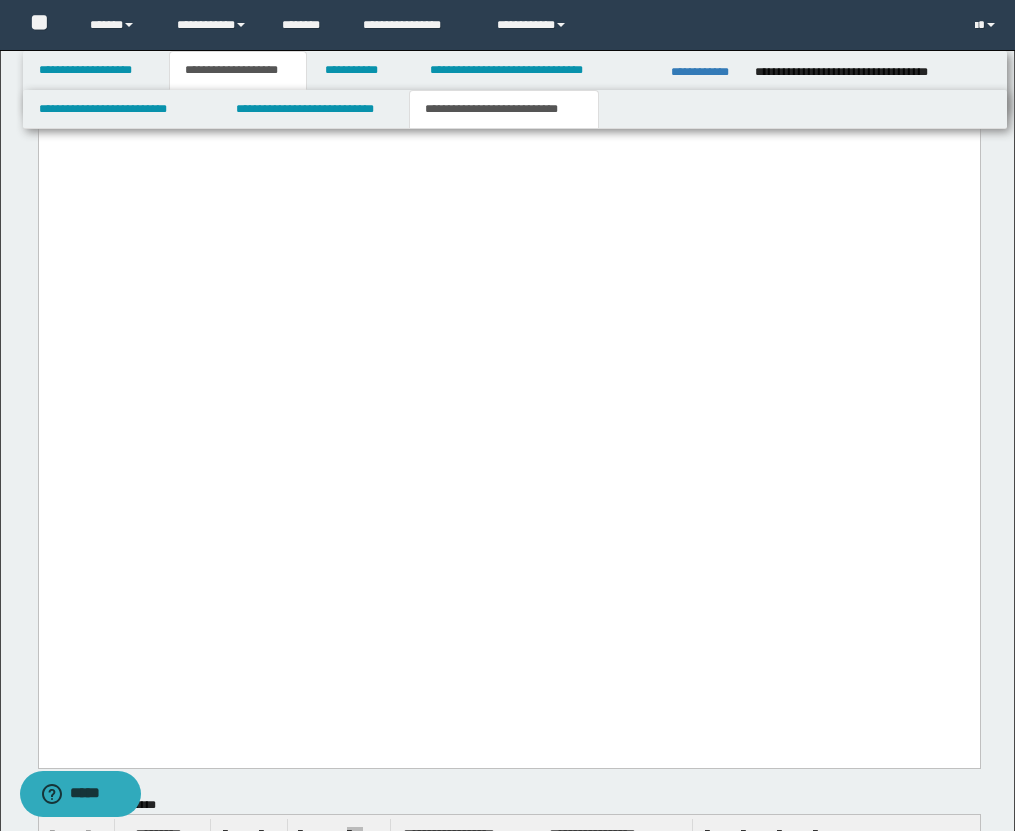 drag, startPoint x: 247, startPoint y: 367, endPoint x: 318, endPoint y: 368, distance: 71.00704 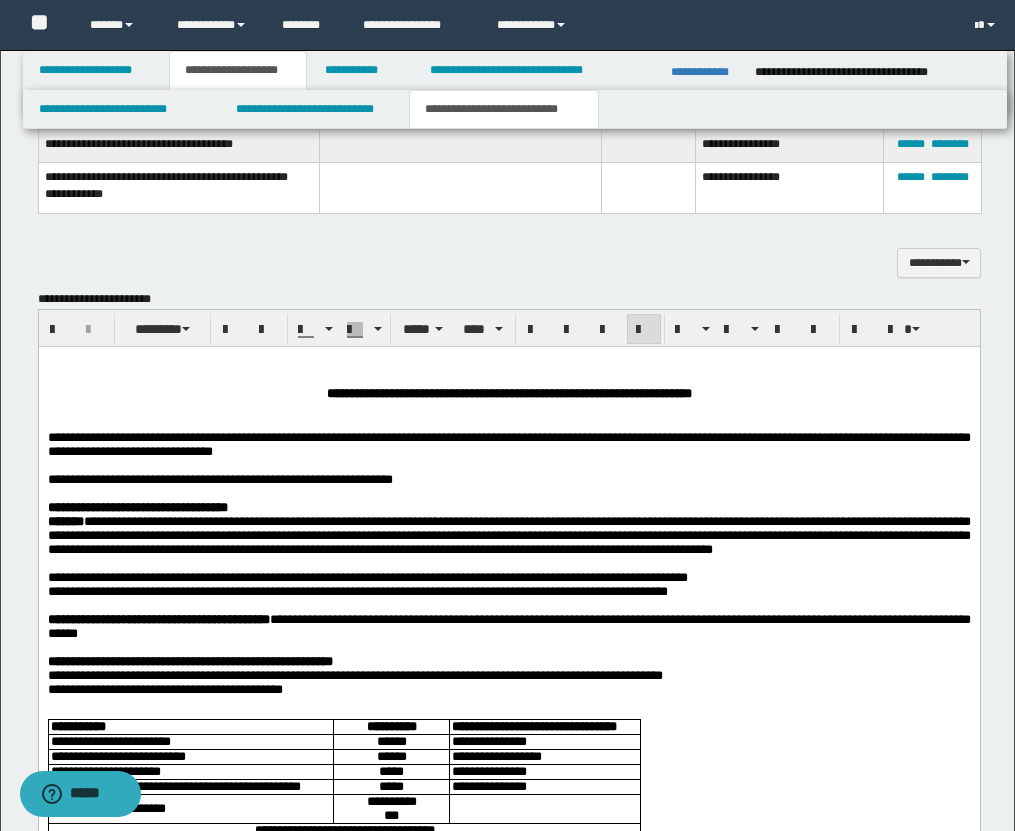 scroll, scrollTop: 2274, scrollLeft: 0, axis: vertical 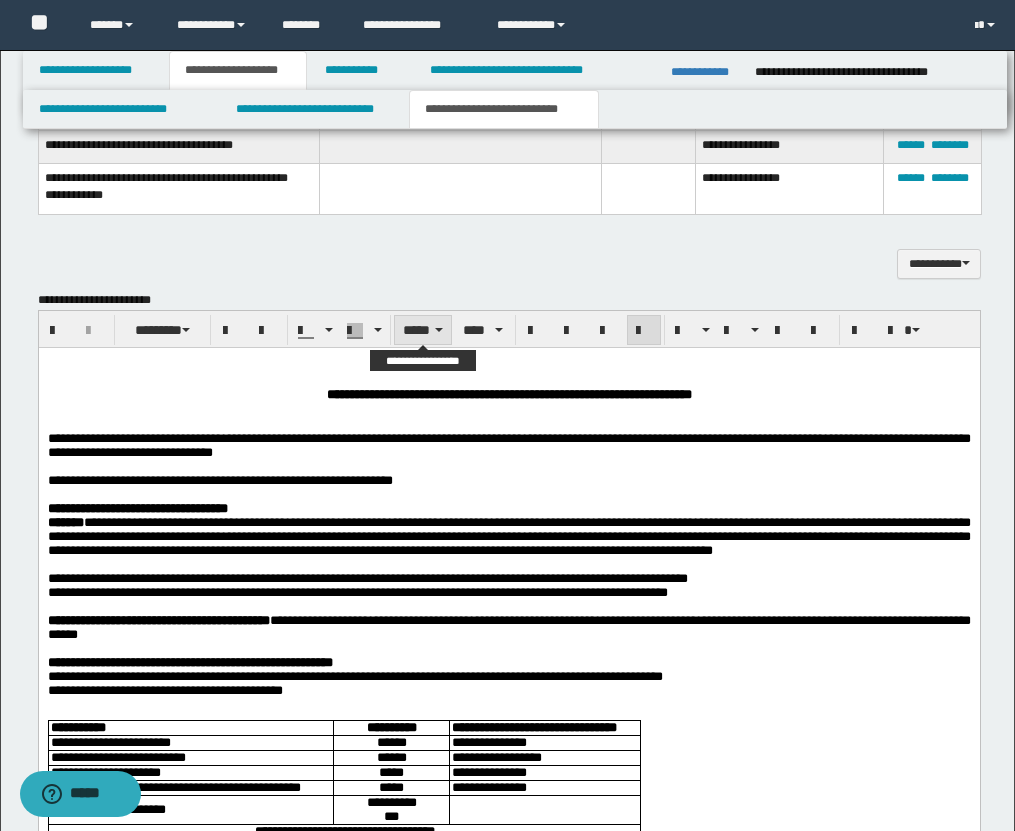 click at bounding box center [439, 330] 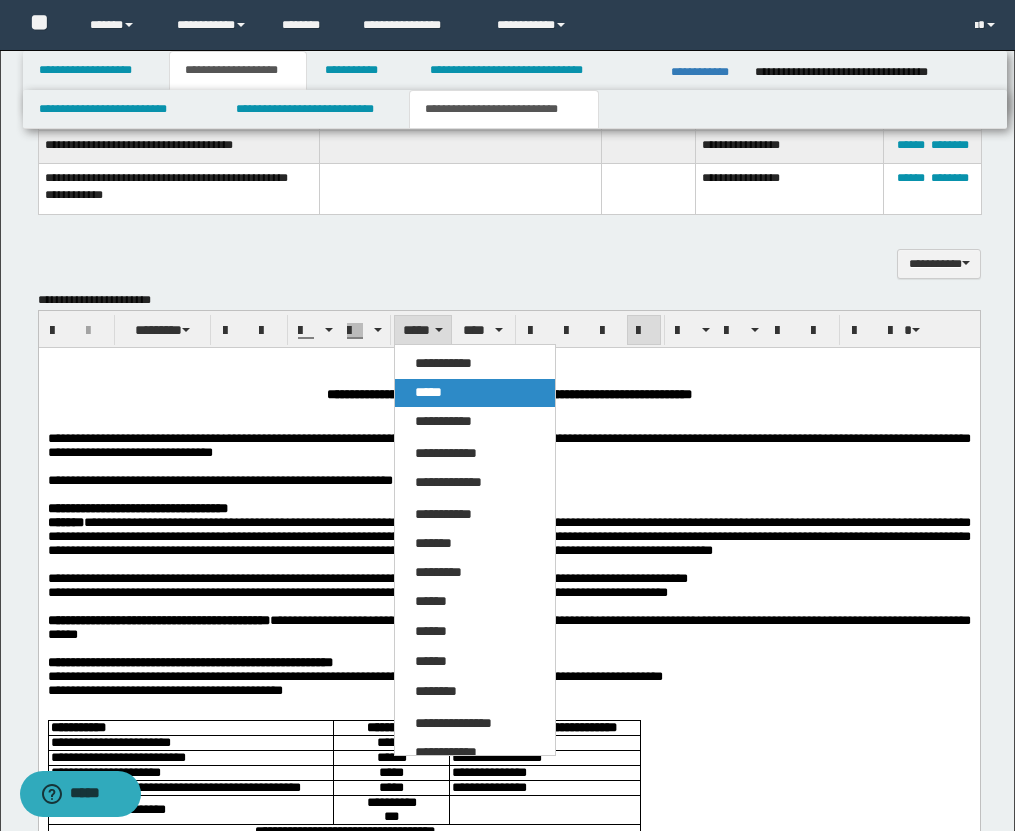 click on "*****" at bounding box center [475, 393] 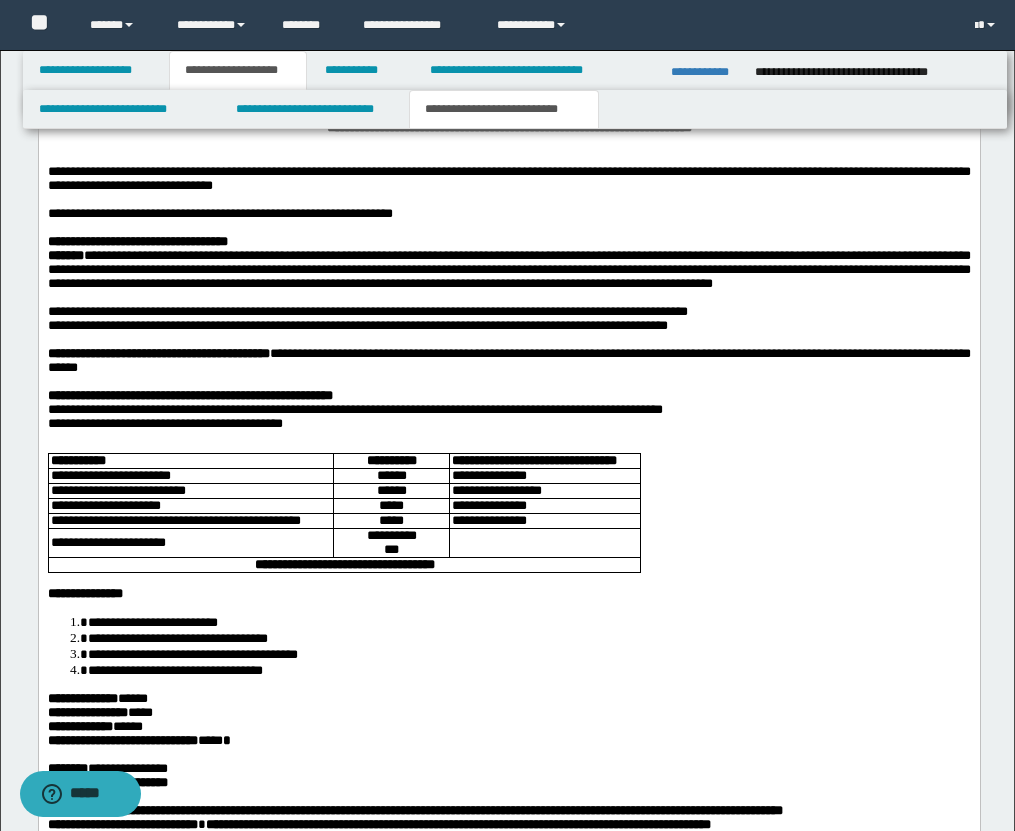 scroll, scrollTop: 2427, scrollLeft: 0, axis: vertical 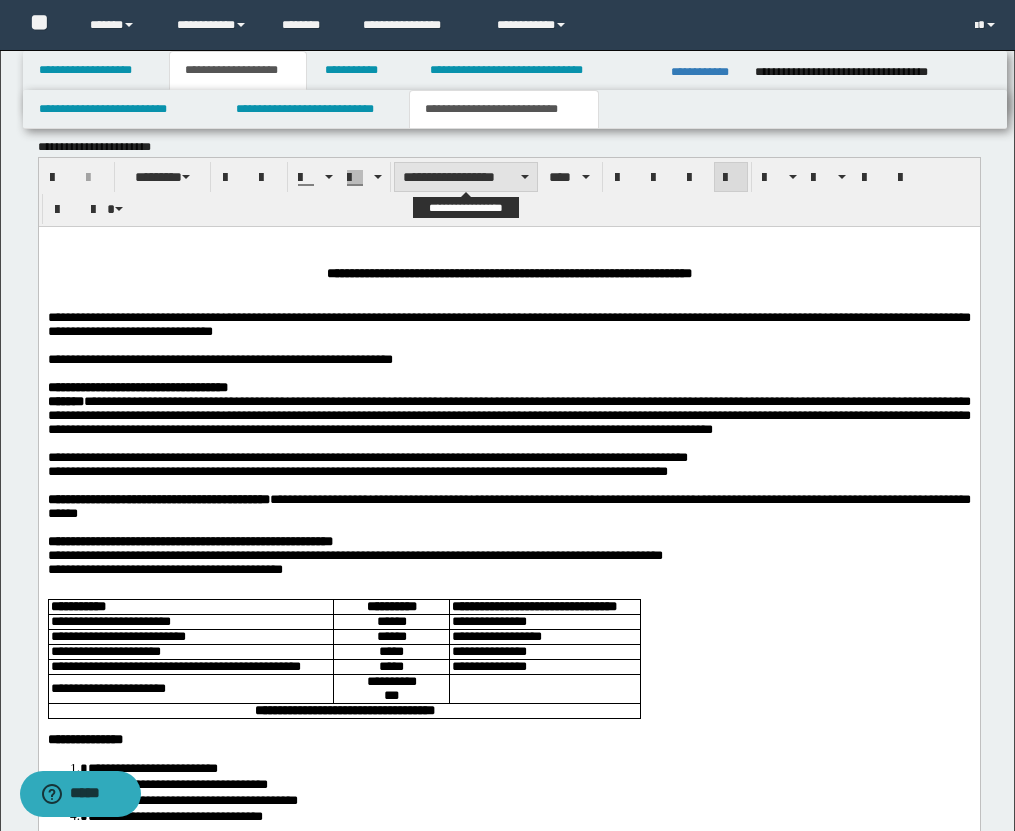 click on "**********" at bounding box center (466, 177) 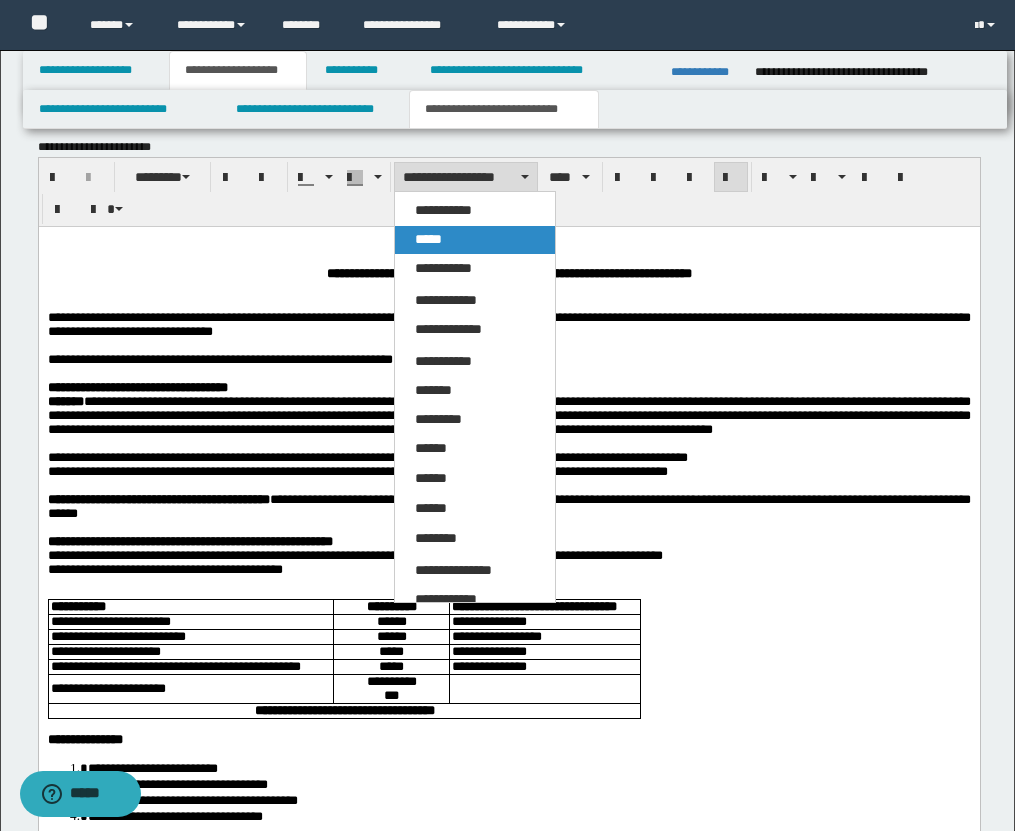 click on "*****" at bounding box center (475, 240) 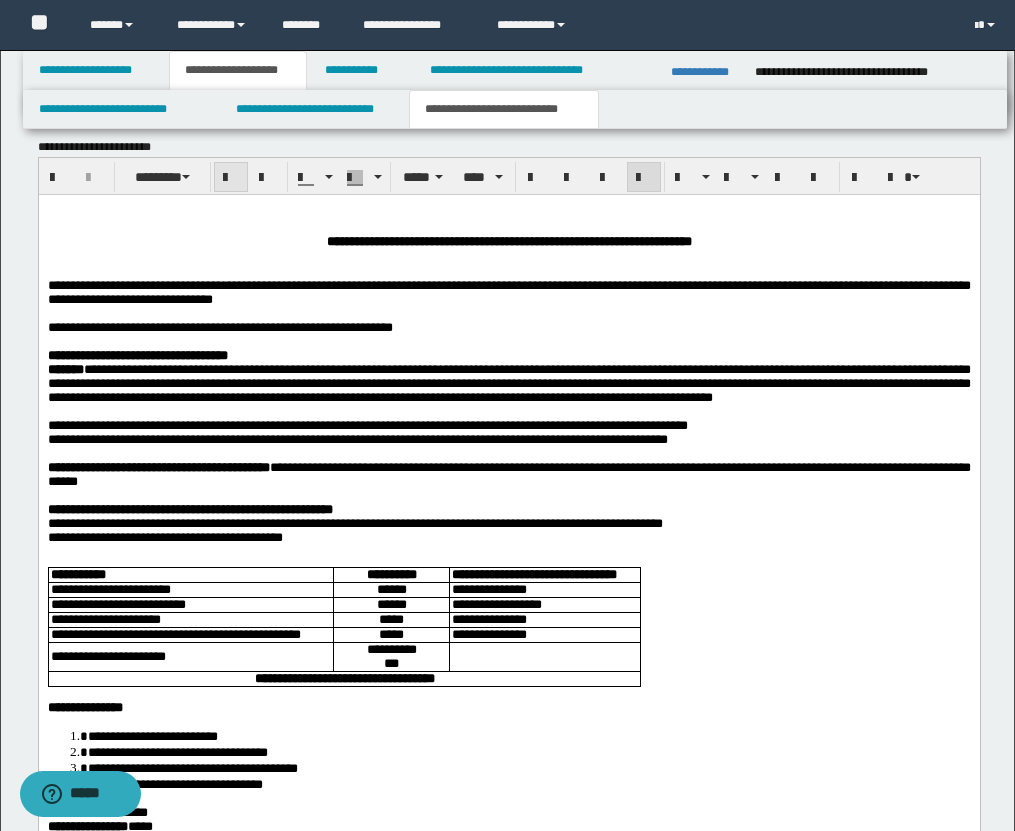 click at bounding box center [231, 178] 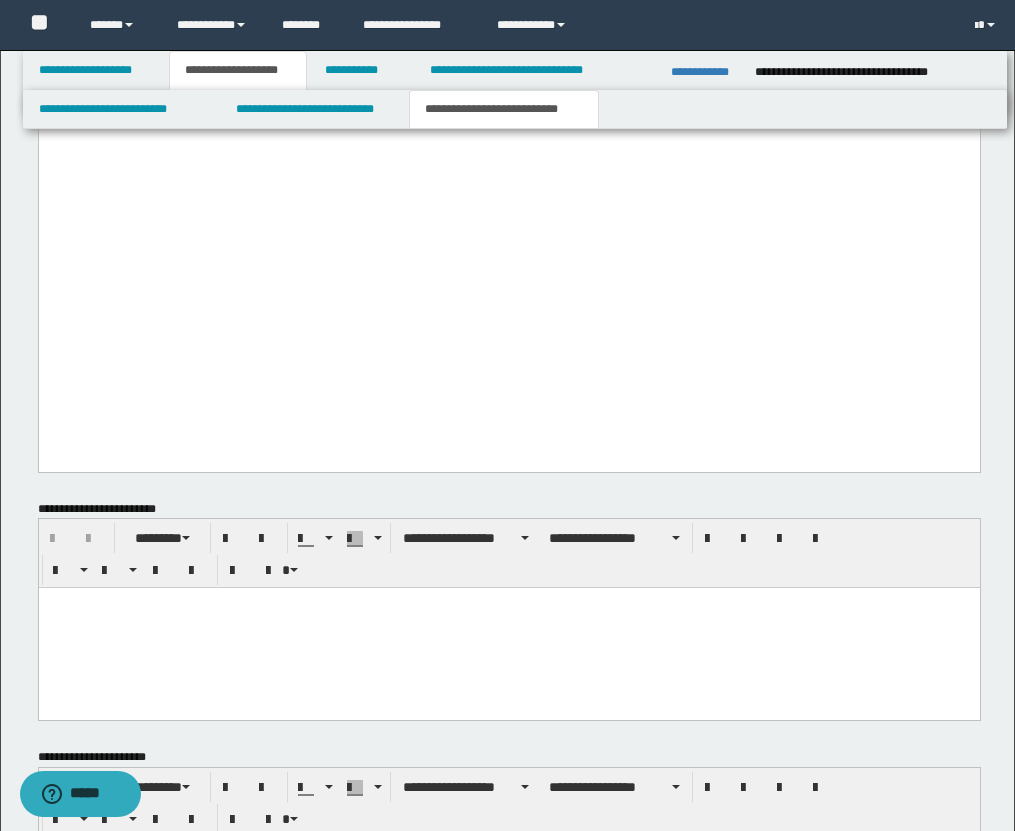 scroll, scrollTop: 5112, scrollLeft: 0, axis: vertical 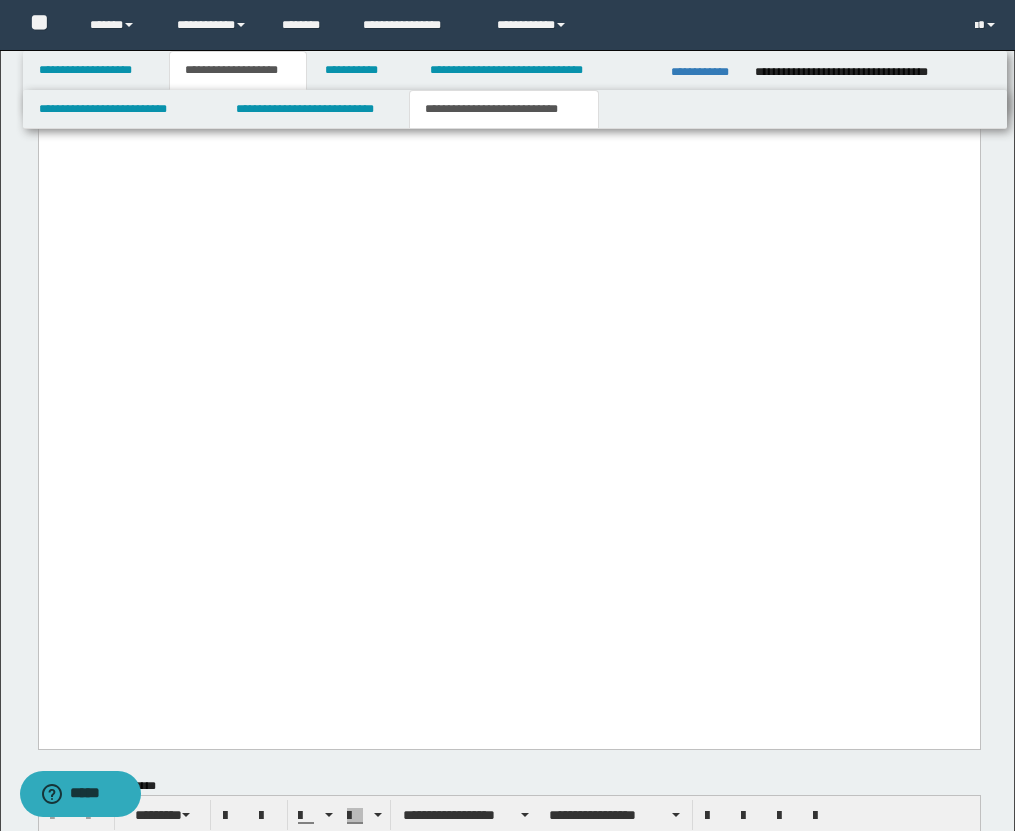 click at bounding box center (508, -254) 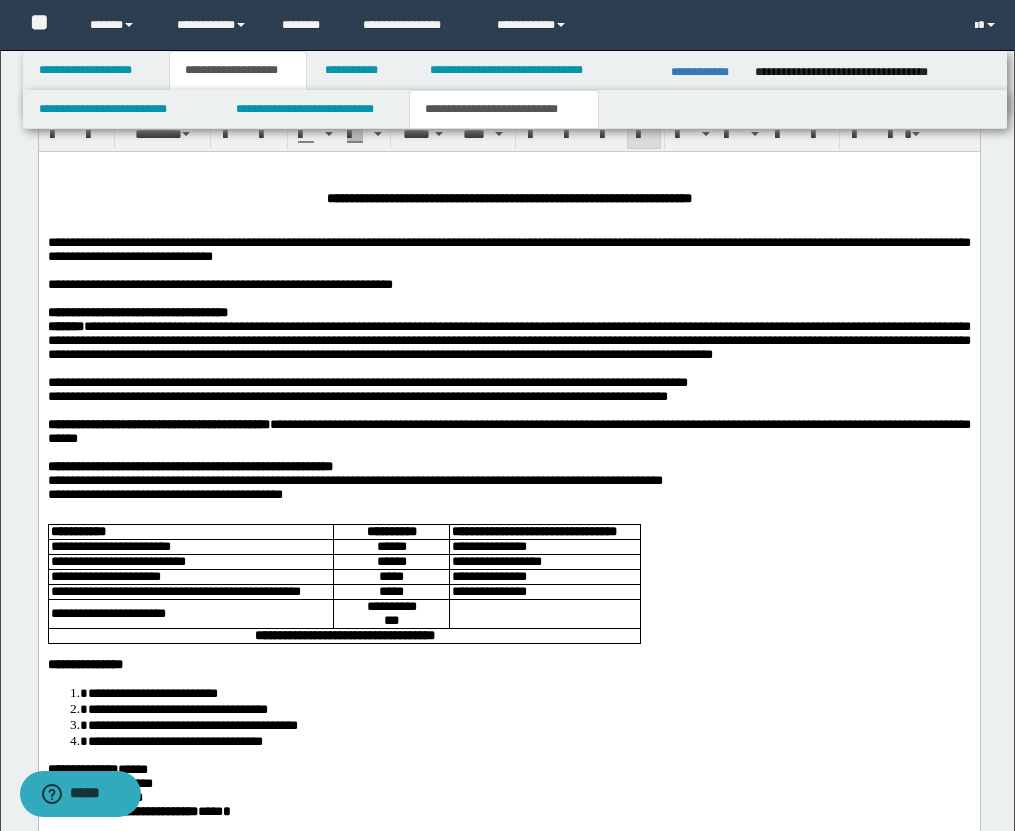 scroll, scrollTop: 2355, scrollLeft: 0, axis: vertical 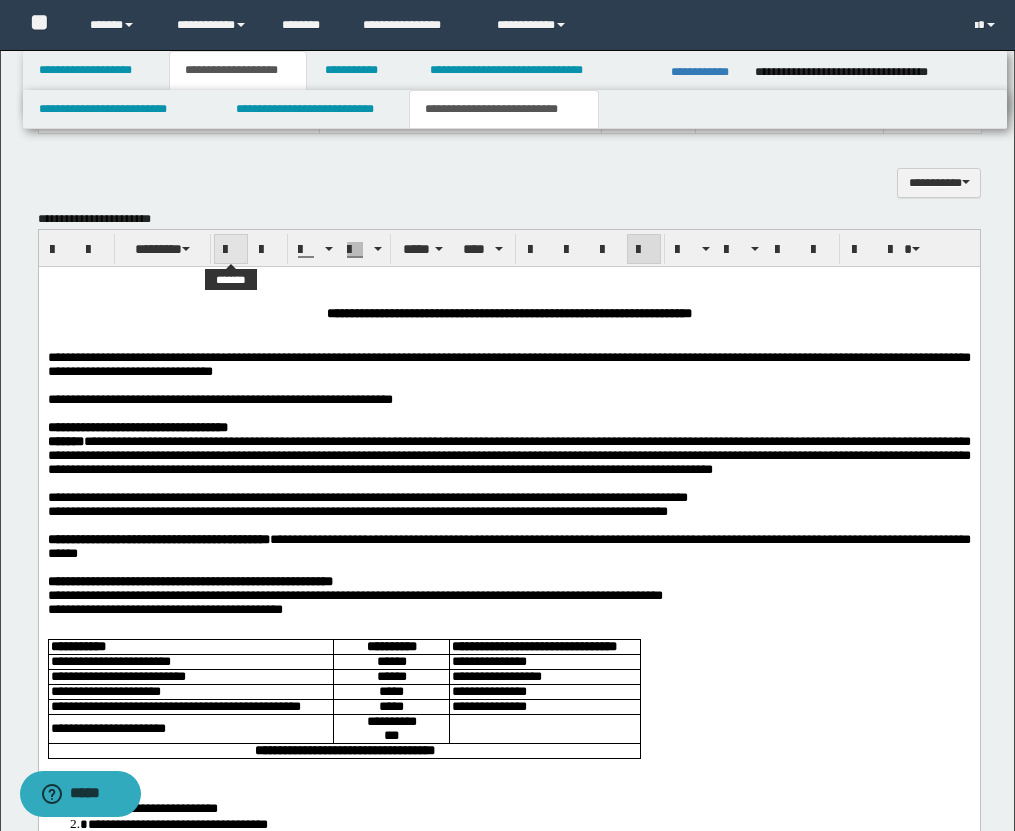 click at bounding box center (231, 250) 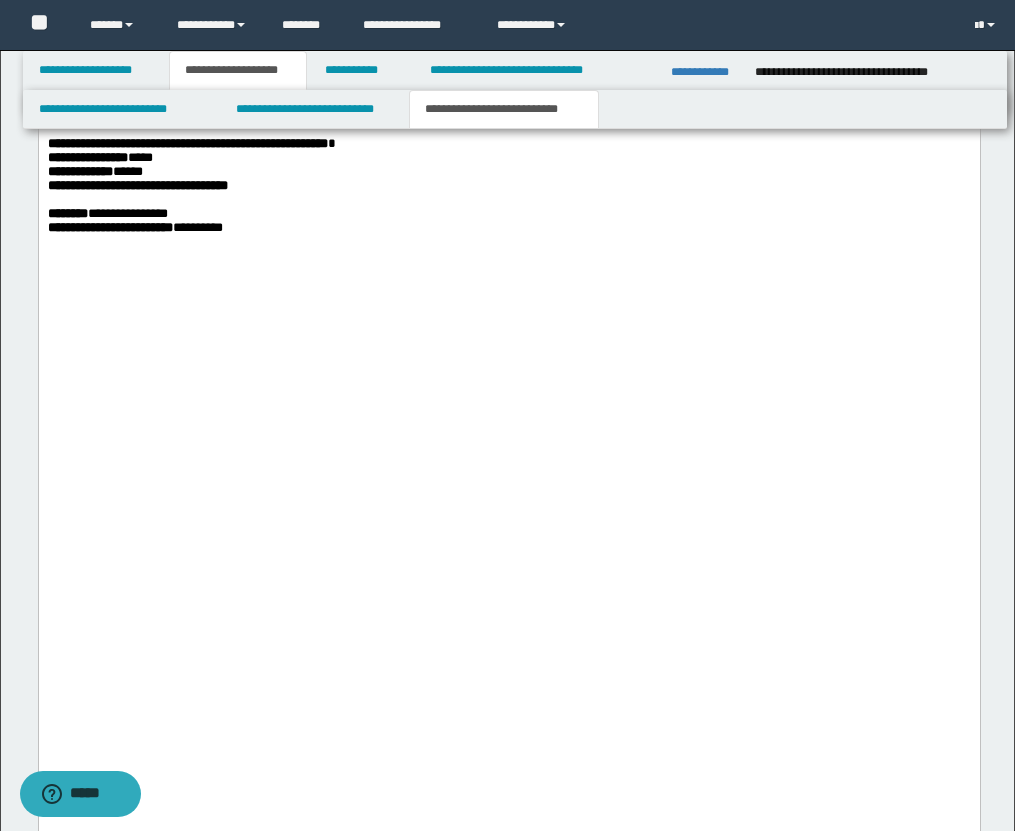 scroll, scrollTop: 4770, scrollLeft: 0, axis: vertical 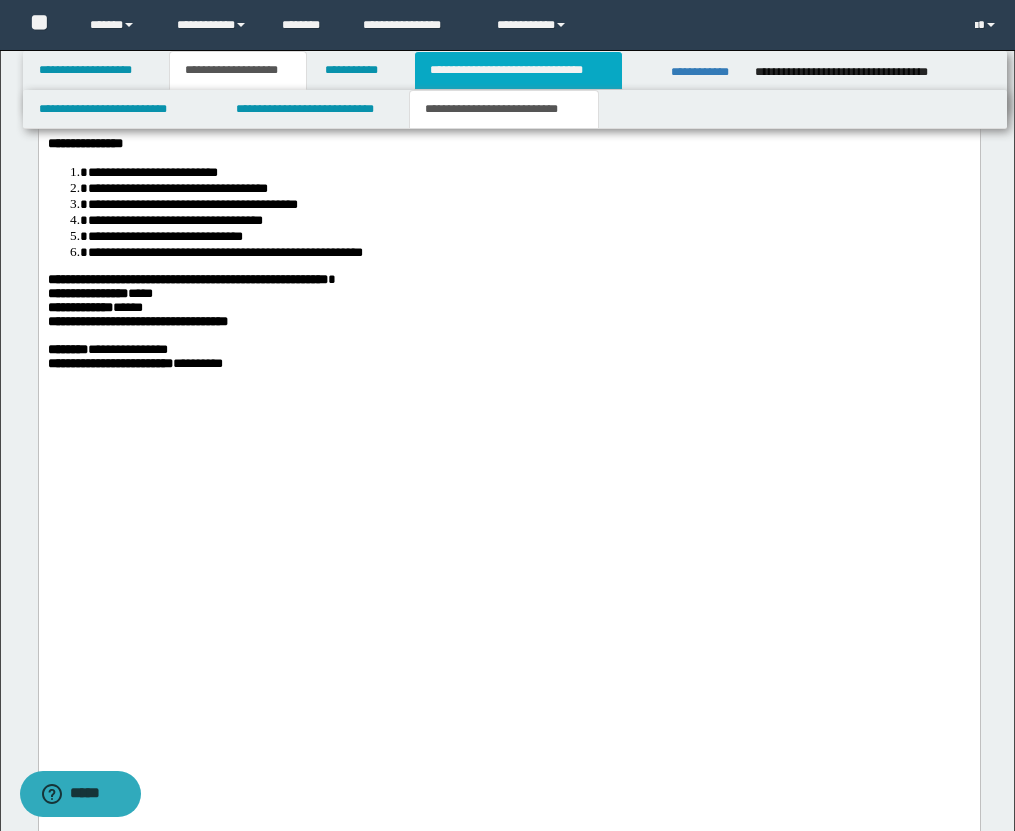 click on "**********" at bounding box center (518, 70) 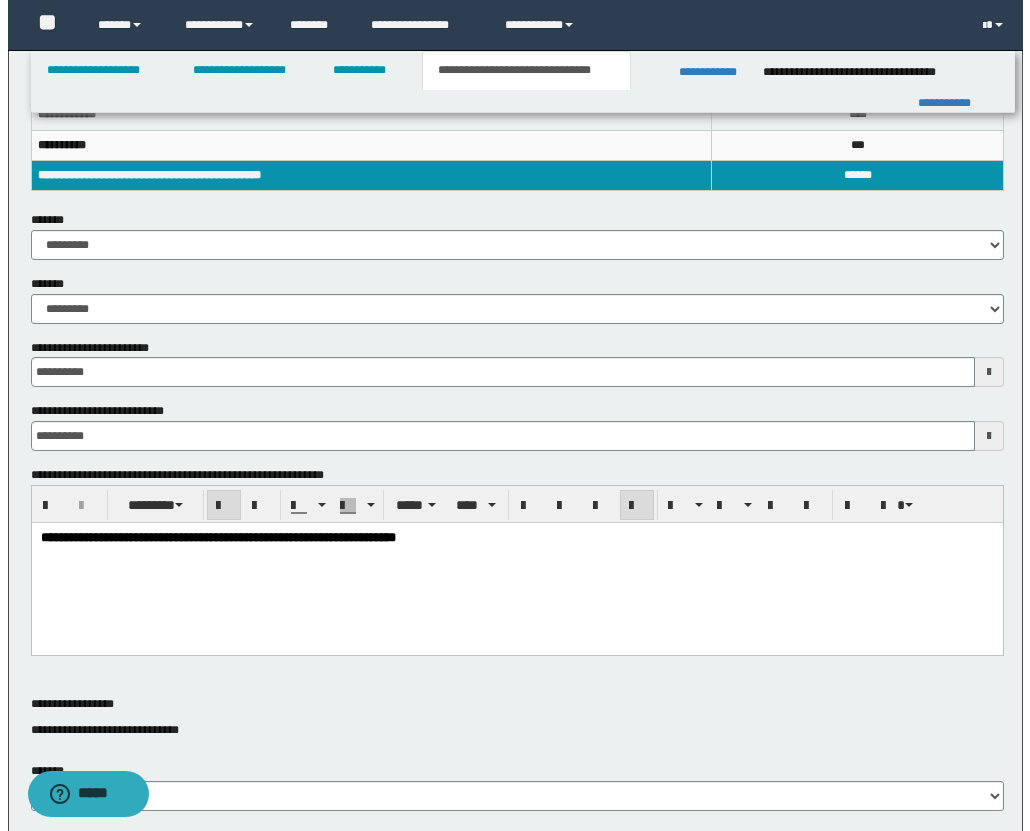 scroll, scrollTop: 0, scrollLeft: 0, axis: both 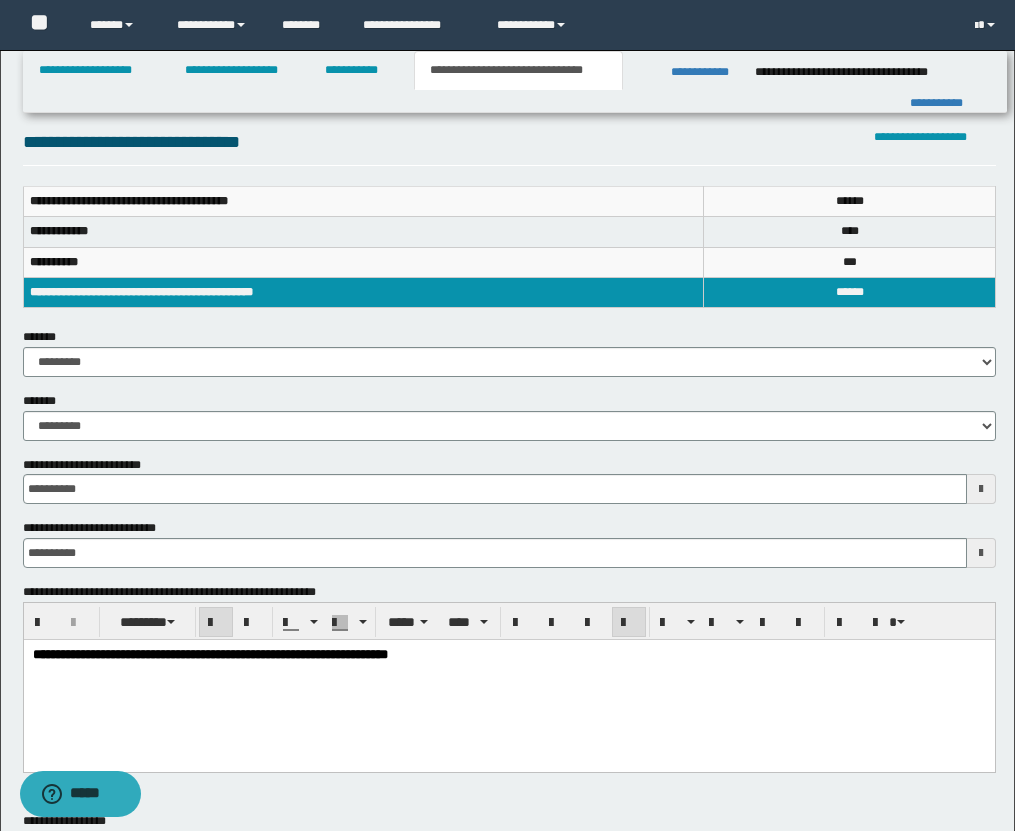 click on "**********" at bounding box center (508, 680) 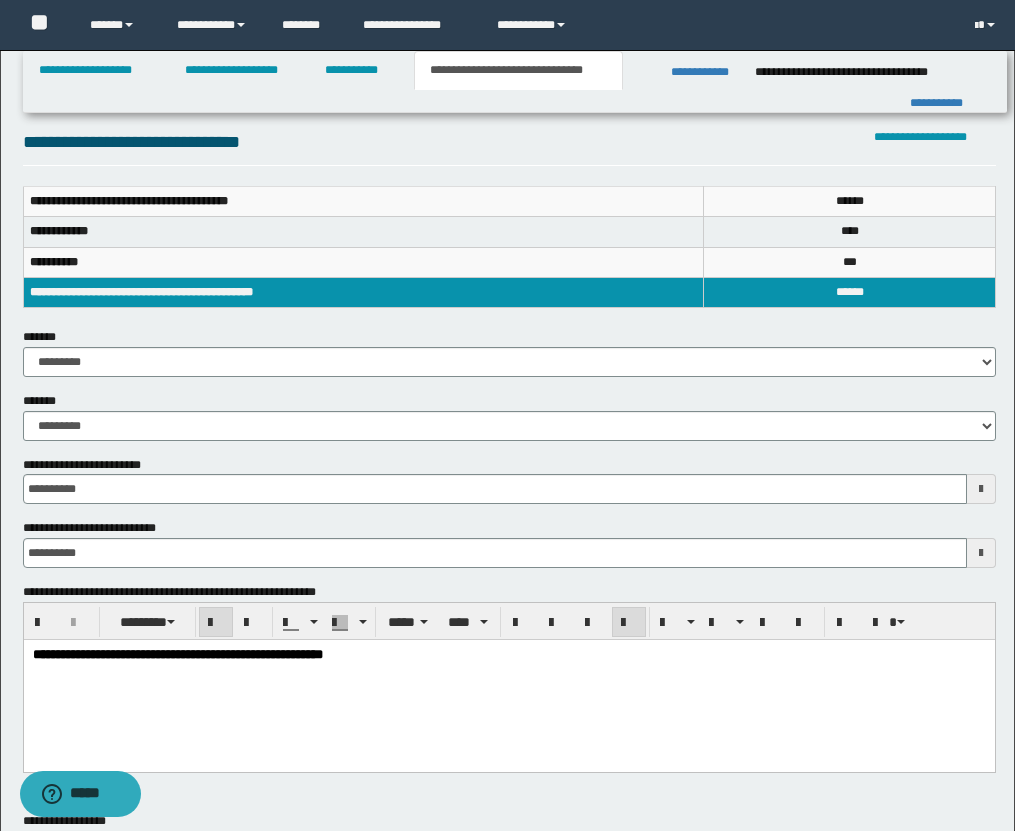 click on "**********" at bounding box center [508, 655] 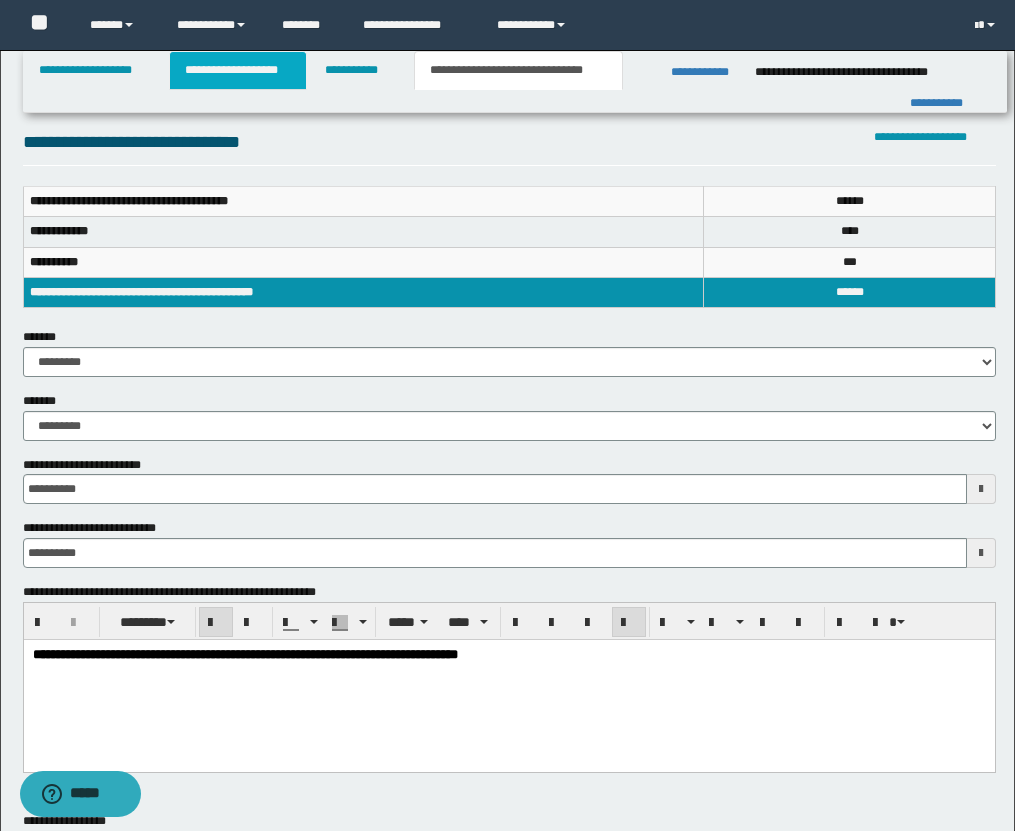 click on "**********" at bounding box center [238, 70] 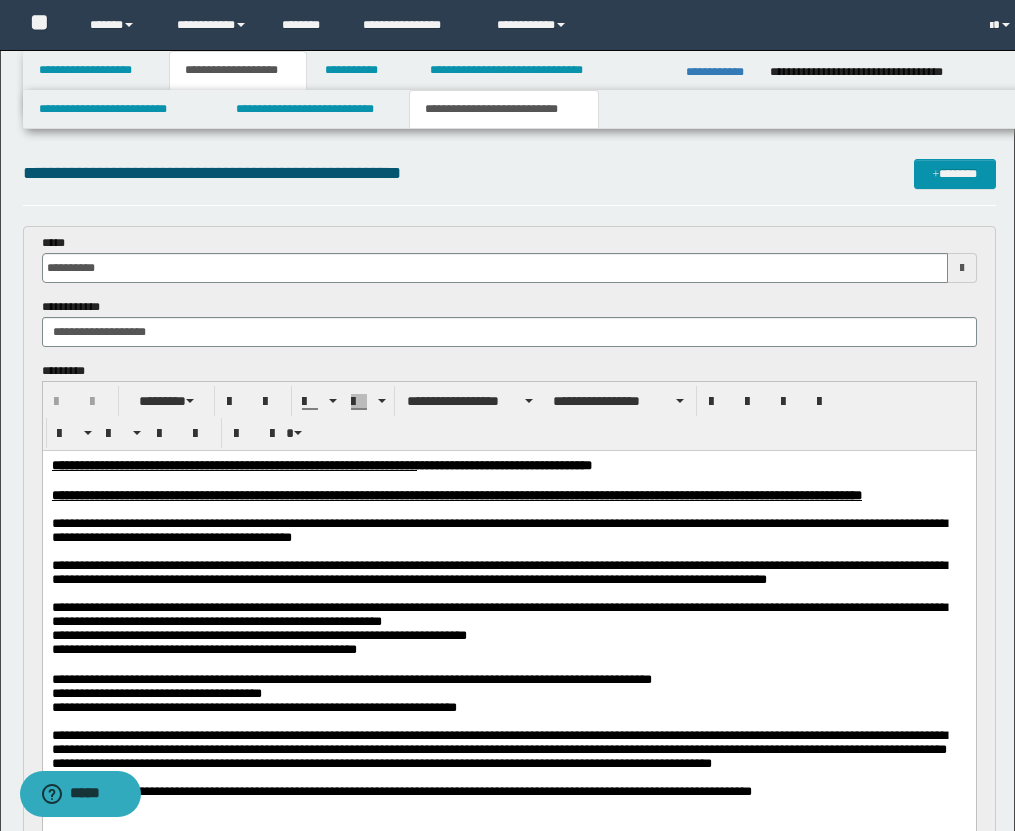 click on "**********" at bounding box center [504, 109] 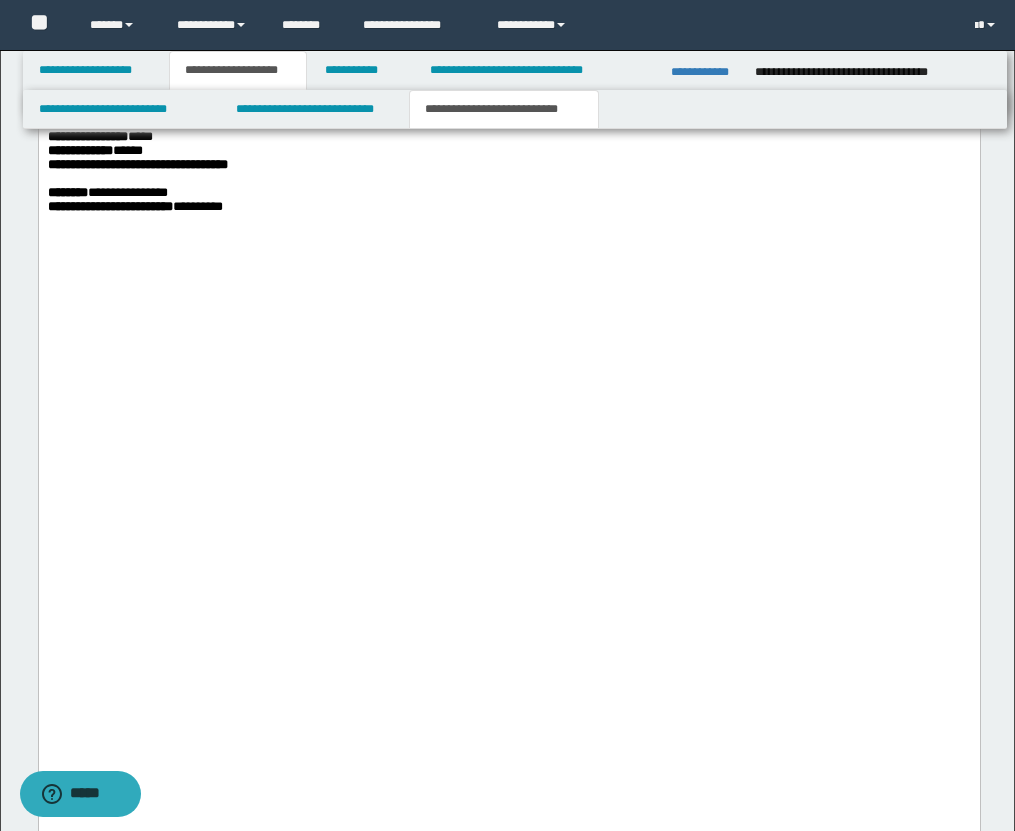 scroll, scrollTop: 5061, scrollLeft: 0, axis: vertical 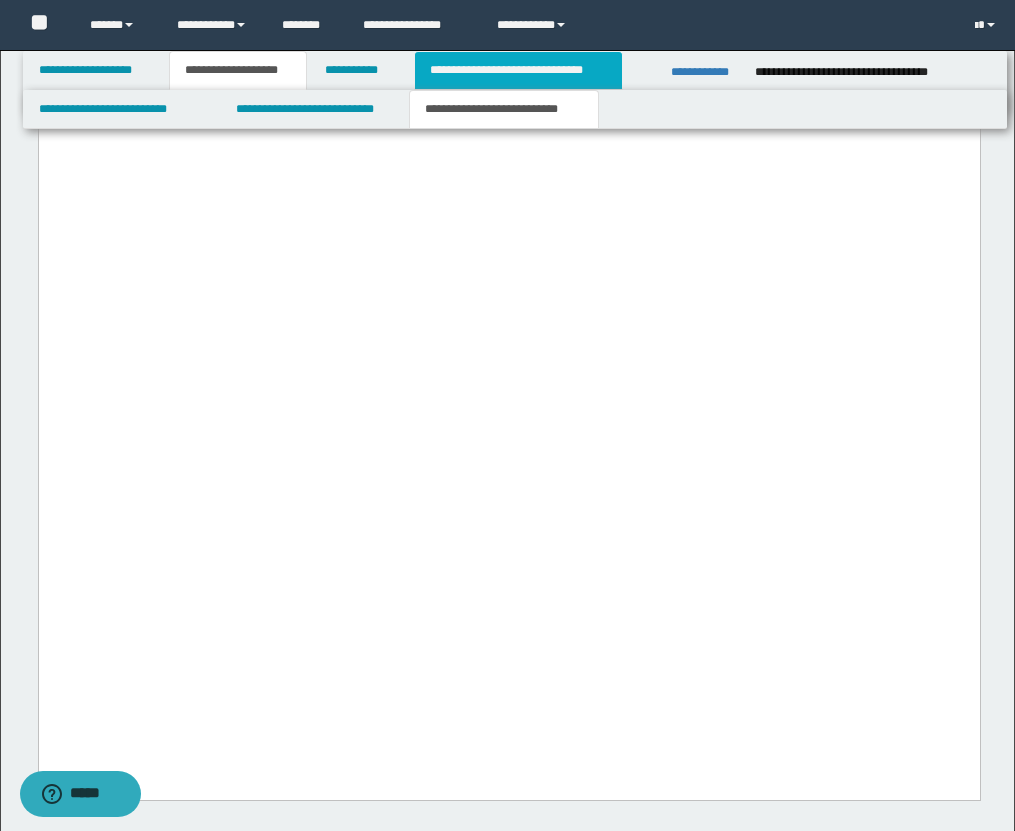 click on "**********" at bounding box center (518, 70) 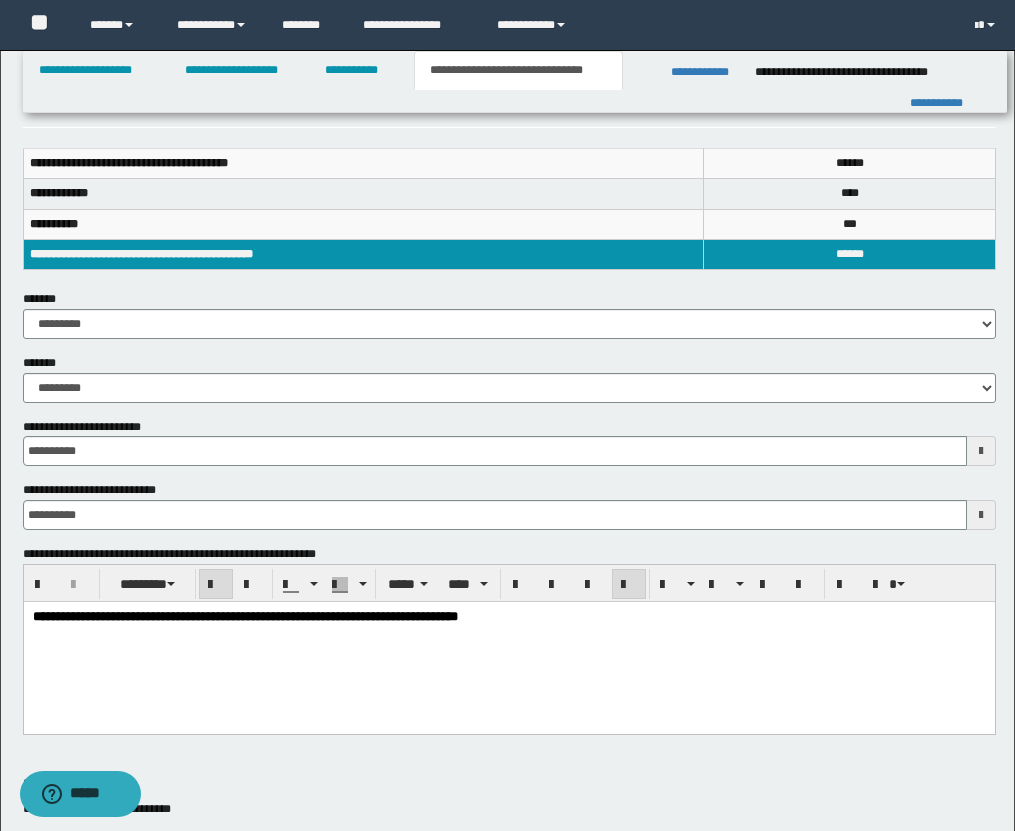 scroll, scrollTop: 0, scrollLeft: 0, axis: both 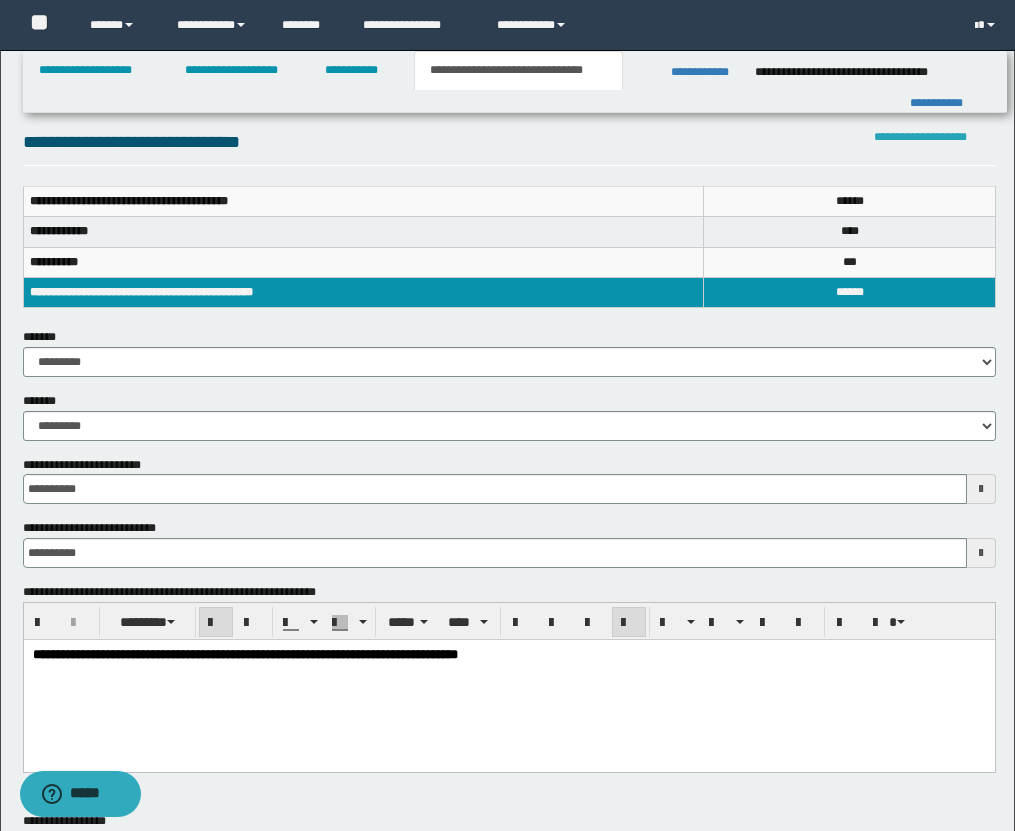click on "**********" at bounding box center [920, 137] 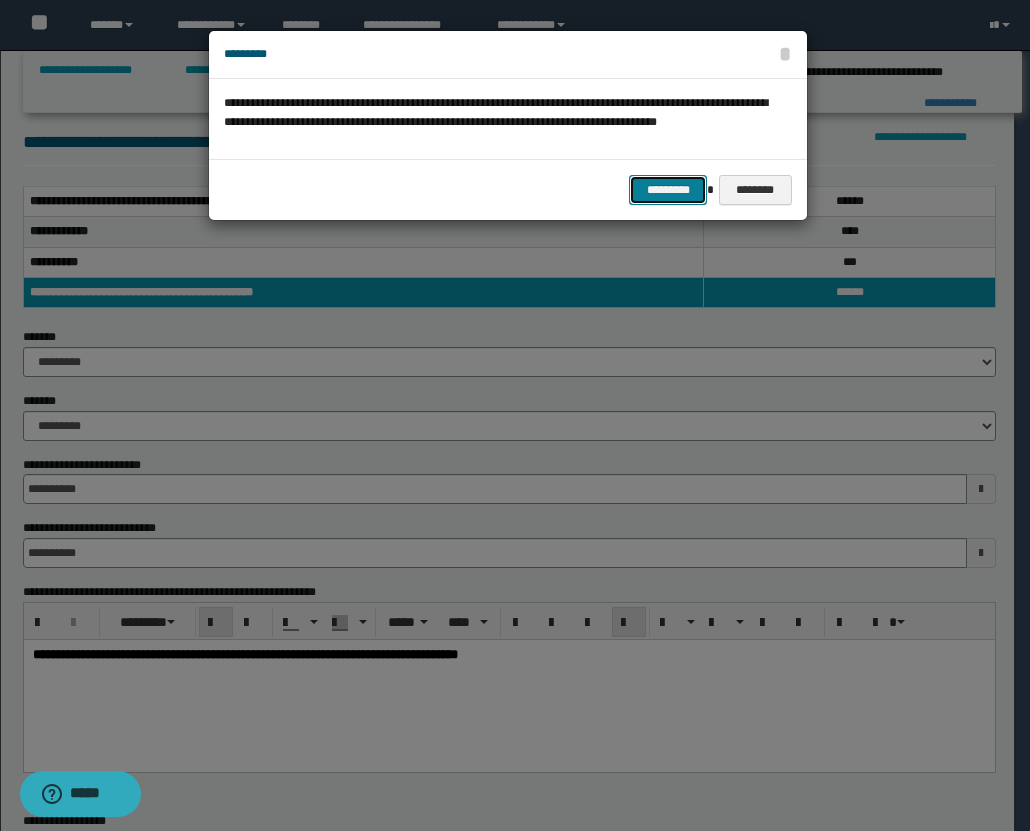 click on "*********" at bounding box center (668, 190) 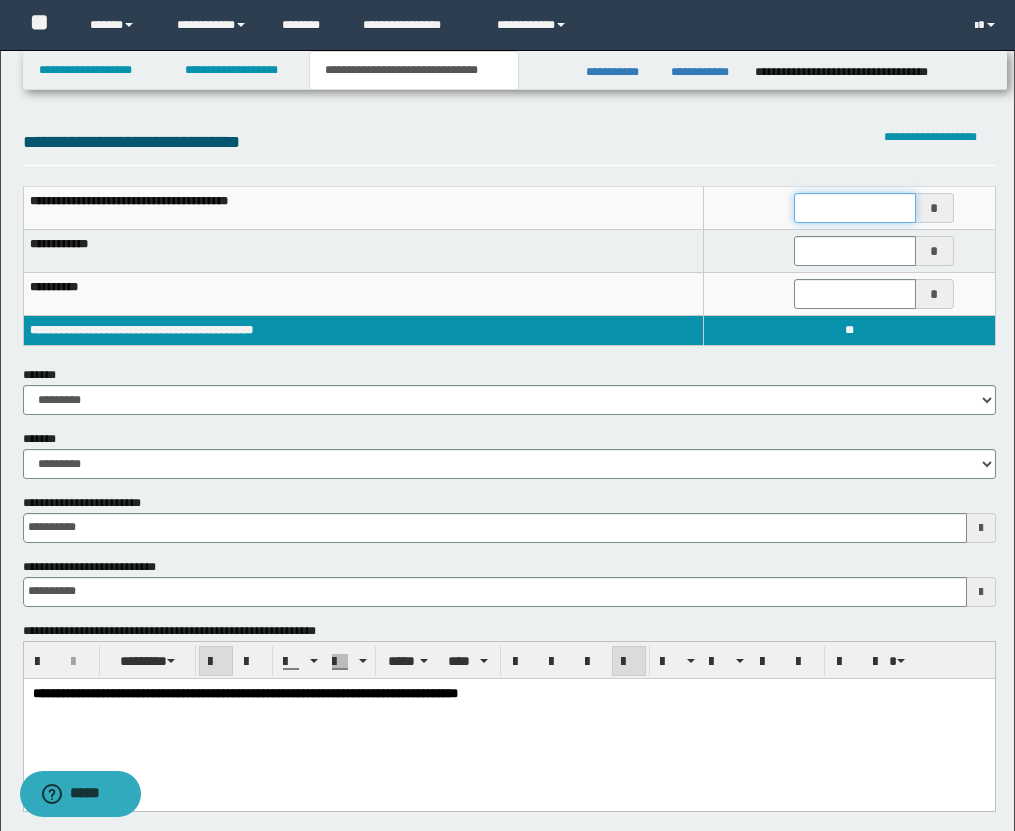 click at bounding box center (855, 208) 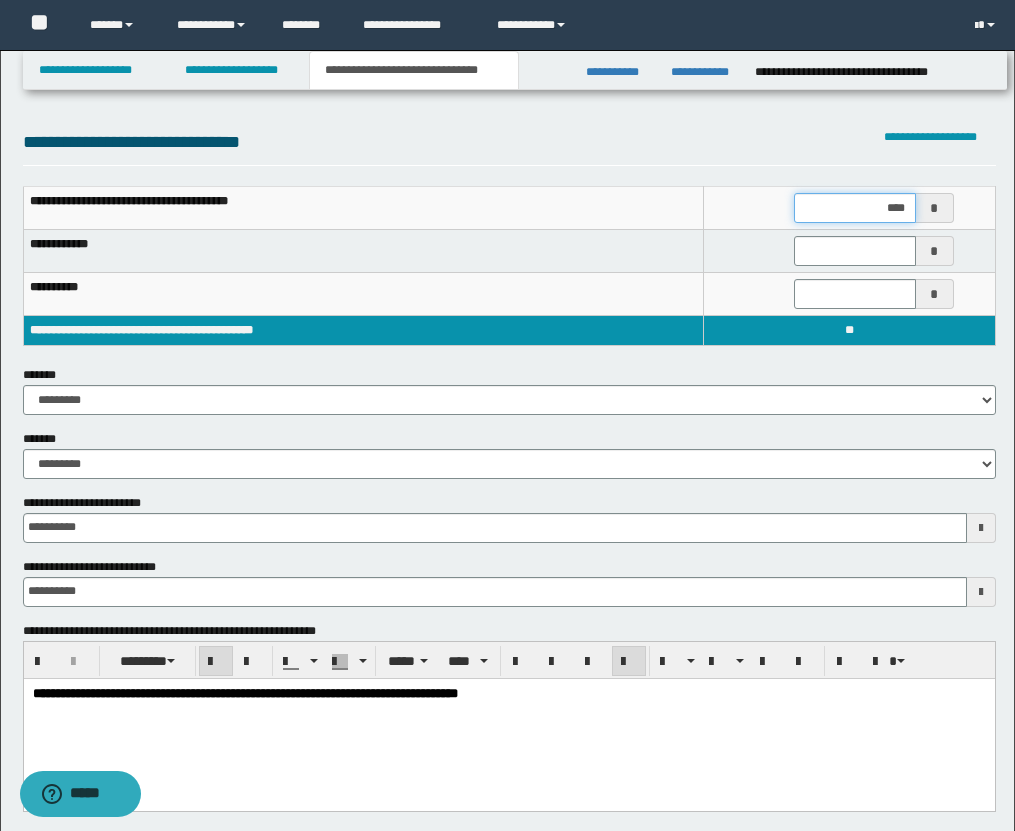 type on "*****" 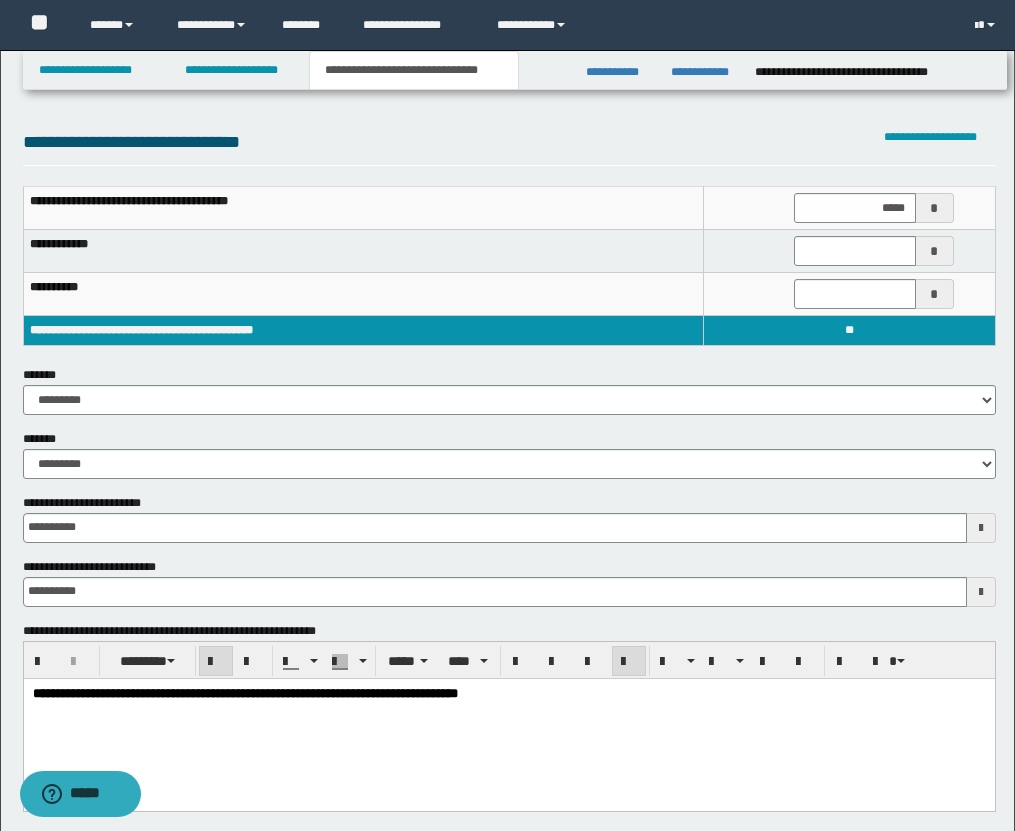 click on "**********" at bounding box center (509, 147) 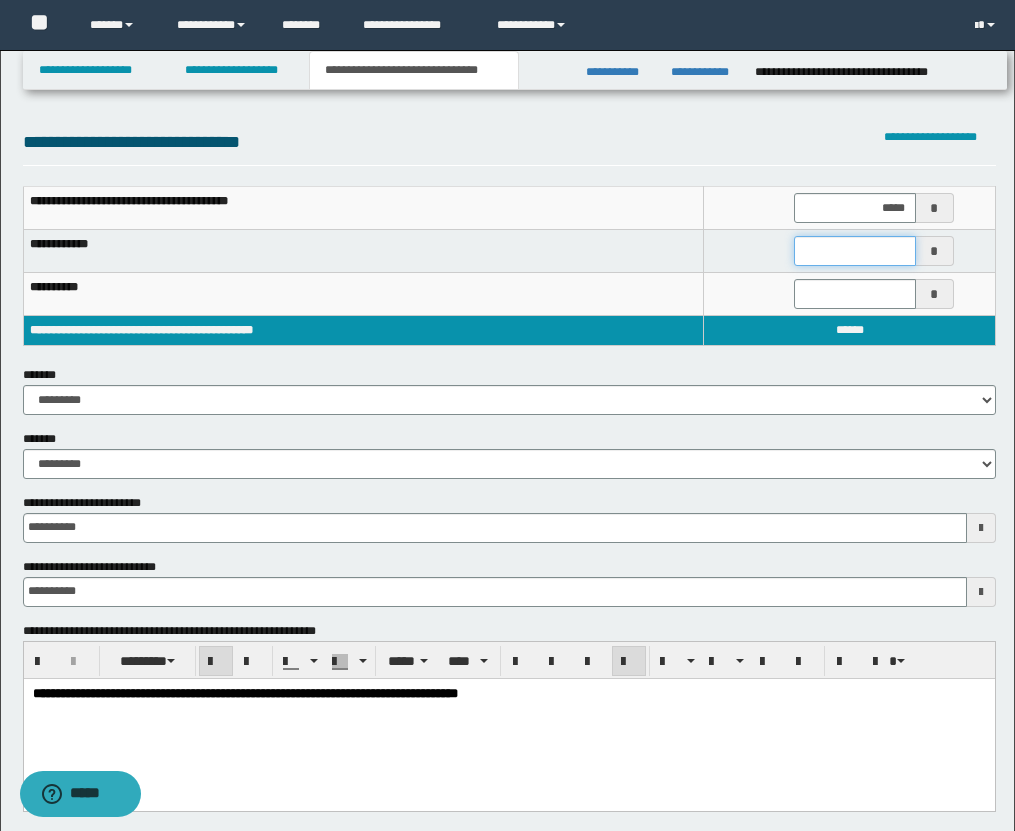 click at bounding box center [855, 251] 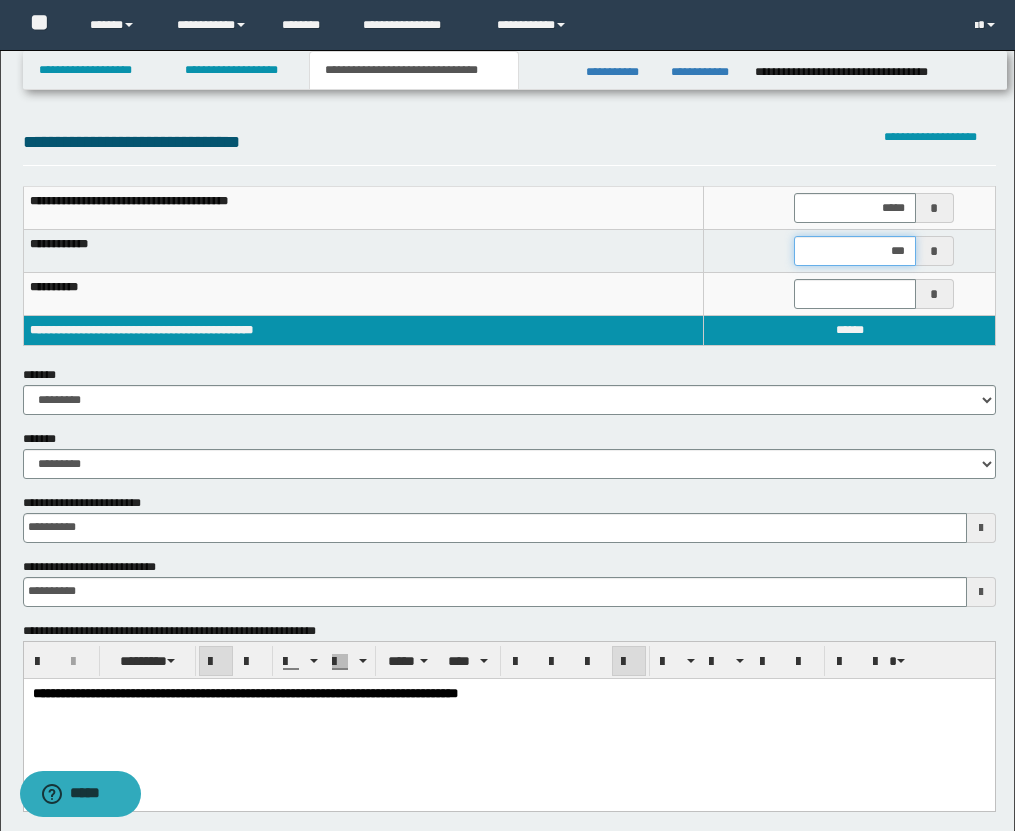 type on "****" 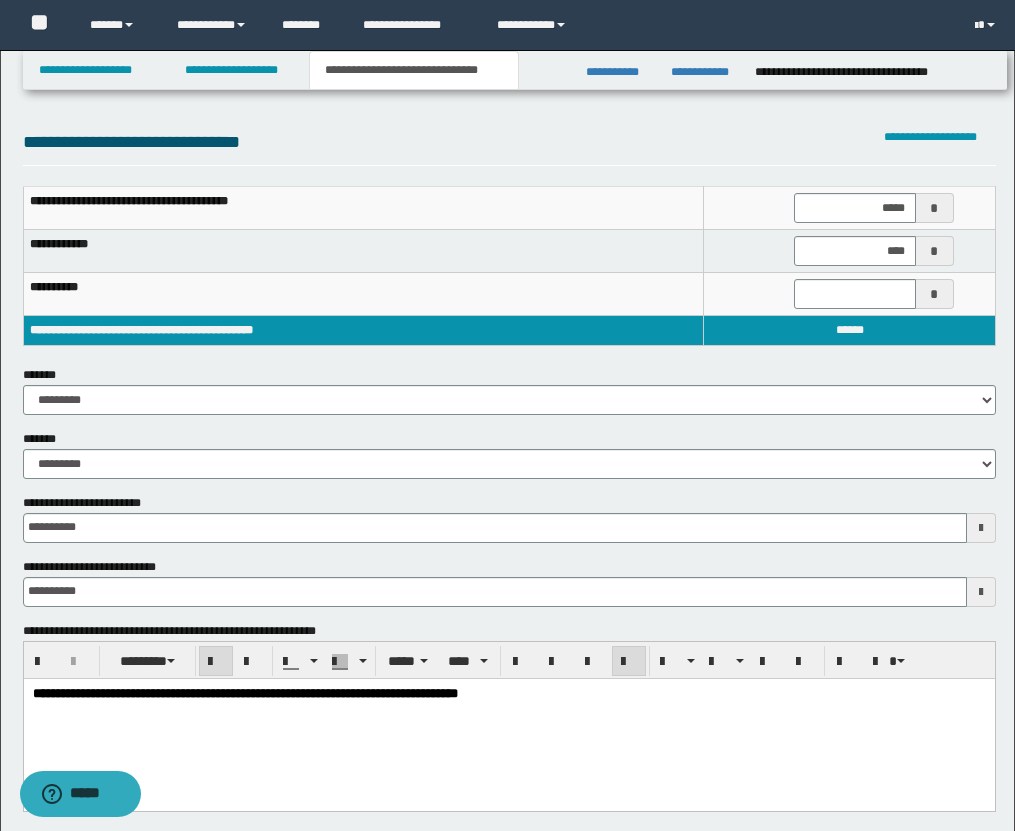 click on "**********" at bounding box center [509, 147] 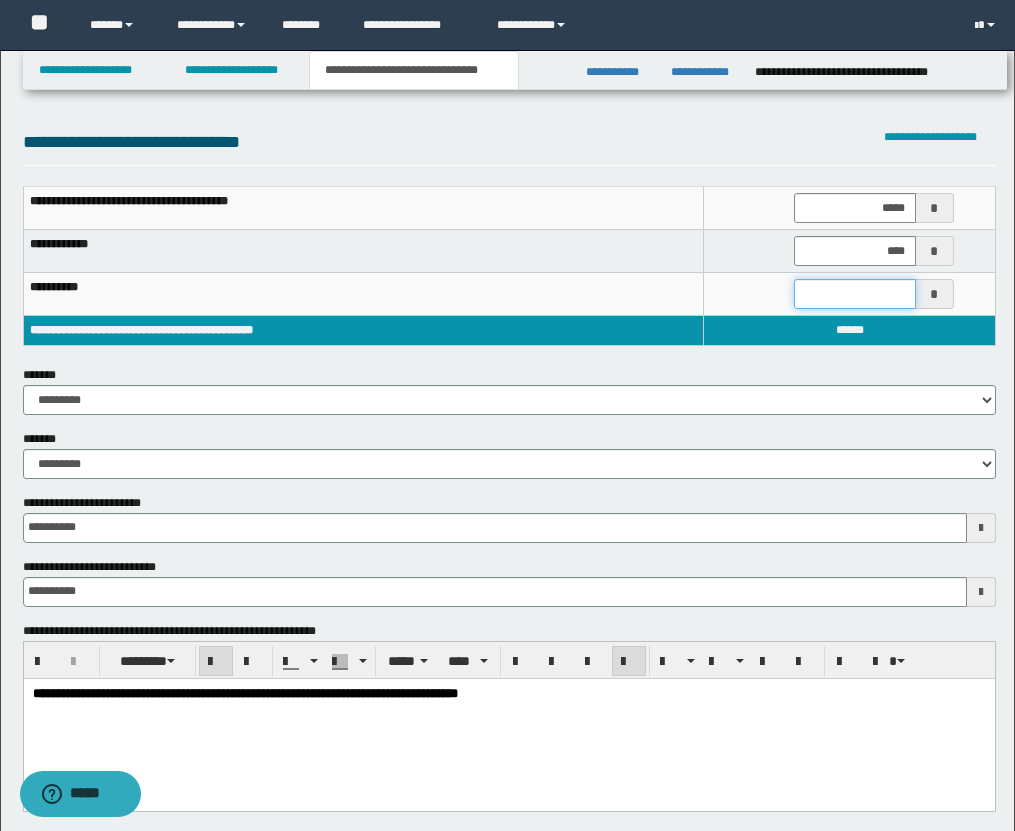 click at bounding box center (855, 294) 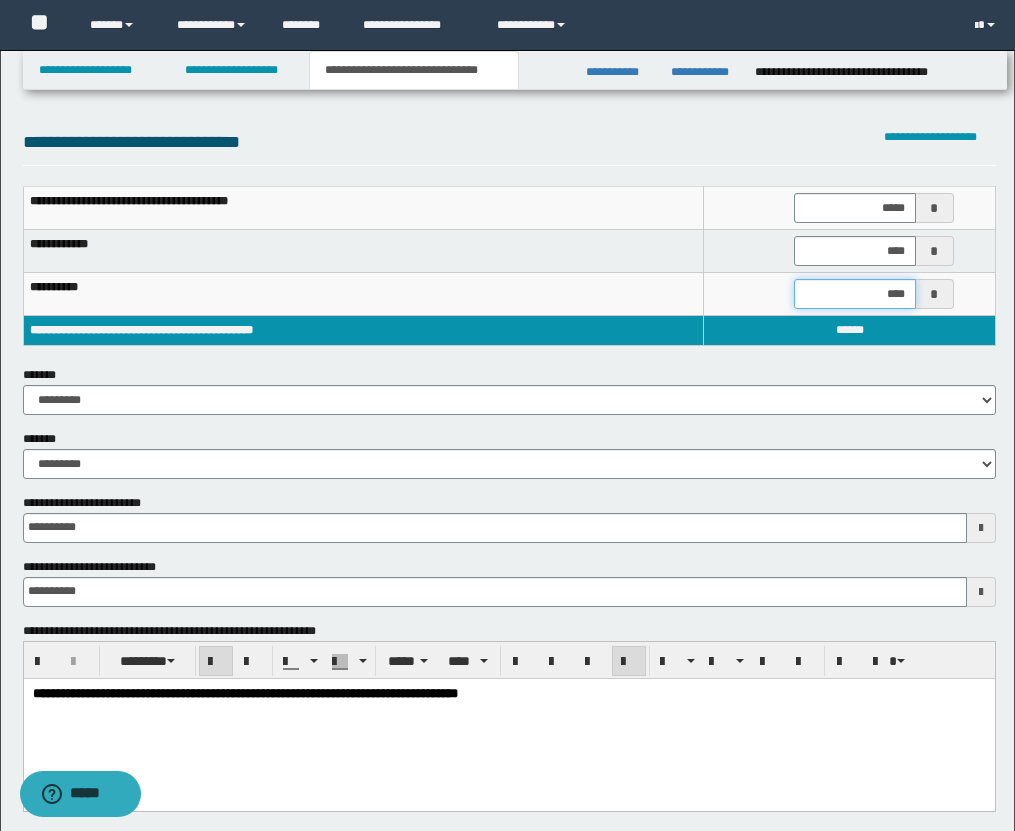 type on "*****" 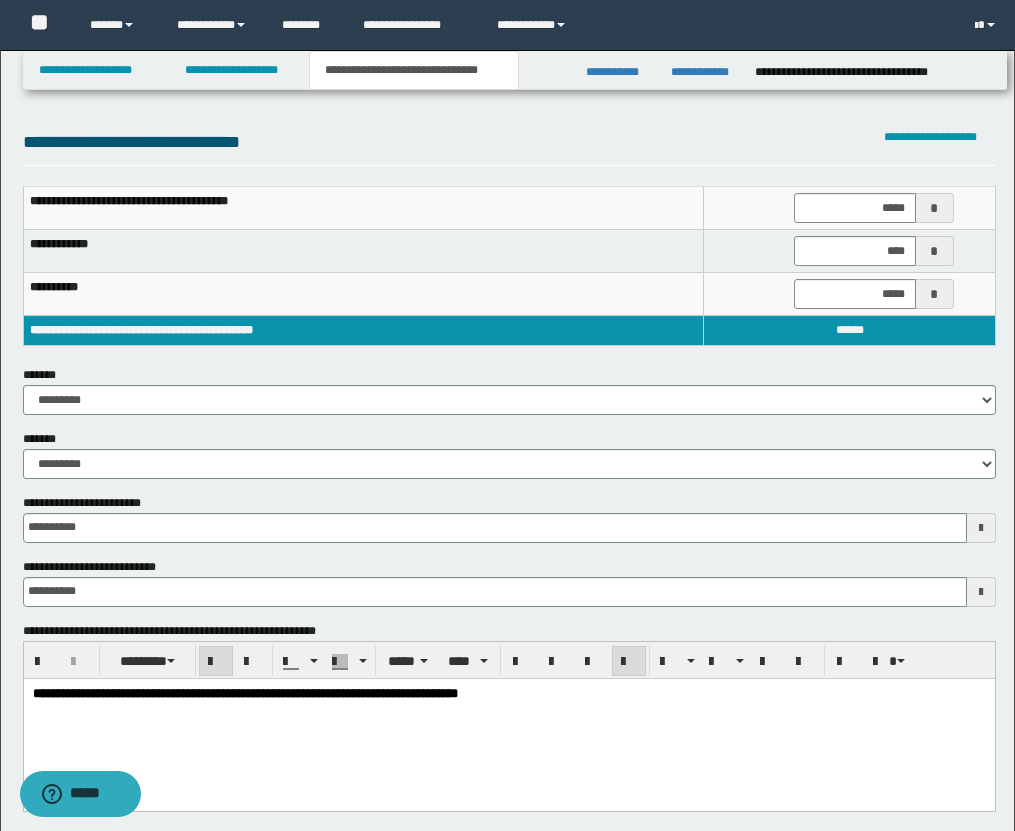 click on "**********" at bounding box center (507, 961) 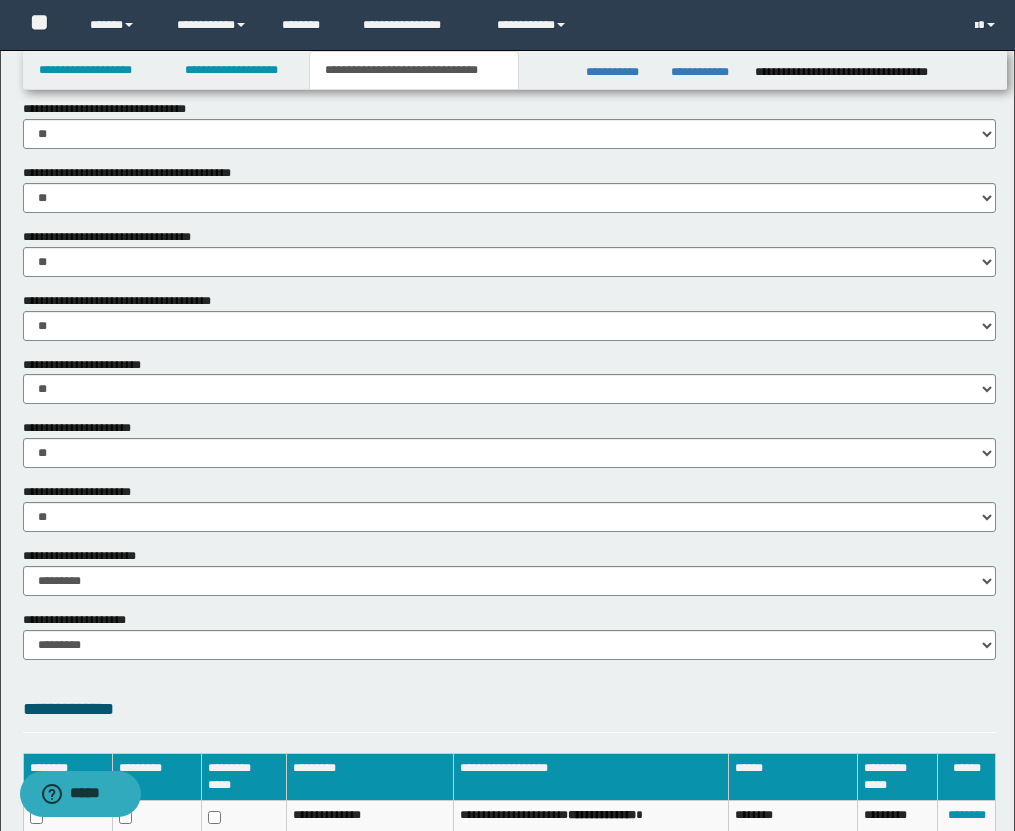 scroll, scrollTop: 913, scrollLeft: 0, axis: vertical 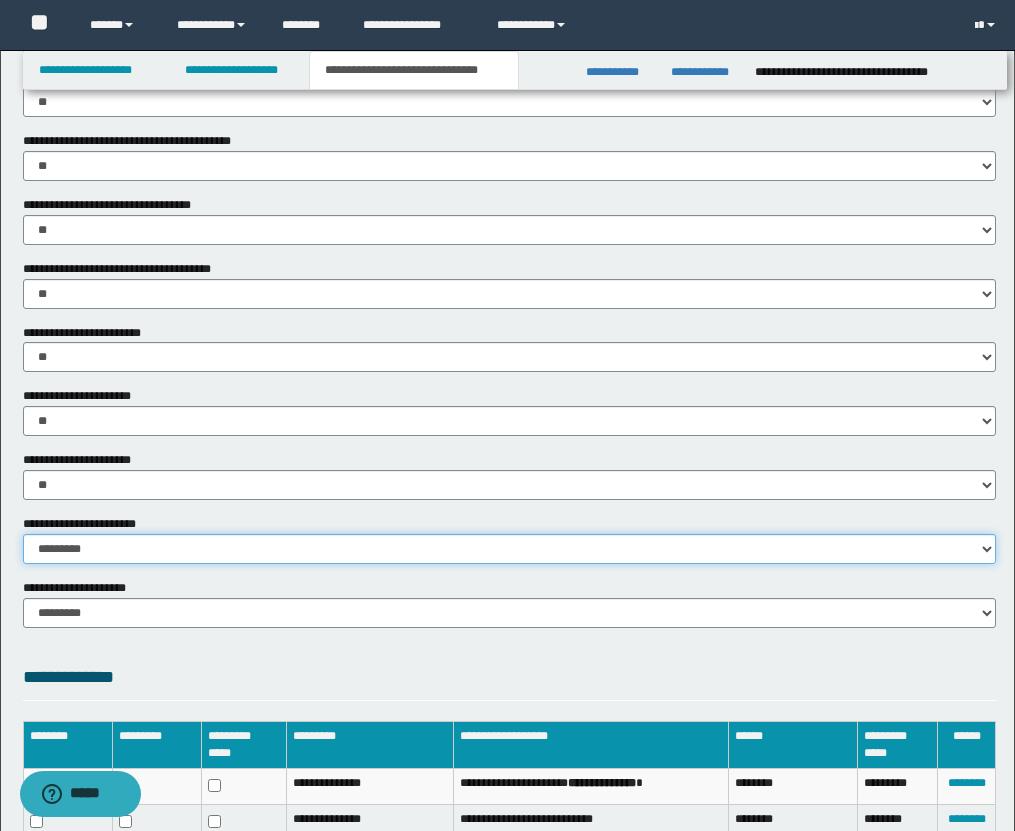 click on "*********
*********
*********" at bounding box center [509, 549] 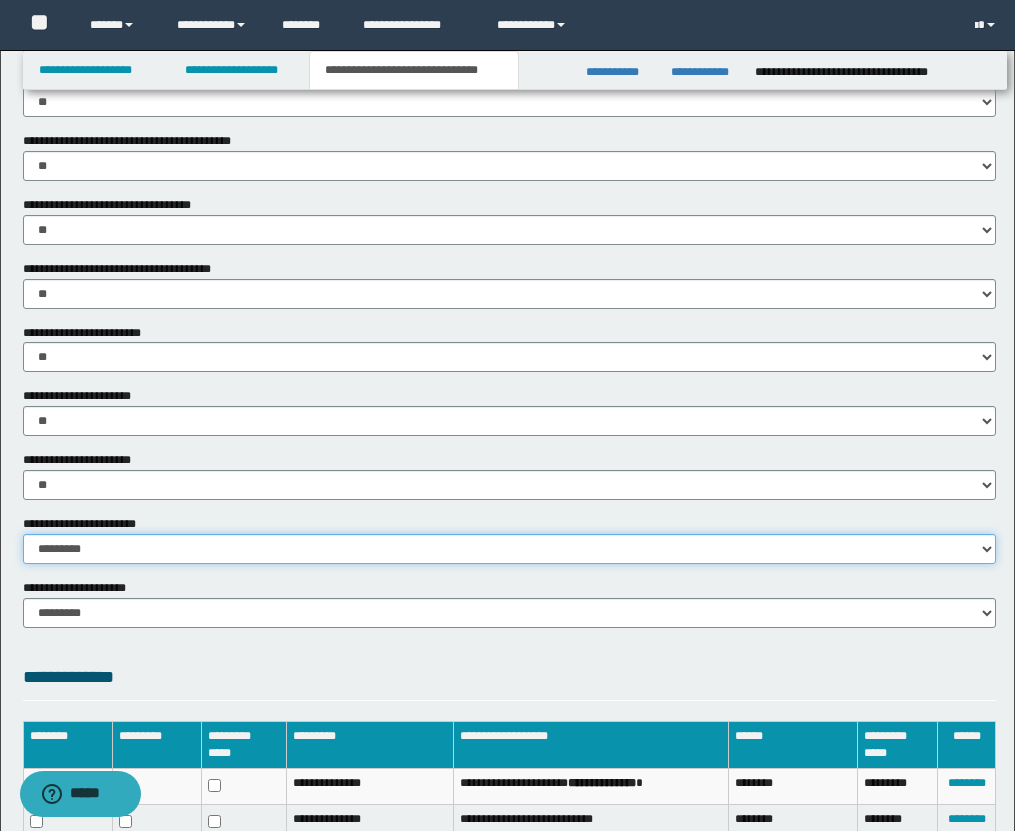 select on "*" 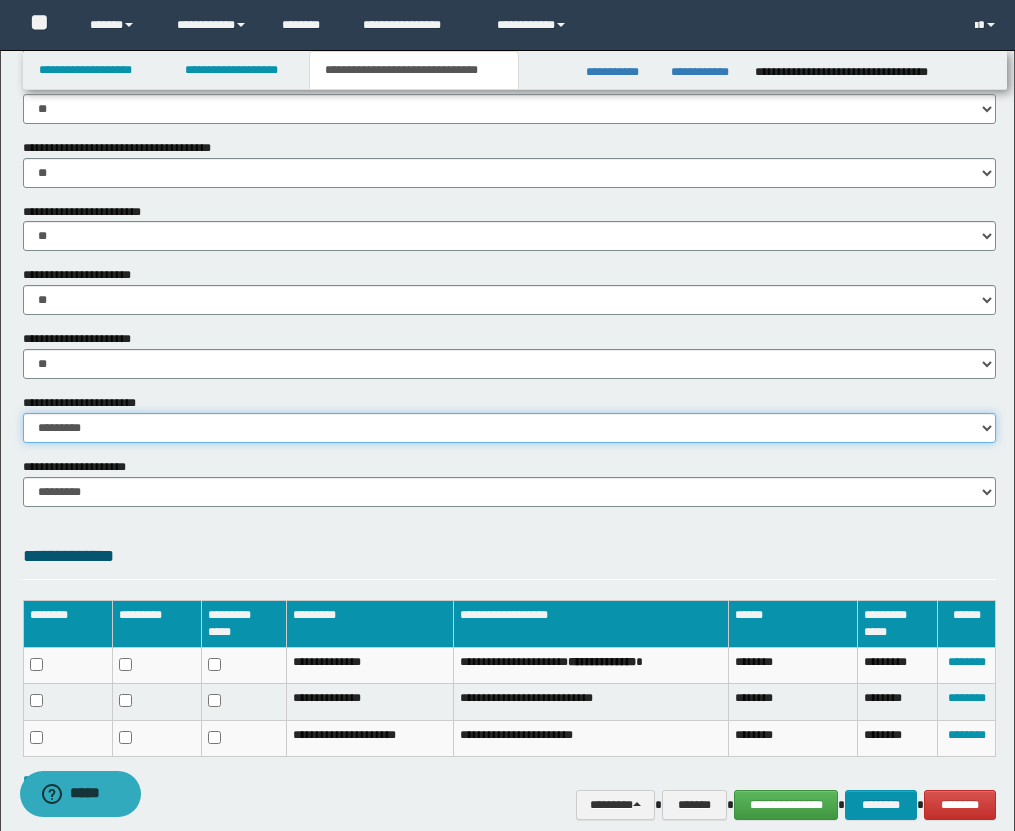 scroll, scrollTop: 1119, scrollLeft: 0, axis: vertical 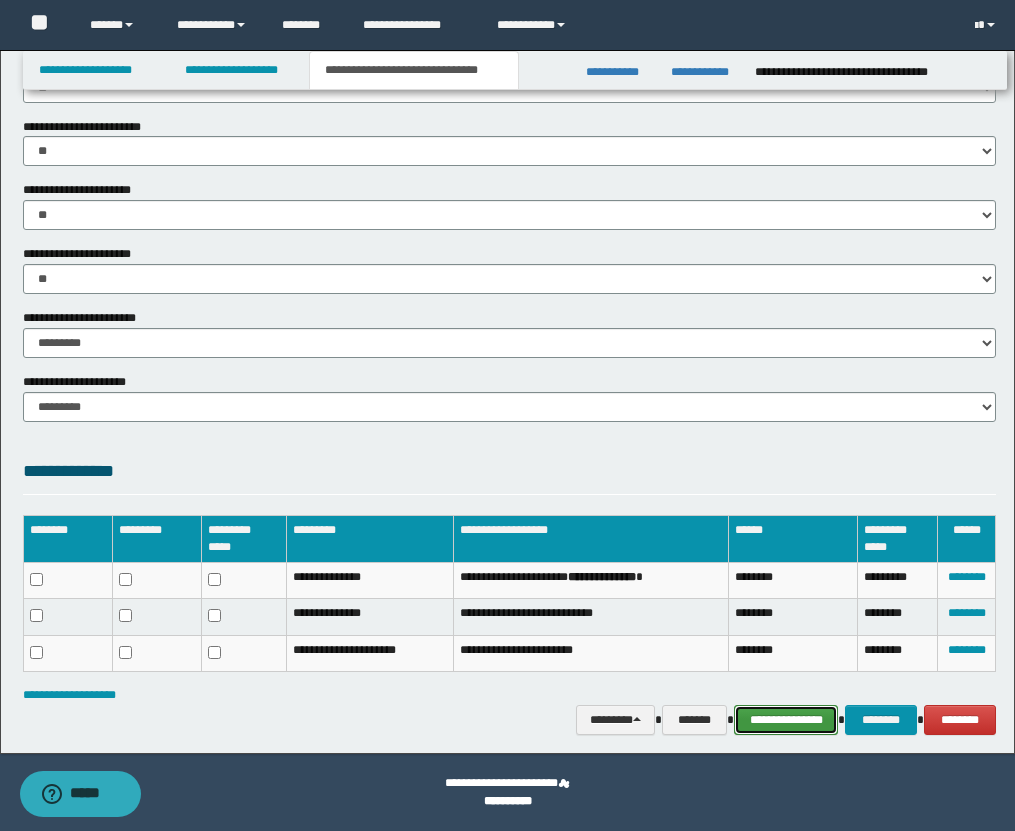 click on "**********" at bounding box center [786, 720] 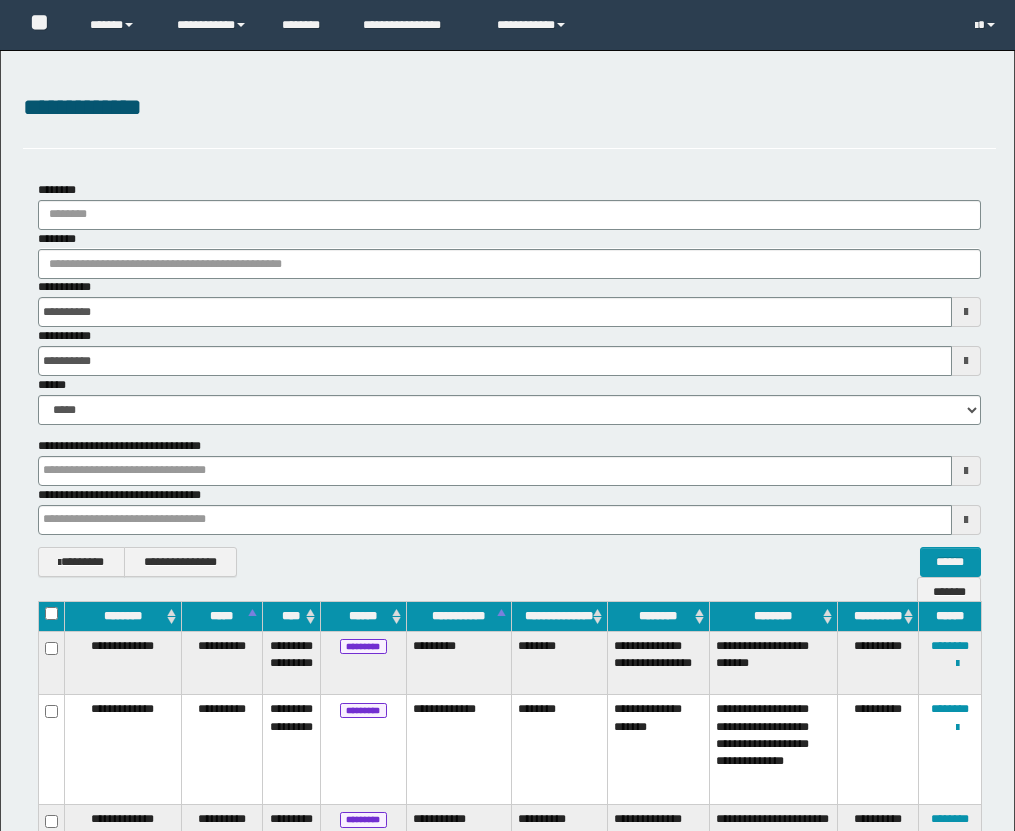 scroll, scrollTop: 247, scrollLeft: 0, axis: vertical 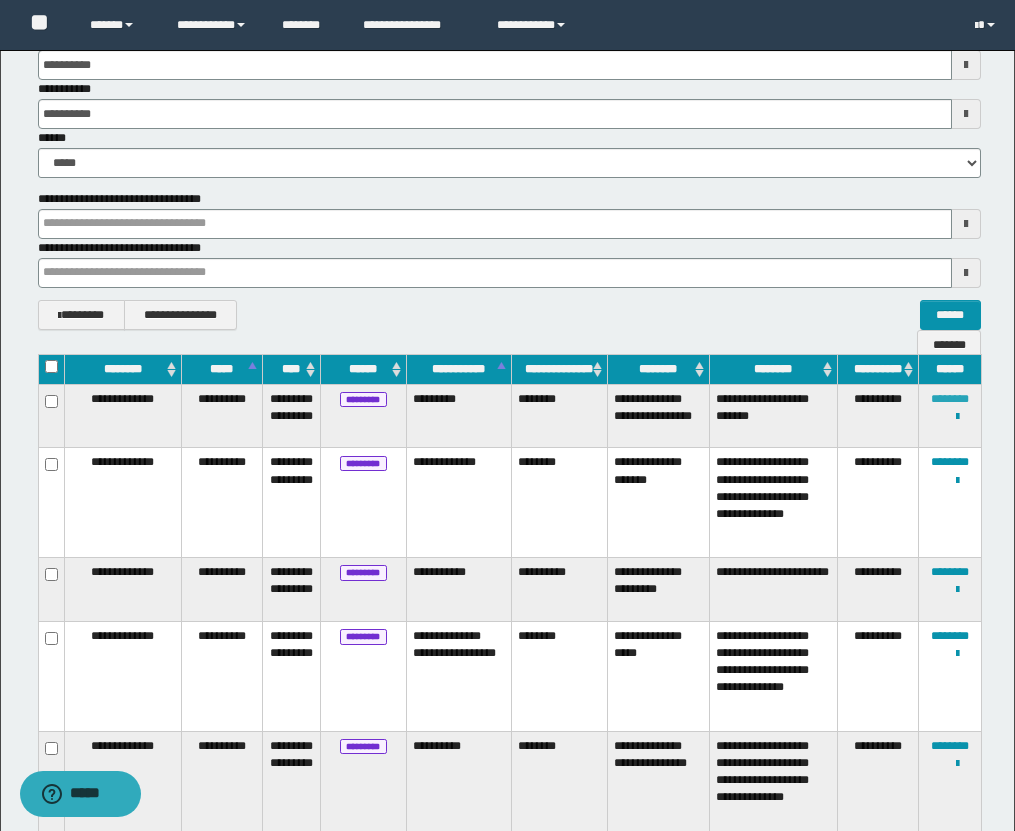 click on "********" at bounding box center (950, 399) 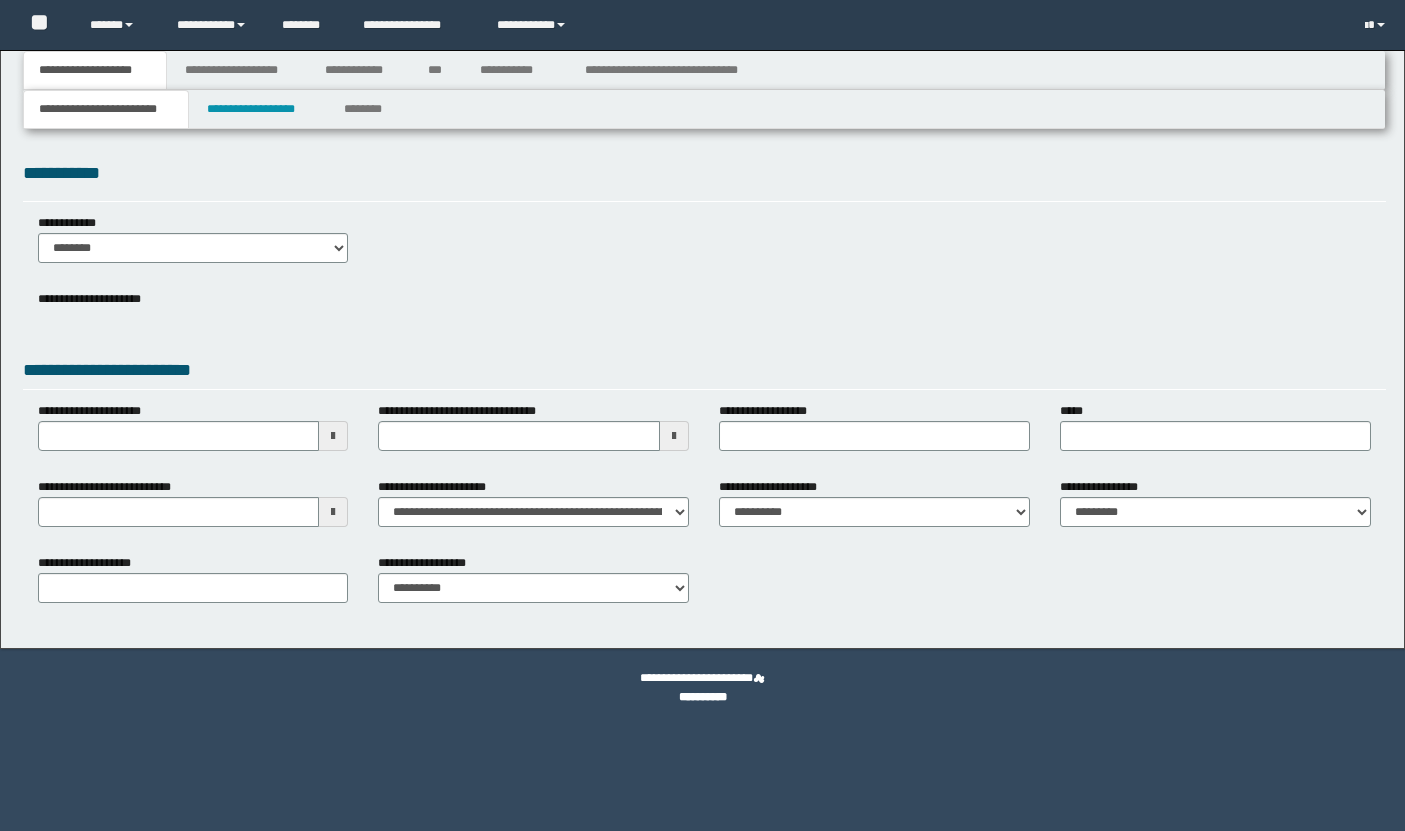 scroll, scrollTop: 0, scrollLeft: 0, axis: both 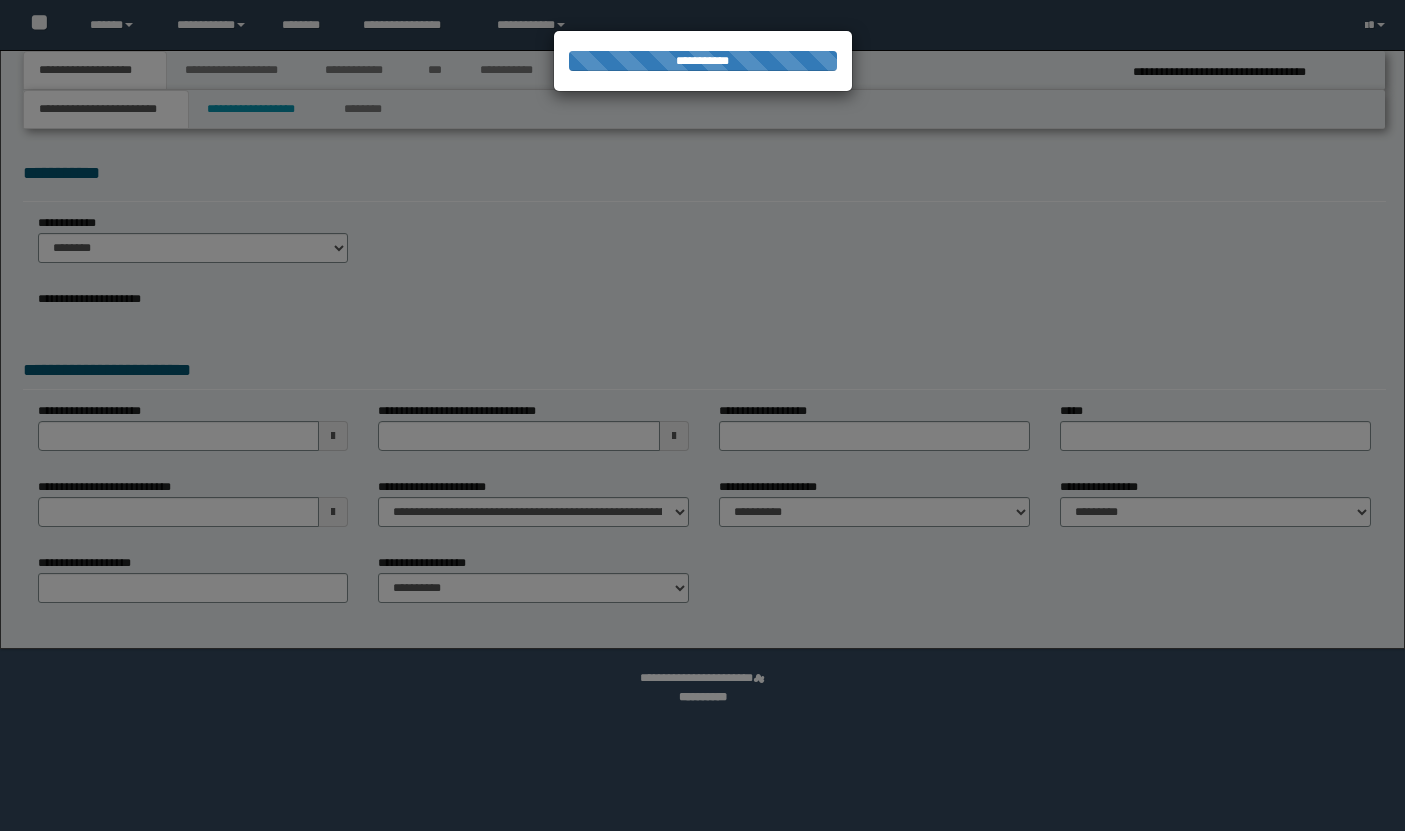 select on "*" 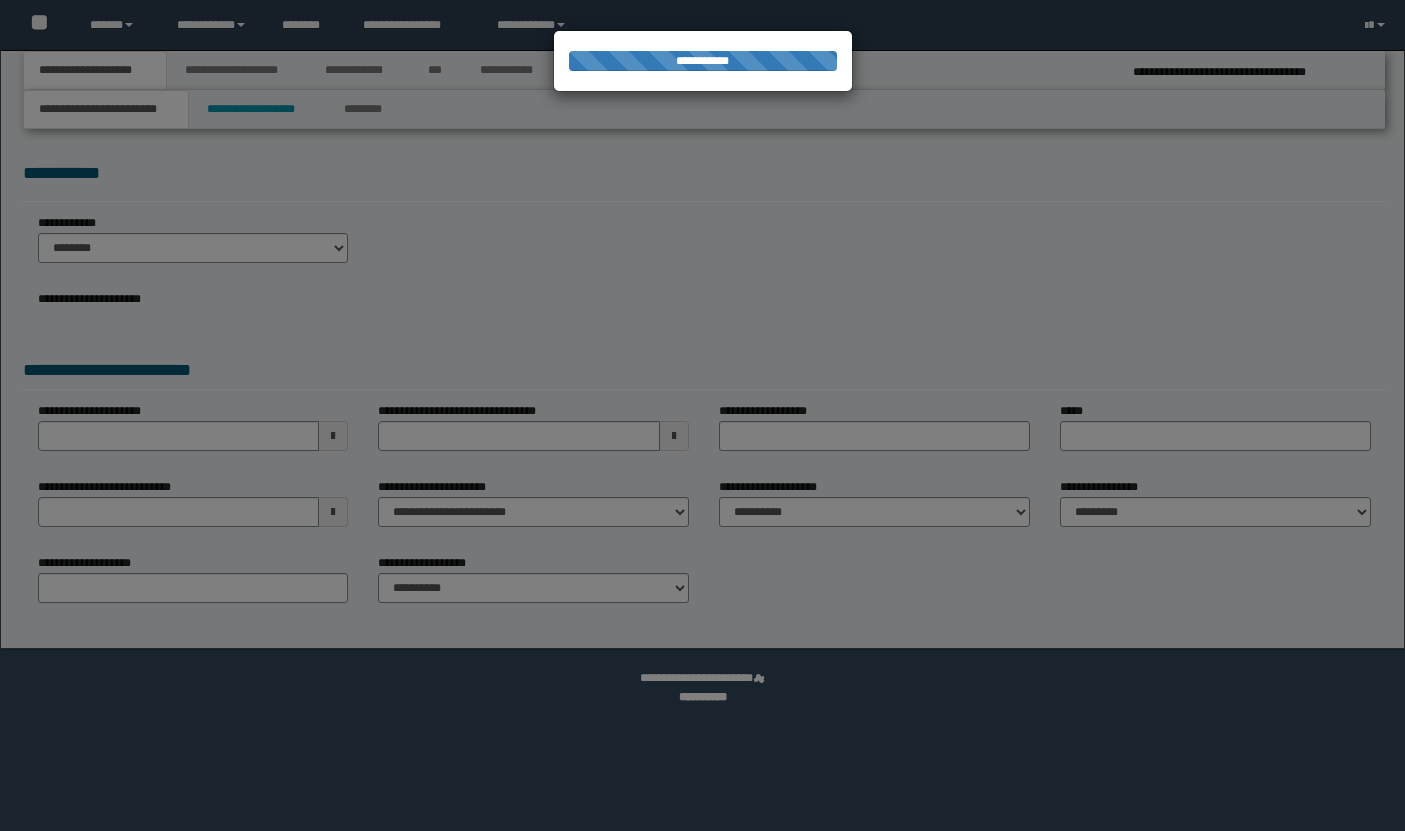 select on "*" 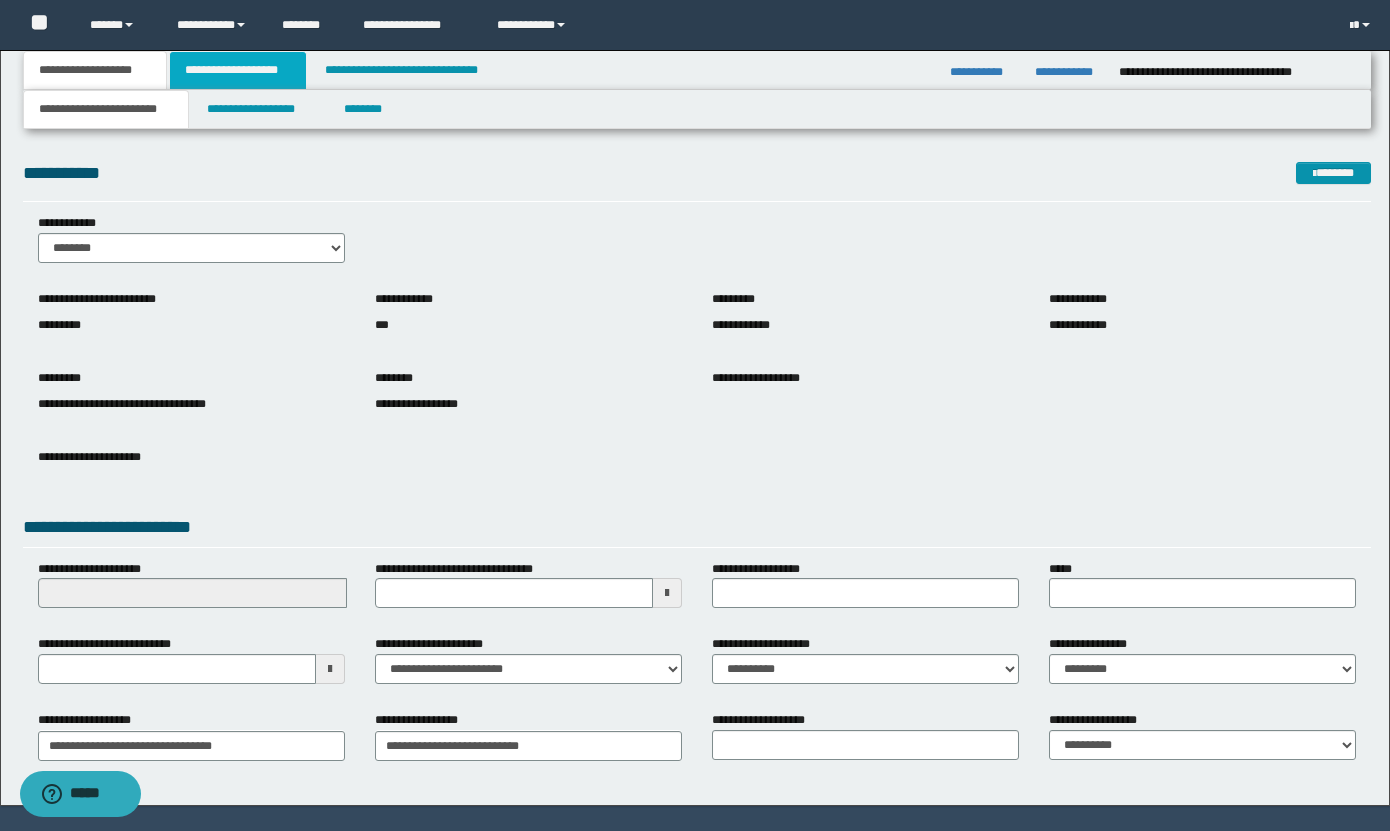 click on "**********" at bounding box center (238, 70) 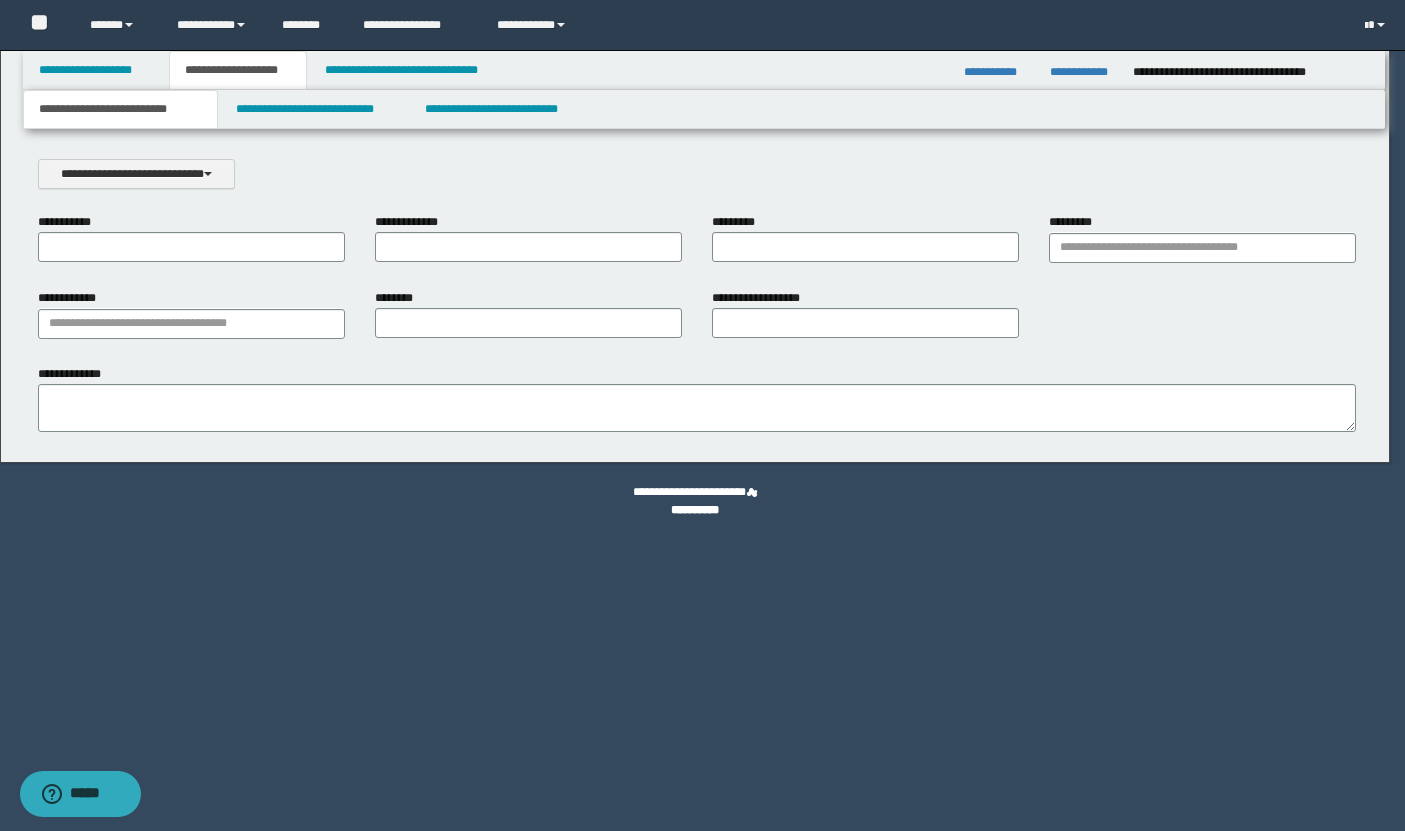 scroll, scrollTop: 0, scrollLeft: 0, axis: both 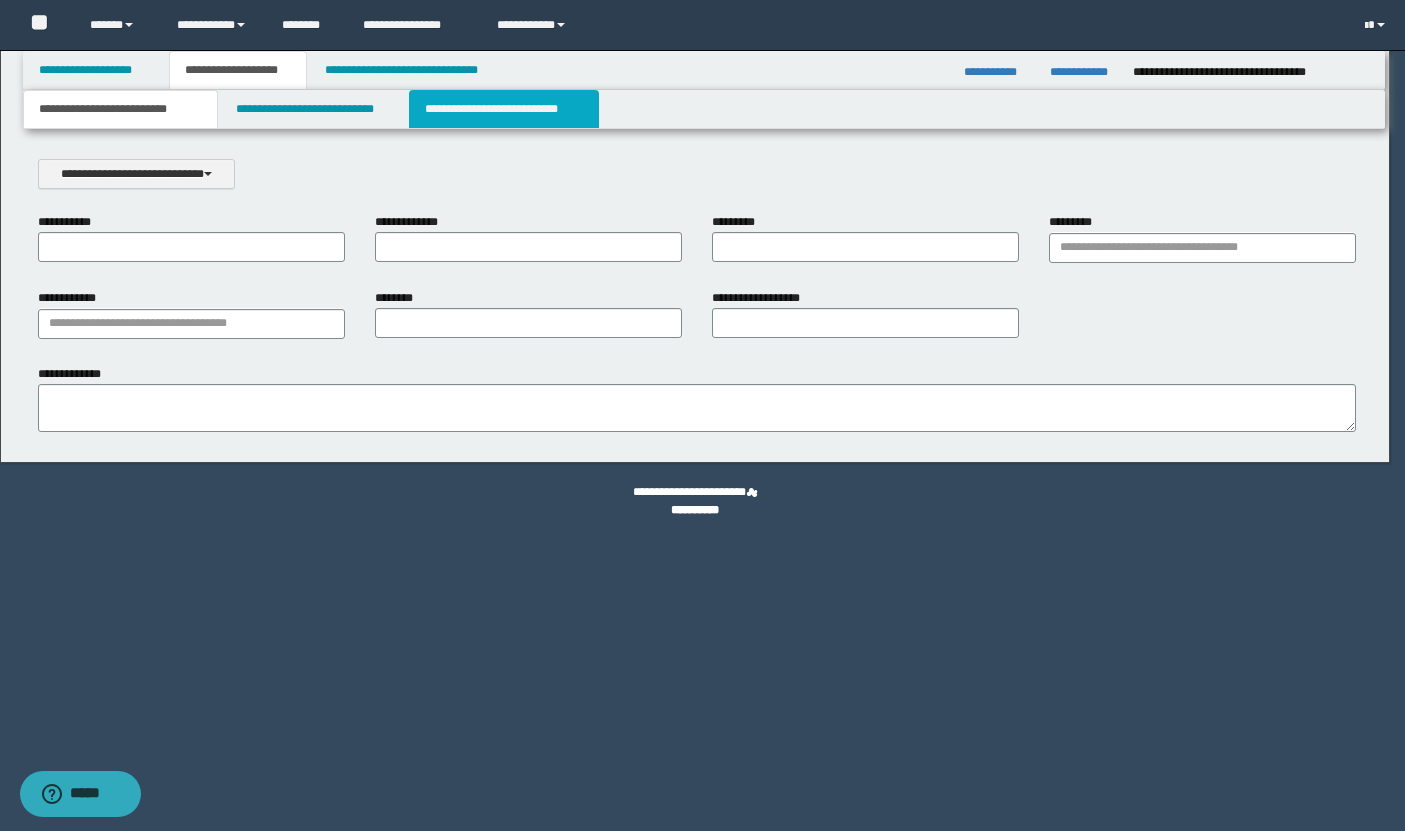 click on "**********" at bounding box center [504, 109] 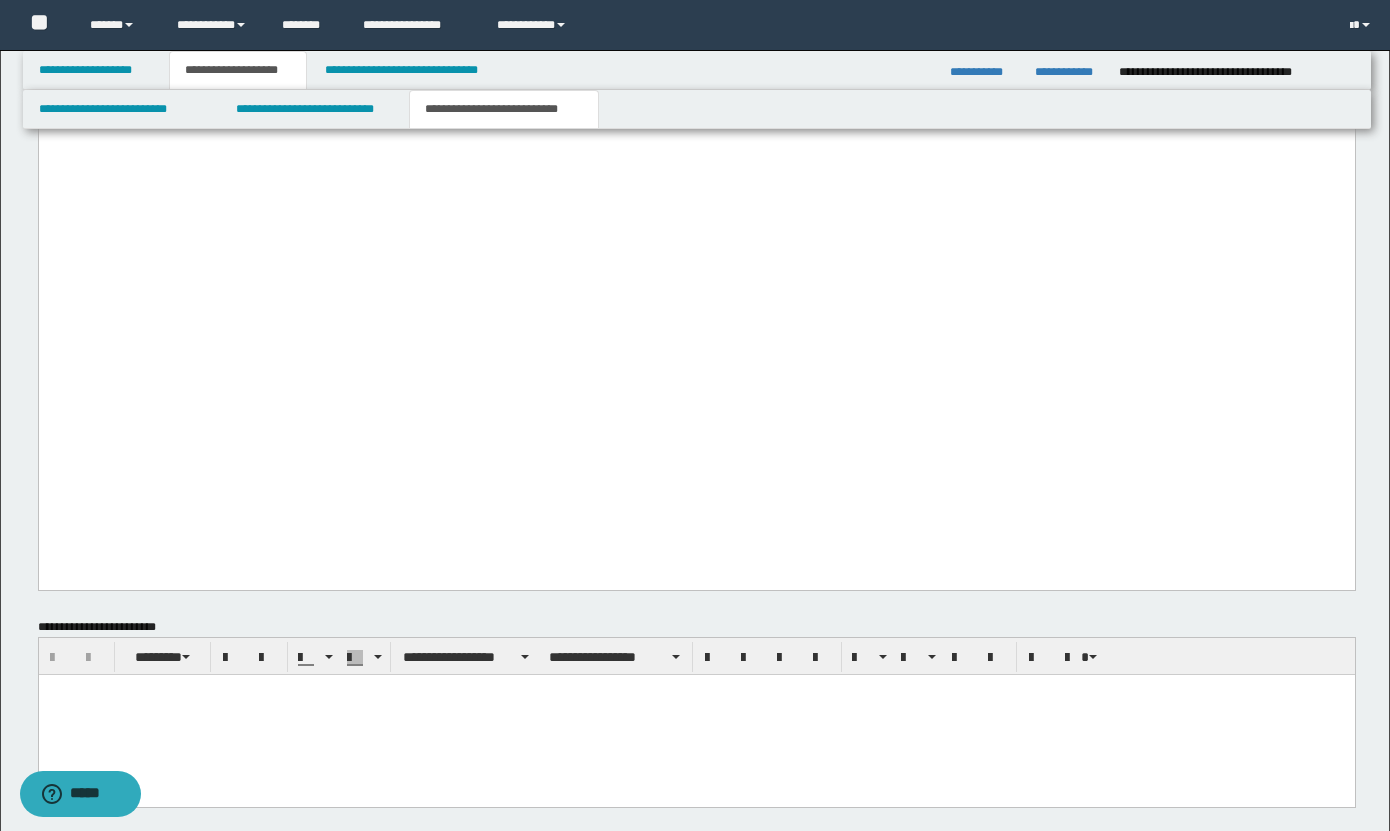 scroll, scrollTop: 4054, scrollLeft: 0, axis: vertical 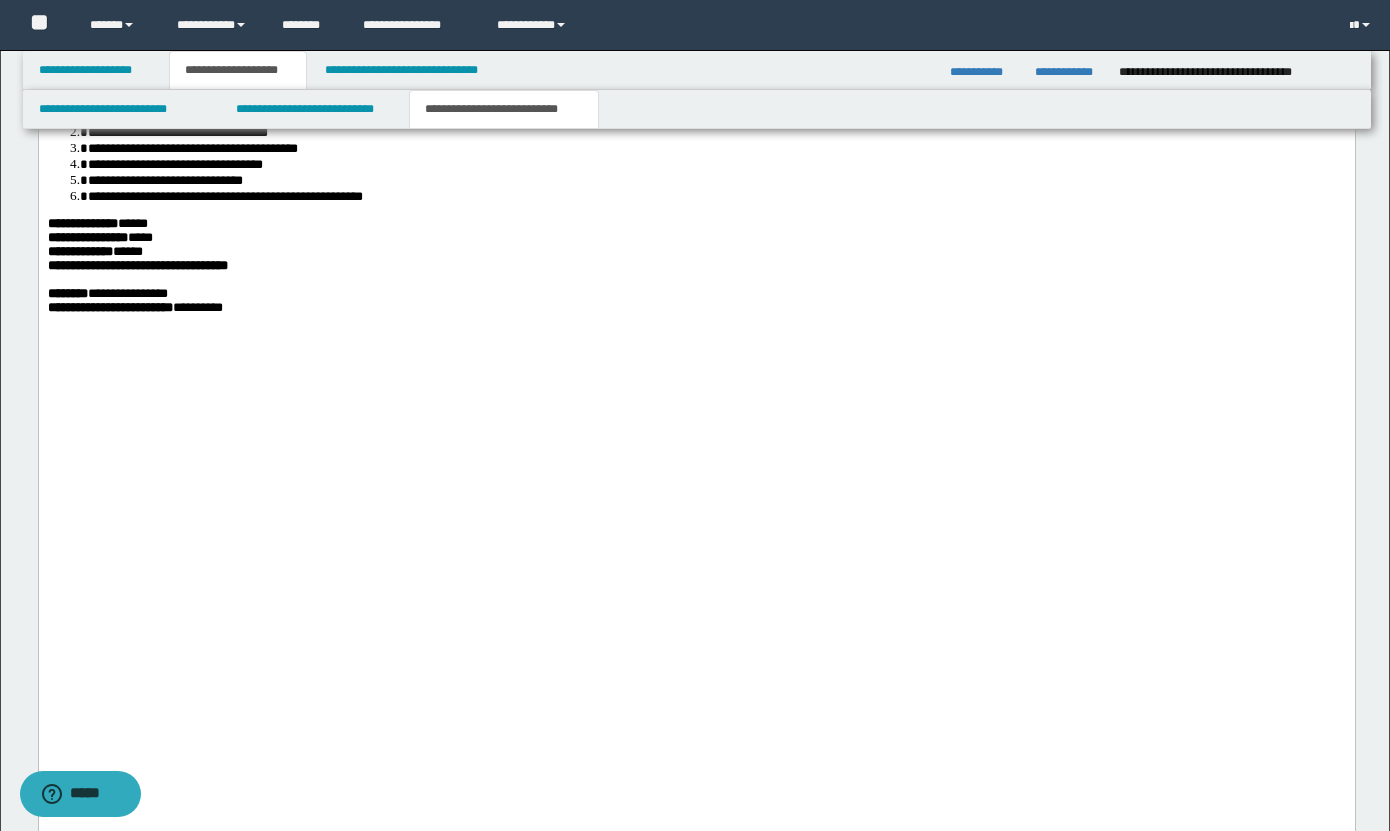 click on "**********" at bounding box center (696, -47) 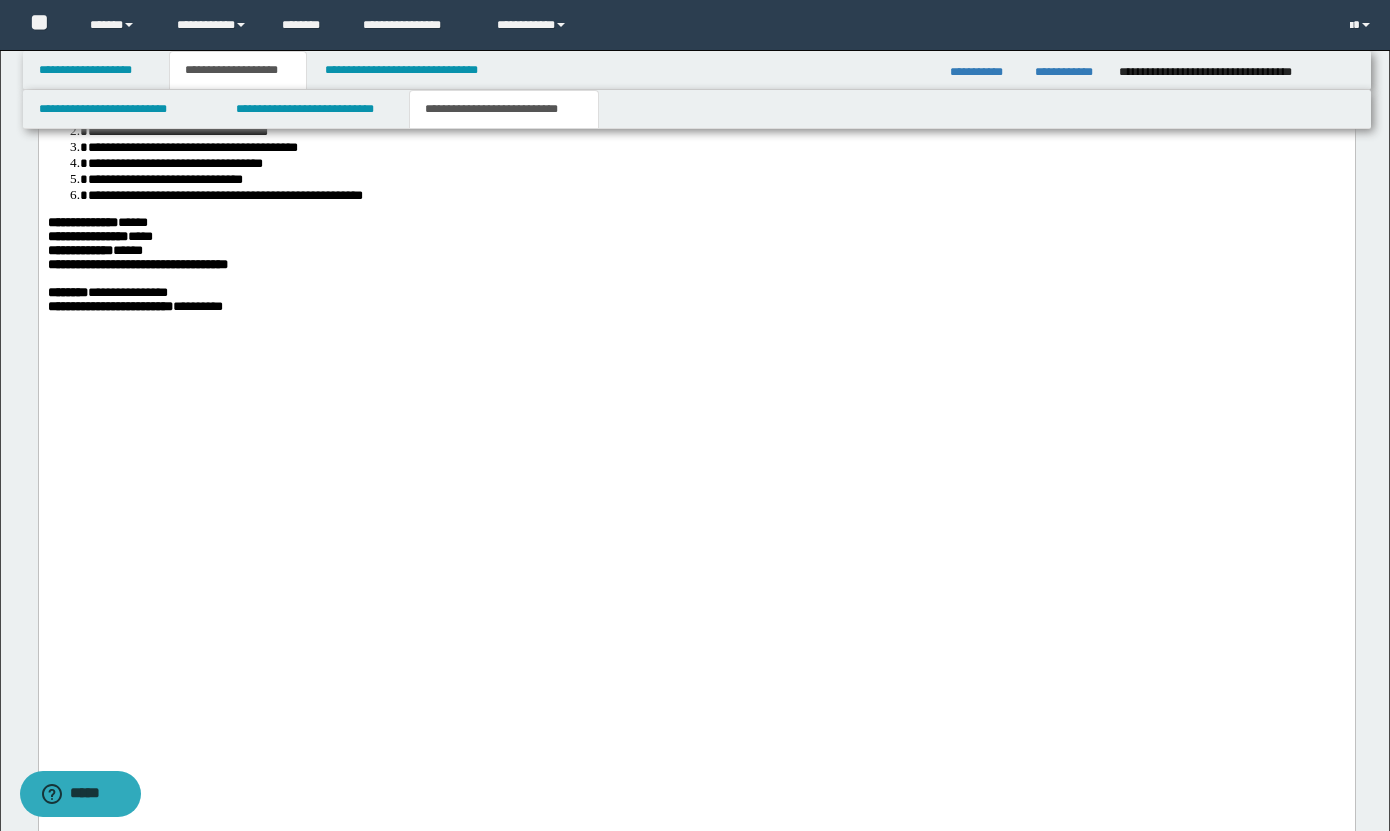 click on "**********" at bounding box center [696, -48] 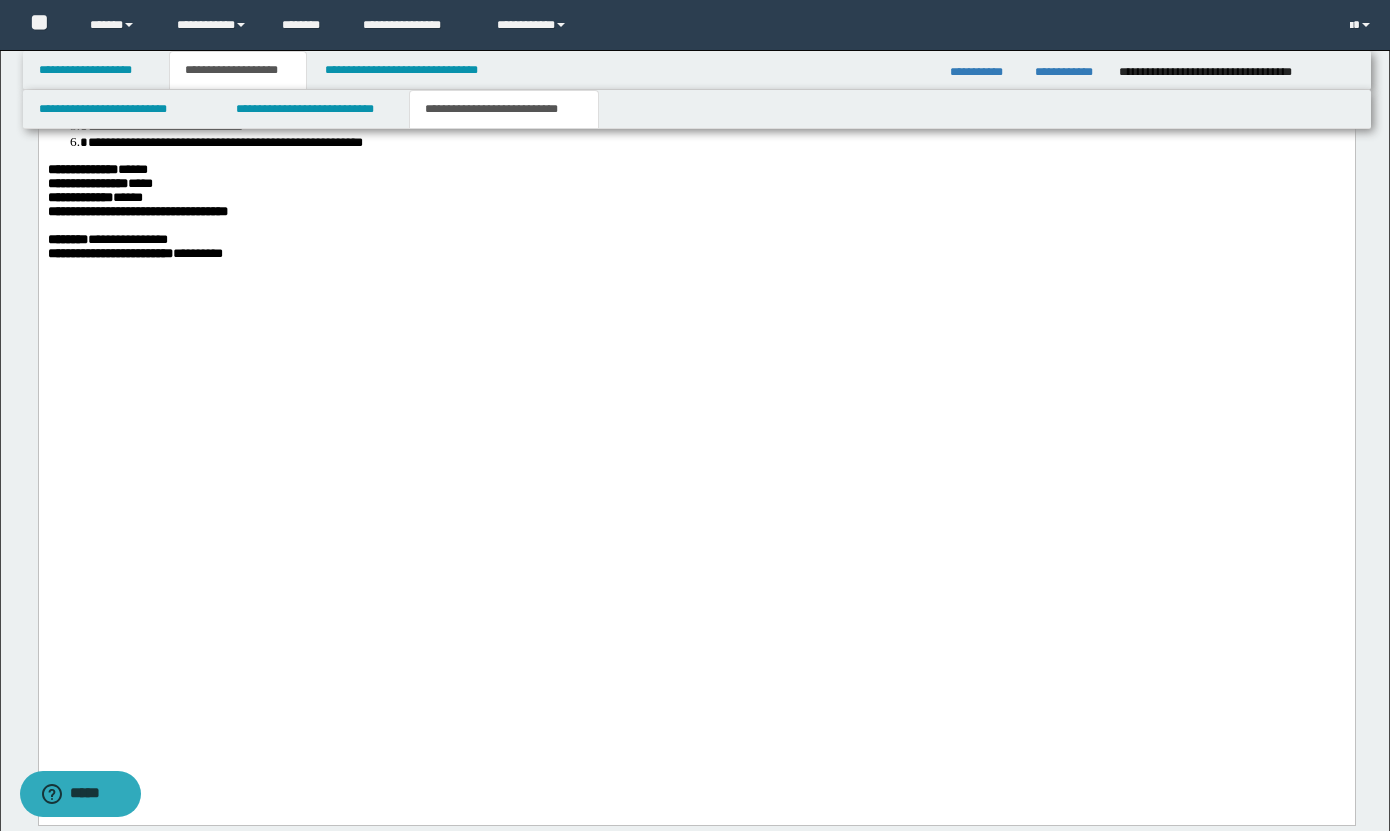 scroll, scrollTop: 4115, scrollLeft: 0, axis: vertical 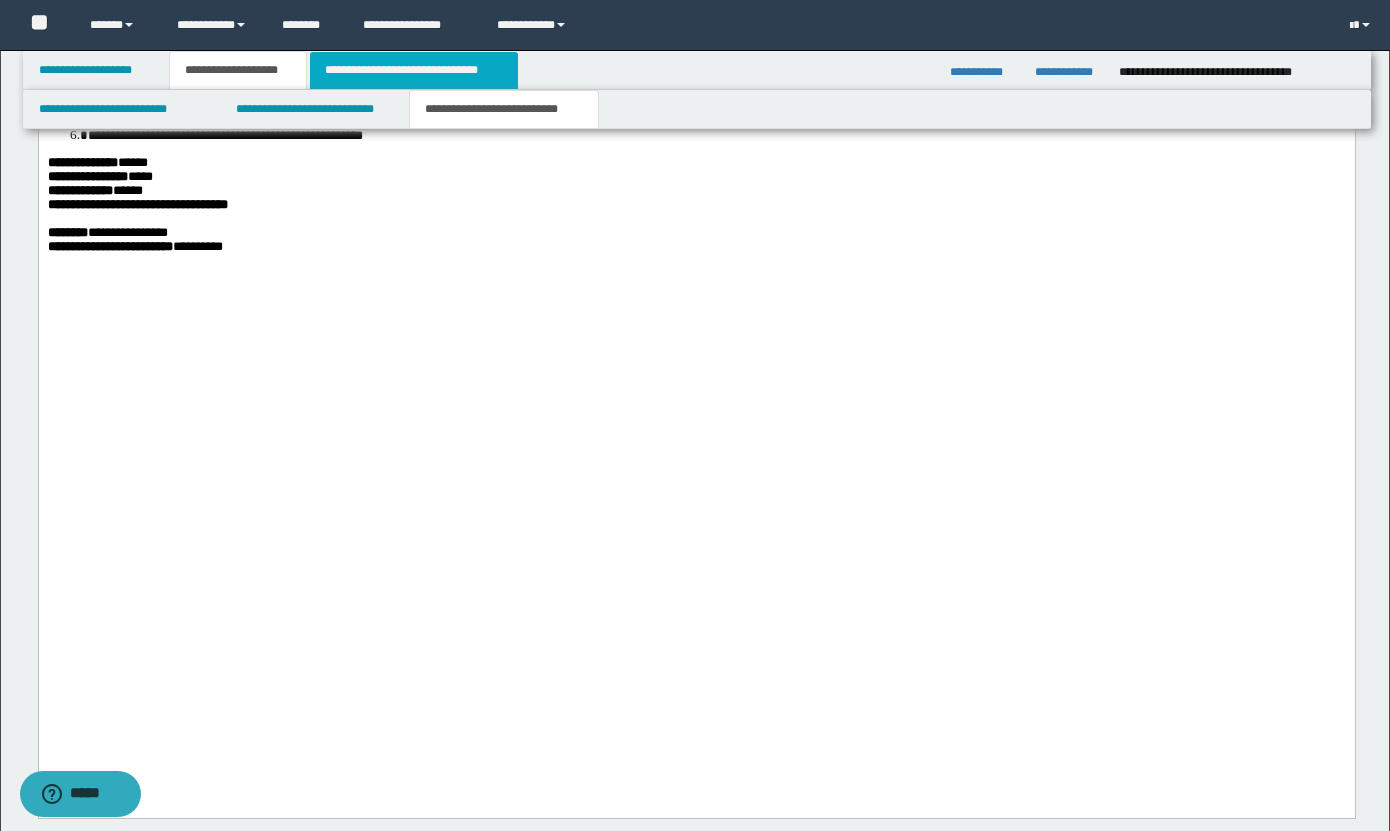 click on "**********" at bounding box center [413, 70] 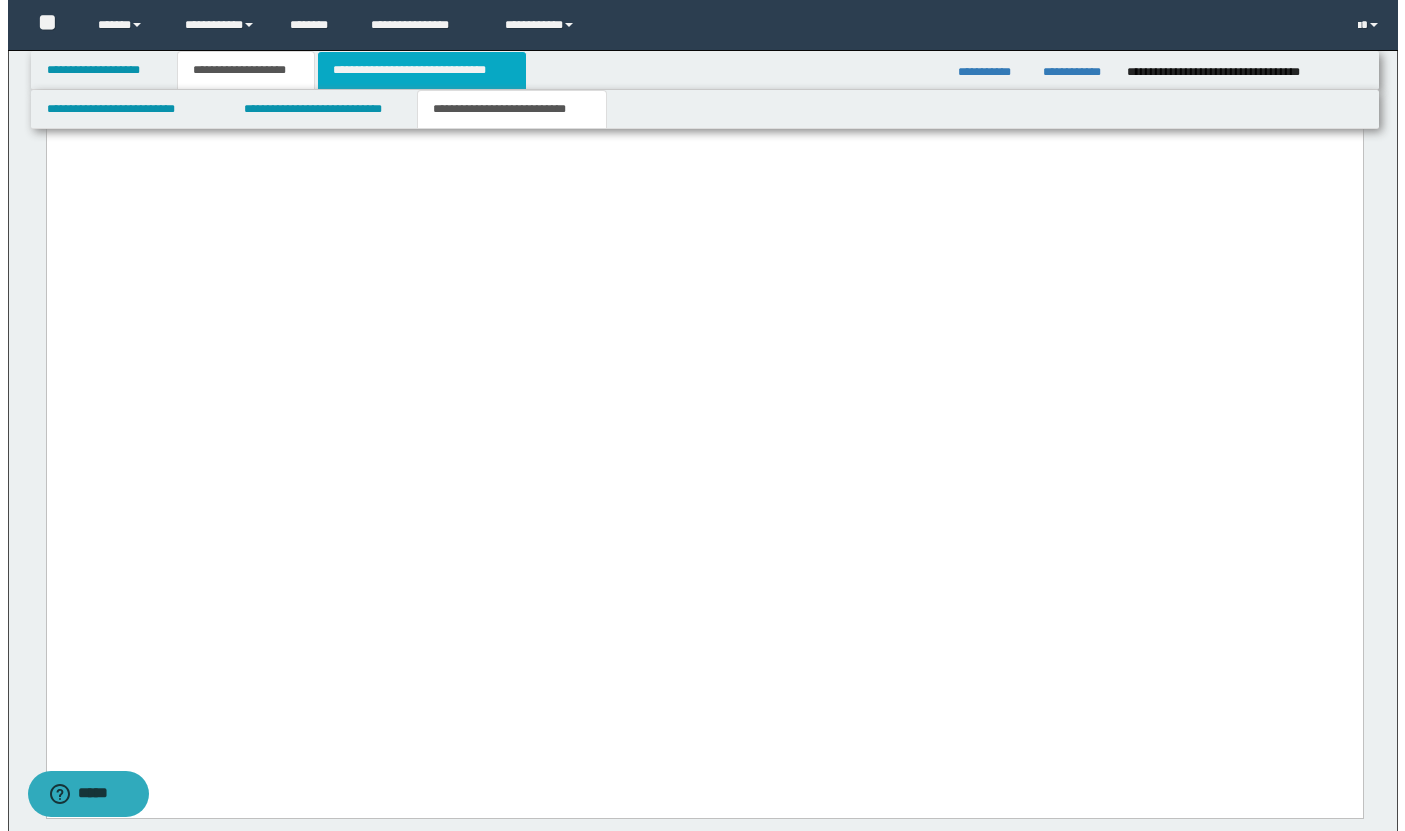 scroll, scrollTop: 0, scrollLeft: 0, axis: both 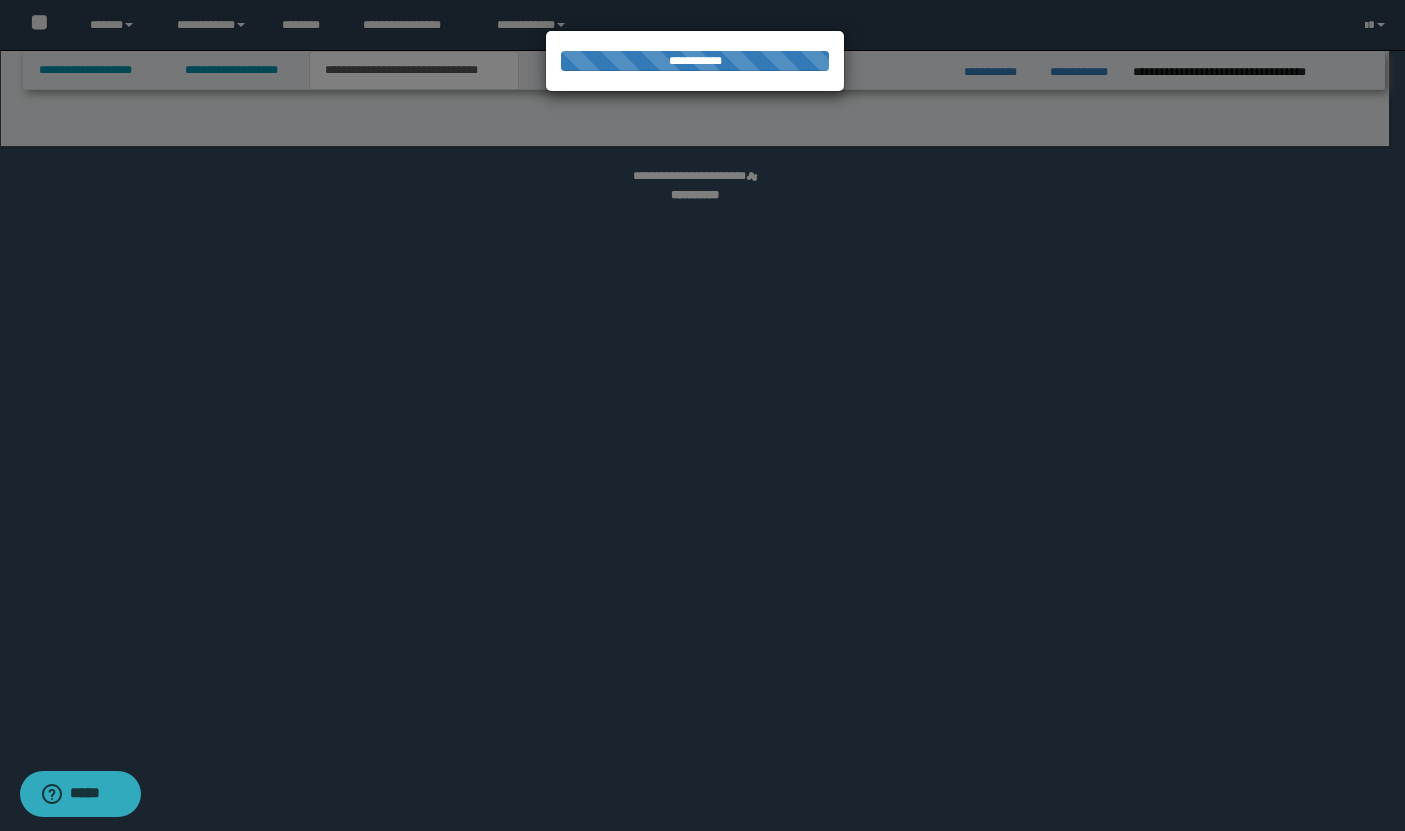 select on "*" 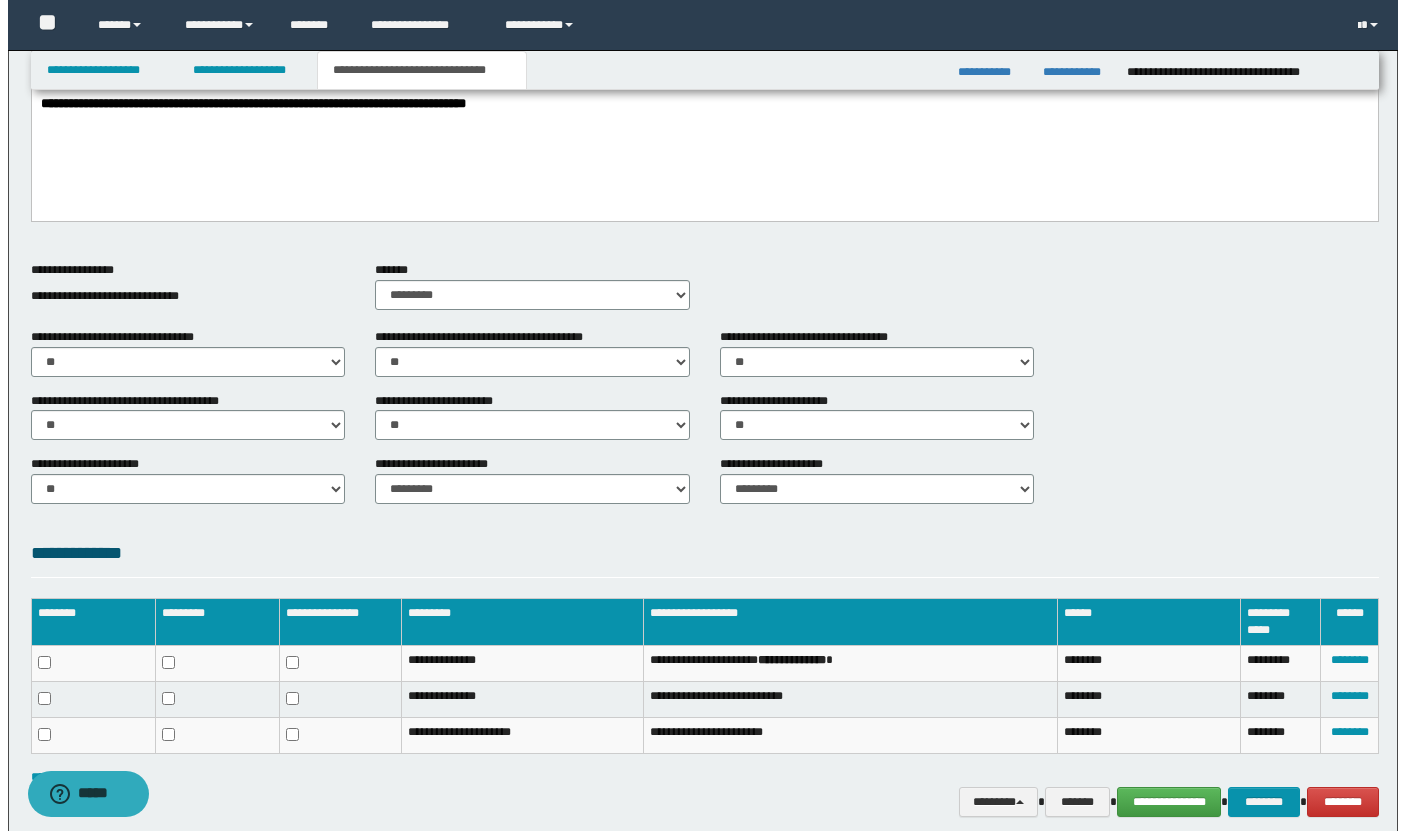 scroll, scrollTop: 481, scrollLeft: 0, axis: vertical 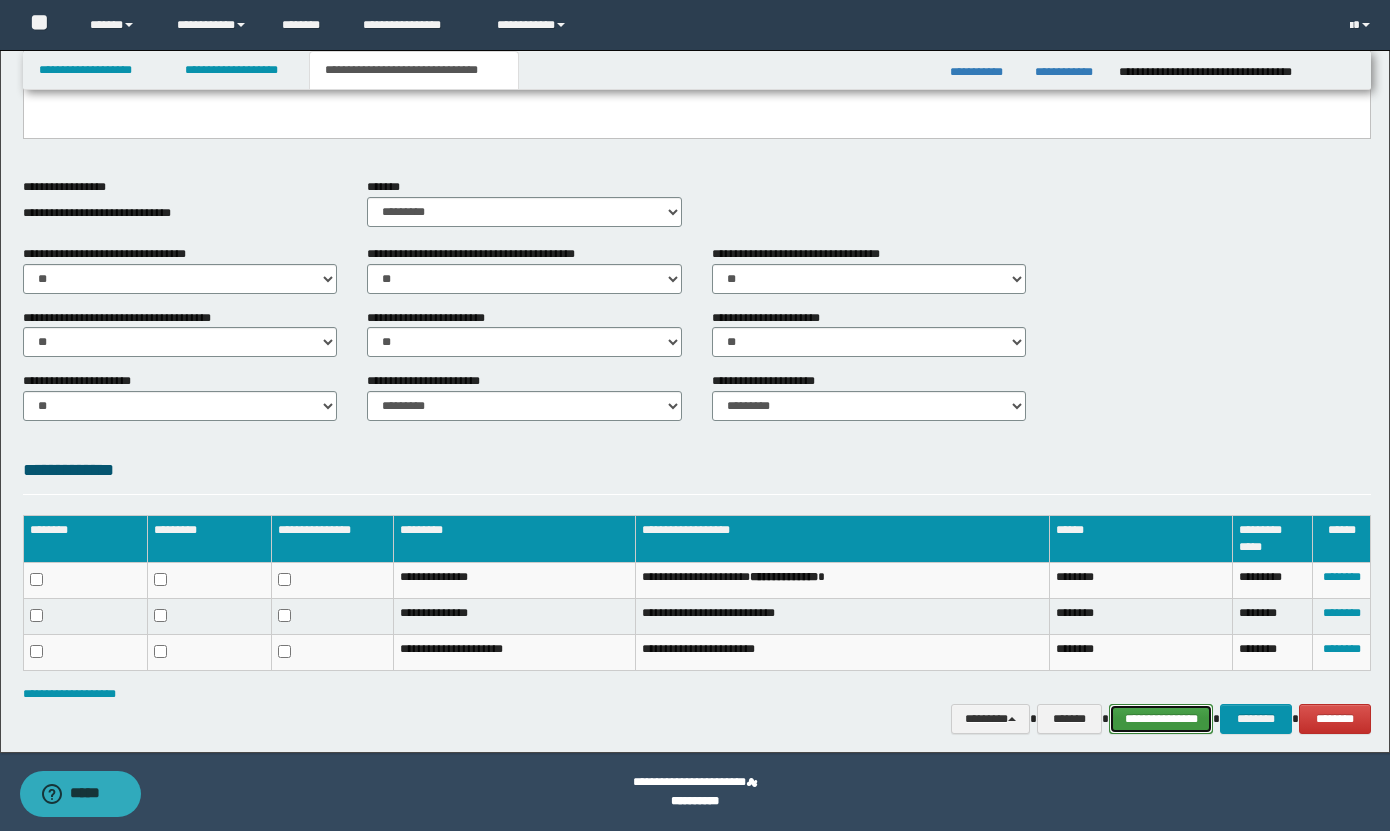 click on "**********" at bounding box center (1161, 719) 